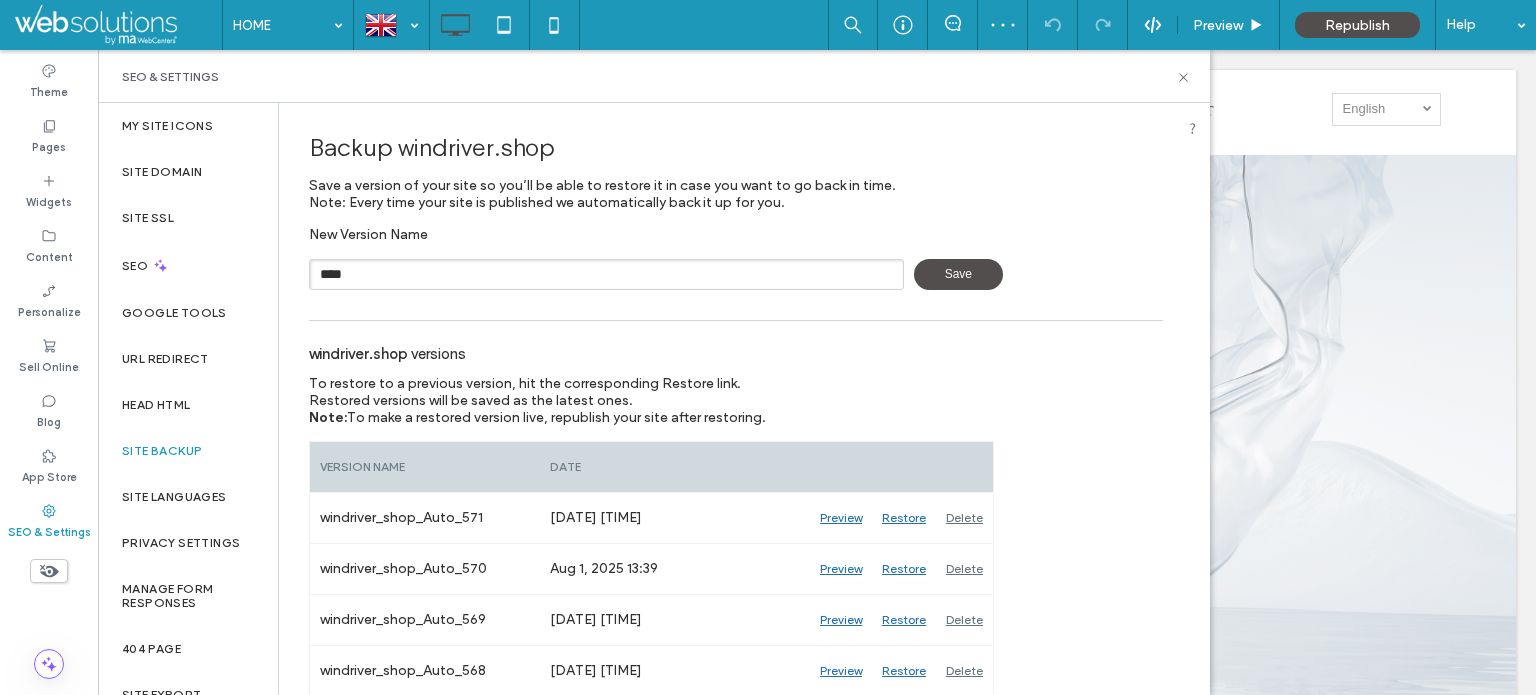 scroll, scrollTop: 0, scrollLeft: 0, axis: both 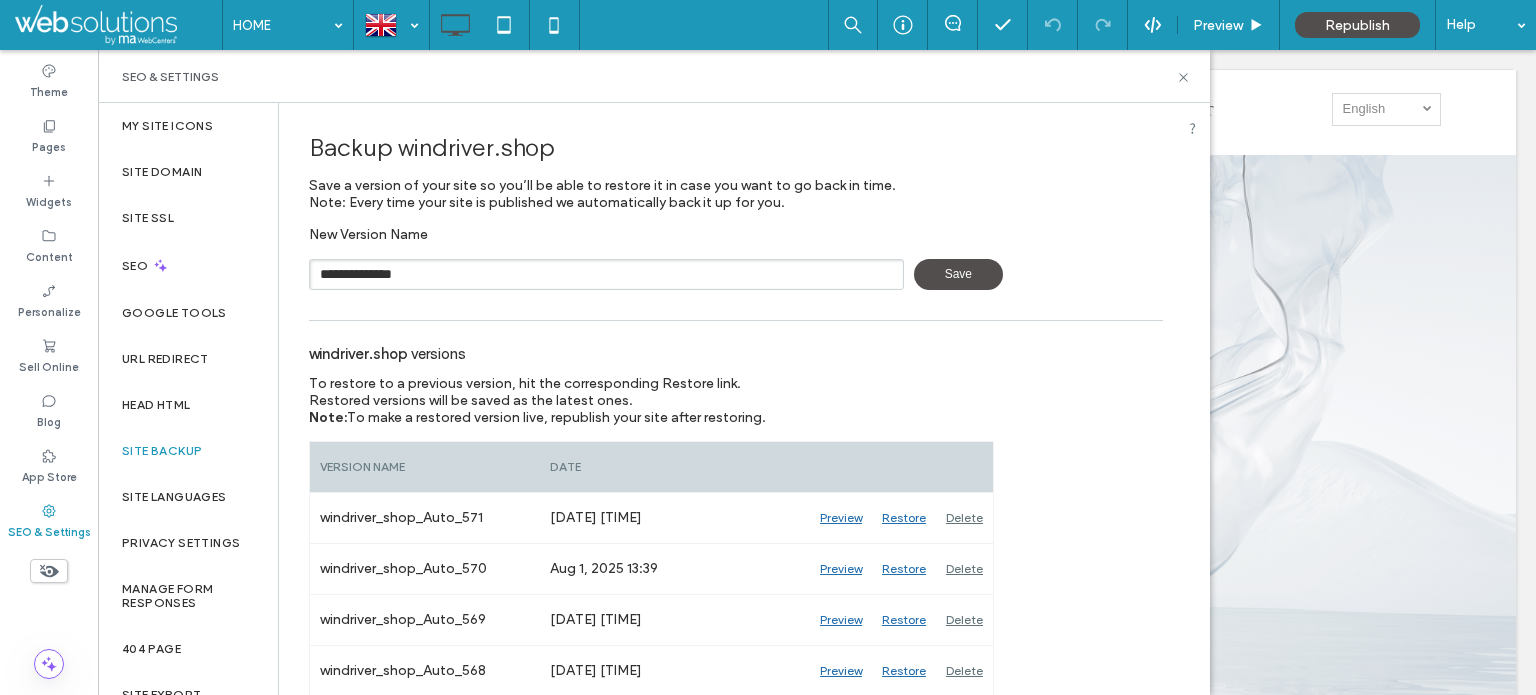 type on "**********" 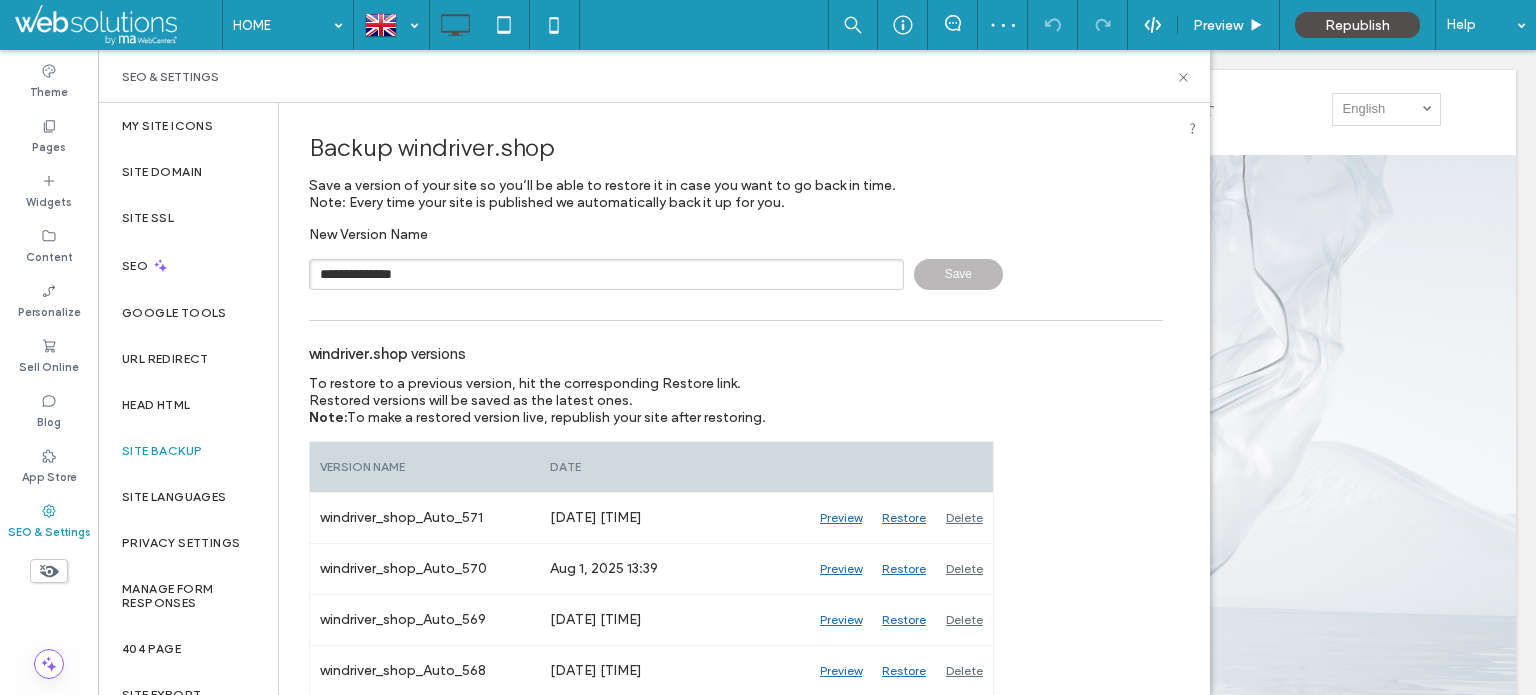 type 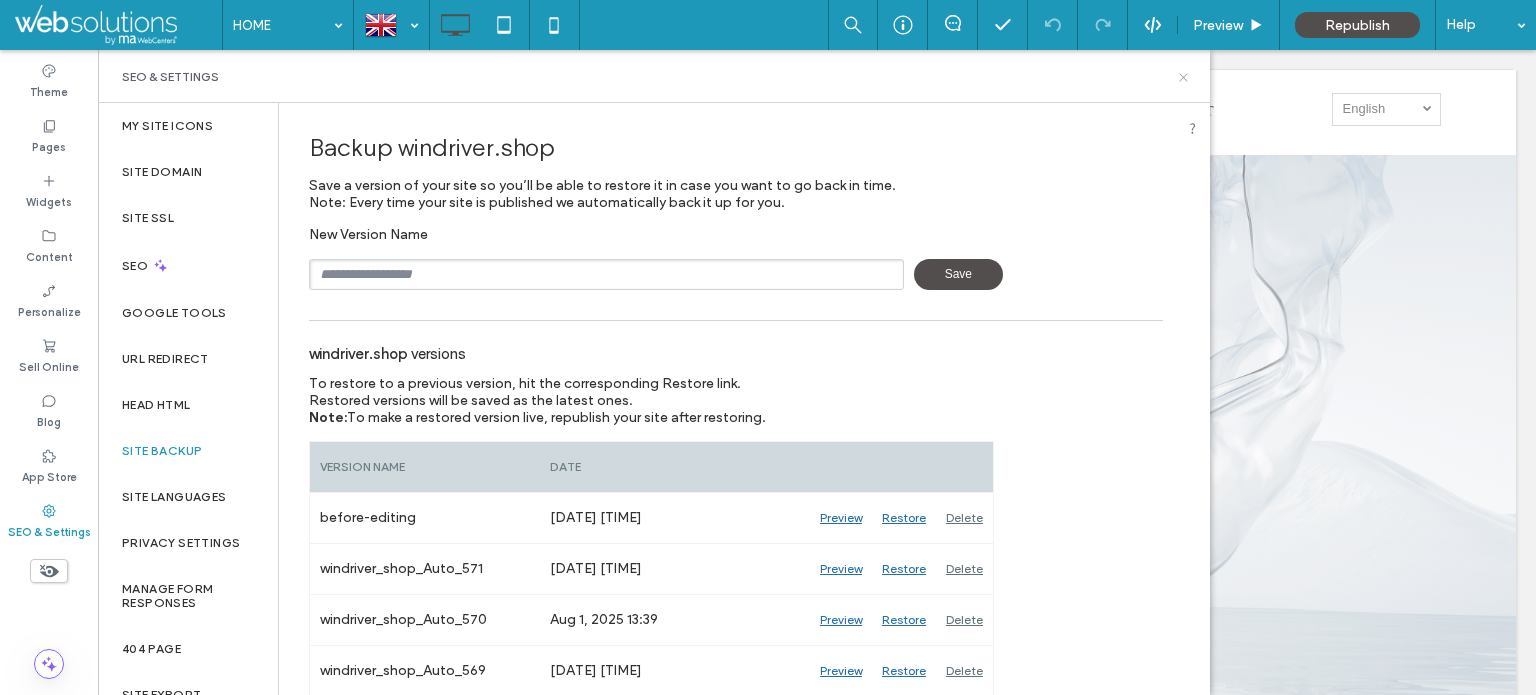 click 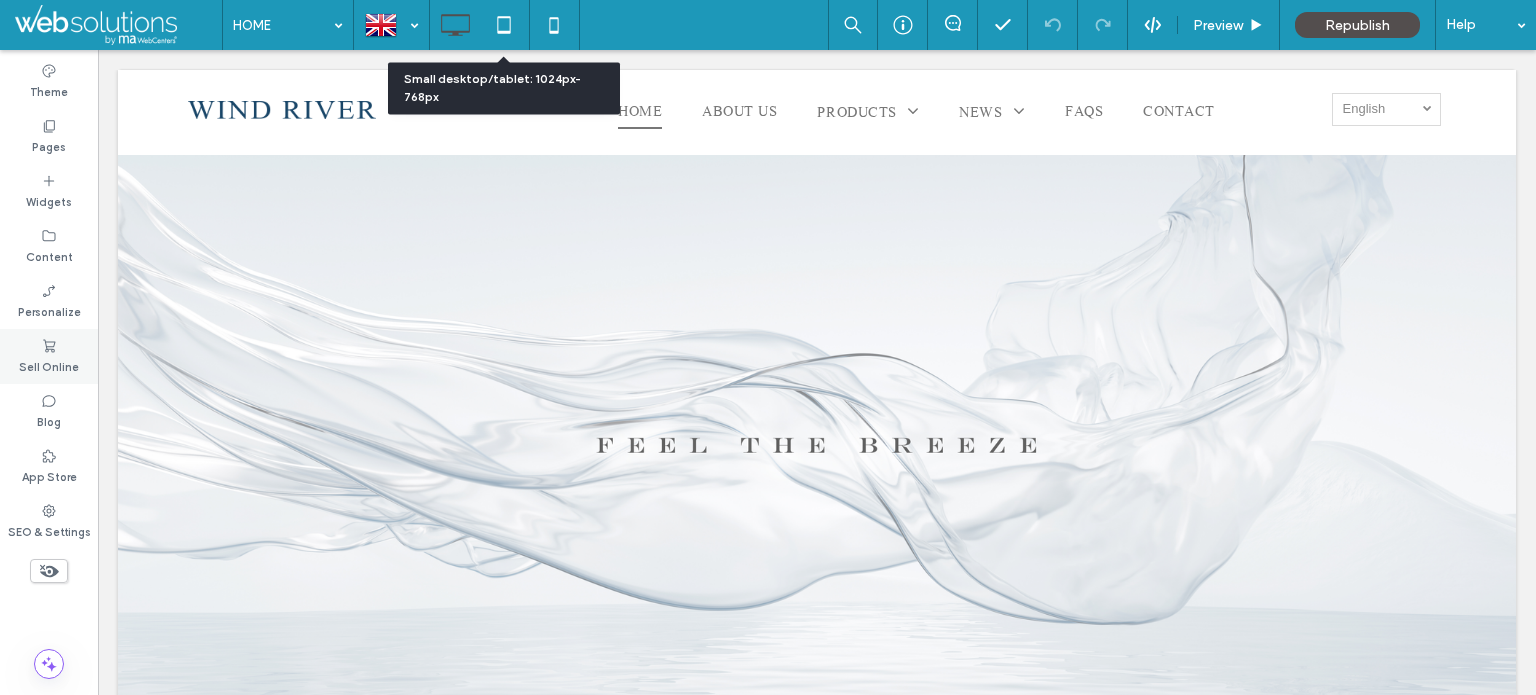 drag, startPoint x: 504, startPoint y: 36, endPoint x: 24, endPoint y: 367, distance: 583.06177 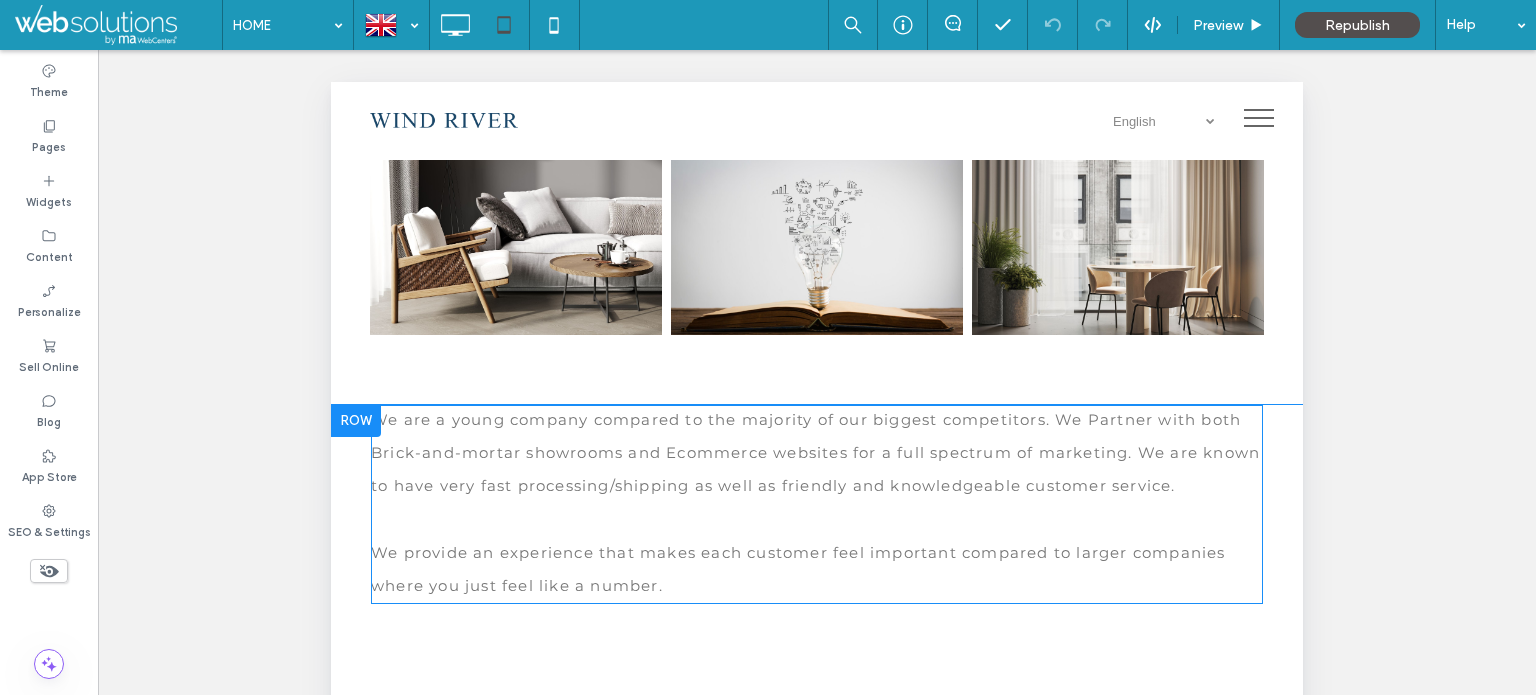 scroll, scrollTop: 1706, scrollLeft: 0, axis: vertical 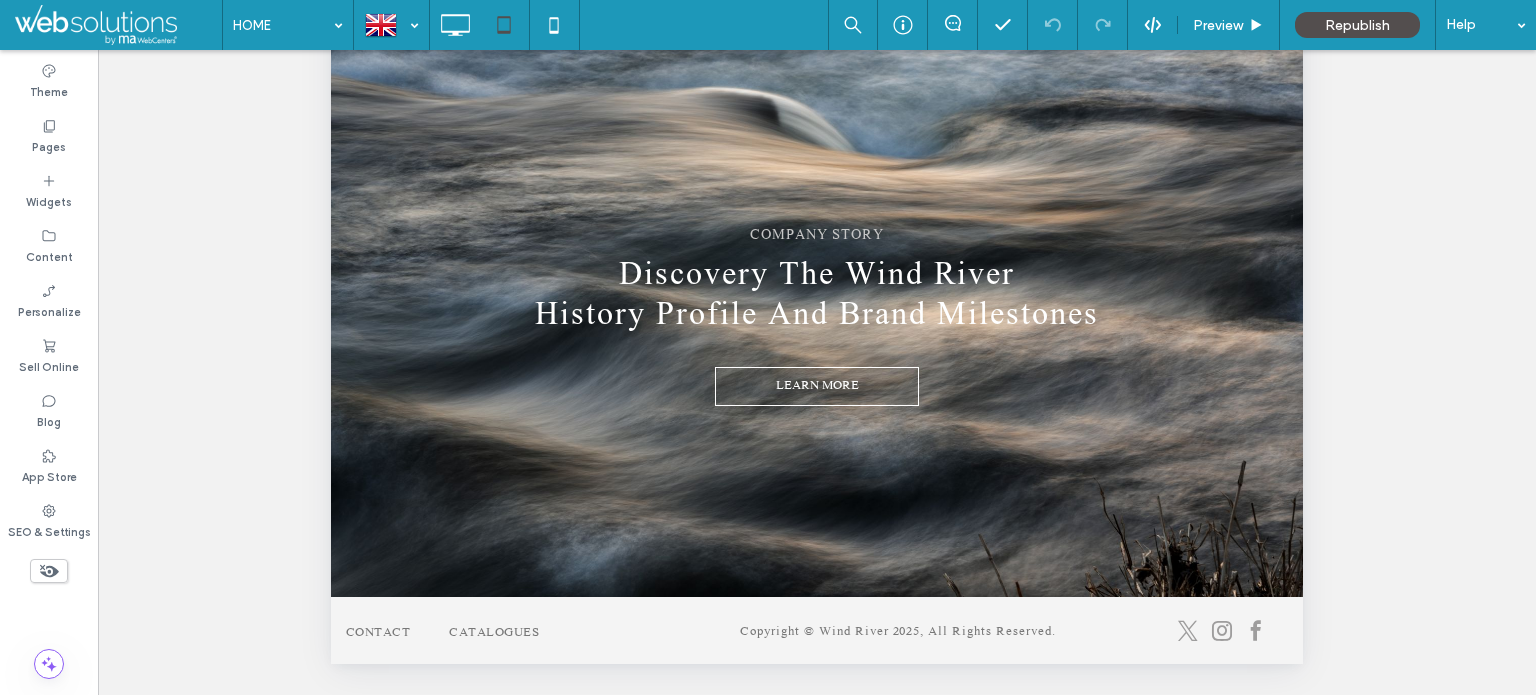click at bounding box center (49, 571) 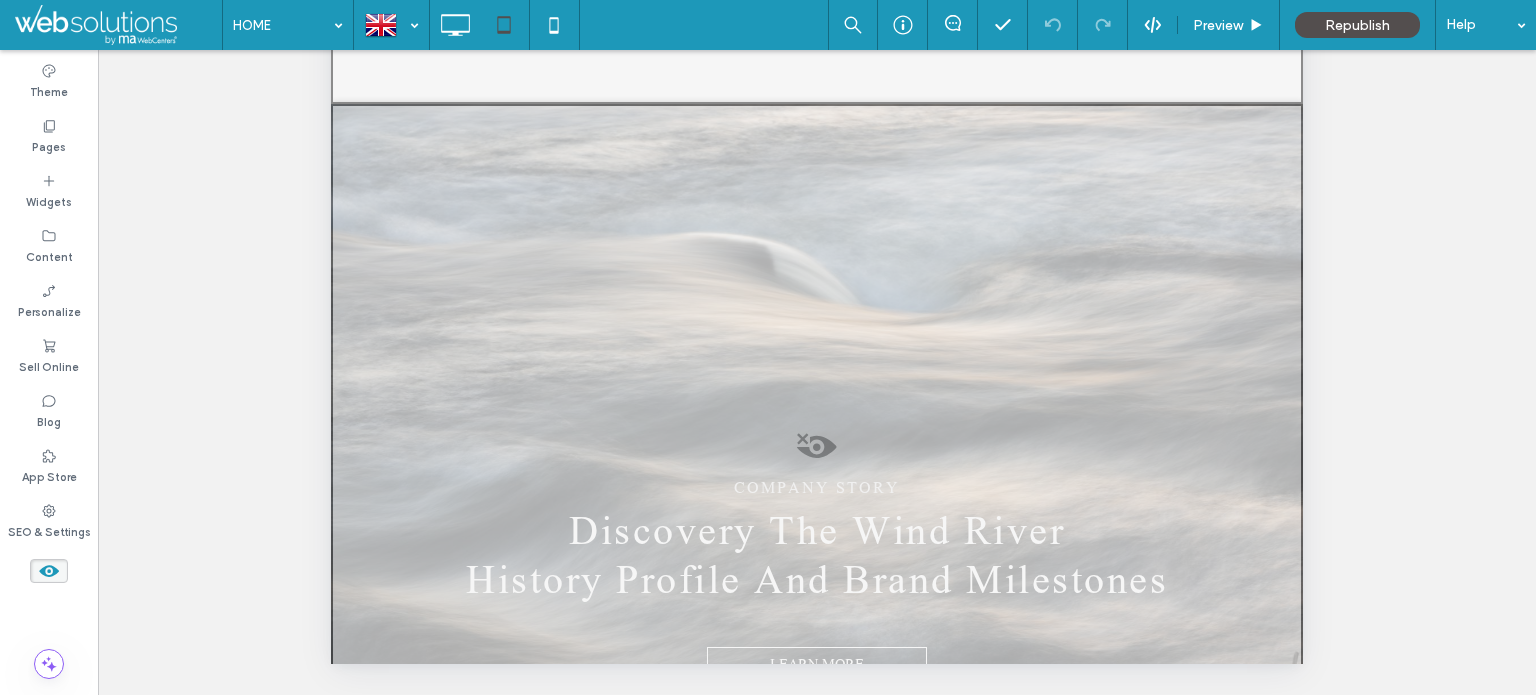 scroll, scrollTop: 7163, scrollLeft: 0, axis: vertical 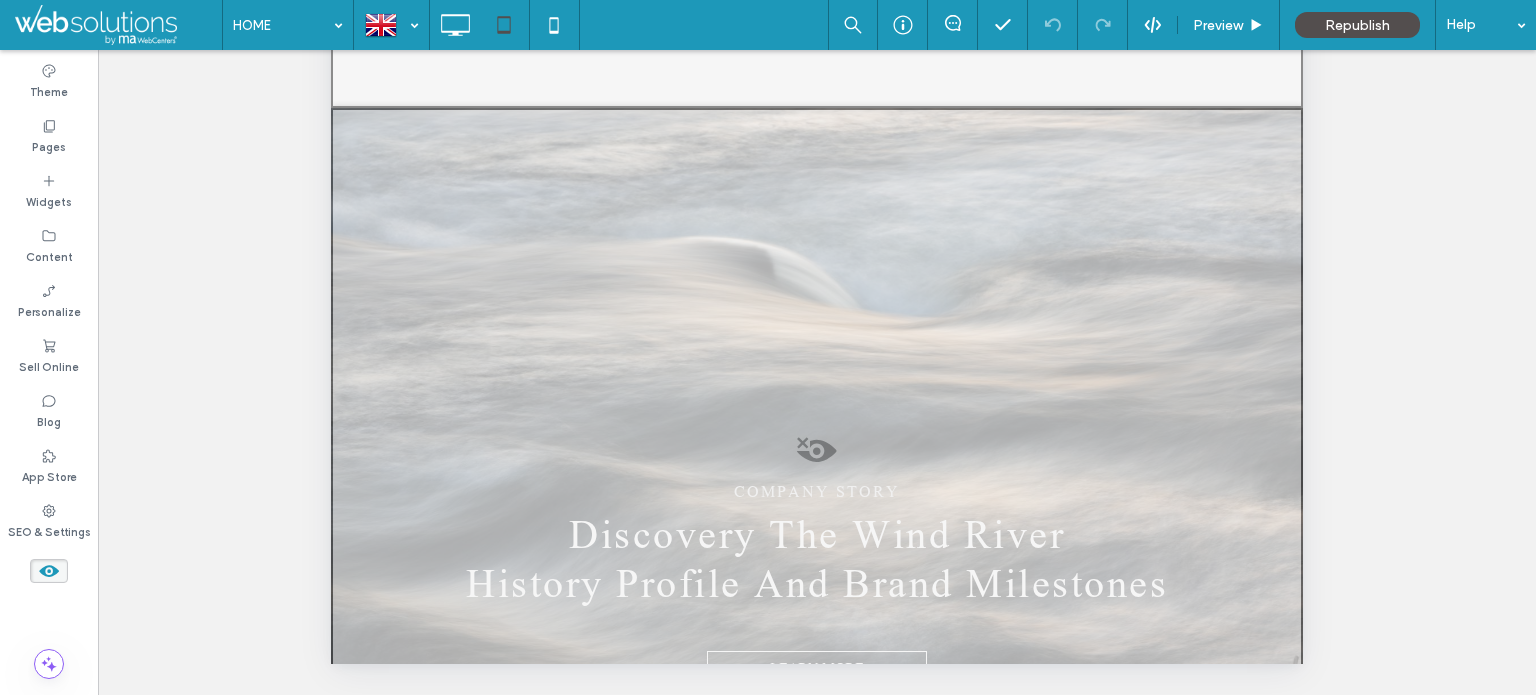 click at bounding box center (817, 456) 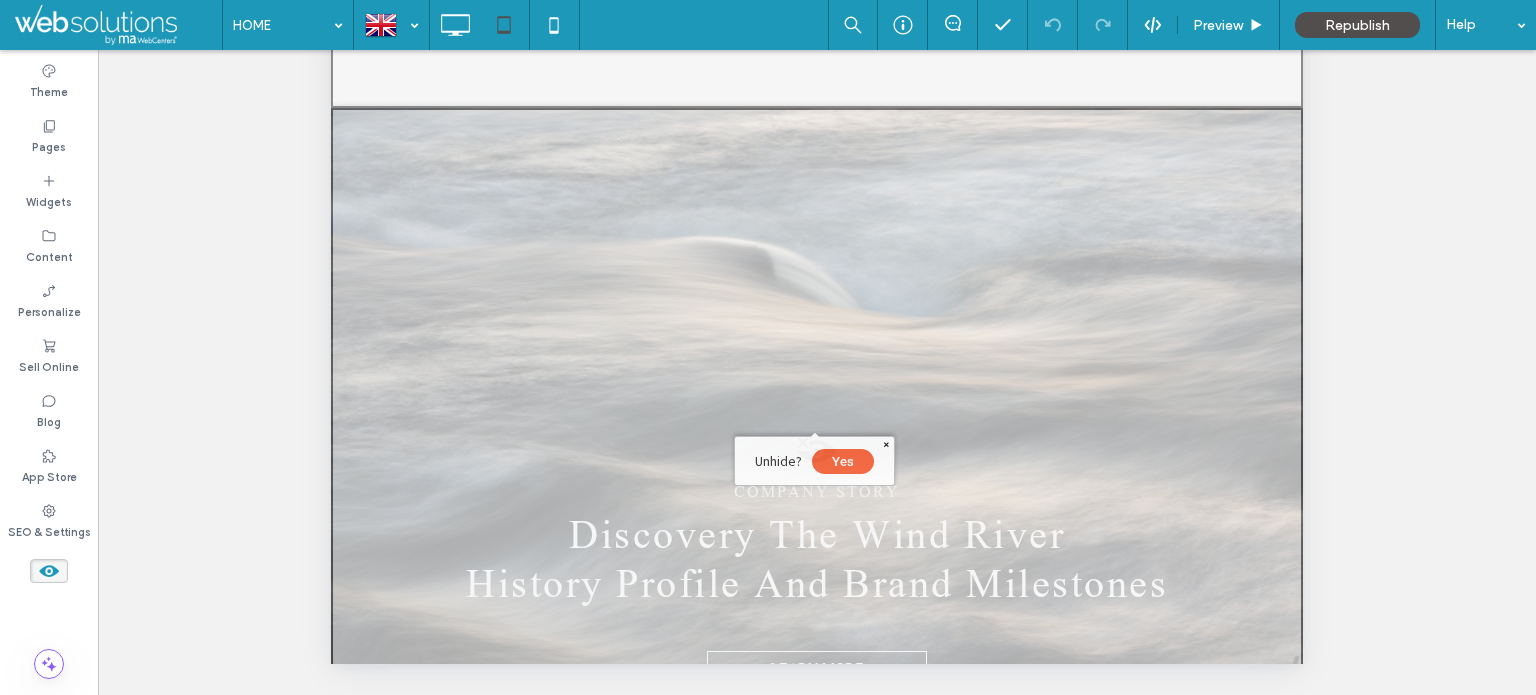 click on "Yes" at bounding box center [843, 461] 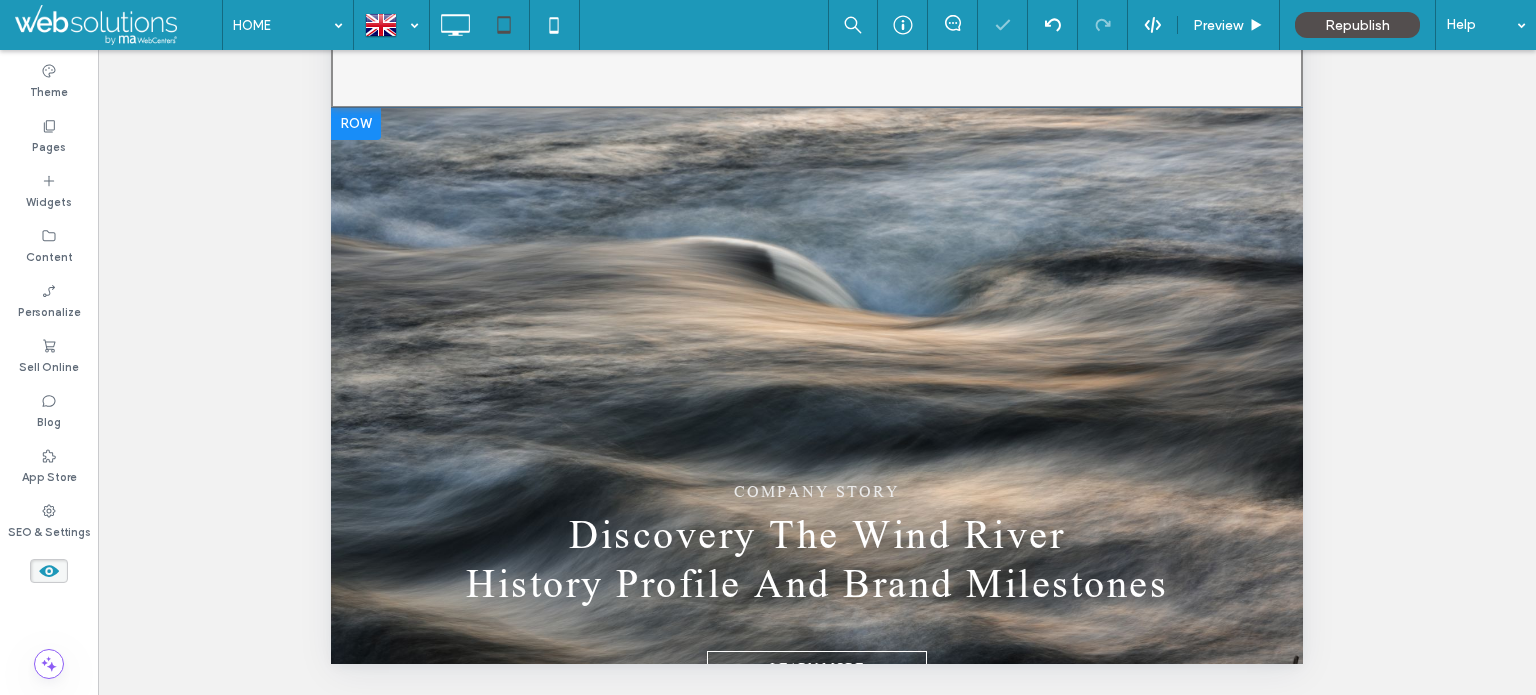 click on "COMPANY STORY
Discovery The Wind River   History Profile And Brand Milestones
LEARN MORE
Click To Paste
Row + Add Section" at bounding box center (817, 472) 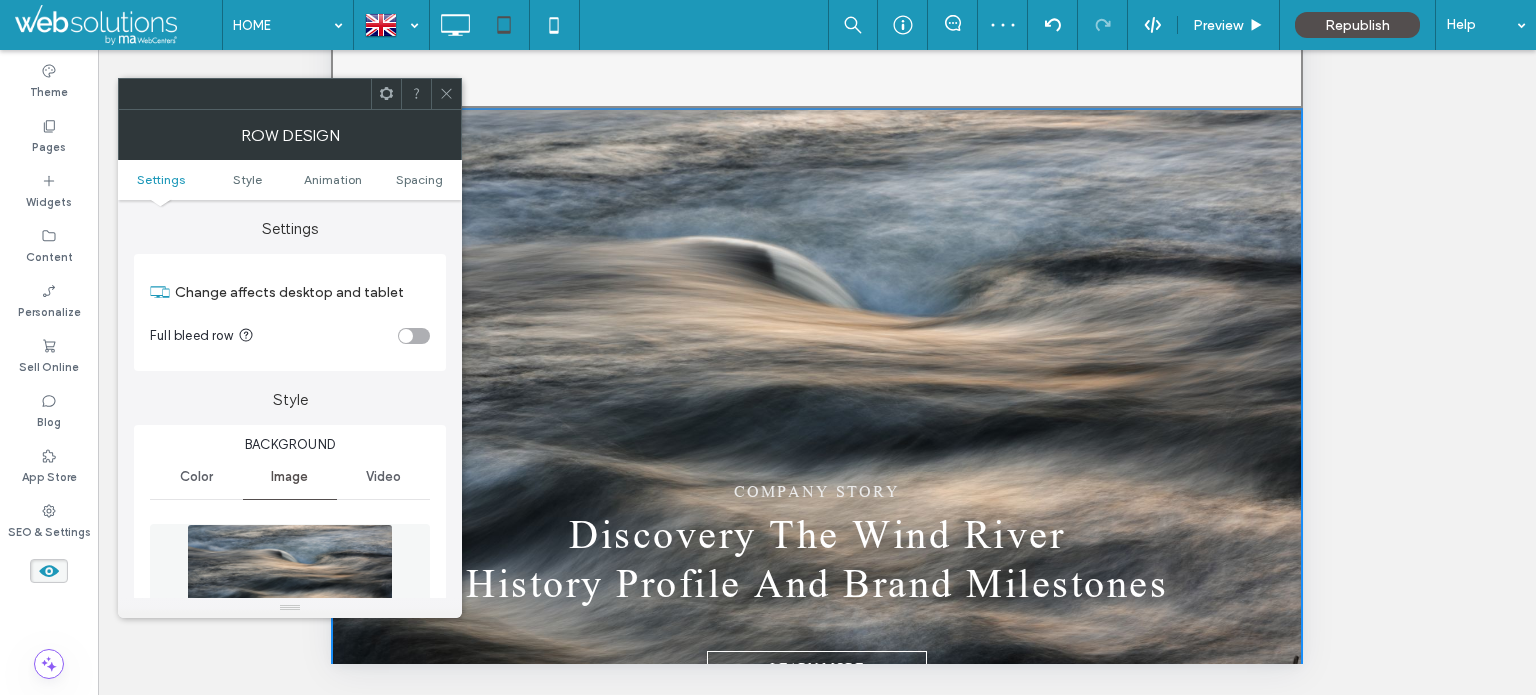 click 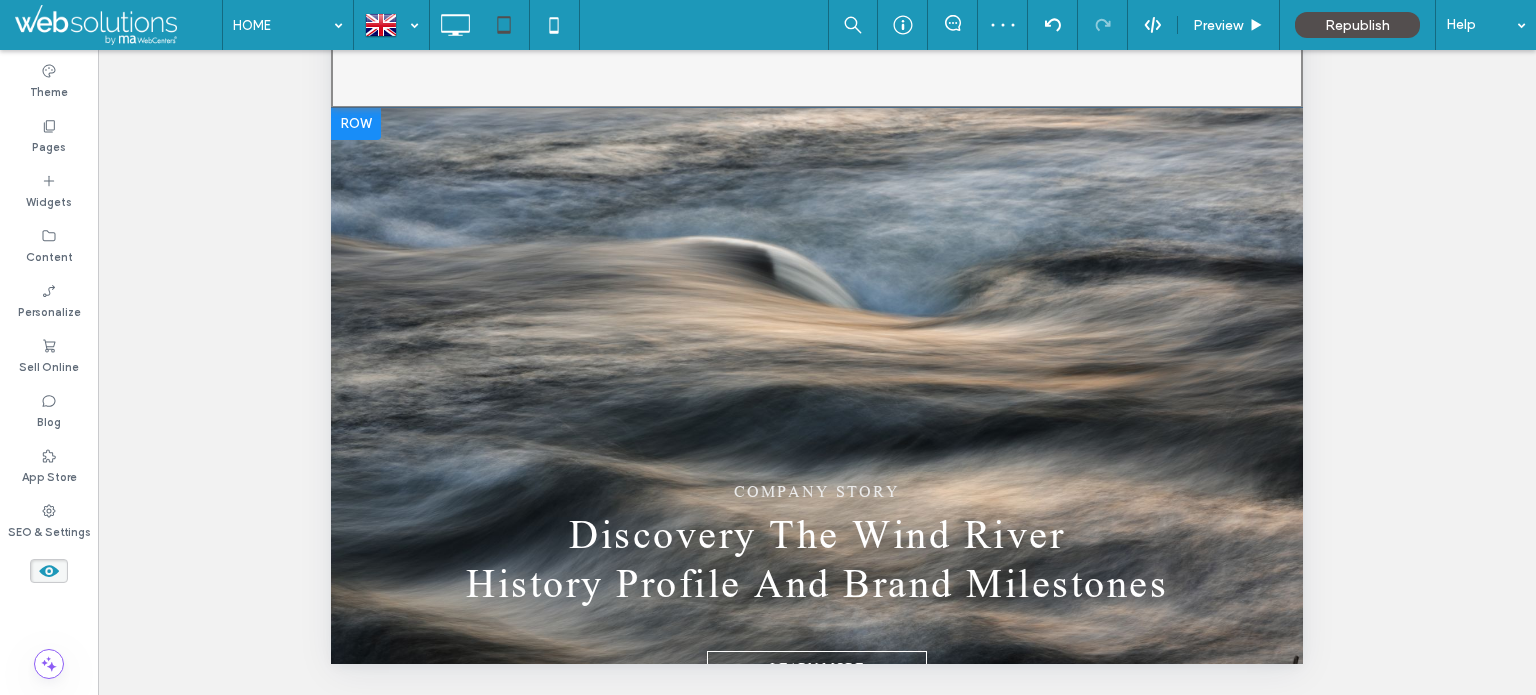 click at bounding box center [356, 124] 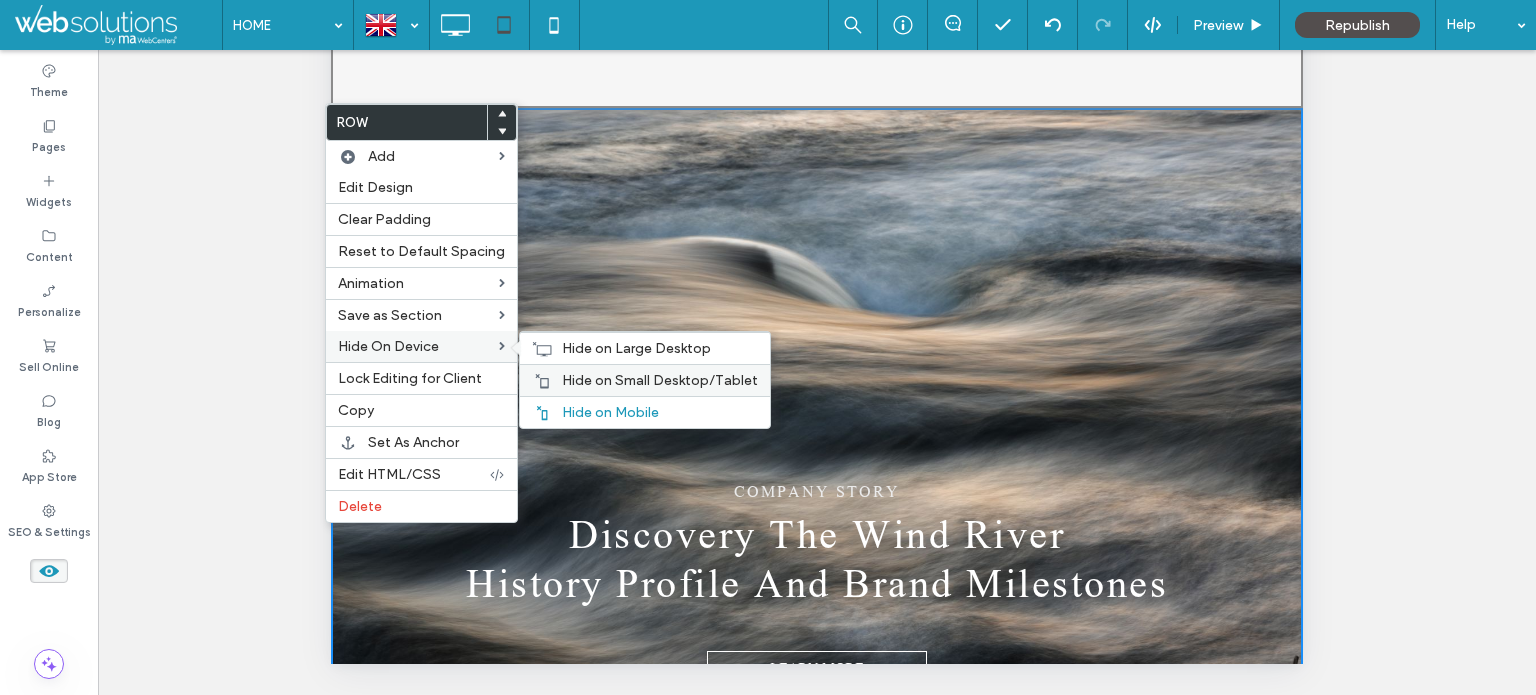 click on "Hide on Small Desktop/Tablet" at bounding box center (660, 380) 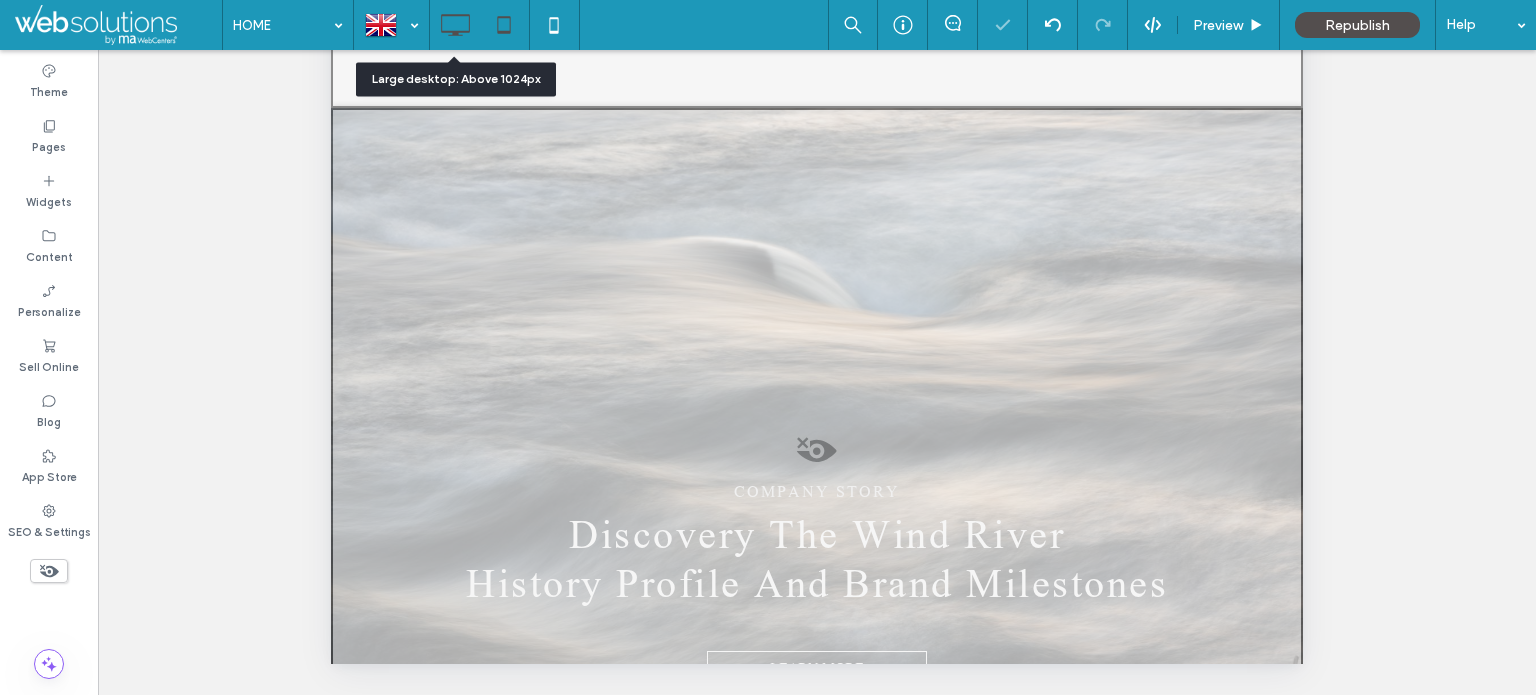 click 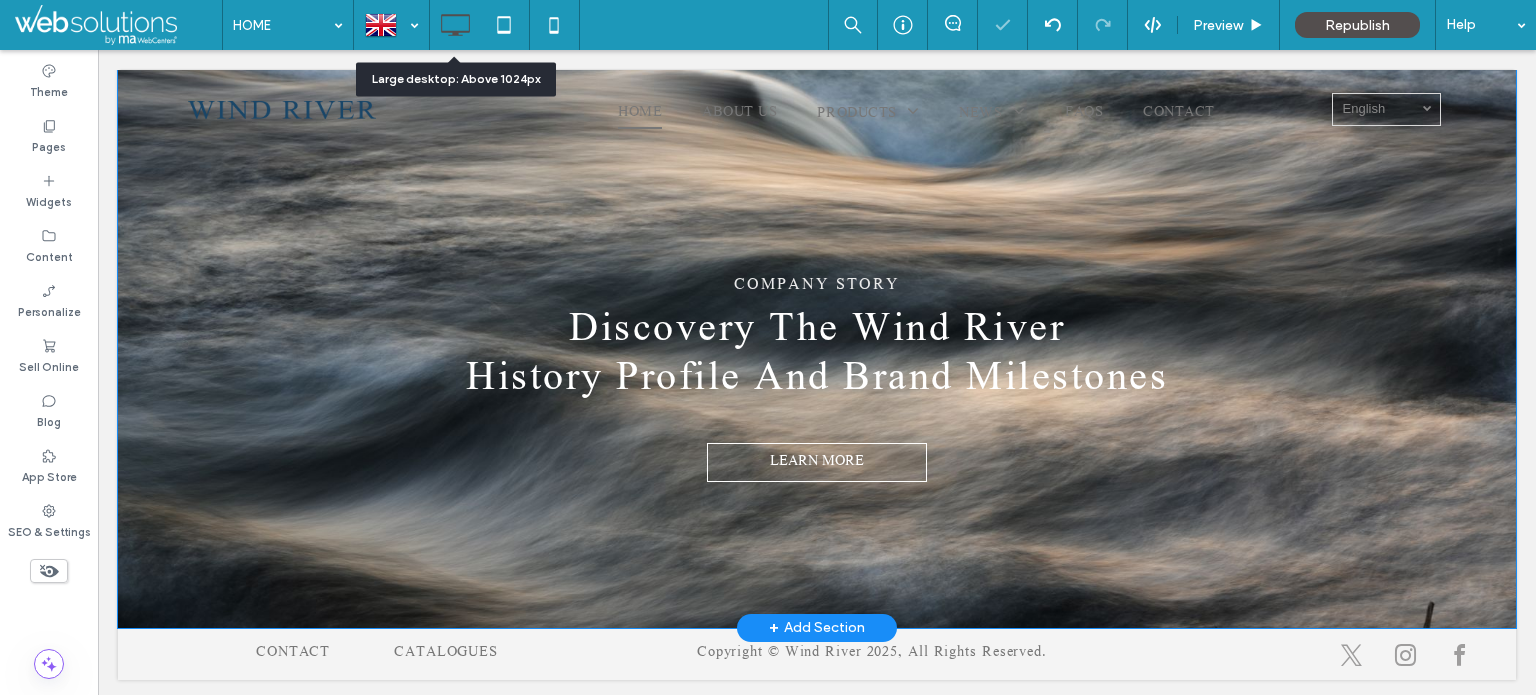 scroll, scrollTop: 0, scrollLeft: 0, axis: both 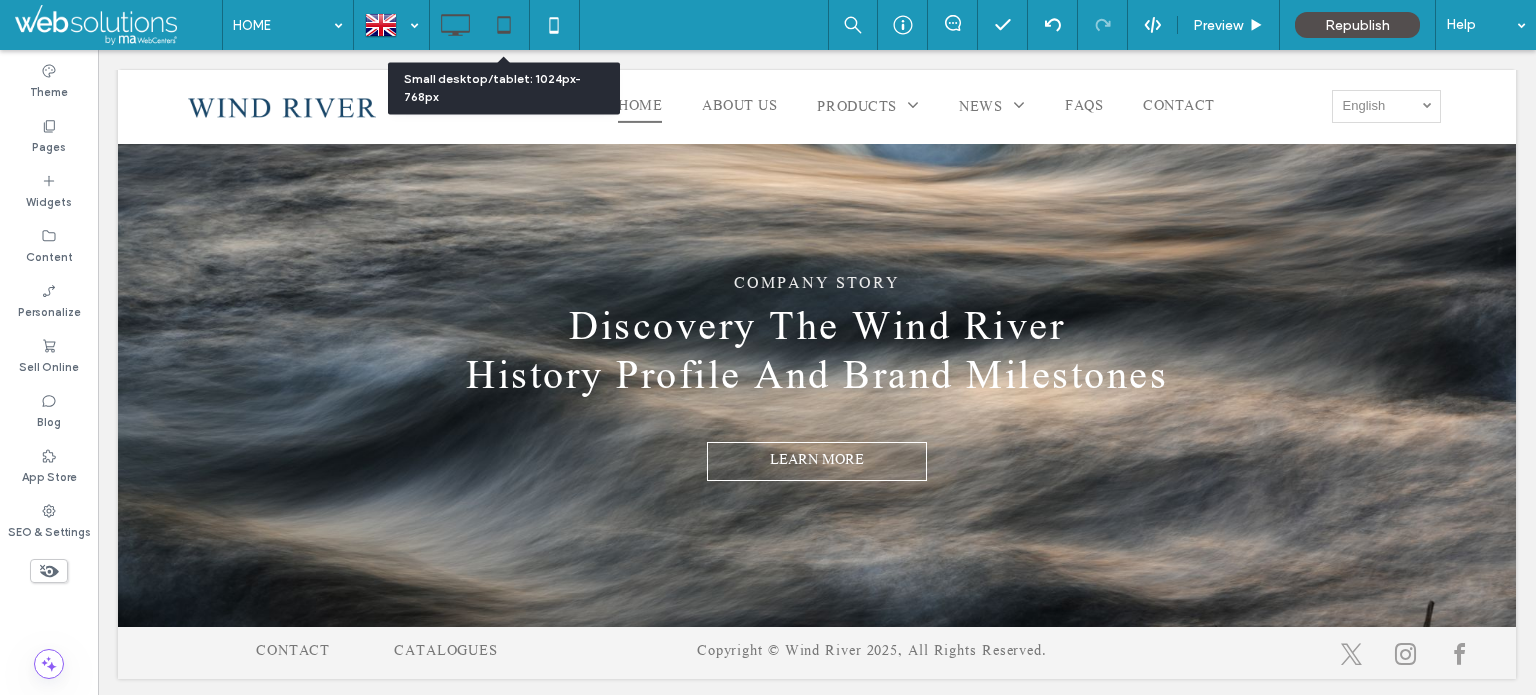 click 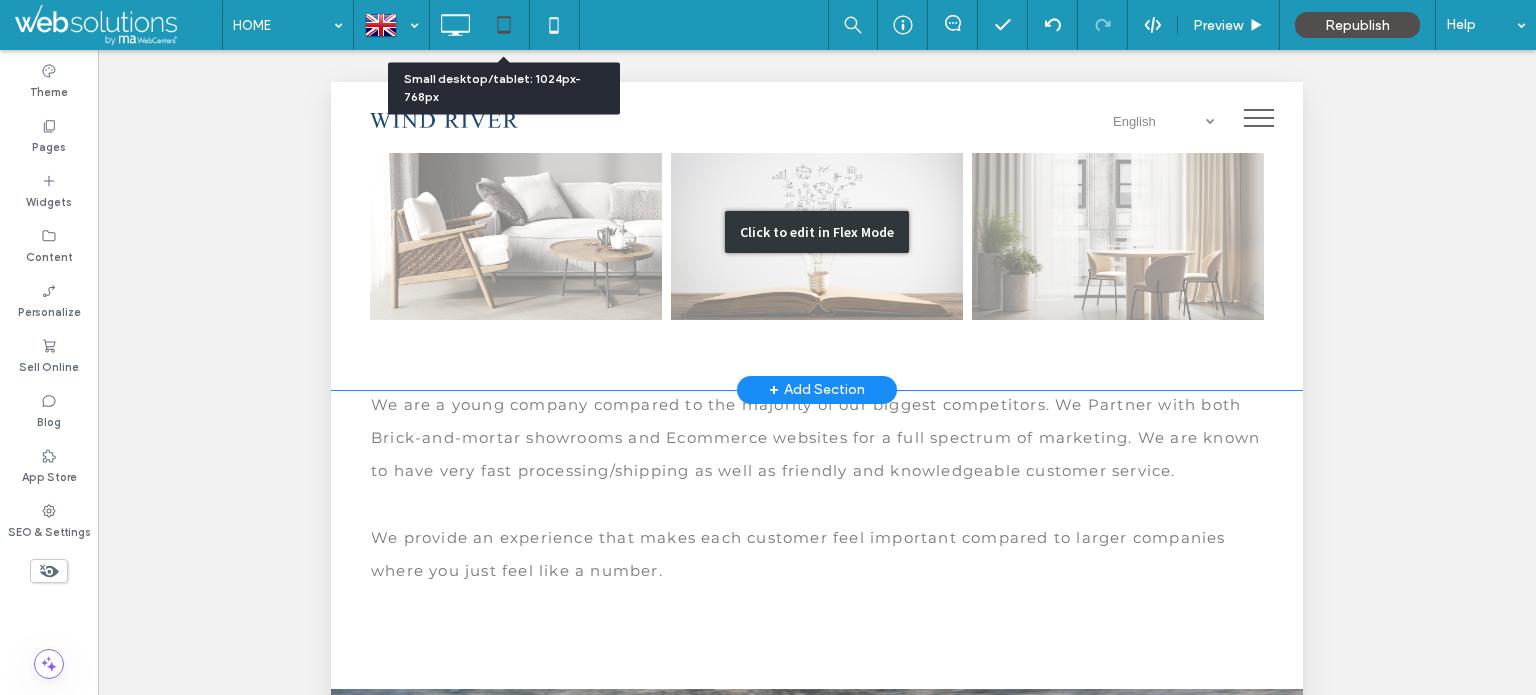 scroll, scrollTop: 1706, scrollLeft: 0, axis: vertical 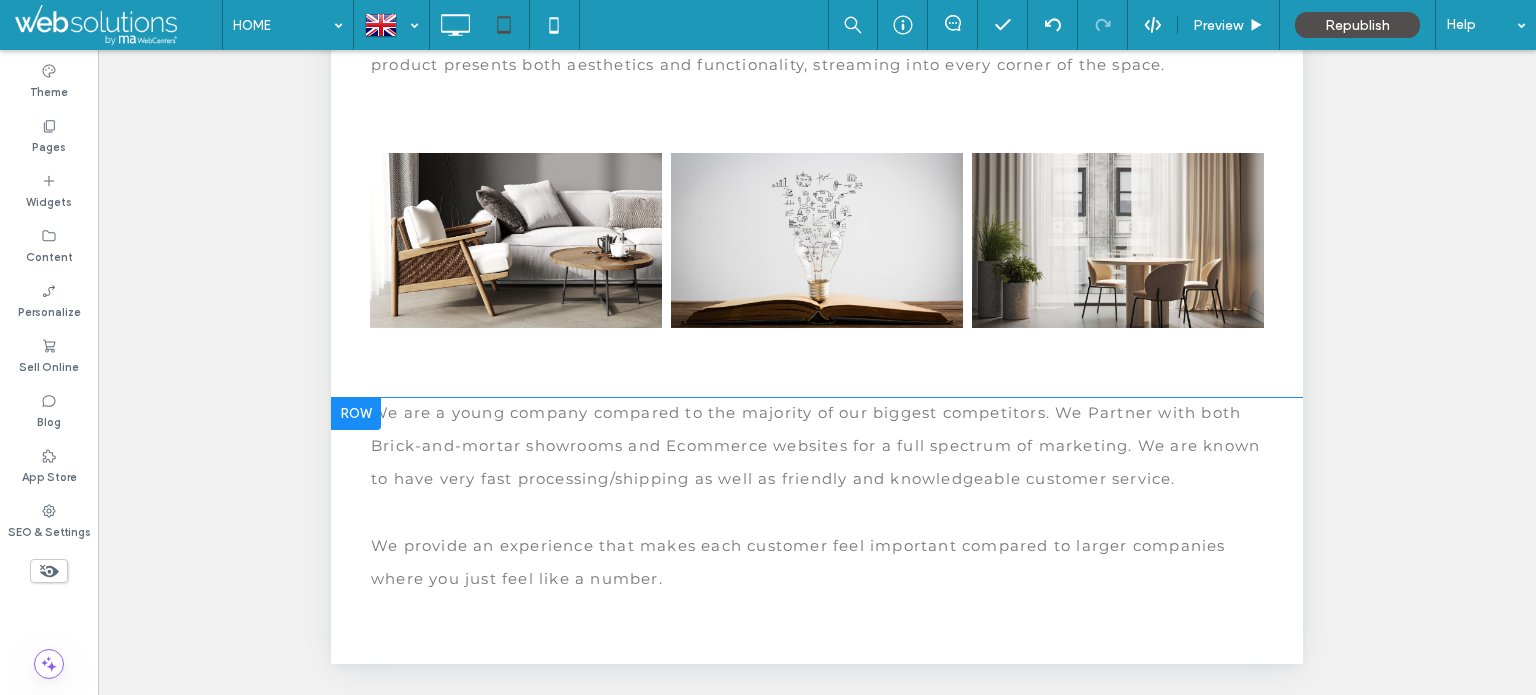 click on "We are a young company compared to the majority of our biggest competitors. We Partner with both Brick-and-mortar showrooms and Ecommerce websites for a full spectrum of marketing. We are known to have very fast processing/shipping as well as friendly and knowledgeable customer service.   We provide an experience that makes each customer feel important compared to larger companies where you just feel like a number.
Click To Paste
Row + Add Section" at bounding box center [817, 547] 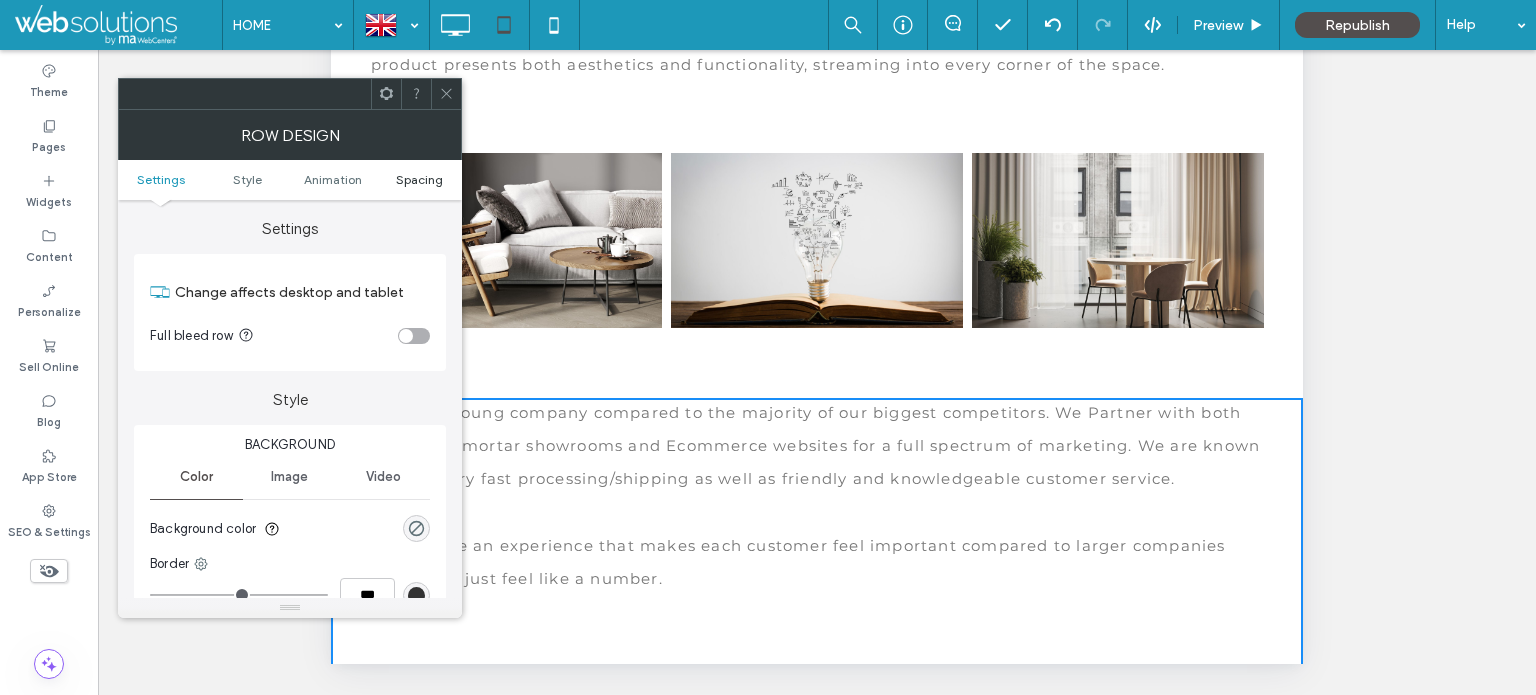 click on "Spacing" at bounding box center (419, 179) 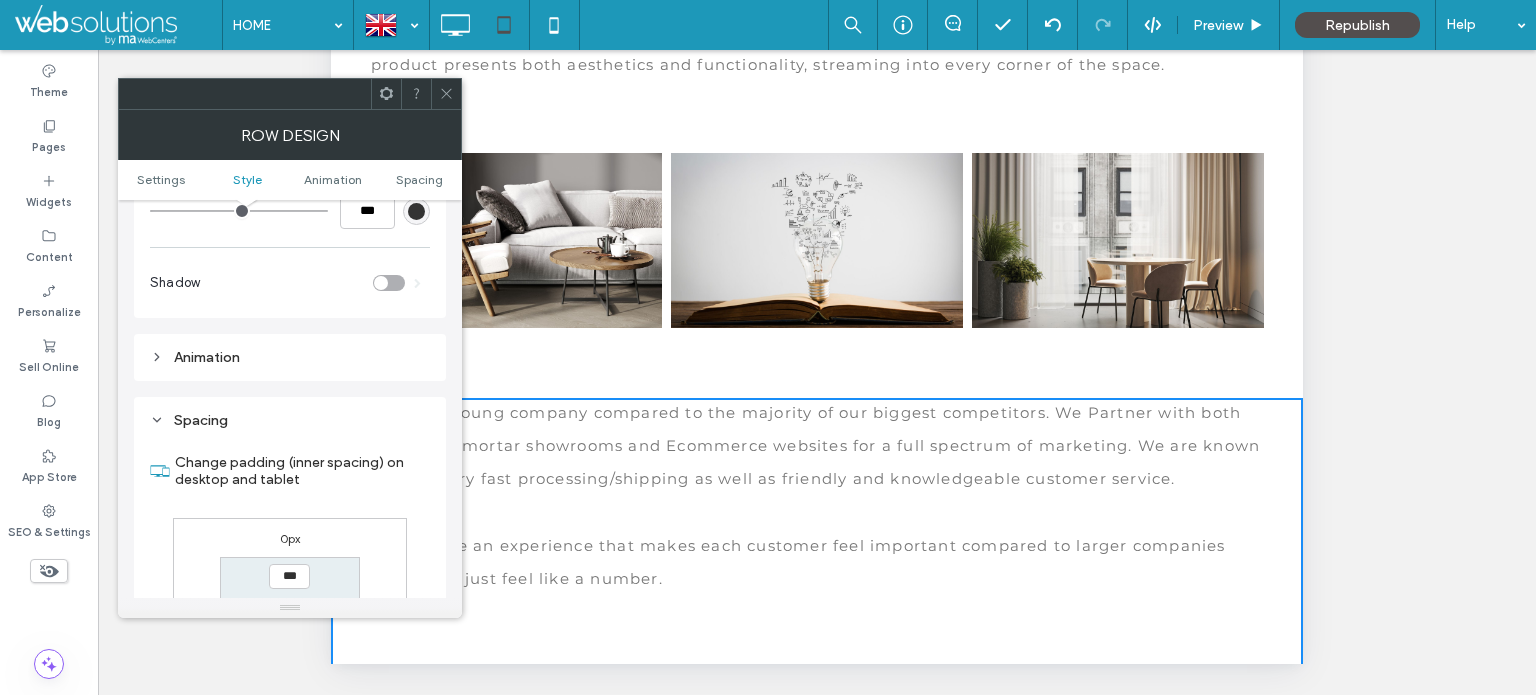 scroll, scrollTop: 564, scrollLeft: 0, axis: vertical 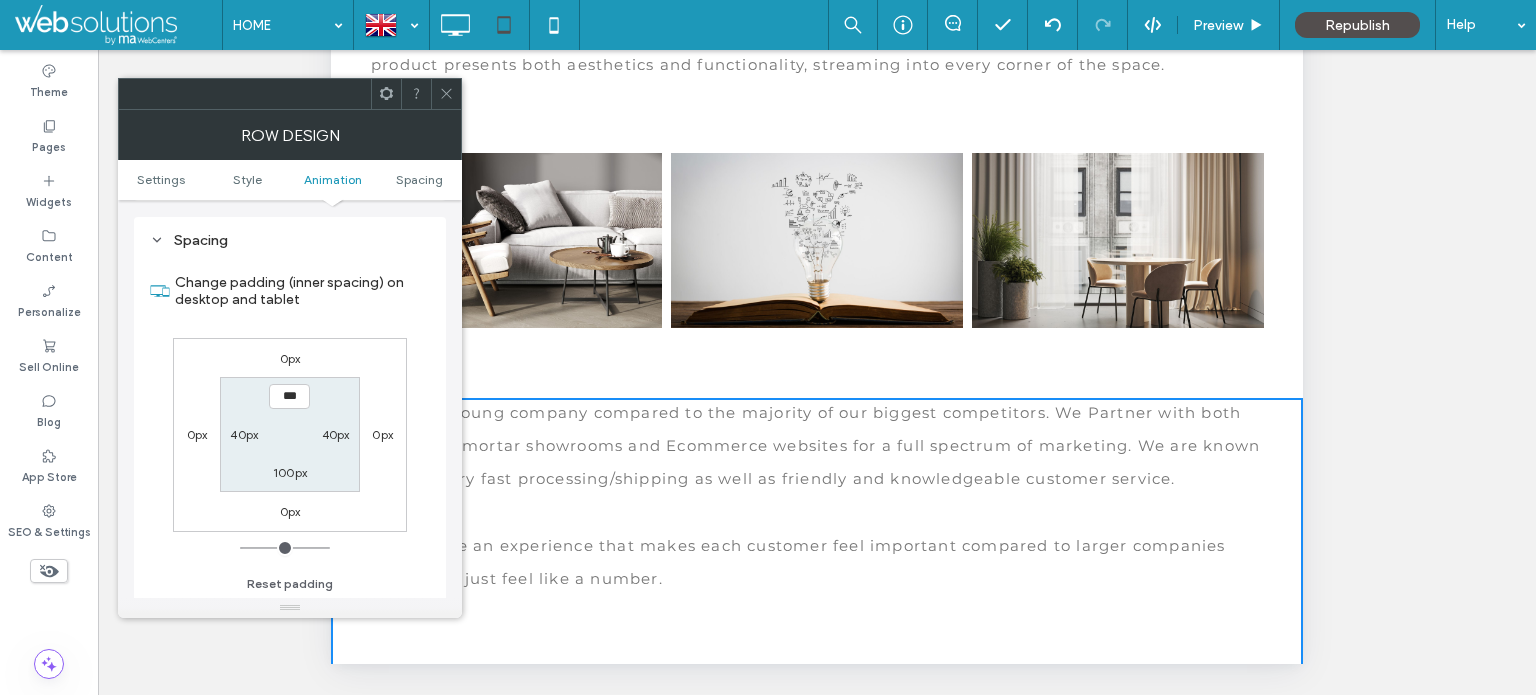 click on "100px" at bounding box center [290, 472] 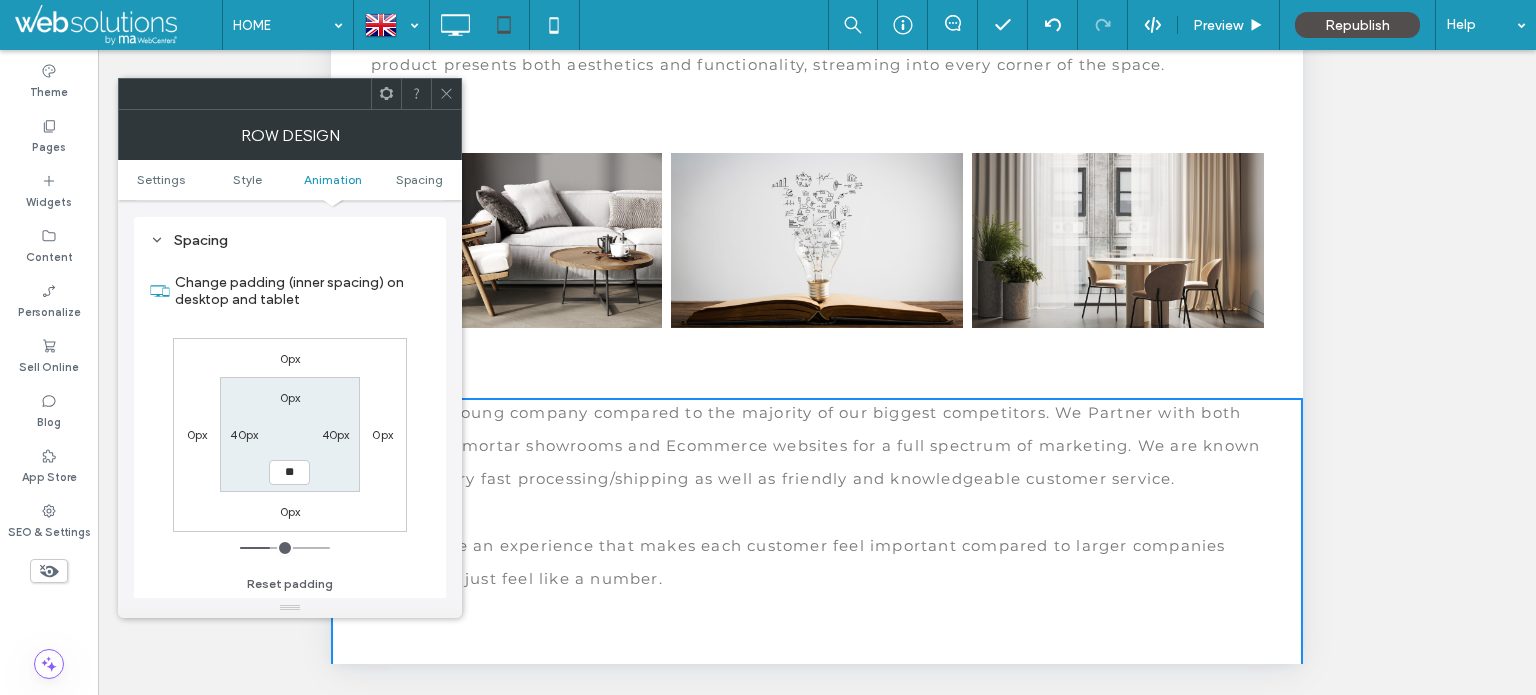 type on "**" 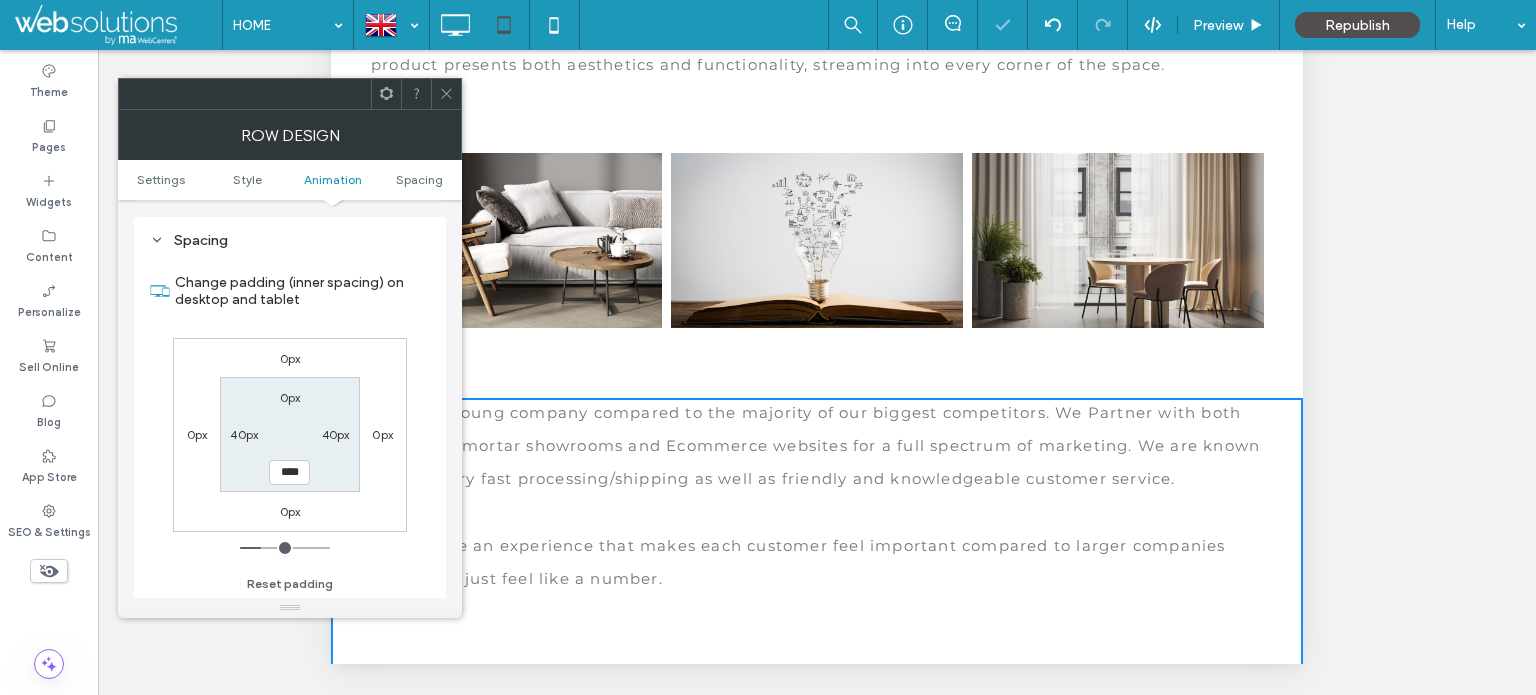 click at bounding box center (446, 94) 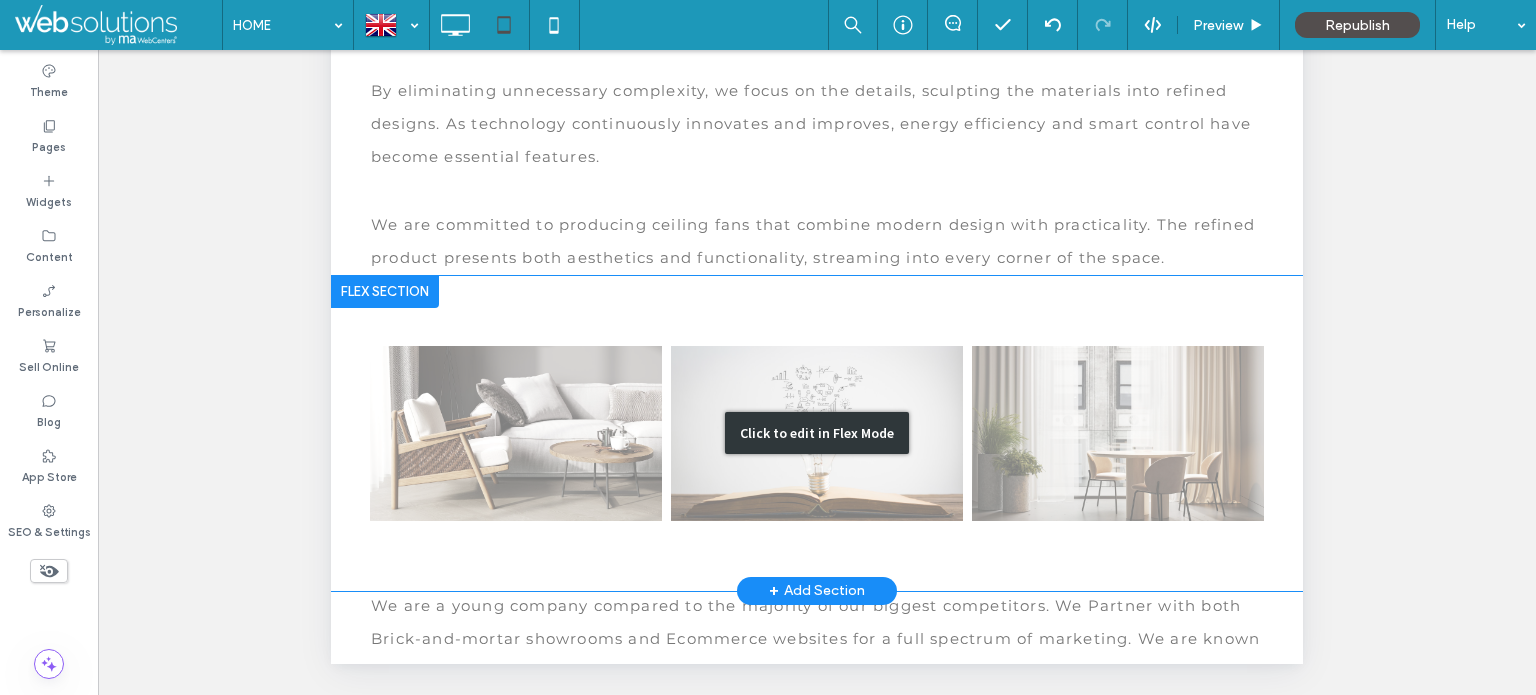 scroll, scrollTop: 806, scrollLeft: 0, axis: vertical 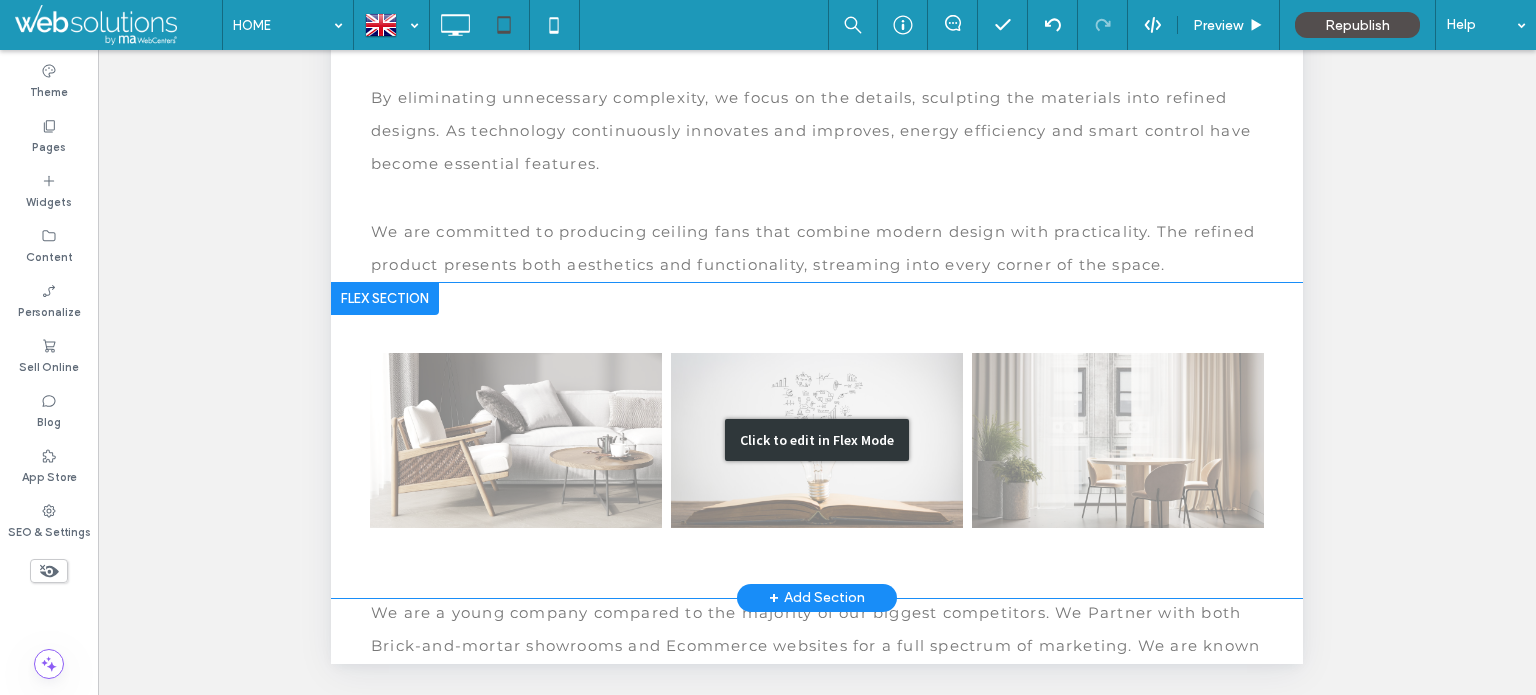 click on "Click to edit in Flex Mode" at bounding box center (817, 440) 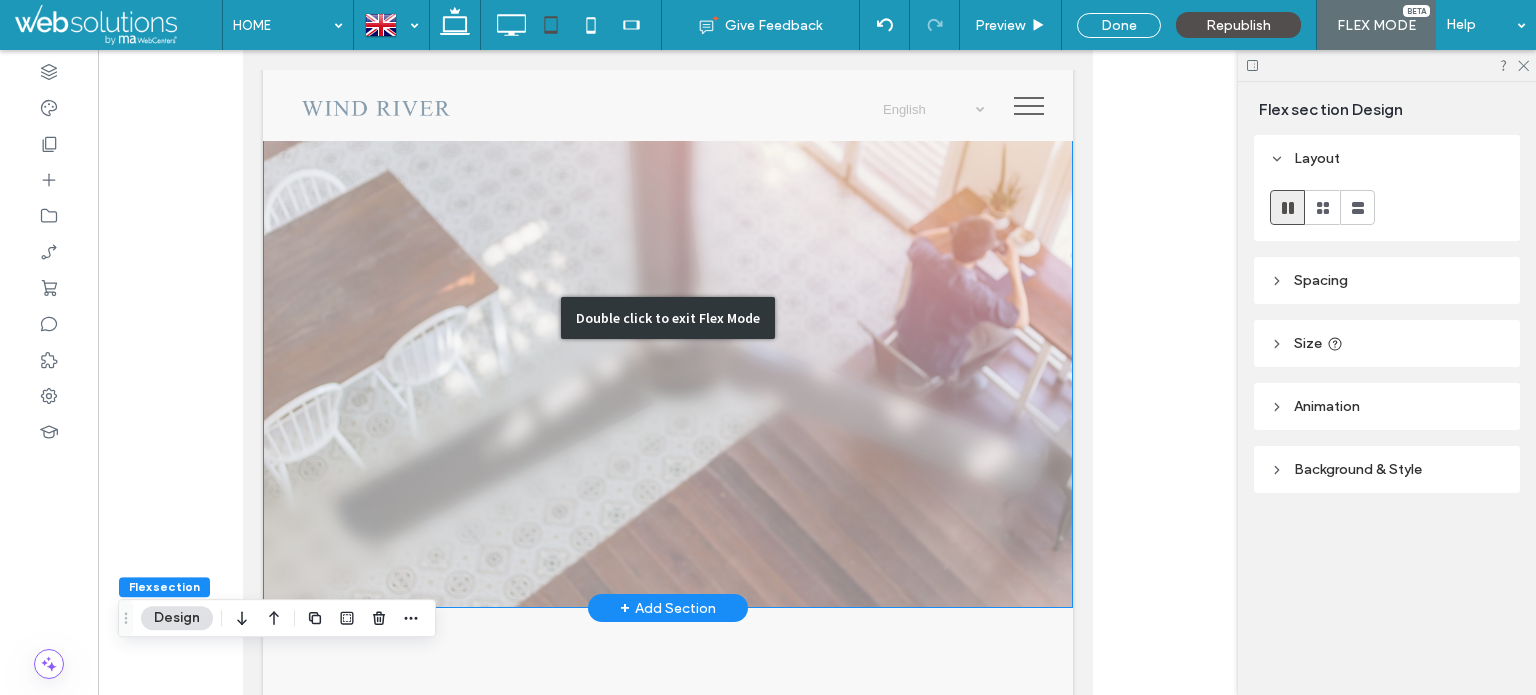 type on "**" 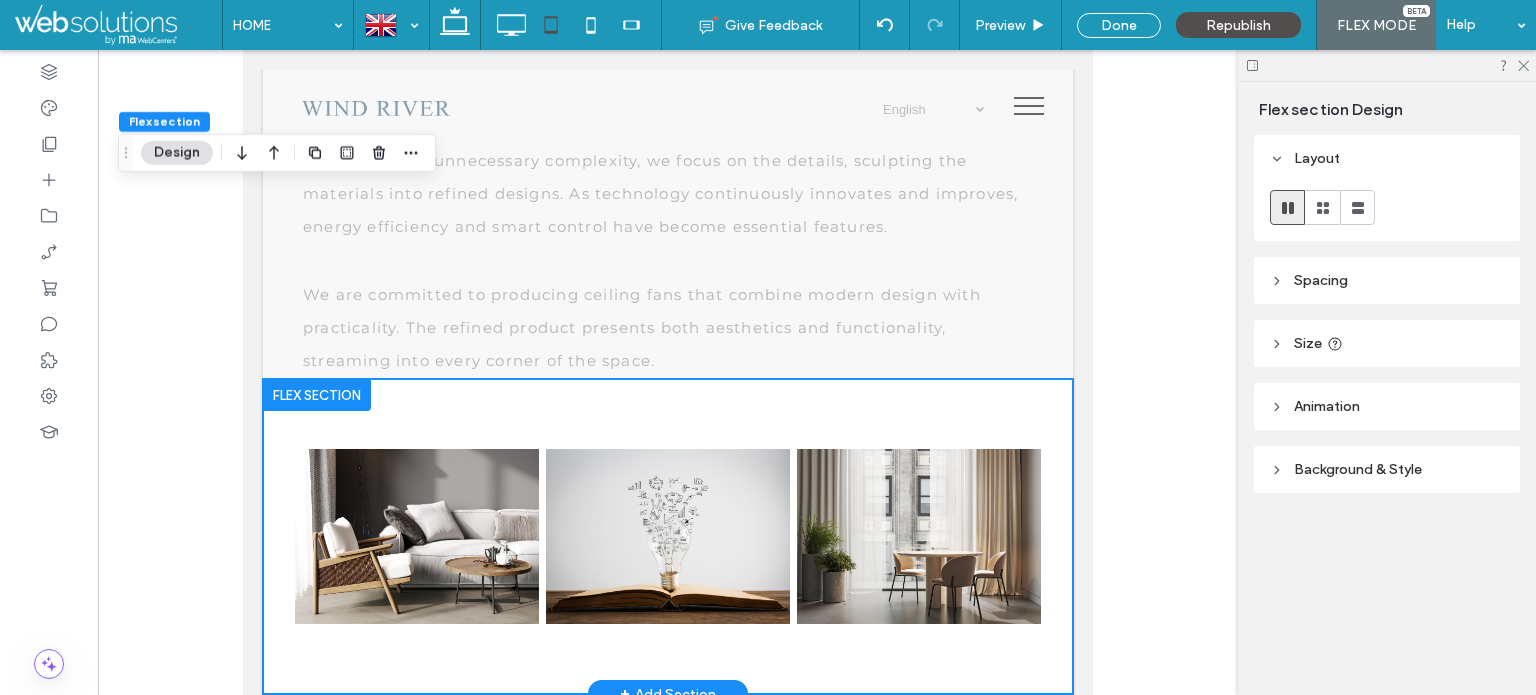 scroll, scrollTop: 1606, scrollLeft: 0, axis: vertical 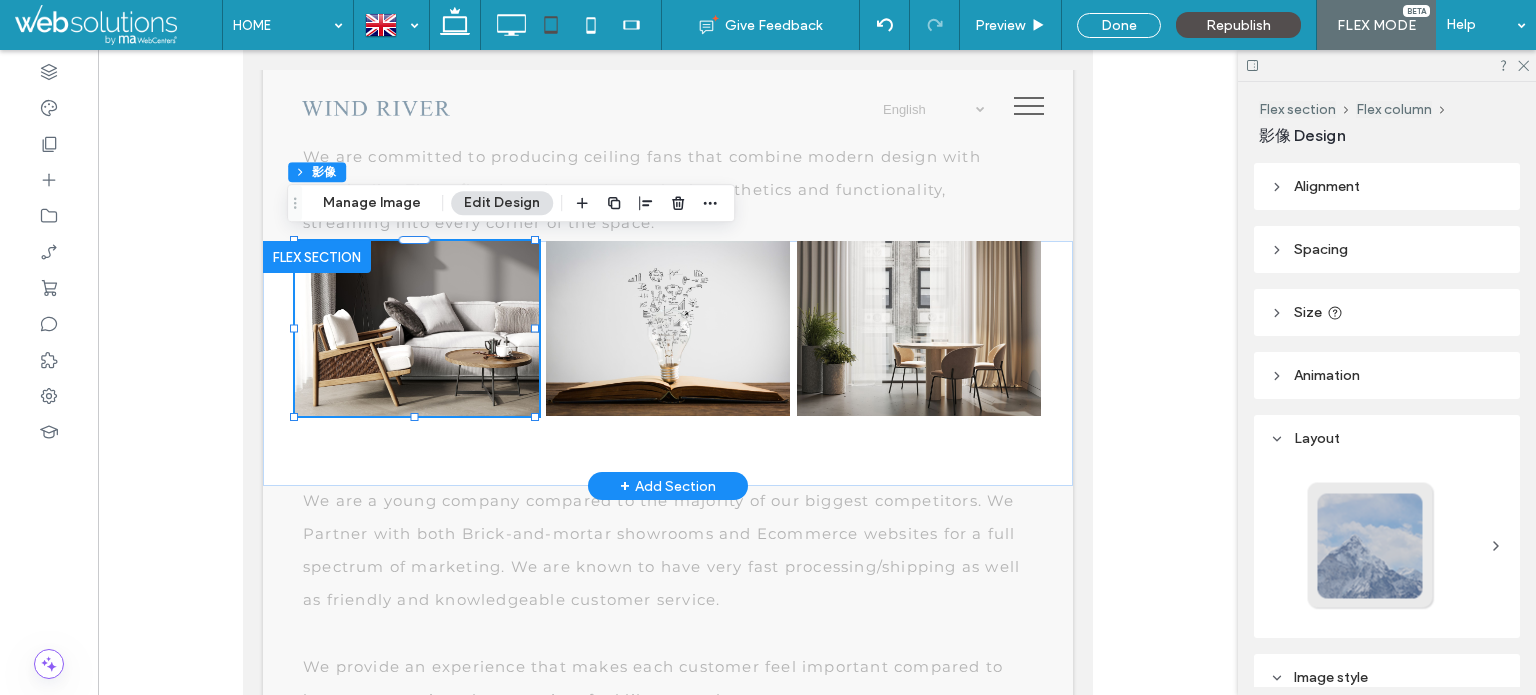 click on "Size" at bounding box center (1308, 312) 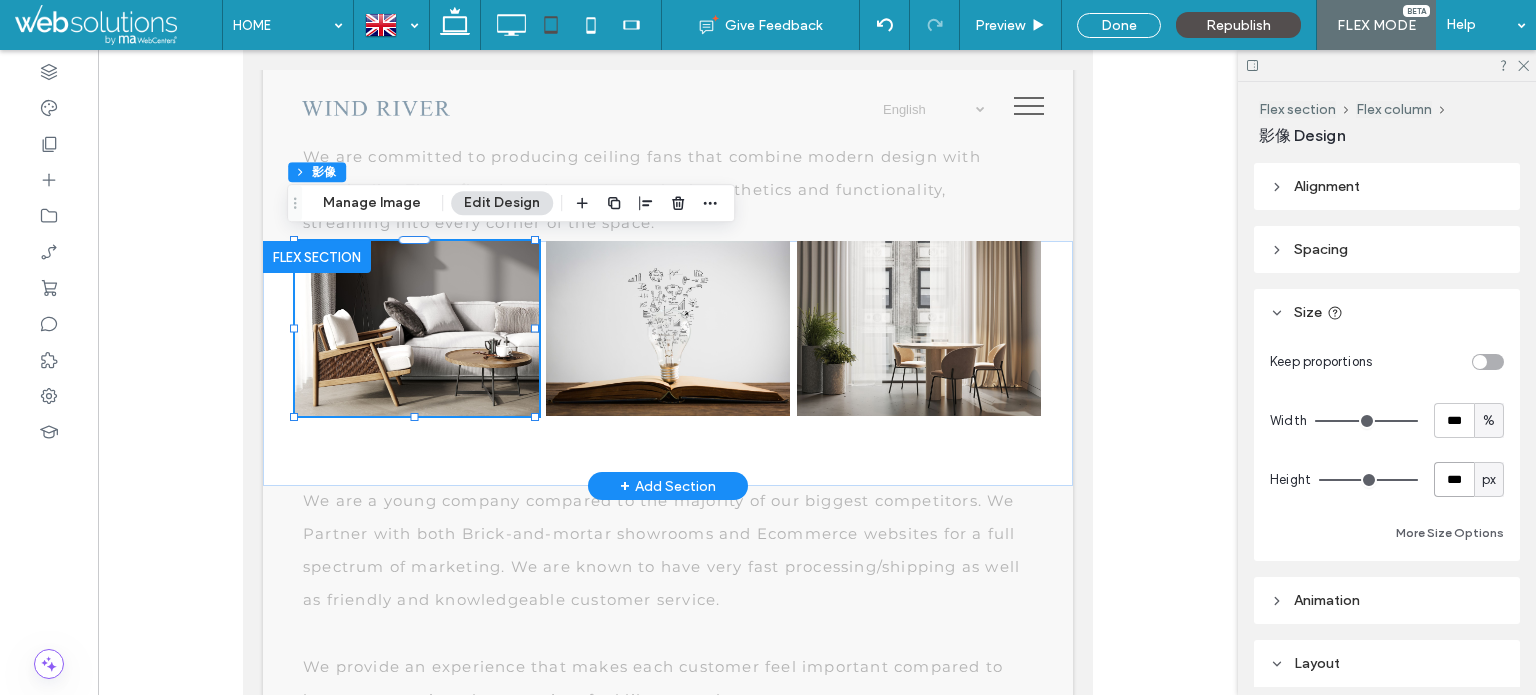 drag, startPoint x: 1452, startPoint y: 474, endPoint x: 1348, endPoint y: 471, distance: 104.04326 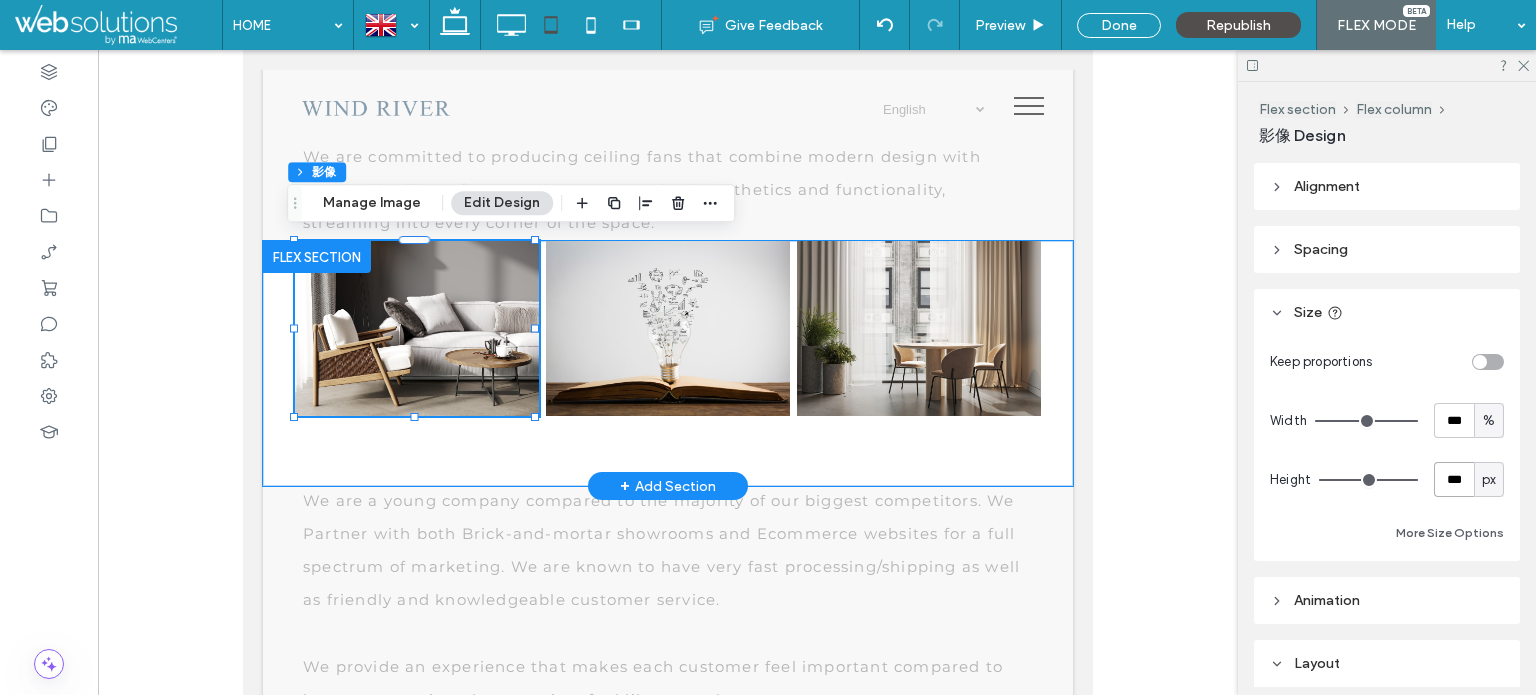 type on "***" 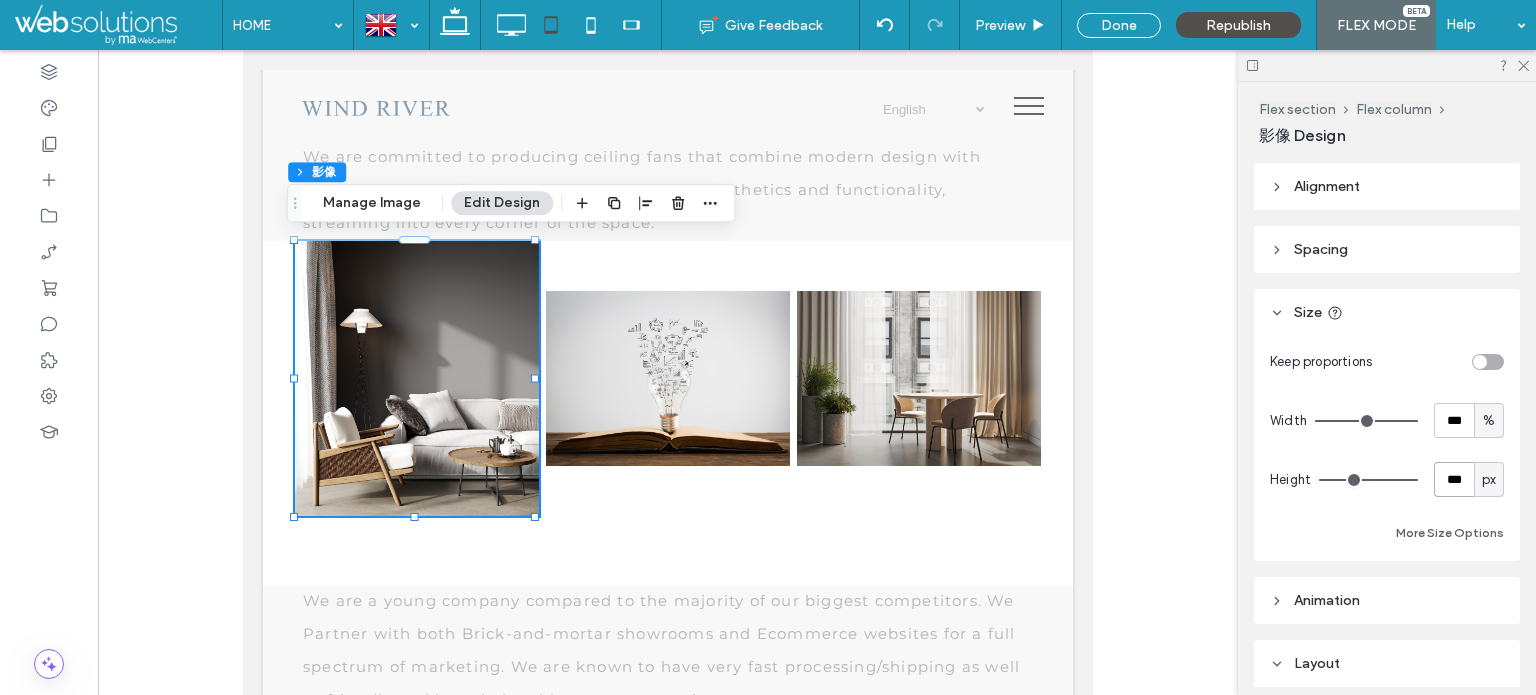 drag, startPoint x: 1454, startPoint y: 475, endPoint x: 1398, endPoint y: 475, distance: 56 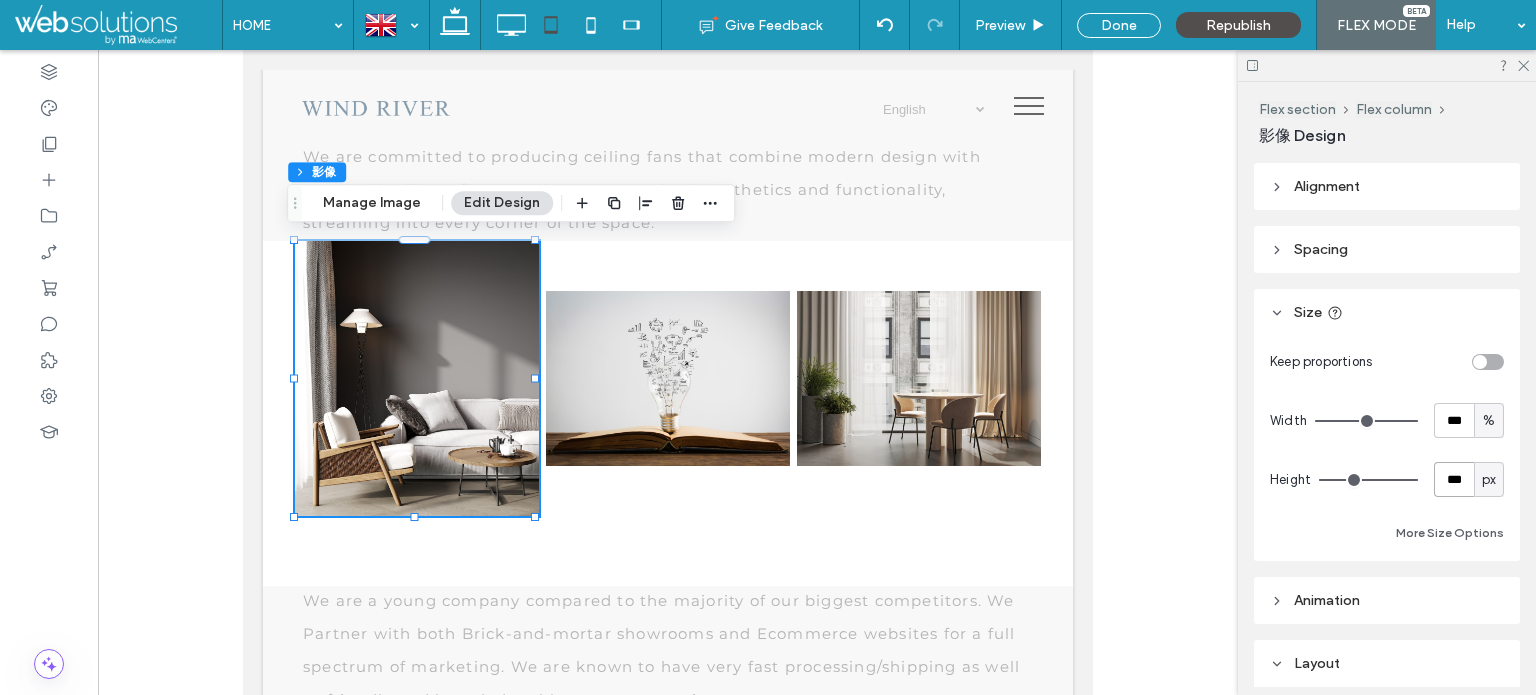type on "***" 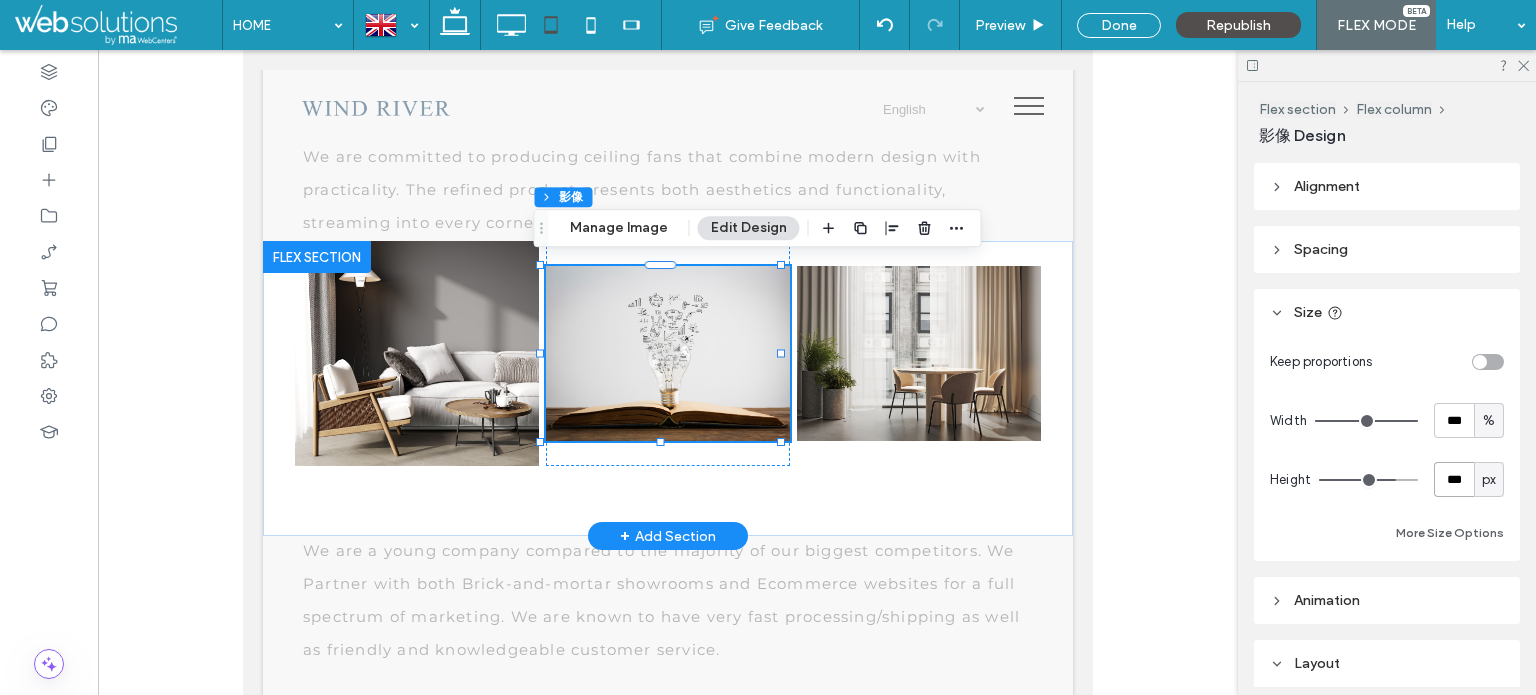 drag, startPoint x: 1459, startPoint y: 479, endPoint x: 1318, endPoint y: 471, distance: 141.22676 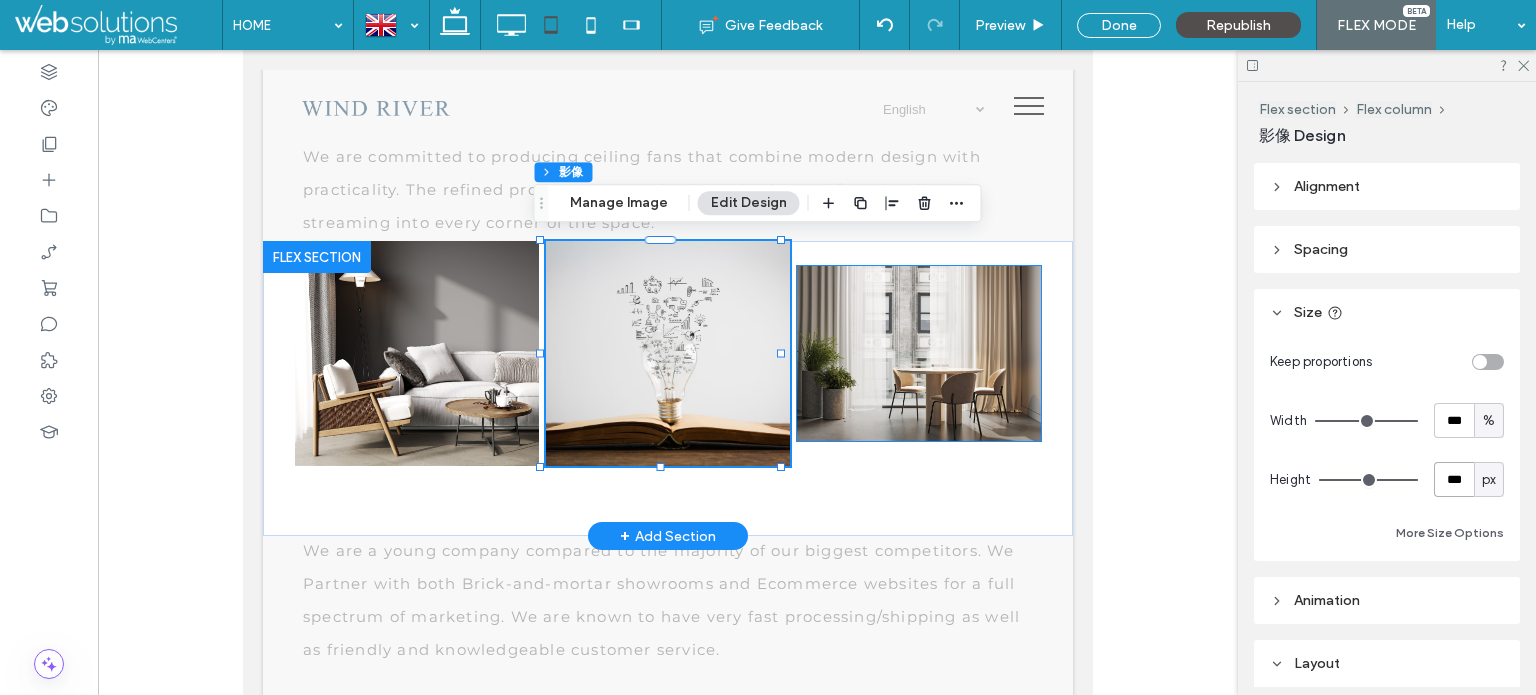 click at bounding box center [918, 353] 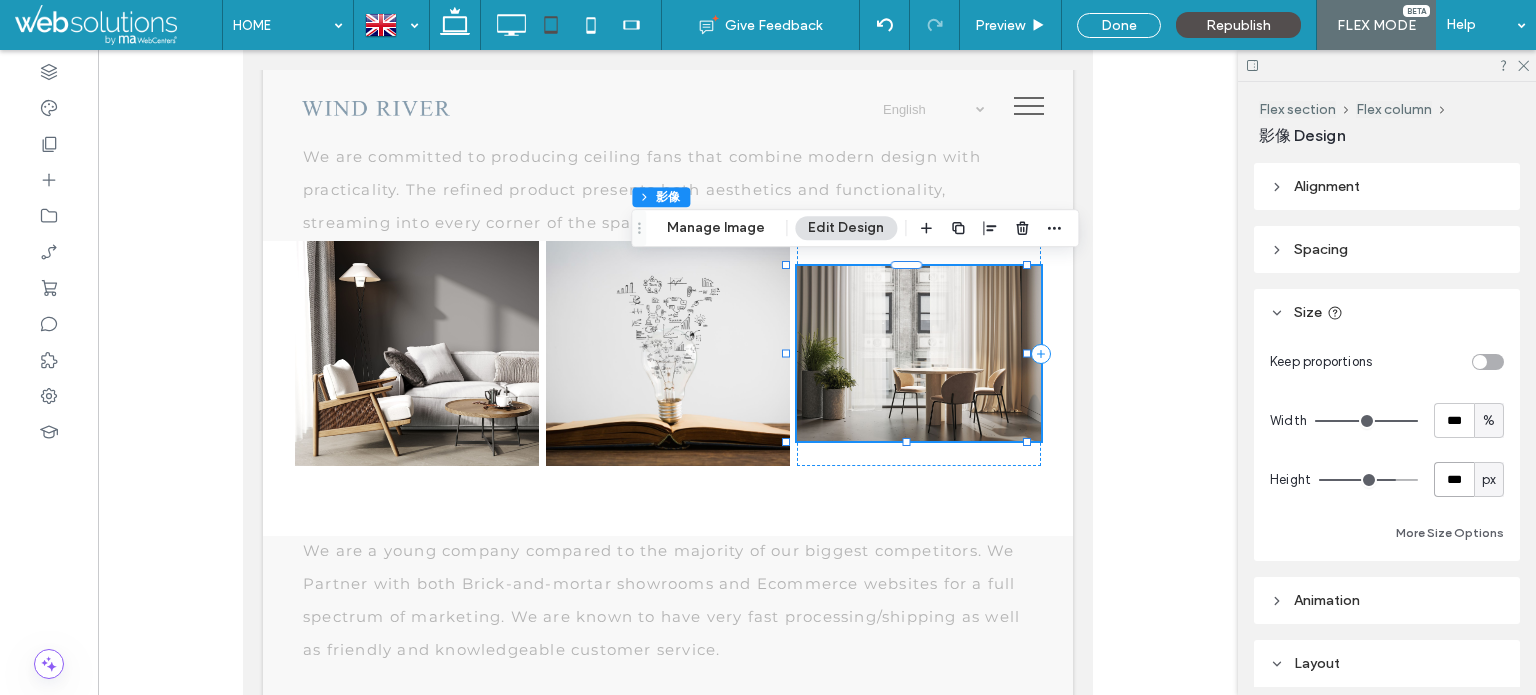 drag, startPoint x: 1451, startPoint y: 477, endPoint x: 1423, endPoint y: 475, distance: 28.071337 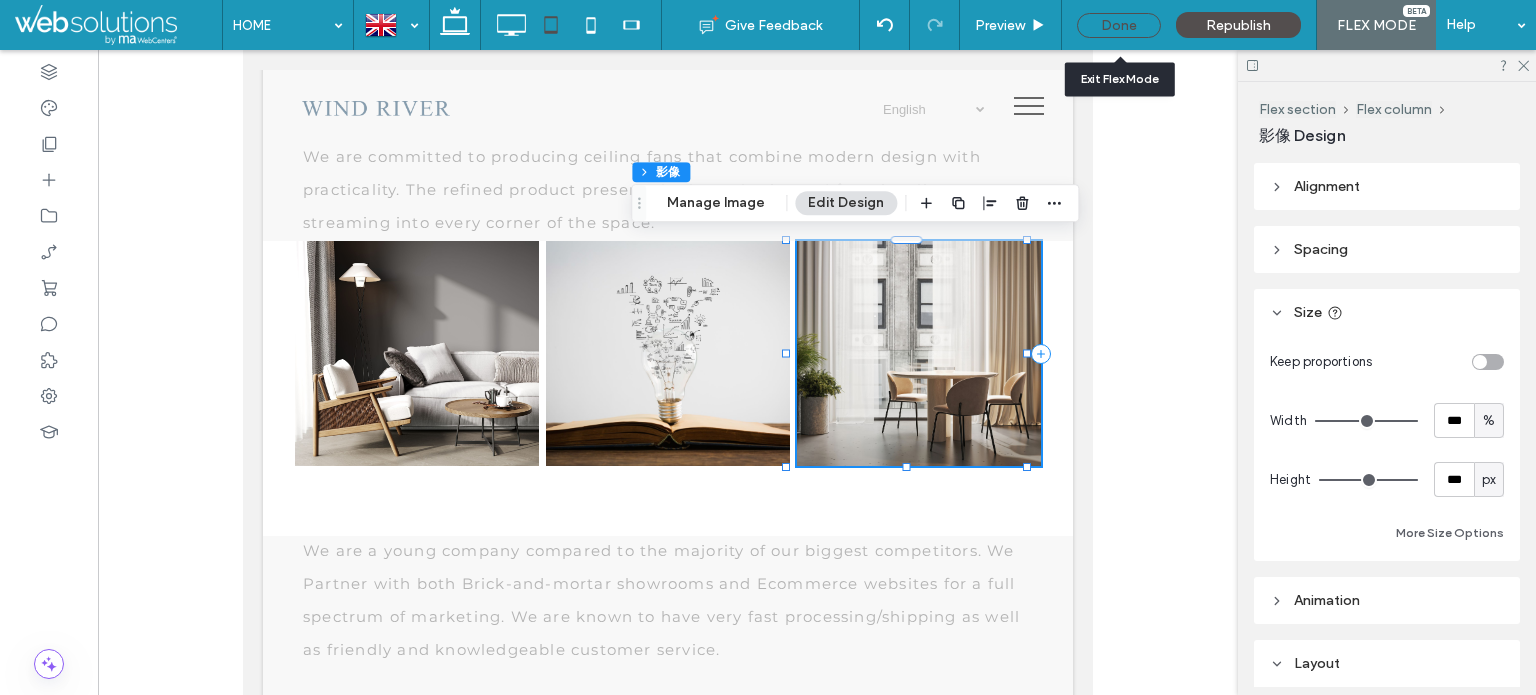 drag, startPoint x: 1131, startPoint y: 27, endPoint x: 731, endPoint y: 797, distance: 867.6981 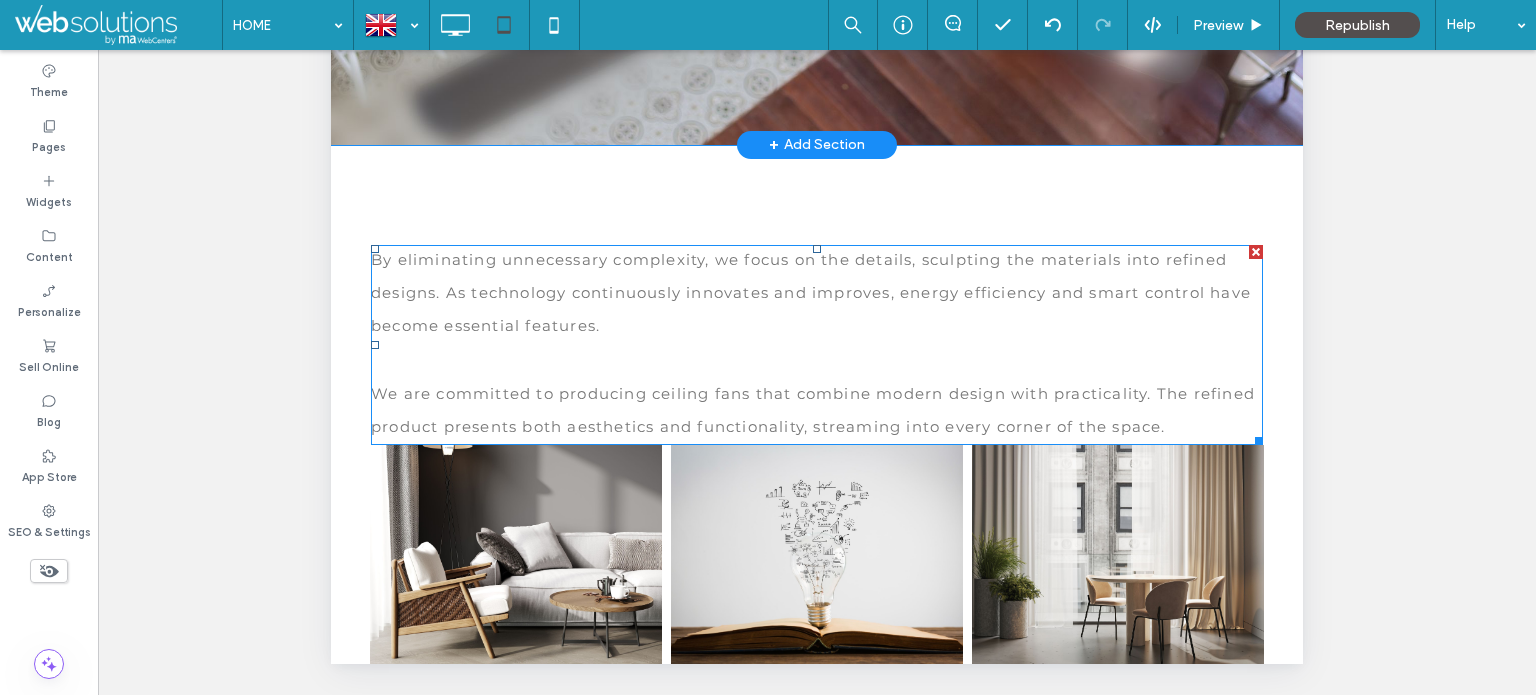 scroll, scrollTop: 656, scrollLeft: 0, axis: vertical 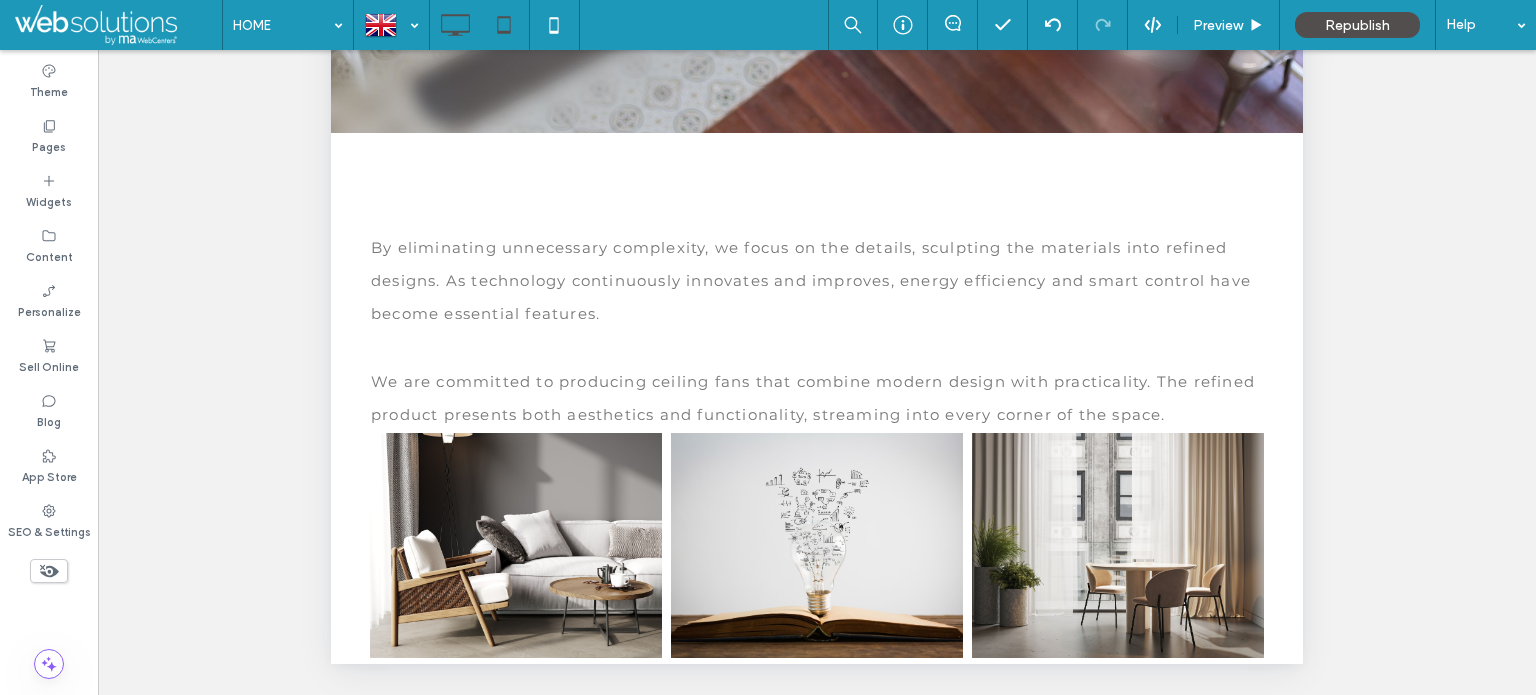click 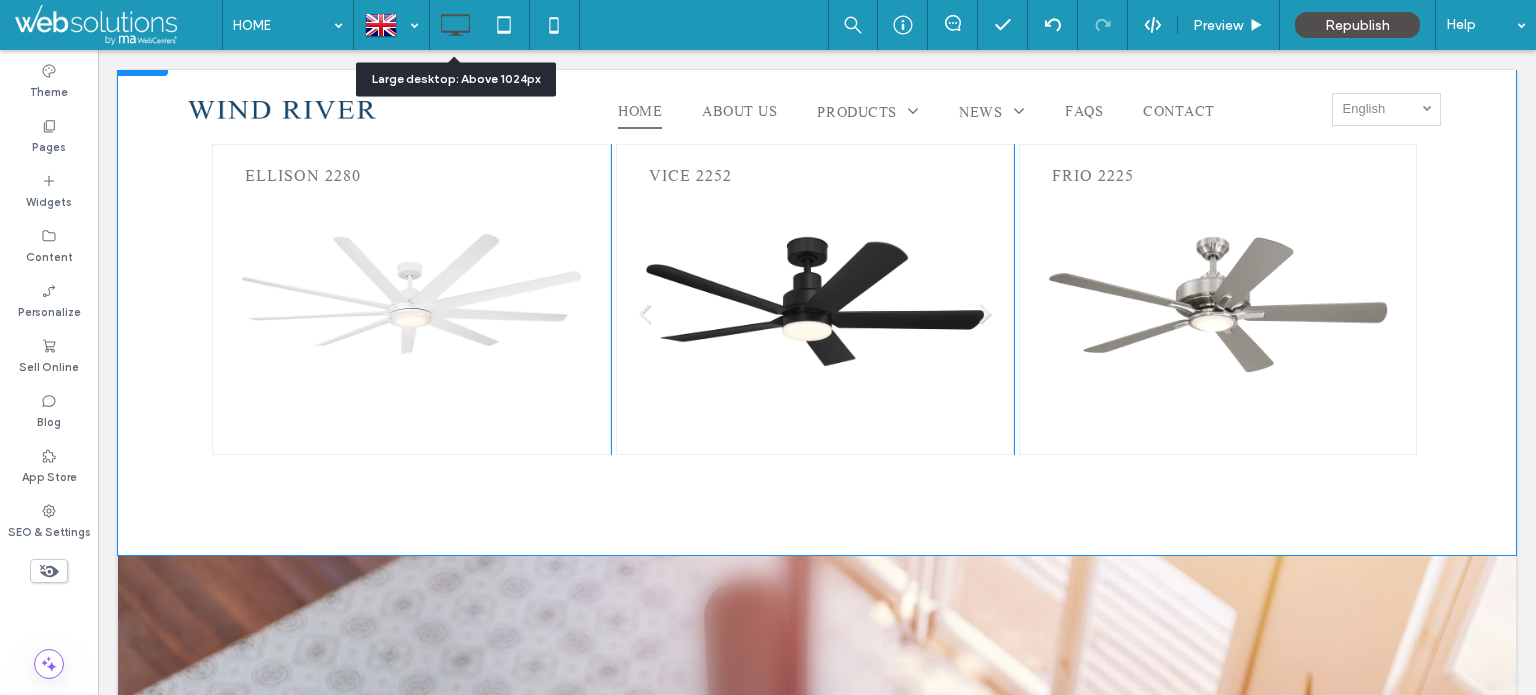 scroll, scrollTop: 0, scrollLeft: 0, axis: both 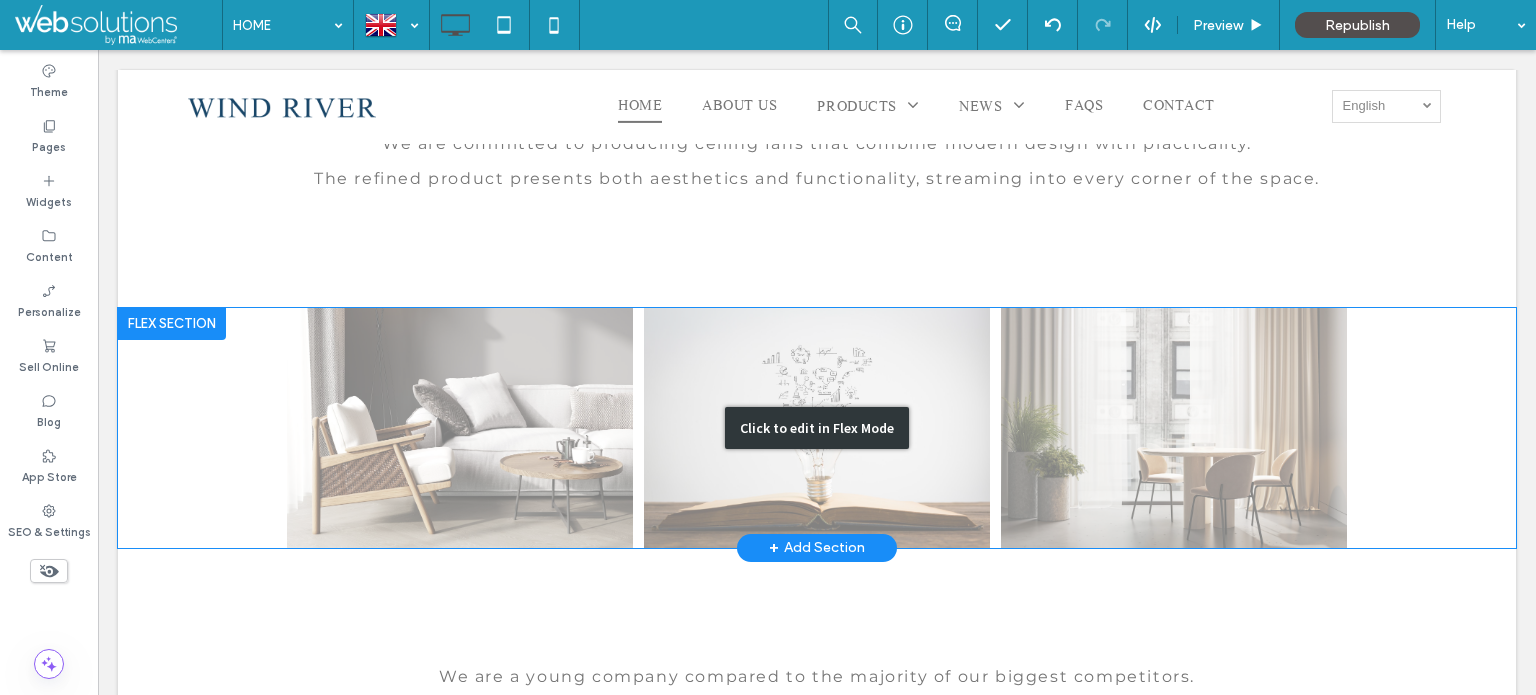 click on "Click to edit in Flex Mode" at bounding box center (817, 428) 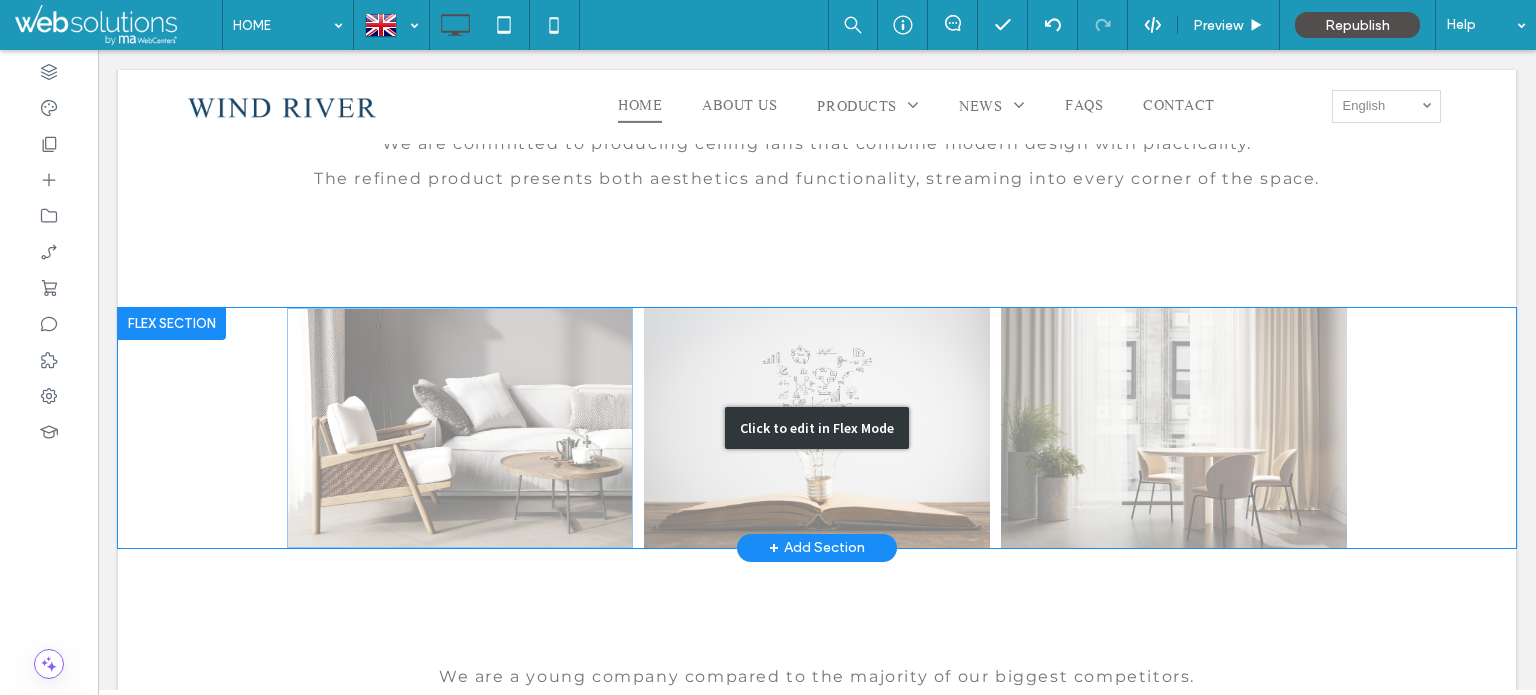 scroll, scrollTop: 2084, scrollLeft: 0, axis: vertical 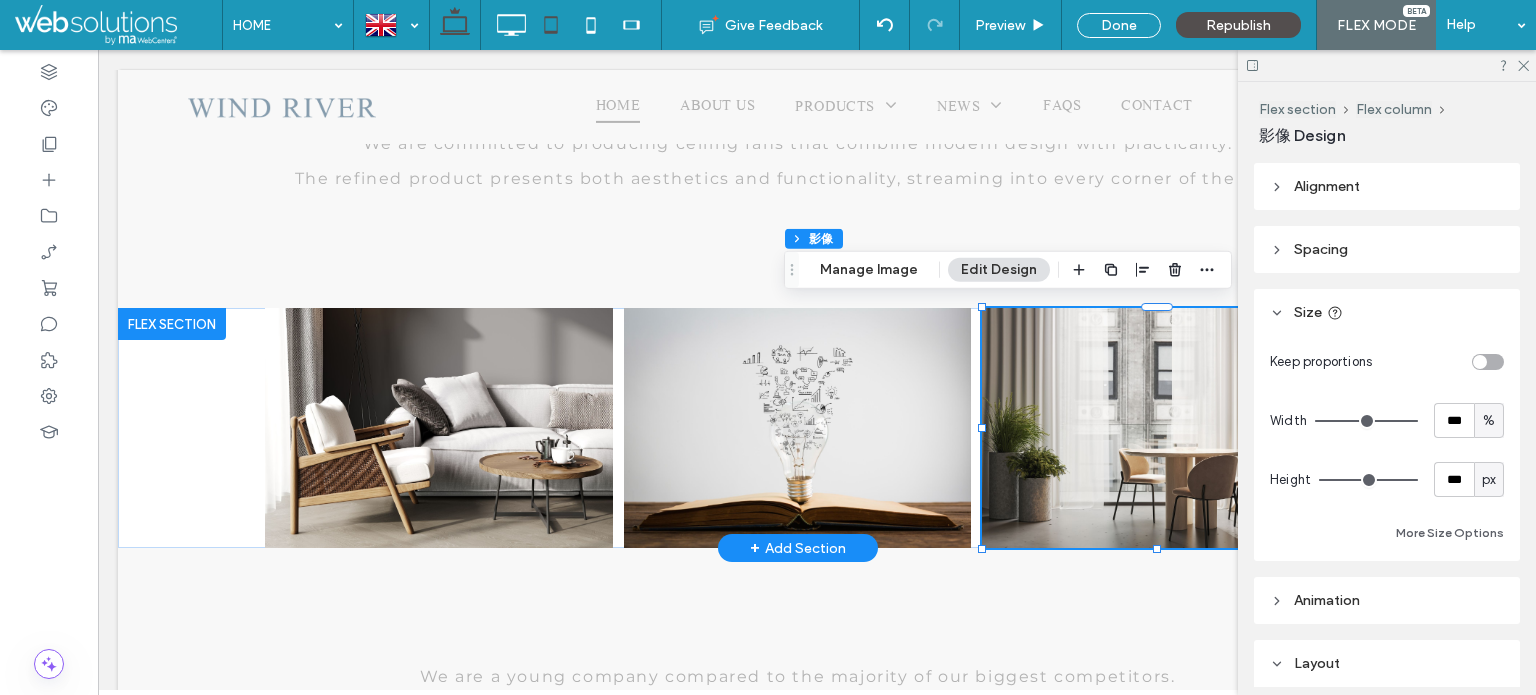 drag, startPoint x: 366, startPoint y: 58, endPoint x: 557, endPoint y: 41, distance: 191.75505 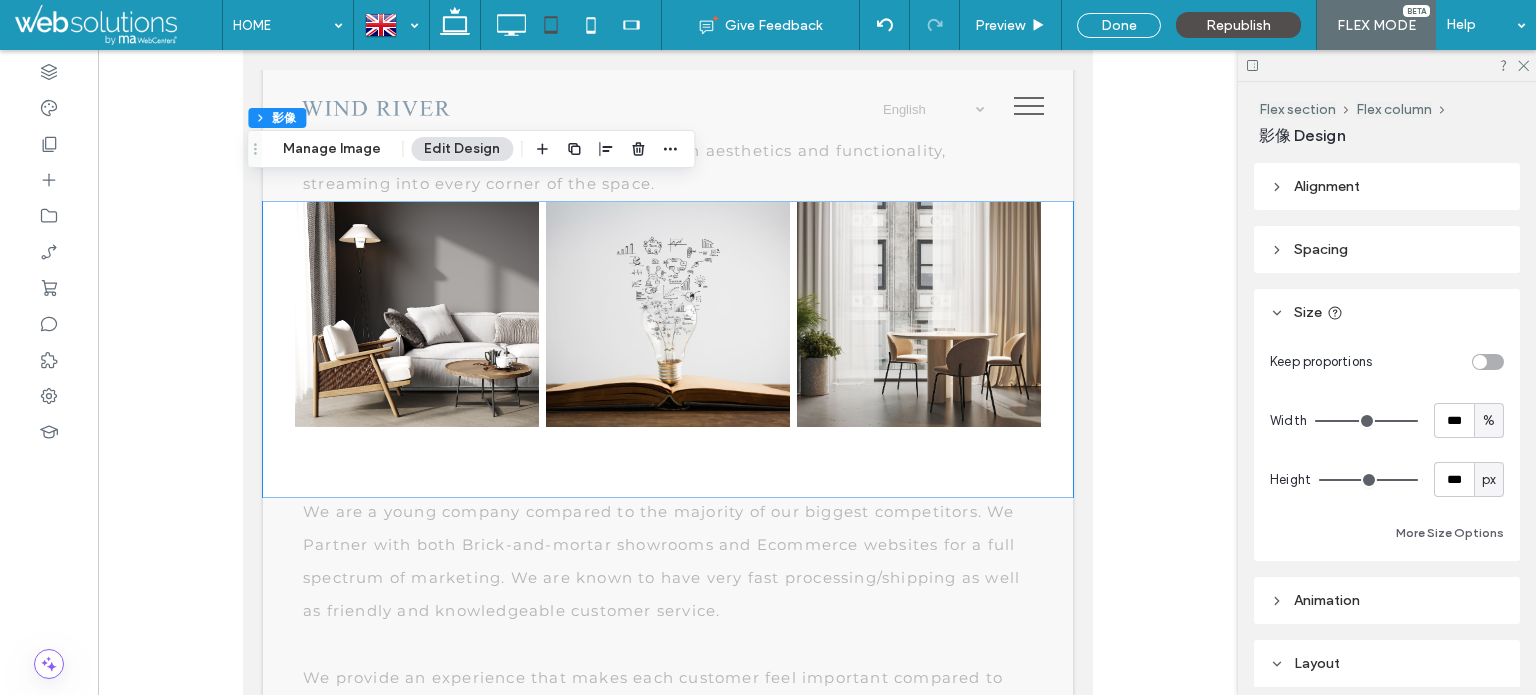scroll, scrollTop: 1482, scrollLeft: 0, axis: vertical 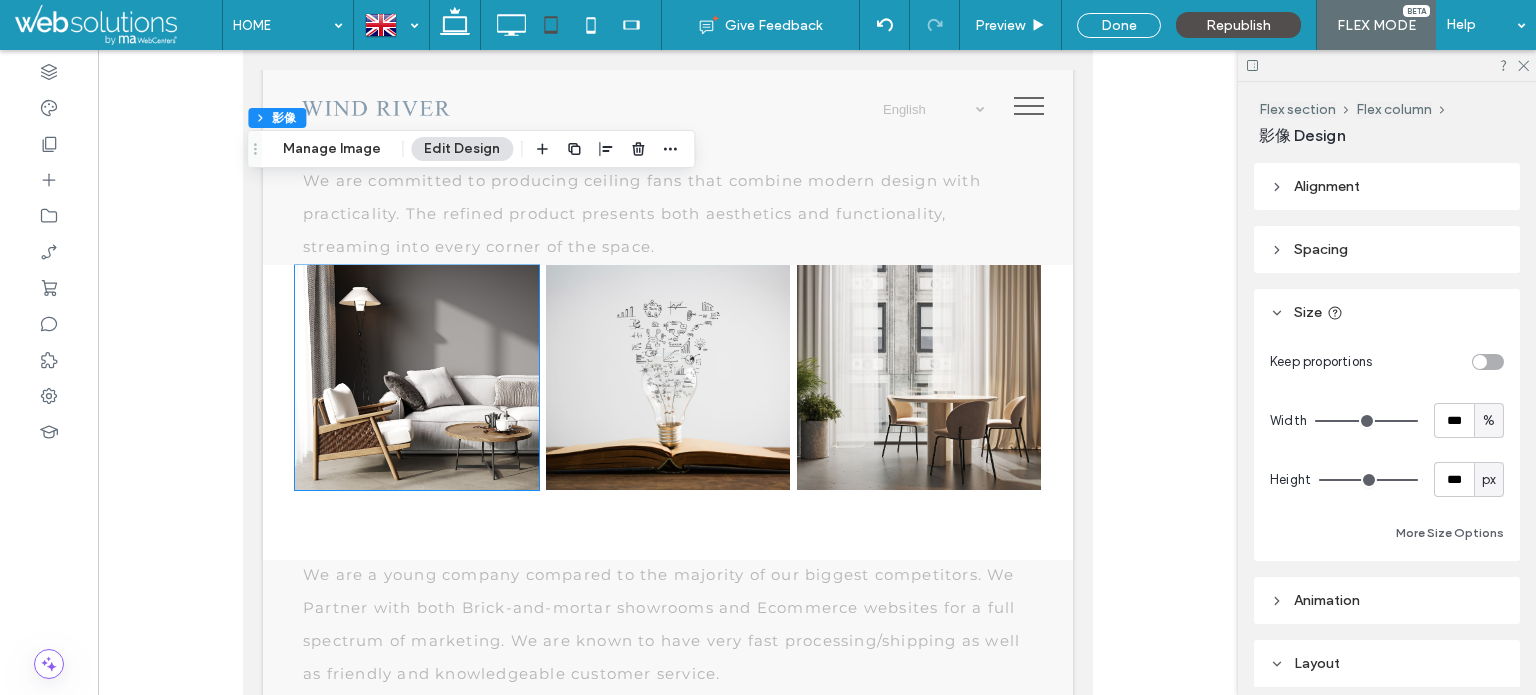 click at bounding box center [416, 377] 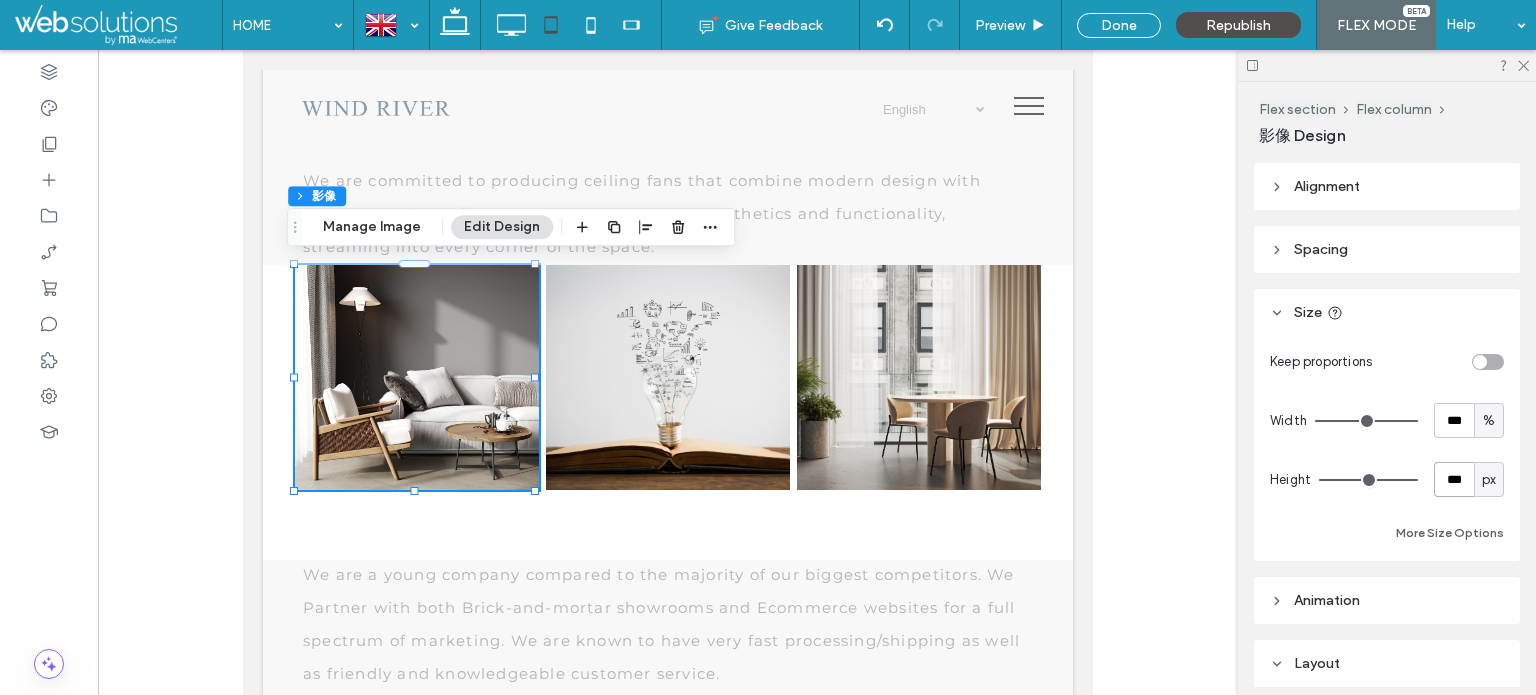 drag, startPoint x: 1455, startPoint y: 481, endPoint x: 1346, endPoint y: 460, distance: 111.0045 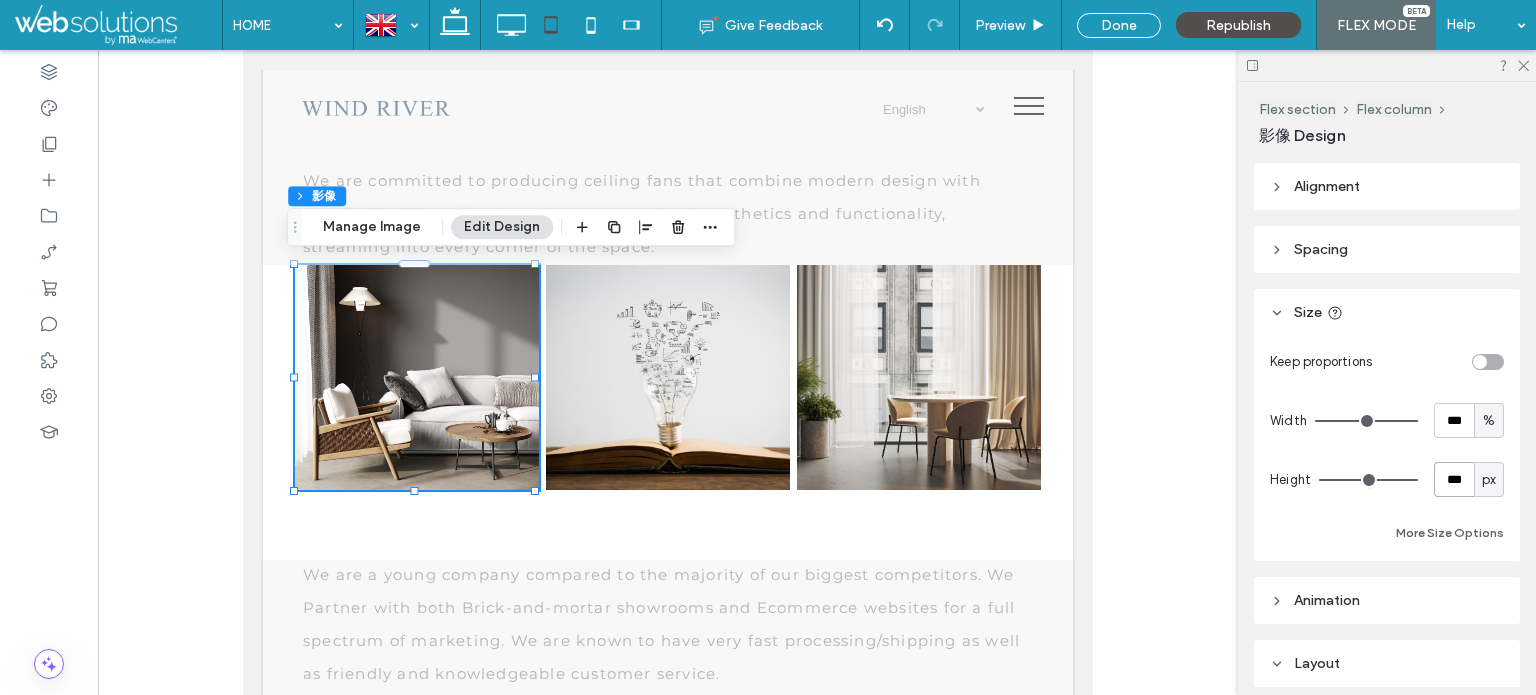 type on "***" 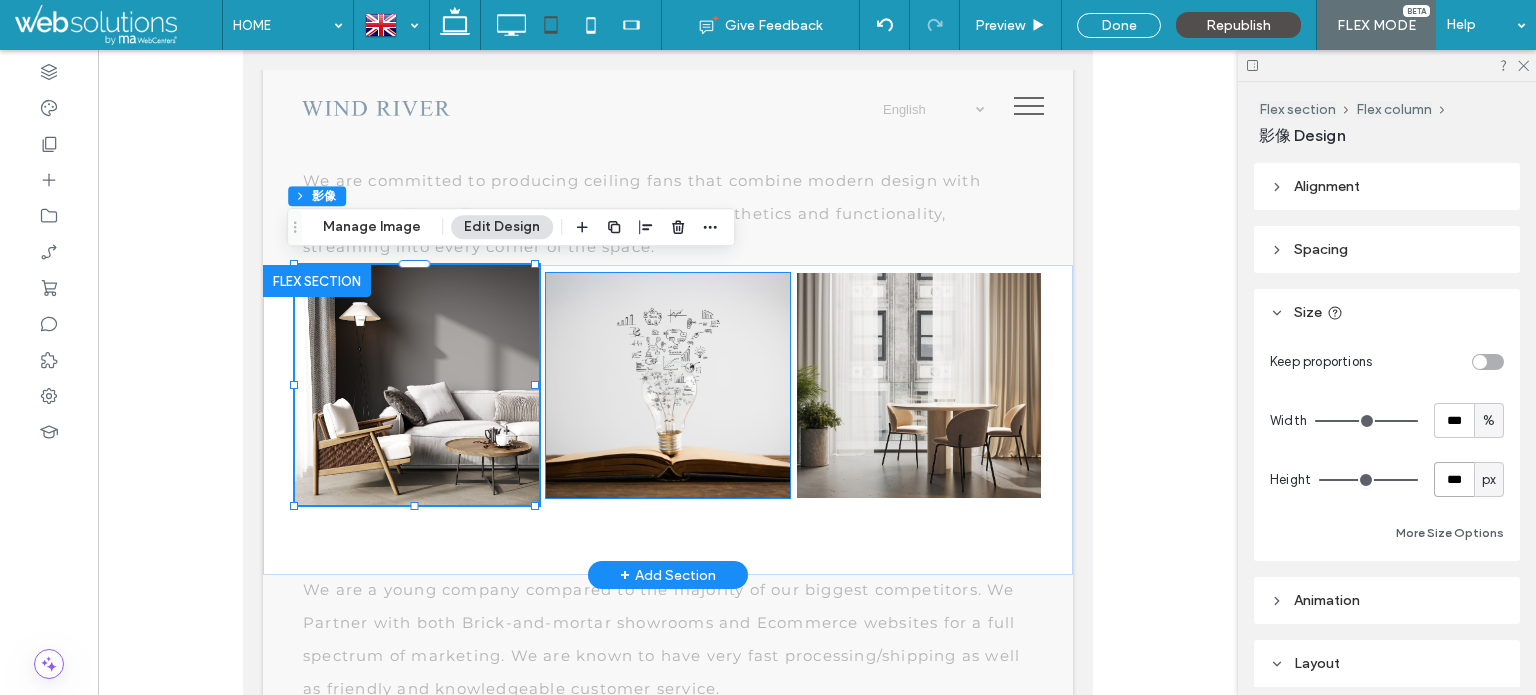 click at bounding box center (667, 385) 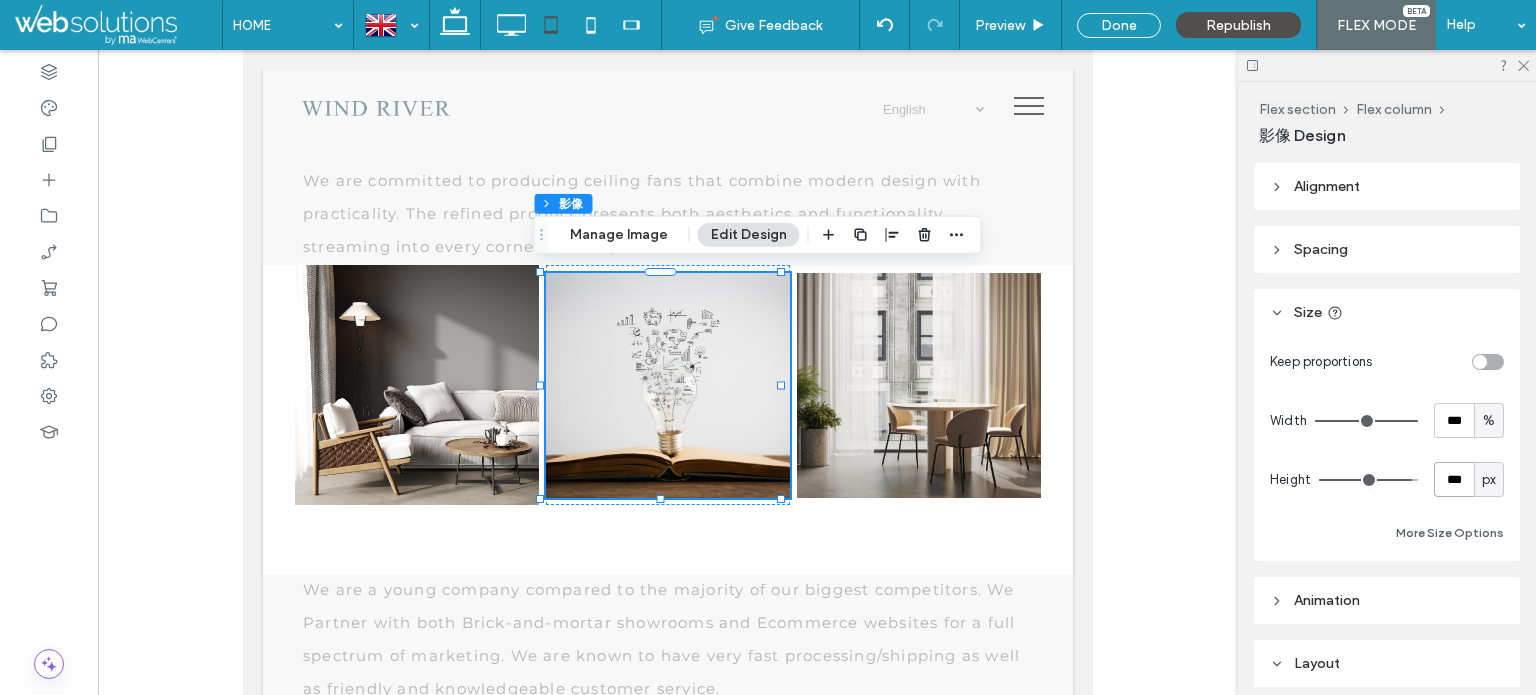 drag, startPoint x: 1456, startPoint y: 476, endPoint x: 1368, endPoint y: 471, distance: 88.14193 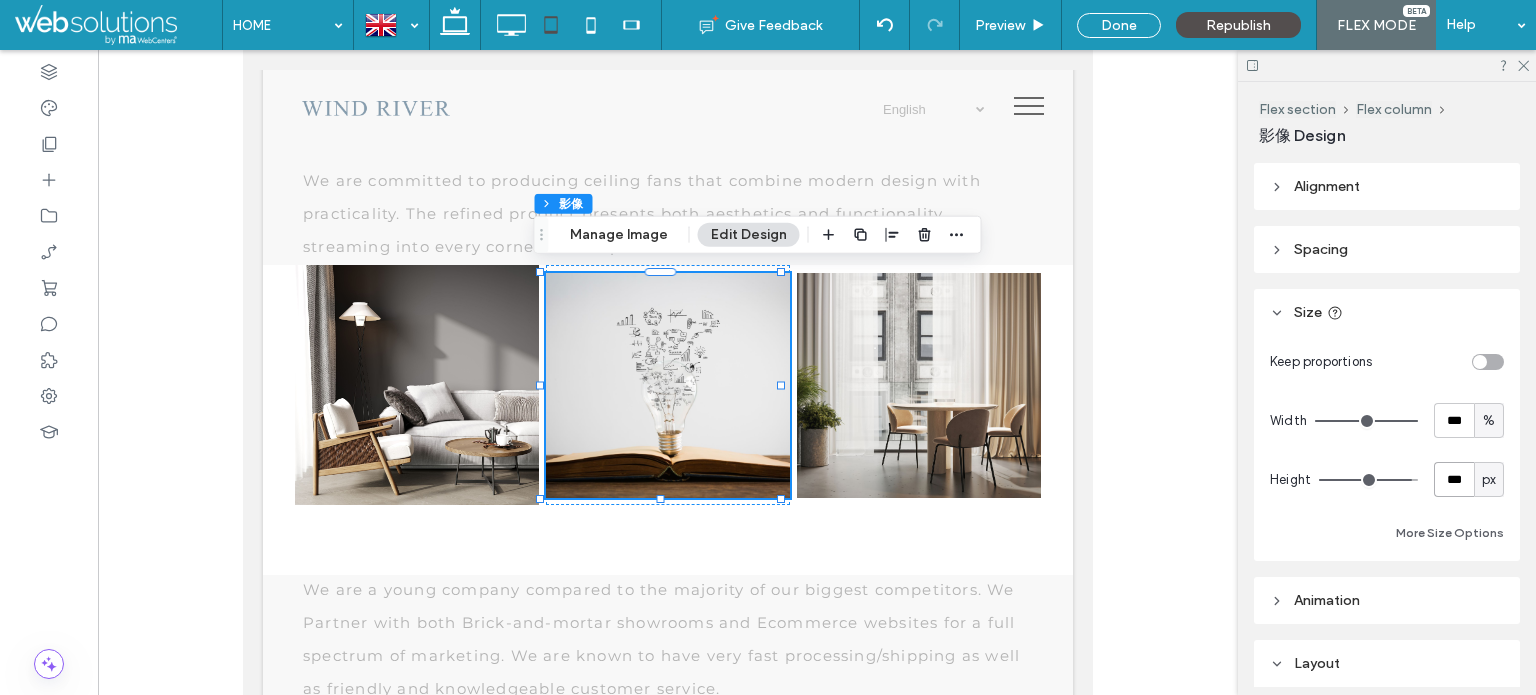 type on "***" 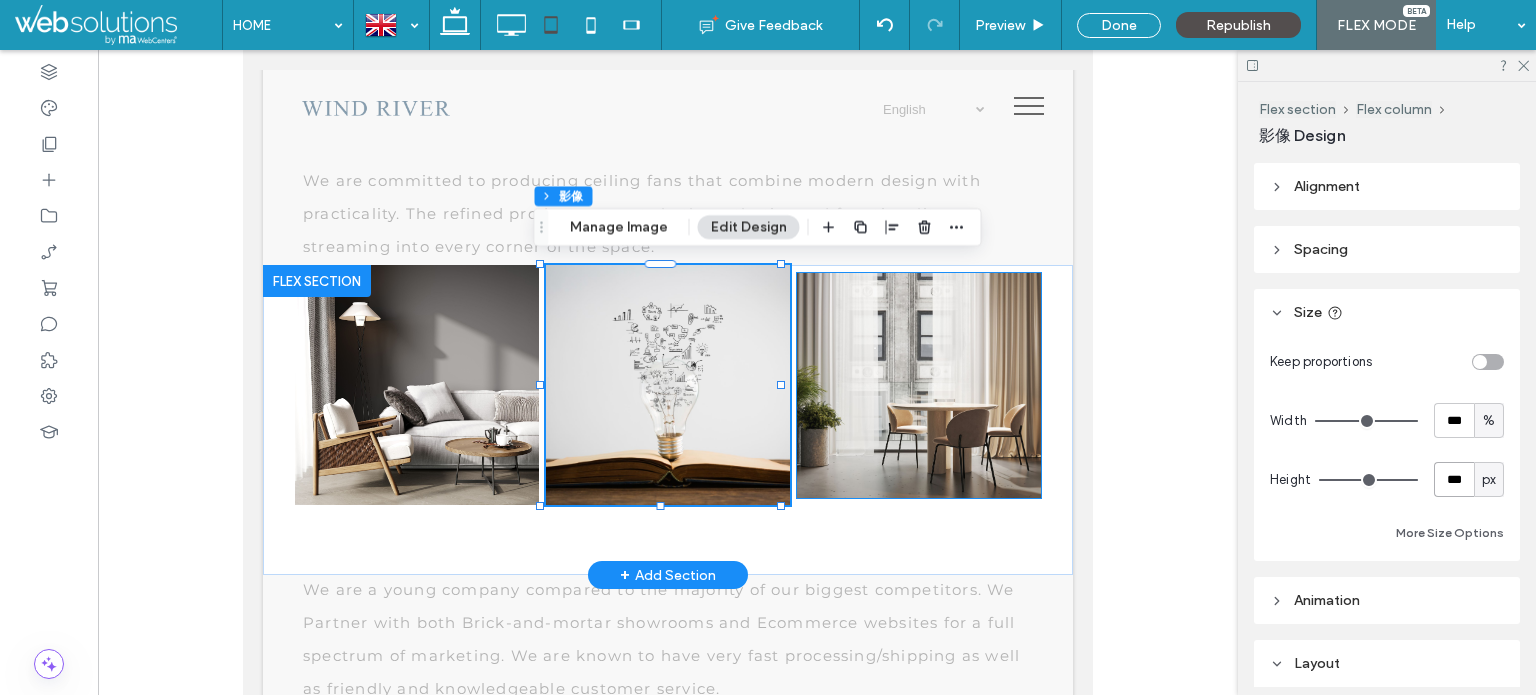 drag, startPoint x: 918, startPoint y: 403, endPoint x: 972, endPoint y: 406, distance: 54.08327 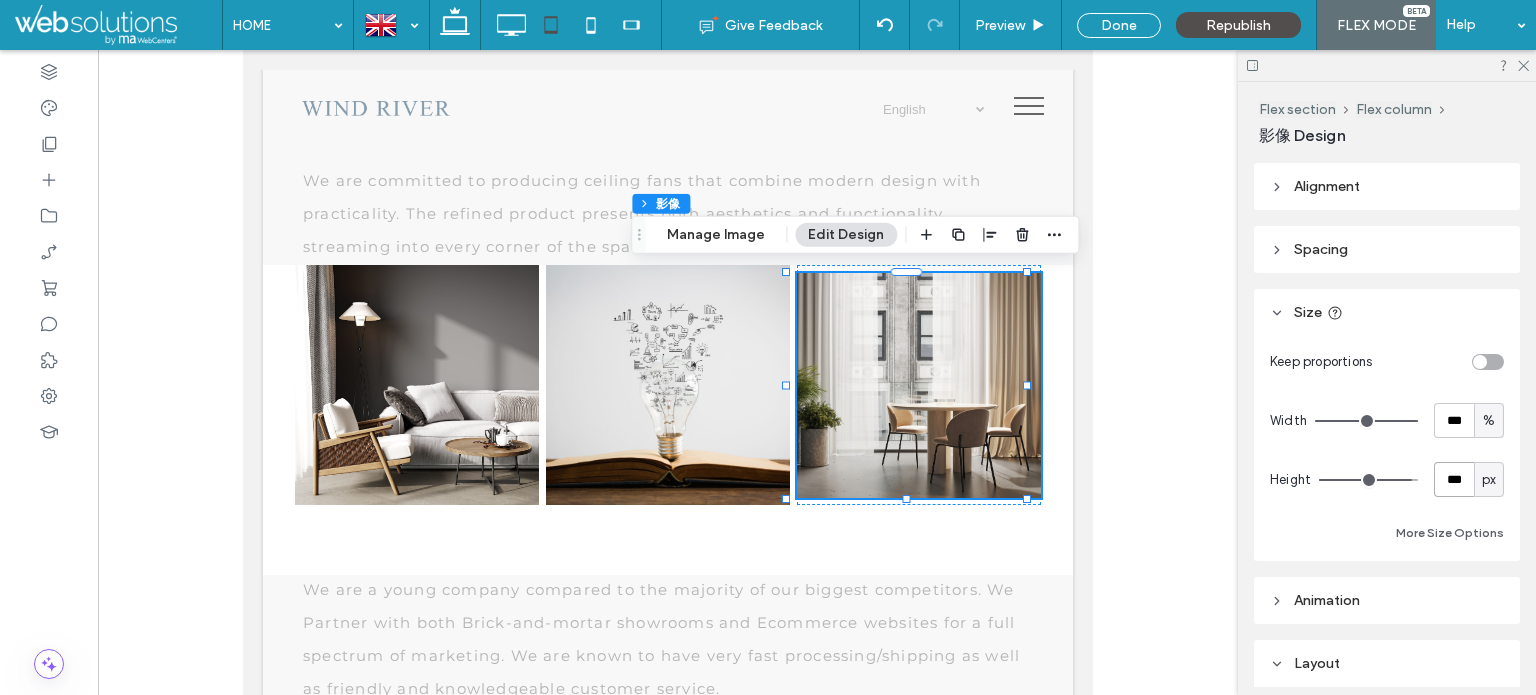 drag, startPoint x: 1452, startPoint y: 475, endPoint x: 1372, endPoint y: 475, distance: 80 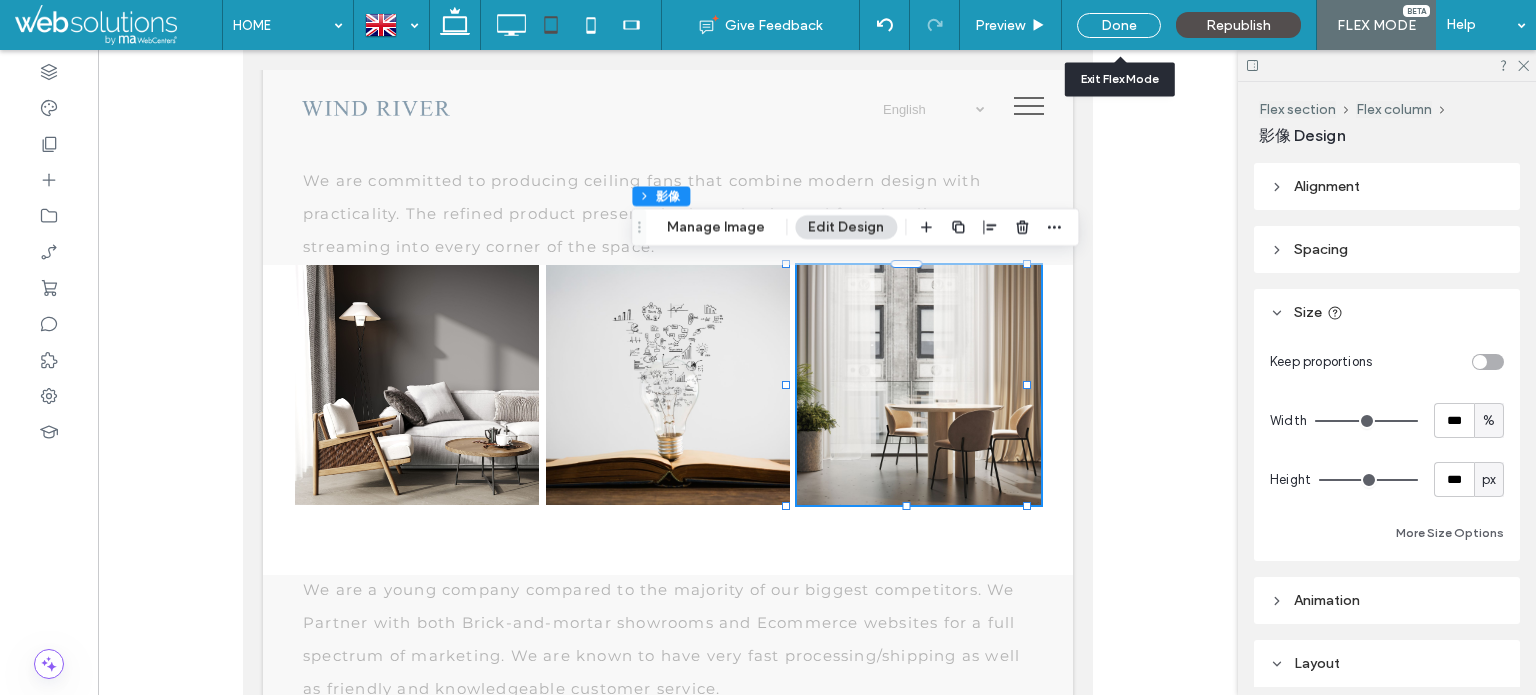 click on "Done" at bounding box center (1119, 25) 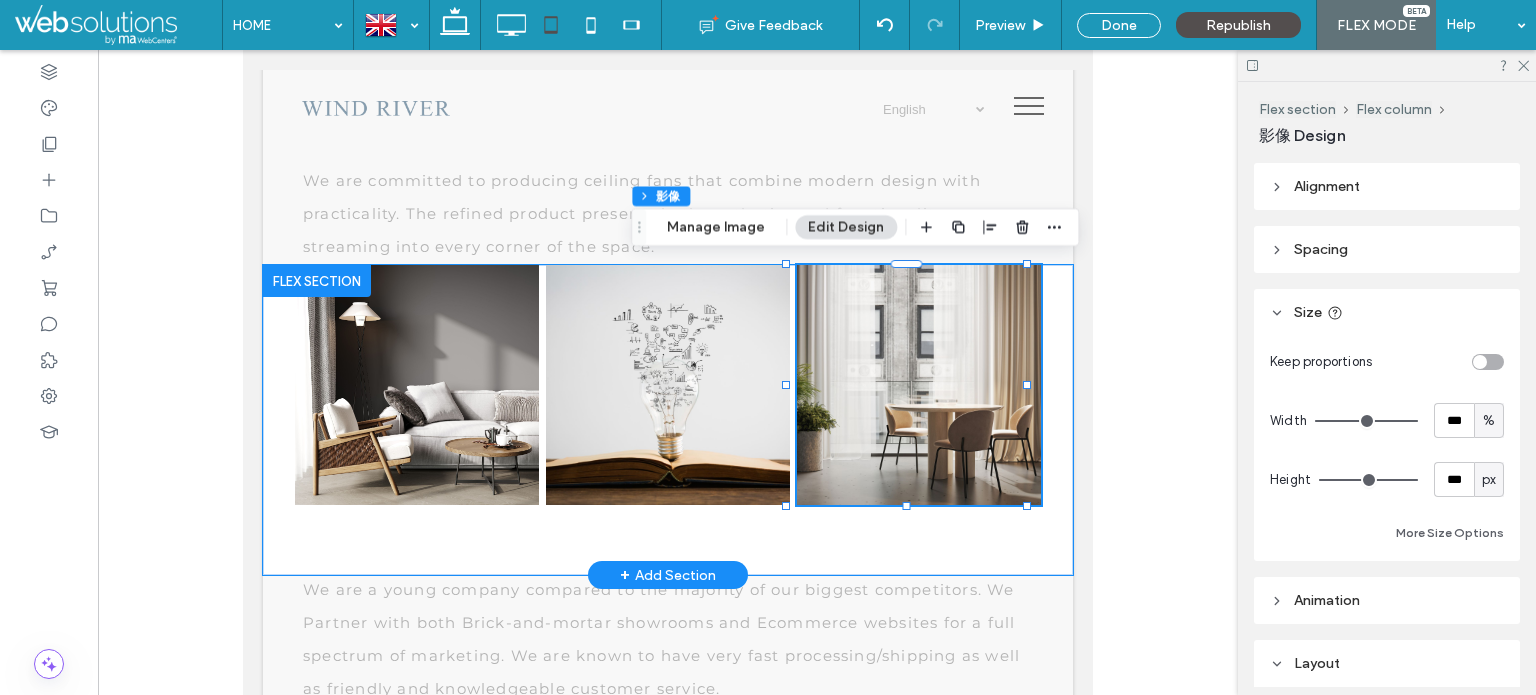 click at bounding box center (668, 420) 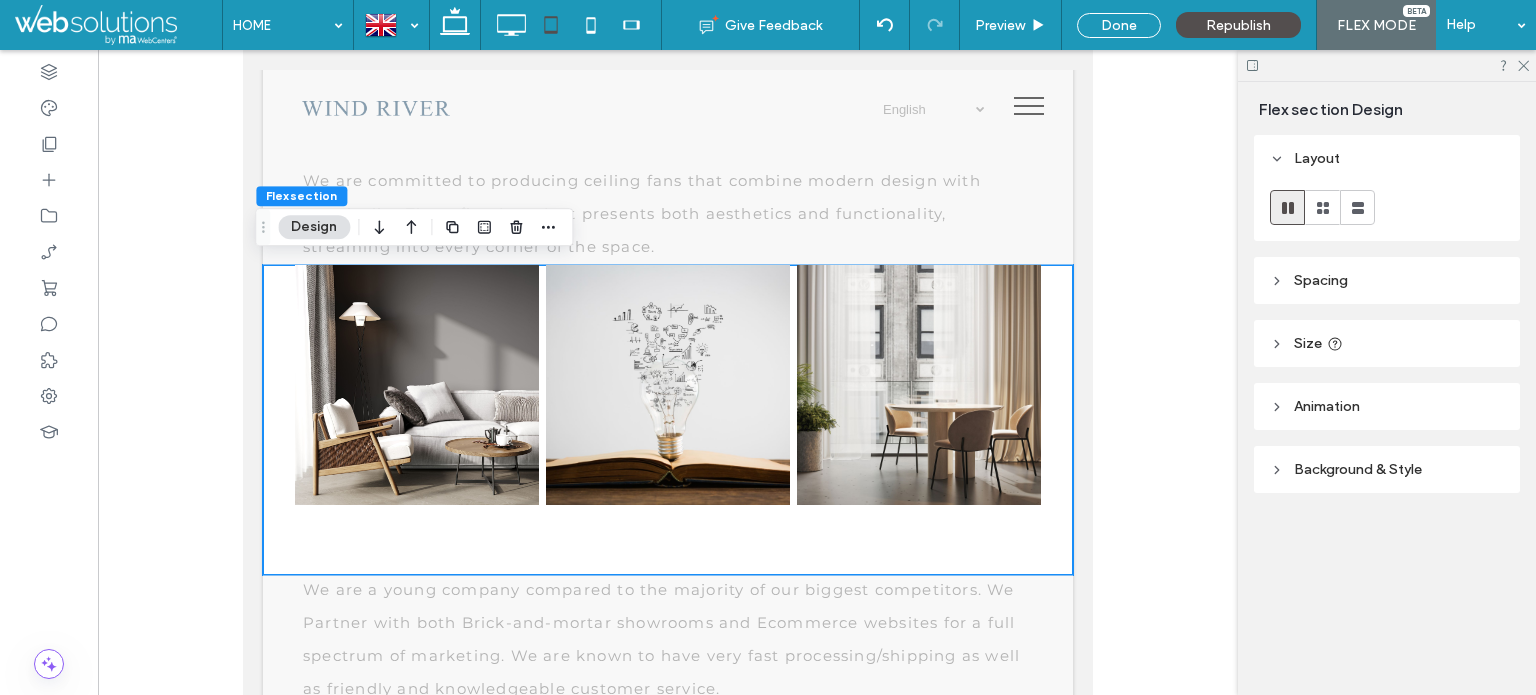click on "Spacing" at bounding box center (1321, 280) 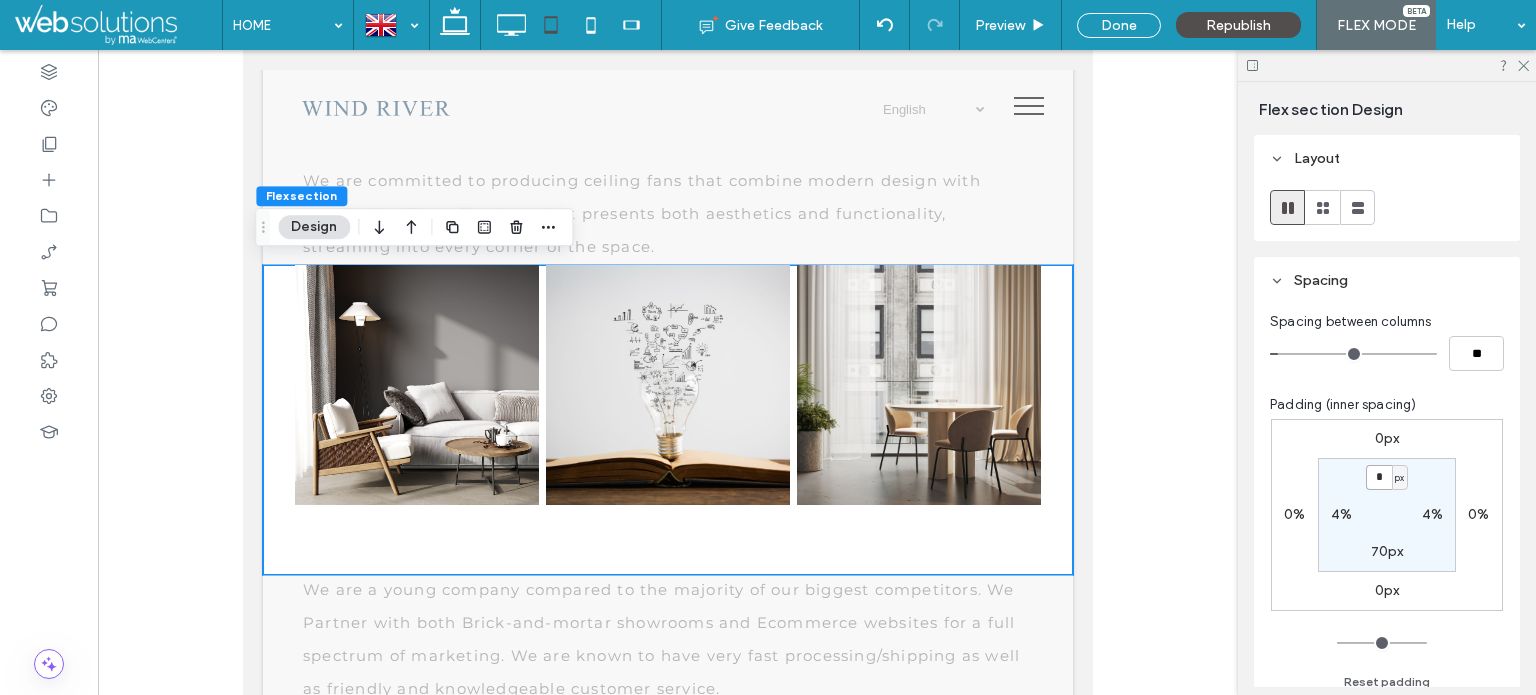 drag, startPoint x: 1379, startPoint y: 473, endPoint x: 1329, endPoint y: 472, distance: 50.01 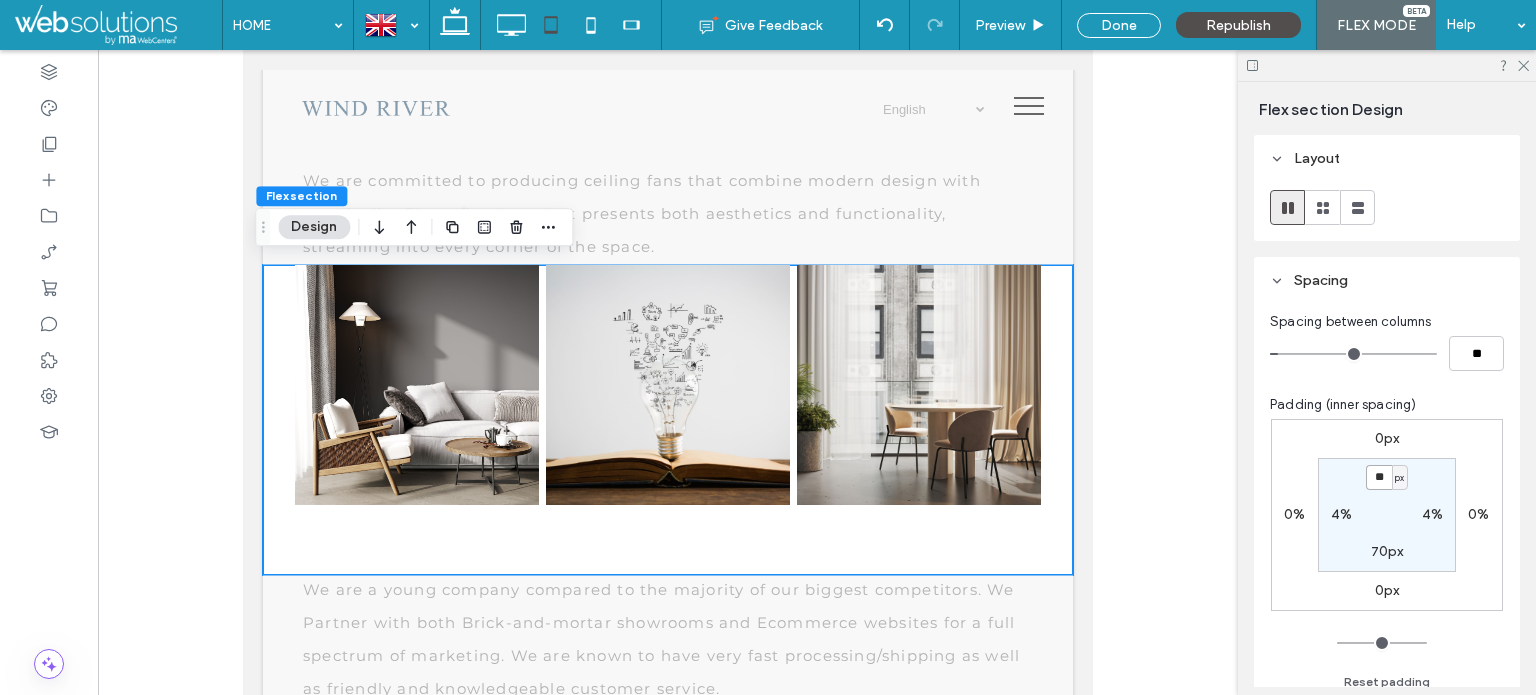 type on "**" 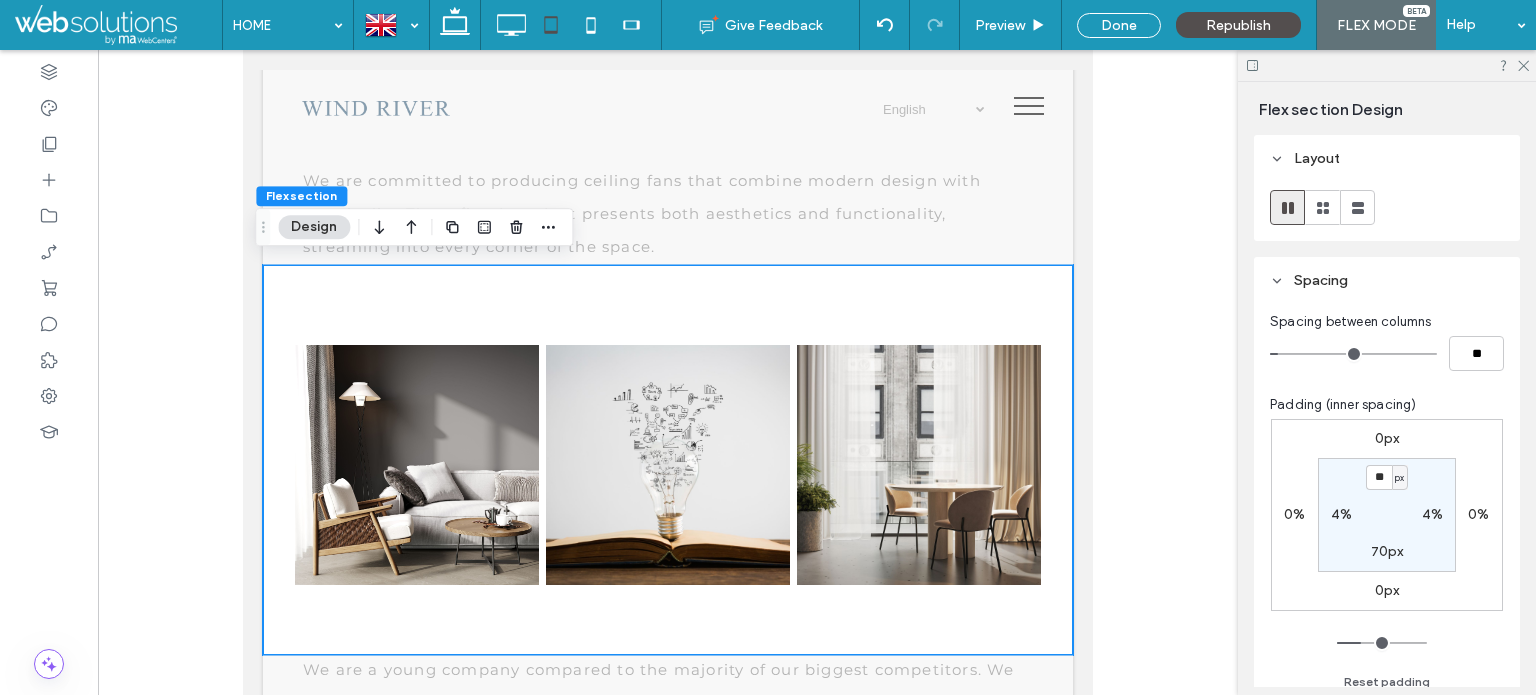 click on "70px" at bounding box center [1387, 551] 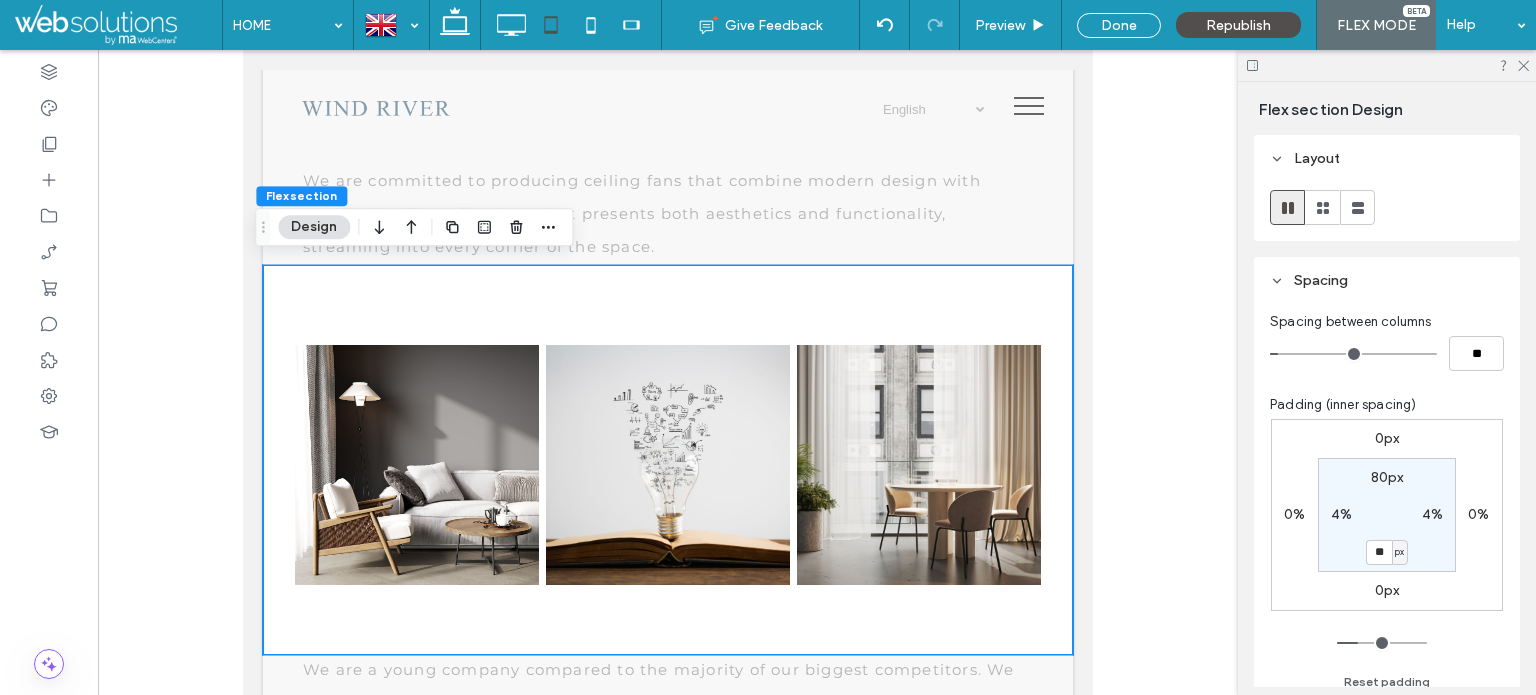 type on "**" 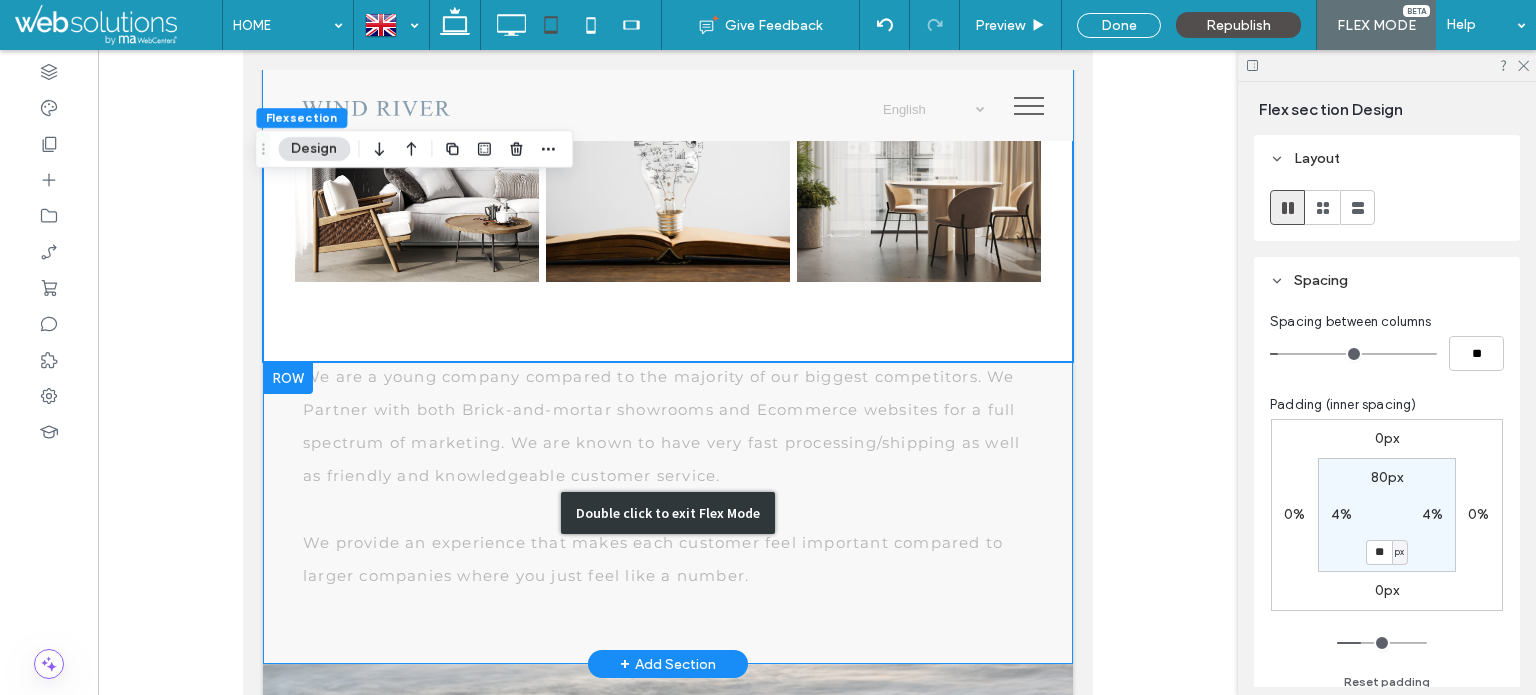 scroll, scrollTop: 1787, scrollLeft: 0, axis: vertical 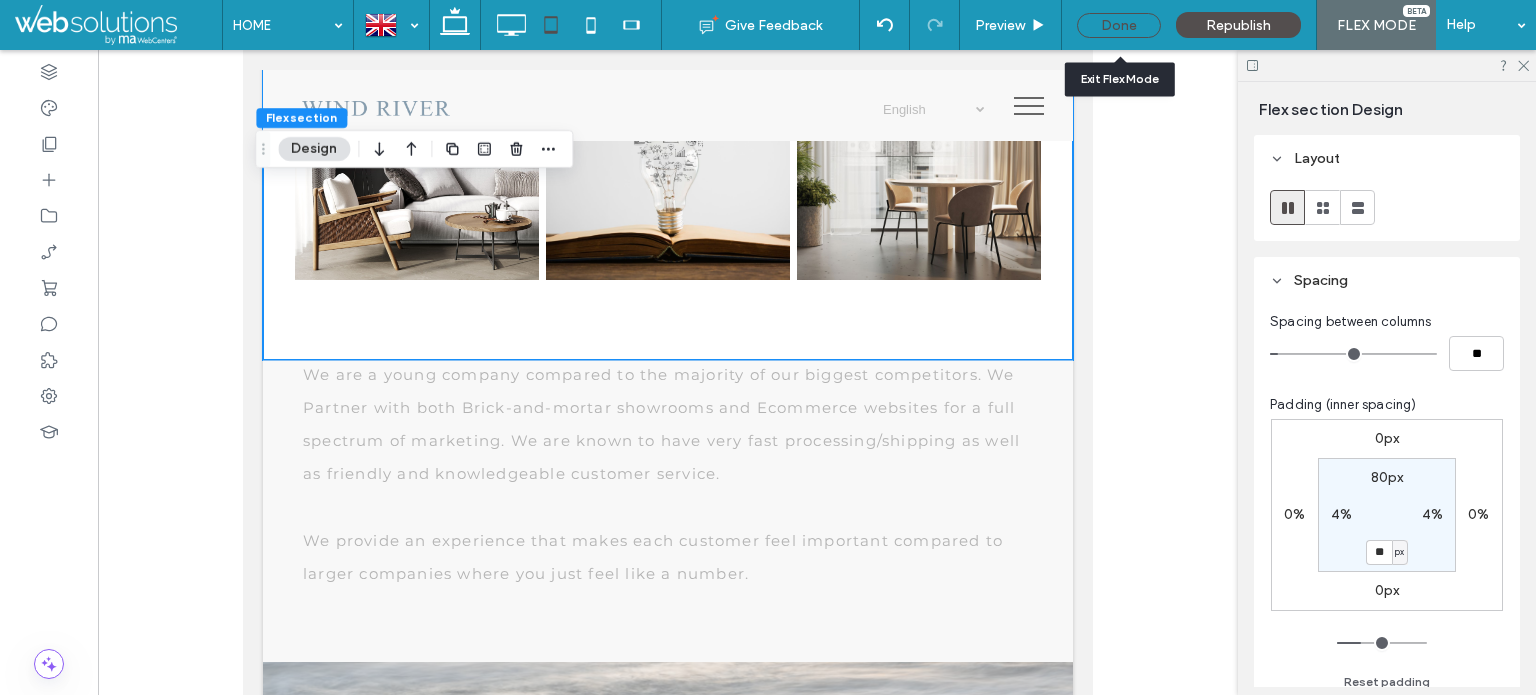 drag, startPoint x: 790, startPoint y: 49, endPoint x: 1130, endPoint y: 34, distance: 340.33072 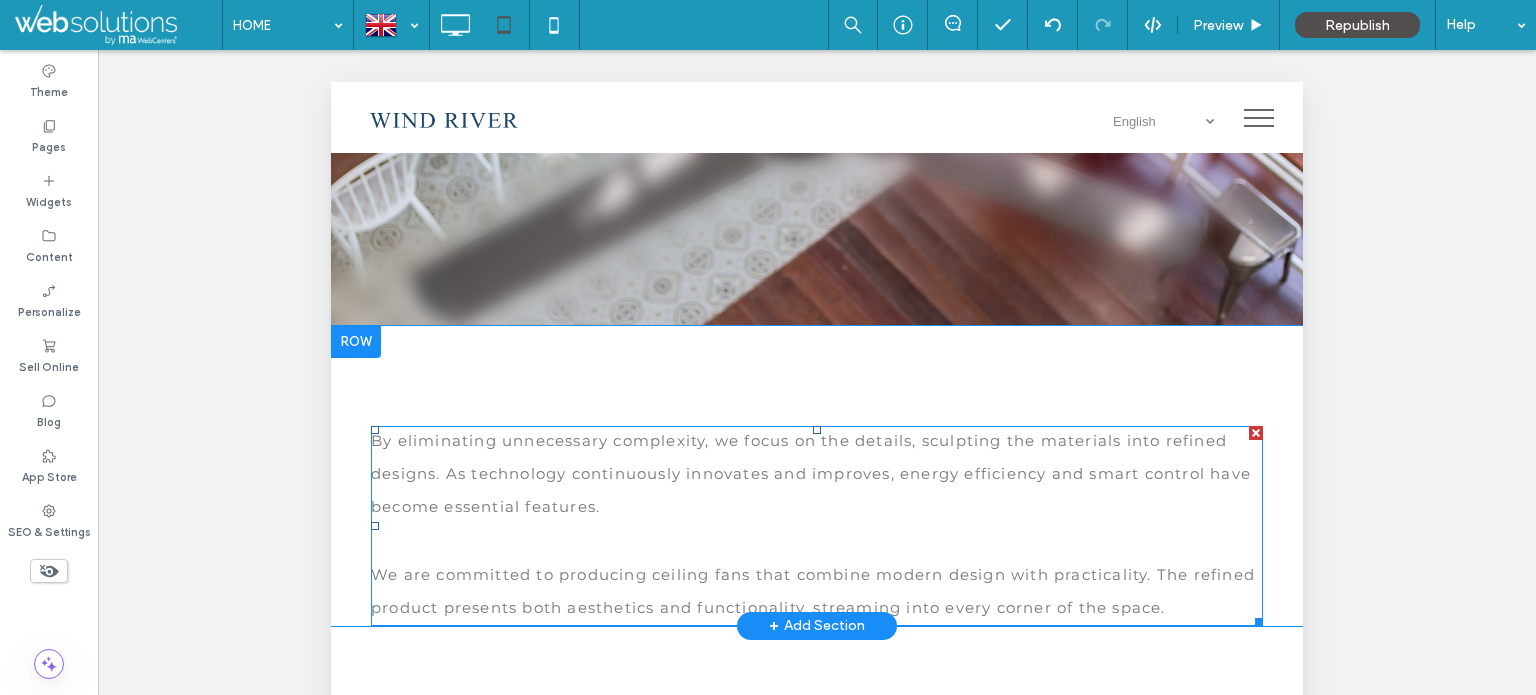 scroll, scrollTop: 1561, scrollLeft: 0, axis: vertical 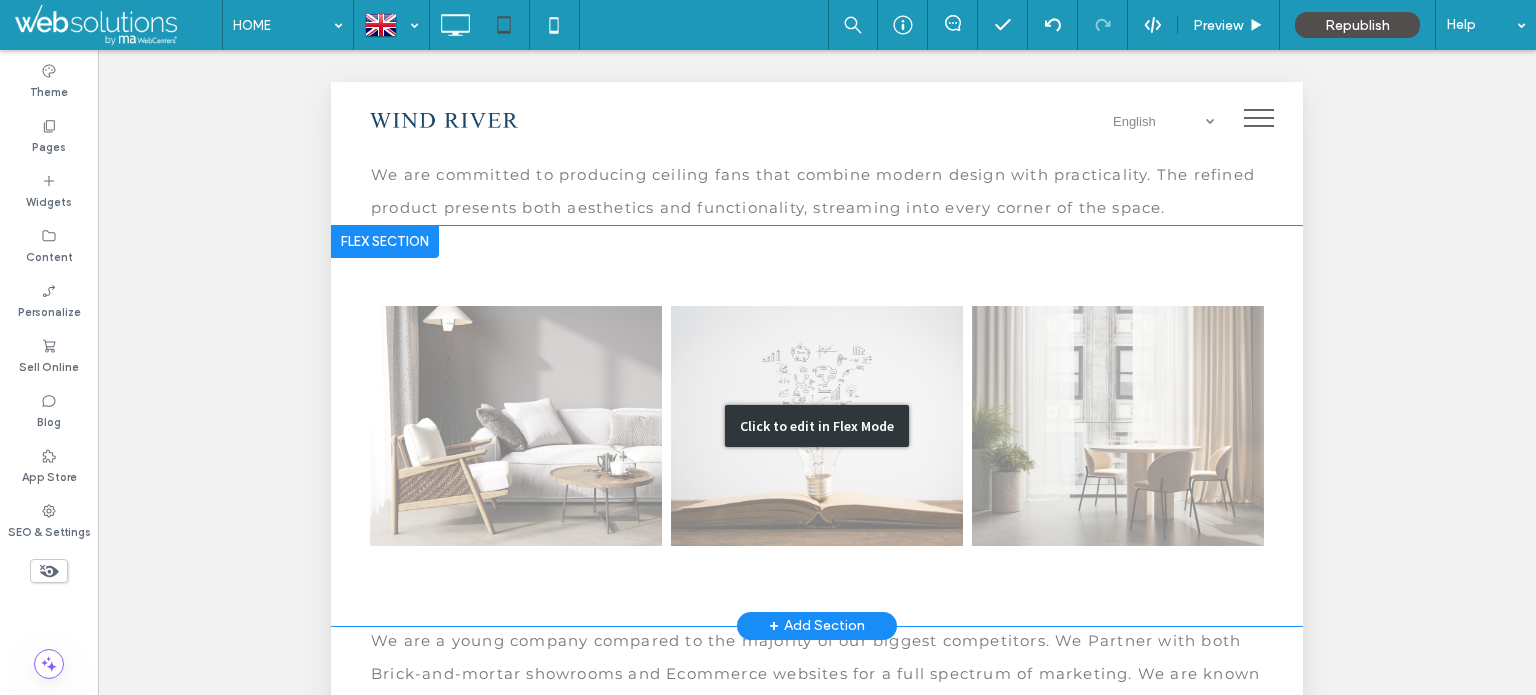 click on "Click to edit in Flex Mode" at bounding box center [817, 426] 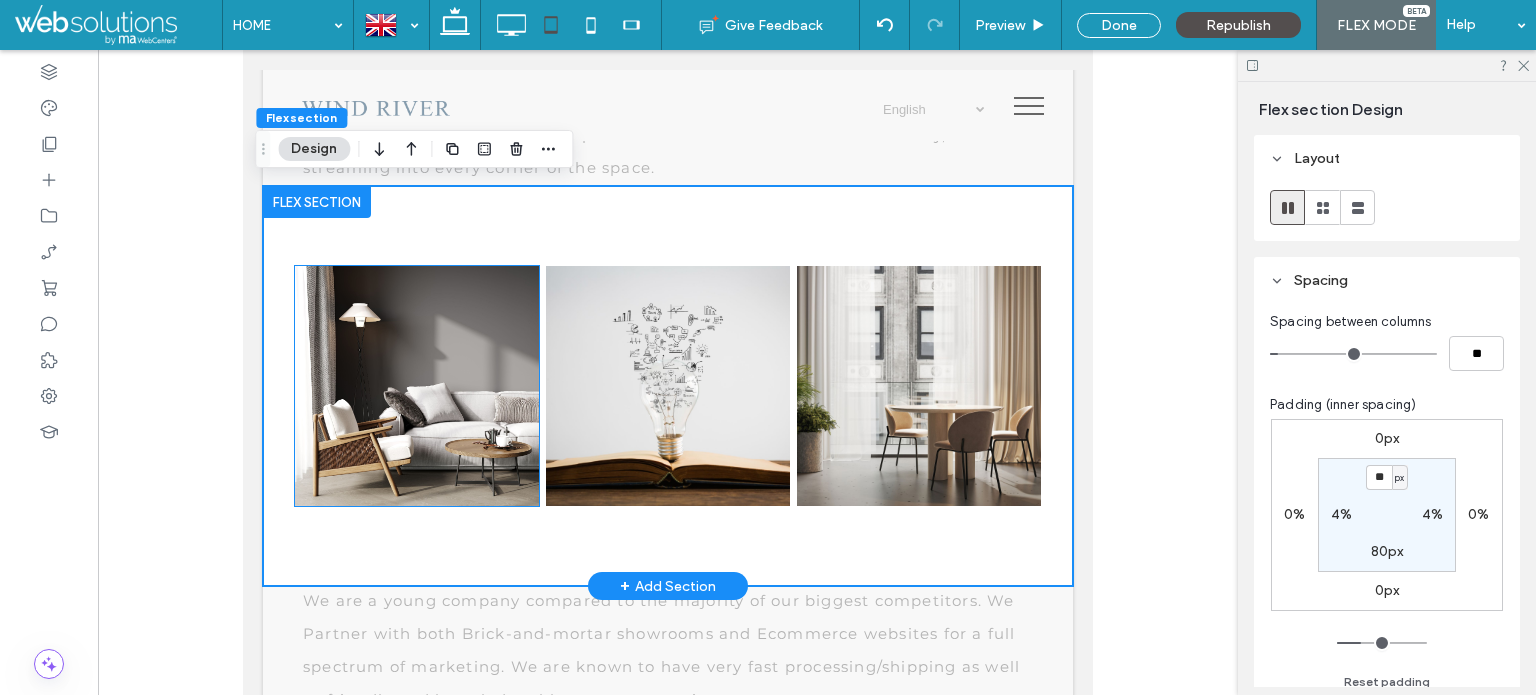 click at bounding box center (416, 386) 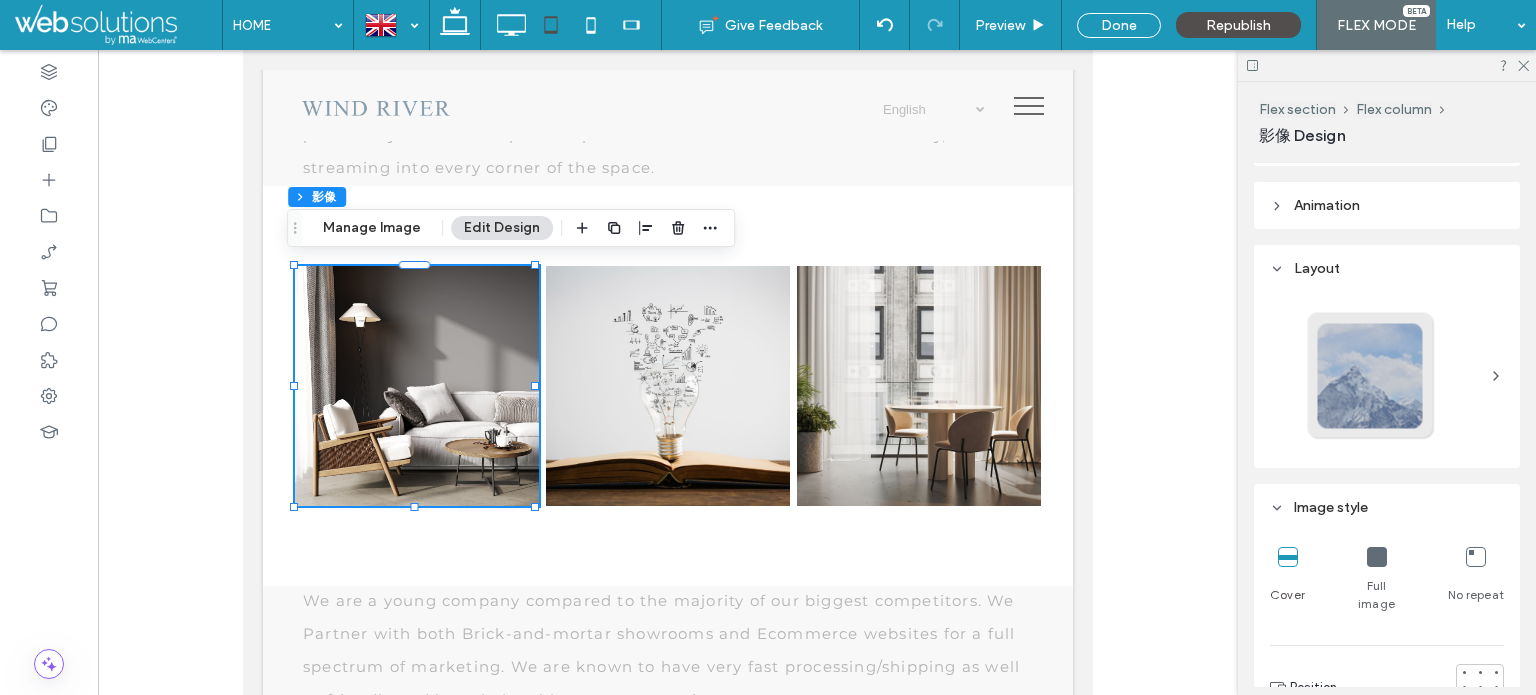 scroll, scrollTop: 400, scrollLeft: 0, axis: vertical 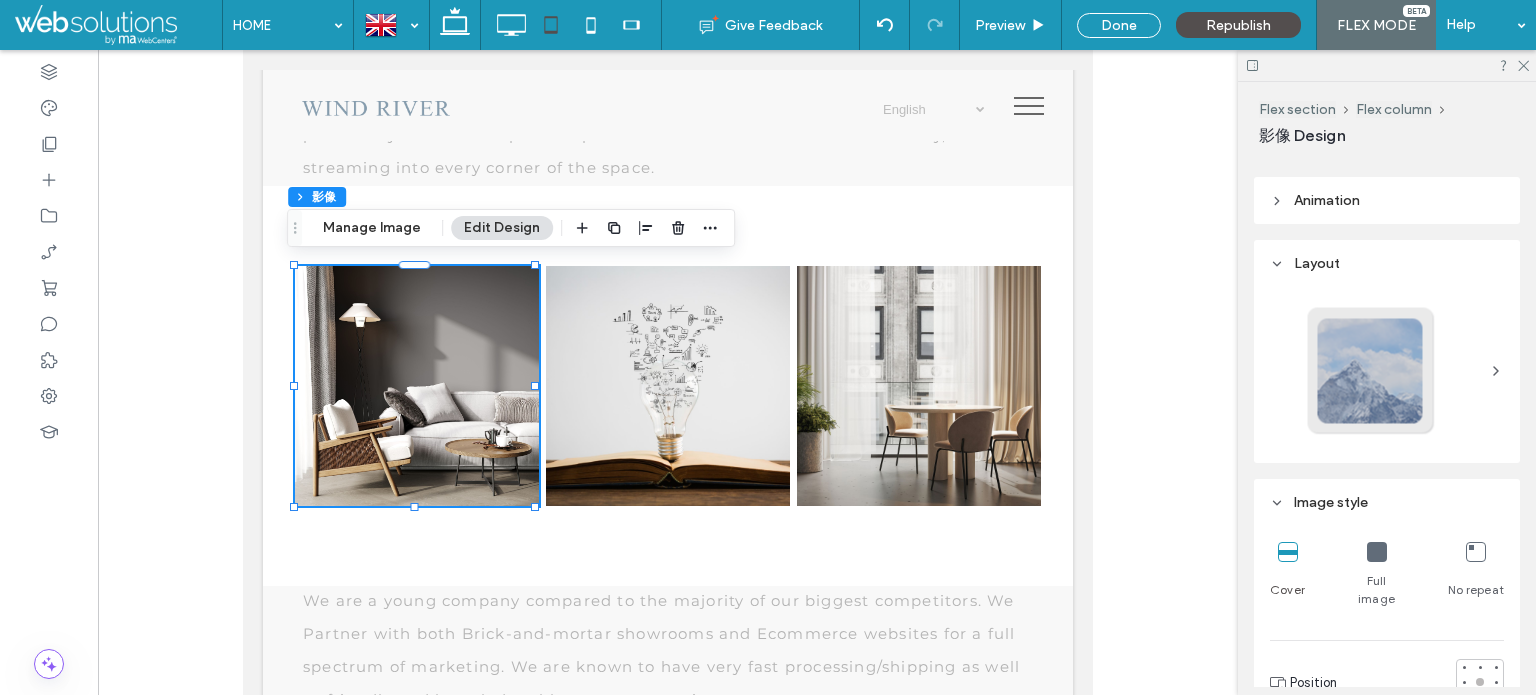 click at bounding box center (1464, 682) 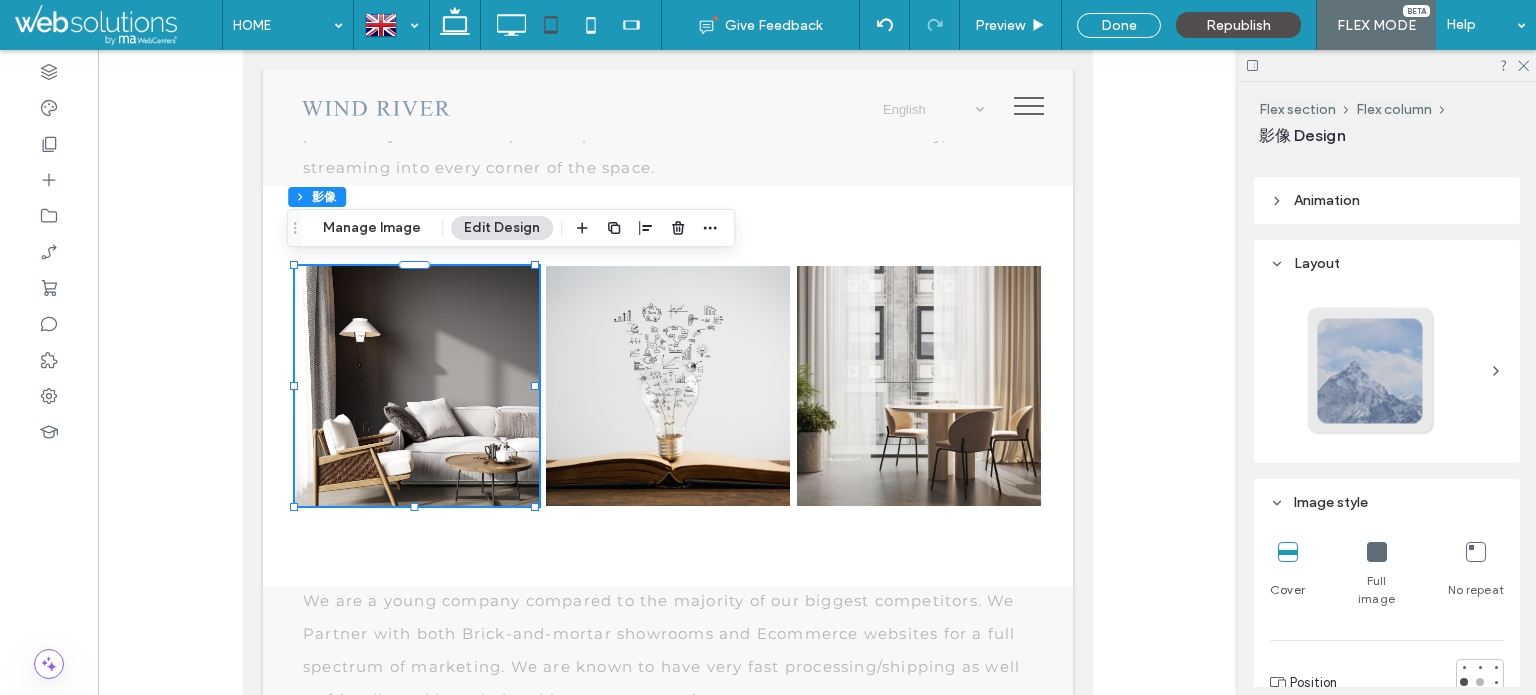 click at bounding box center [1480, 682] 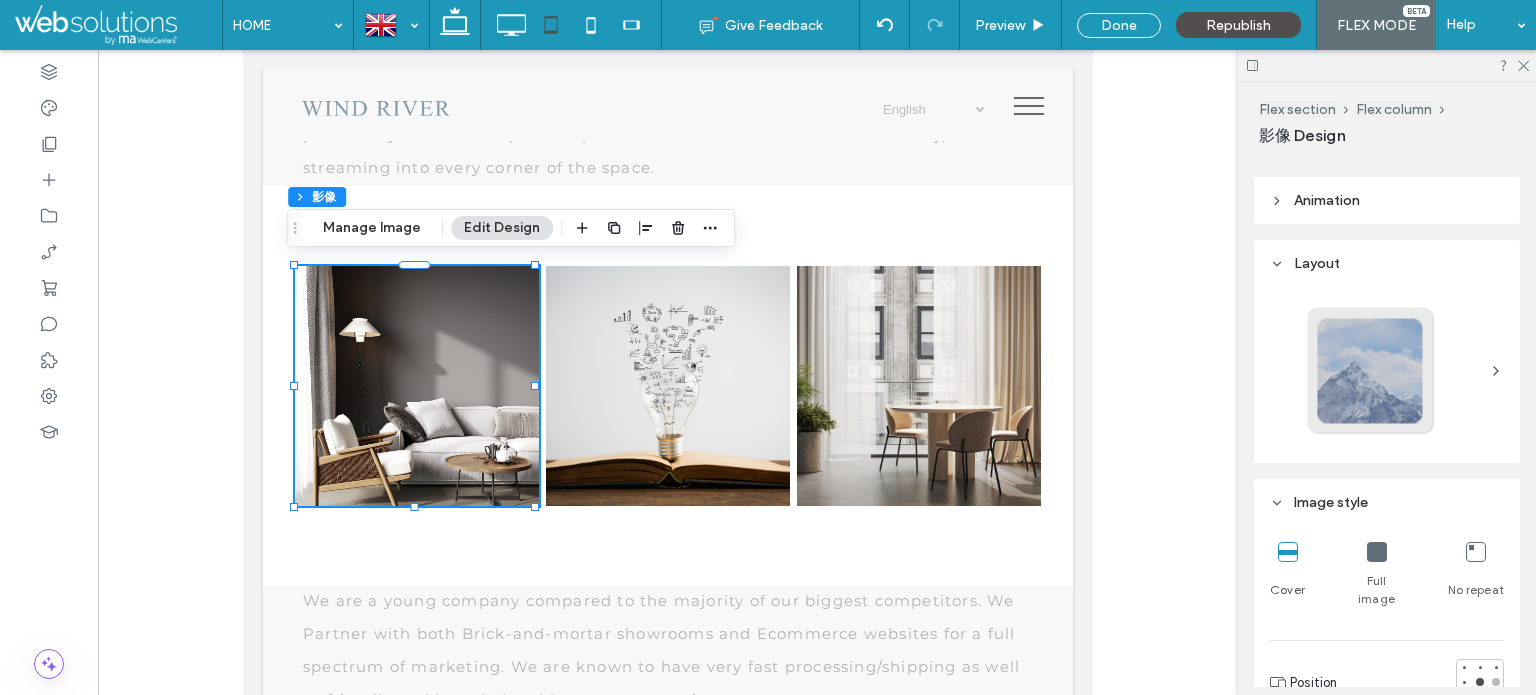 click at bounding box center [1496, 682] 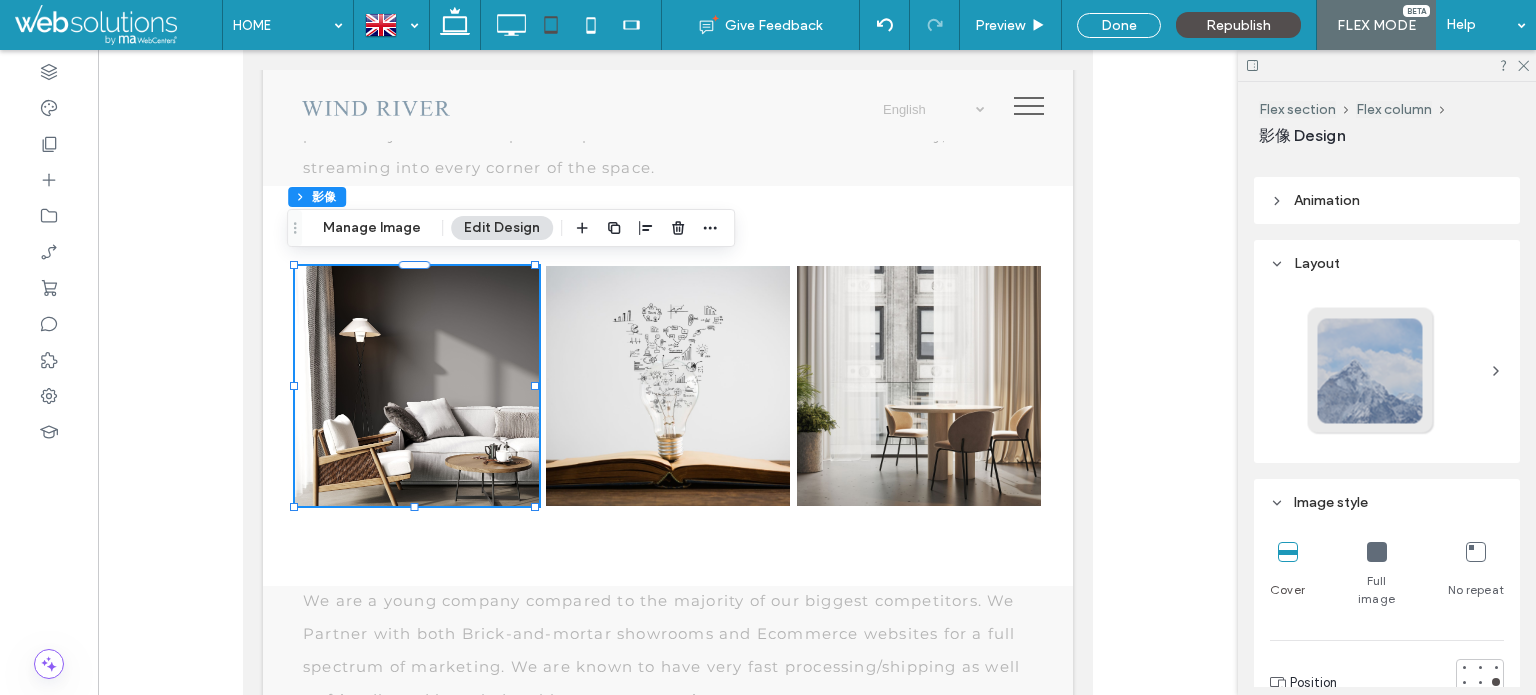 click at bounding box center (1496, 698) 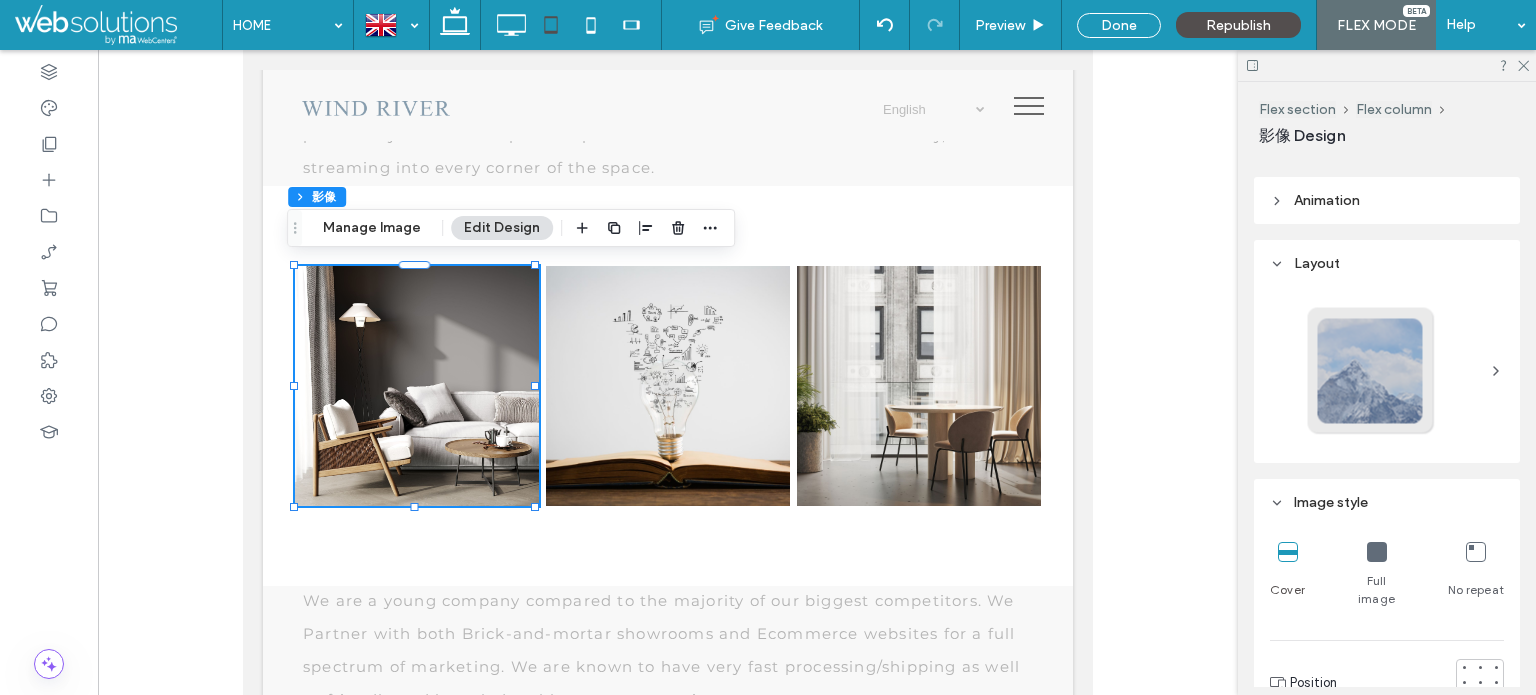 click at bounding box center (1464, 698) 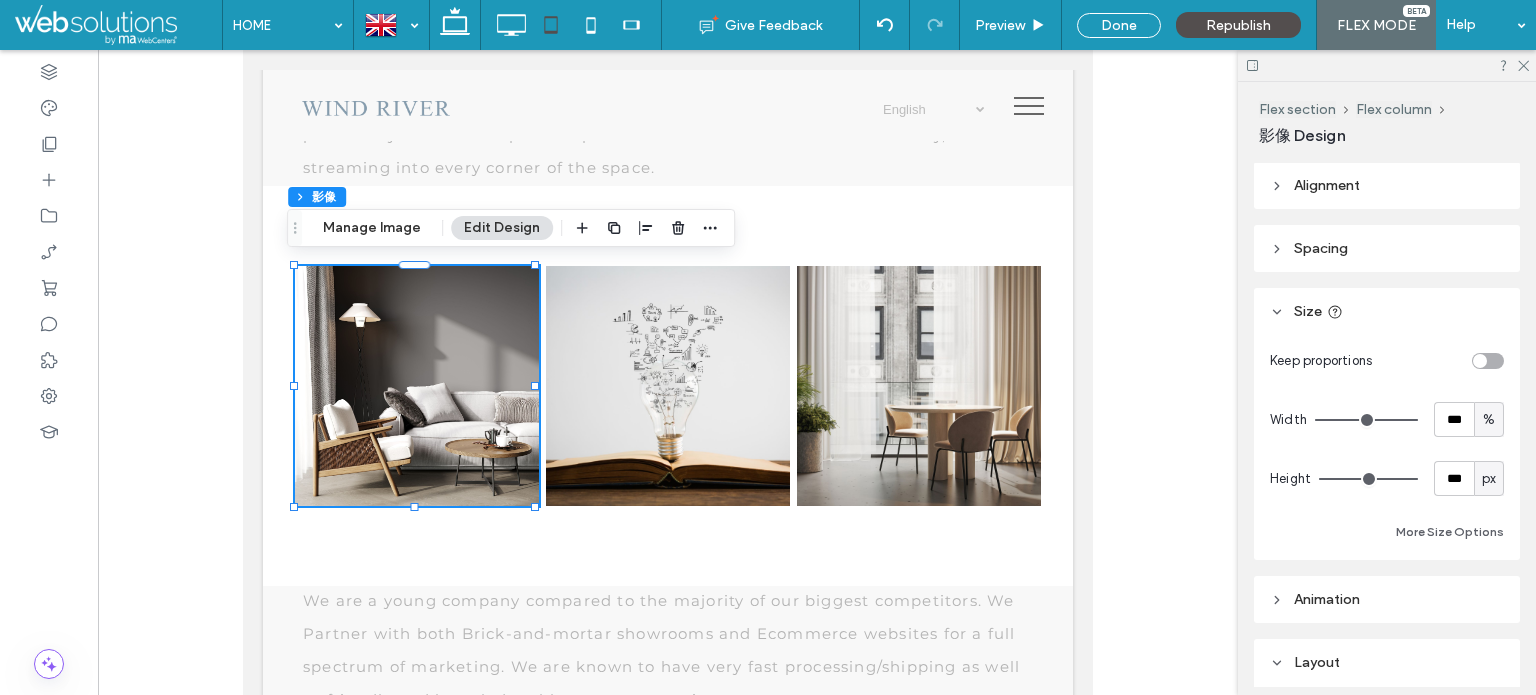 scroll, scrollTop: 0, scrollLeft: 0, axis: both 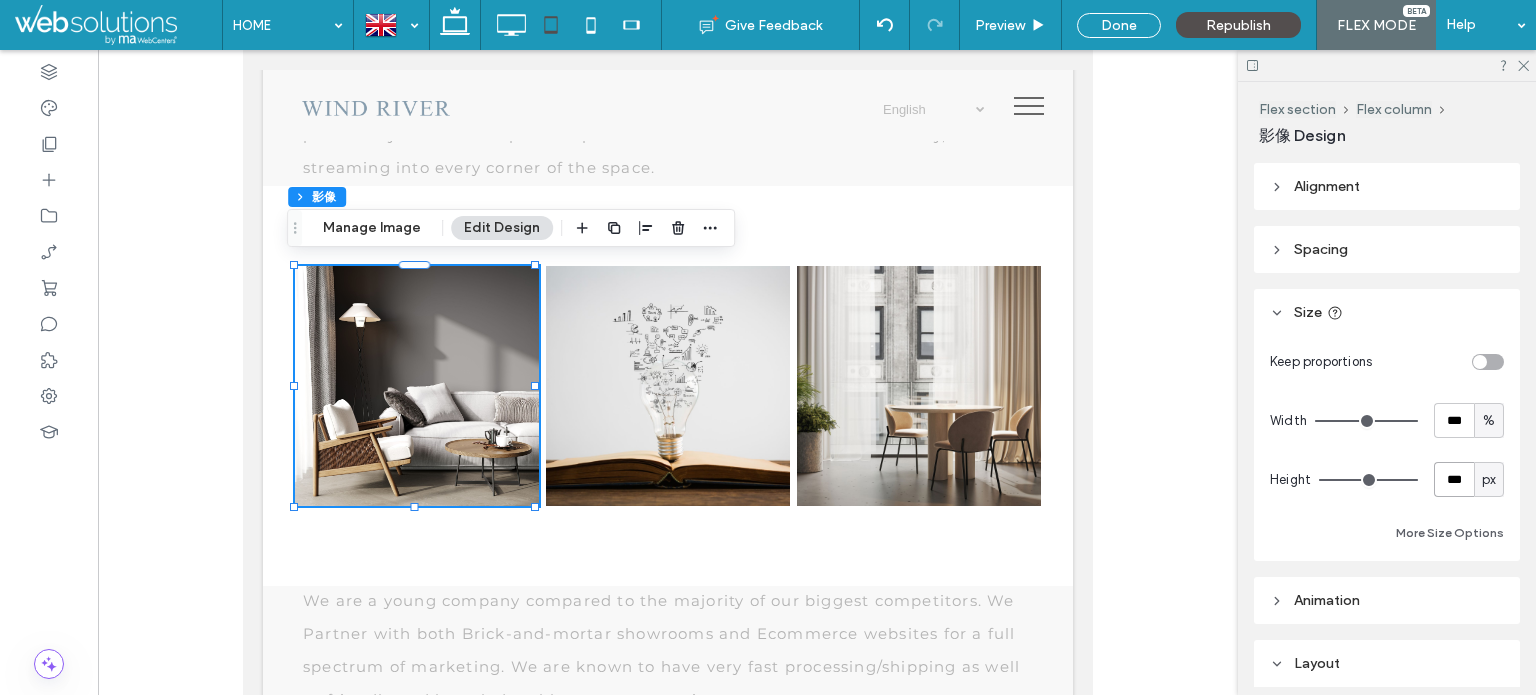 drag, startPoint x: 1424, startPoint y: 471, endPoint x: 1351, endPoint y: 447, distance: 76.843994 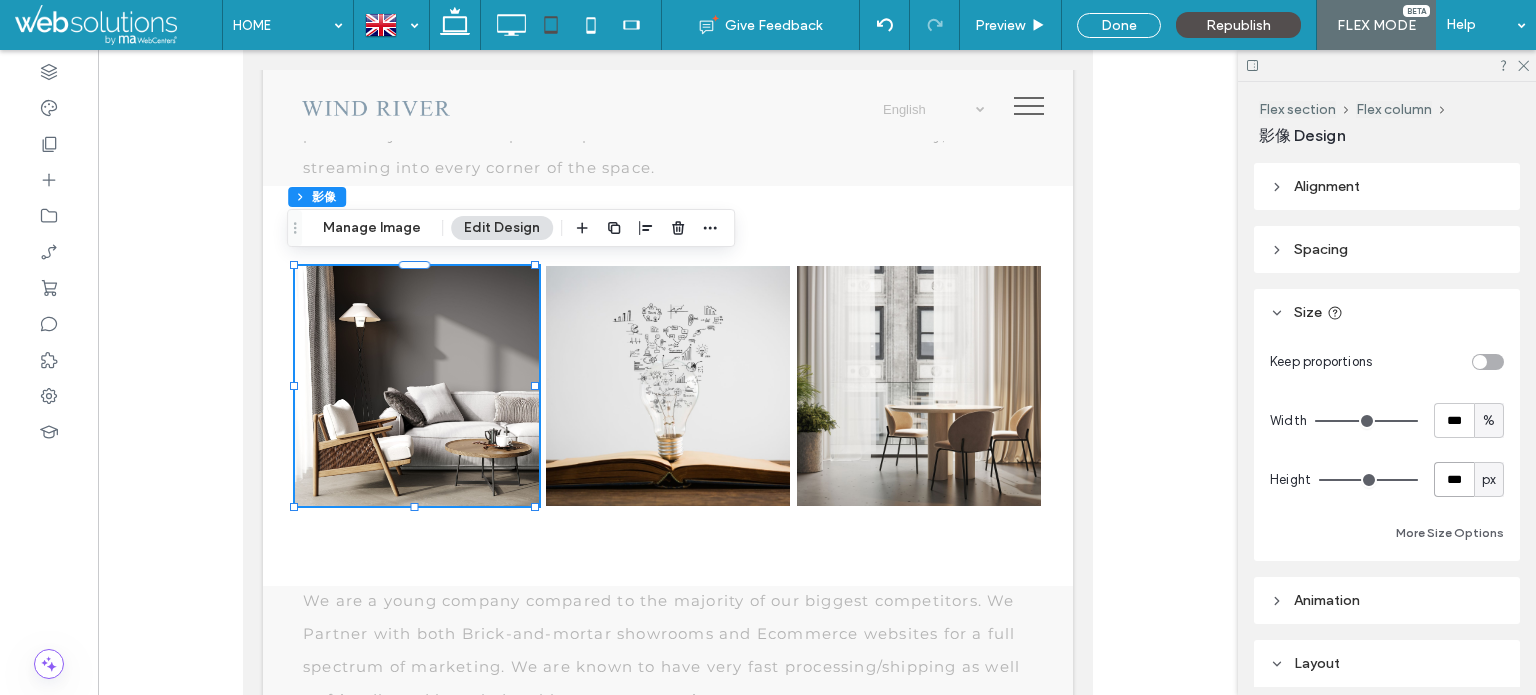 type on "***" 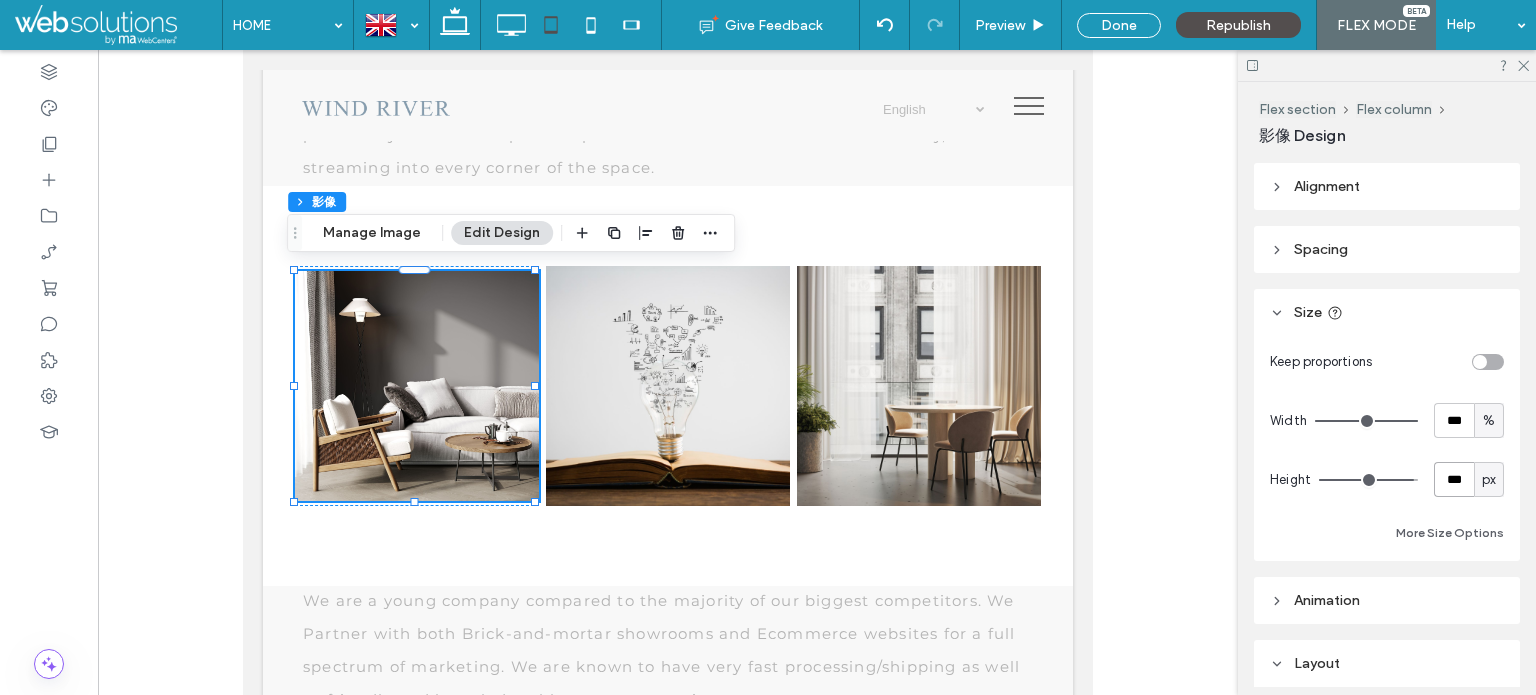 drag, startPoint x: 1461, startPoint y: 479, endPoint x: 1336, endPoint y: 464, distance: 125.89678 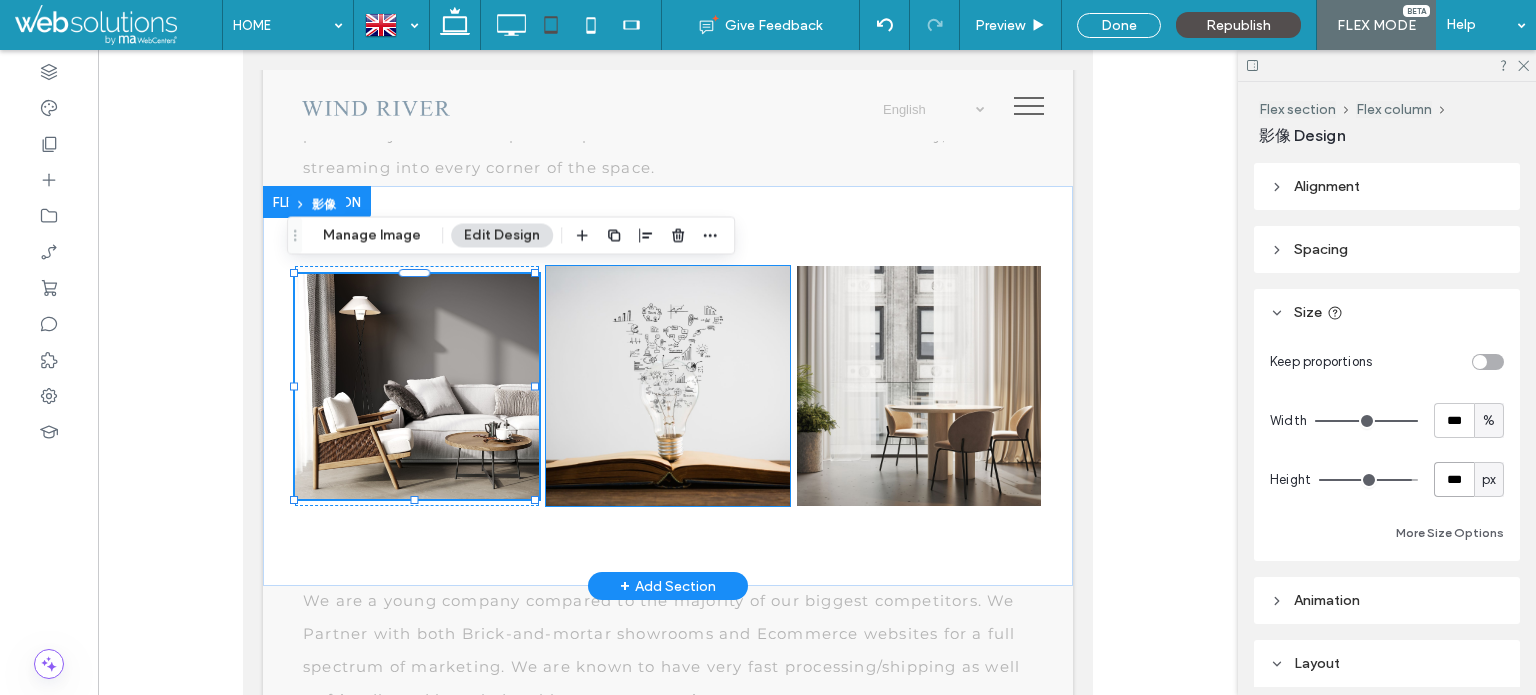 click at bounding box center (667, 386) 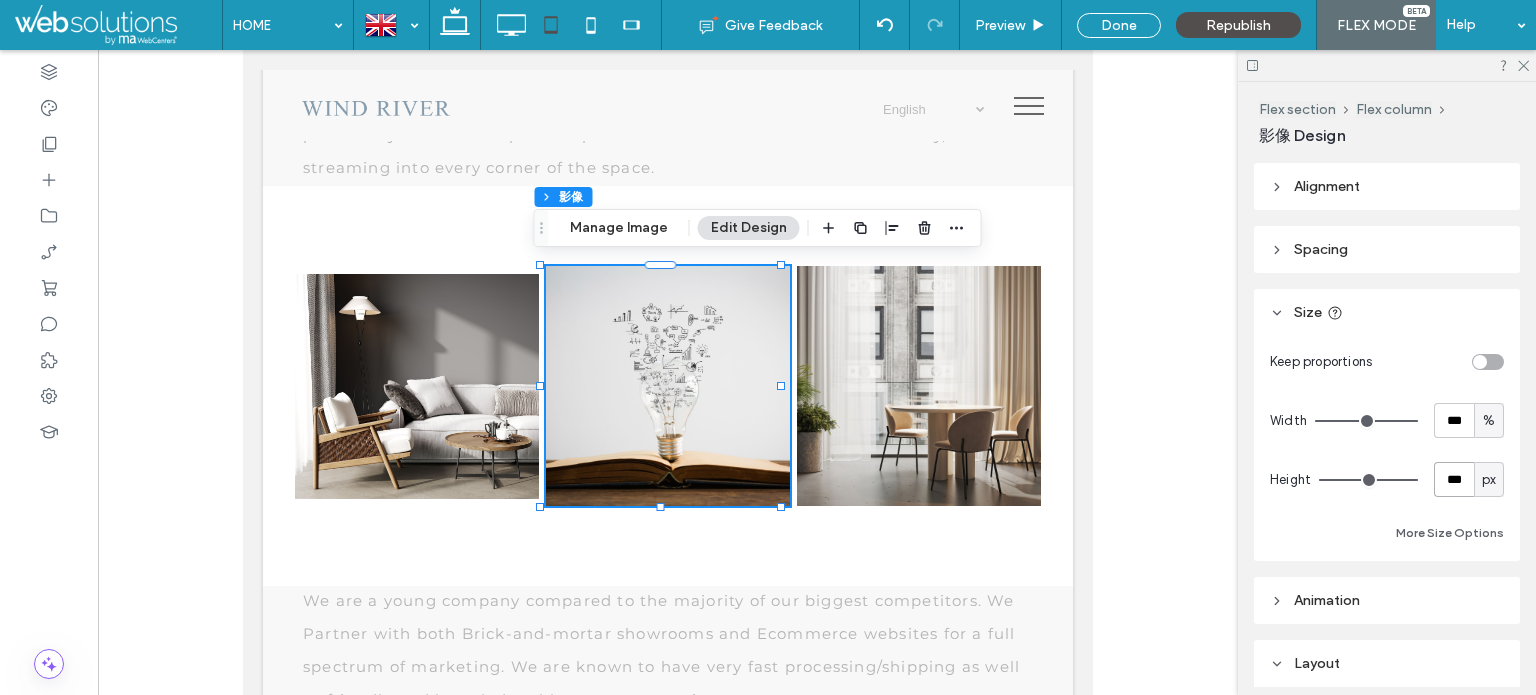 click on "***" at bounding box center [1454, 479] 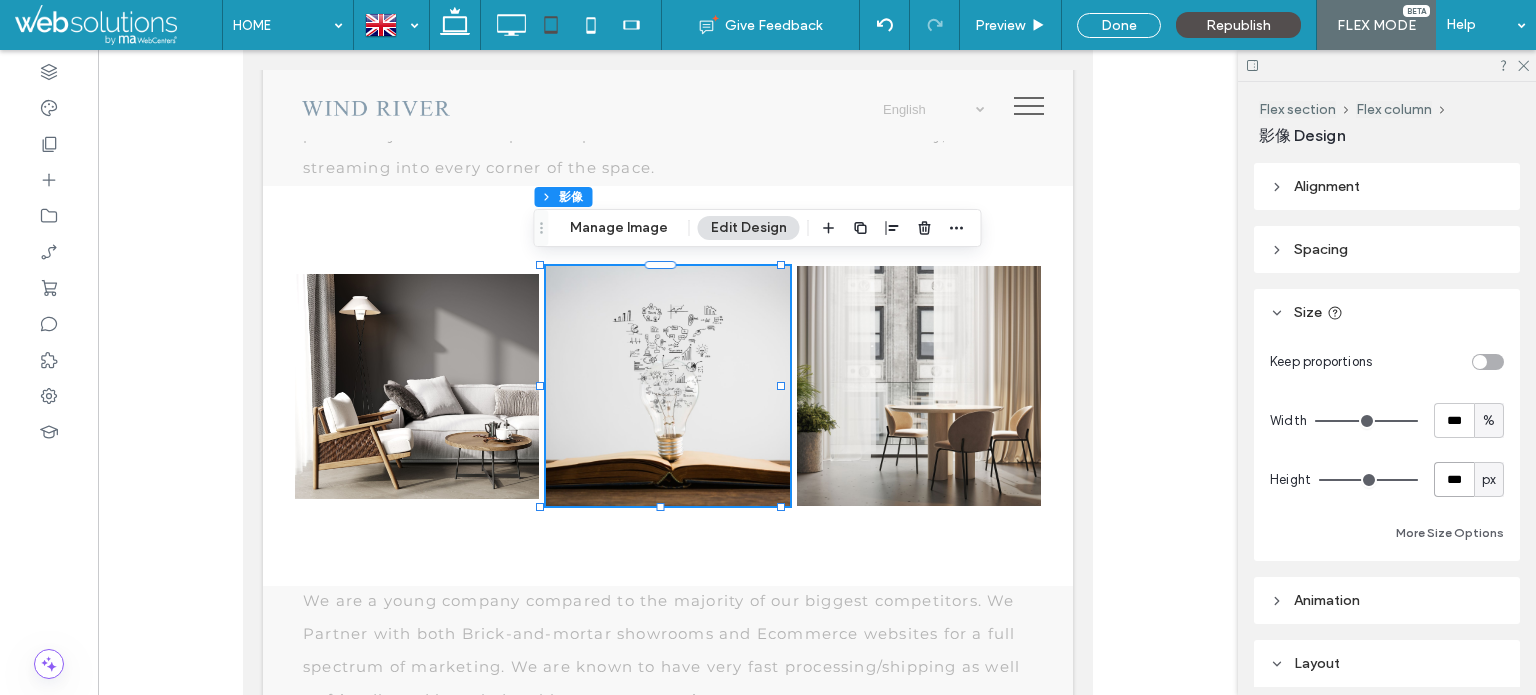 type on "***" 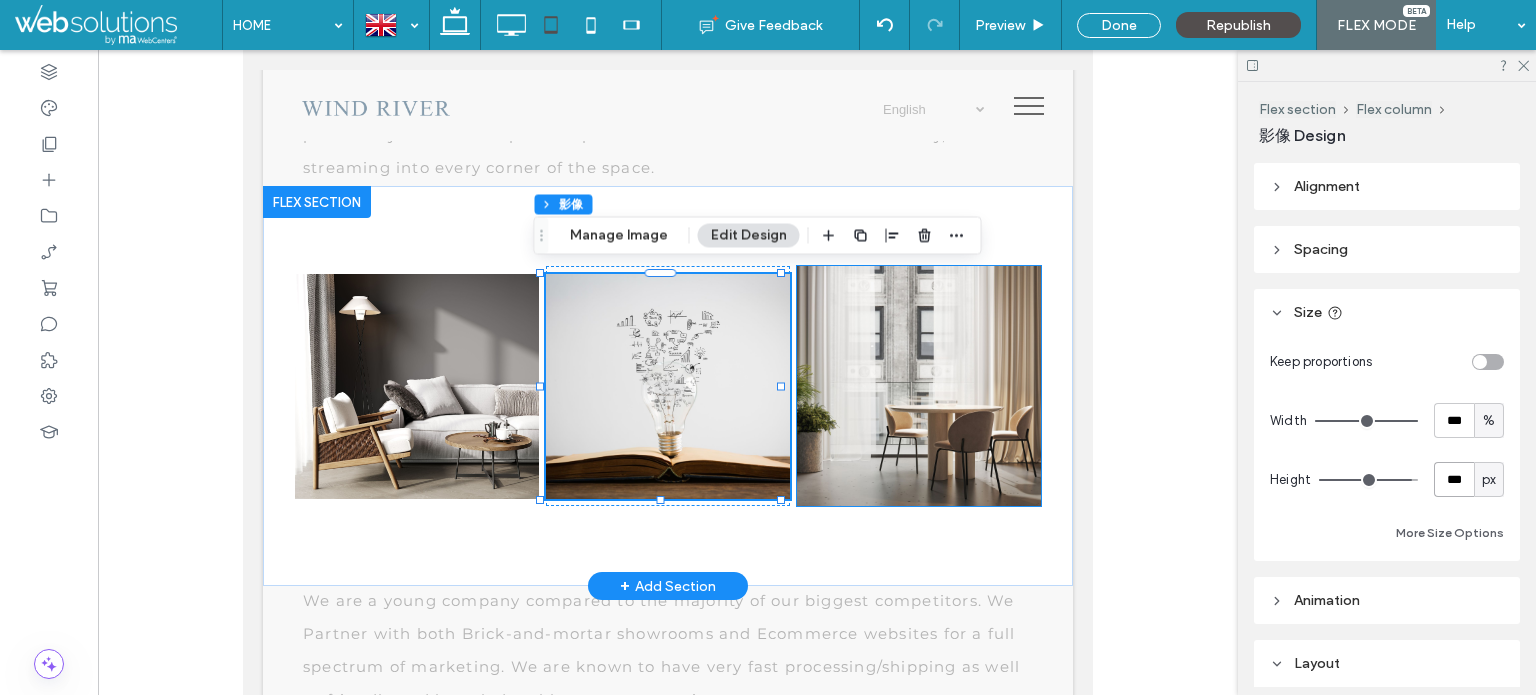 click at bounding box center (918, 386) 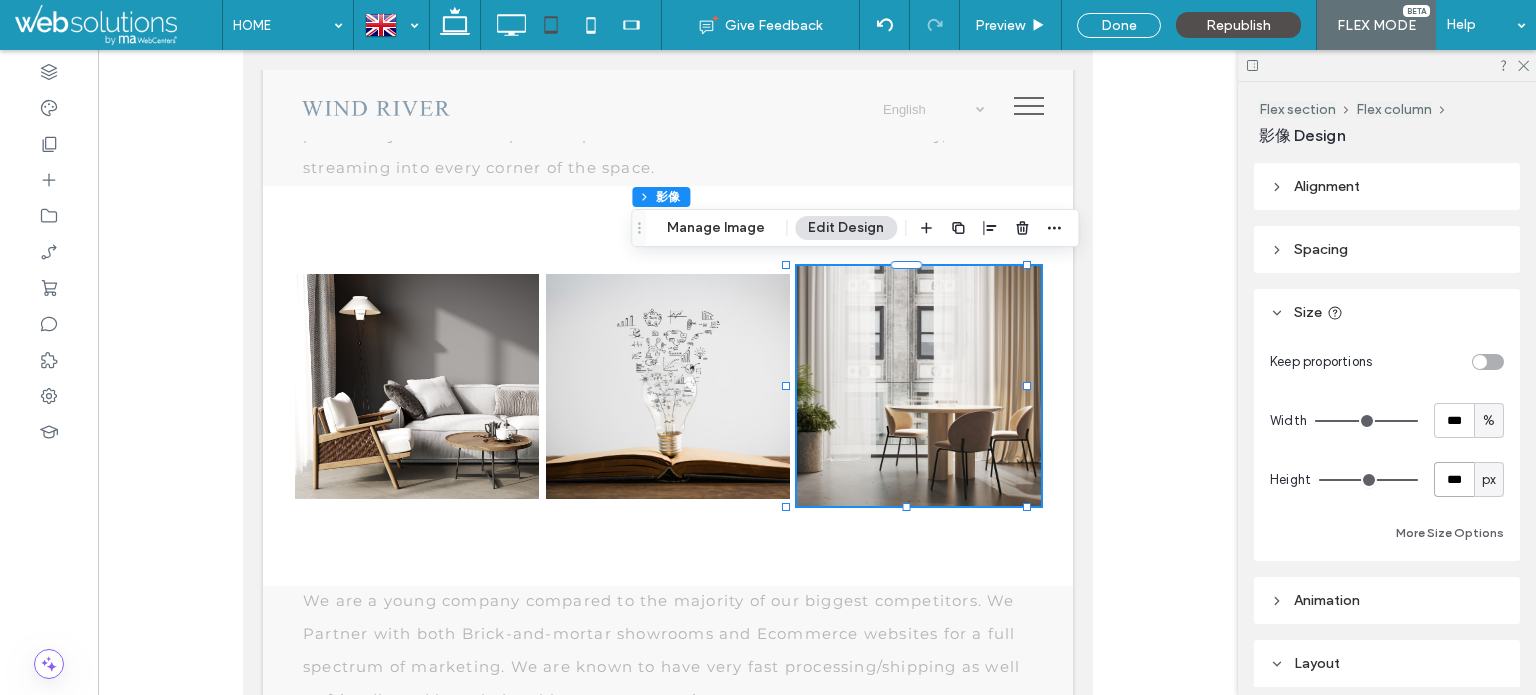 click on "***" at bounding box center (1454, 479) 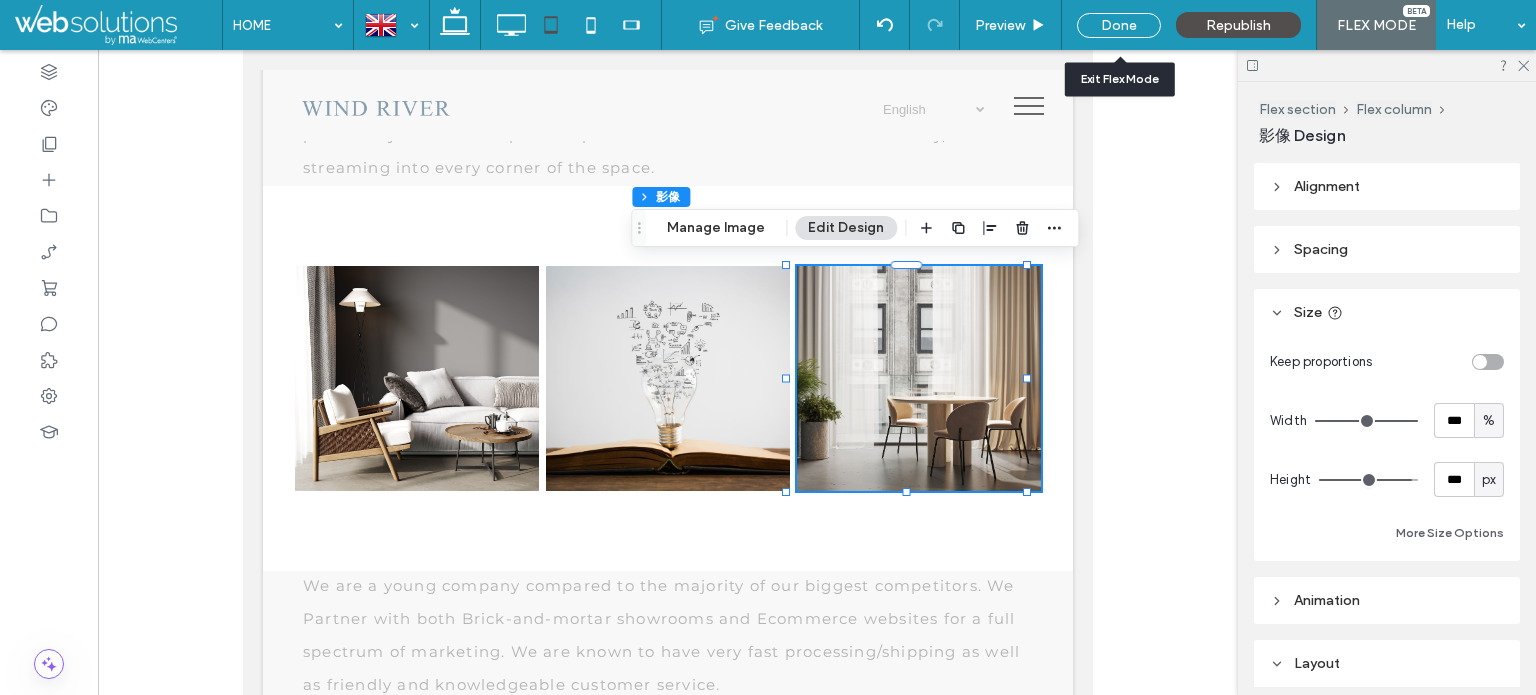 drag, startPoint x: 1122, startPoint y: 19, endPoint x: 191, endPoint y: 563, distance: 1078.2843 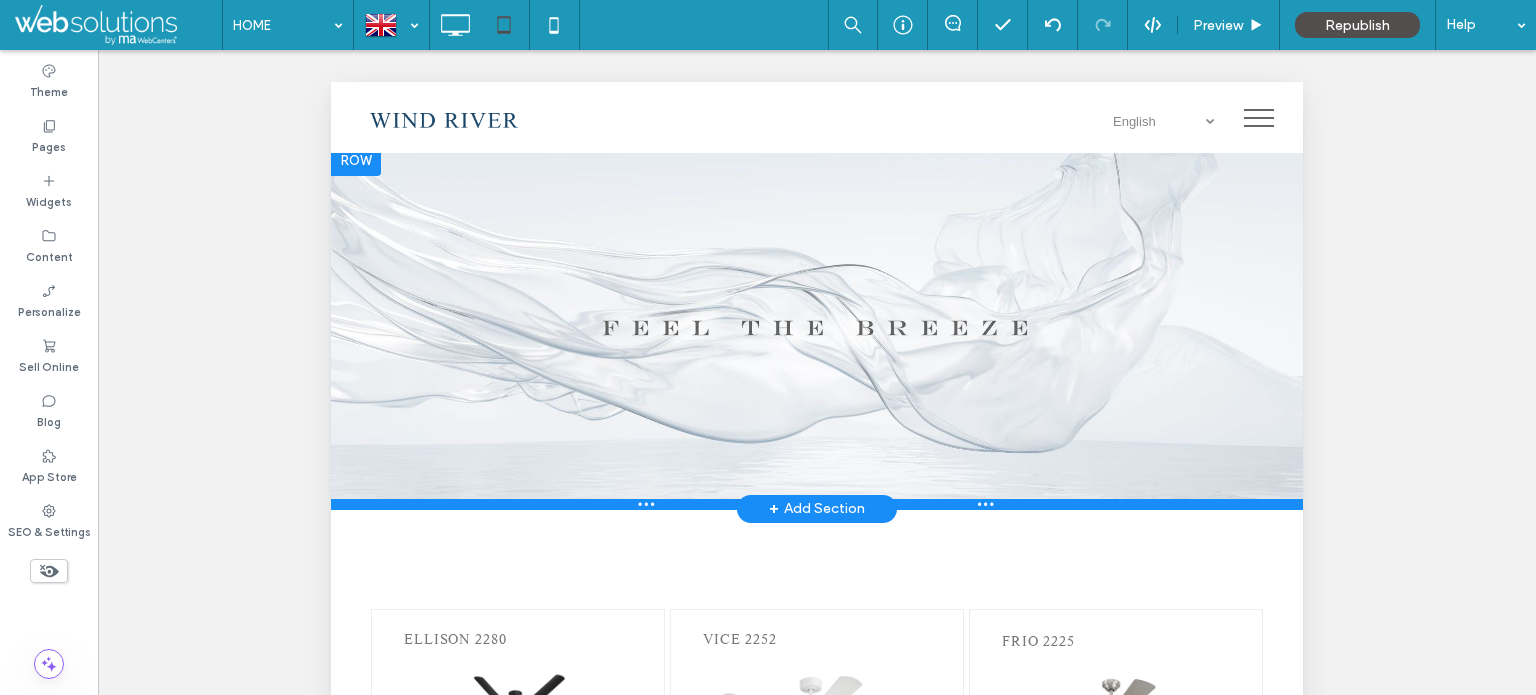 scroll, scrollTop: 0, scrollLeft: 0, axis: both 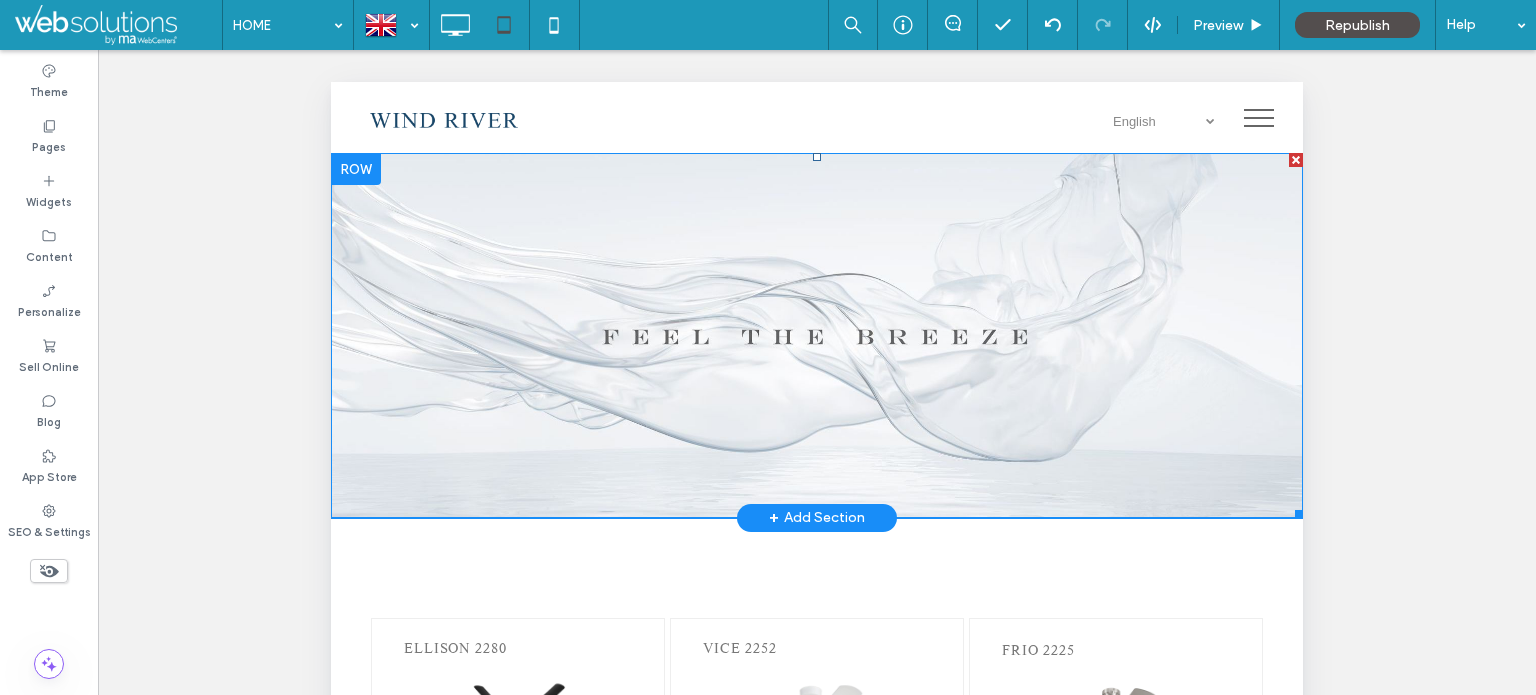 click at bounding box center [817, 335] 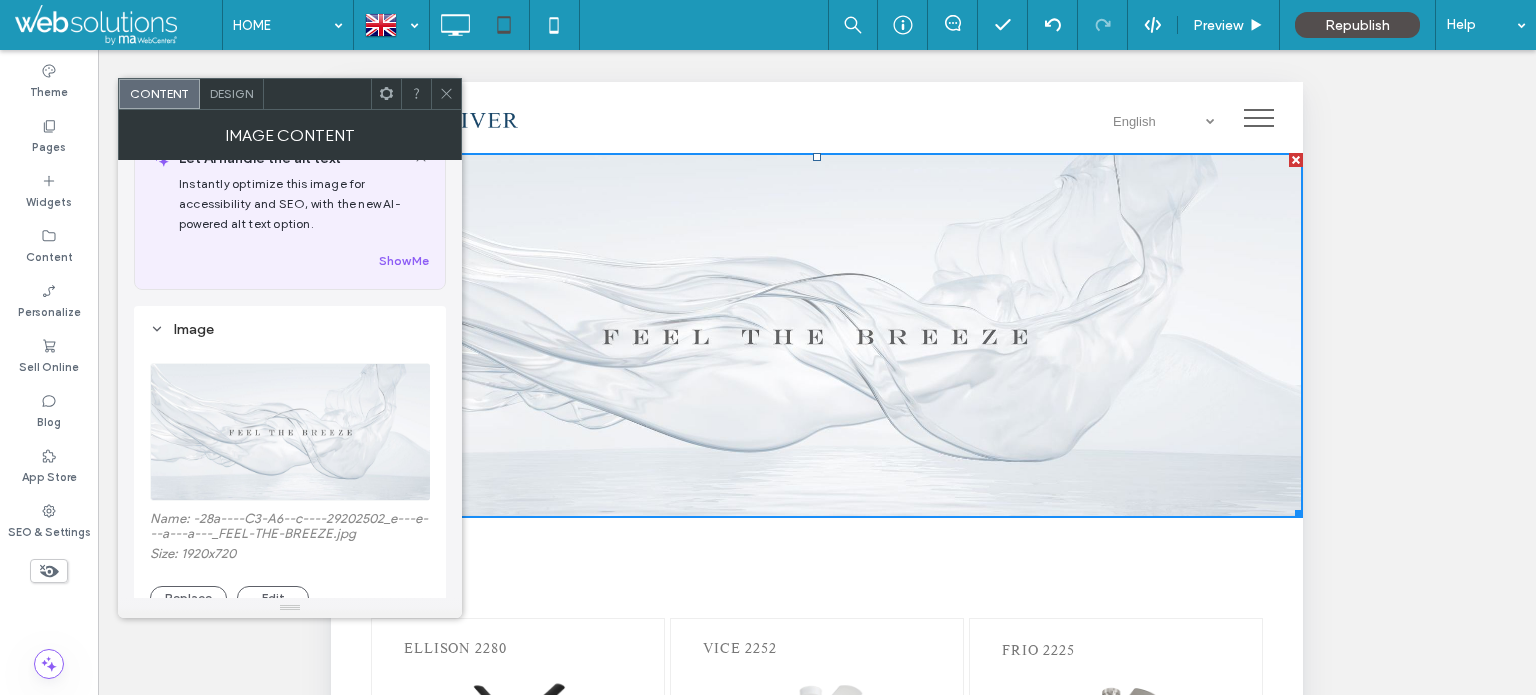 scroll, scrollTop: 100, scrollLeft: 0, axis: vertical 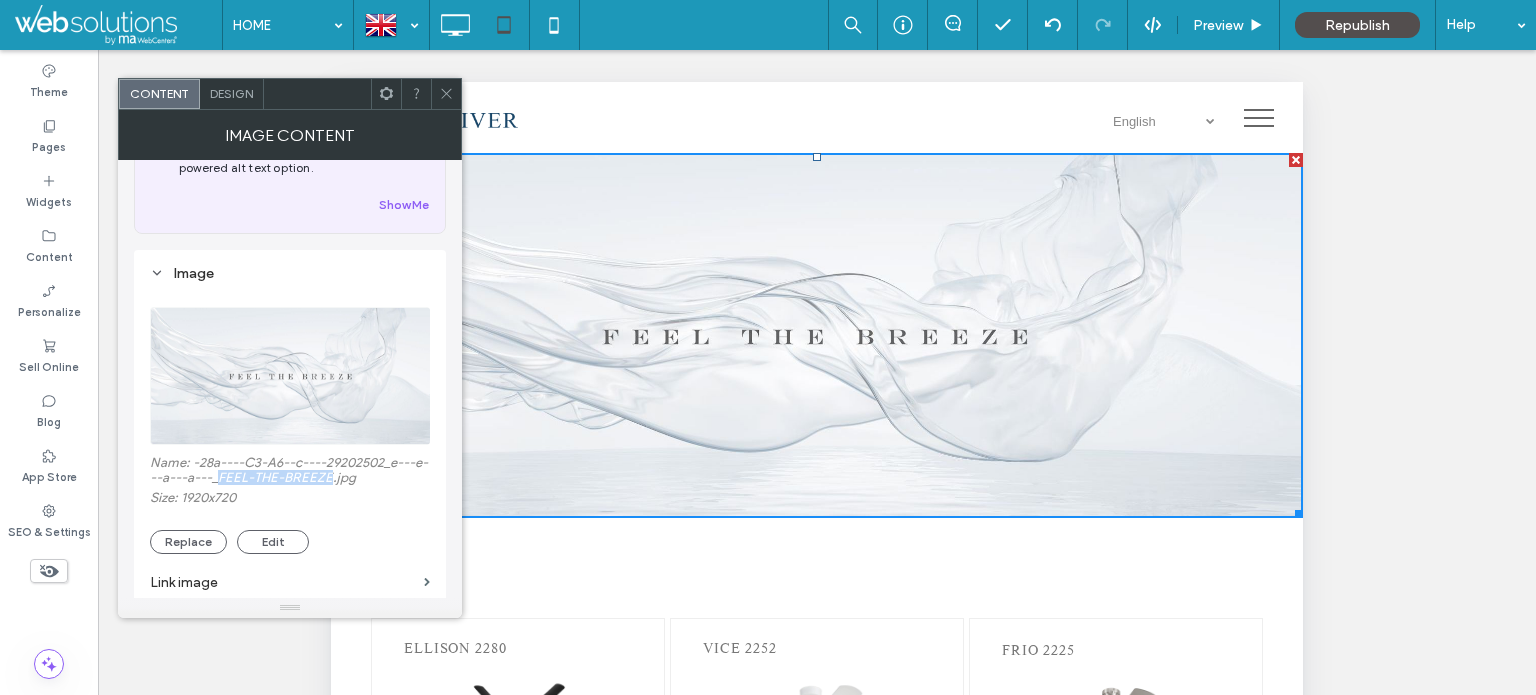 drag, startPoint x: 236, startPoint y: 479, endPoint x: 346, endPoint y: 481, distance: 110.01818 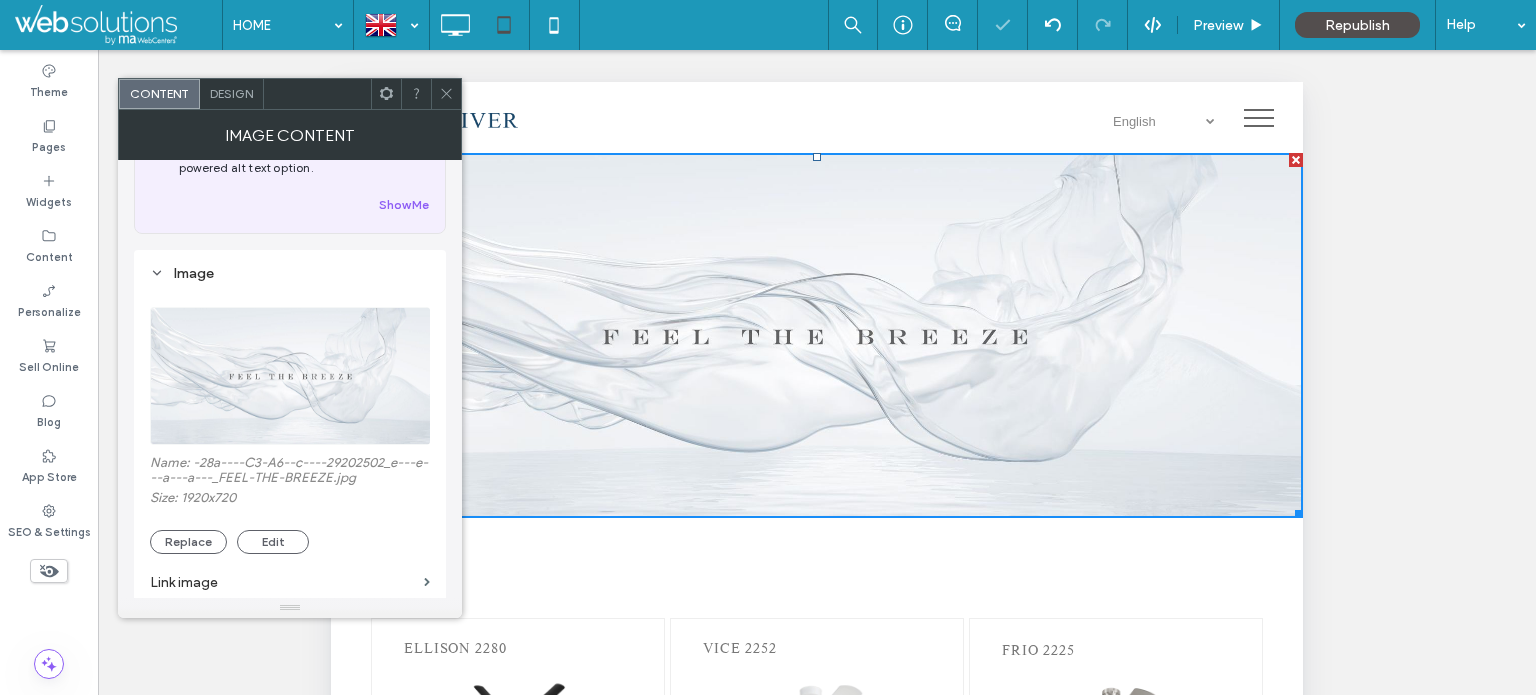 click 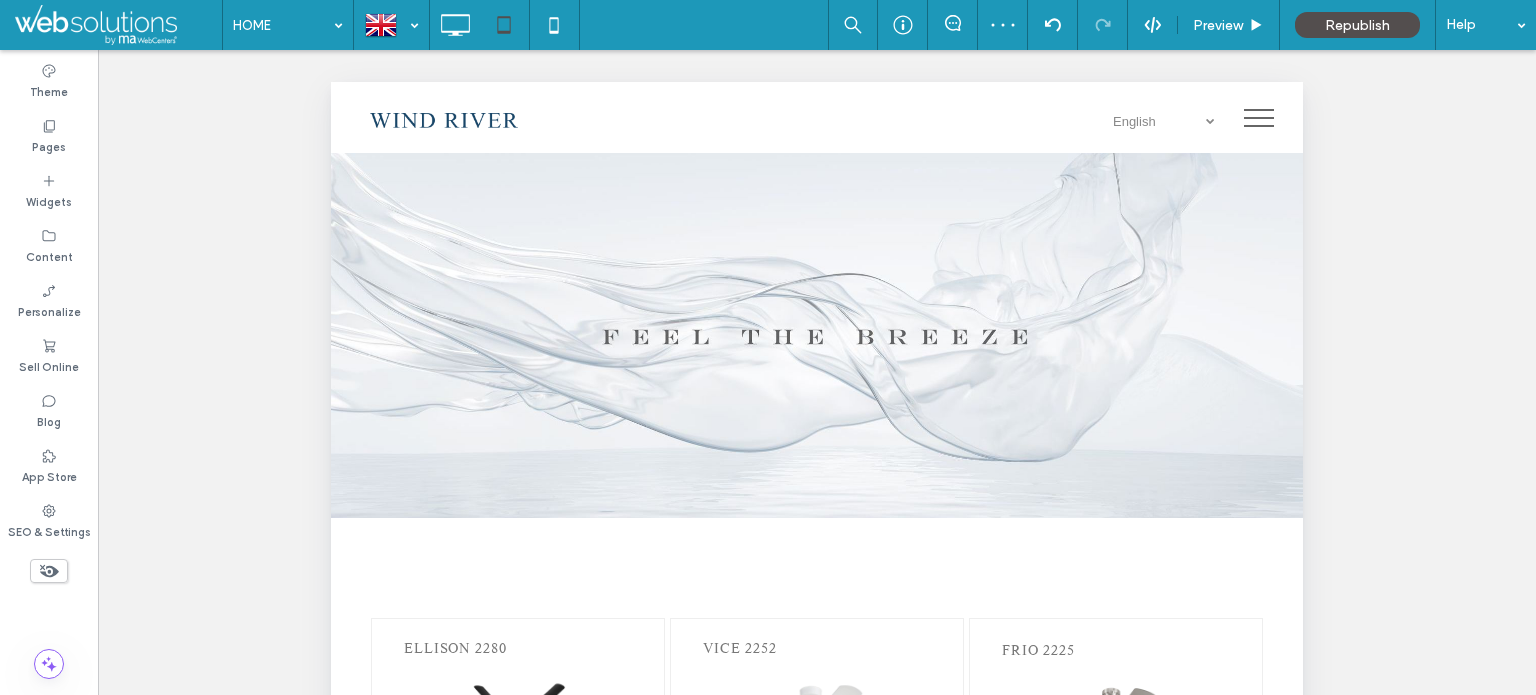 click 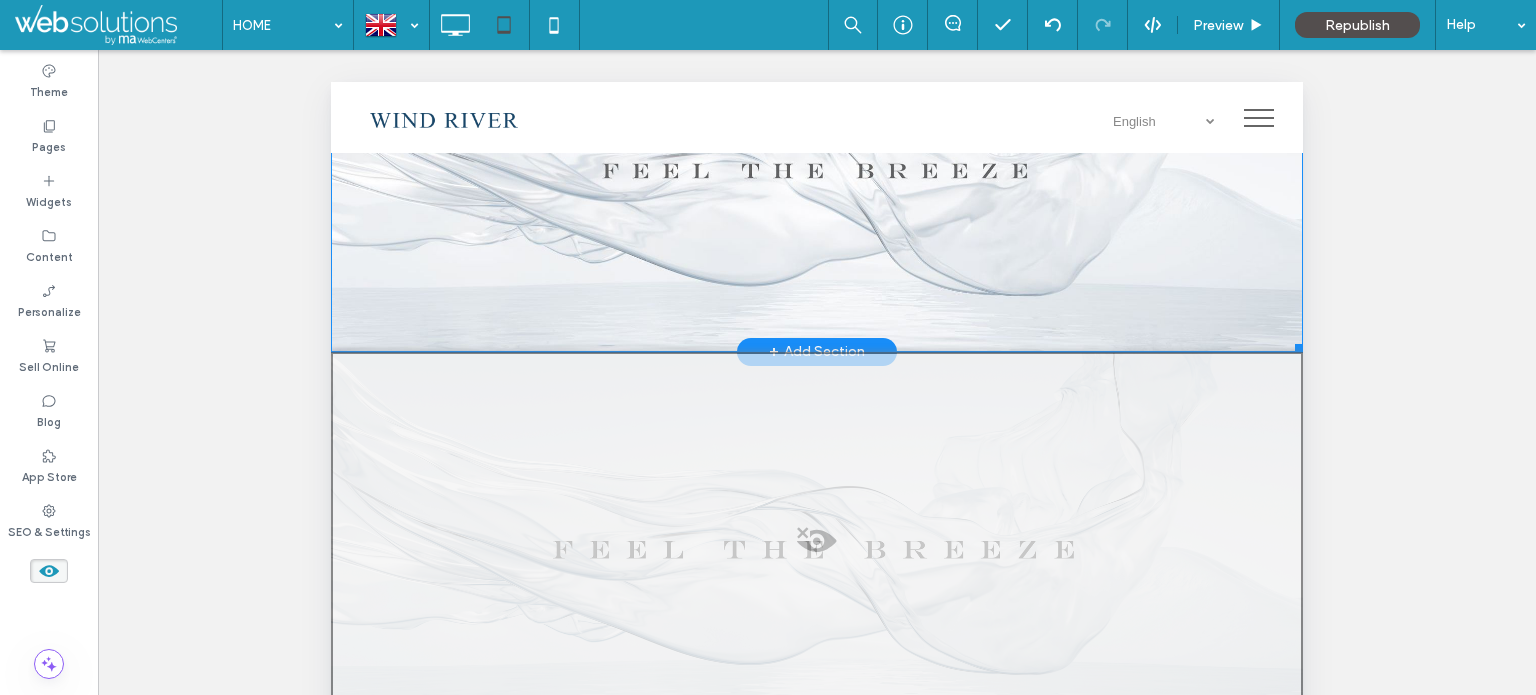 scroll, scrollTop: 700, scrollLeft: 0, axis: vertical 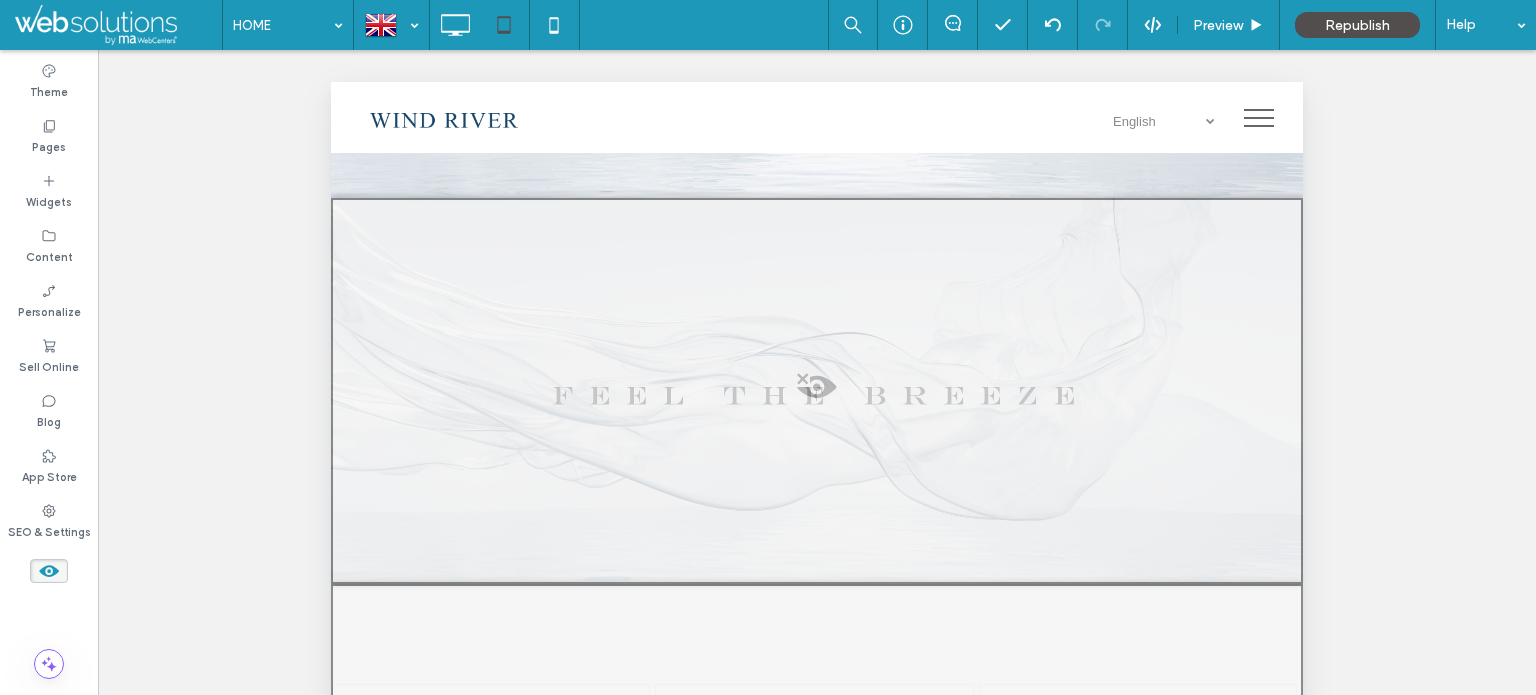 click at bounding box center [817, 392] 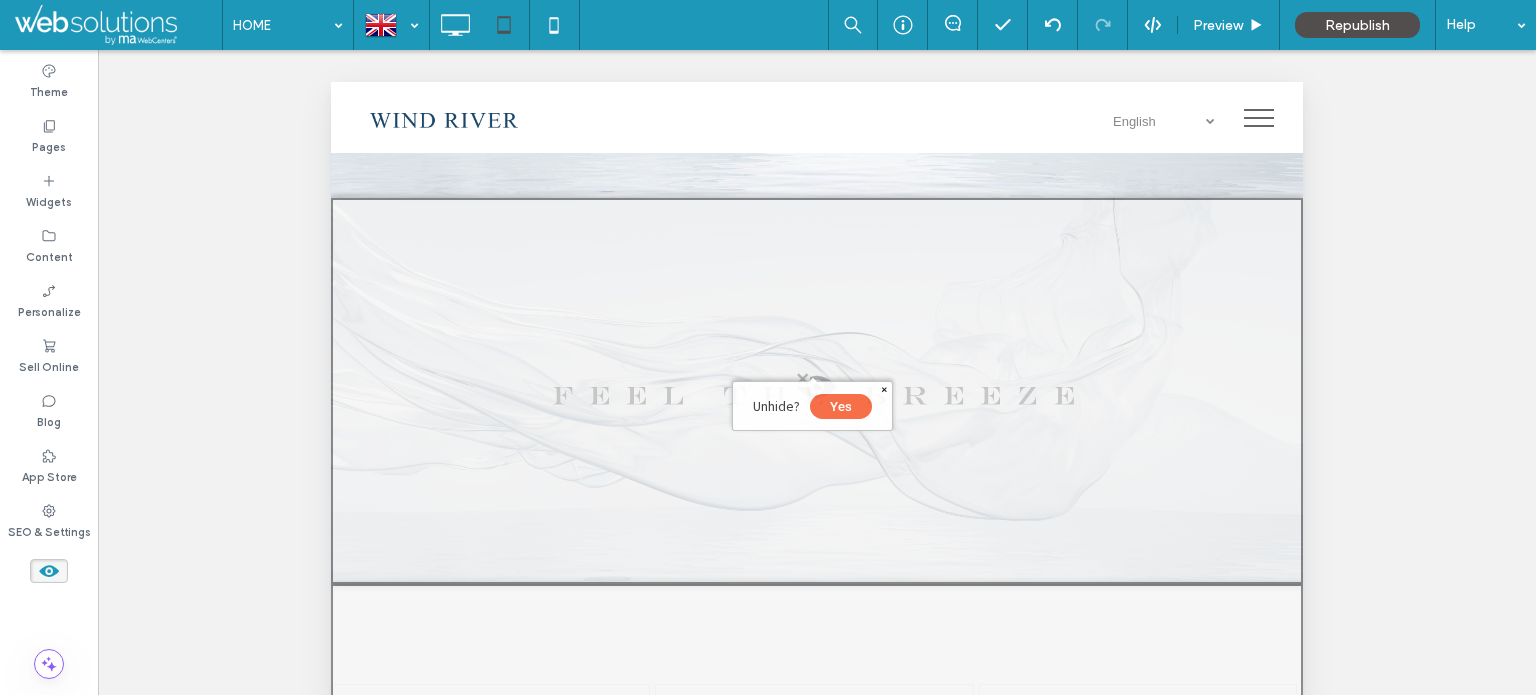 click on "Yes" at bounding box center [841, 406] 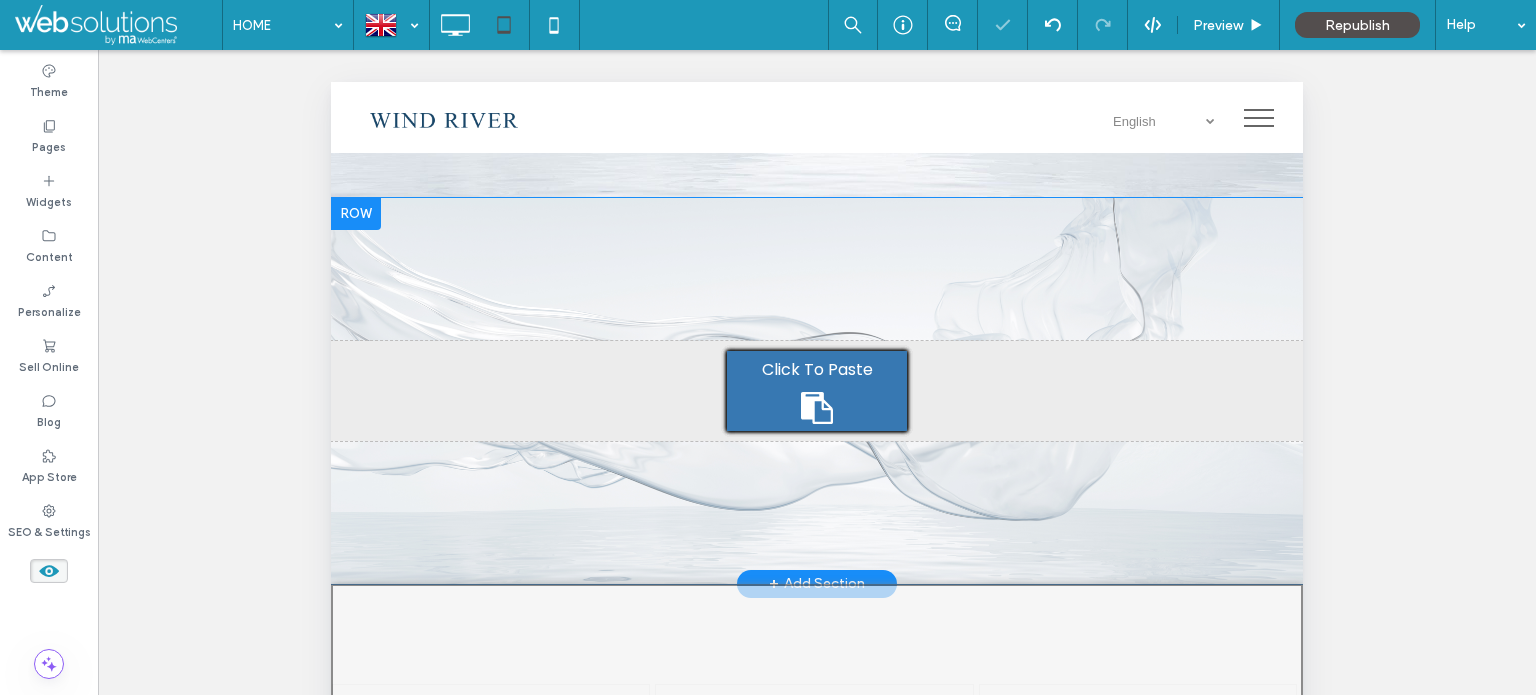 click on "Click To Paste     Click To Paste     Click To Paste     Click To Paste     Click To Paste     Click To Paste     Click To Paste
Row + Add Section" at bounding box center [817, 391] 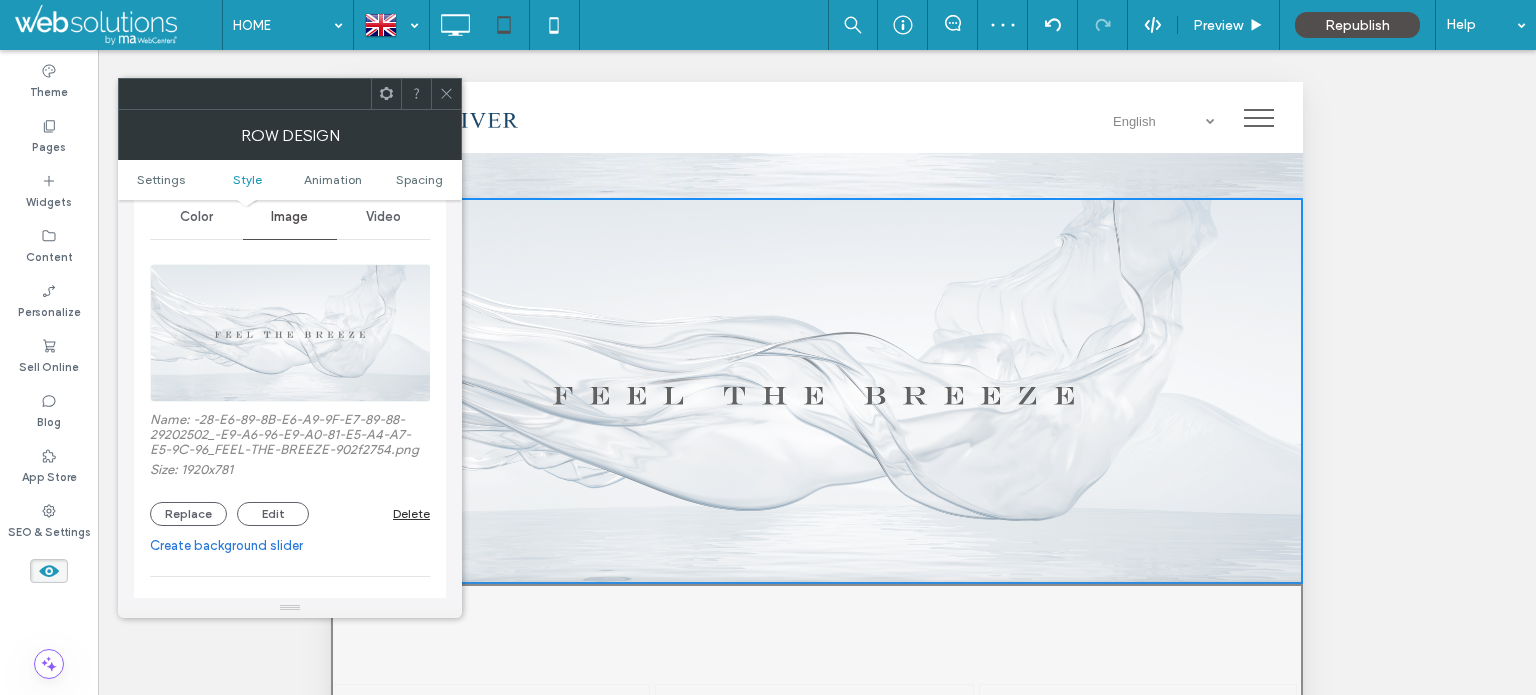 scroll, scrollTop: 300, scrollLeft: 0, axis: vertical 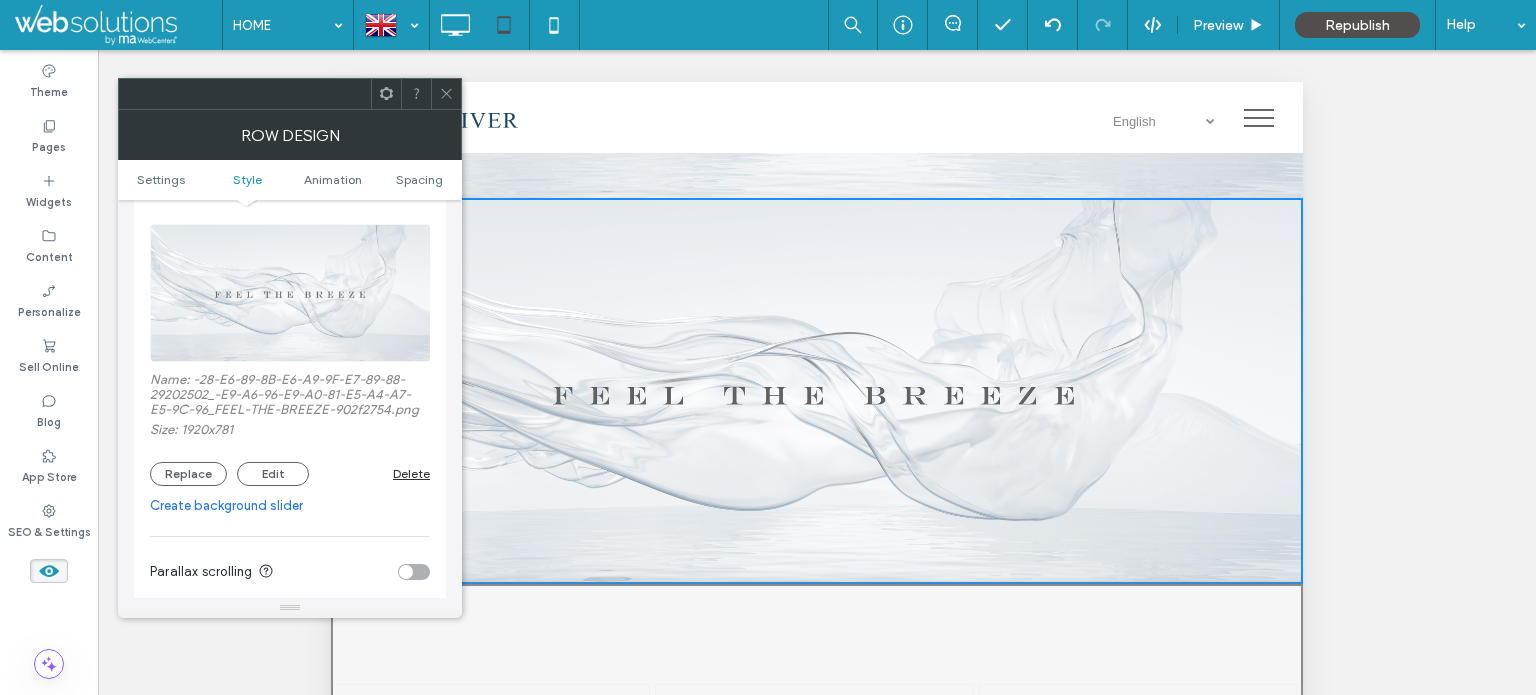 click at bounding box center [291, 293] 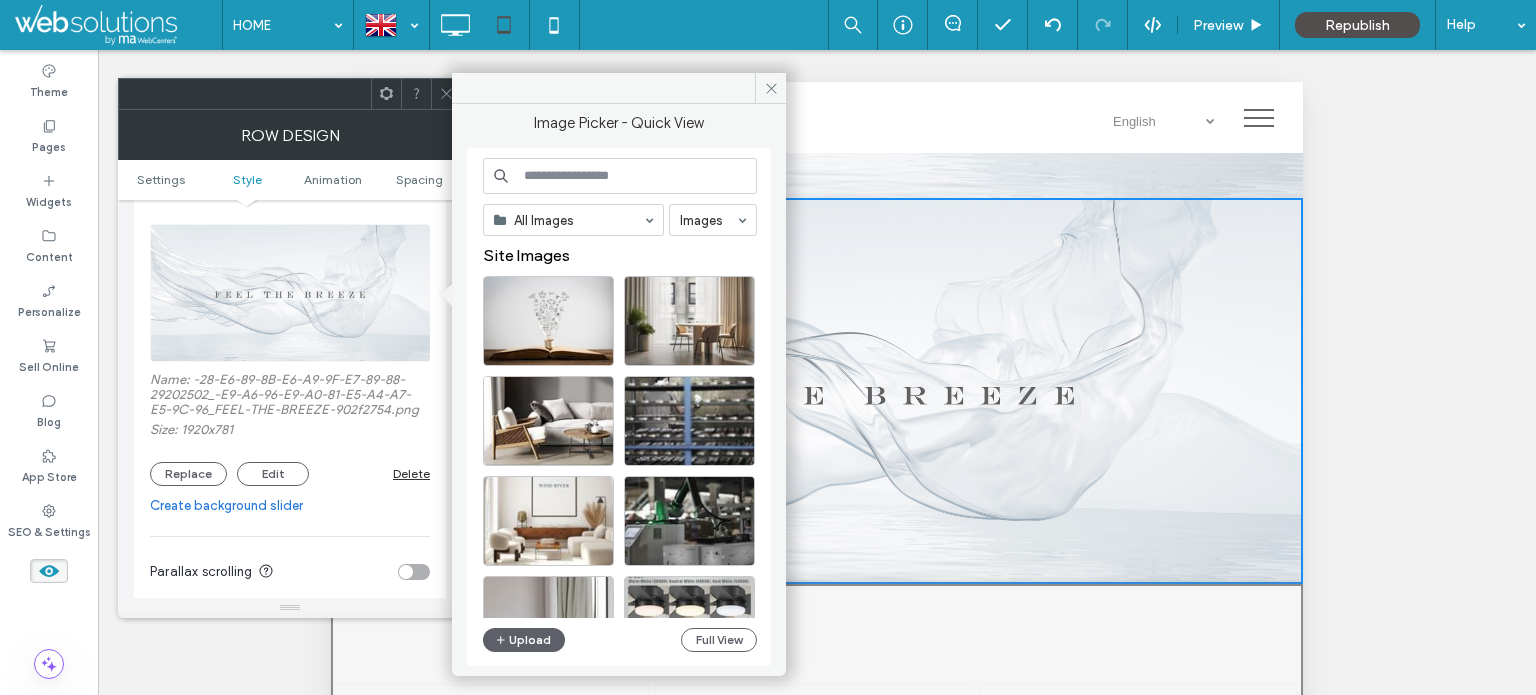 click at bounding box center (620, 176) 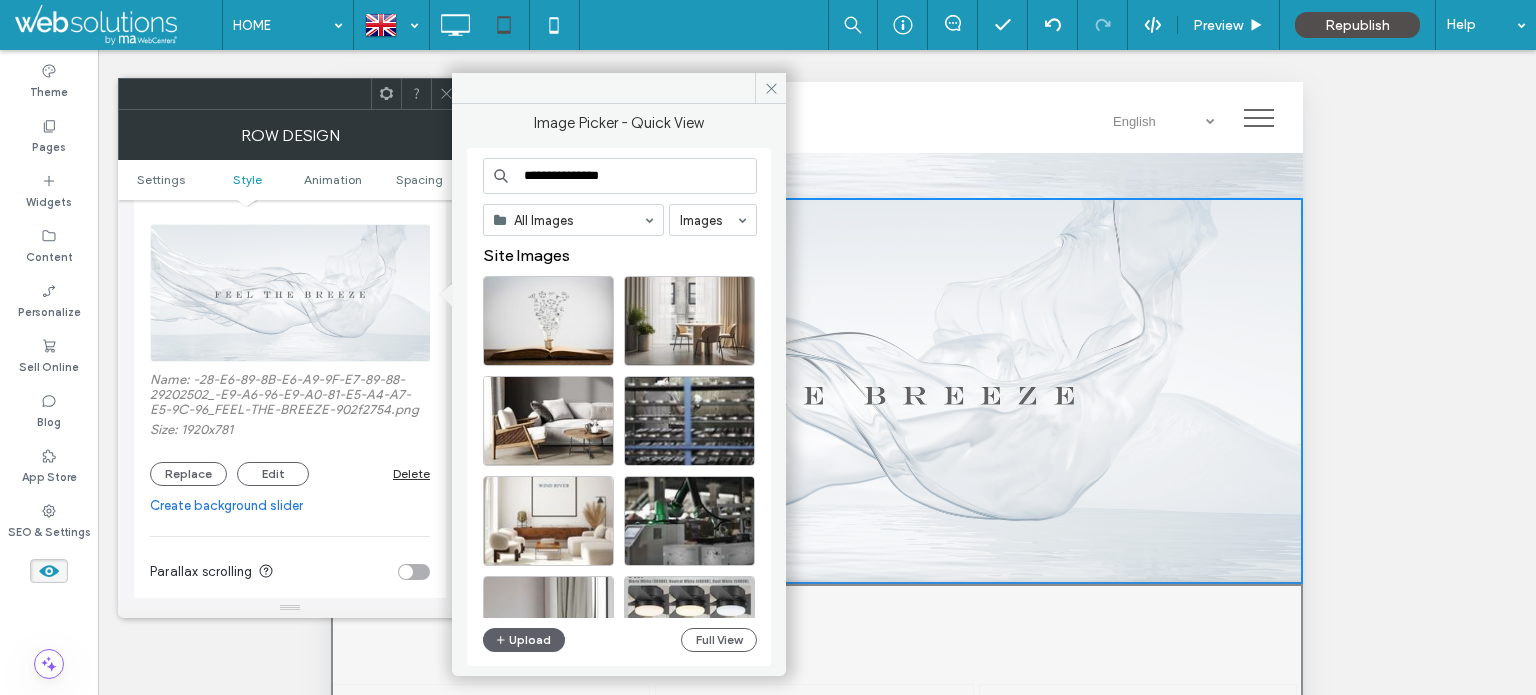 type on "**********" 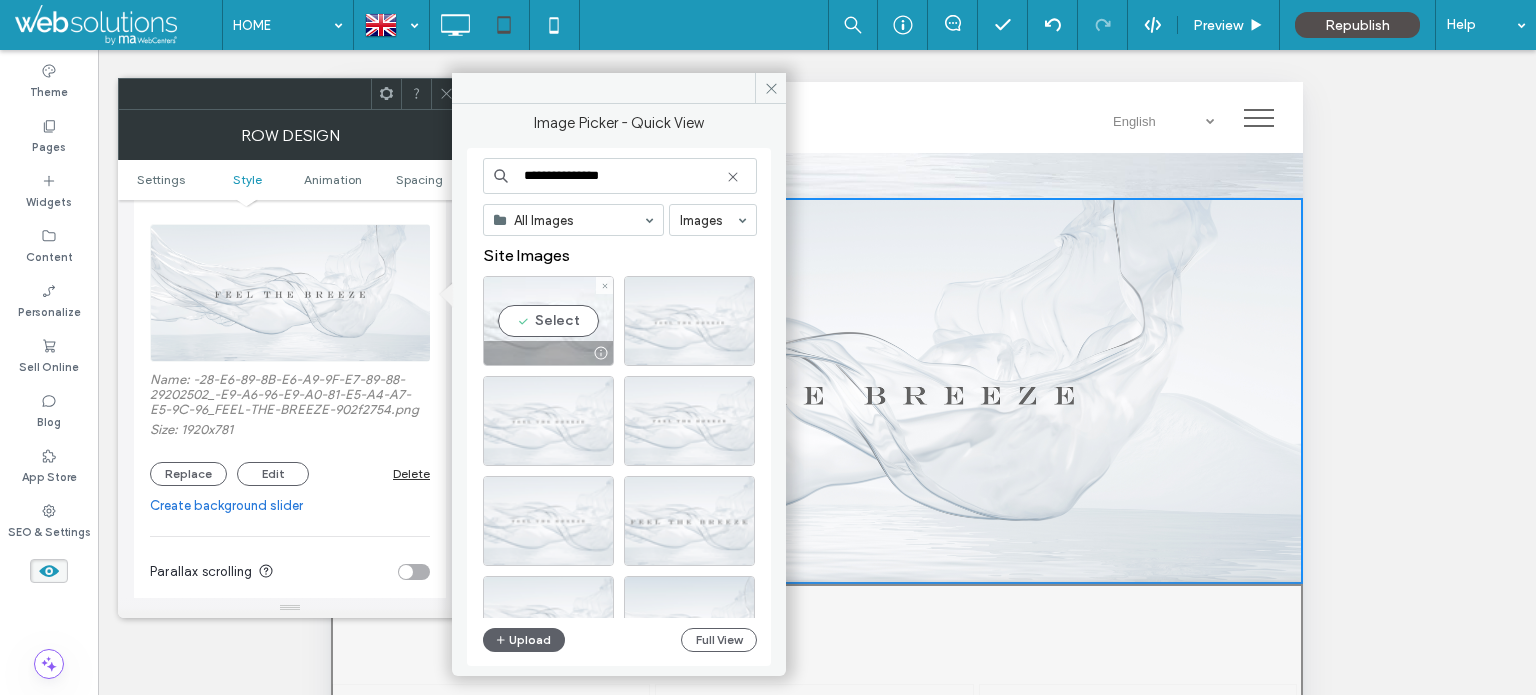 click on "Select" at bounding box center (548, 321) 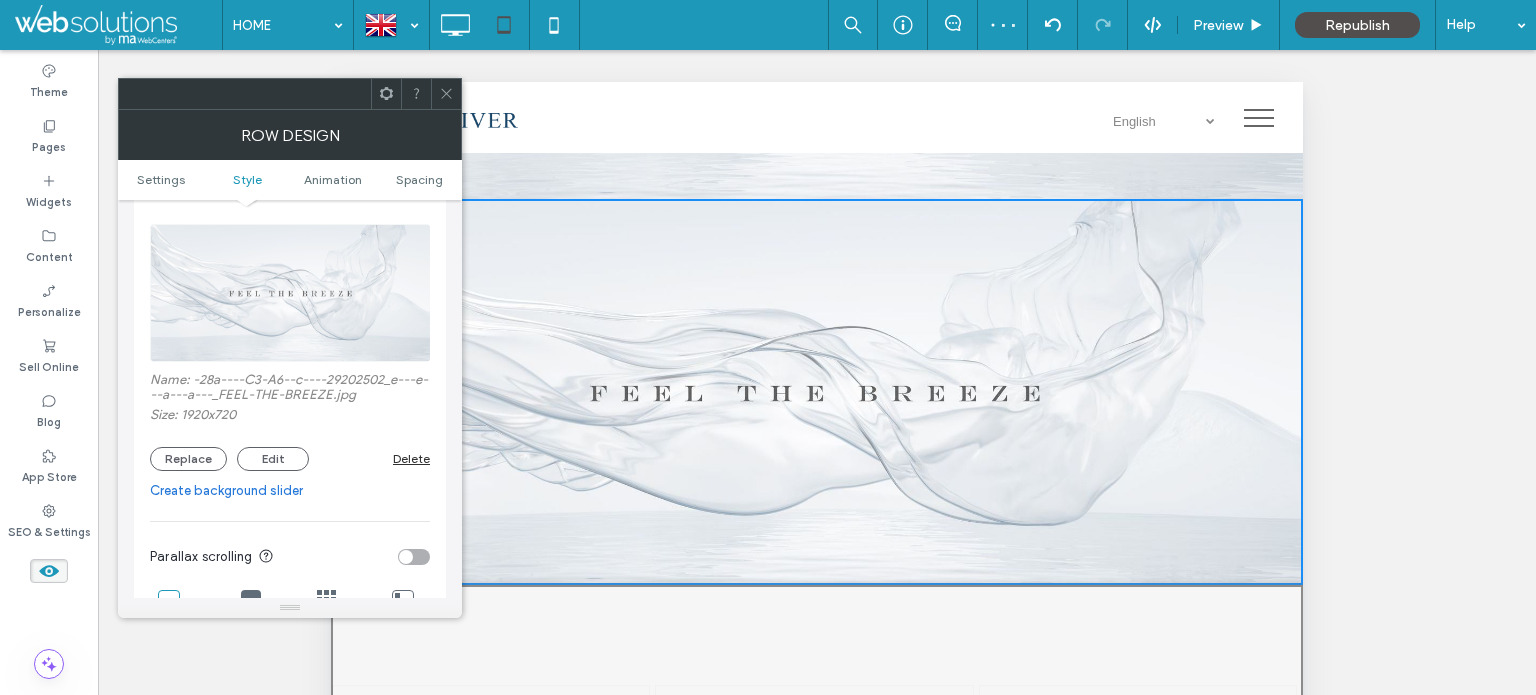 scroll, scrollTop: 700, scrollLeft: 0, axis: vertical 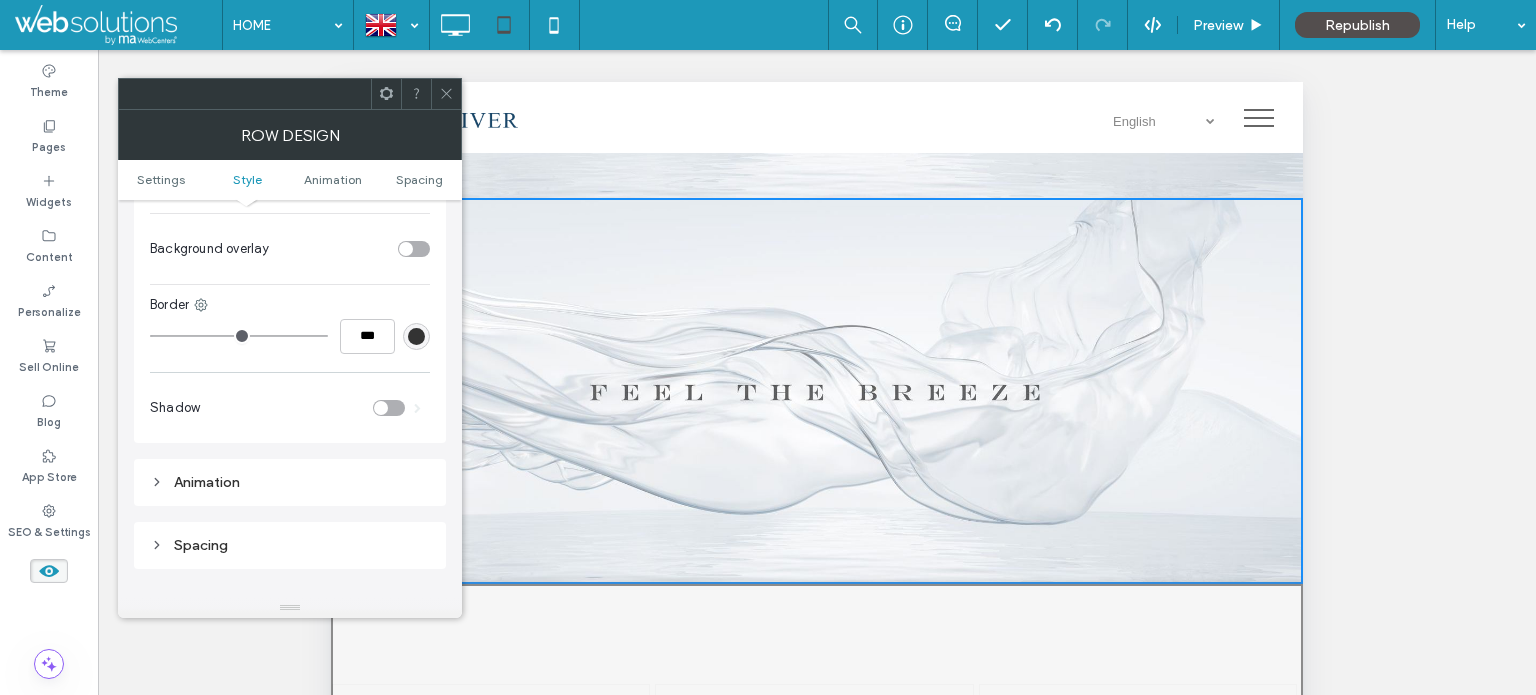 click 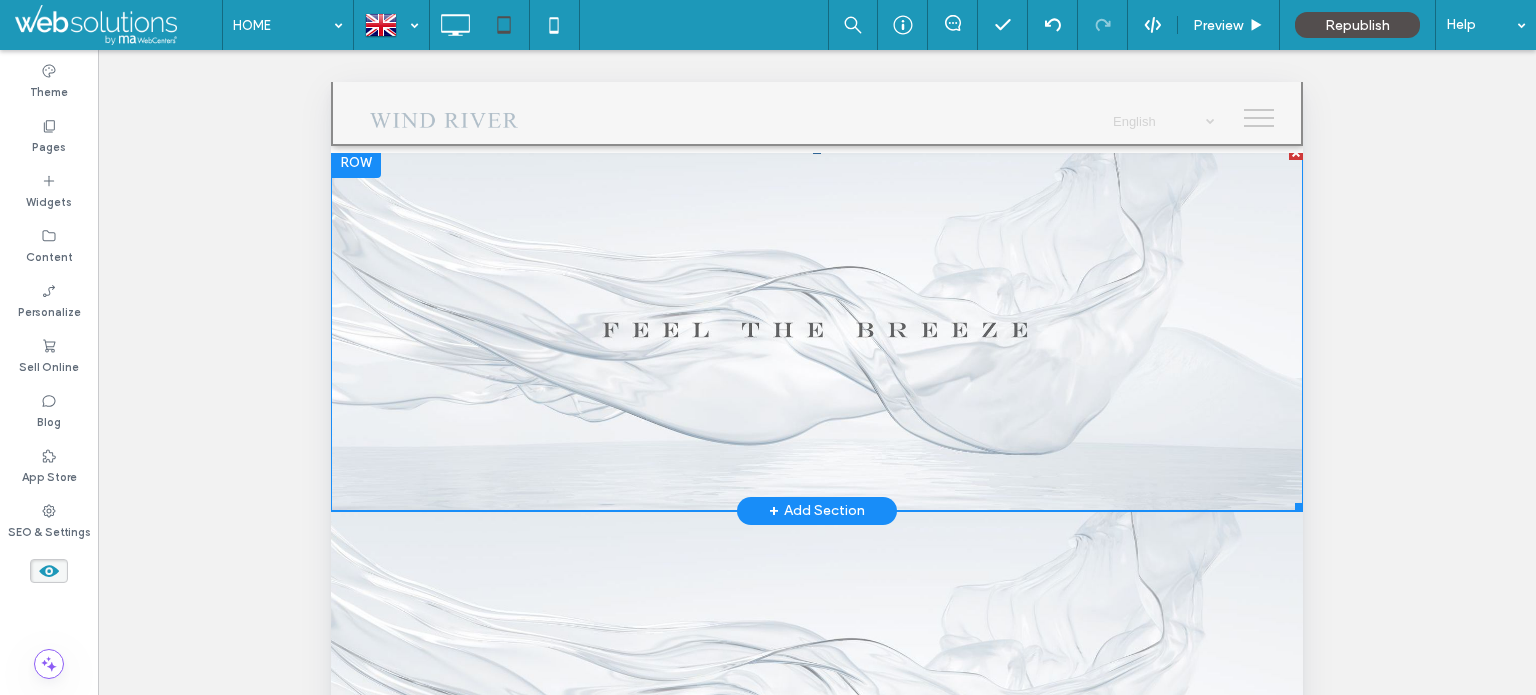 scroll, scrollTop: 600, scrollLeft: 0, axis: vertical 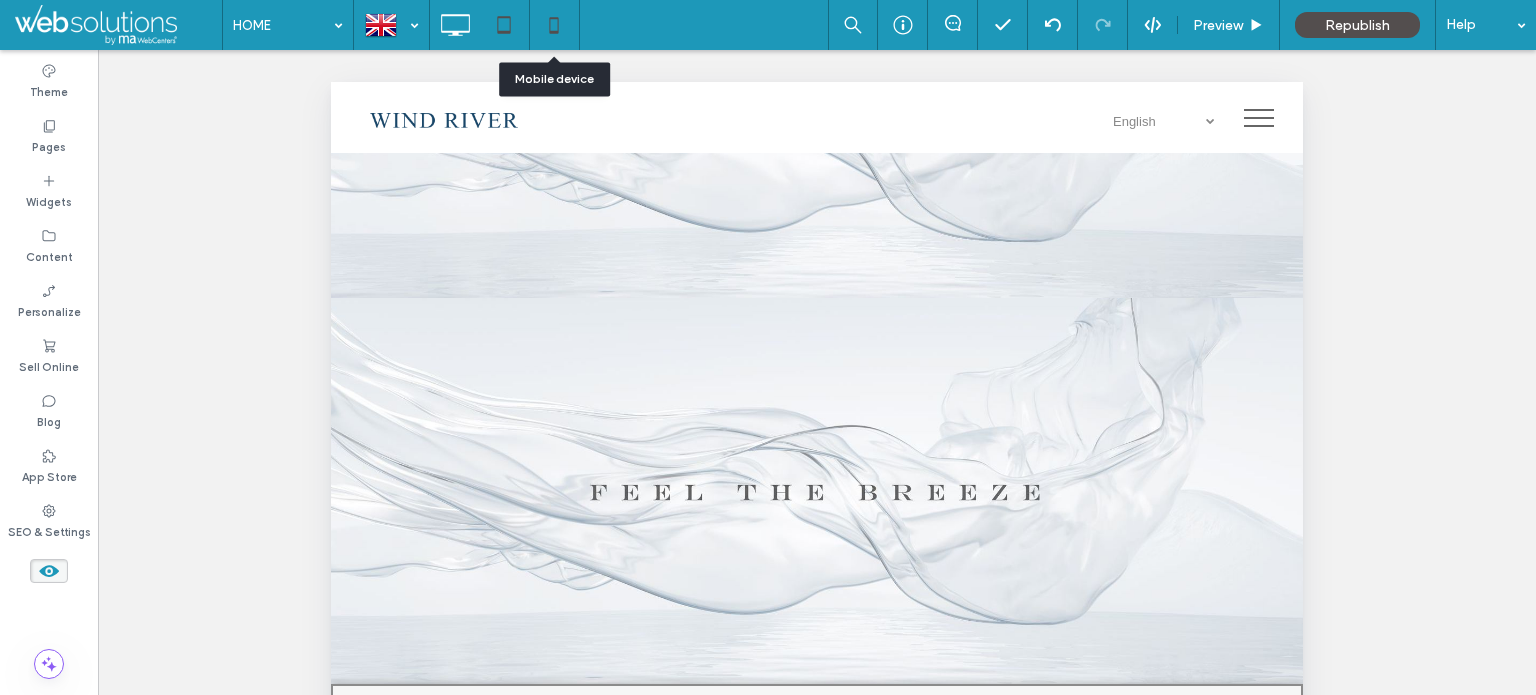 click 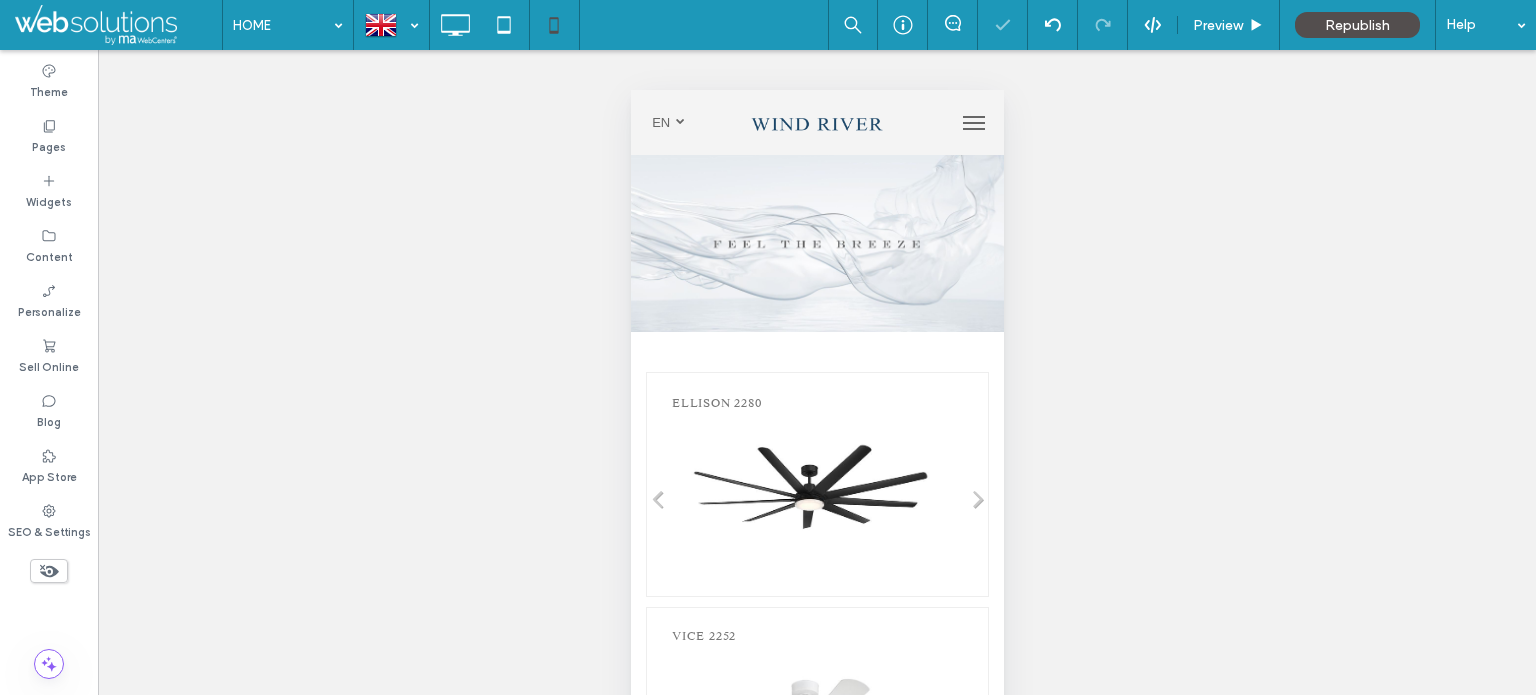 scroll, scrollTop: 0, scrollLeft: 0, axis: both 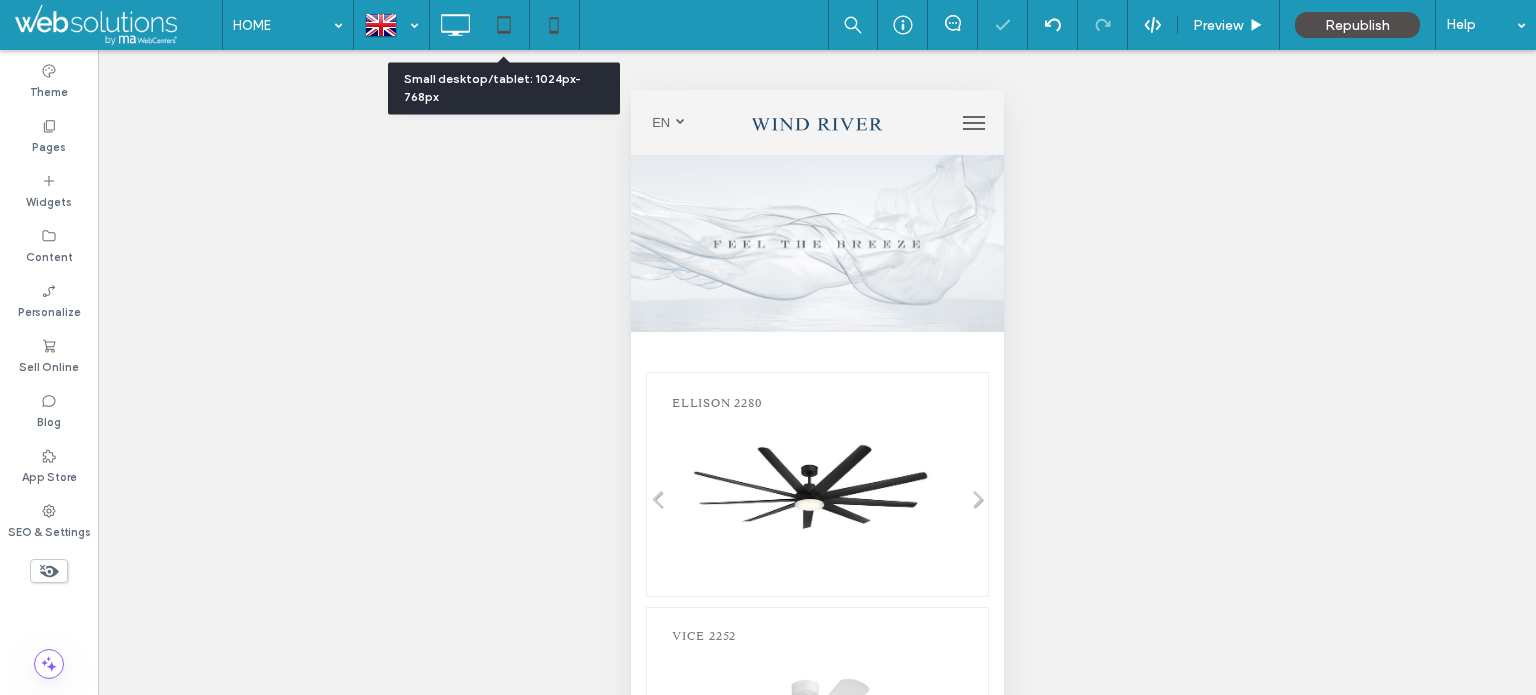 drag, startPoint x: 512, startPoint y: 20, endPoint x: 520, endPoint y: 33, distance: 15.264338 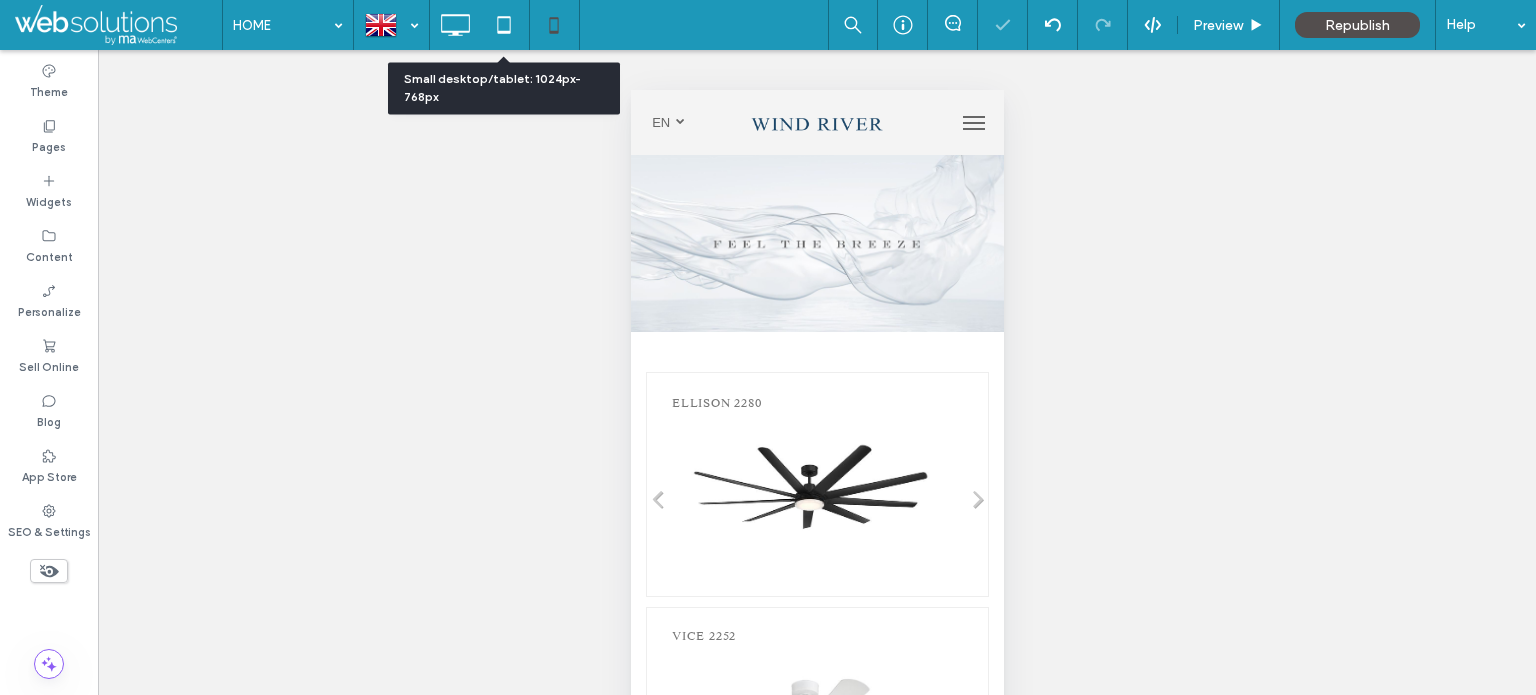 click 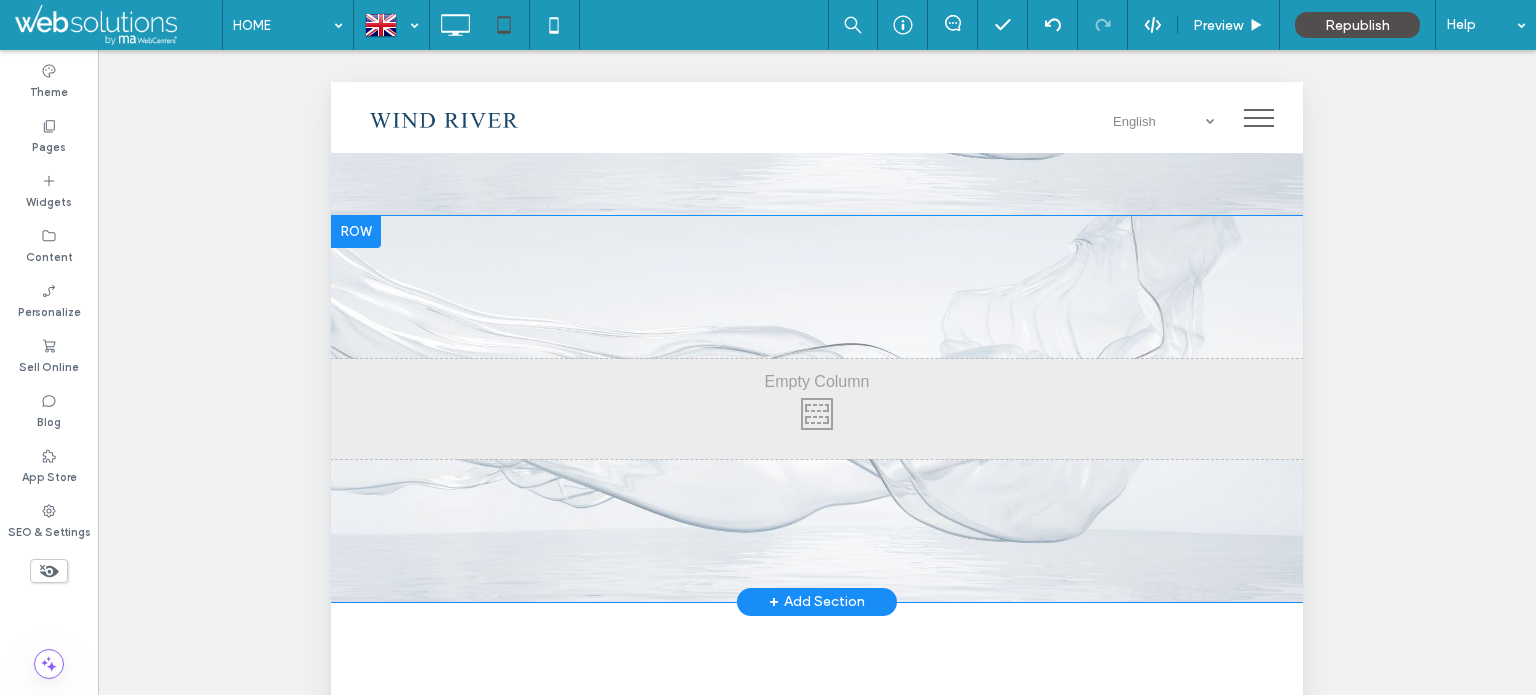 scroll, scrollTop: 300, scrollLeft: 0, axis: vertical 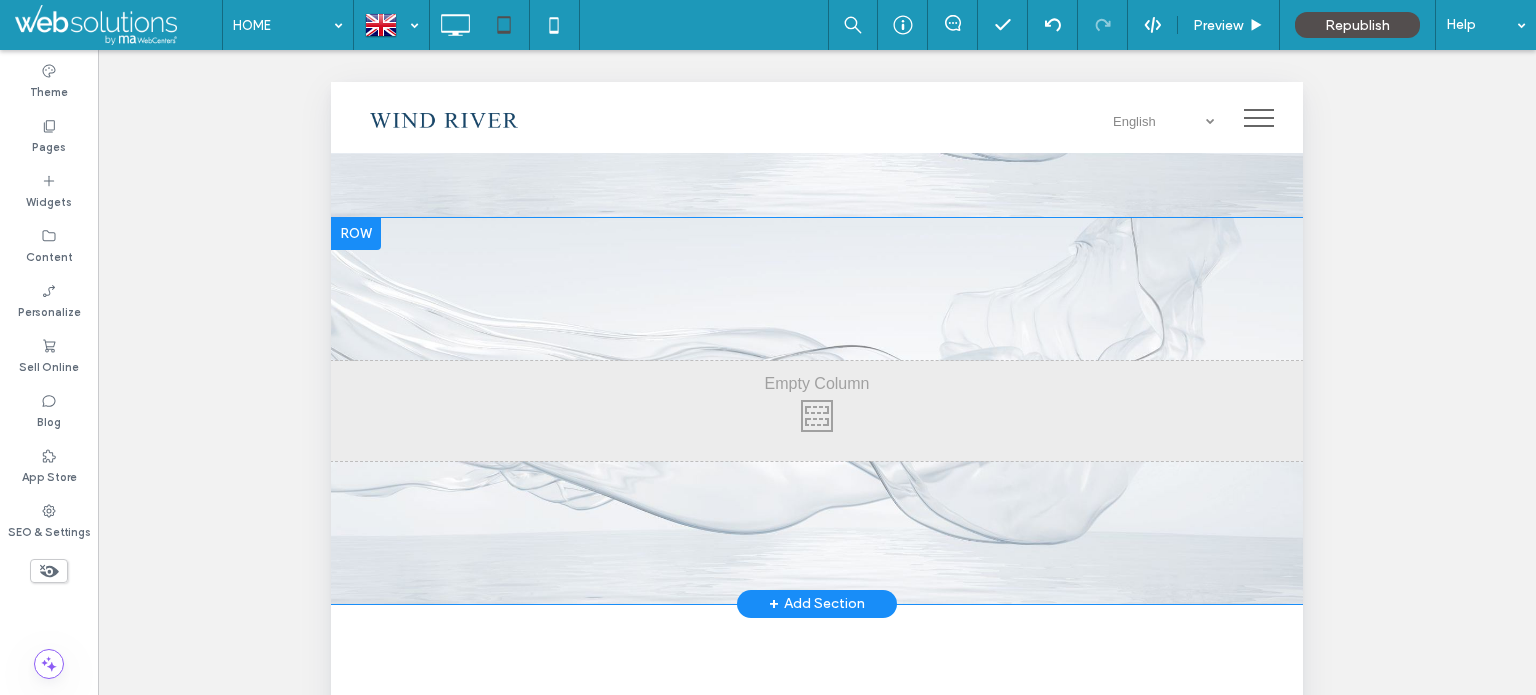 click at bounding box center (356, 234) 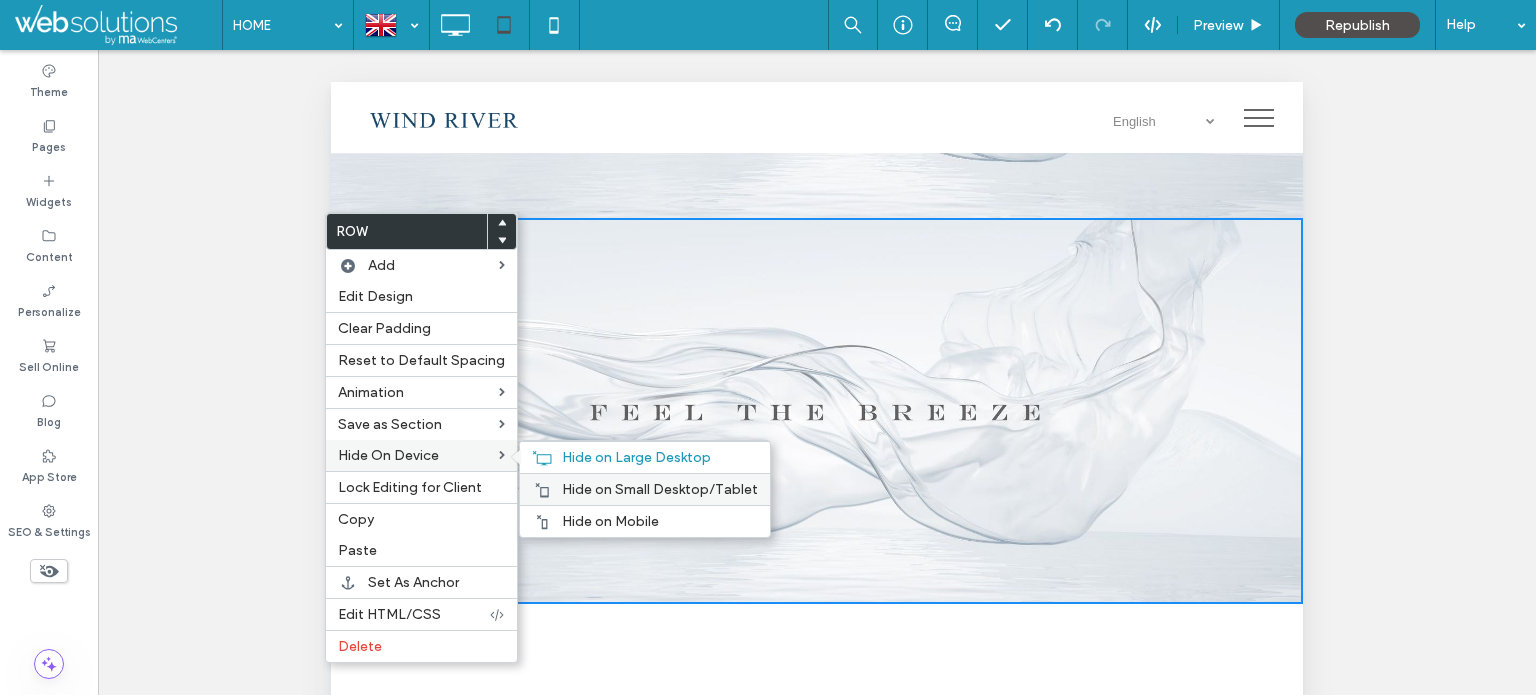 click on "Hide on Small Desktop/Tablet" at bounding box center (660, 489) 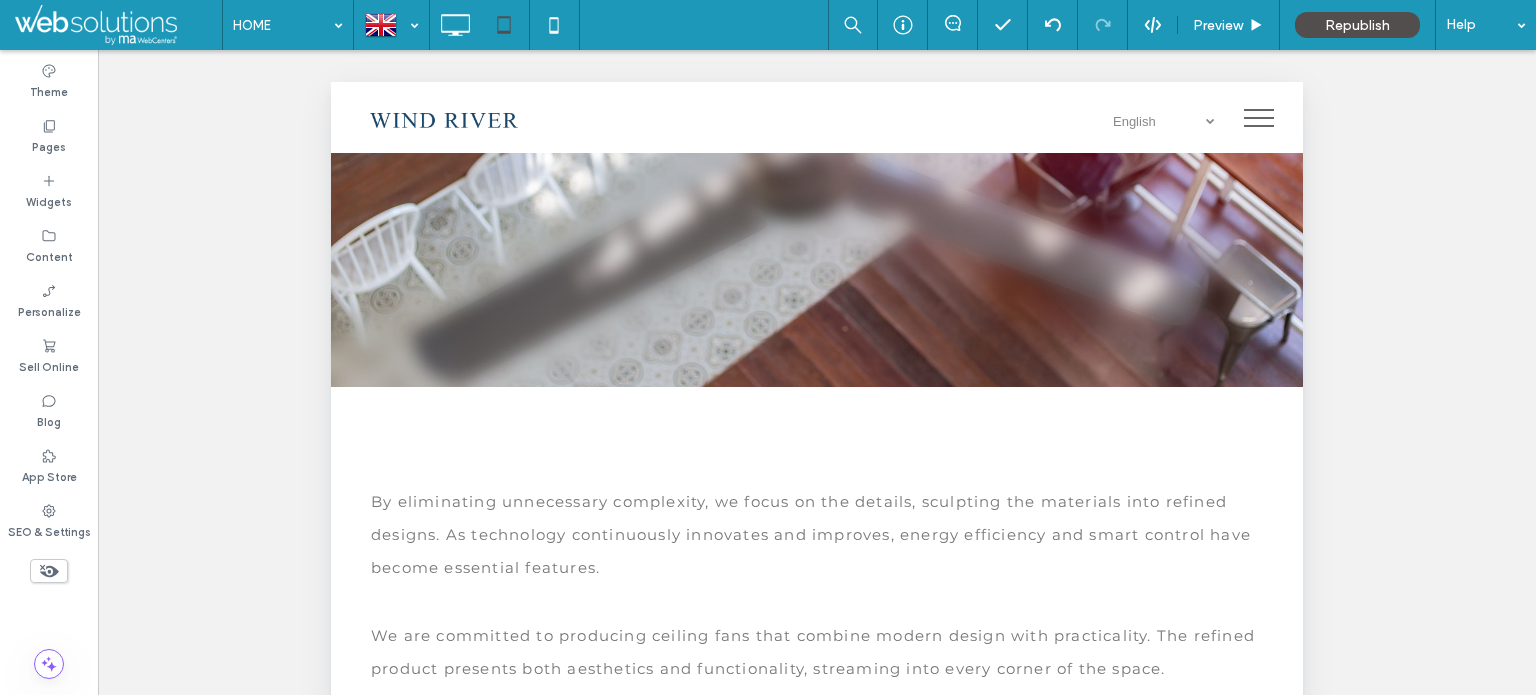 scroll, scrollTop: 1746, scrollLeft: 0, axis: vertical 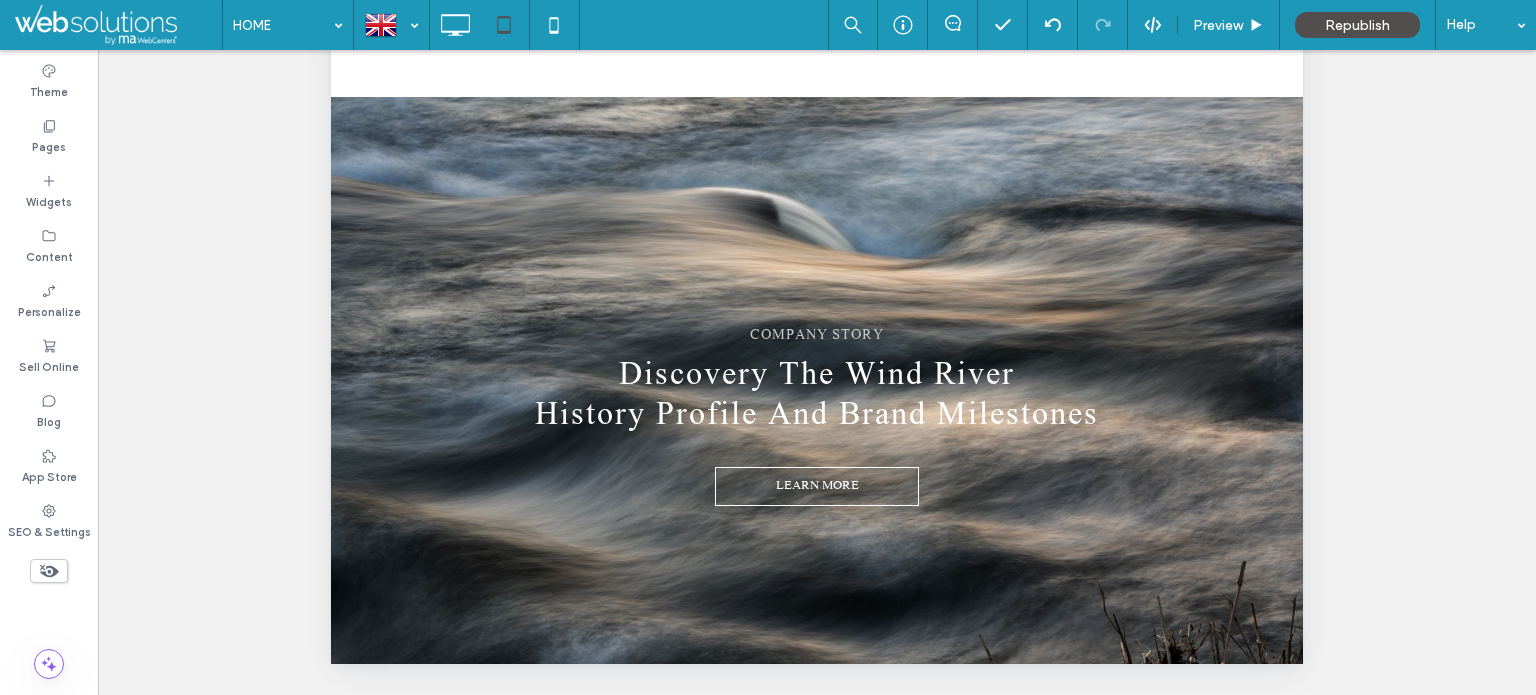 click 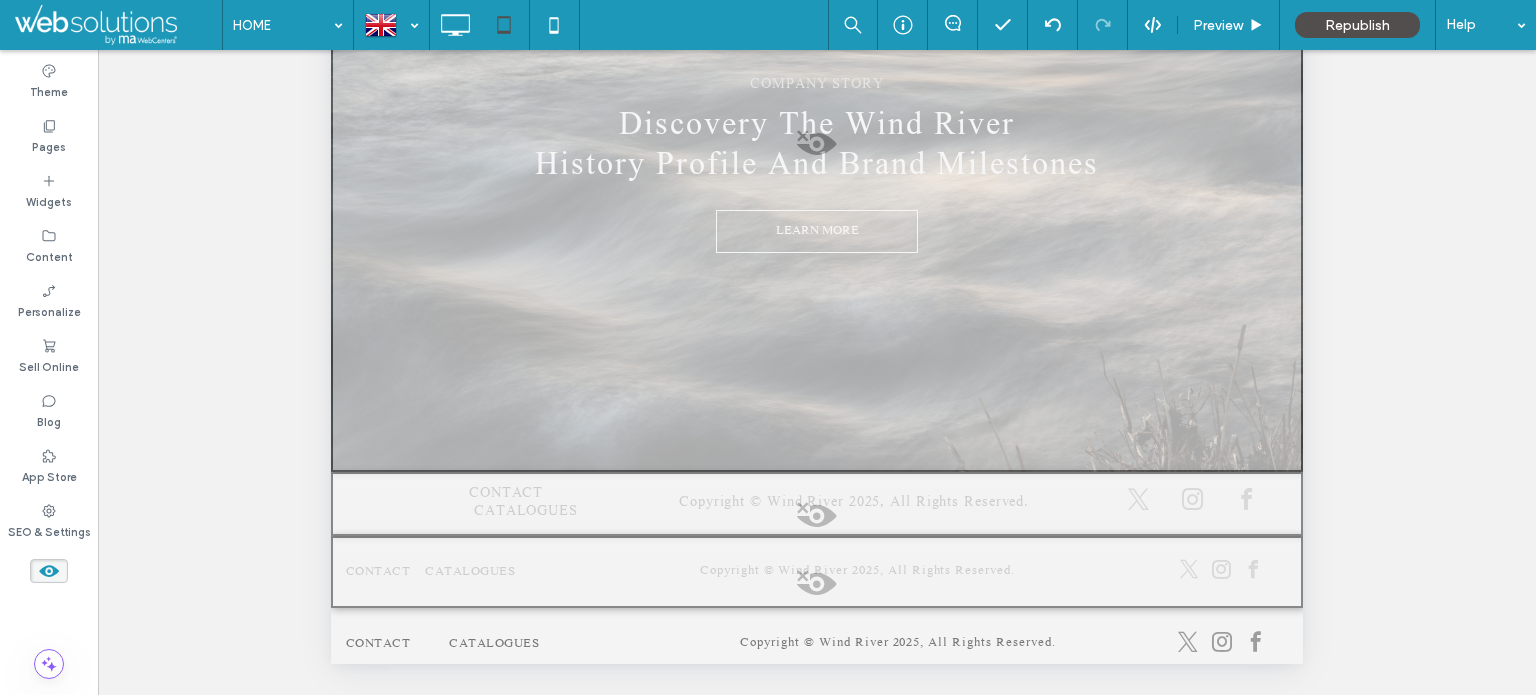 scroll, scrollTop: 8703, scrollLeft: 0, axis: vertical 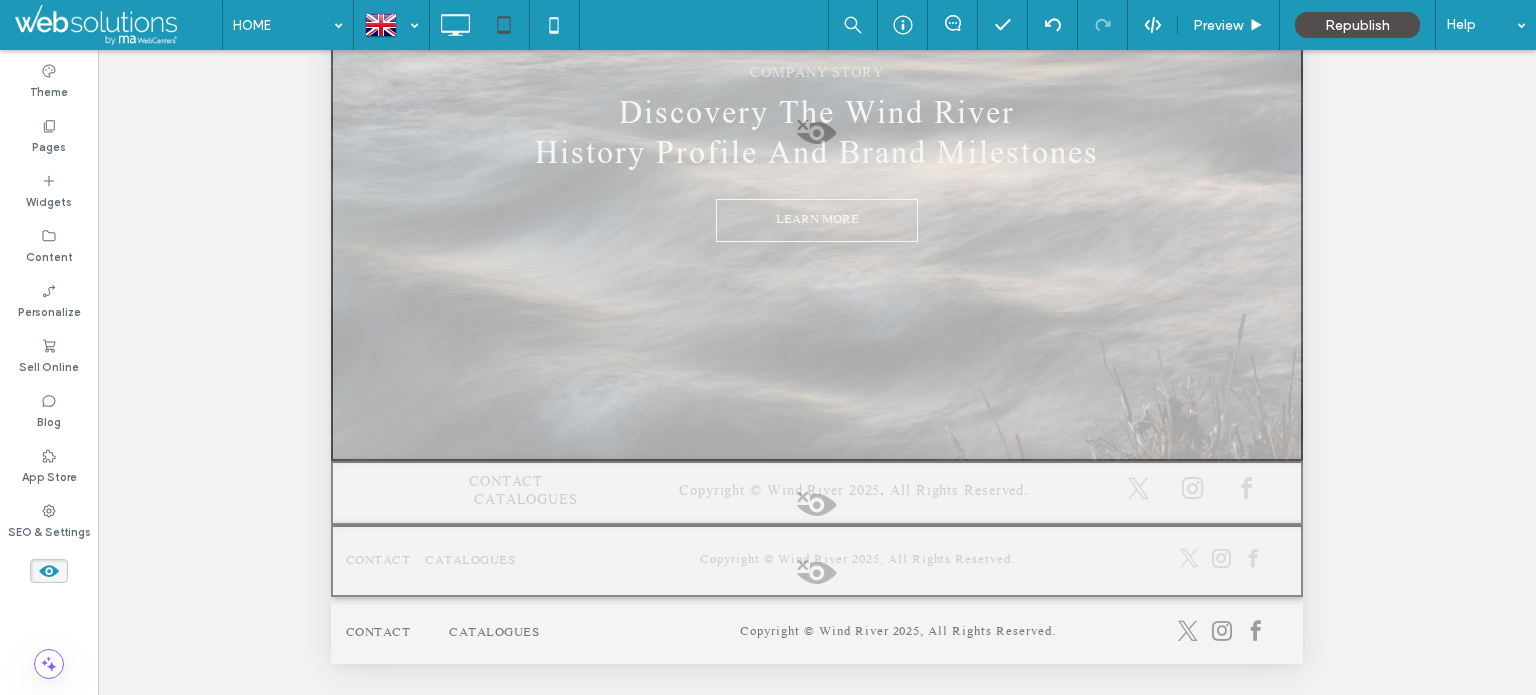 click at bounding box center (817, 138) 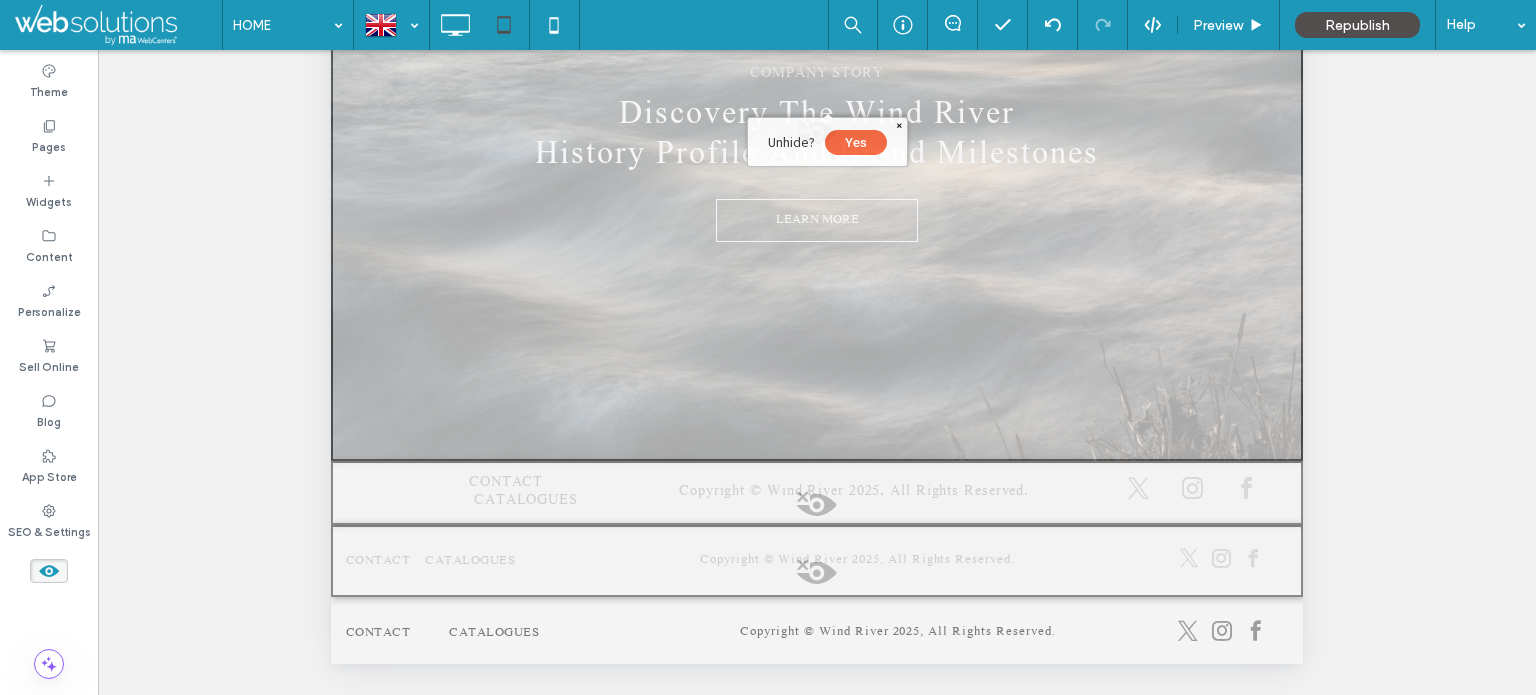click on "Yes" at bounding box center [856, 142] 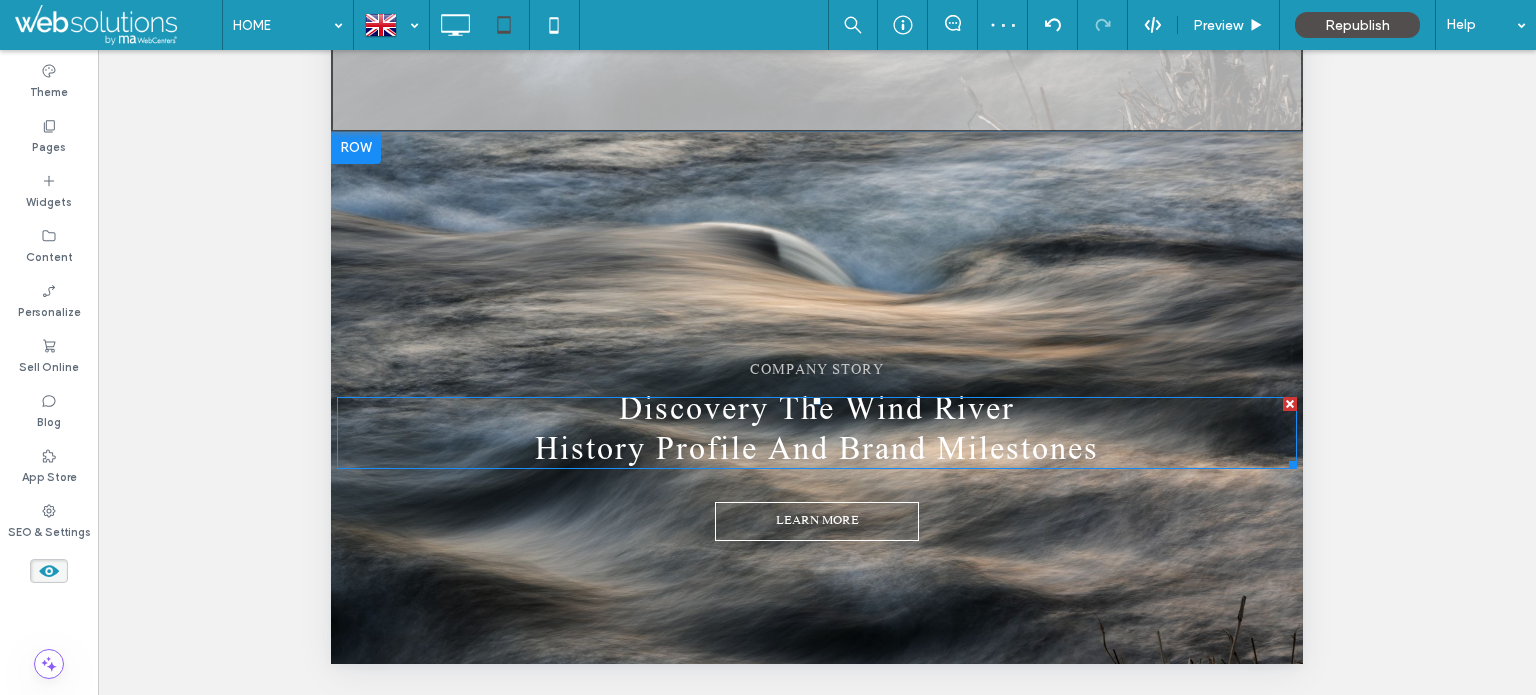 scroll, scrollTop: 7803, scrollLeft: 0, axis: vertical 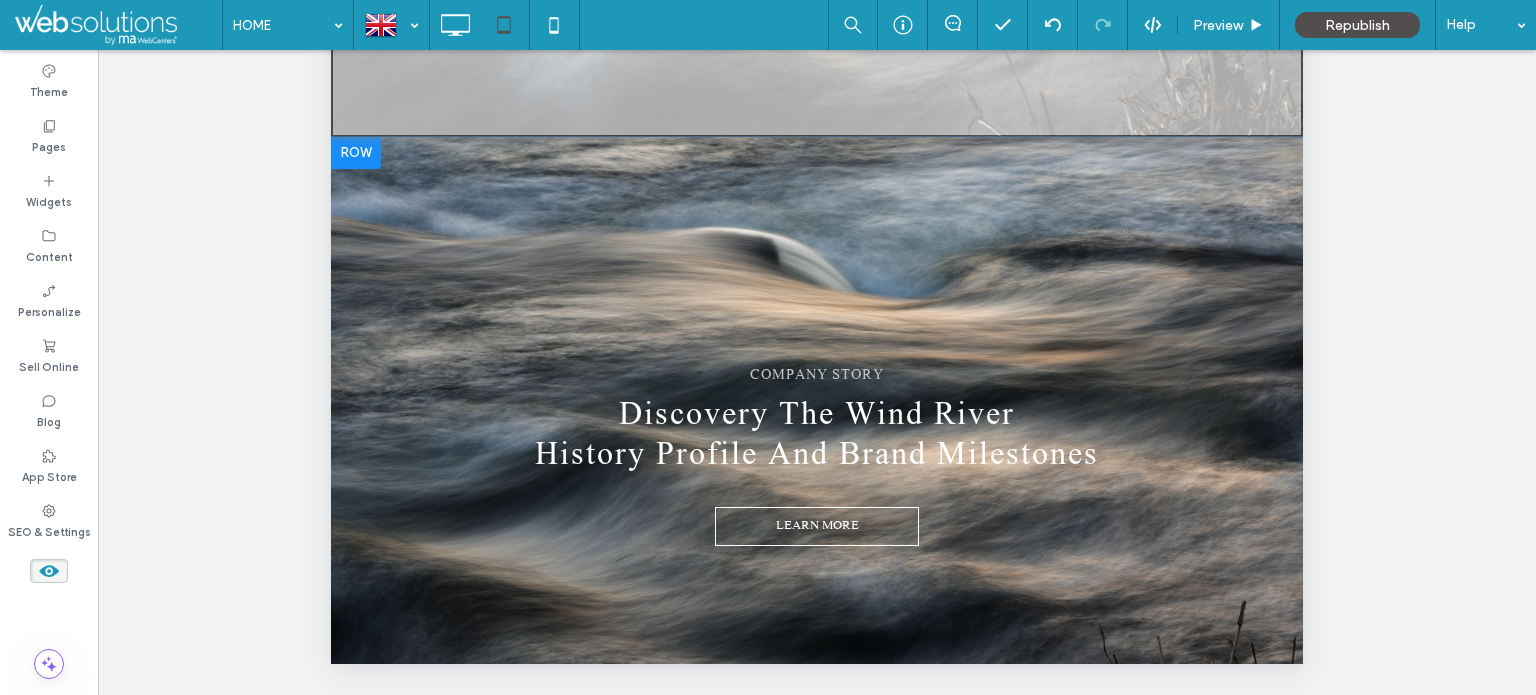 click on "COMPANY STORY
Discovery The Wind River   History Profile And Brand Milestones
LEARN MORE
Click To Paste     Click To Paste
Click To Paste     Click To Paste
Row + Add Section" at bounding box center [817, 437] 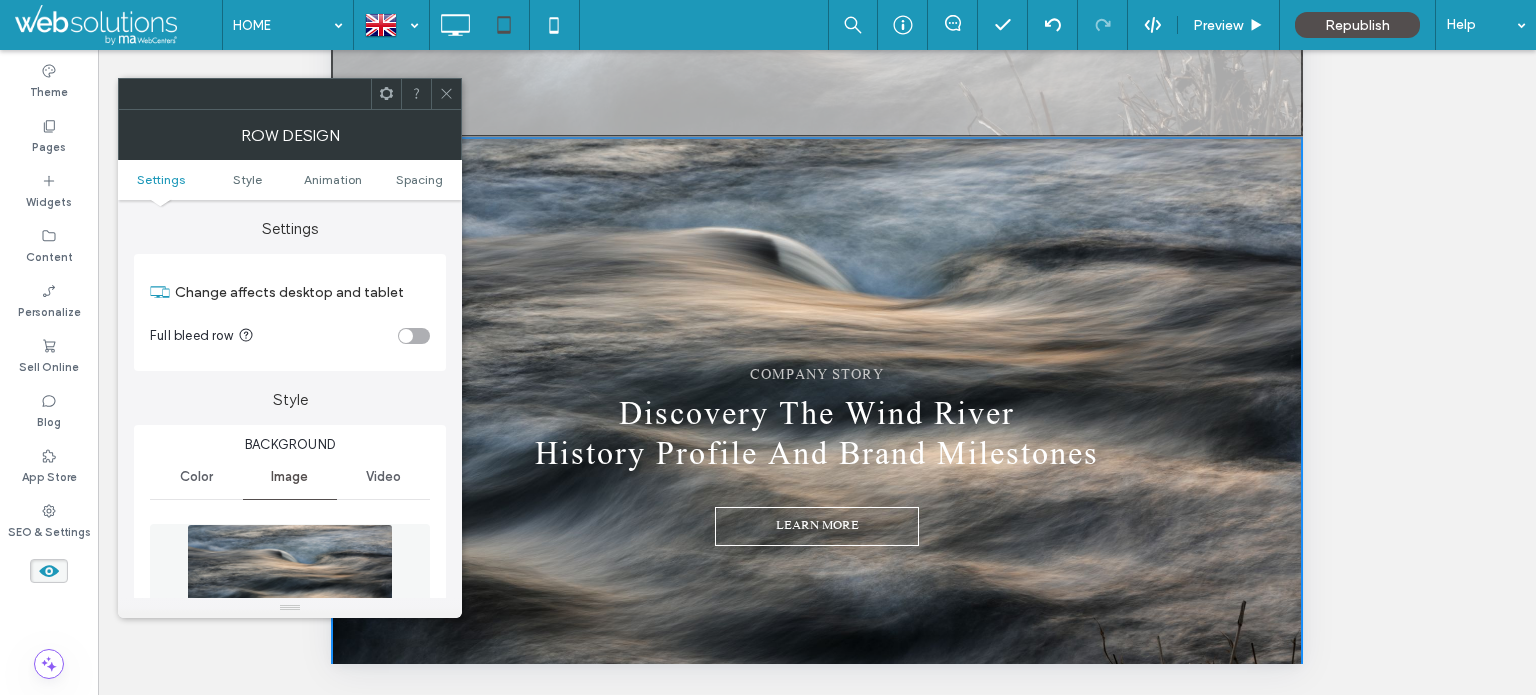 click on "COMPANY STORY
Discovery The Wind River   History Profile And Brand Milestones
LEARN MORE
Click To Paste     Click To Paste
Click To Paste     Click To Paste
Row + Add Section" at bounding box center (817, 437) 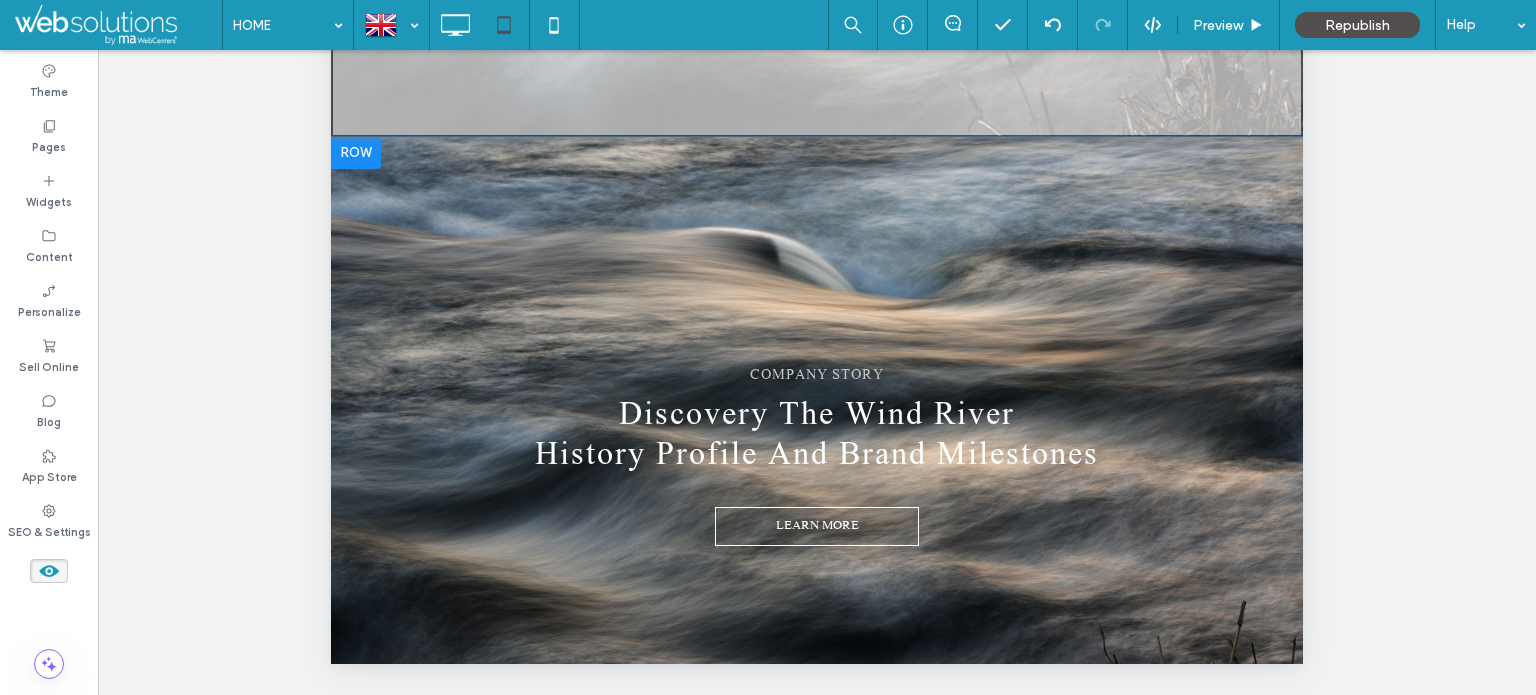 drag, startPoint x: 661, startPoint y: 238, endPoint x: 534, endPoint y: 223, distance: 127.88276 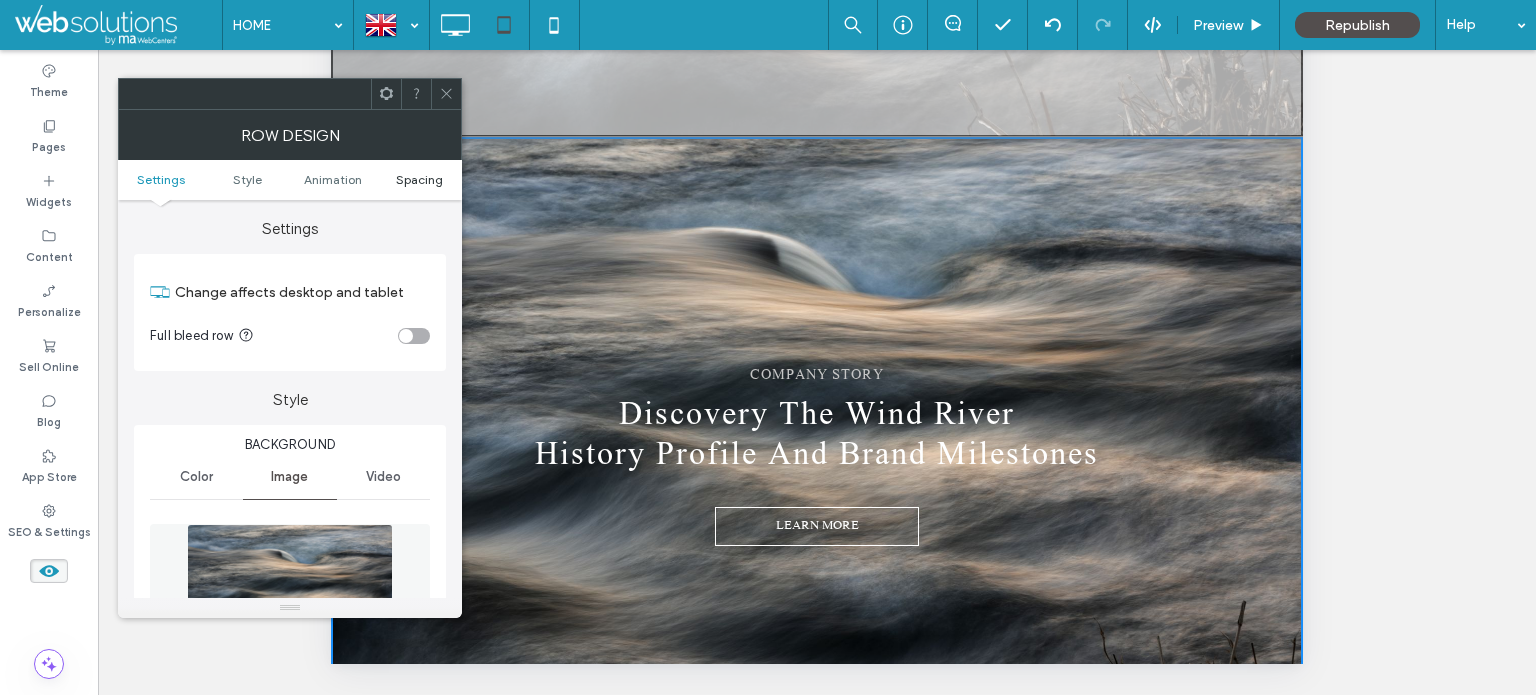 click on "Spacing" at bounding box center [419, 179] 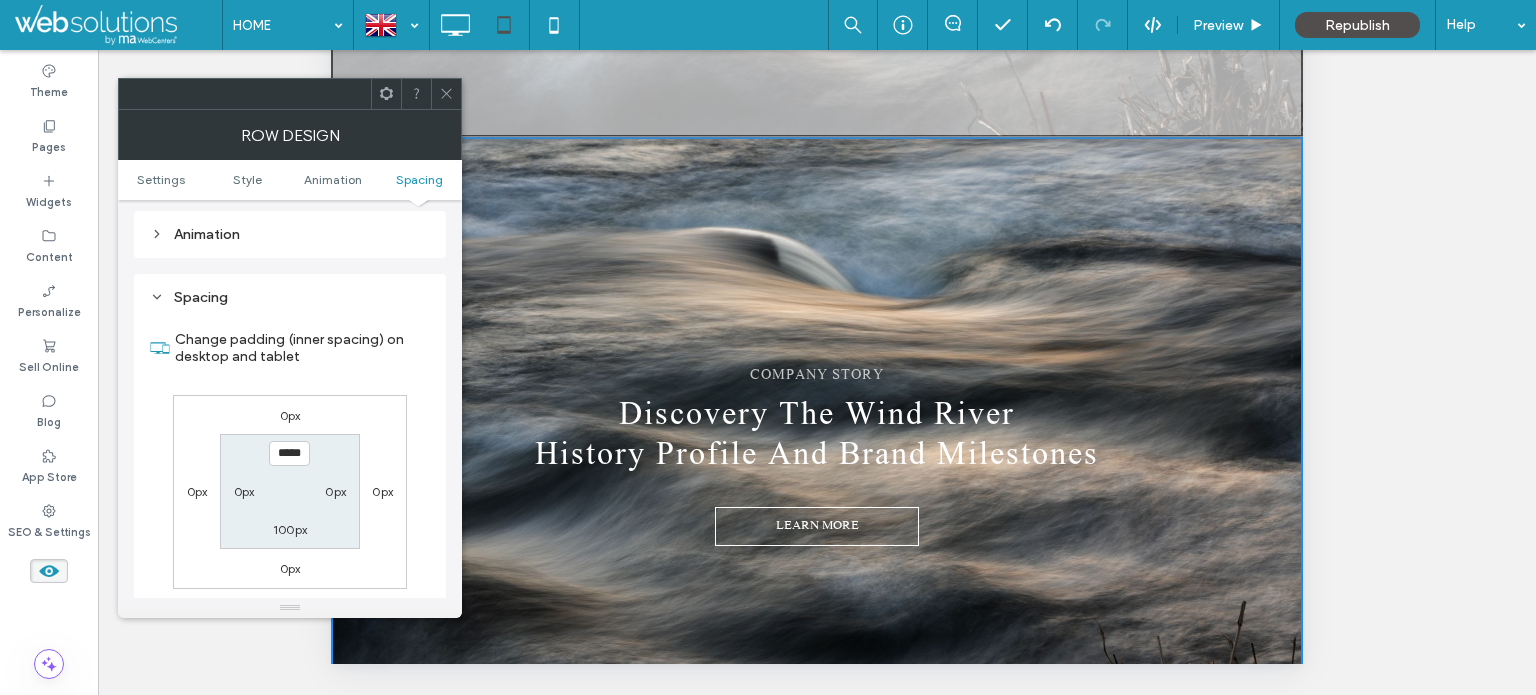 scroll, scrollTop: 1222, scrollLeft: 0, axis: vertical 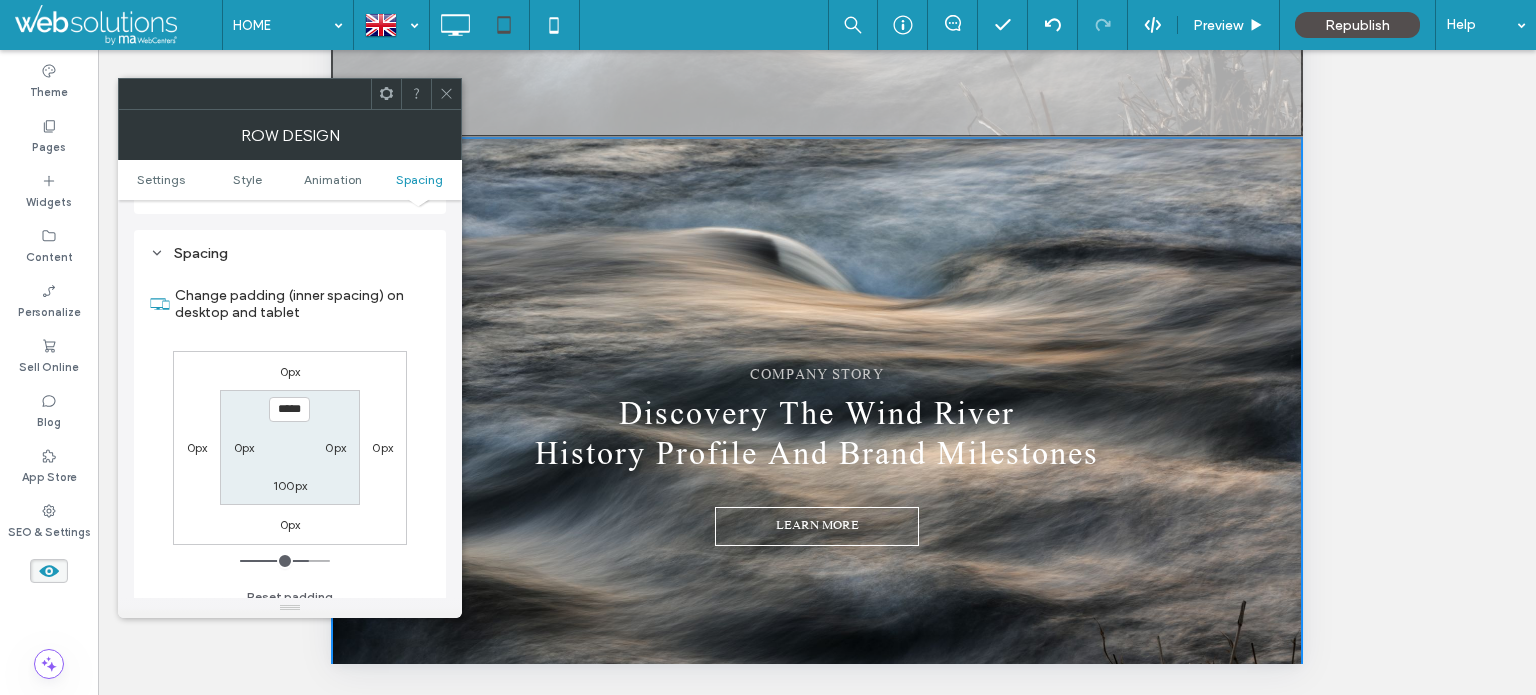 click 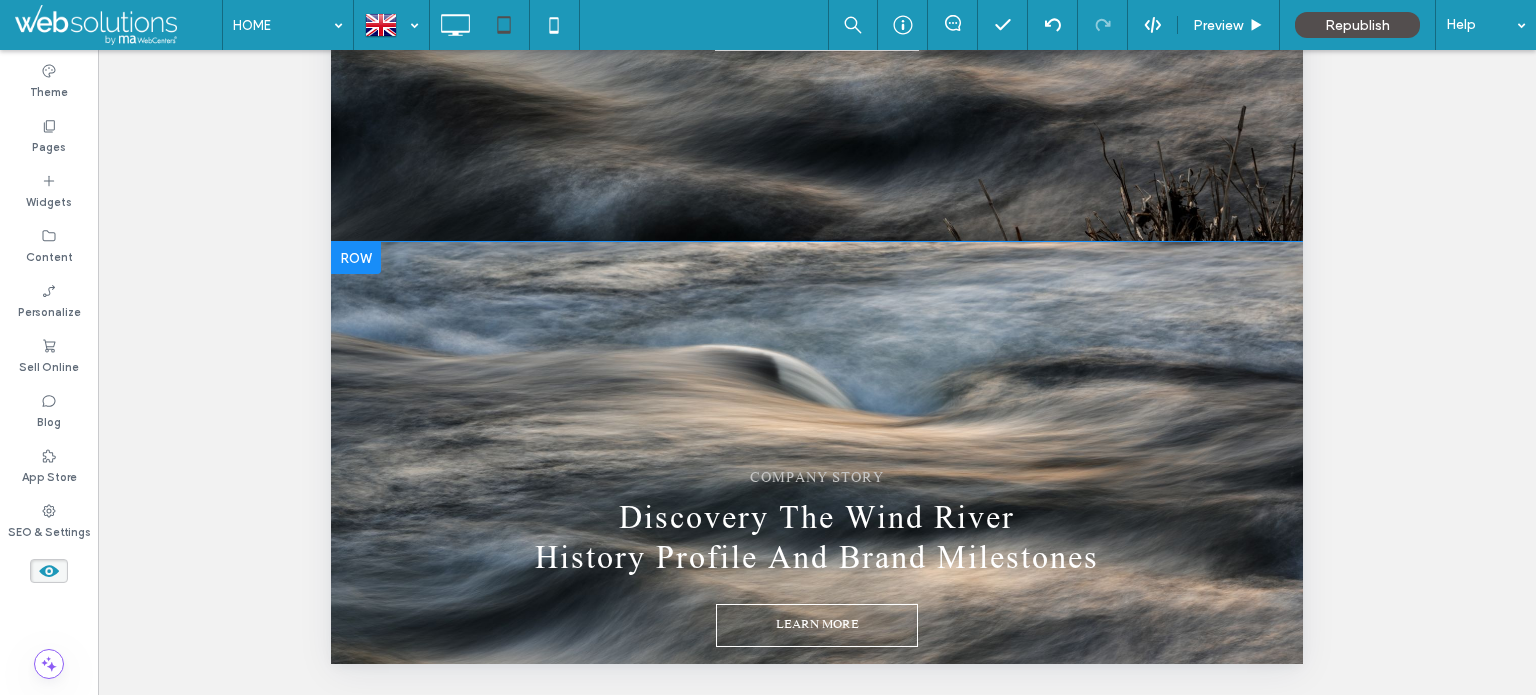 scroll, scrollTop: 8303, scrollLeft: 0, axis: vertical 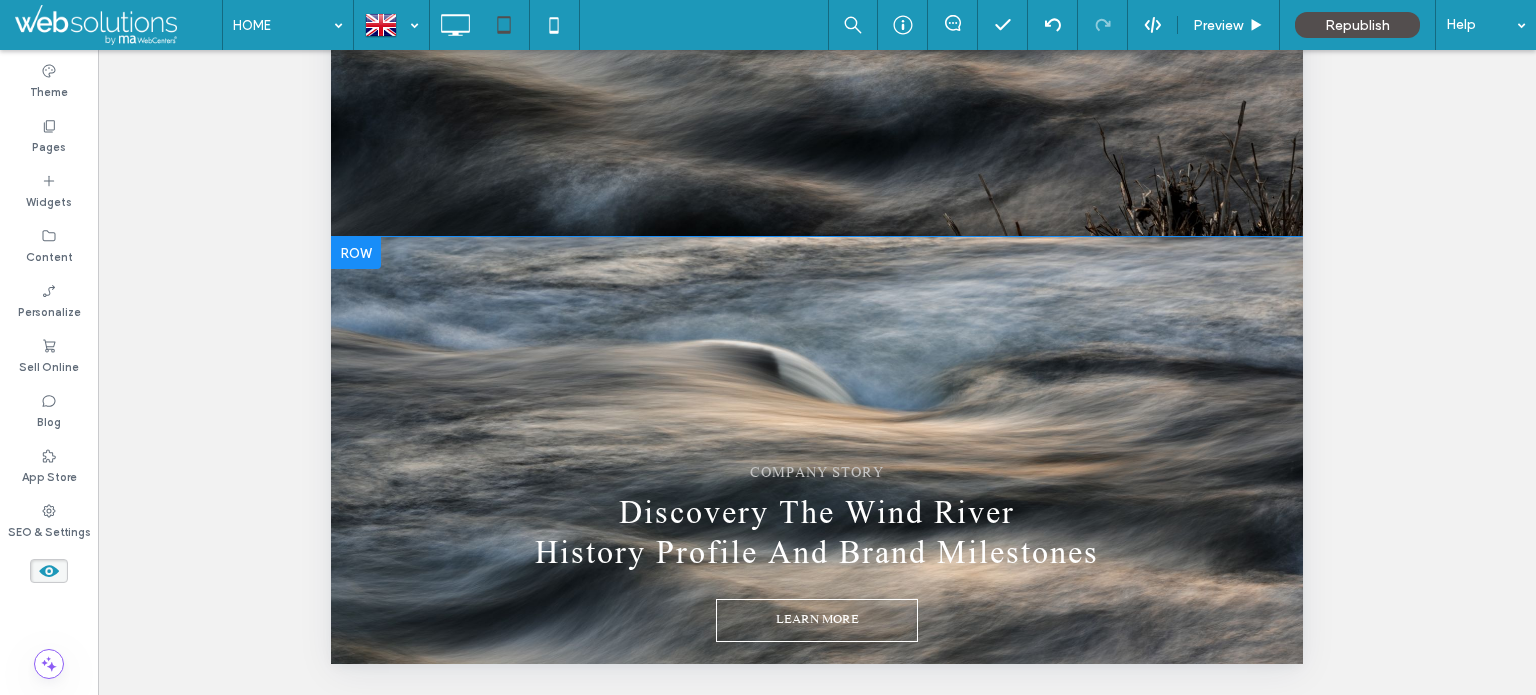 click on "COMPANY STORY
Discovery The Wind River
History Profile And Brand Milestones
LEARN MORE
Click To Paste     Click To Paste
Row + Add Section" at bounding box center (817, 549) 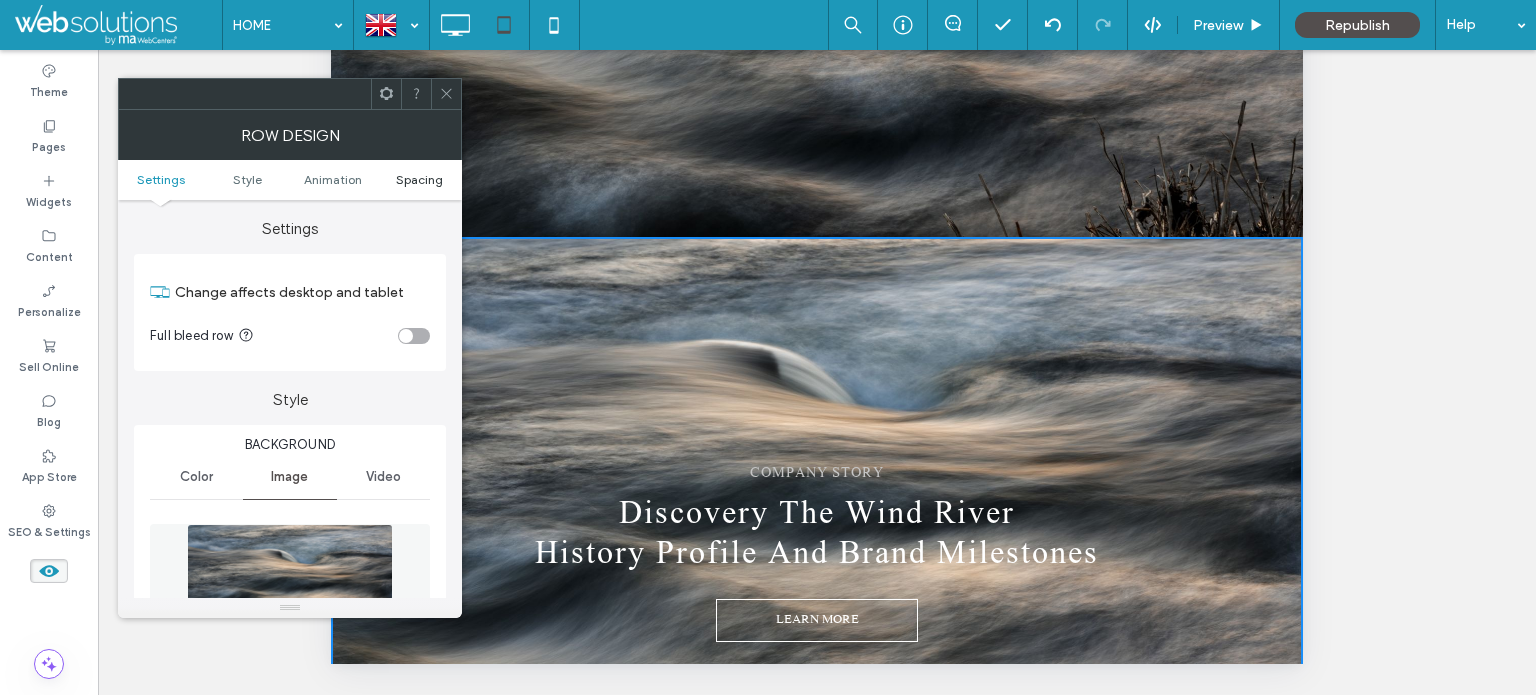 click on "Spacing" at bounding box center (419, 179) 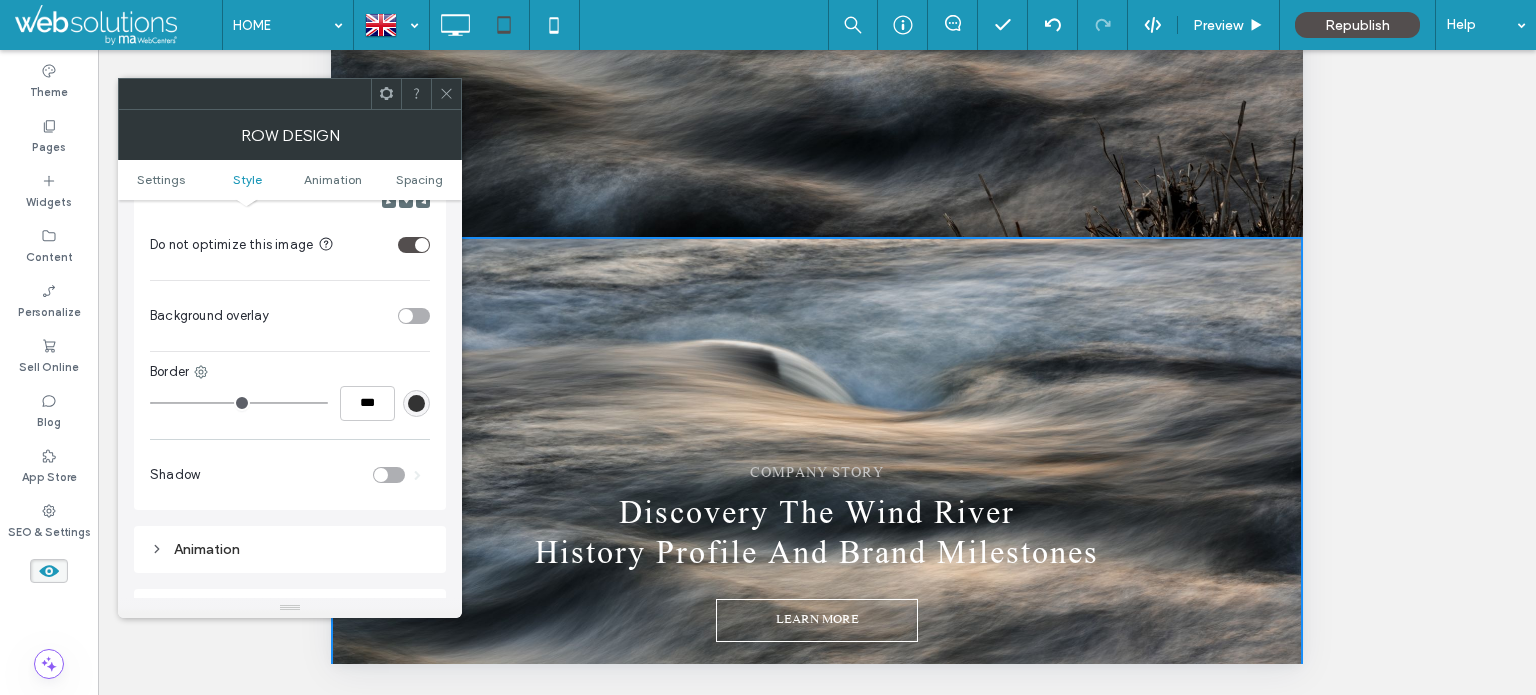 scroll, scrollTop: 1222, scrollLeft: 0, axis: vertical 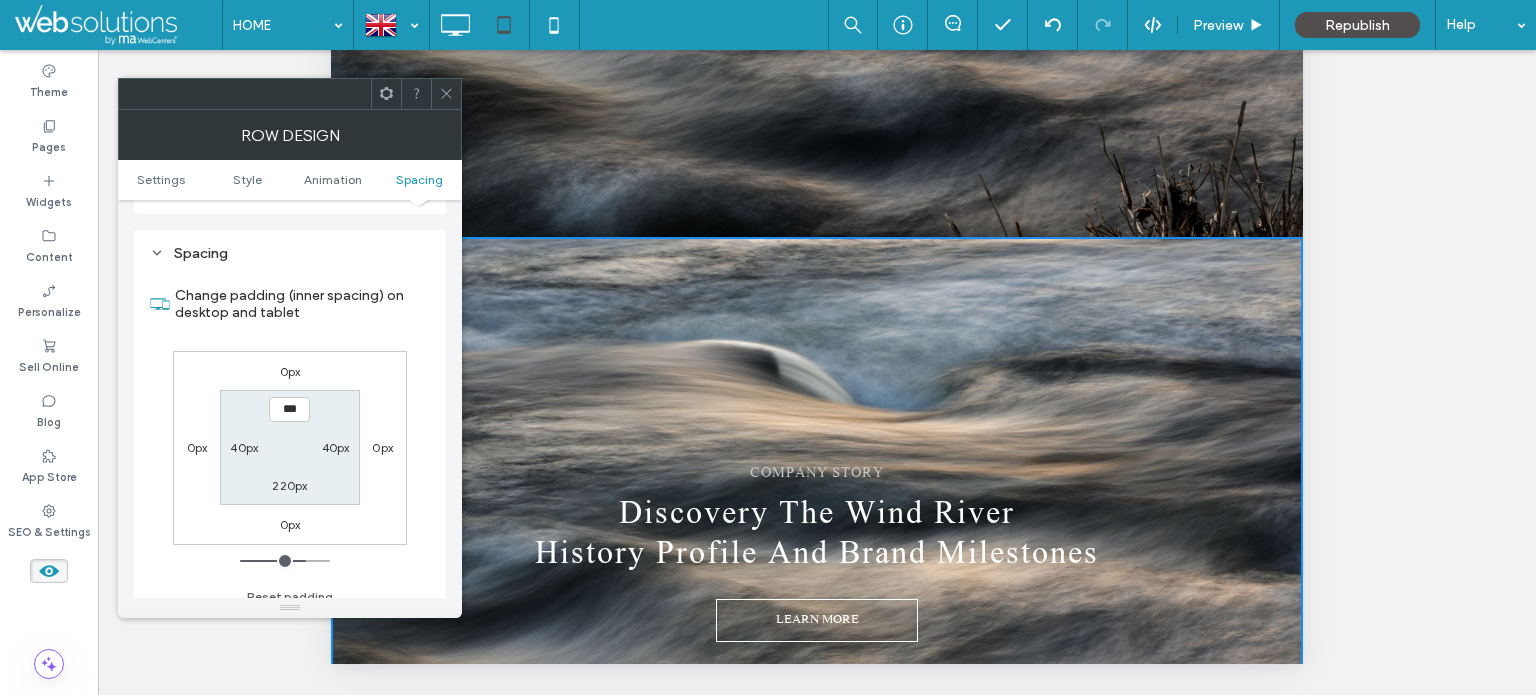 type on "*****" 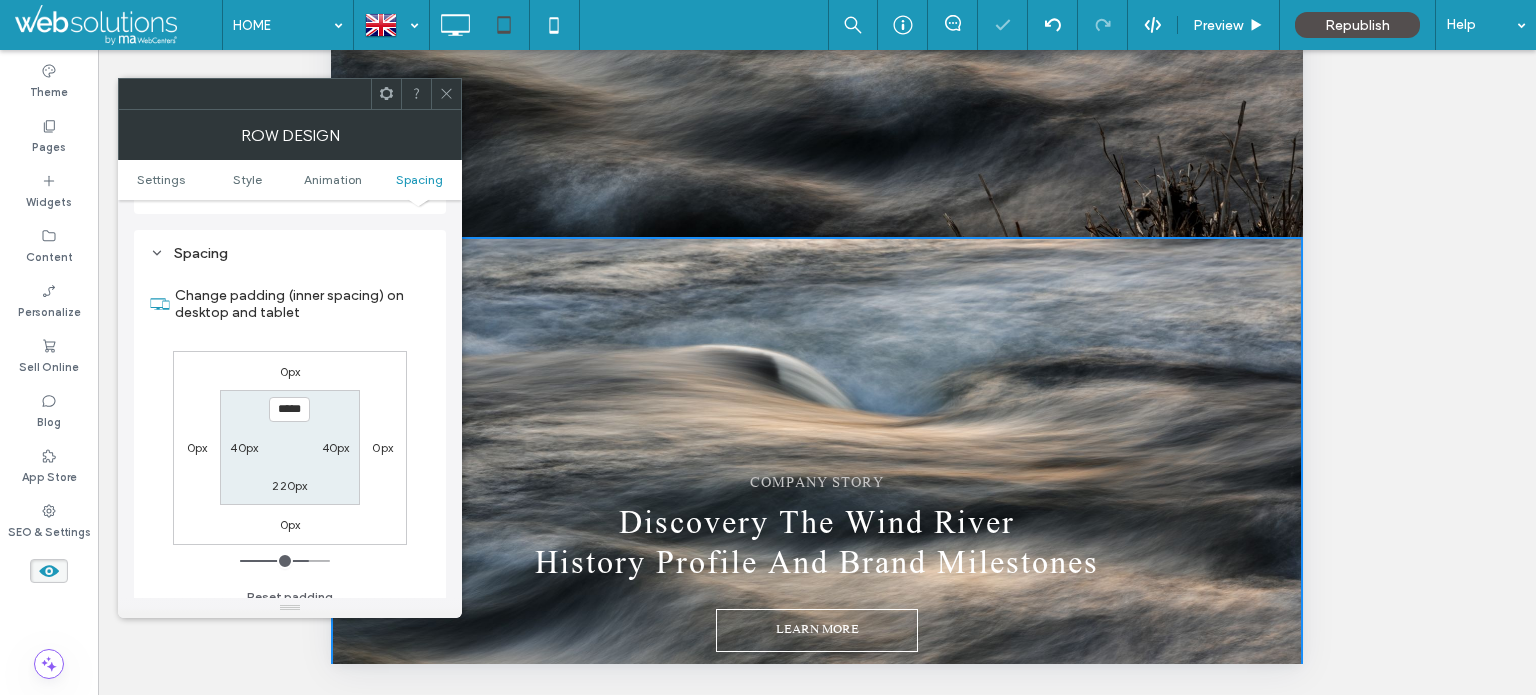 click 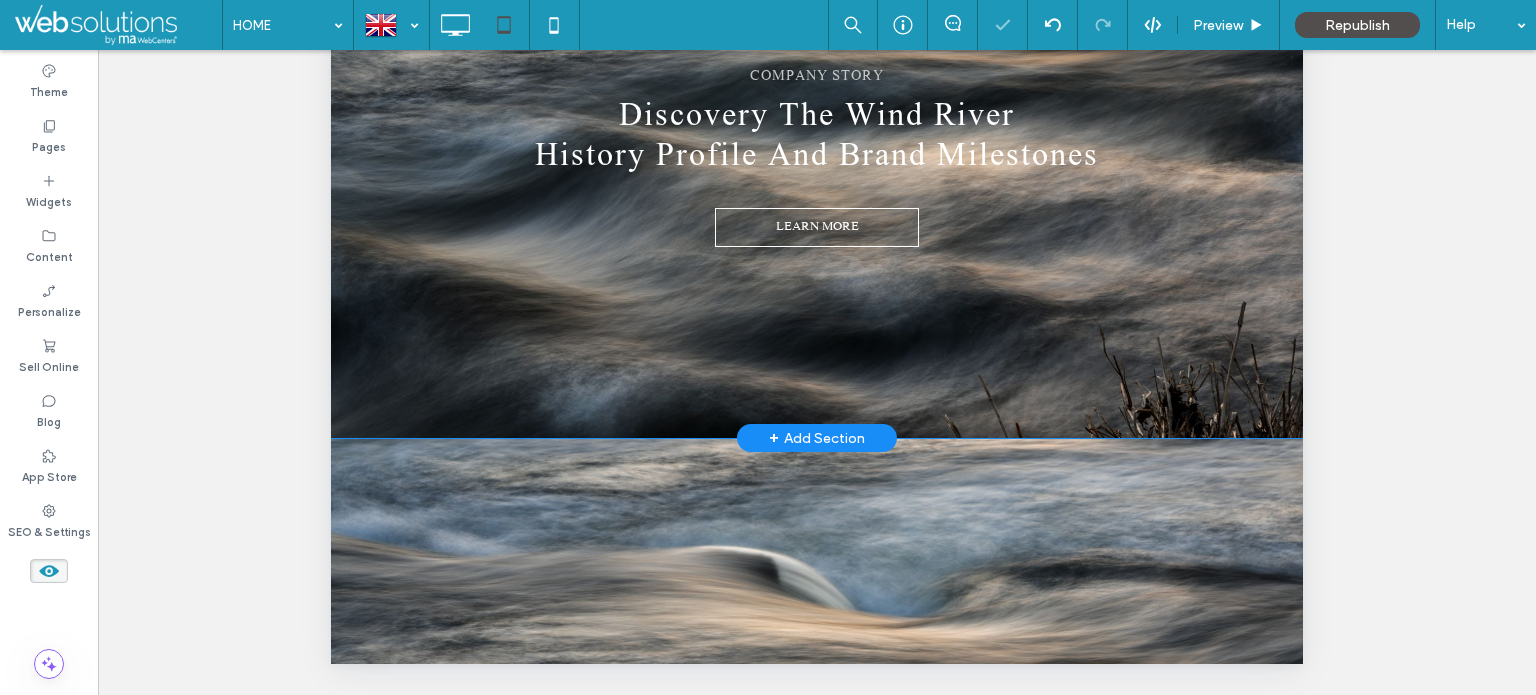scroll, scrollTop: 8003, scrollLeft: 0, axis: vertical 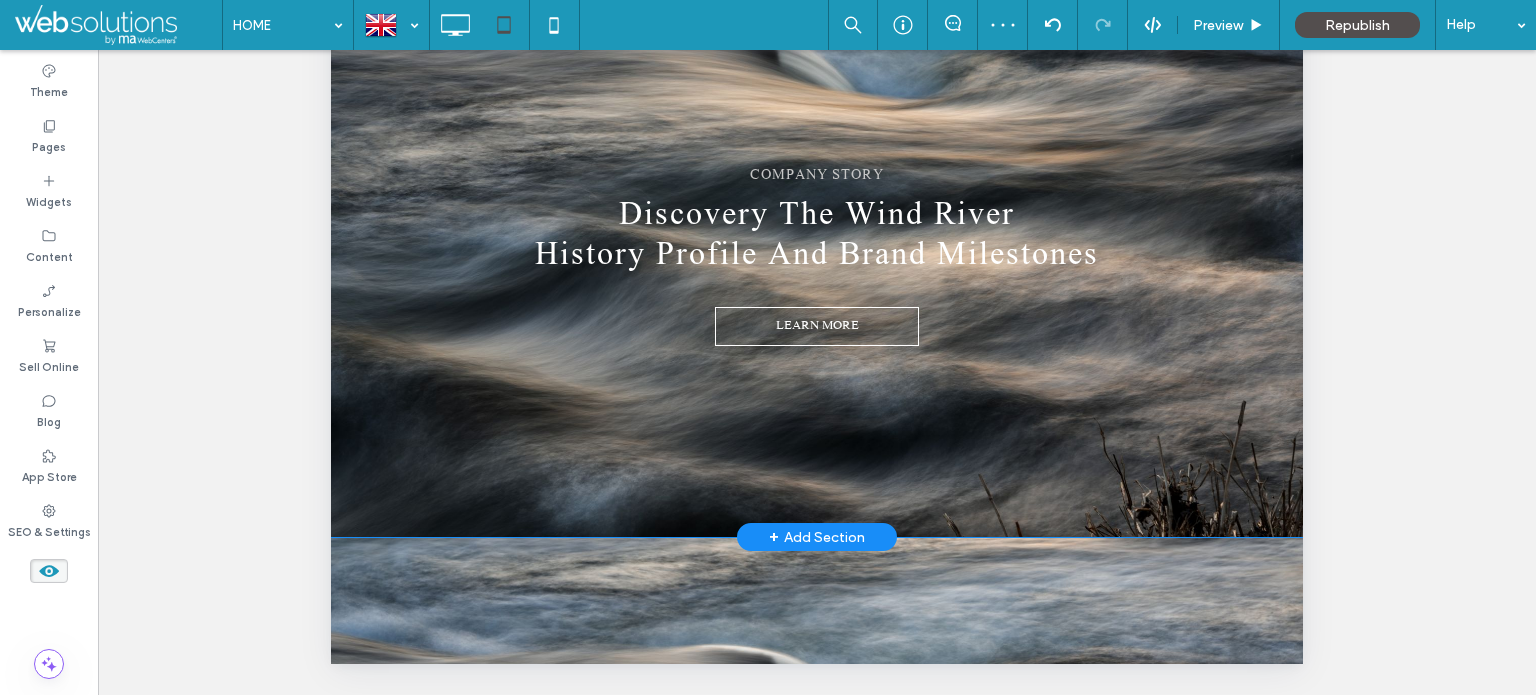 click on "COMPANY STORY
Discovery The Wind River   History Profile And Brand Milestones
LEARN MORE
Click To Paste     Click To Paste
Click To Paste     Click To Paste
Row + Add Section" at bounding box center [817, 237] 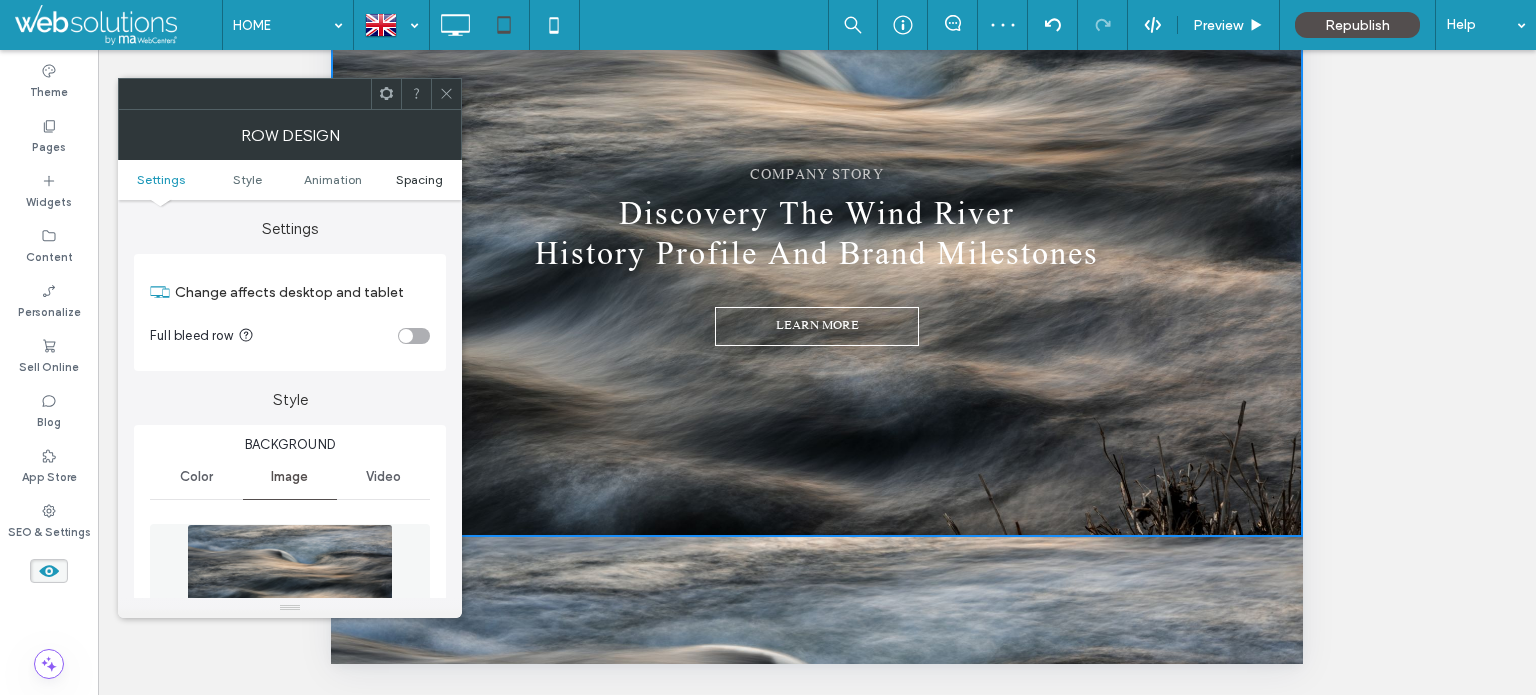 click on "Spacing" at bounding box center [419, 179] 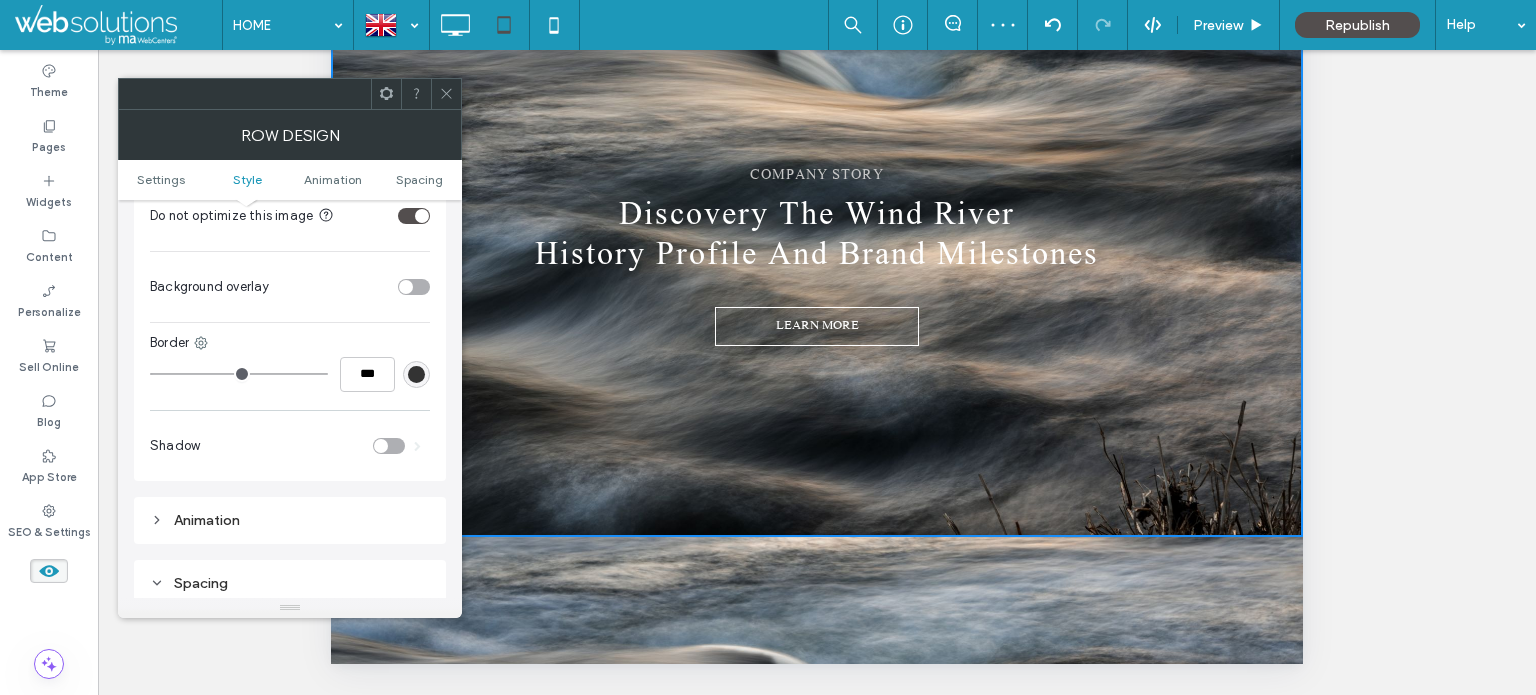 scroll, scrollTop: 1222, scrollLeft: 0, axis: vertical 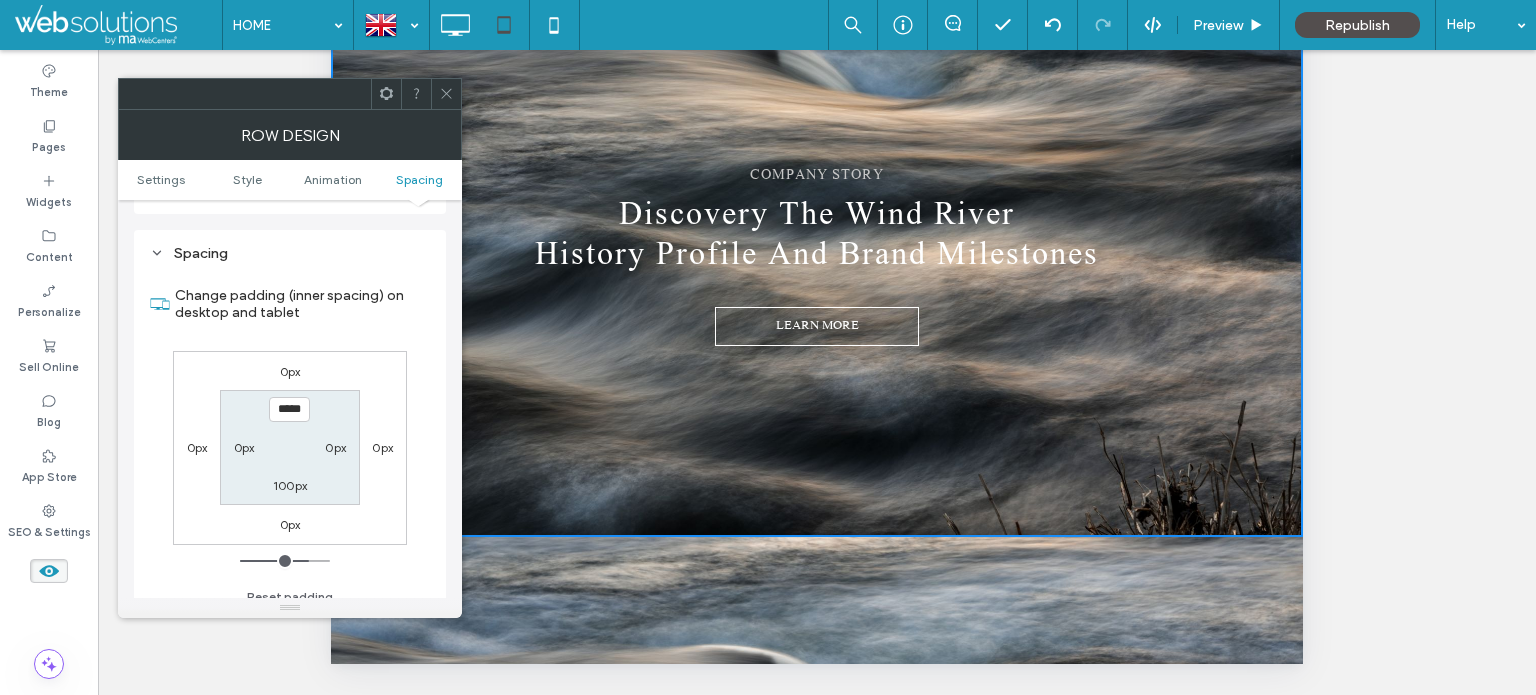 click 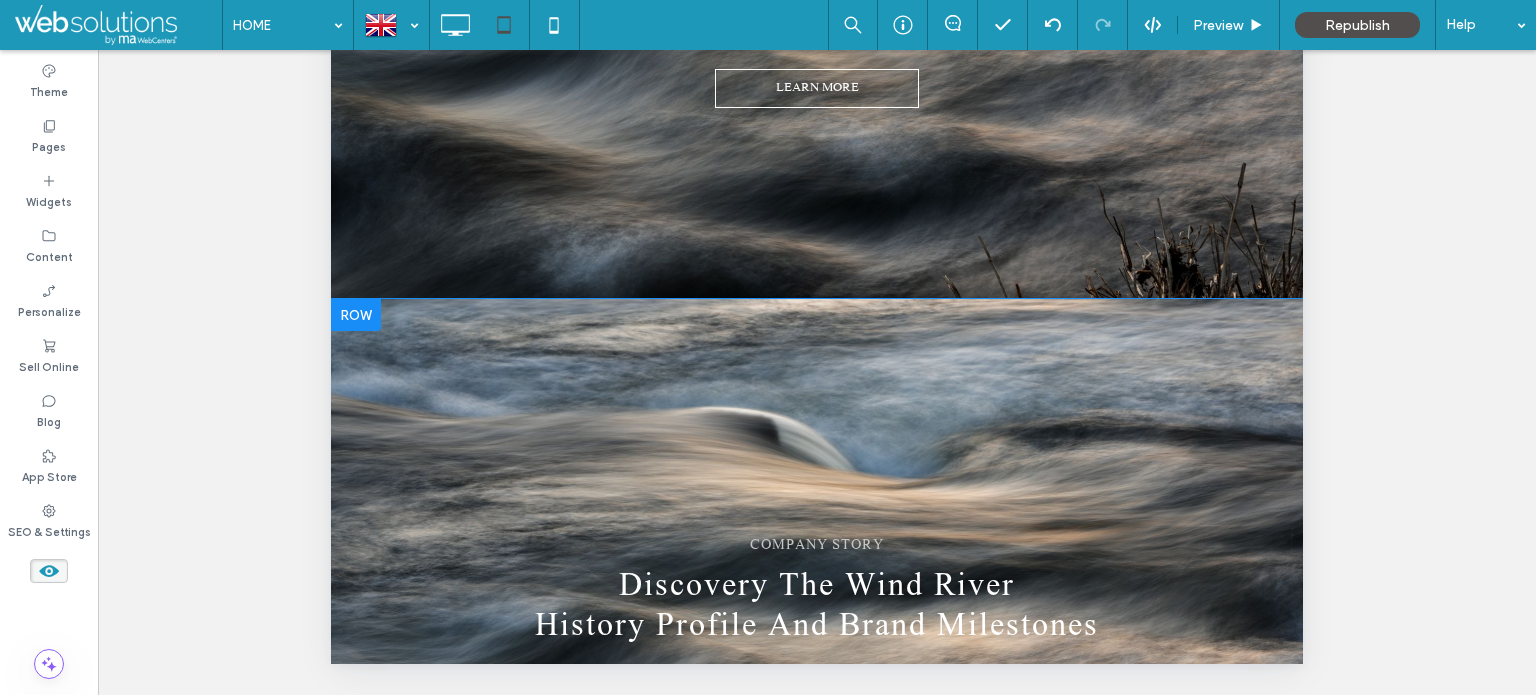 scroll, scrollTop: 8403, scrollLeft: 0, axis: vertical 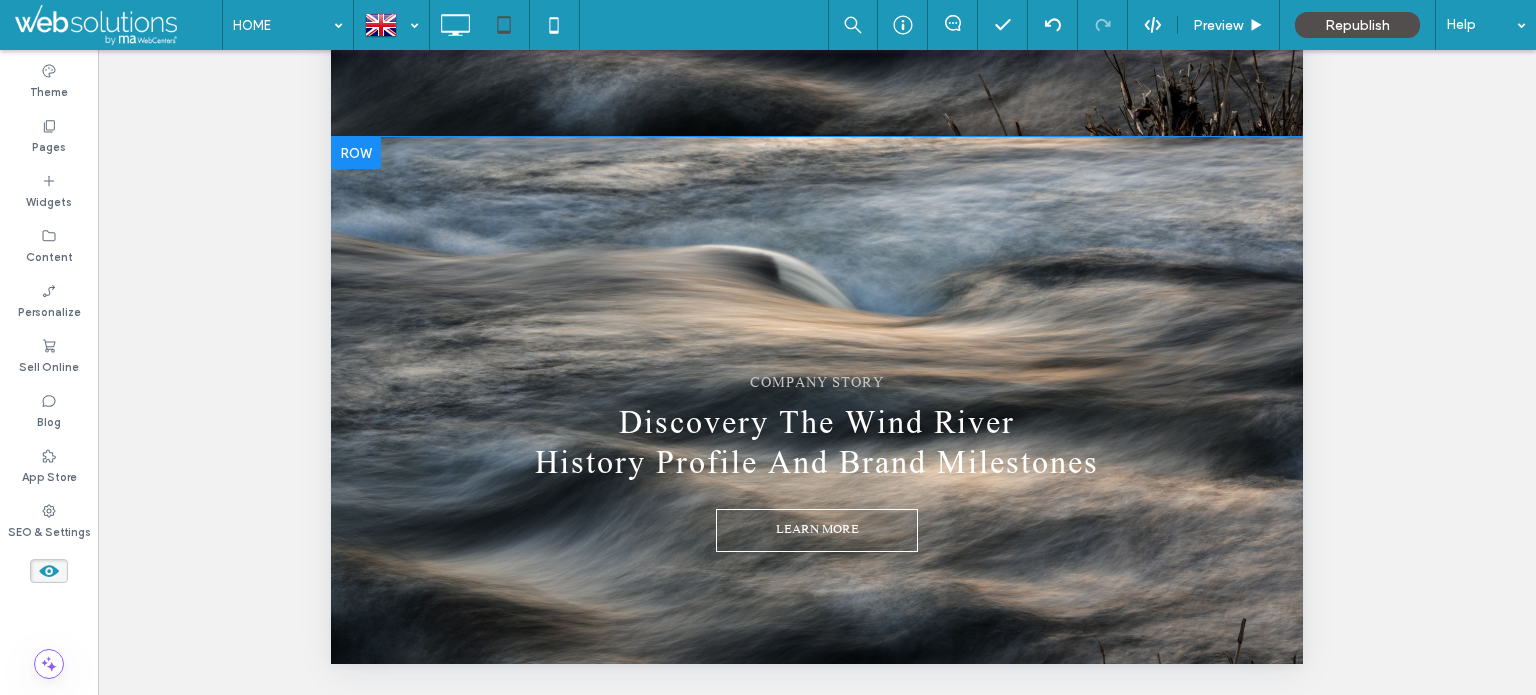 click on "COMPANY STORY
Discovery The Wind River
History Profile And Brand Milestones
LEARN MORE
Click To Paste     Click To Paste
Row + Add Section" at bounding box center [817, 454] 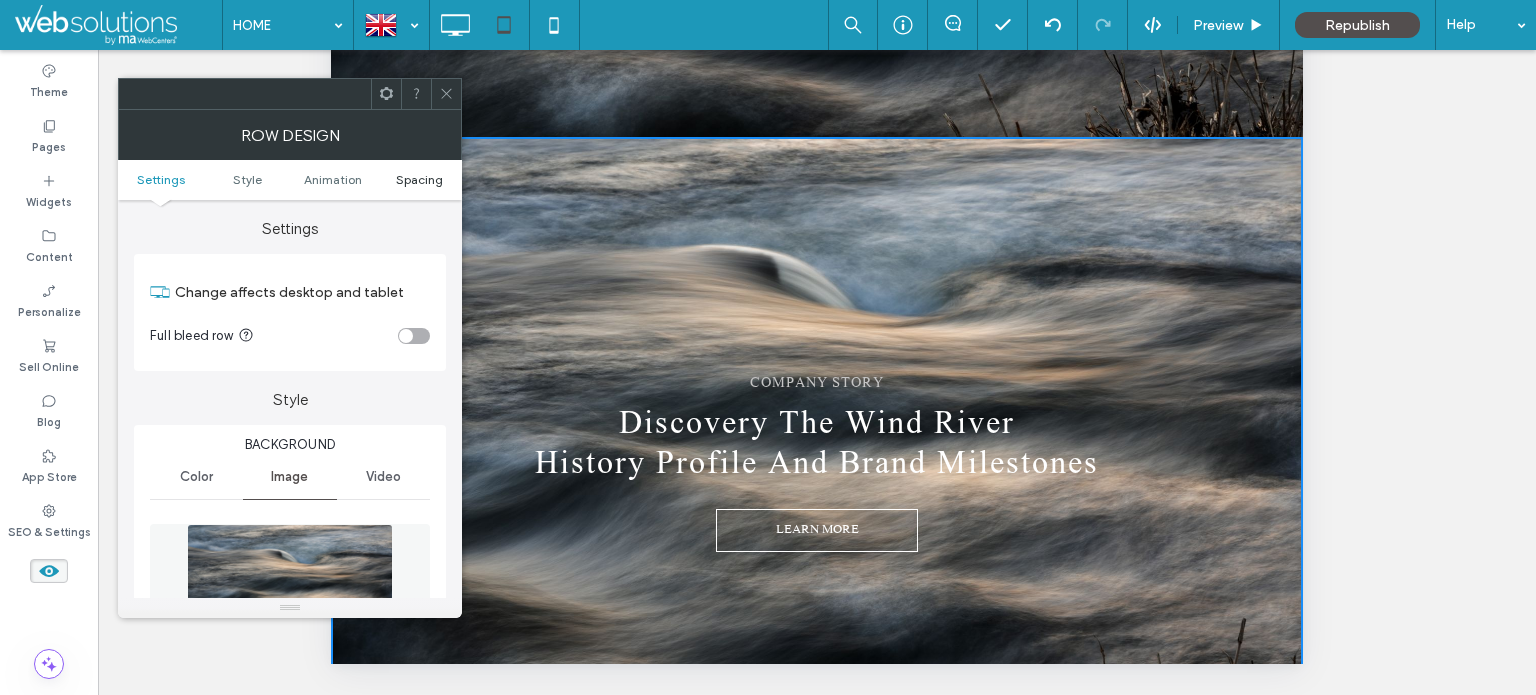 click on "Spacing" at bounding box center (419, 179) 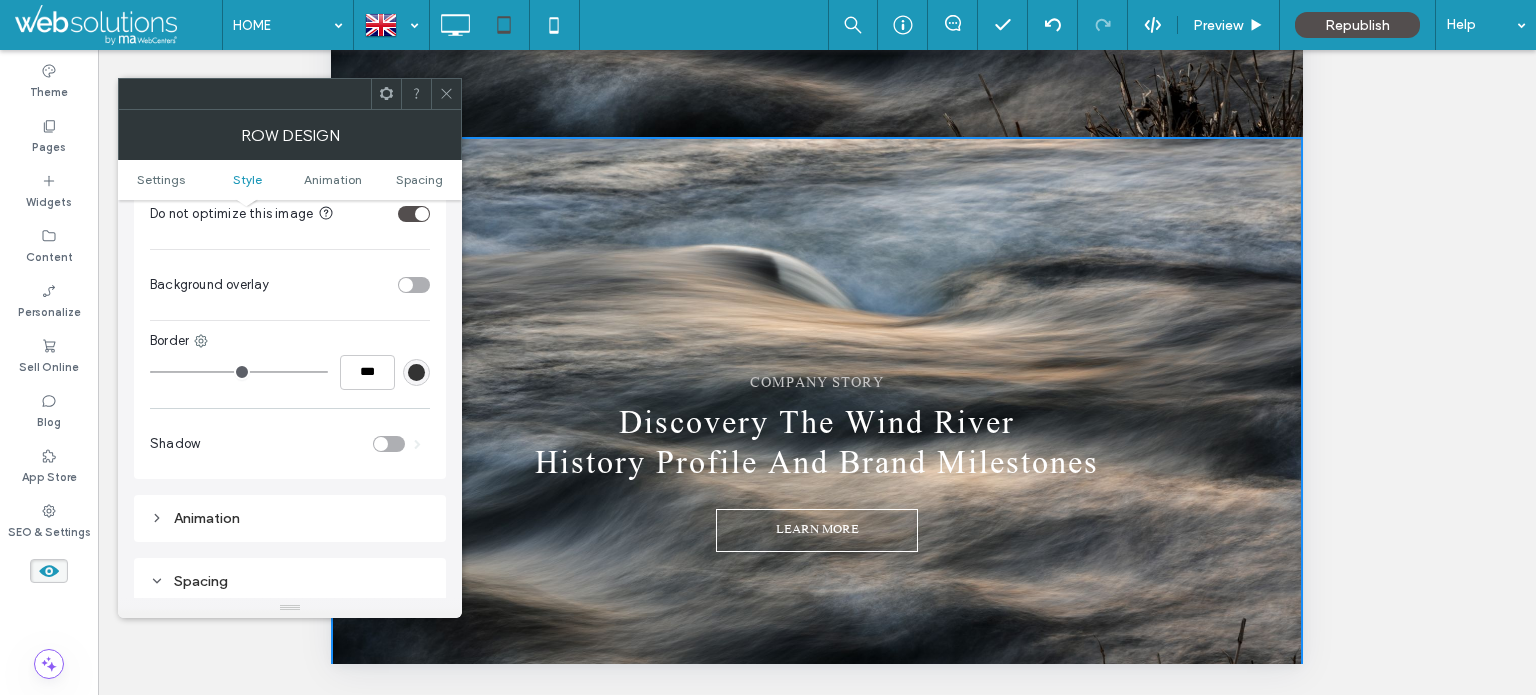 scroll, scrollTop: 1222, scrollLeft: 0, axis: vertical 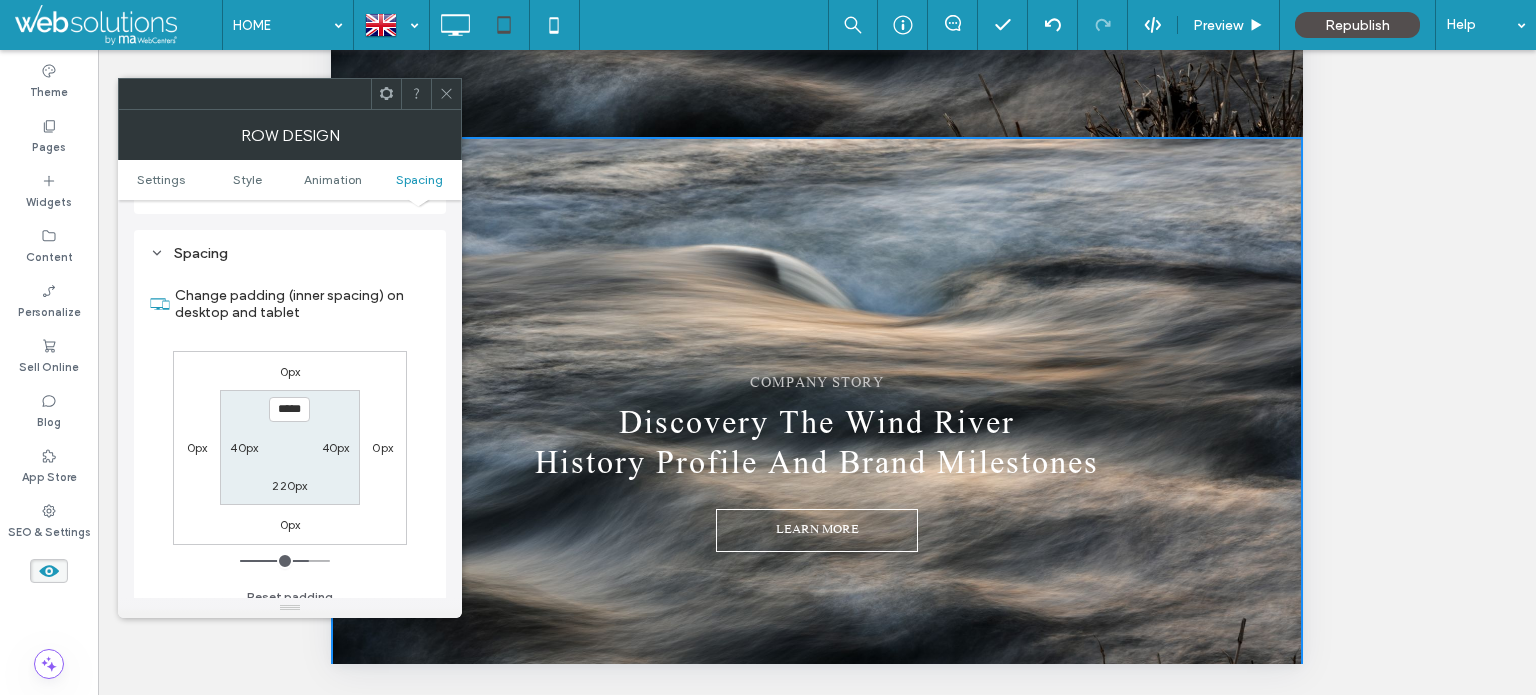 click on "220px" at bounding box center (289, 485) 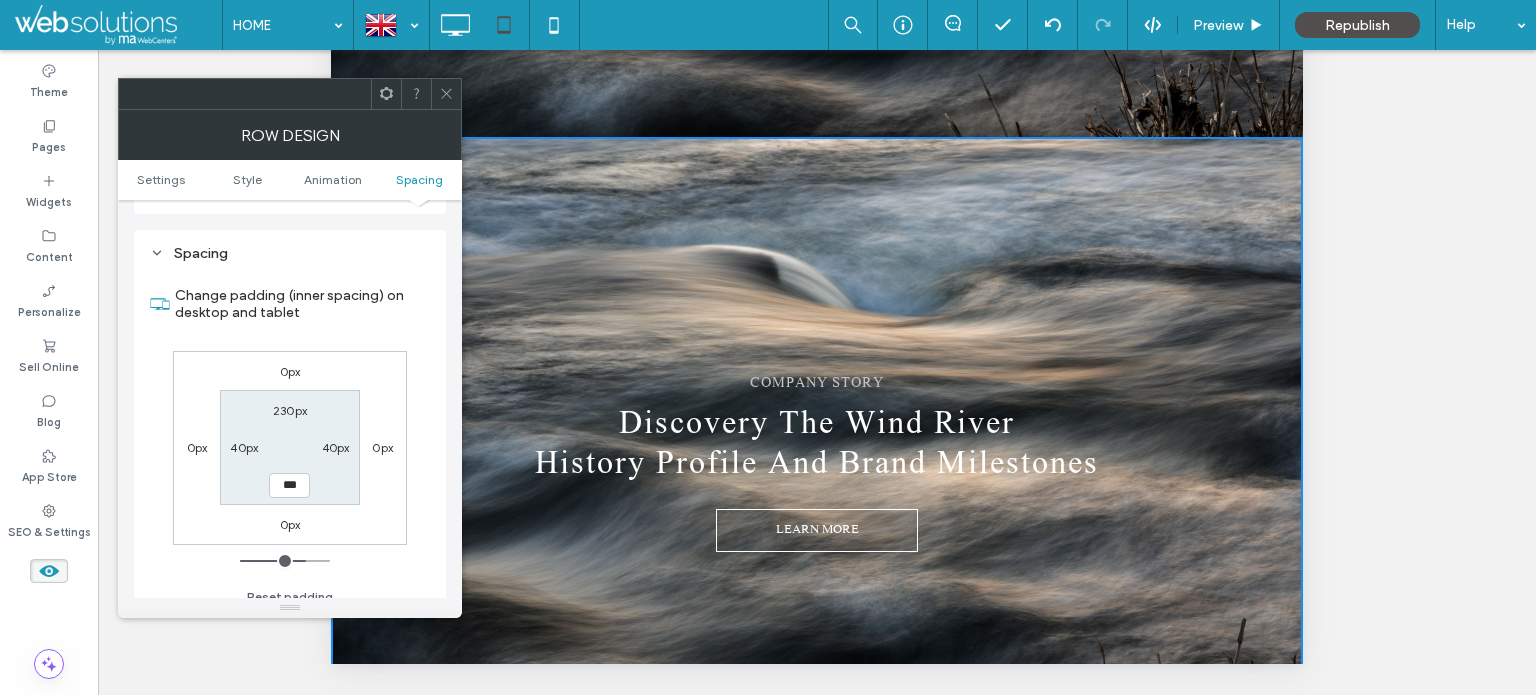 type on "***" 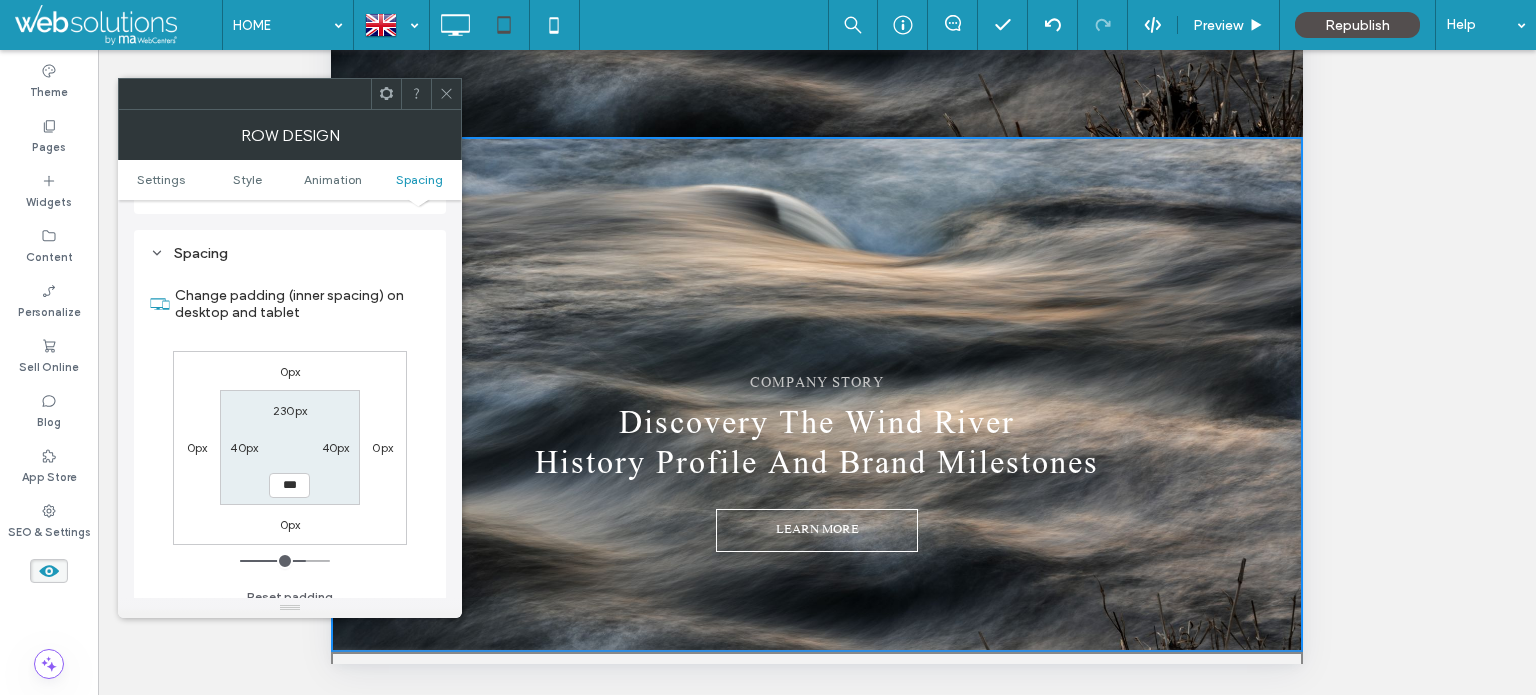 type on "***" 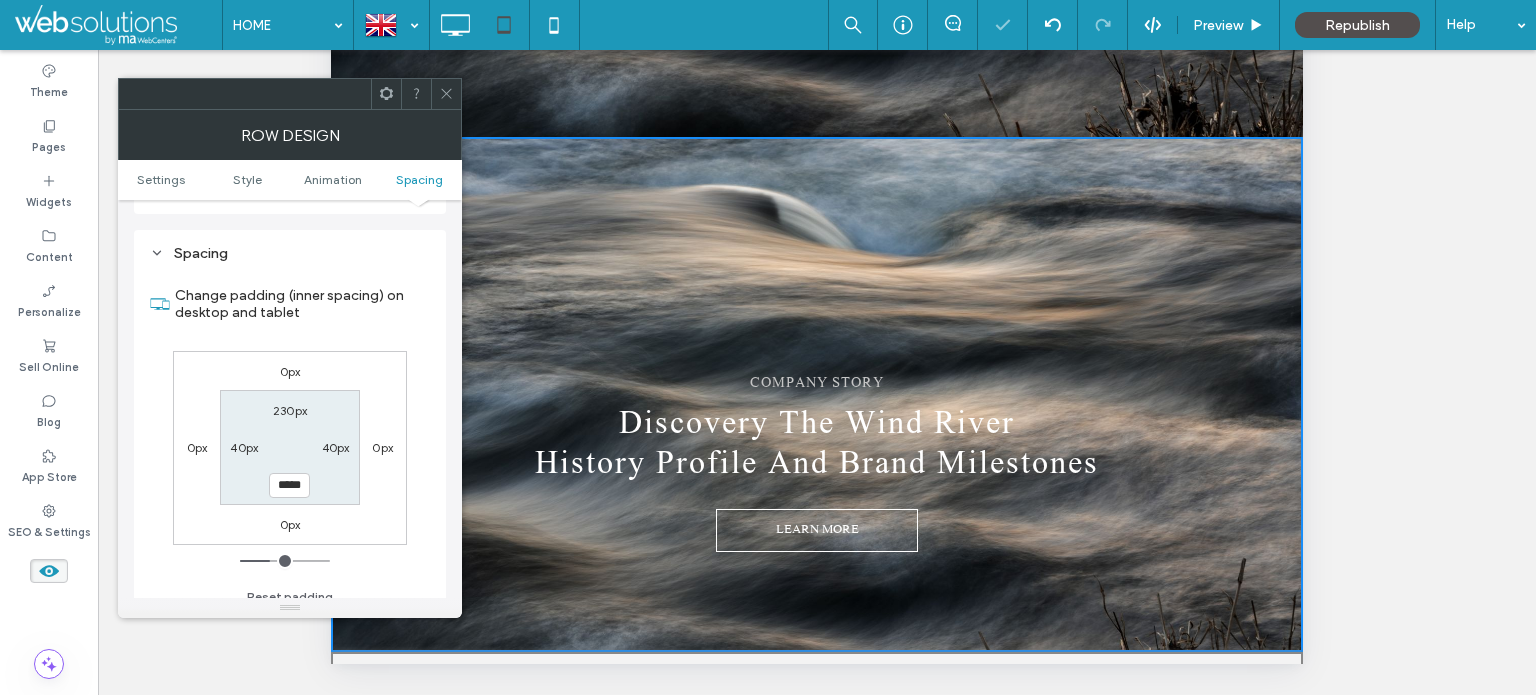 click 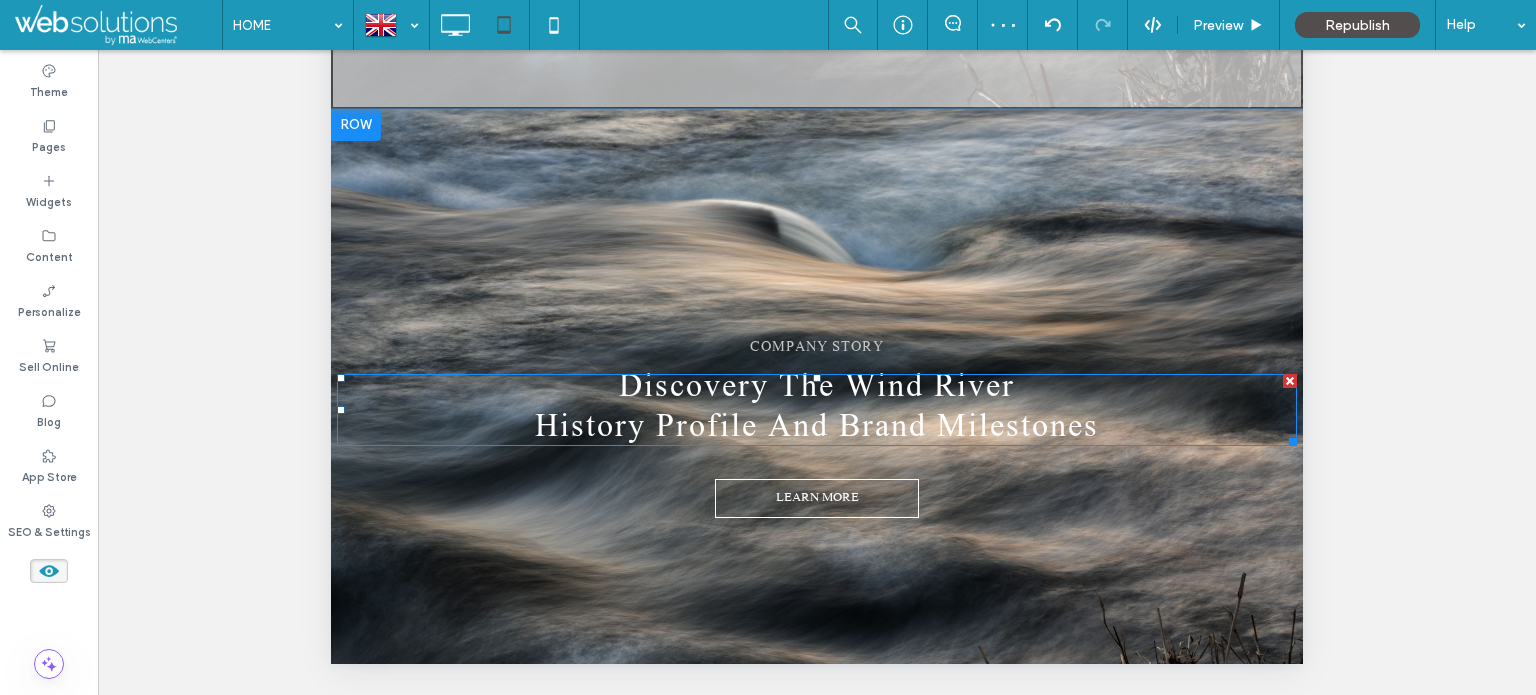 scroll, scrollTop: 7793, scrollLeft: 0, axis: vertical 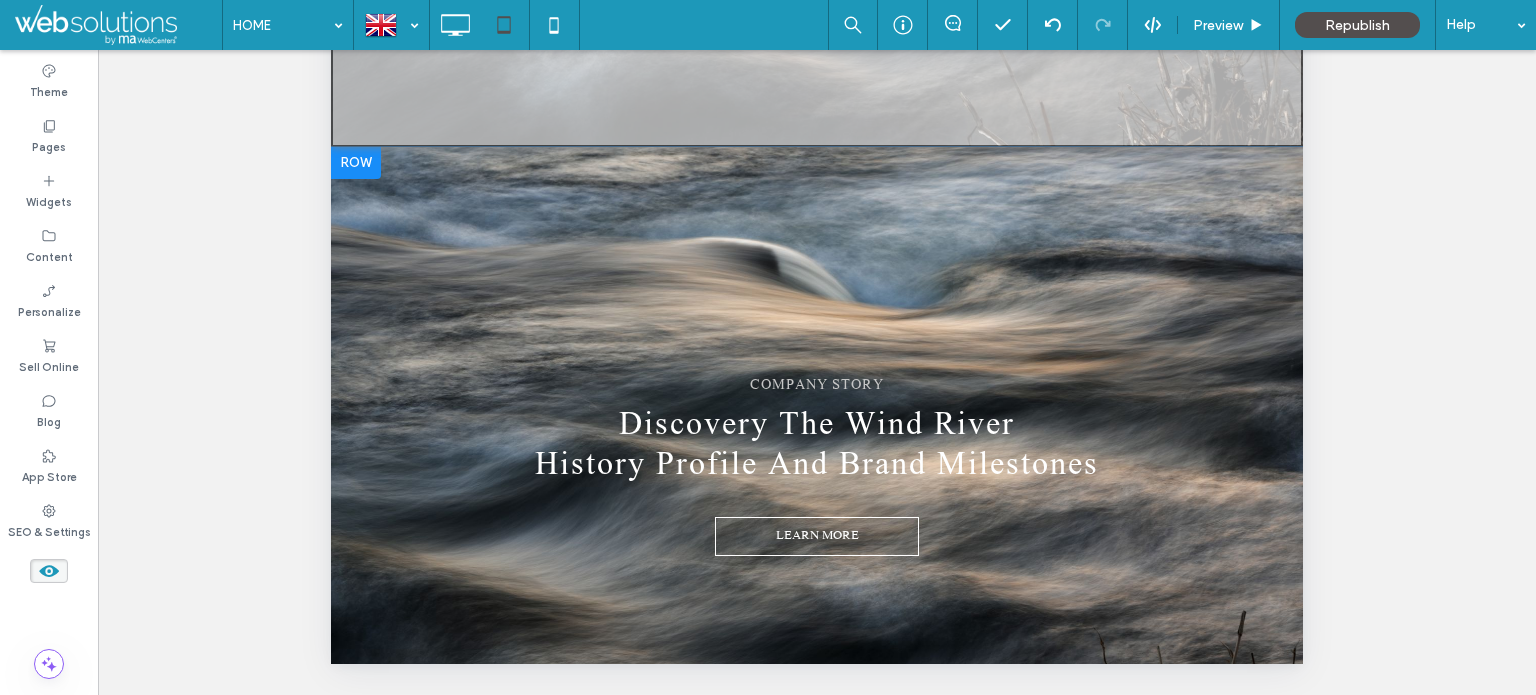 click on "COMPANY STORY
Discovery The Wind River   History Profile And Brand Milestones
LEARN MORE
Click To Paste     Click To Paste
Click To Paste     Click To Paste
Row + Add Section" at bounding box center (817, 447) 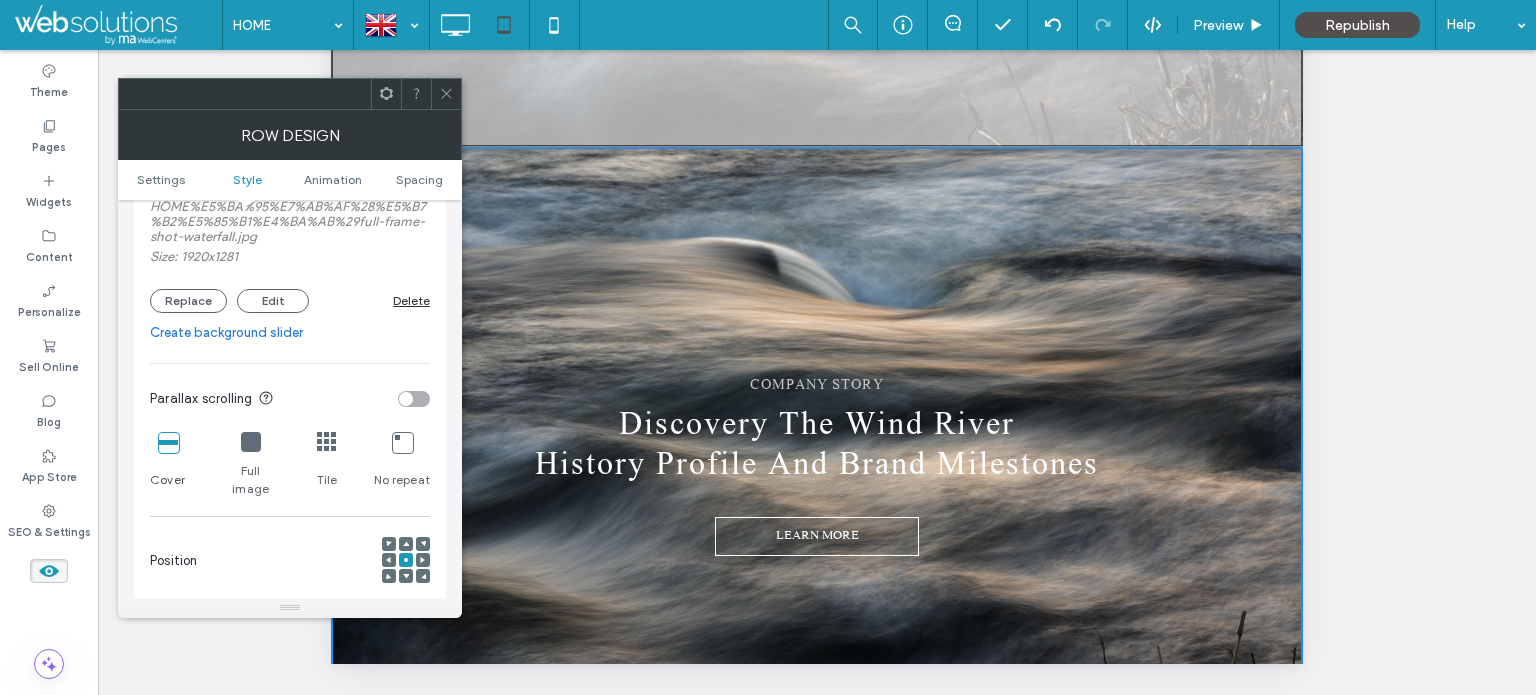 scroll, scrollTop: 500, scrollLeft: 0, axis: vertical 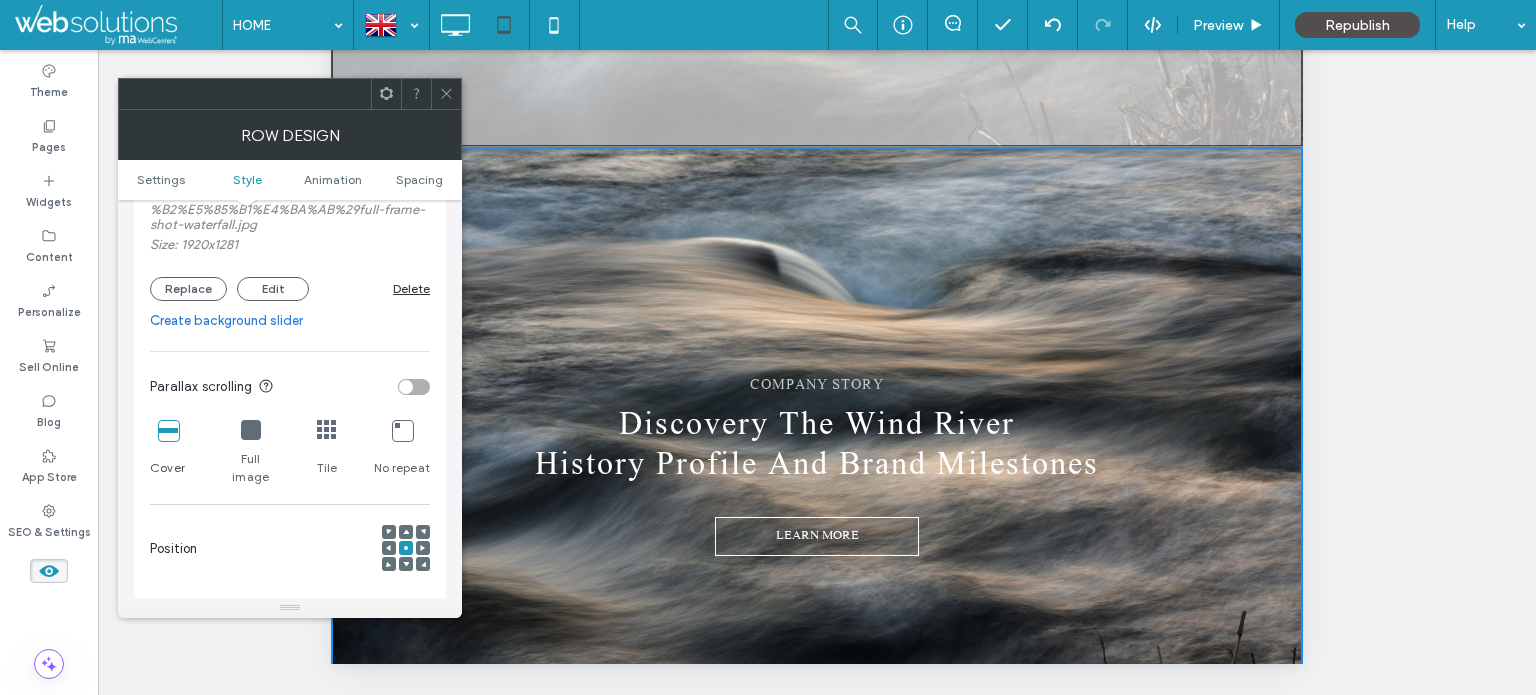 click 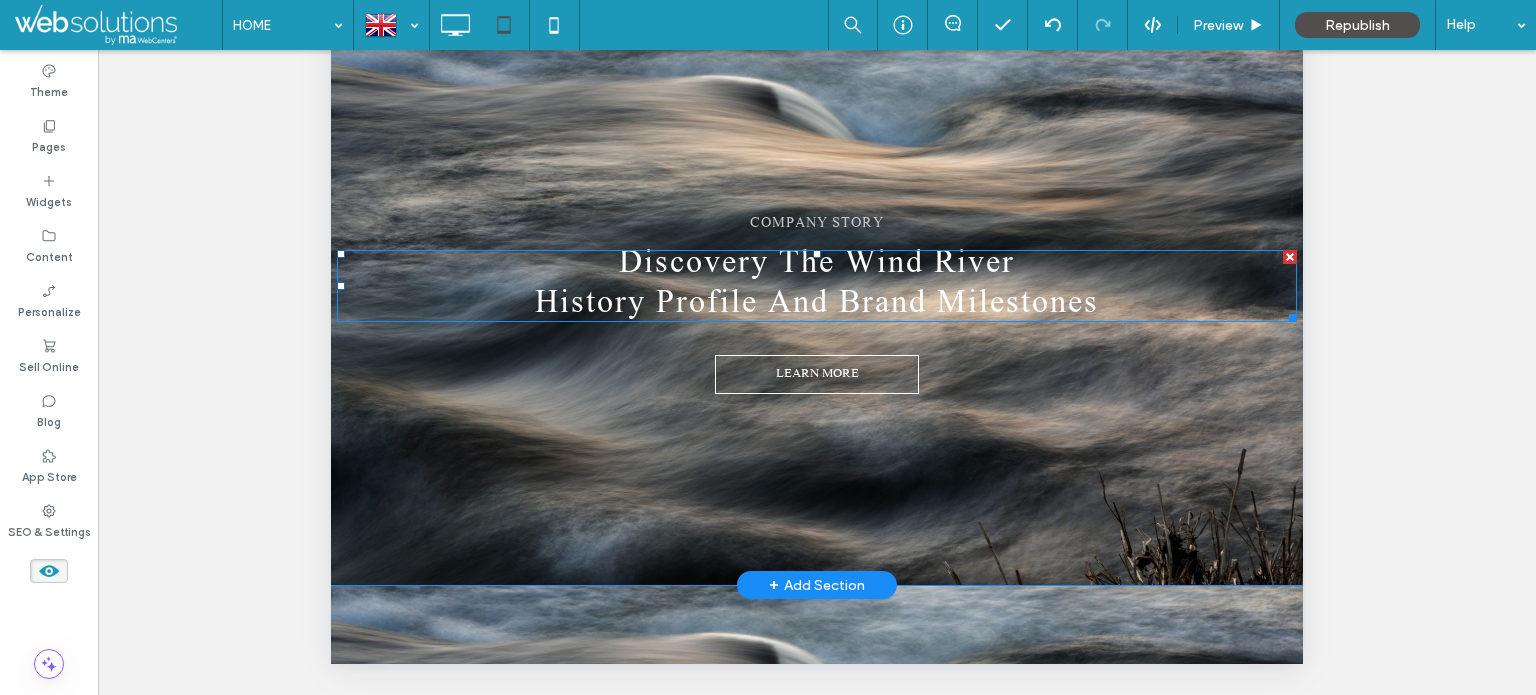 scroll, scrollTop: 8193, scrollLeft: 0, axis: vertical 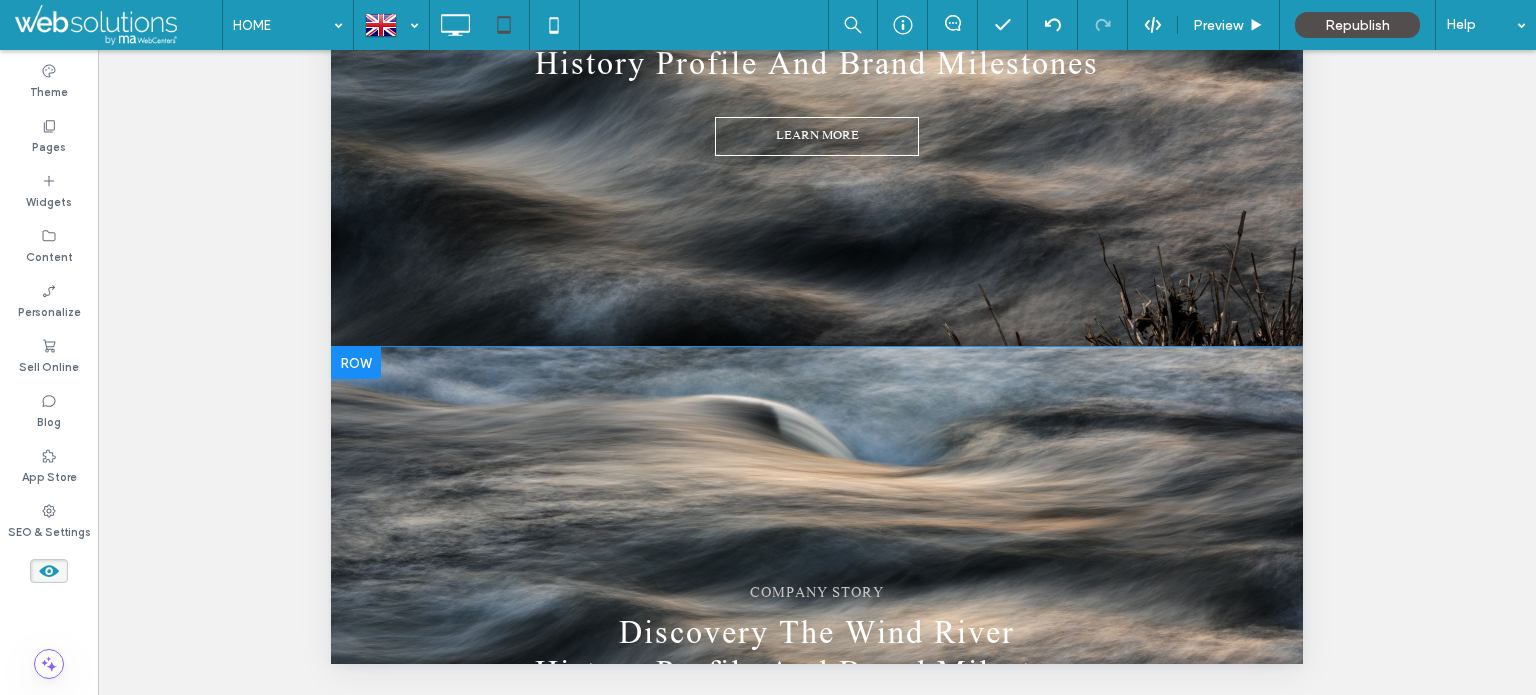 click on "COMPANY STORY
Discovery The Wind River
History Profile And Brand Milestones
LEARN MORE
Click To Paste     Click To Paste
Row + Add Section" at bounding box center (817, 604) 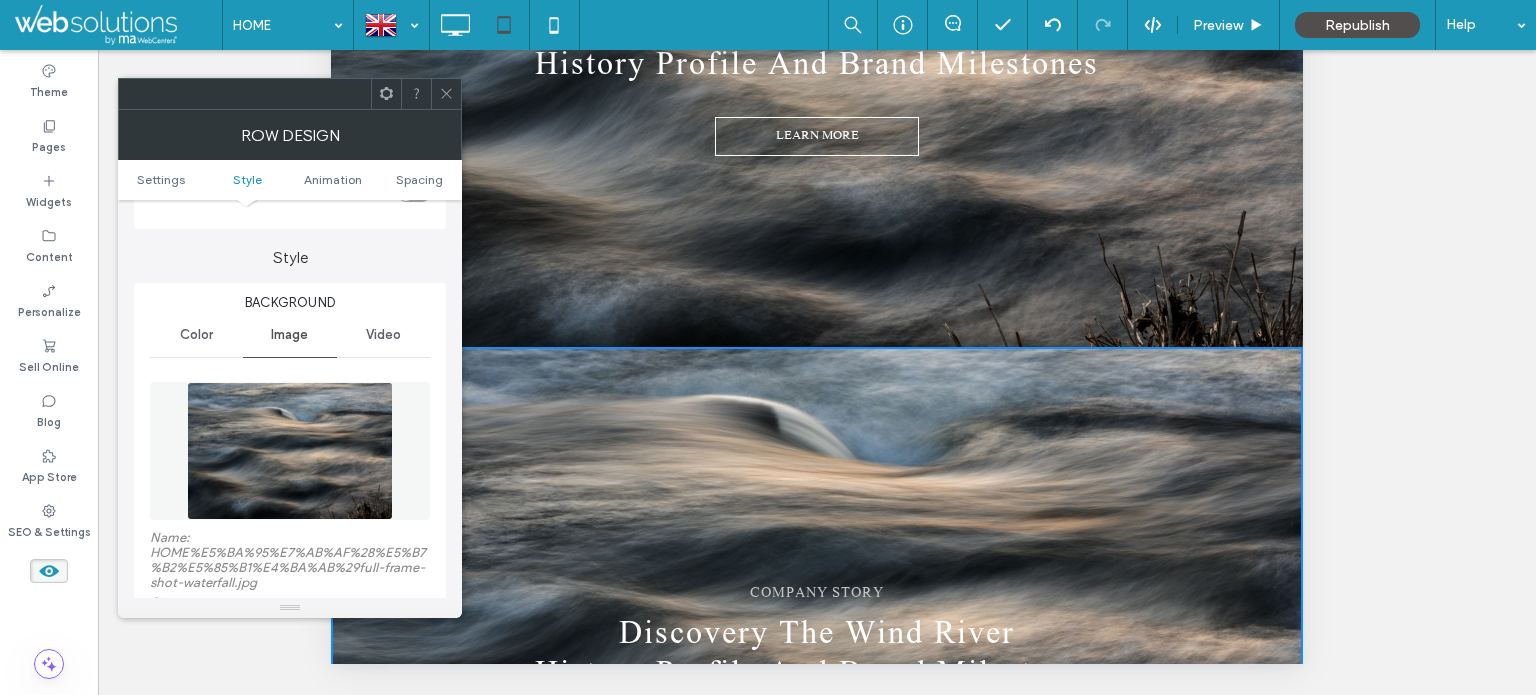 scroll, scrollTop: 500, scrollLeft: 0, axis: vertical 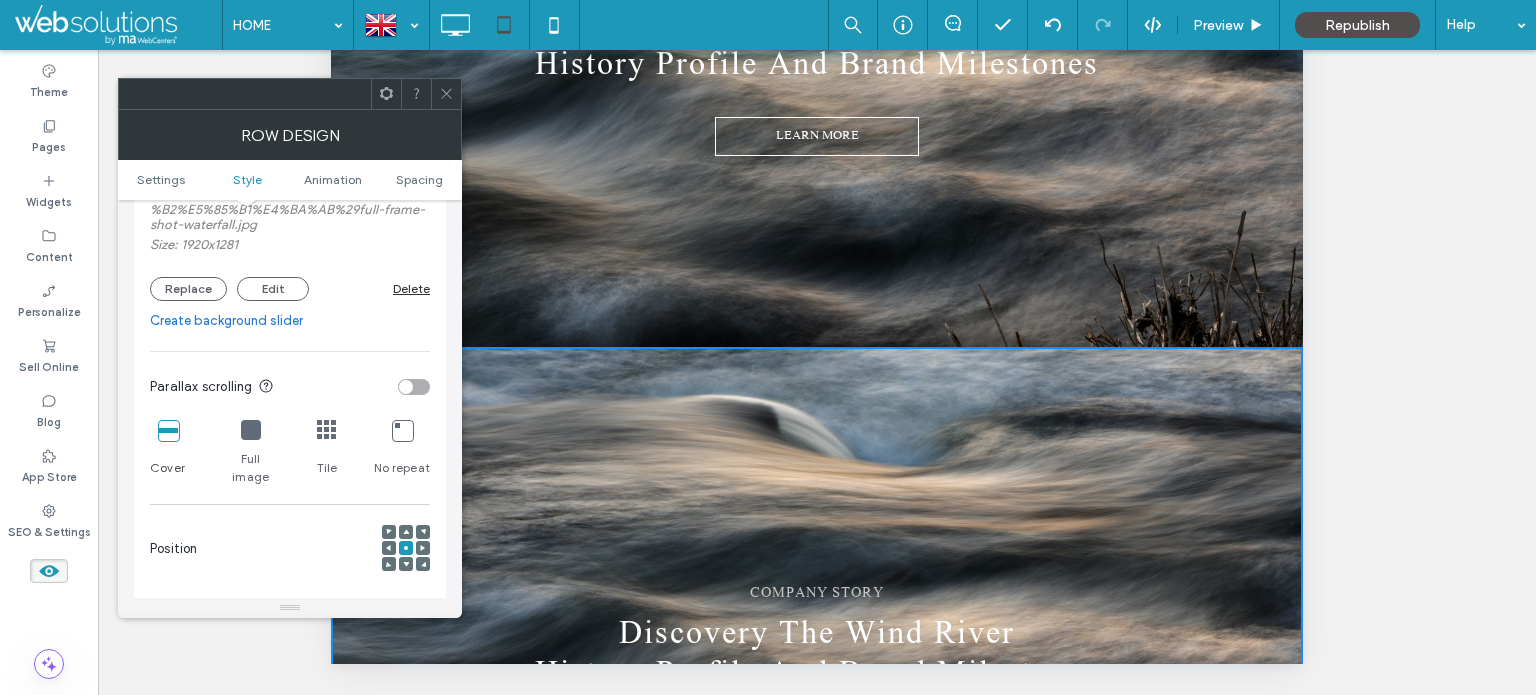 click 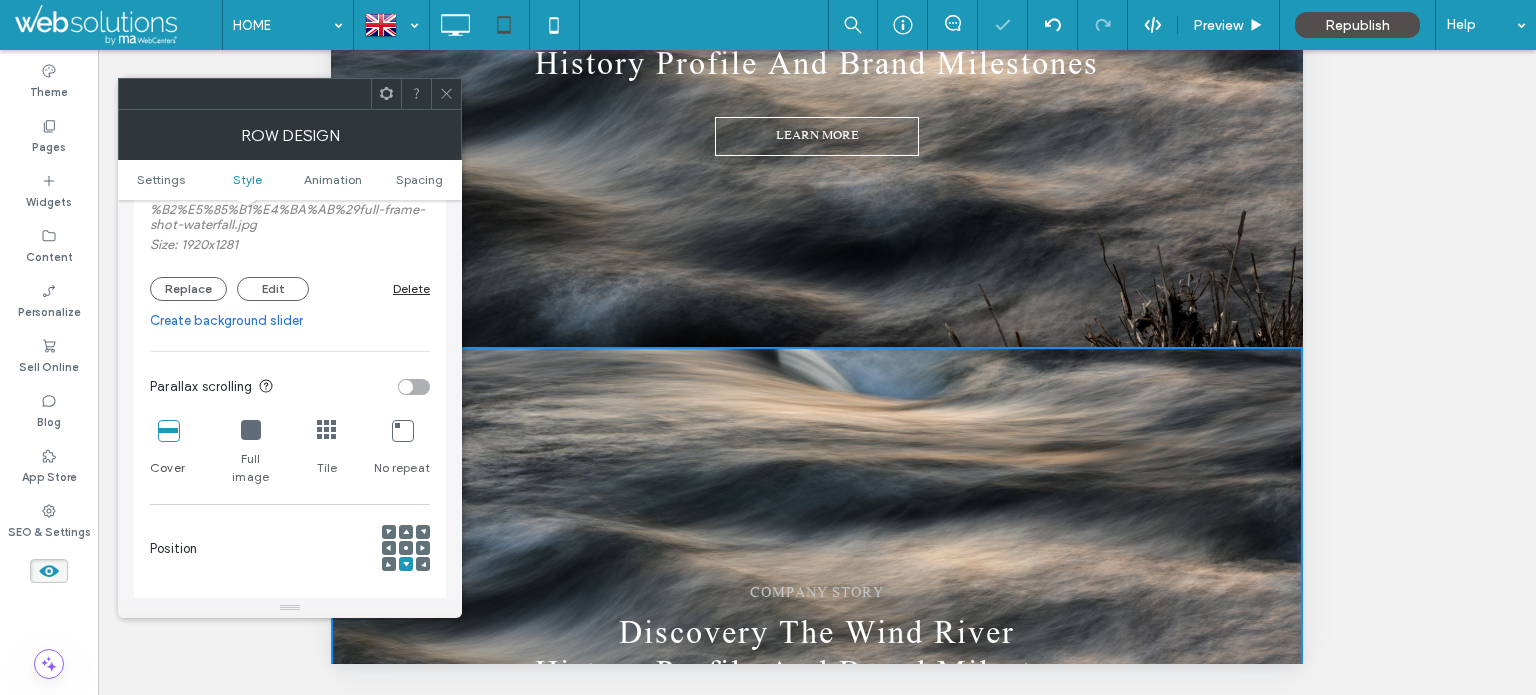 click 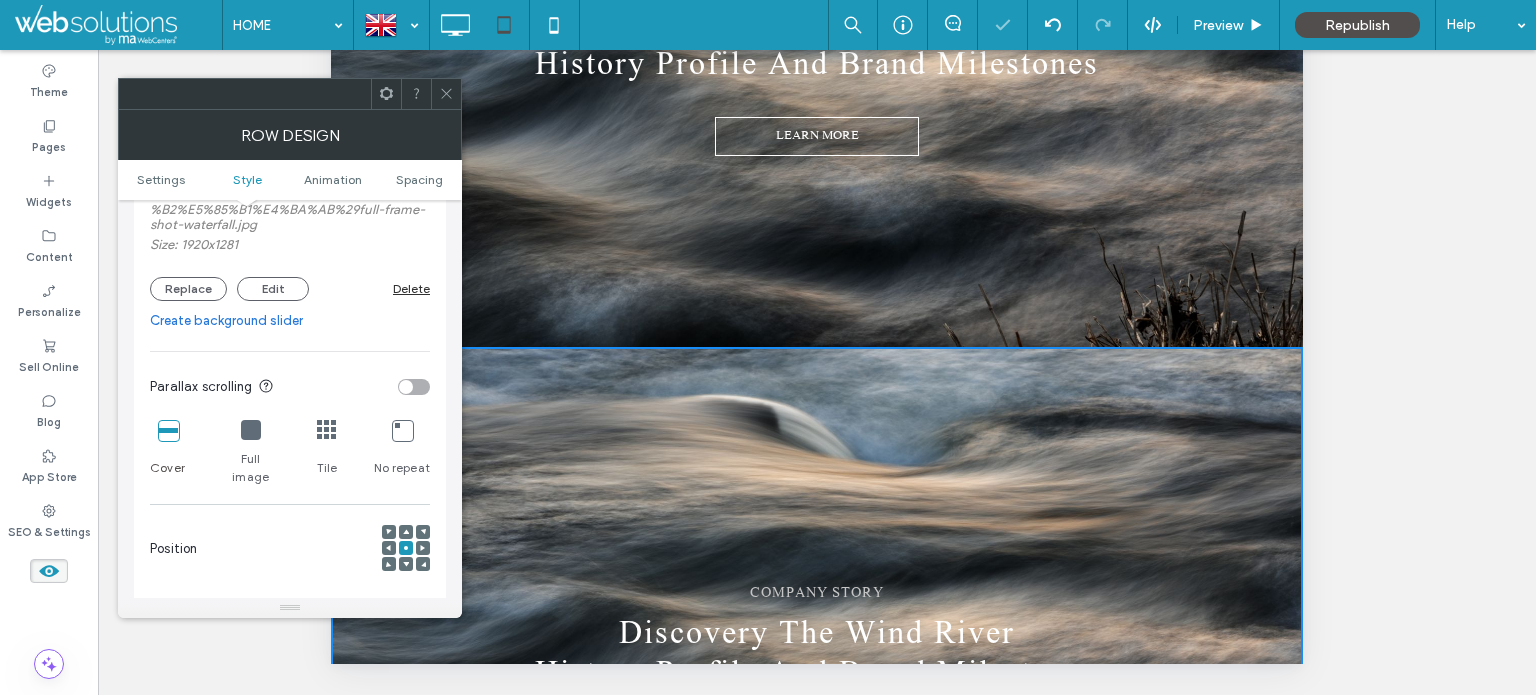 click 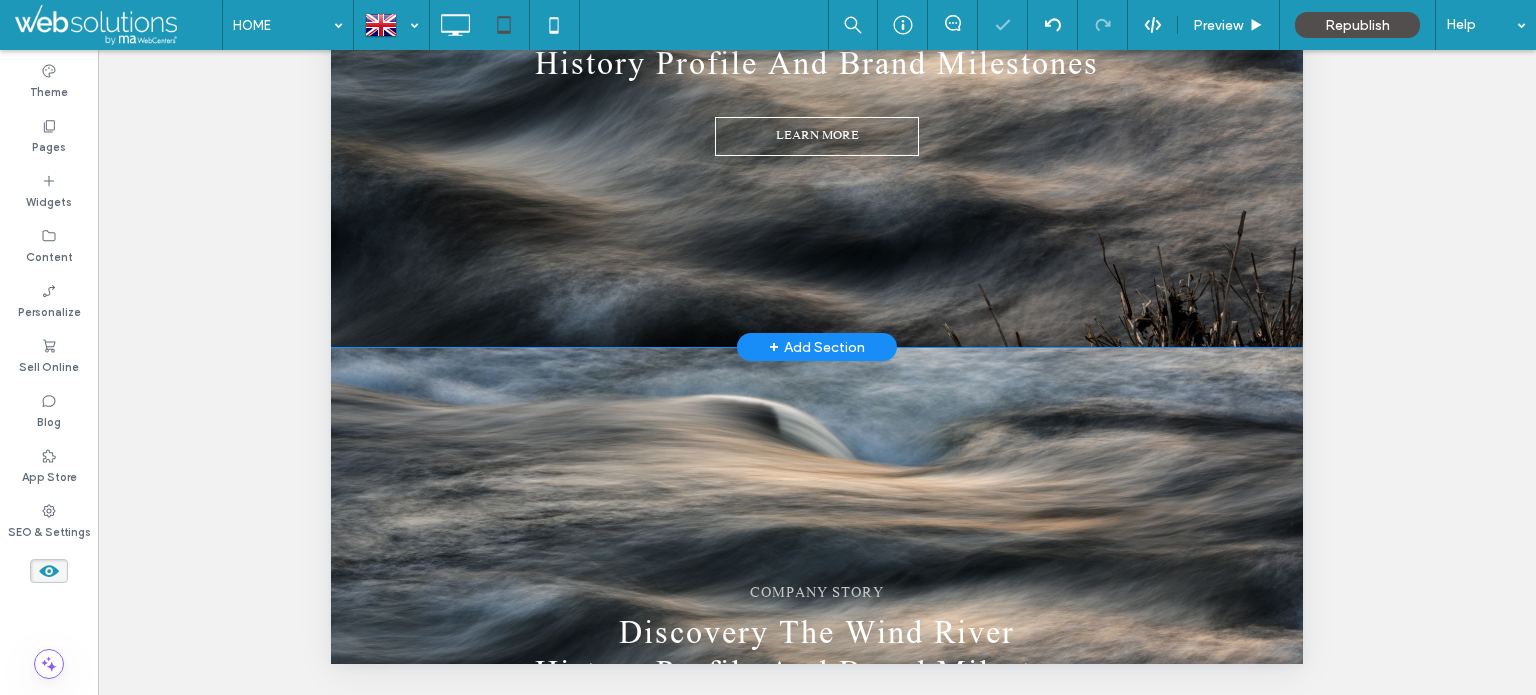 click on "COMPANY STORY
Discovery The Wind River   History Profile And Brand Milestones
LEARN MORE
Click To Paste     Click To Paste
Click To Paste     Click To Paste
Row + Add Section" at bounding box center (817, 47) 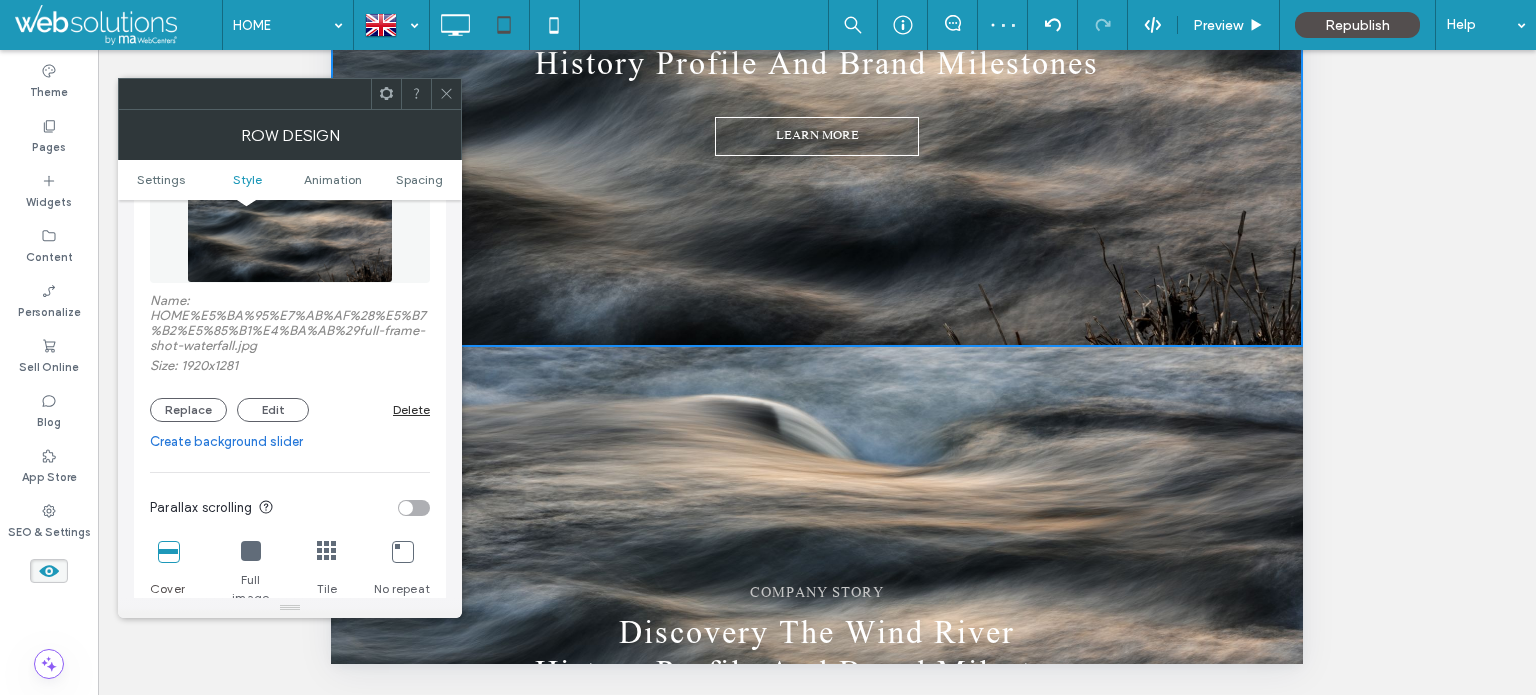 scroll, scrollTop: 400, scrollLeft: 0, axis: vertical 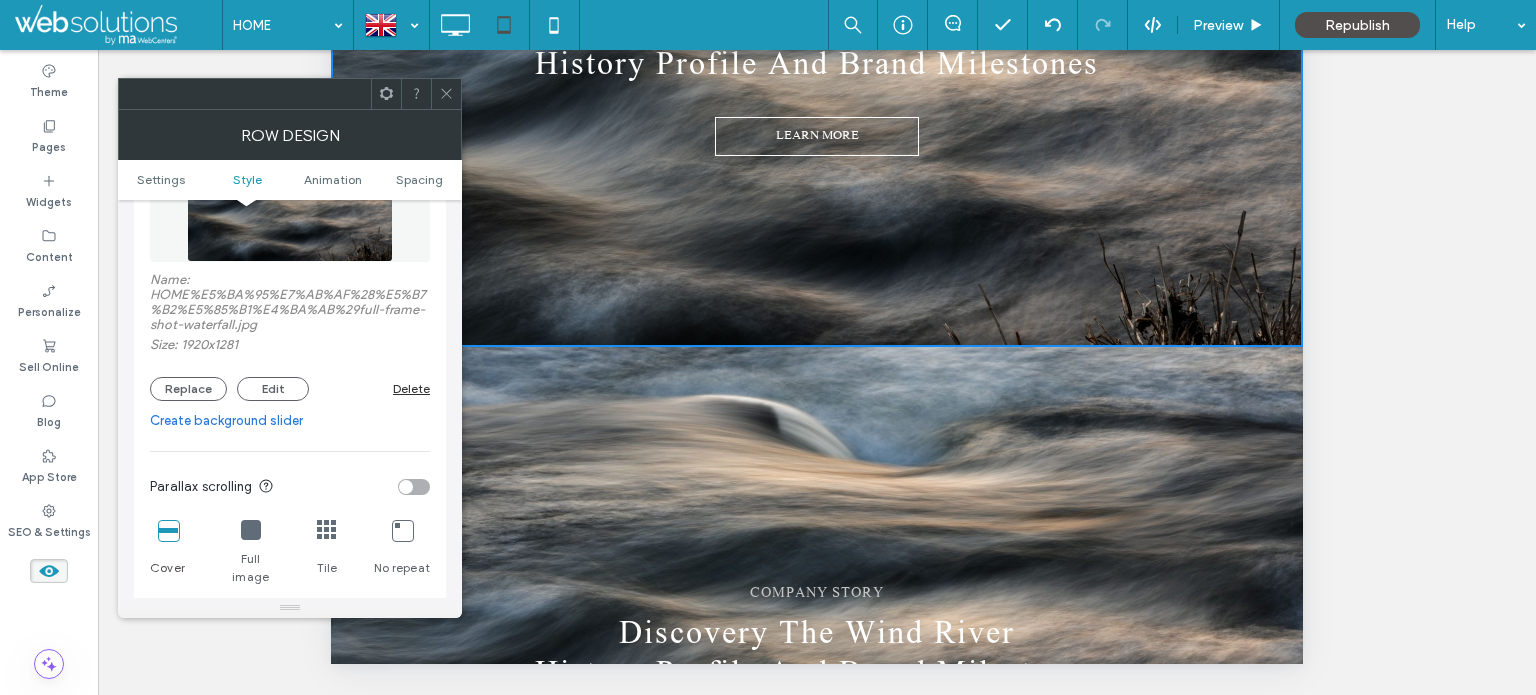 click at bounding box center (446, 94) 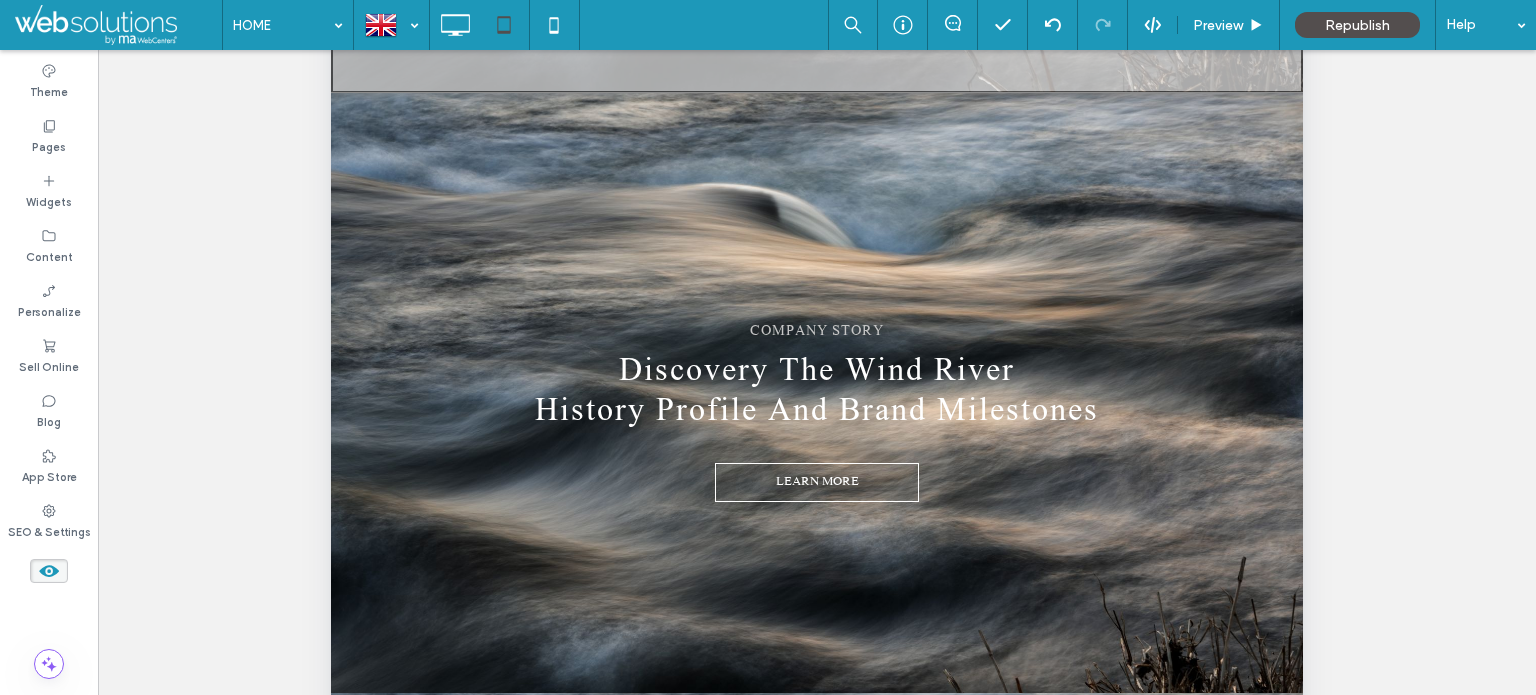 scroll, scrollTop: 298, scrollLeft: 0, axis: vertical 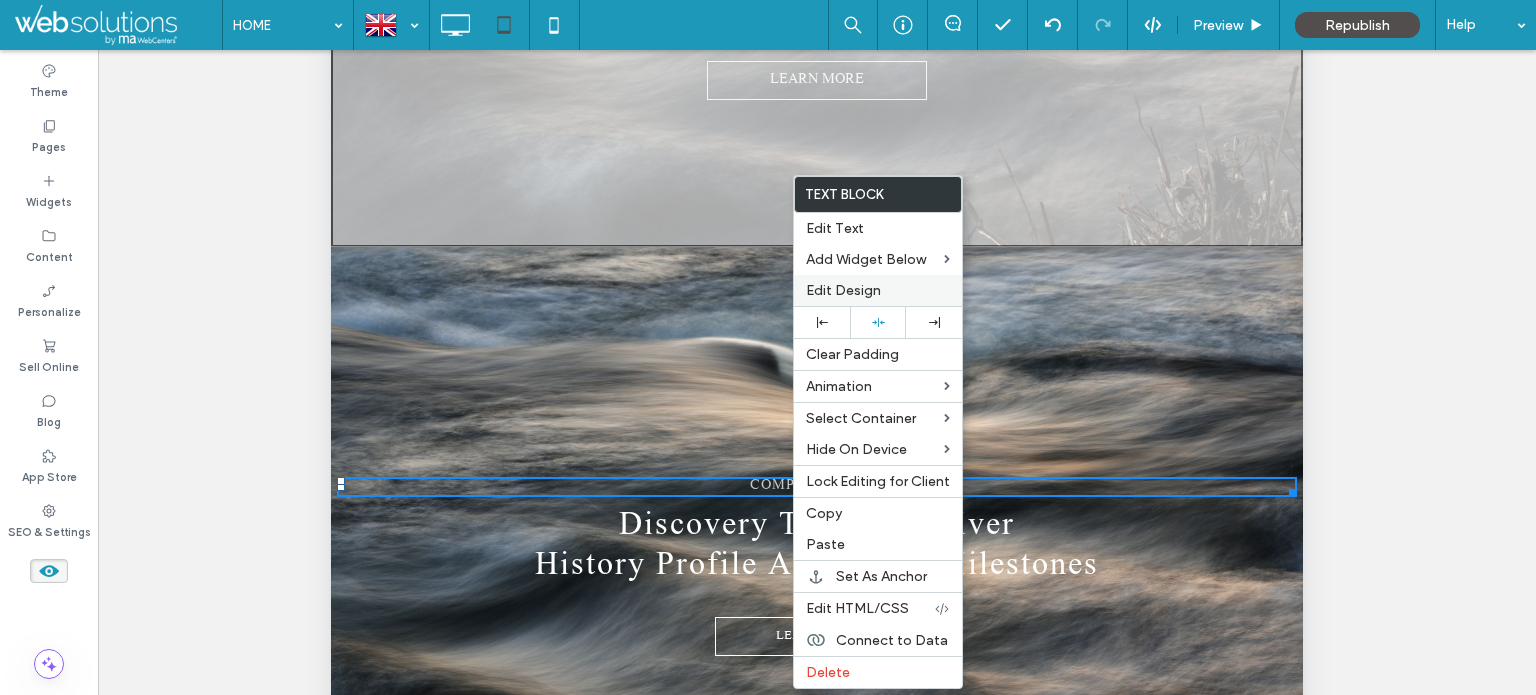 drag, startPoint x: 183, startPoint y: 494, endPoint x: 858, endPoint y: 294, distance: 704.0064 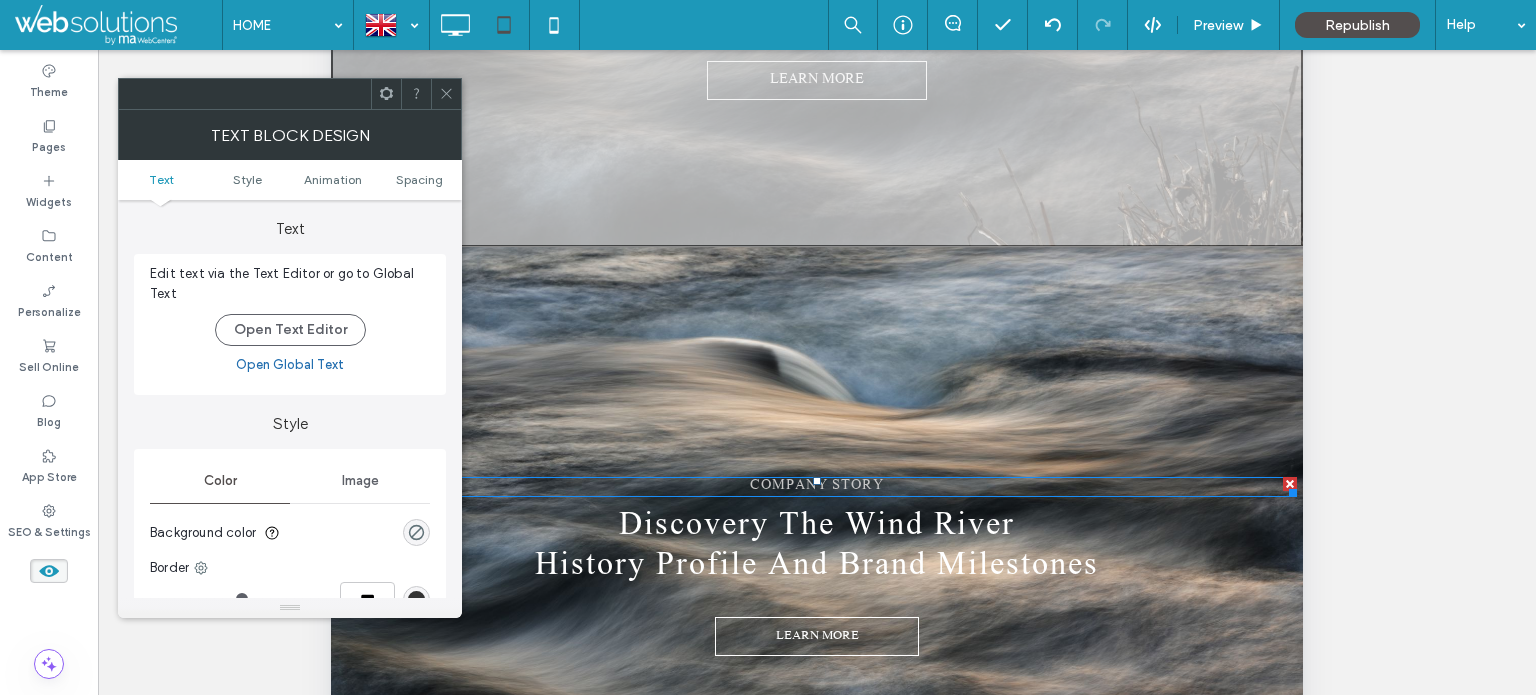 drag, startPoint x: 421, startPoint y: 183, endPoint x: 429, endPoint y: 146, distance: 37.85499 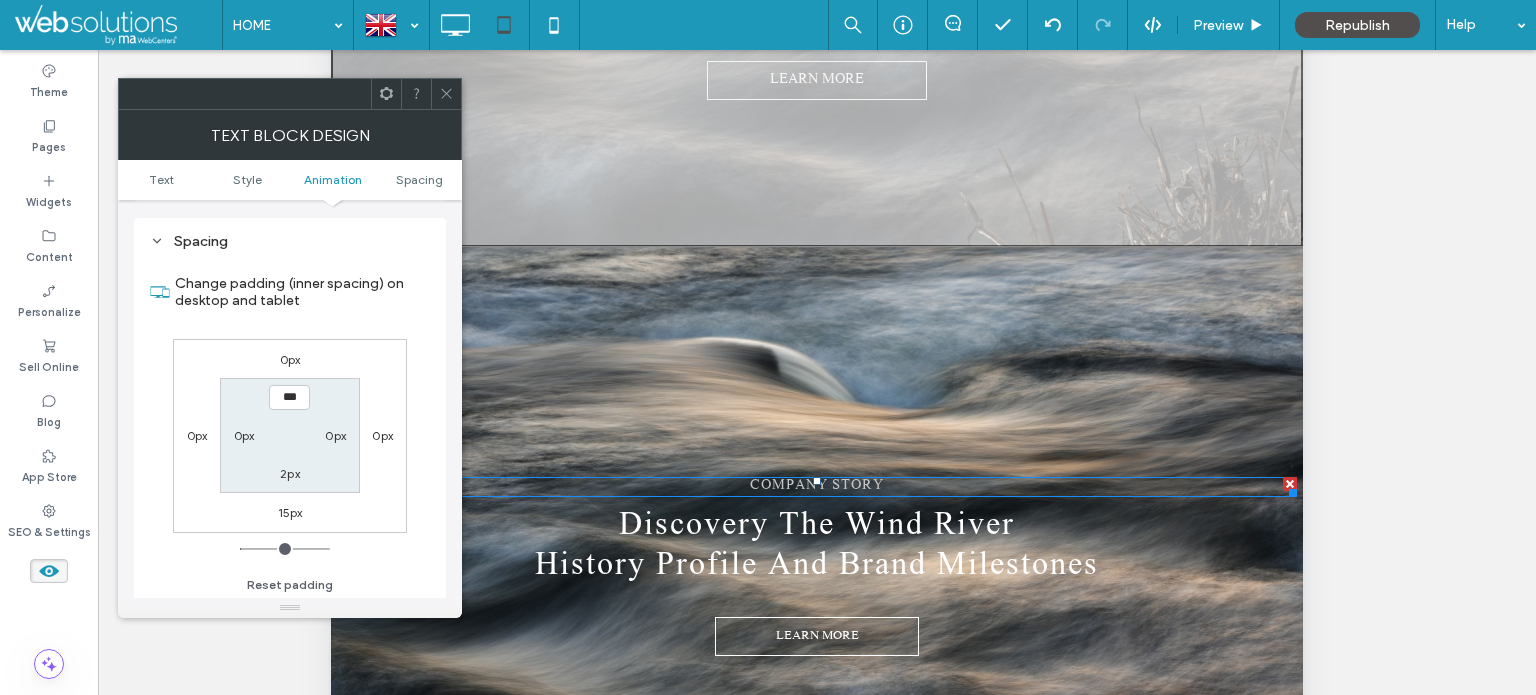 scroll, scrollTop: 572, scrollLeft: 0, axis: vertical 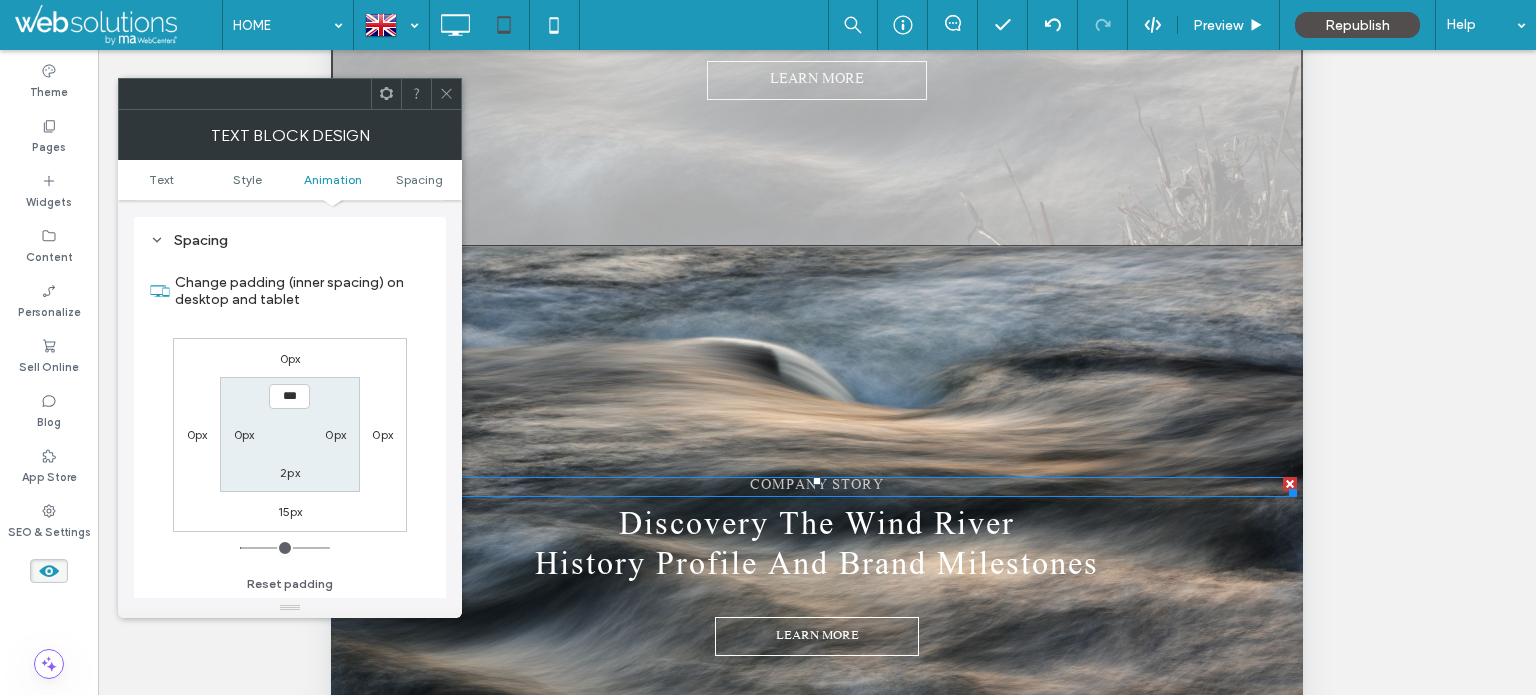 click 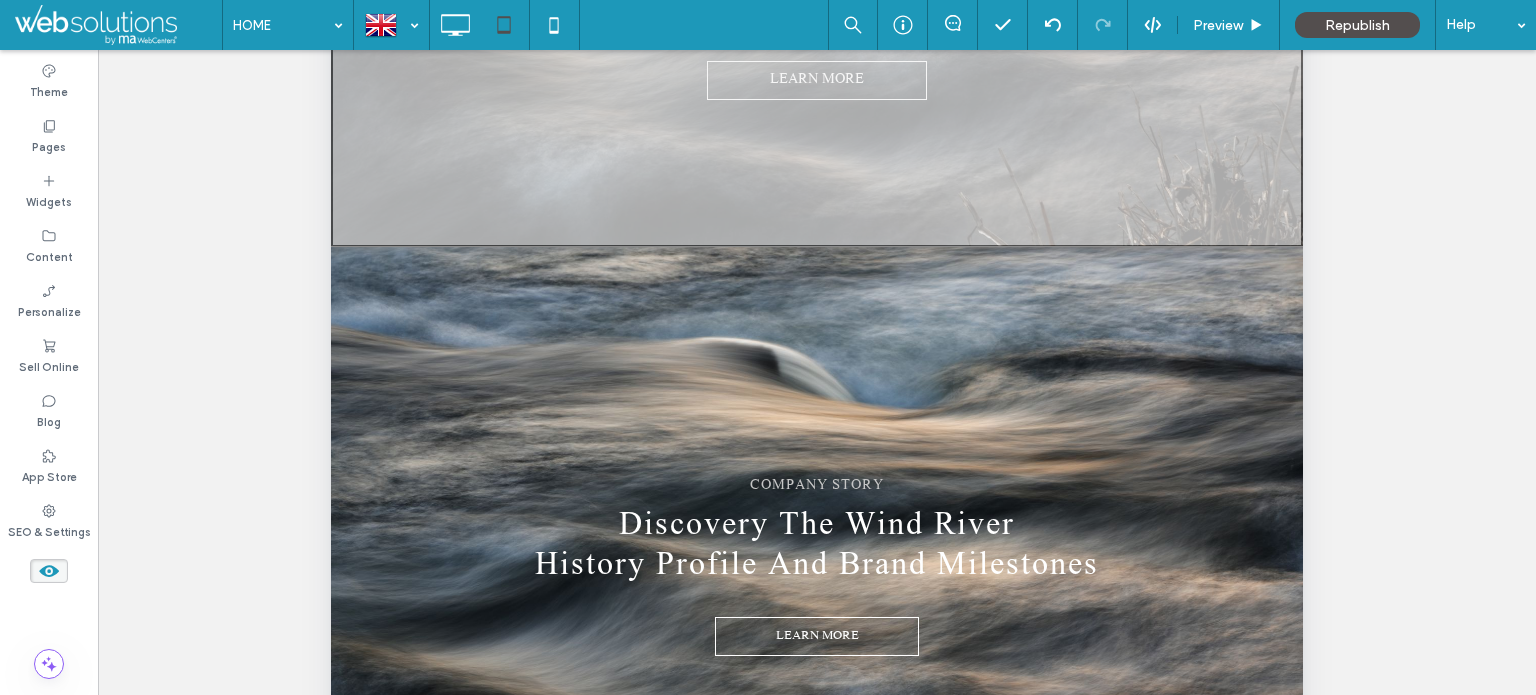 scroll, scrollTop: 8593, scrollLeft: 0, axis: vertical 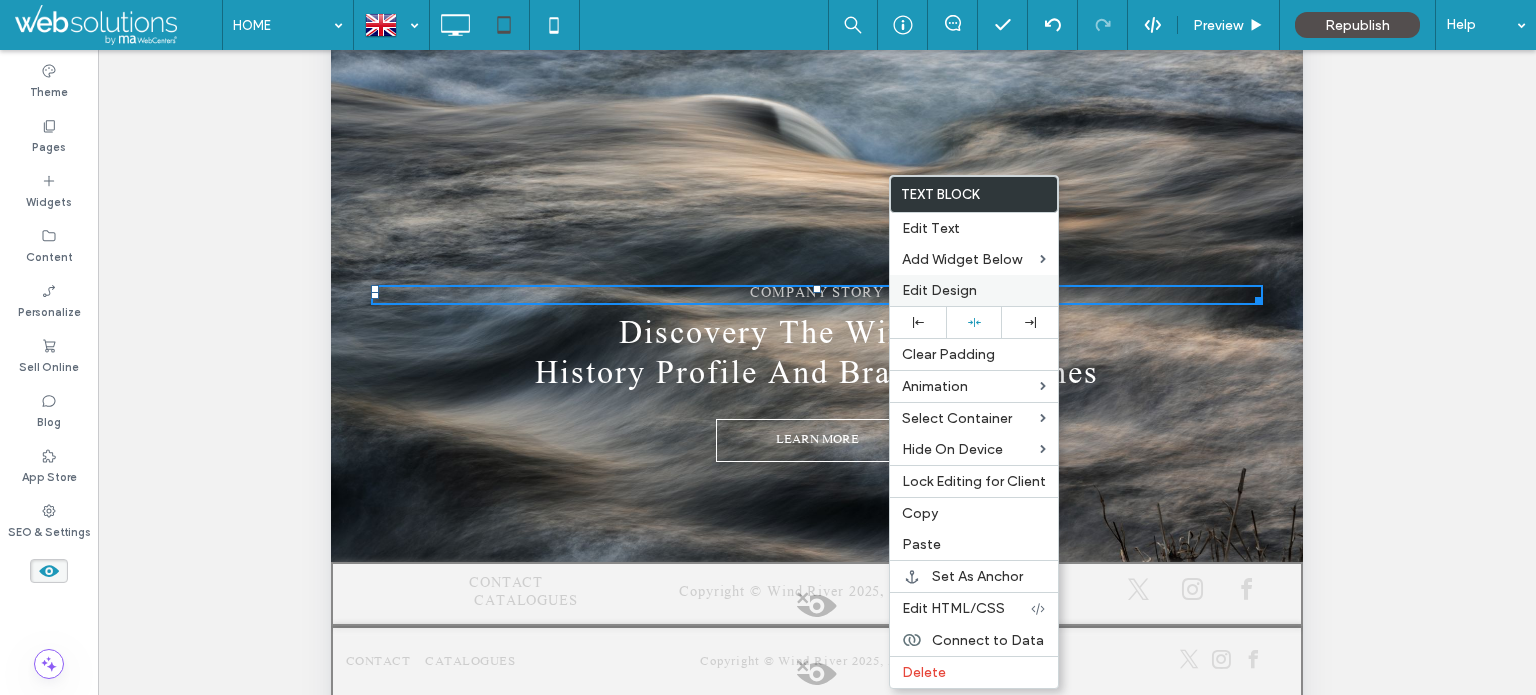click on "Edit Design" at bounding box center [939, 290] 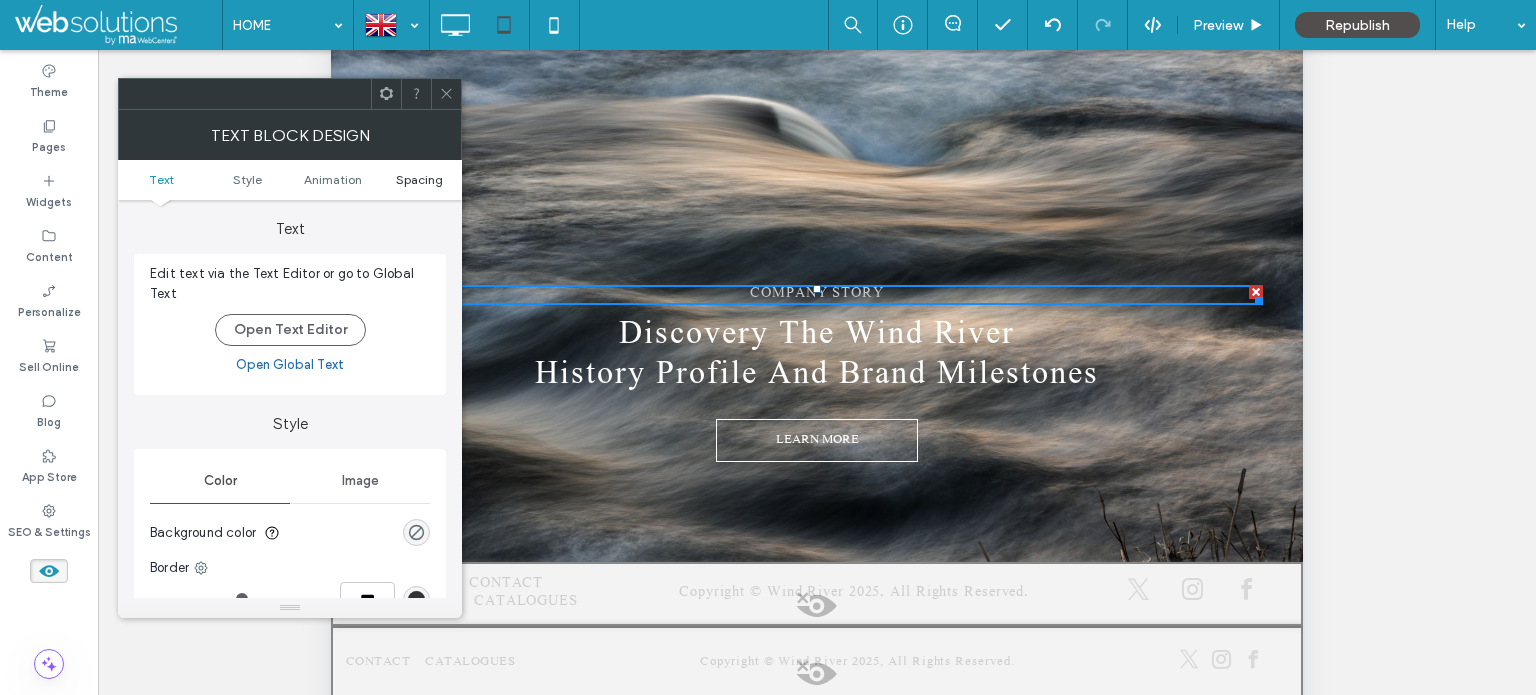 click on "Spacing" at bounding box center [419, 179] 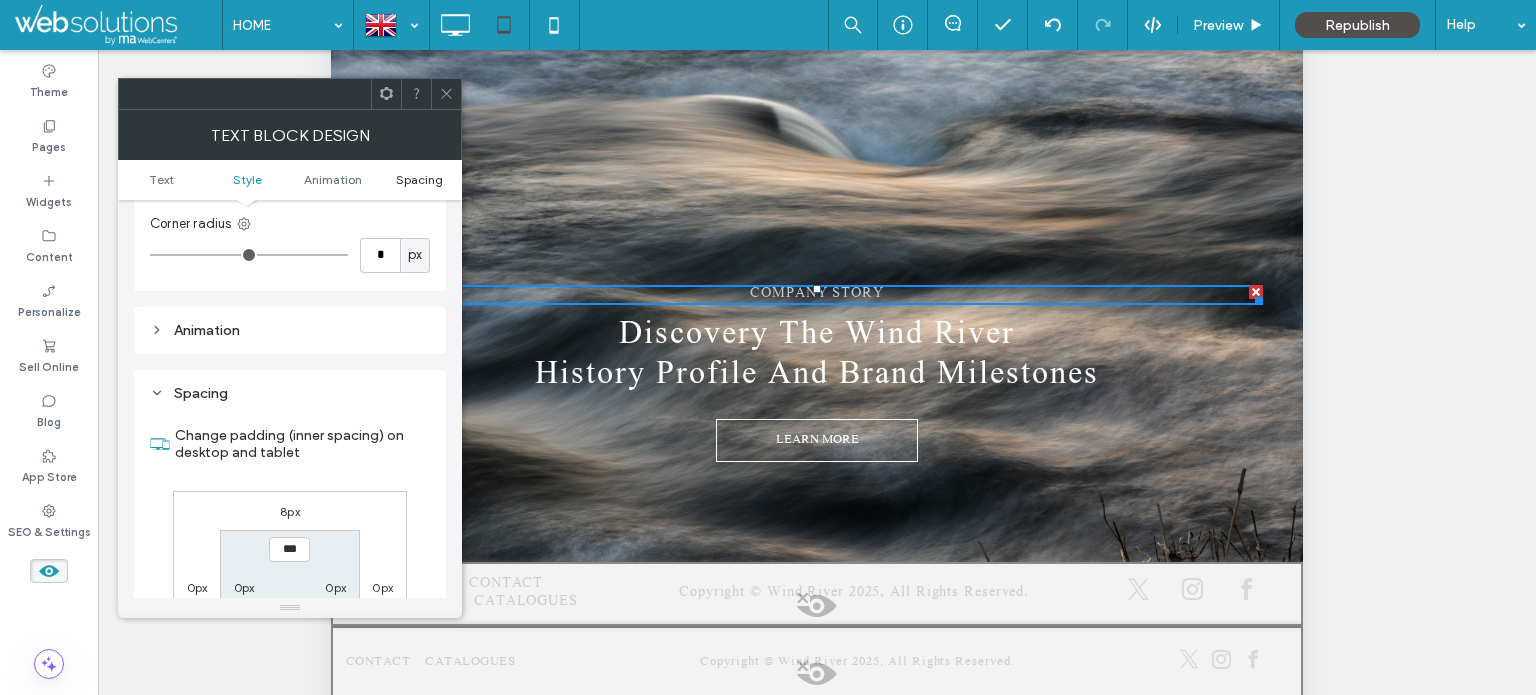 scroll, scrollTop: 572, scrollLeft: 0, axis: vertical 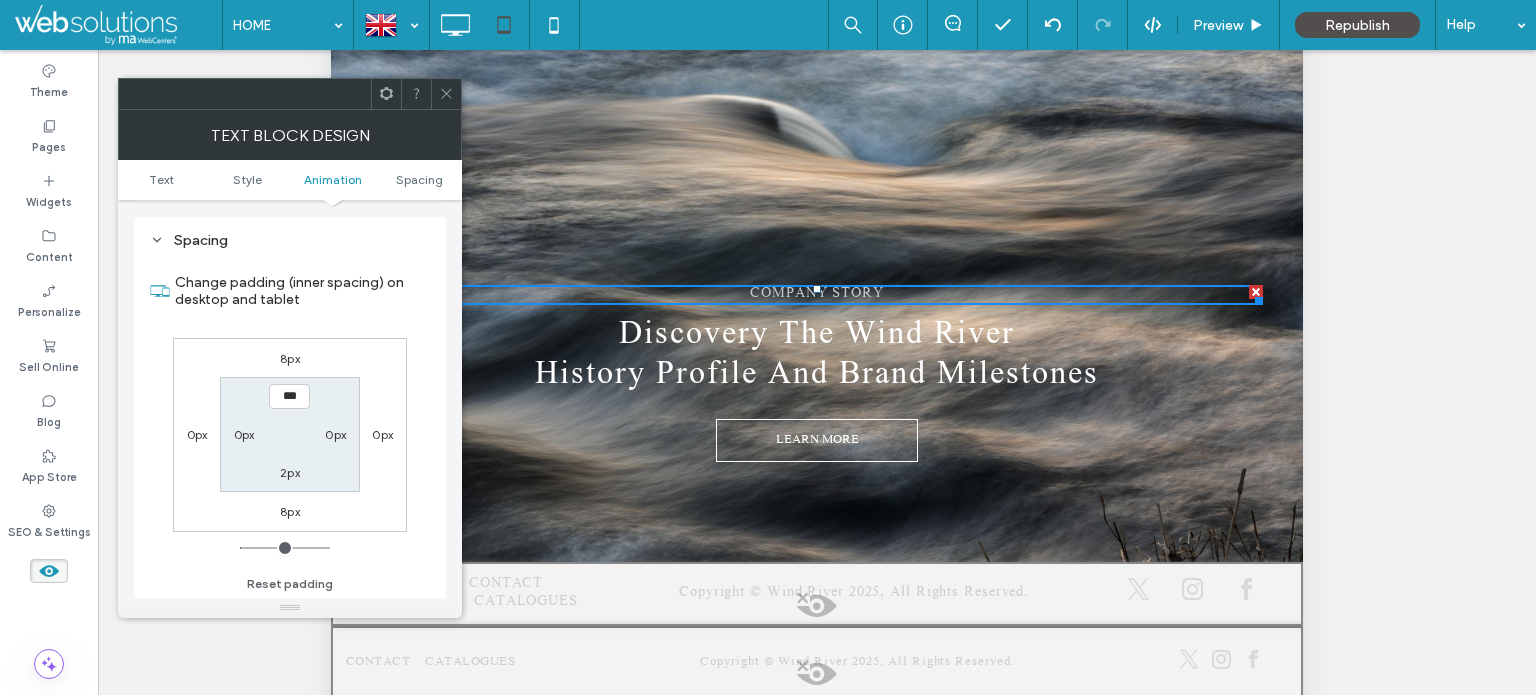 drag, startPoint x: 444, startPoint y: 83, endPoint x: 454, endPoint y: 144, distance: 61.81424 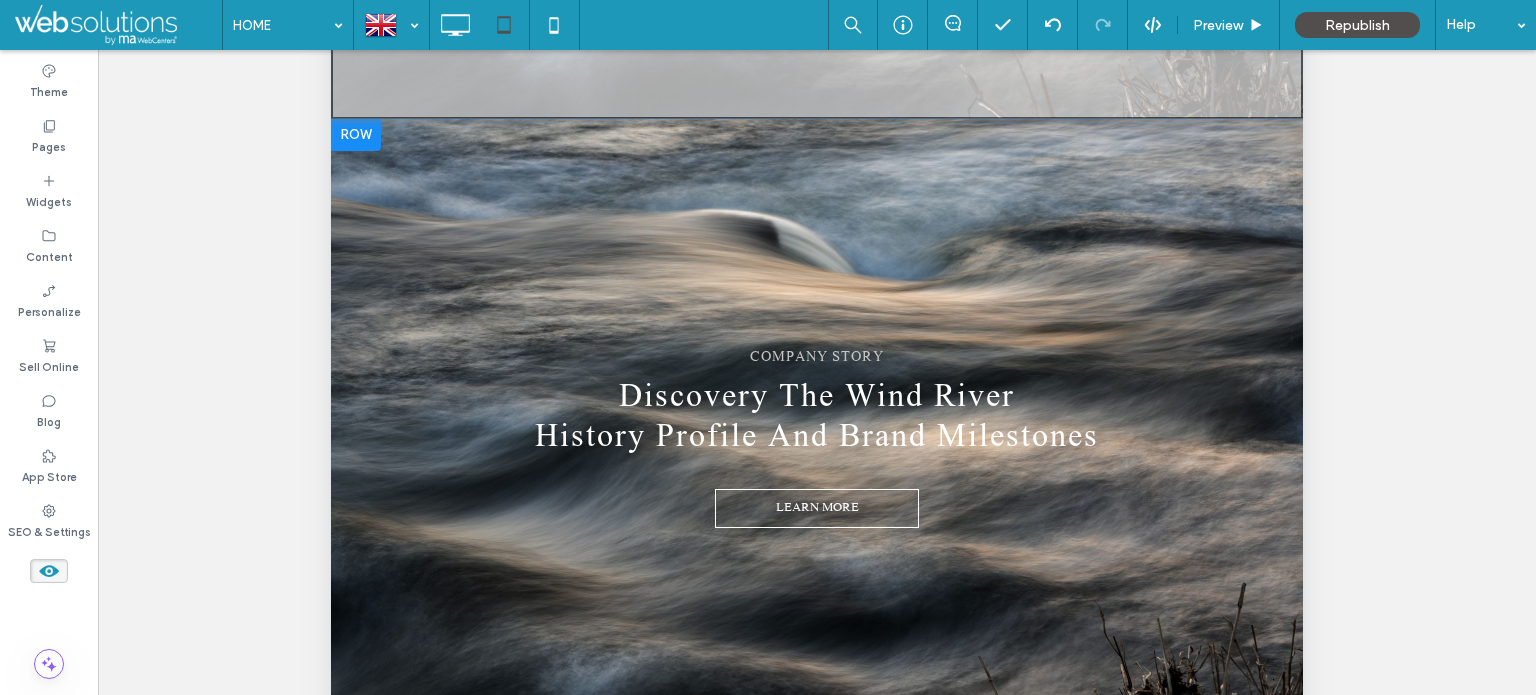 scroll, scrollTop: 7893, scrollLeft: 0, axis: vertical 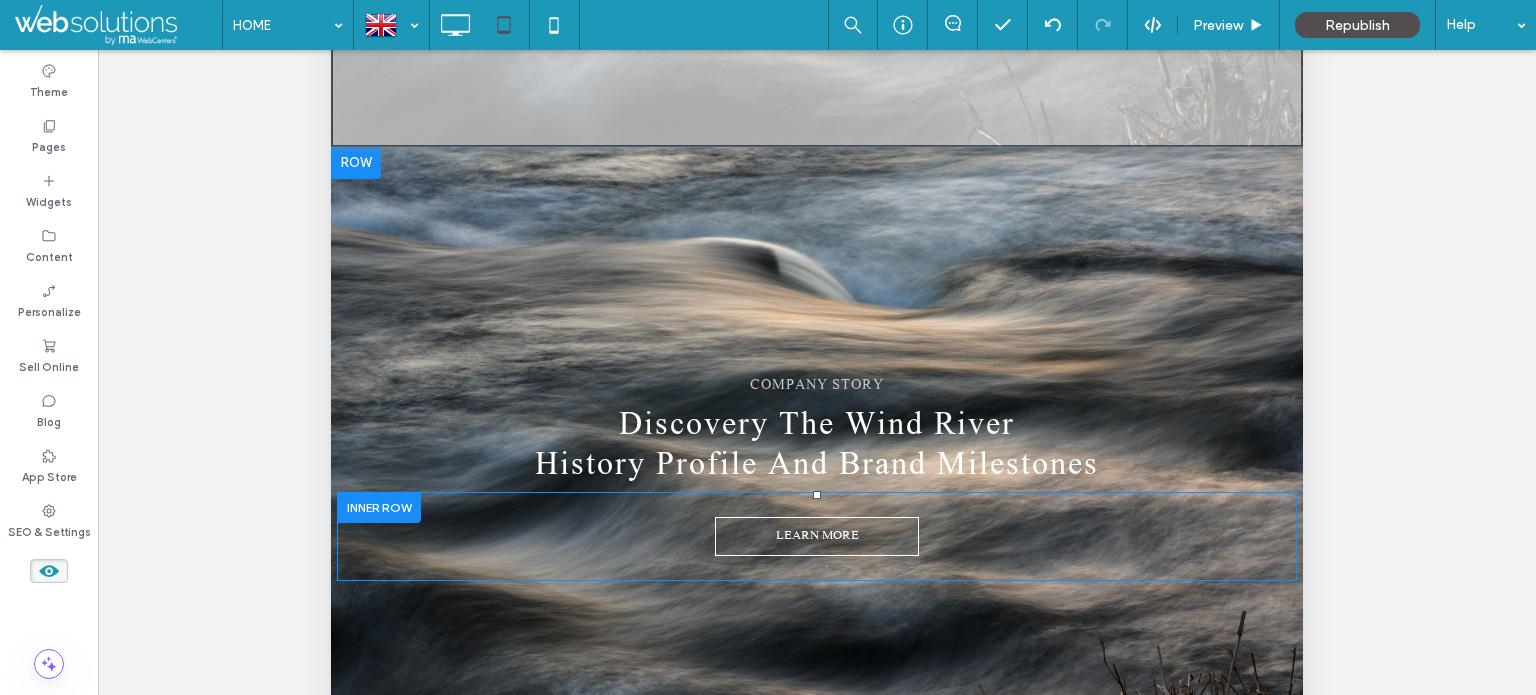 click on "LEARN MORE
Click To Paste     Click To Paste" at bounding box center [817, 536] 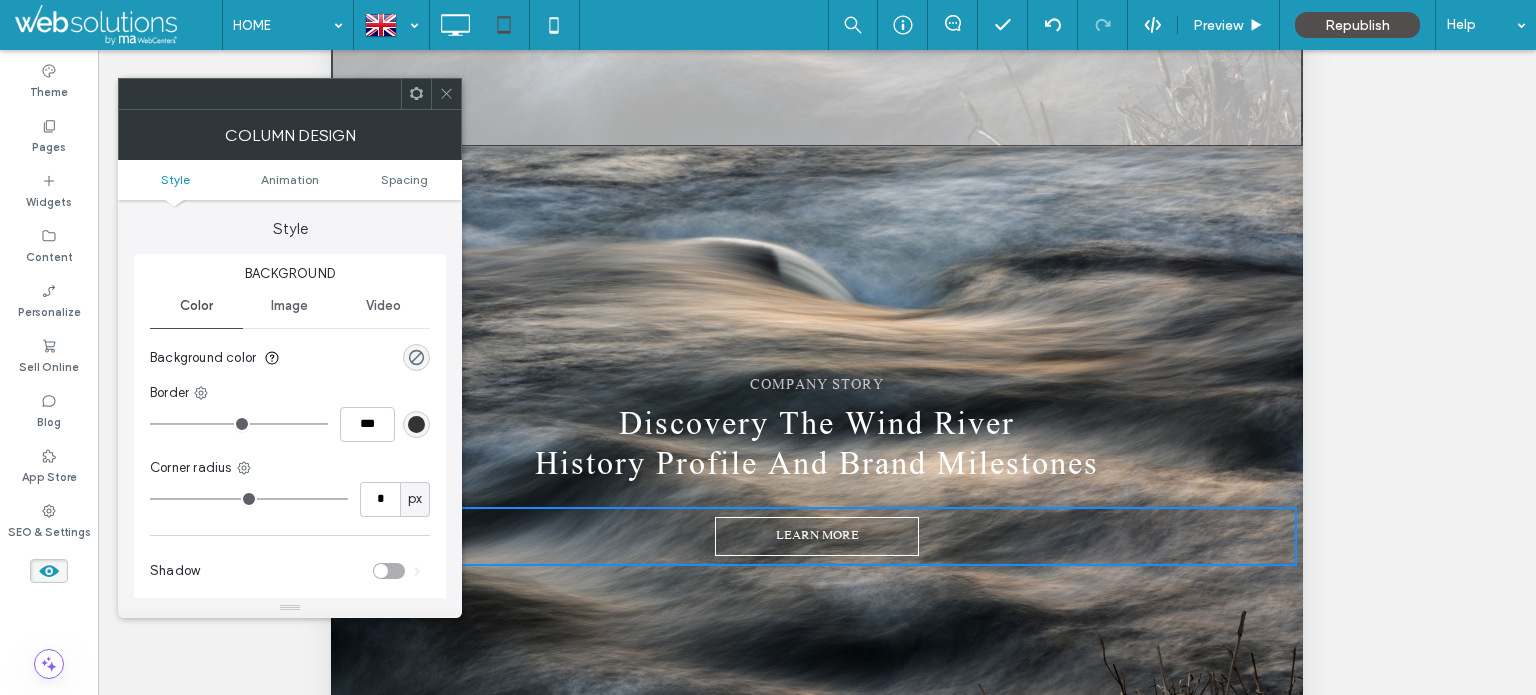 drag, startPoint x: 457, startPoint y: 88, endPoint x: 433, endPoint y: 465, distance: 377.76315 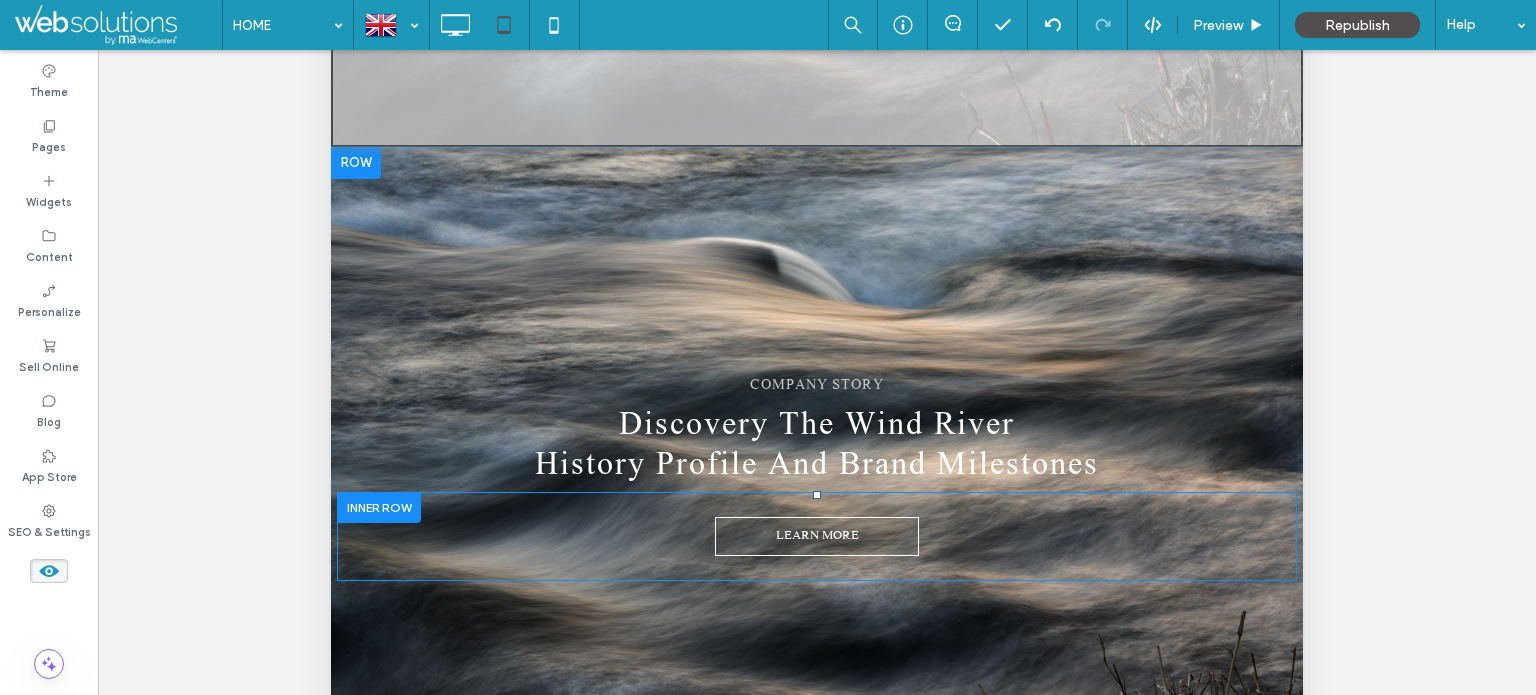 click at bounding box center (379, 507) 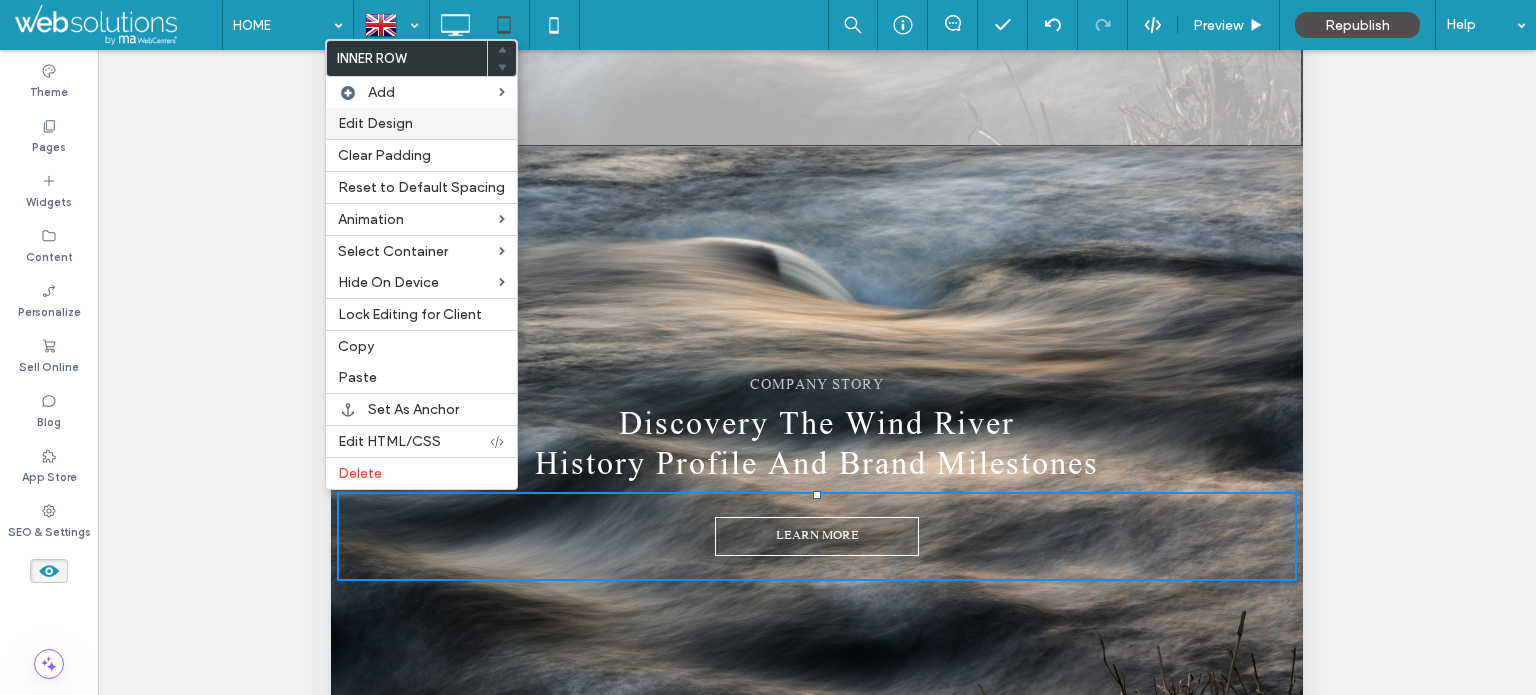 click on "Edit Design" at bounding box center [421, 123] 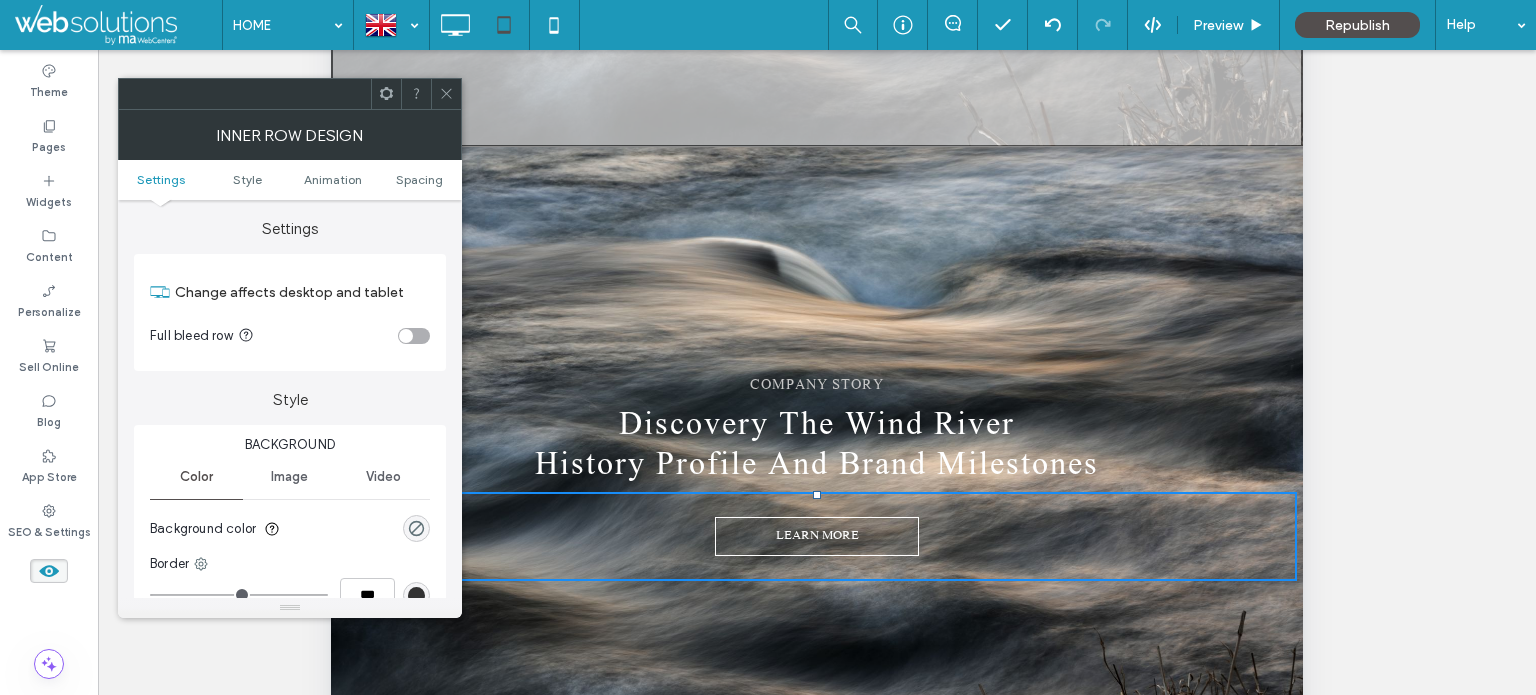 drag, startPoint x: 409, startPoint y: 180, endPoint x: 447, endPoint y: 95, distance: 93.10747 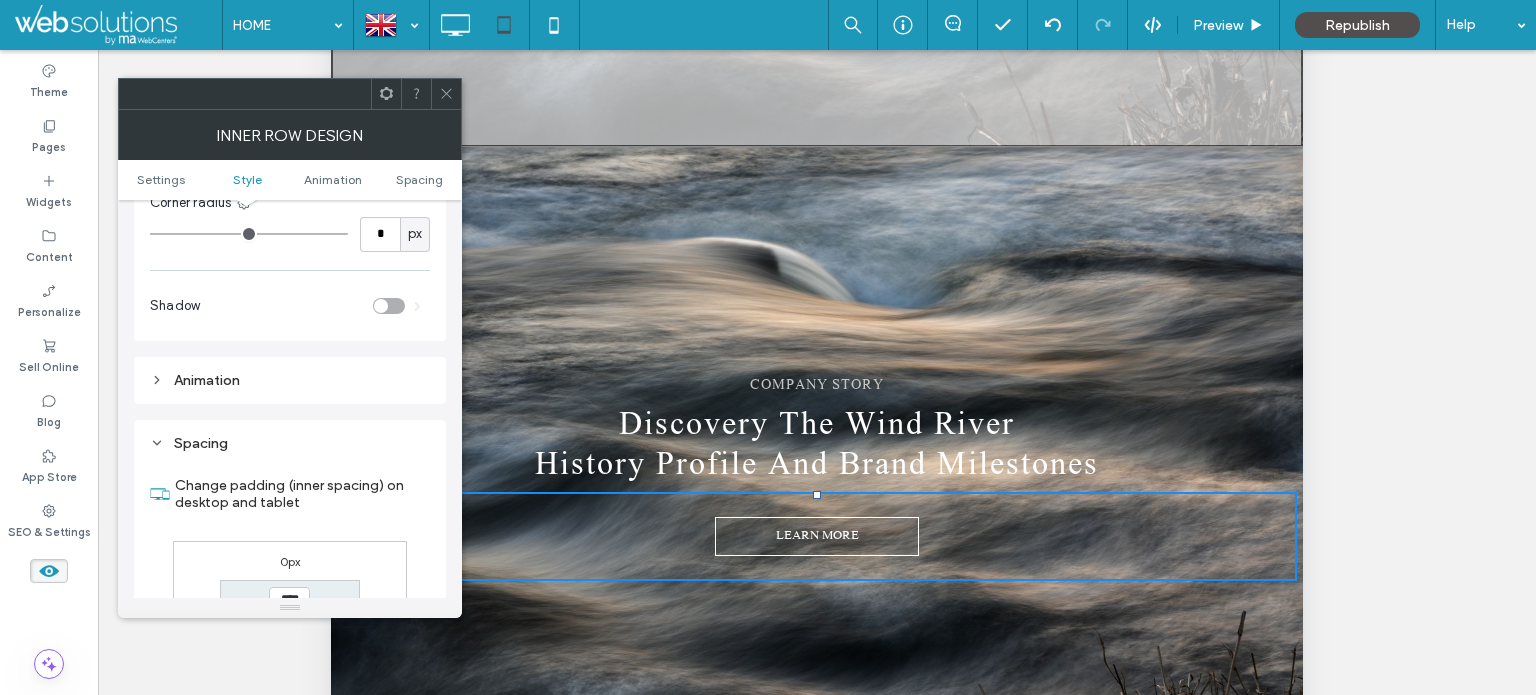 scroll, scrollTop: 640, scrollLeft: 0, axis: vertical 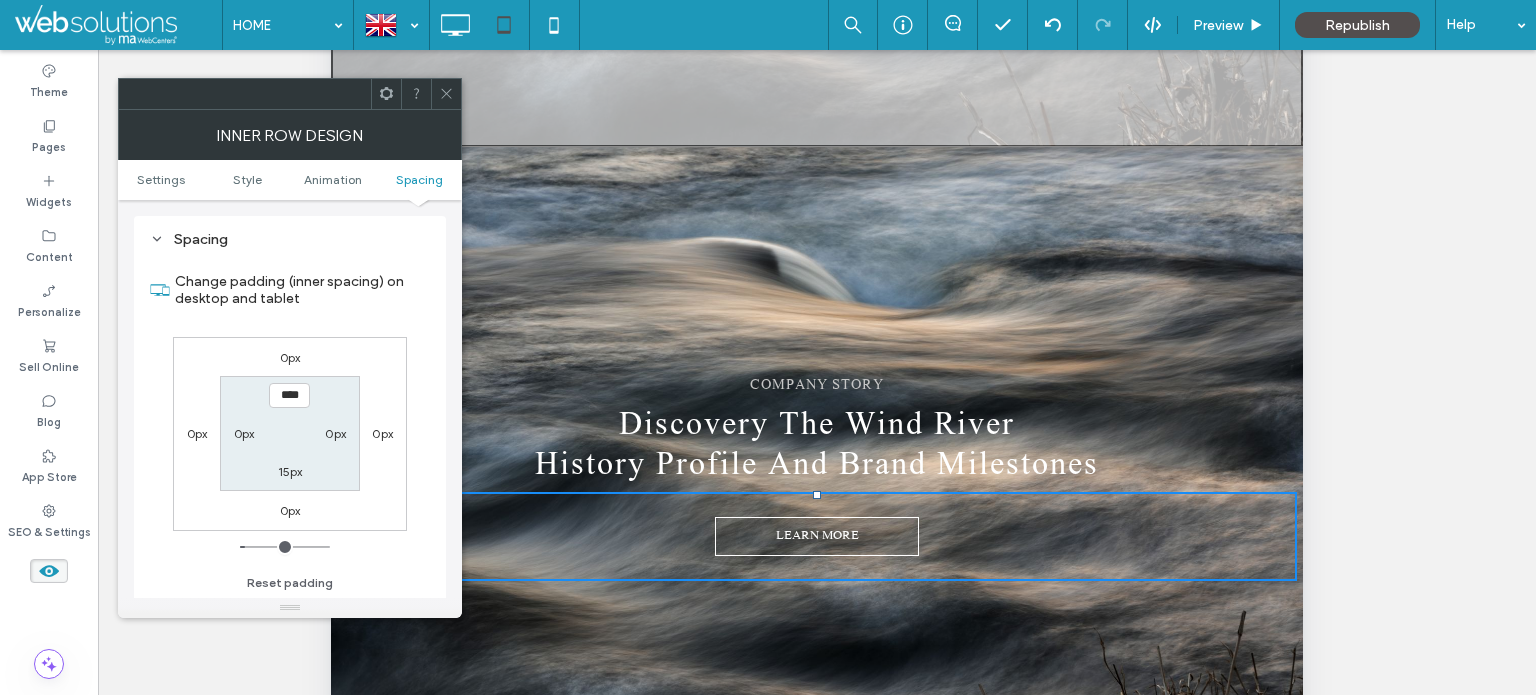 click 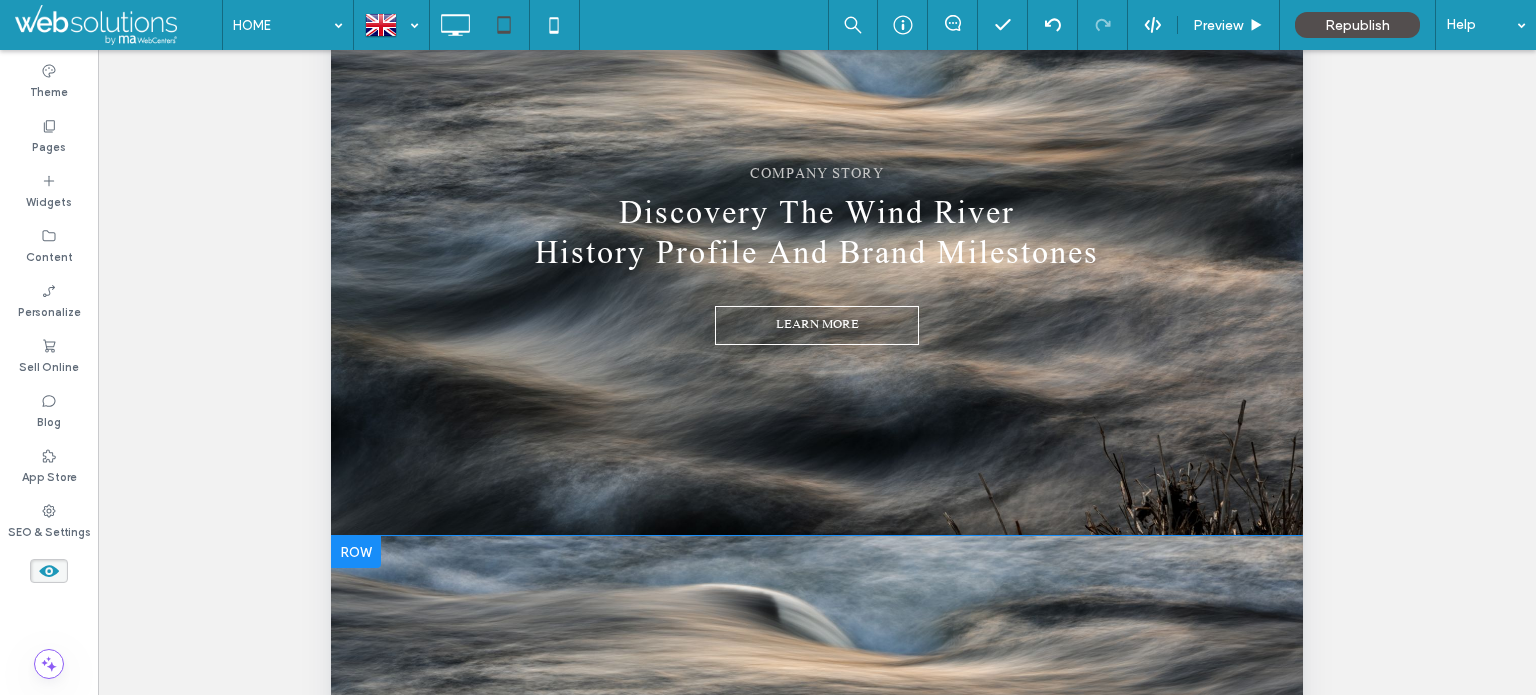 scroll, scrollTop: 8593, scrollLeft: 0, axis: vertical 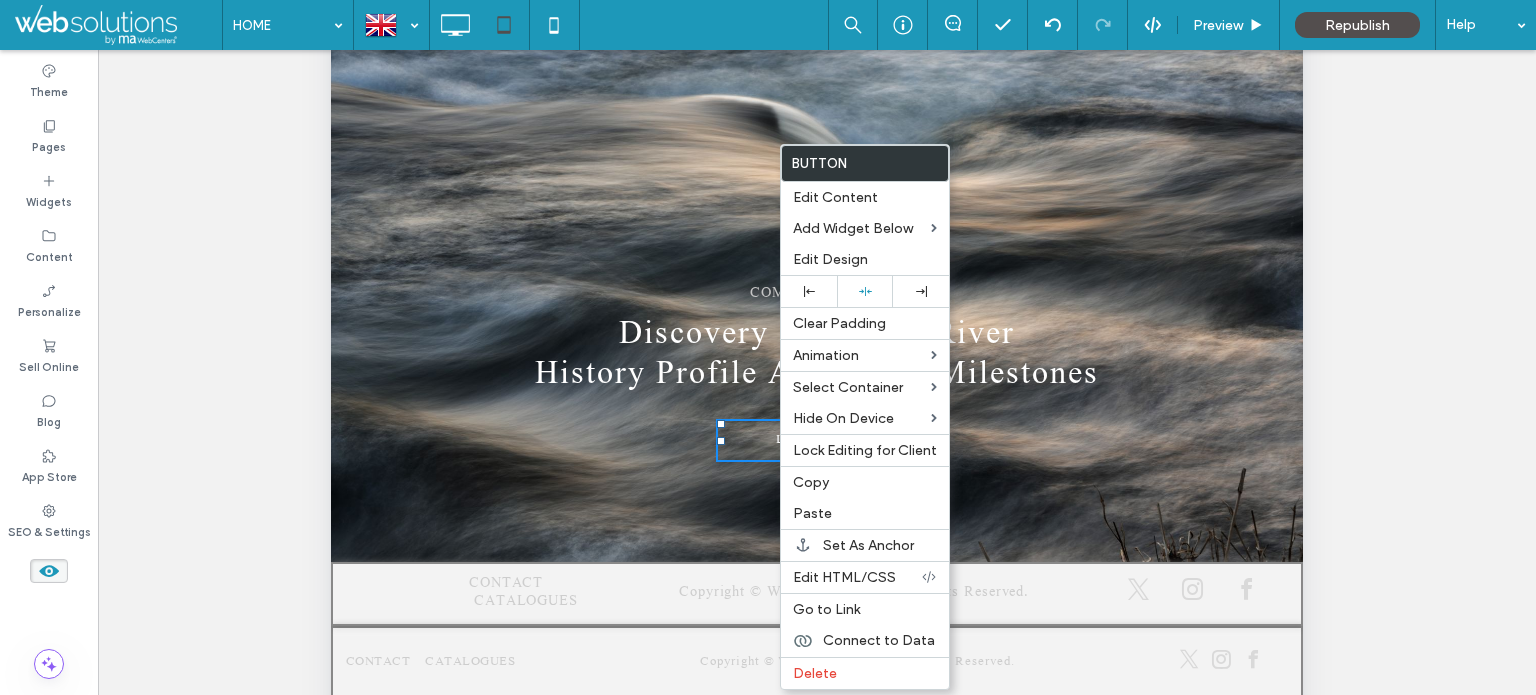 click on "COMPANY STORY
Discovery The Wind River
History Profile And Brand Milestones
LEARN MORE
Click To Paste     Click To Paste
Row + Add Section" at bounding box center (817, 304) 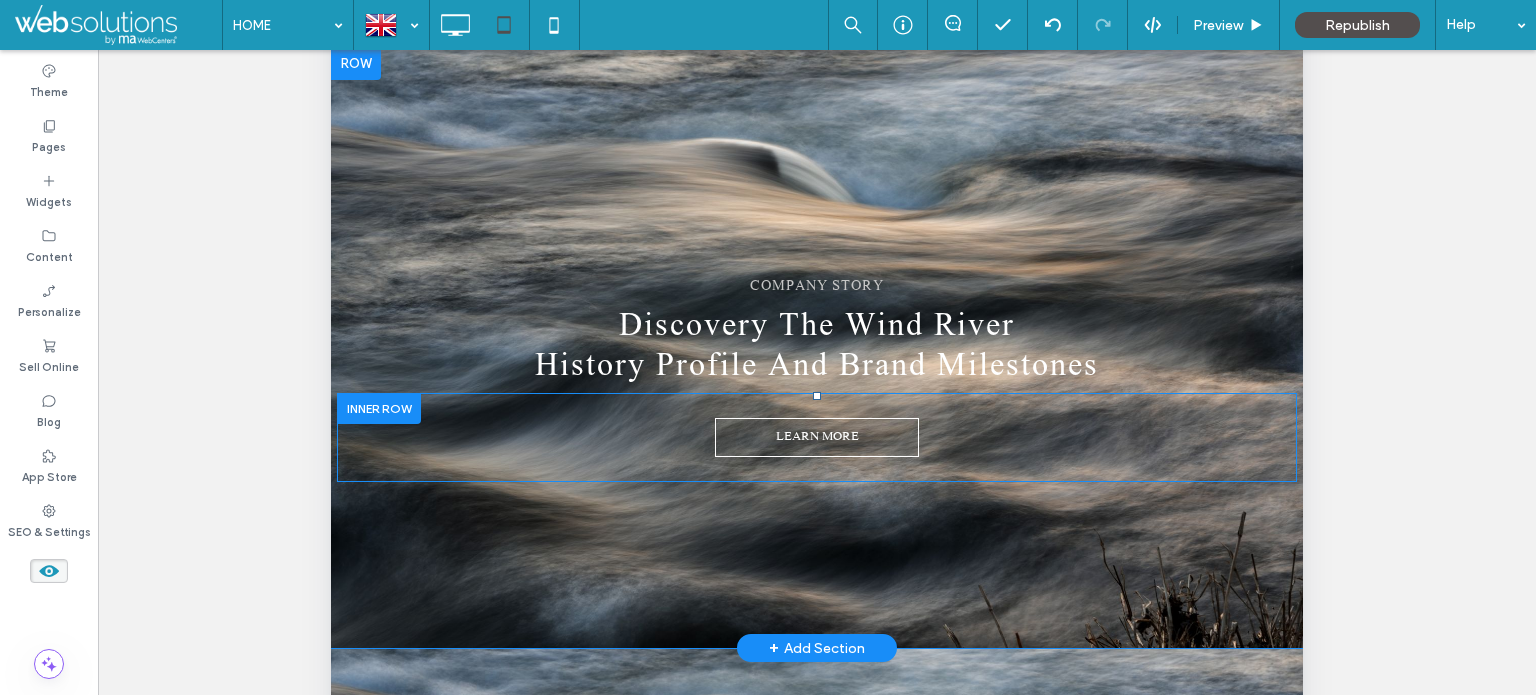 scroll, scrollTop: 7993, scrollLeft: 0, axis: vertical 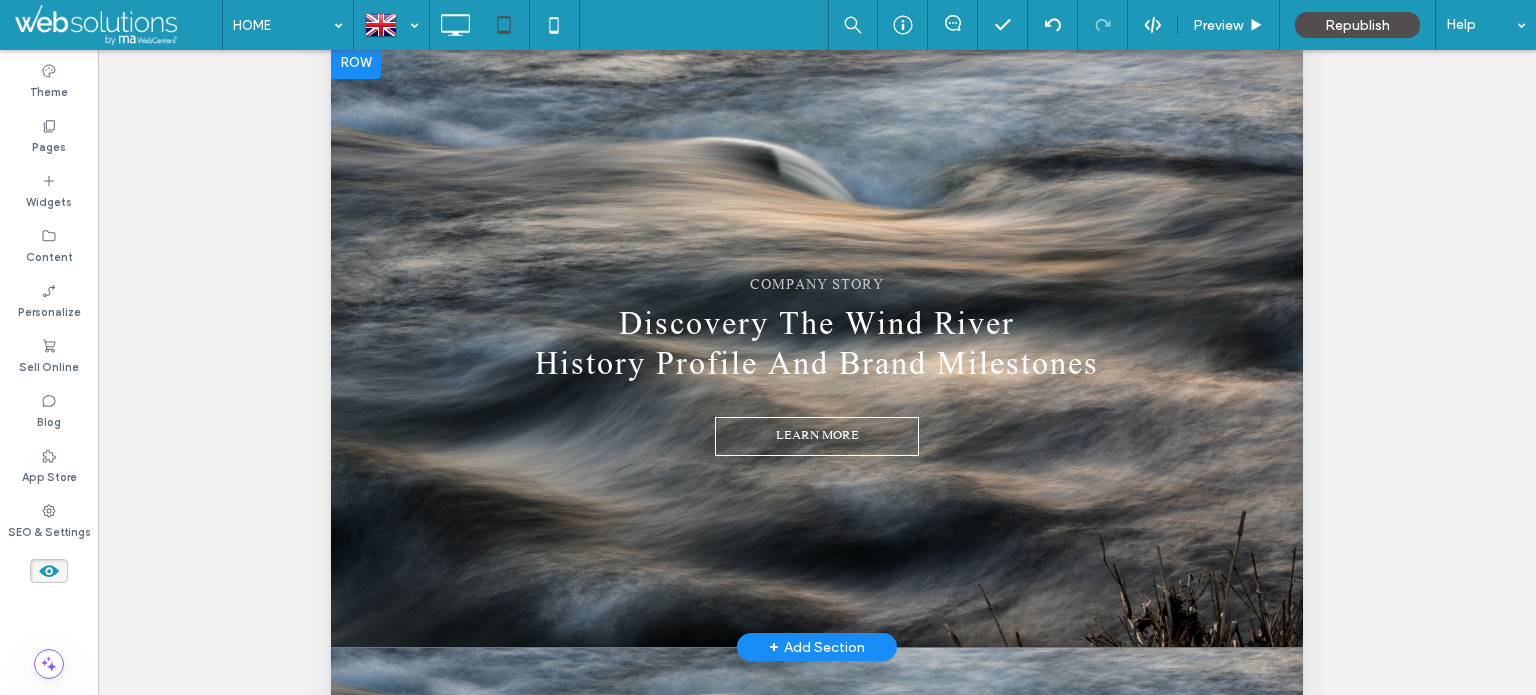 click on "COMPANY STORY
Discovery The Wind River   History Profile And Brand Milestones
LEARN MORE
Click To Paste     Click To Paste
Click To Paste     Click To Paste
Row + Add Section" at bounding box center [817, 347] 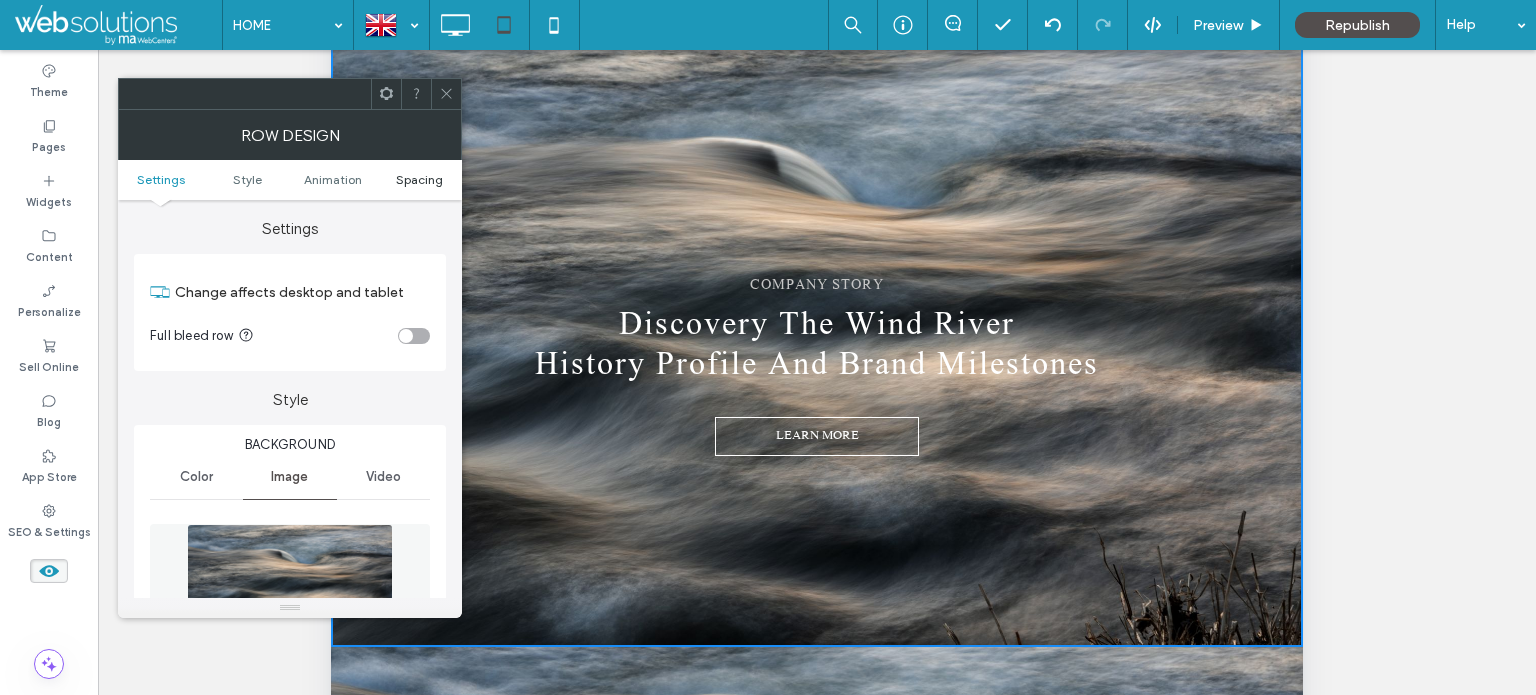 click on "Spacing" at bounding box center (419, 179) 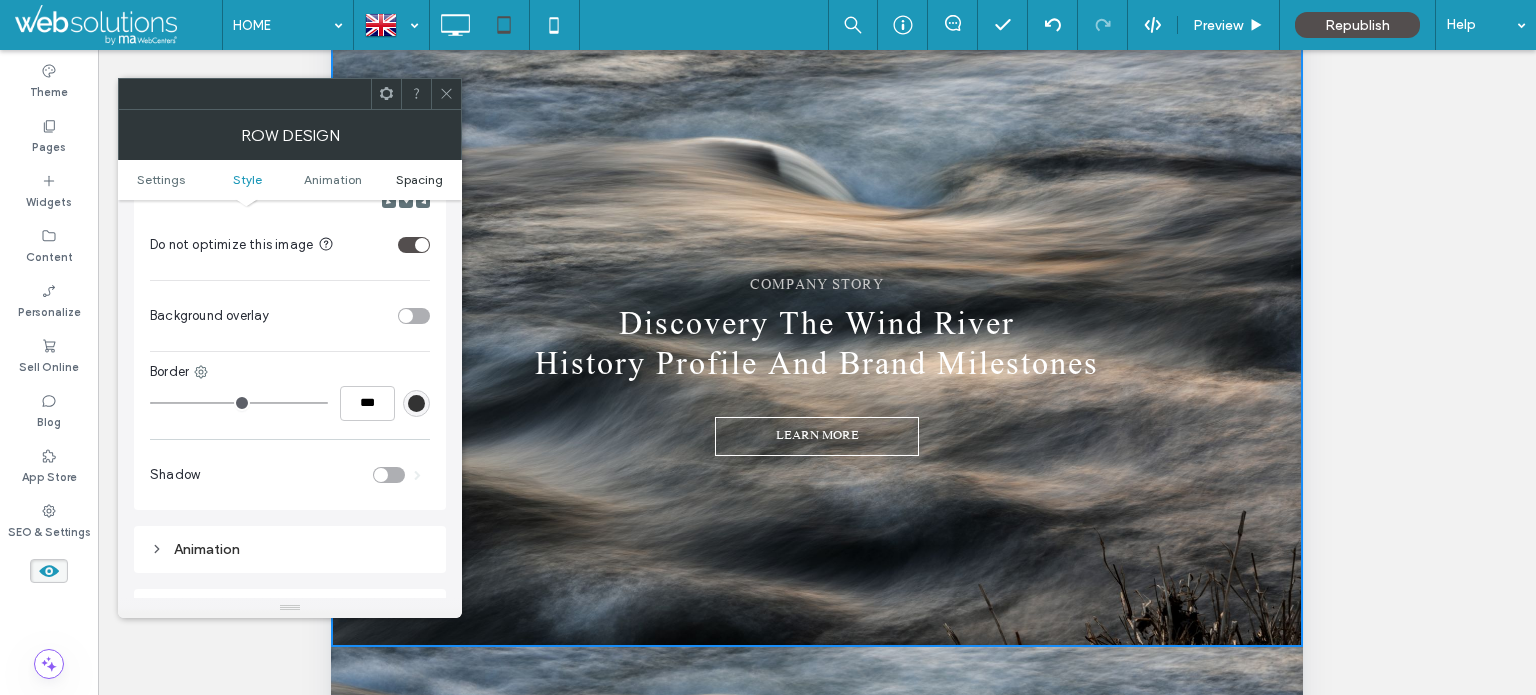 scroll, scrollTop: 1222, scrollLeft: 0, axis: vertical 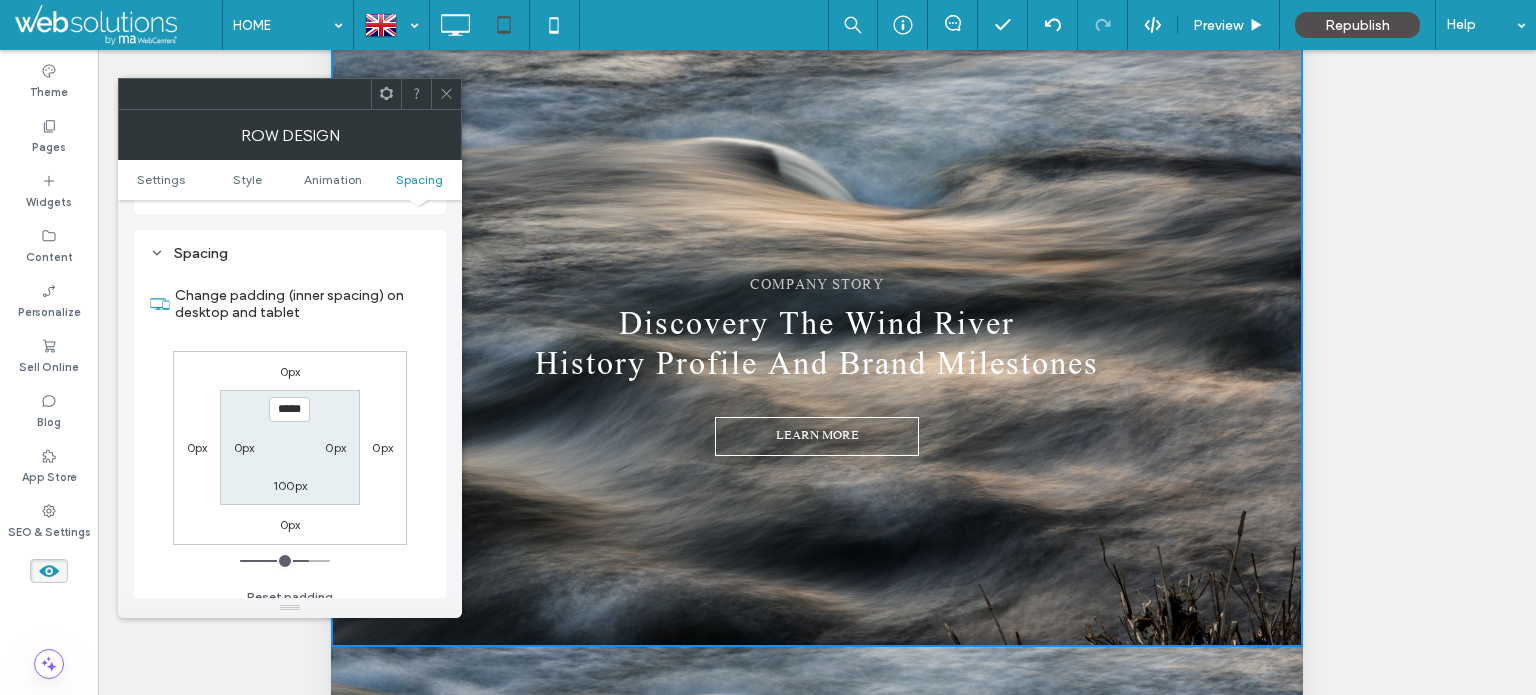 drag, startPoint x: 450, startPoint y: 98, endPoint x: 433, endPoint y: 99, distance: 17.029387 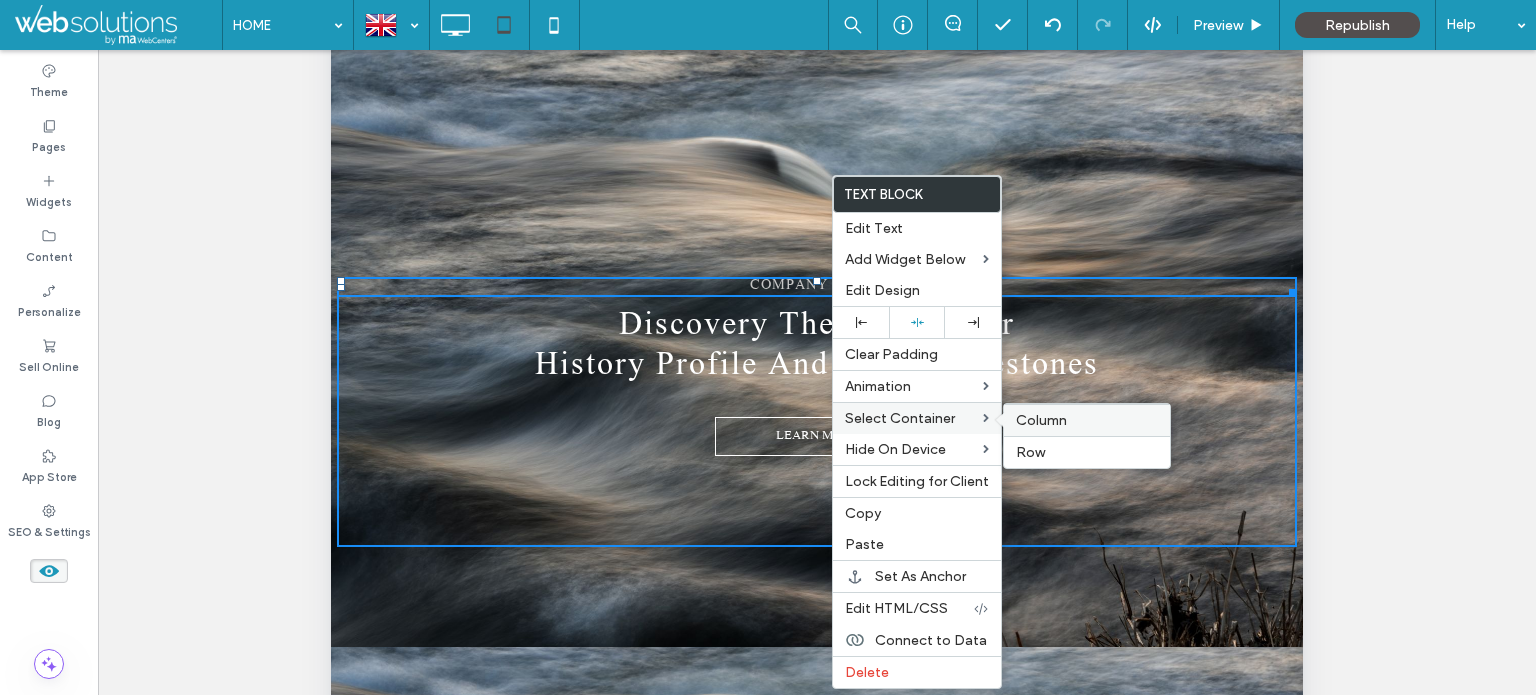 click on "Column" at bounding box center [1041, 420] 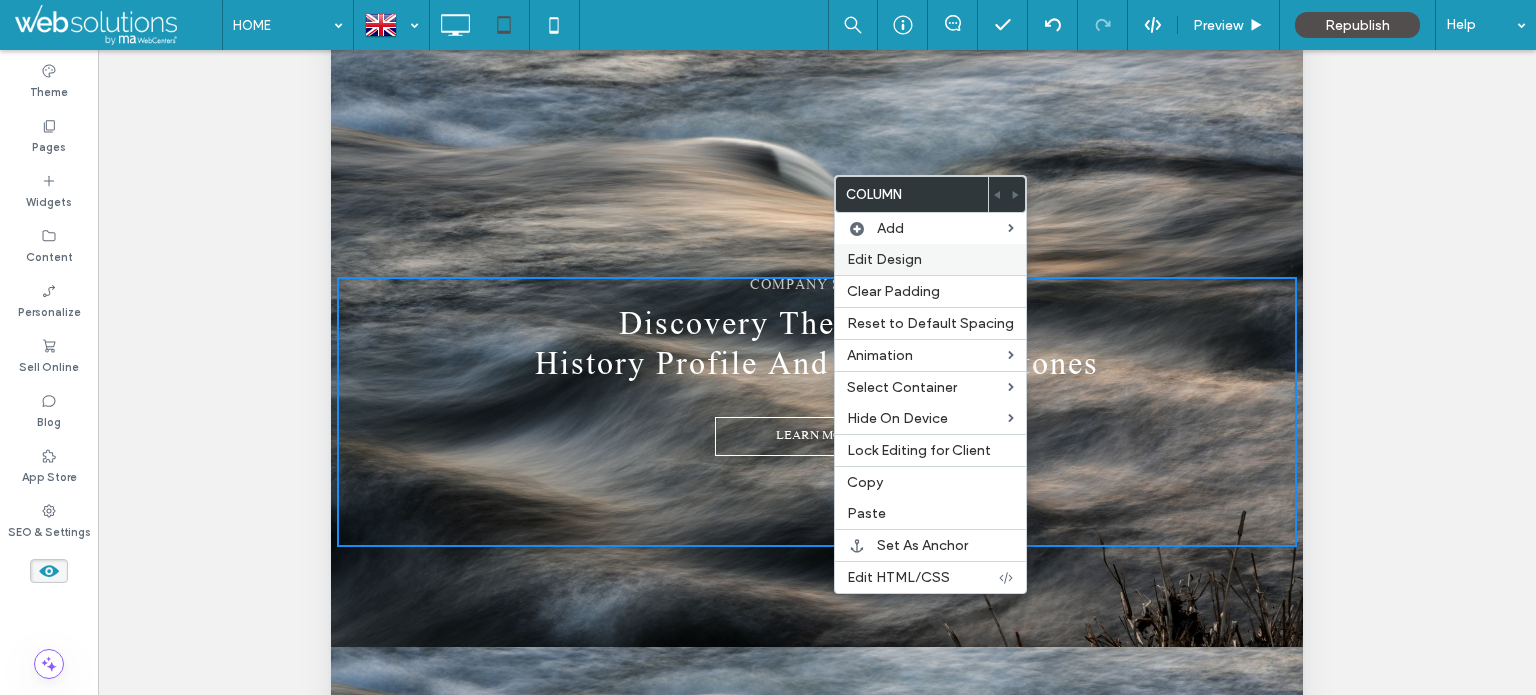 click on "Edit Design" at bounding box center (884, 259) 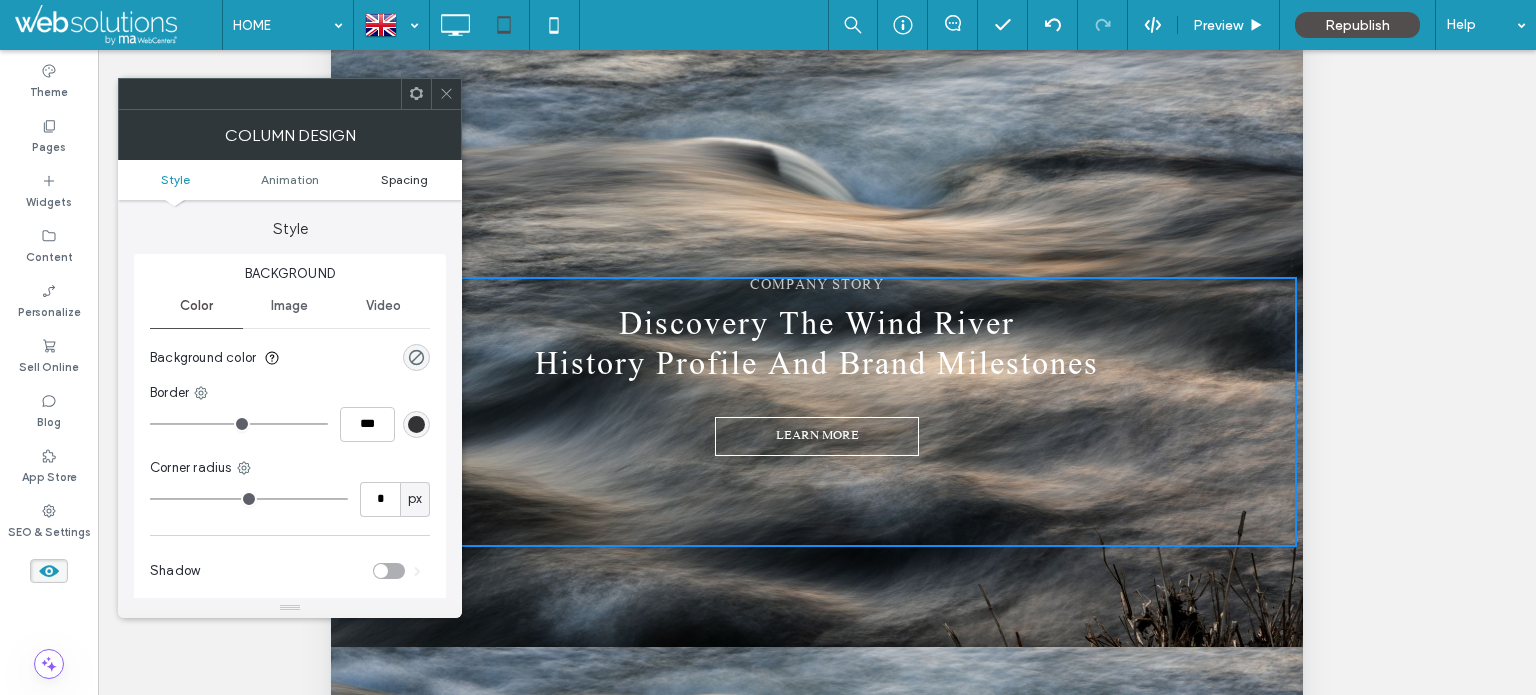 click on "Spacing" at bounding box center [404, 179] 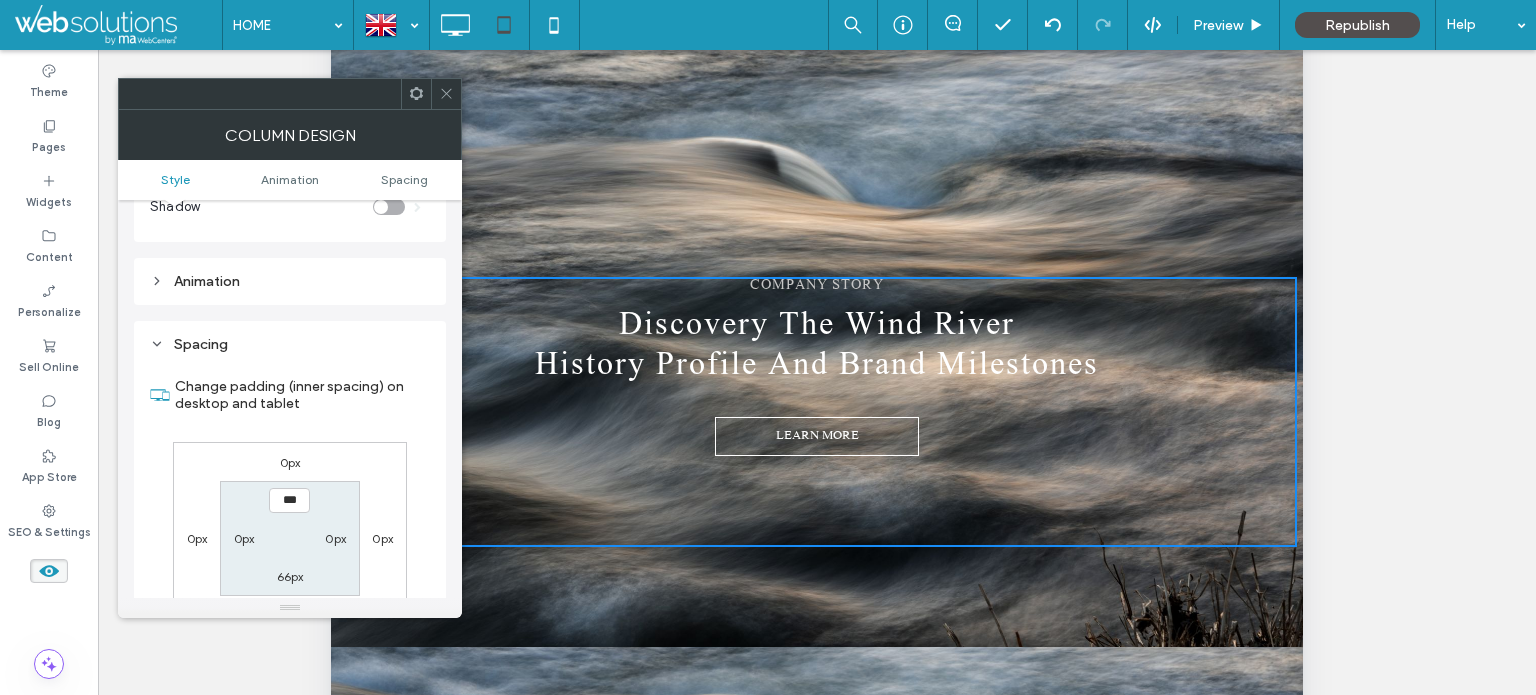 scroll, scrollTop: 468, scrollLeft: 0, axis: vertical 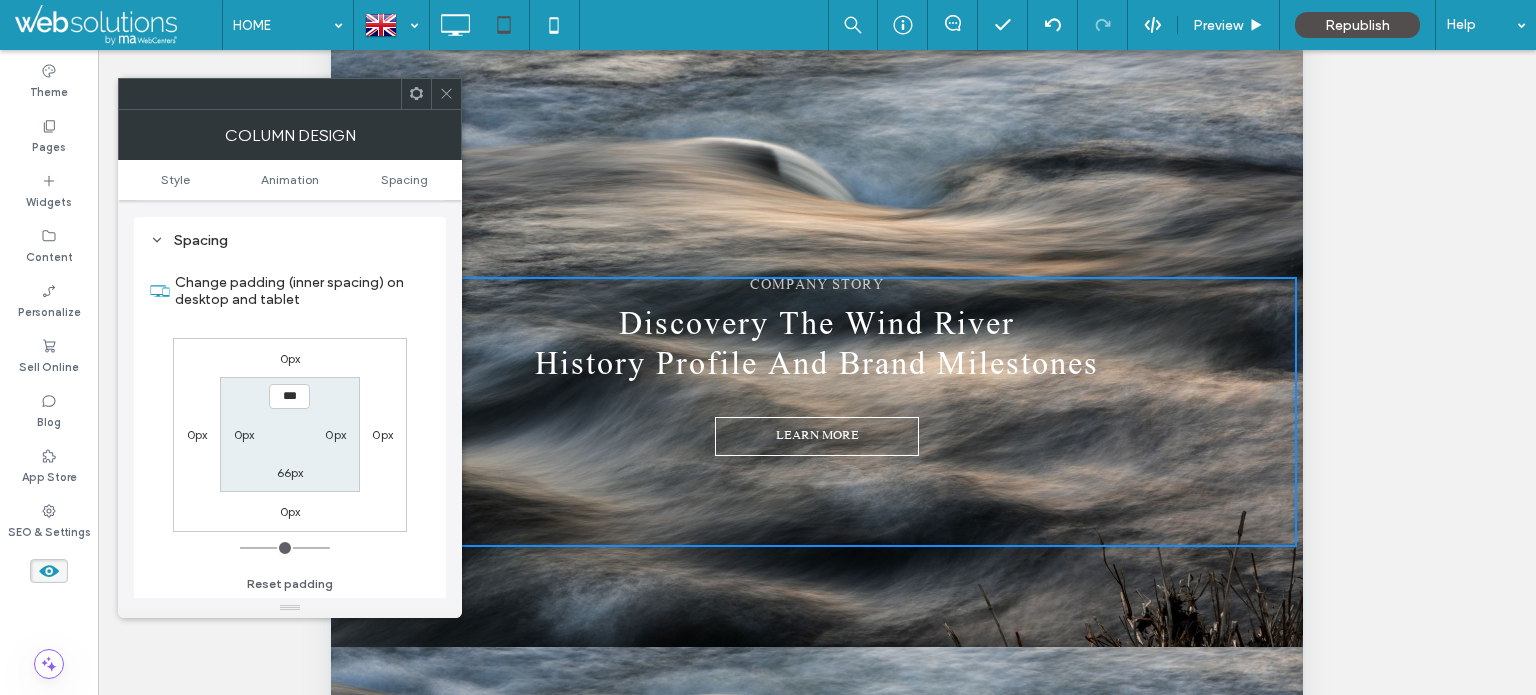 click 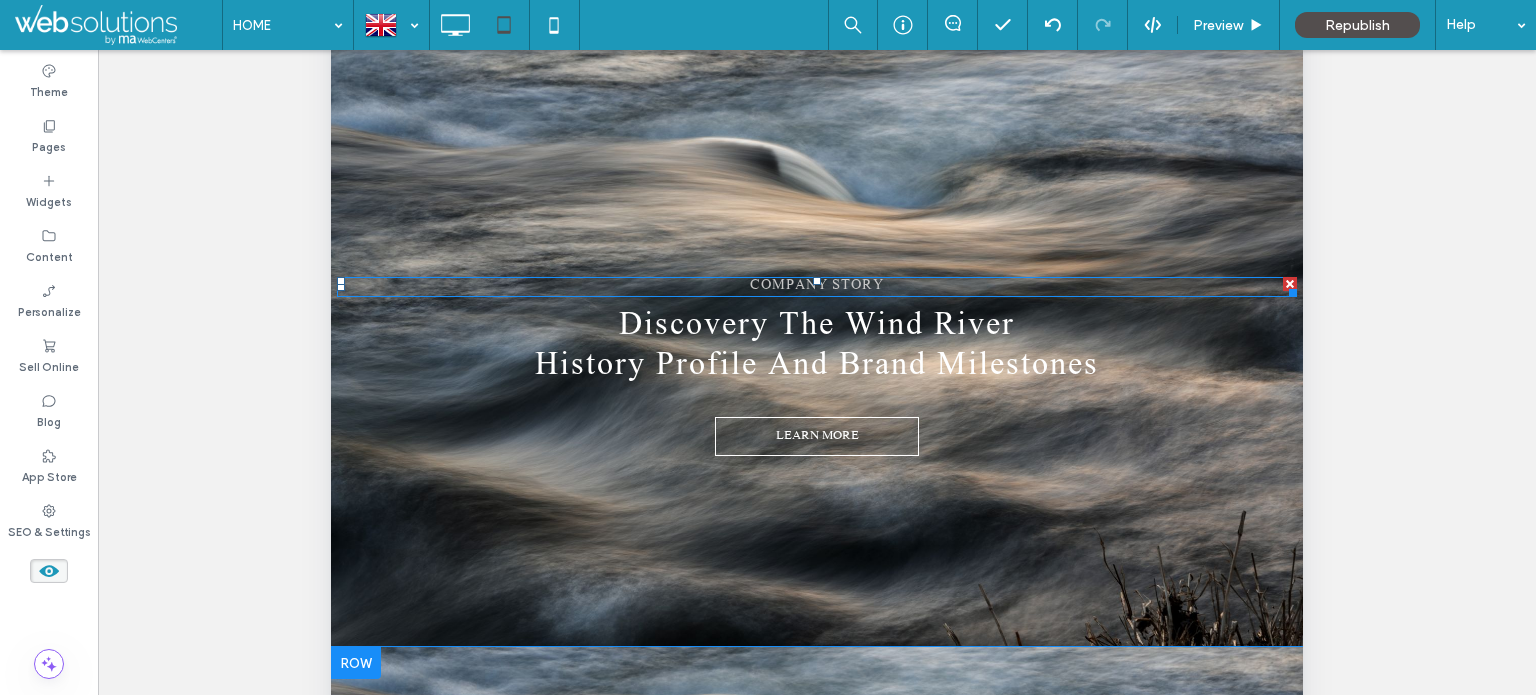 scroll, scrollTop: 8393, scrollLeft: 0, axis: vertical 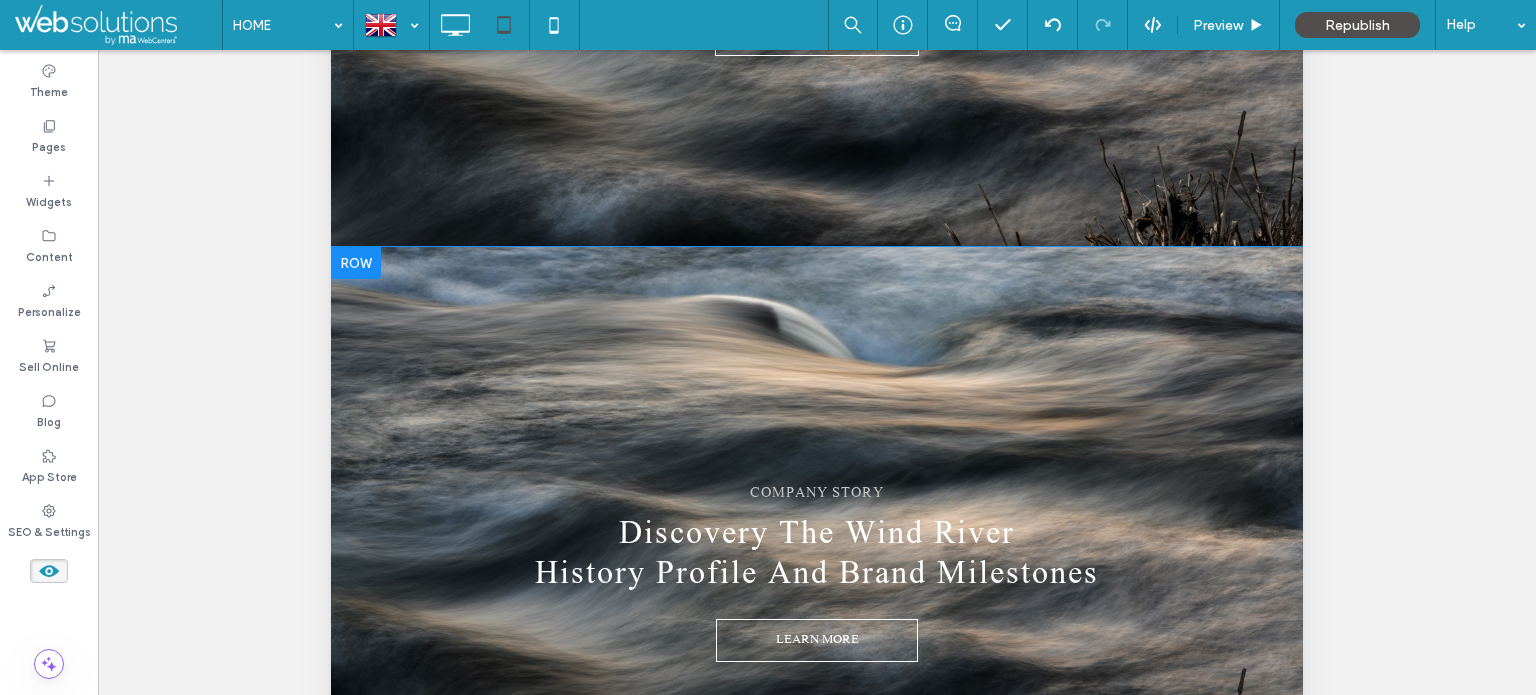 drag, startPoint x: 1117, startPoint y: 344, endPoint x: 923, endPoint y: 302, distance: 198.49434 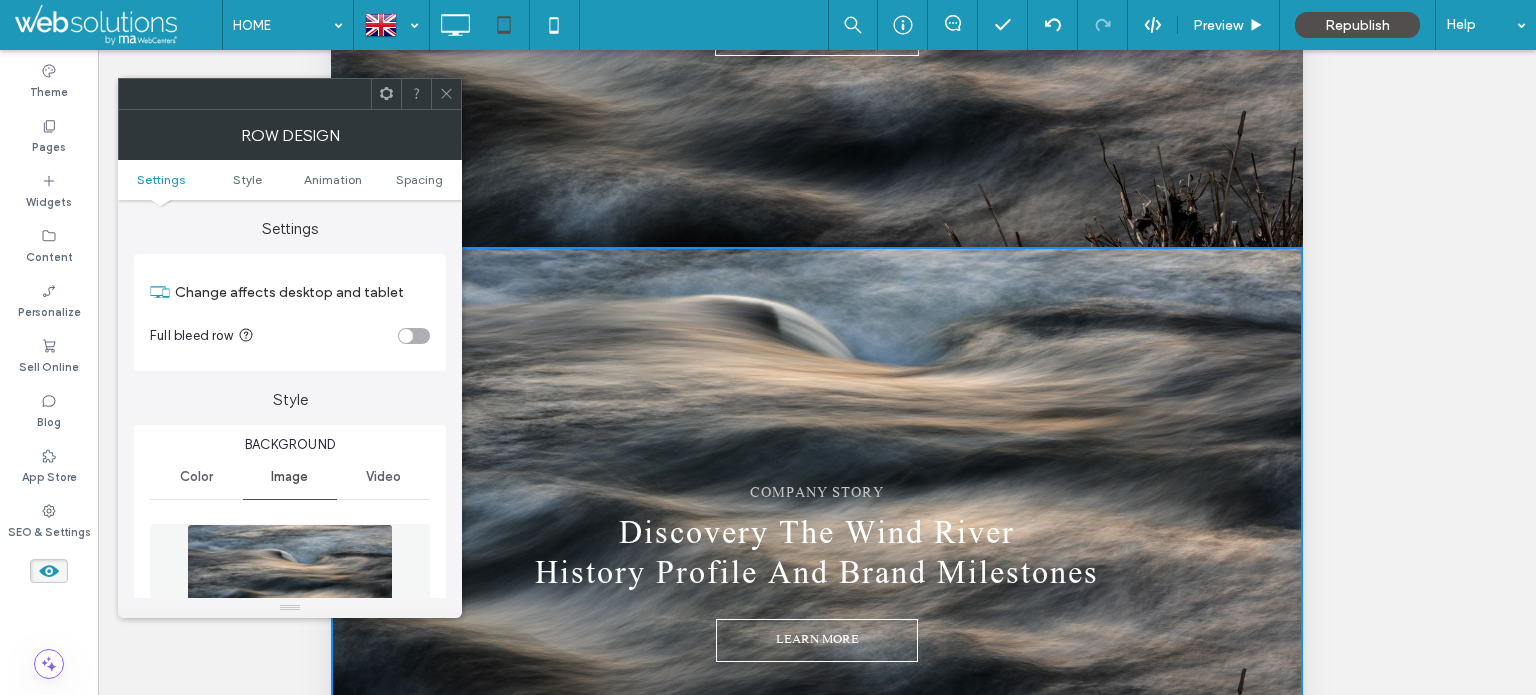 click on "Settings Style Animation Spacing" at bounding box center (290, 180) 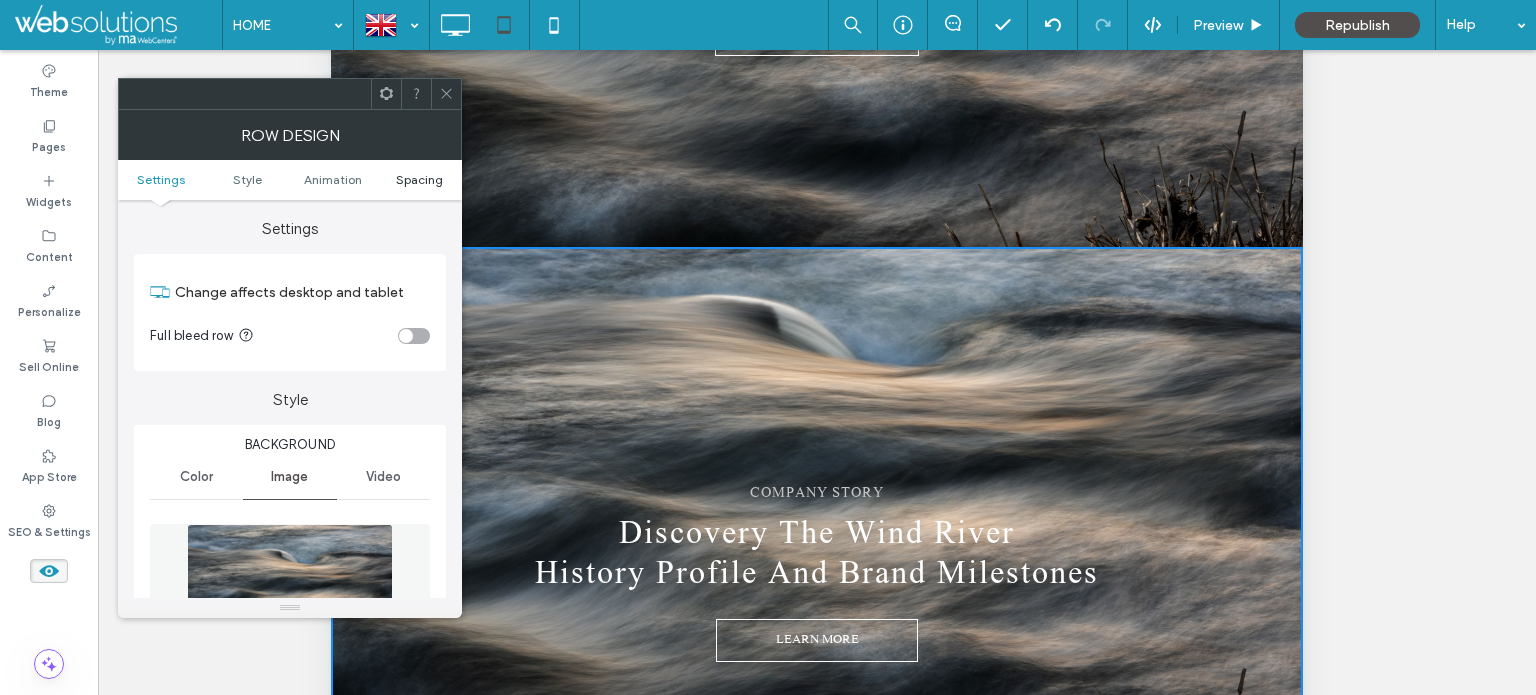 click on "Spacing" at bounding box center [419, 179] 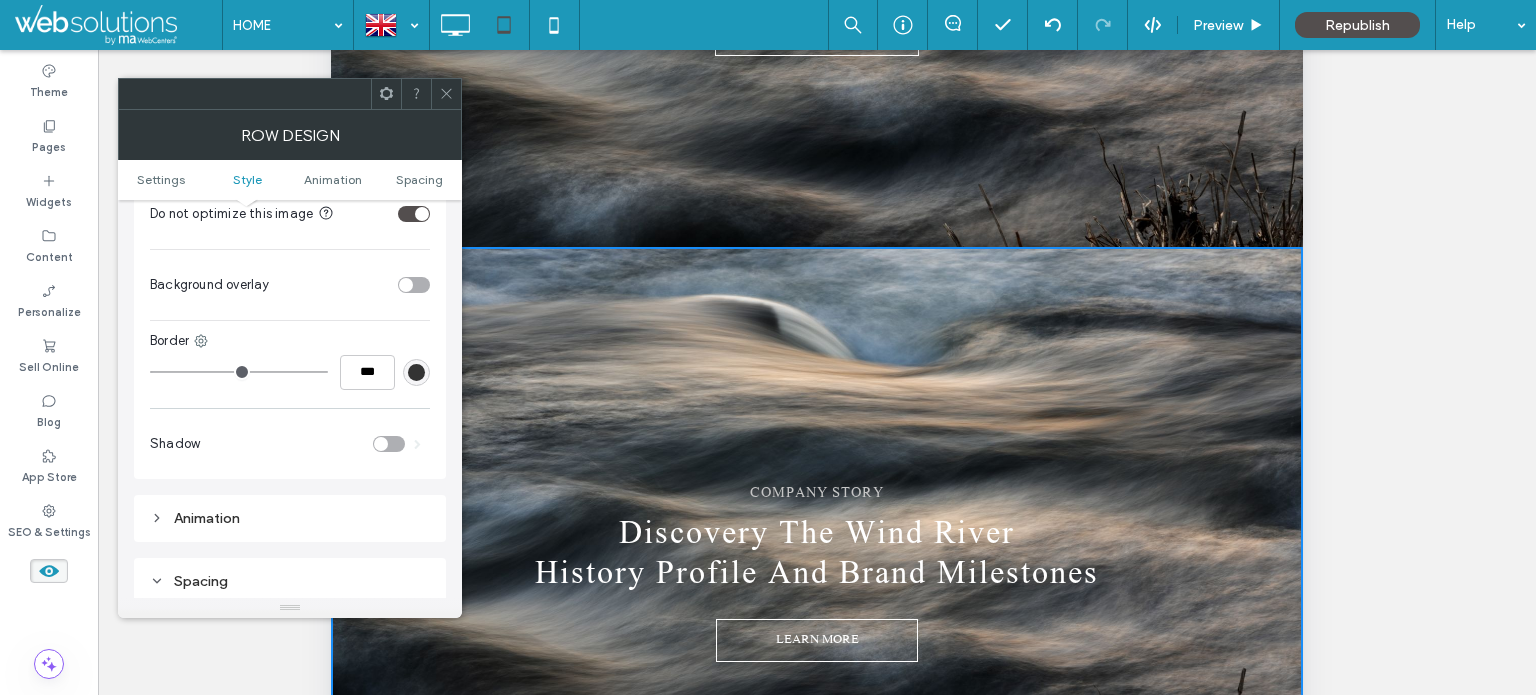 scroll, scrollTop: 1222, scrollLeft: 0, axis: vertical 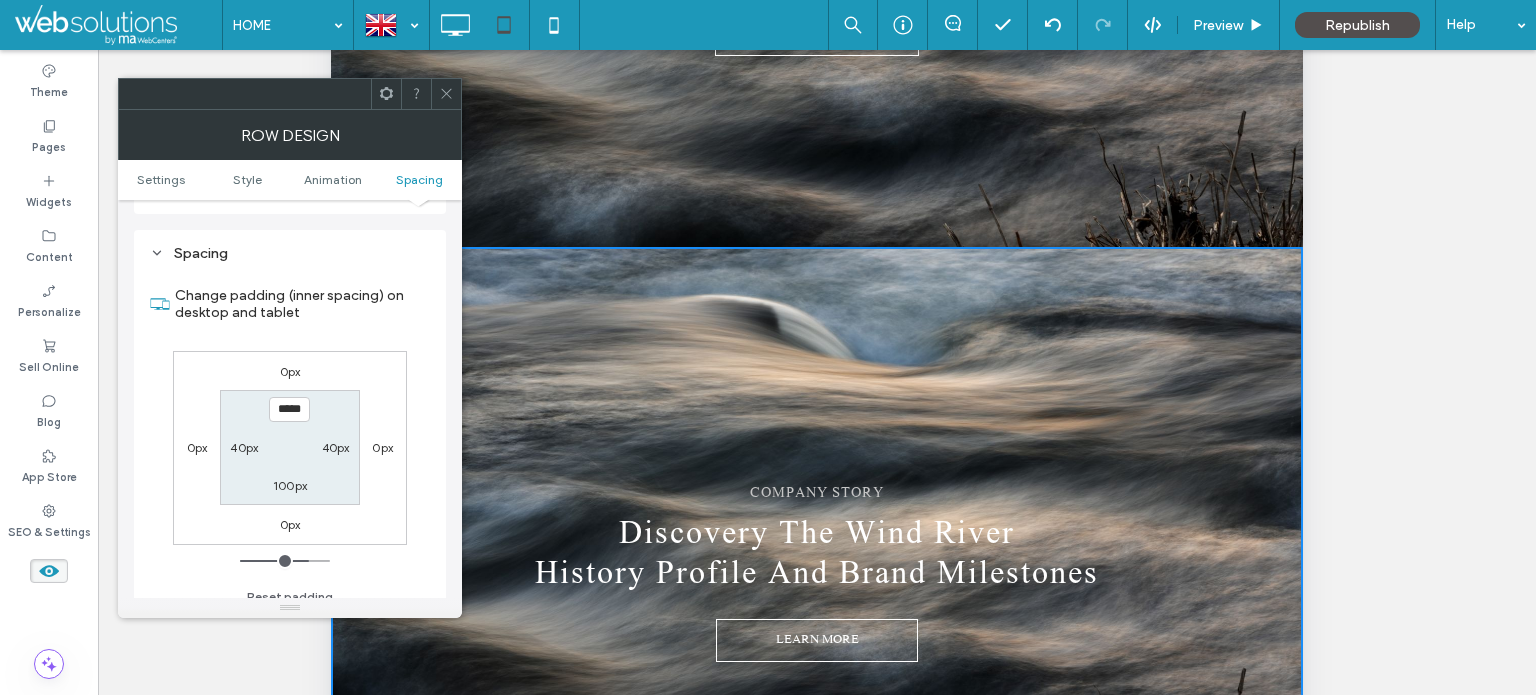 click on "100px" at bounding box center (290, 485) 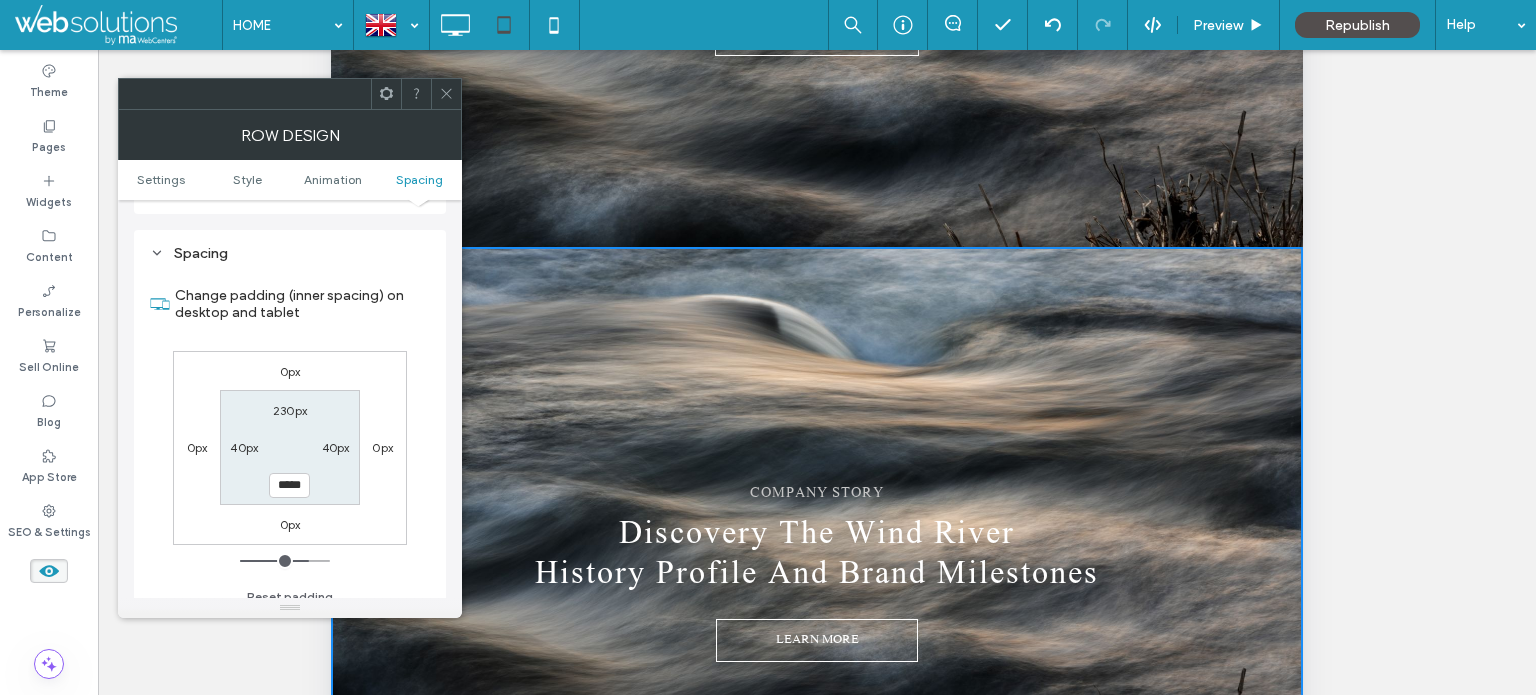 type on "***" 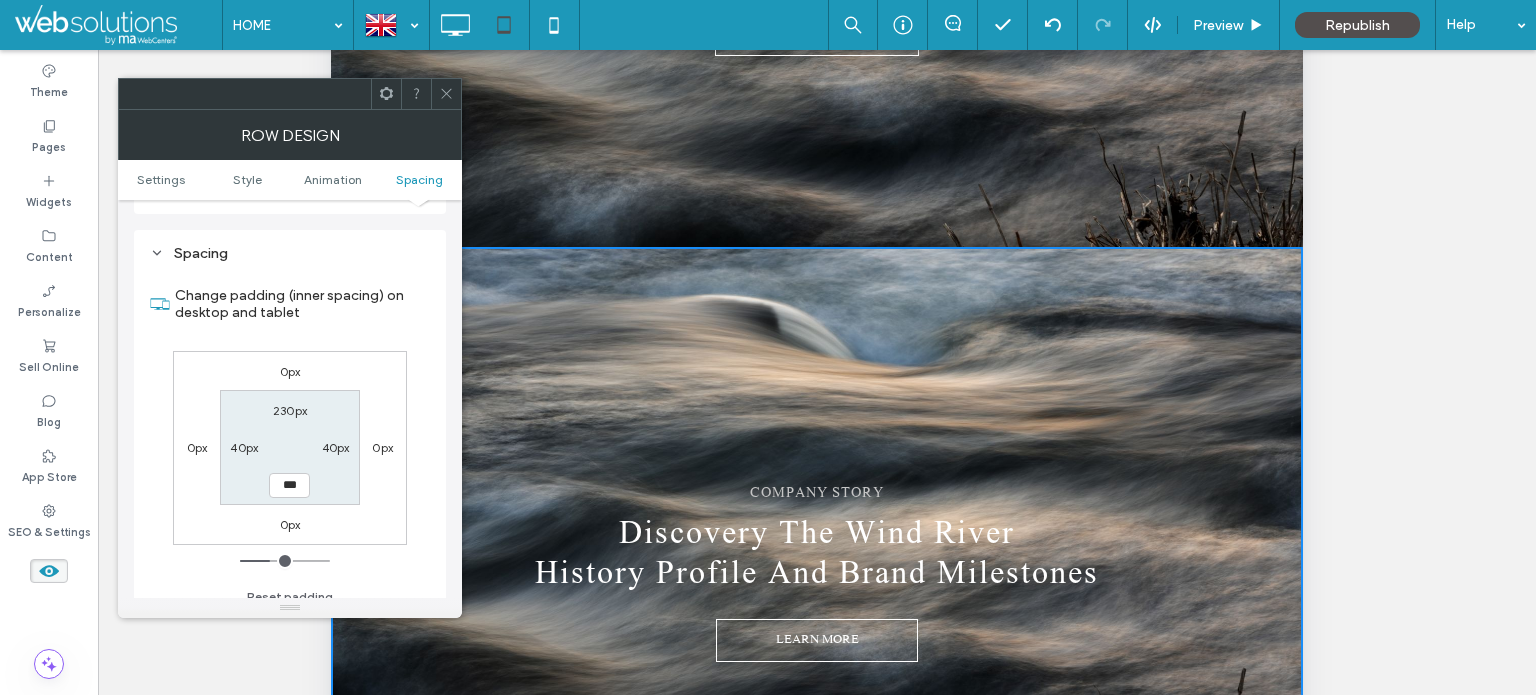 type on "***" 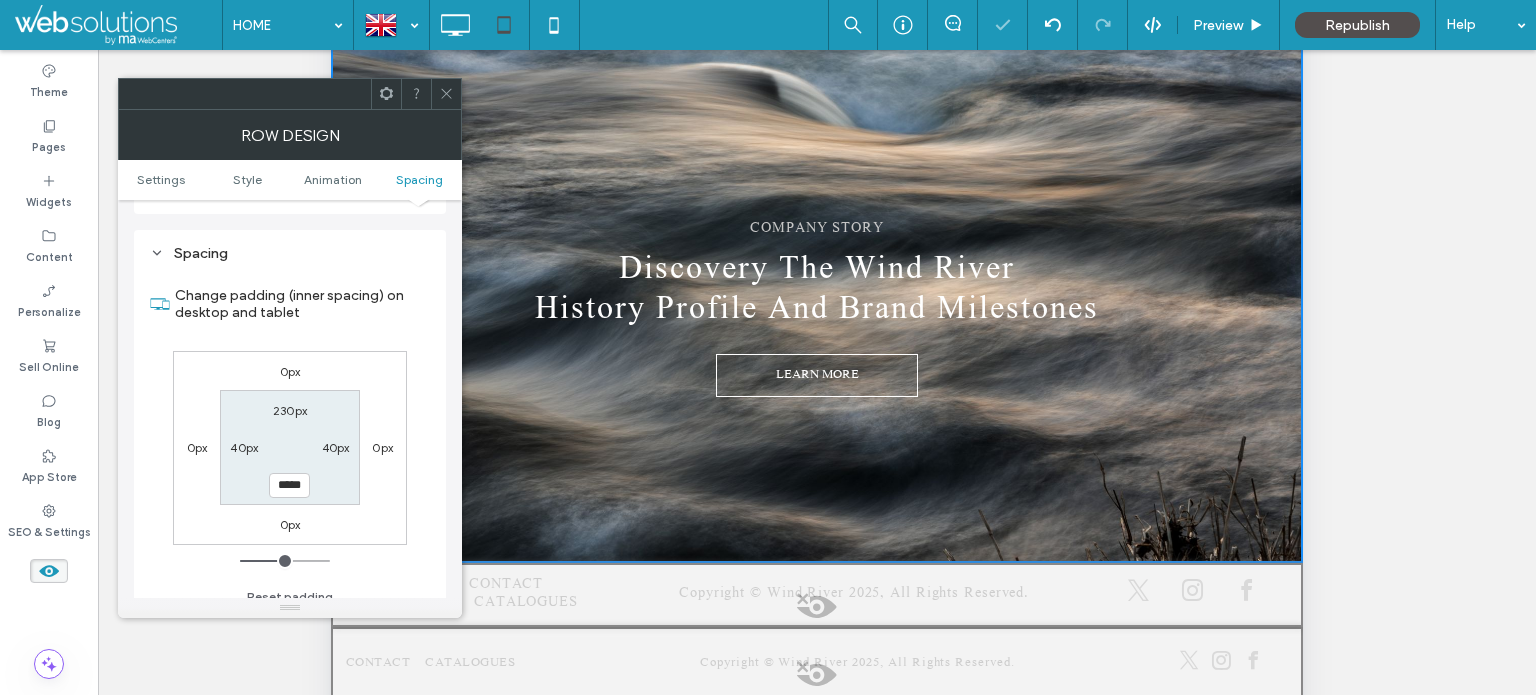 scroll, scrollTop: 8660, scrollLeft: 0, axis: vertical 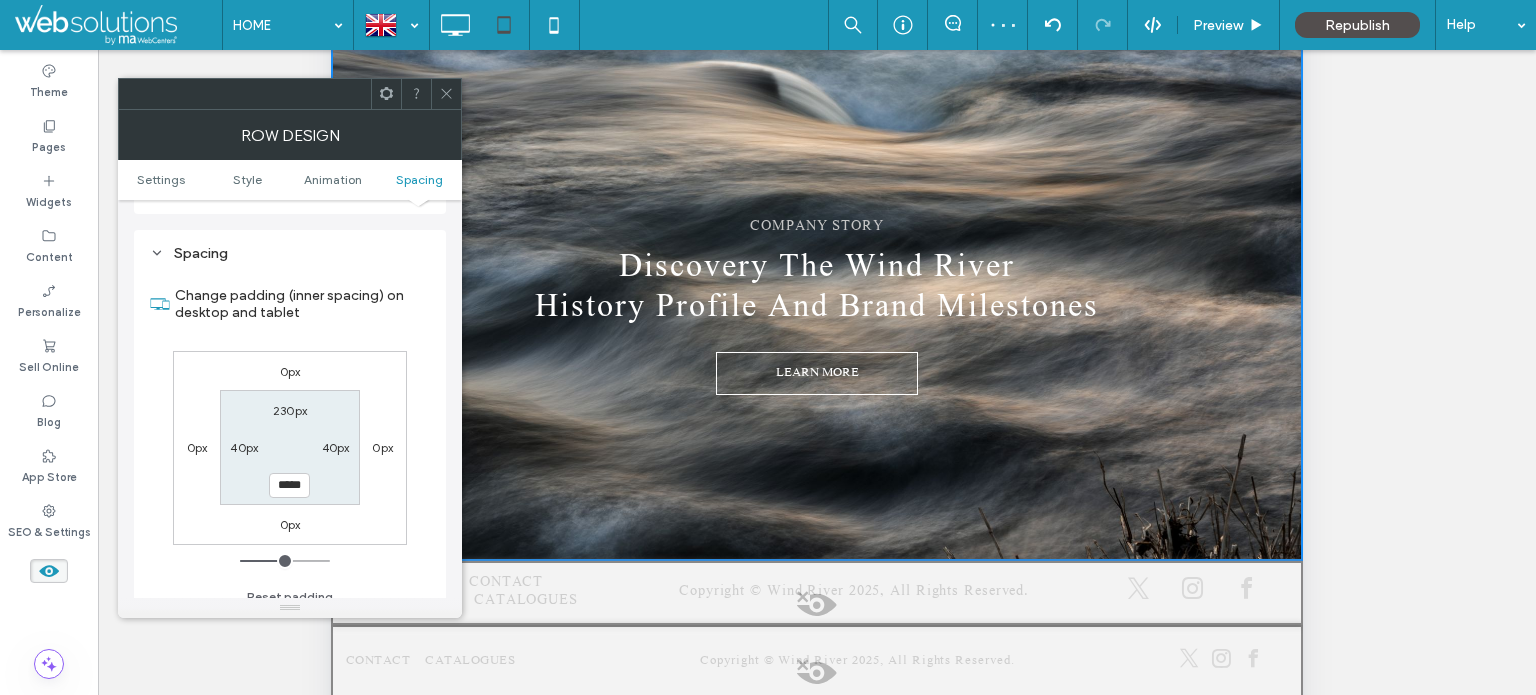 click 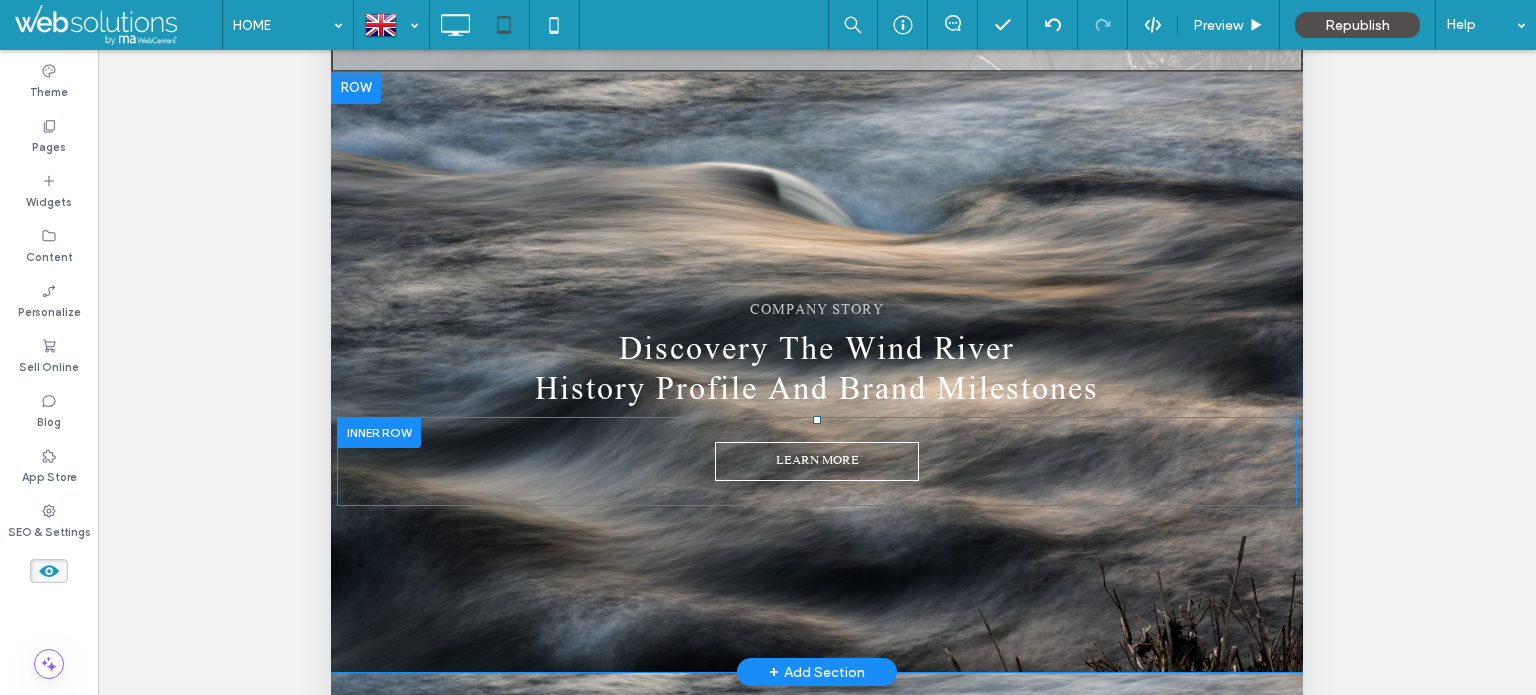 scroll, scrollTop: 7960, scrollLeft: 0, axis: vertical 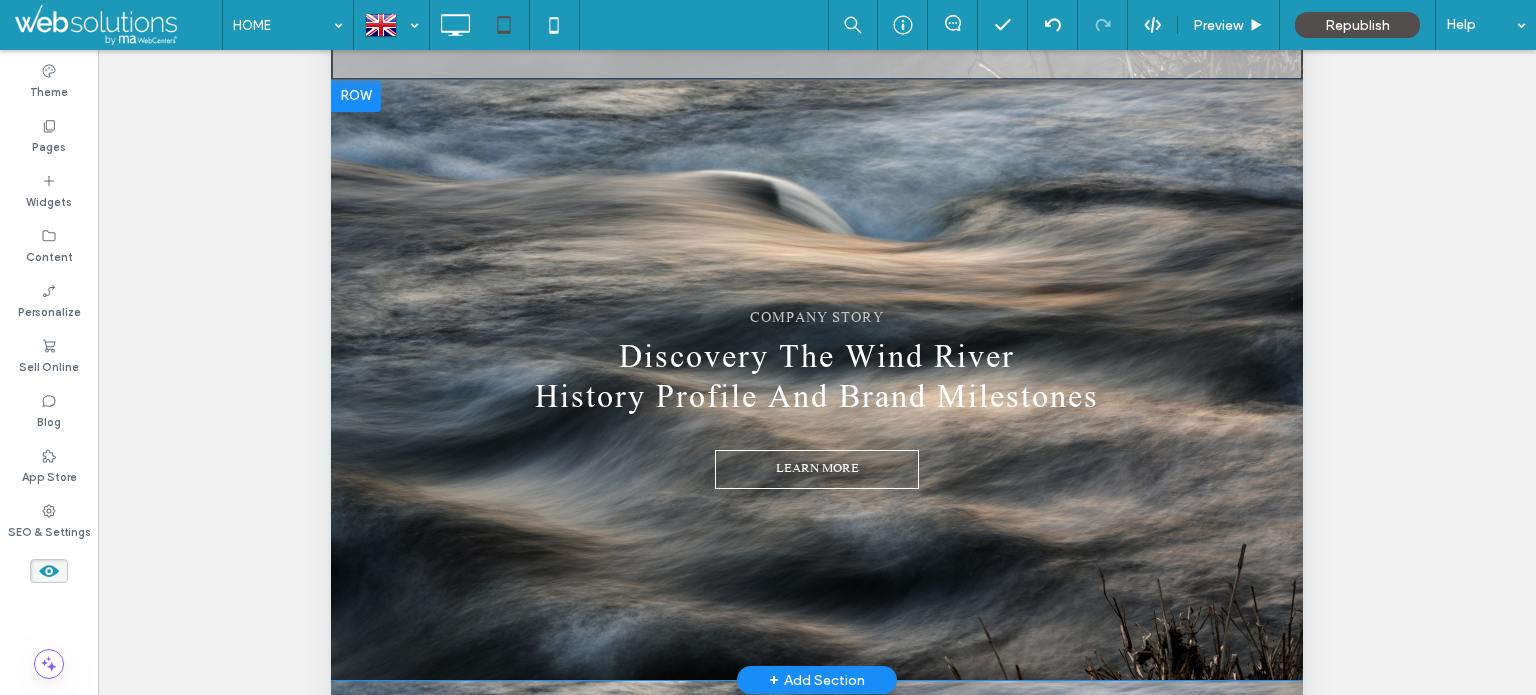 click at bounding box center [356, 96] 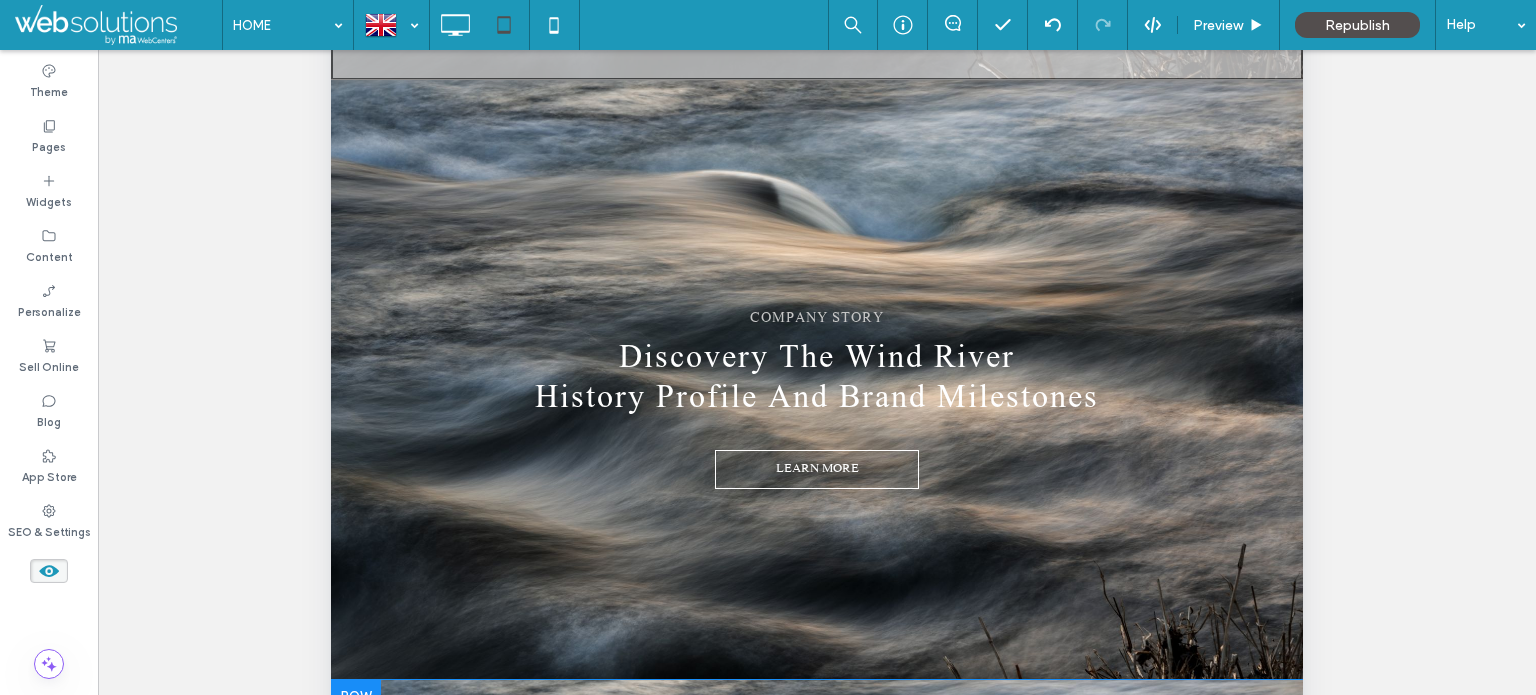 scroll, scrollTop: 8460, scrollLeft: 0, axis: vertical 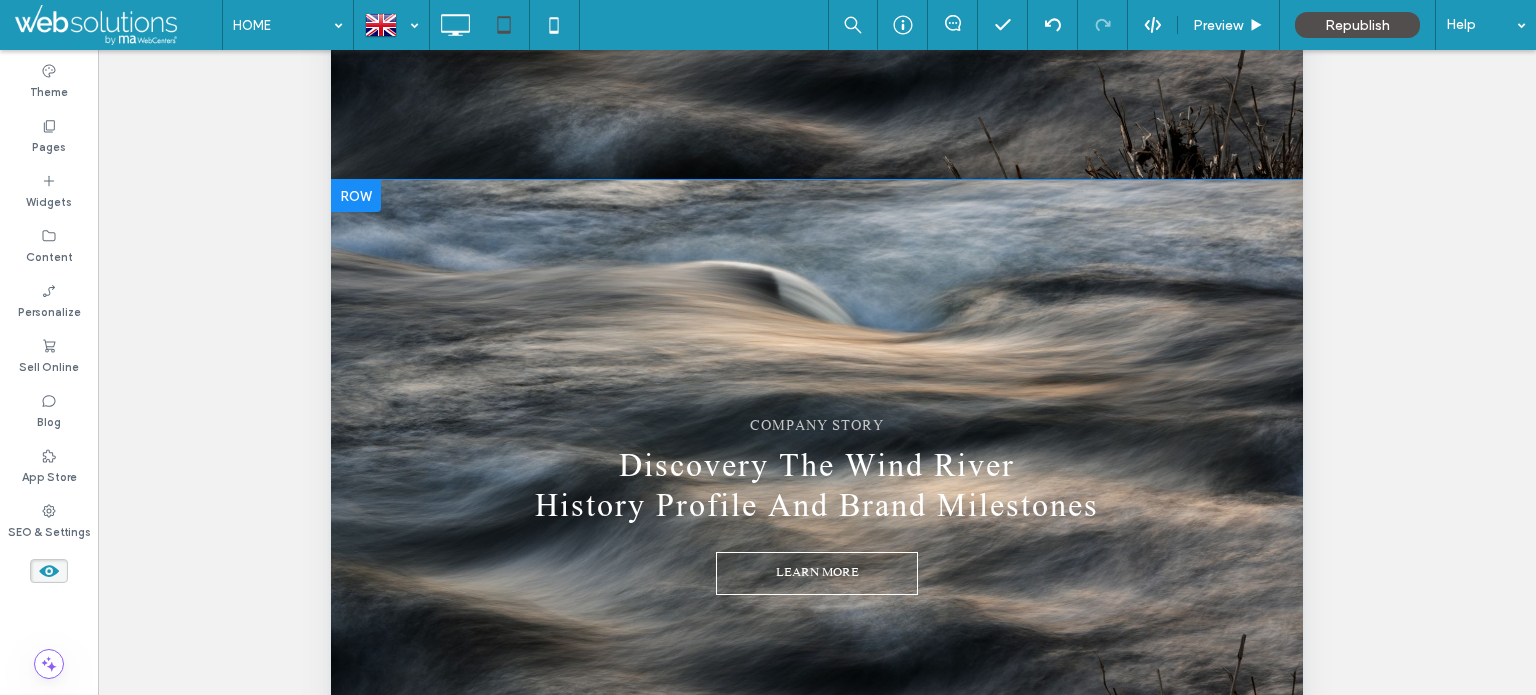click at bounding box center [356, 196] 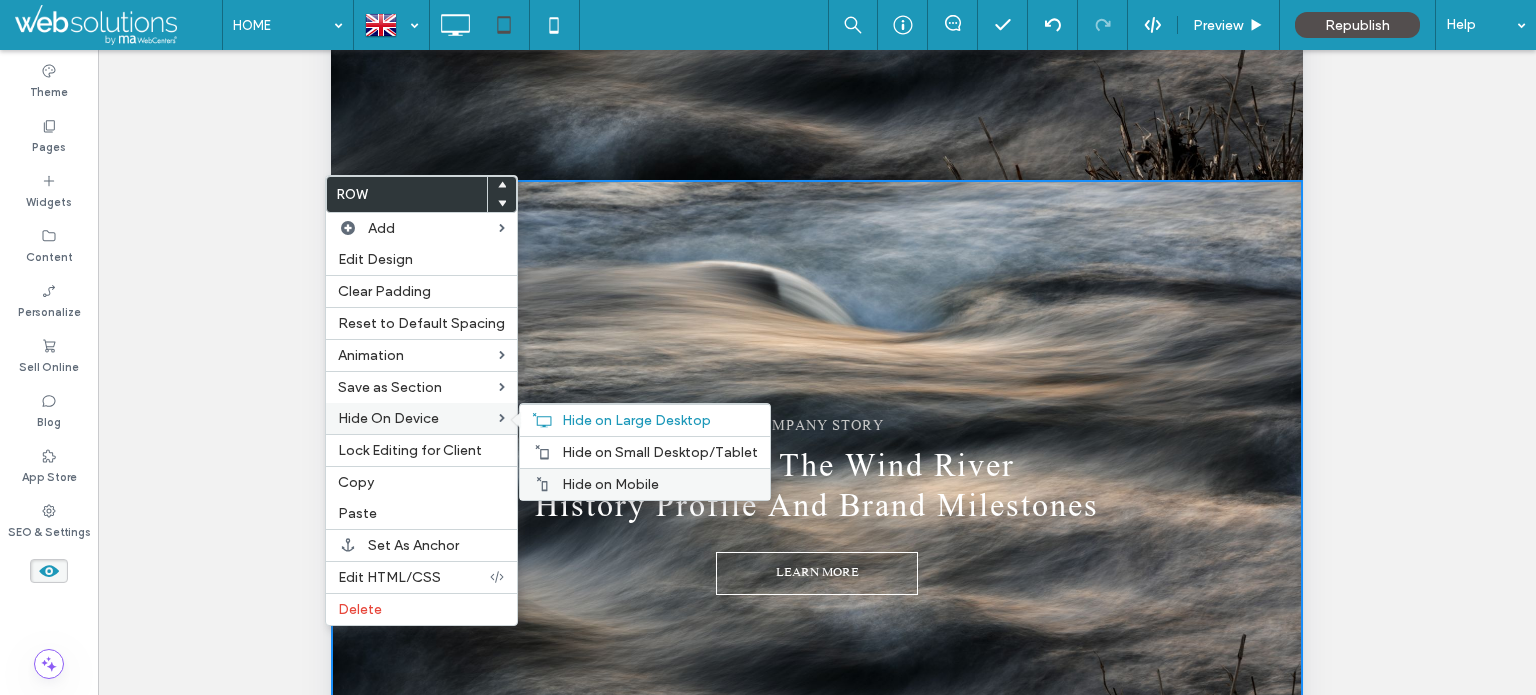 click on "Hide on Mobile" at bounding box center [610, 484] 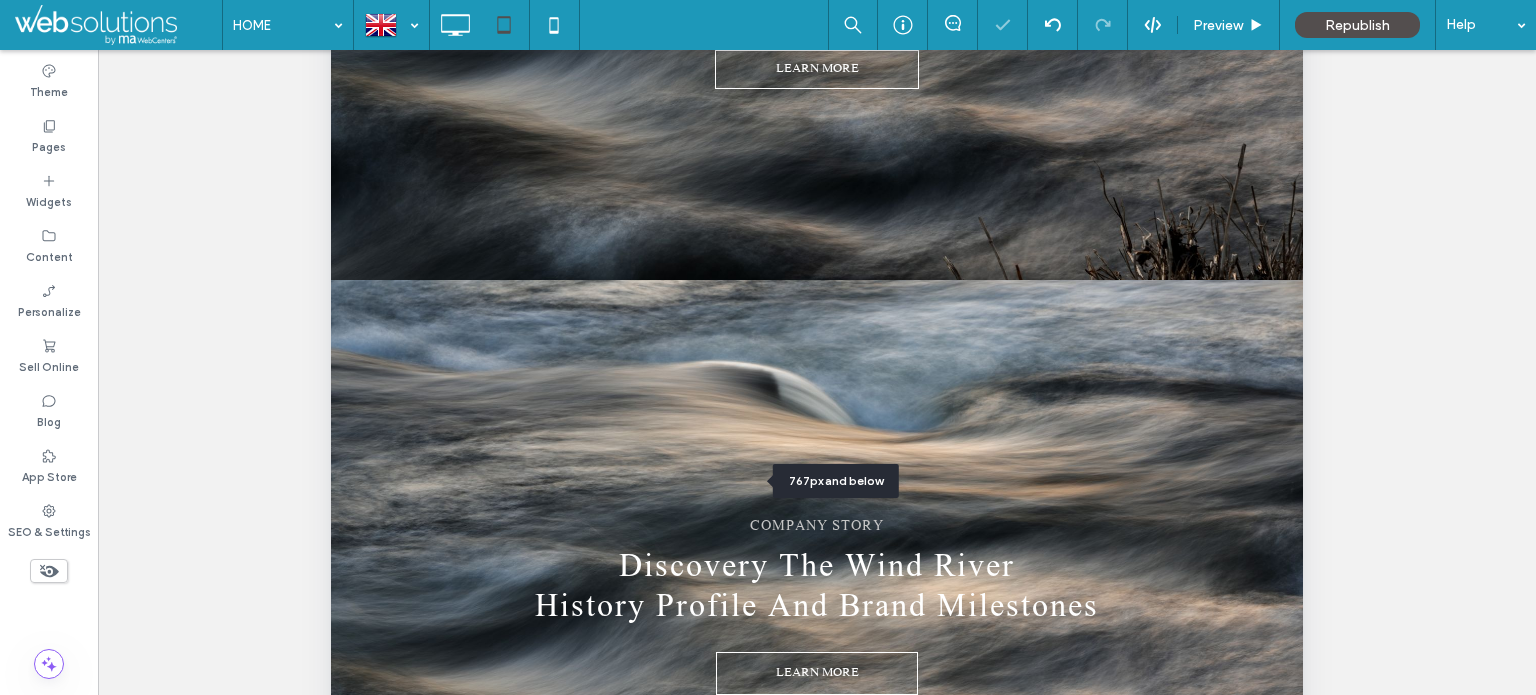 scroll, scrollTop: 8560, scrollLeft: 0, axis: vertical 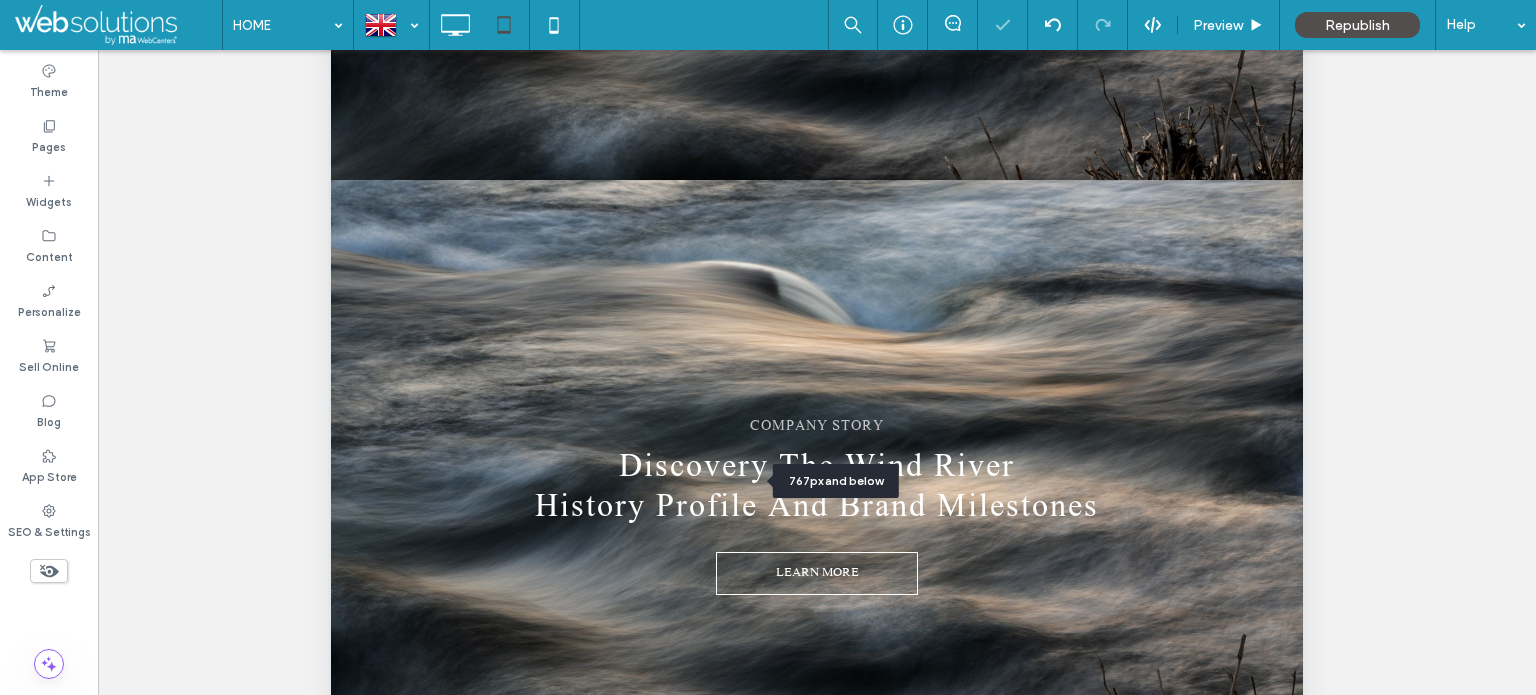drag, startPoint x: 609, startPoint y: 482, endPoint x: 343, endPoint y: 175, distance: 406.20807 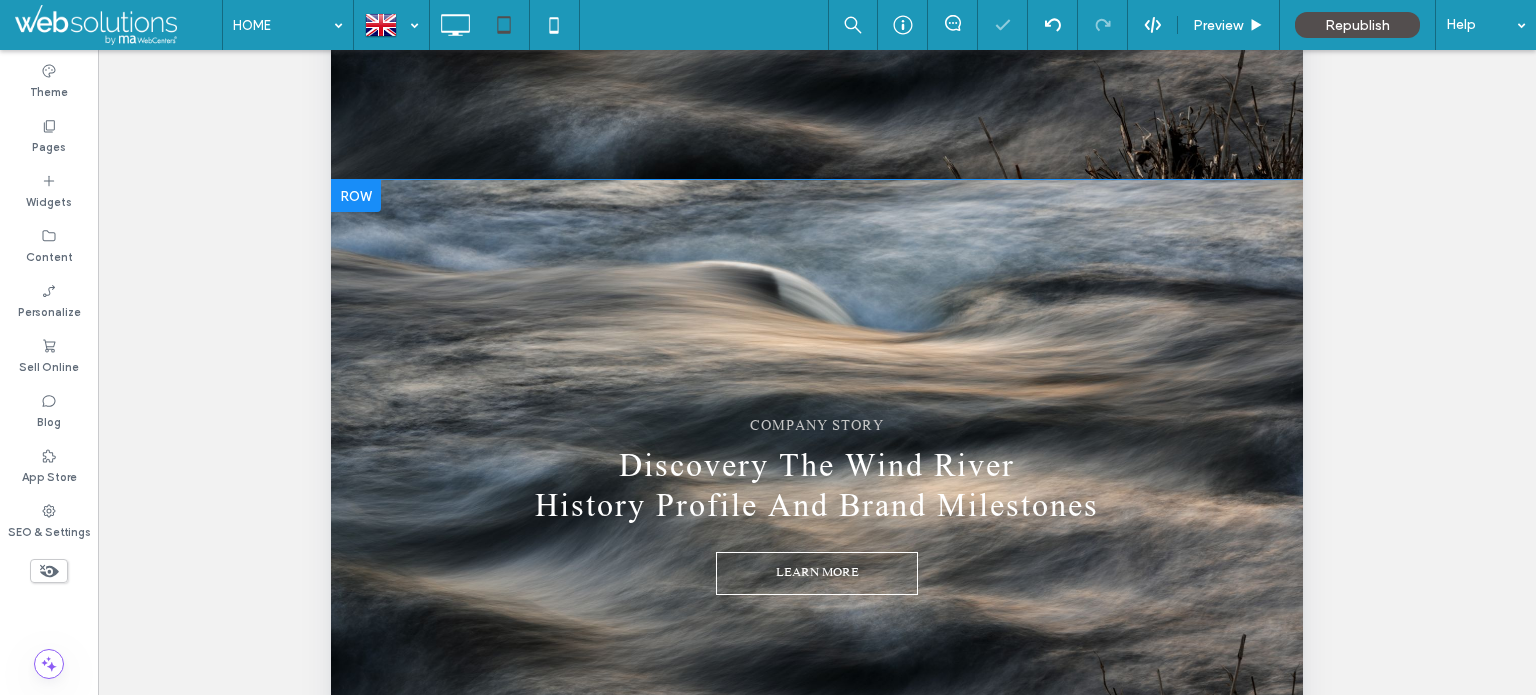 click on "COMPANY STORY
Discovery The Wind River
History Profile And Brand Milestones
LEARN MORE
Click To Paste     Click To Paste
Row + Add Section" at bounding box center (817, 470) 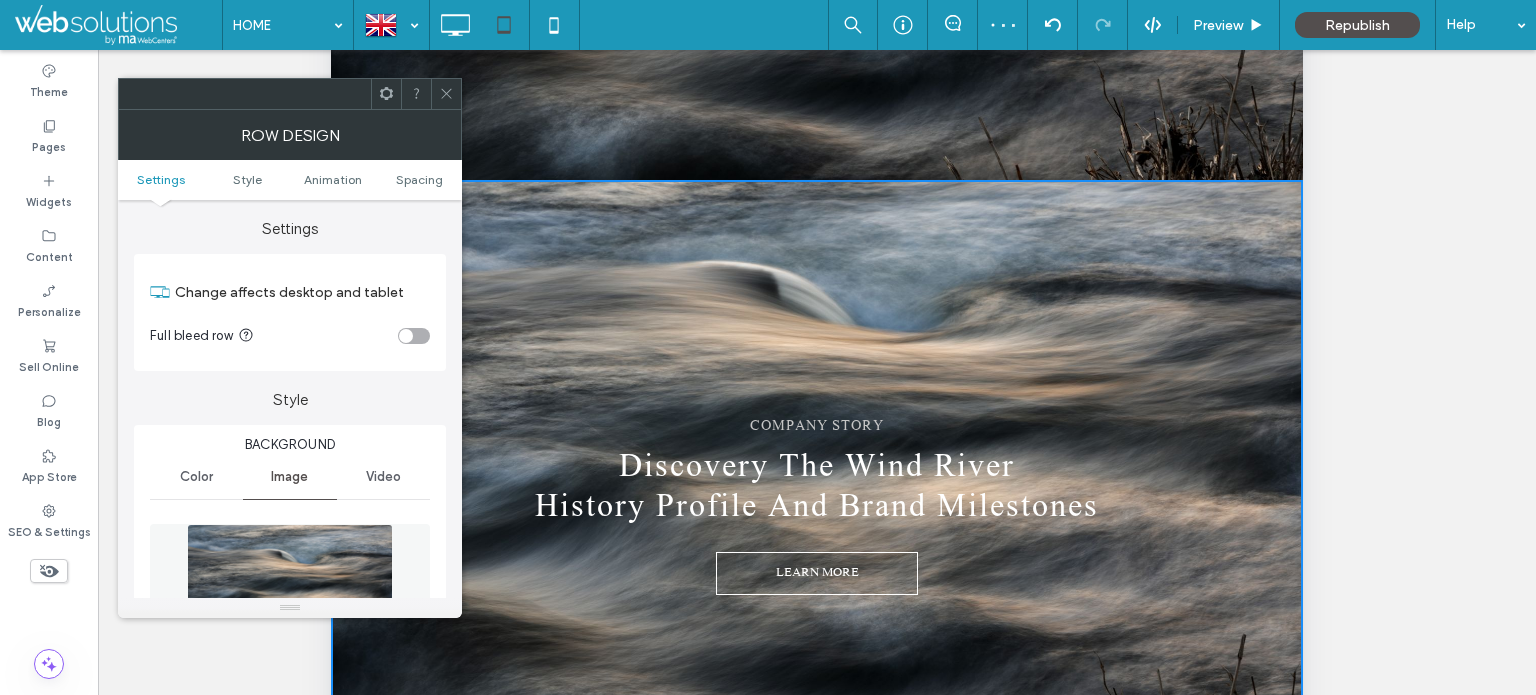 click at bounding box center [446, 94] 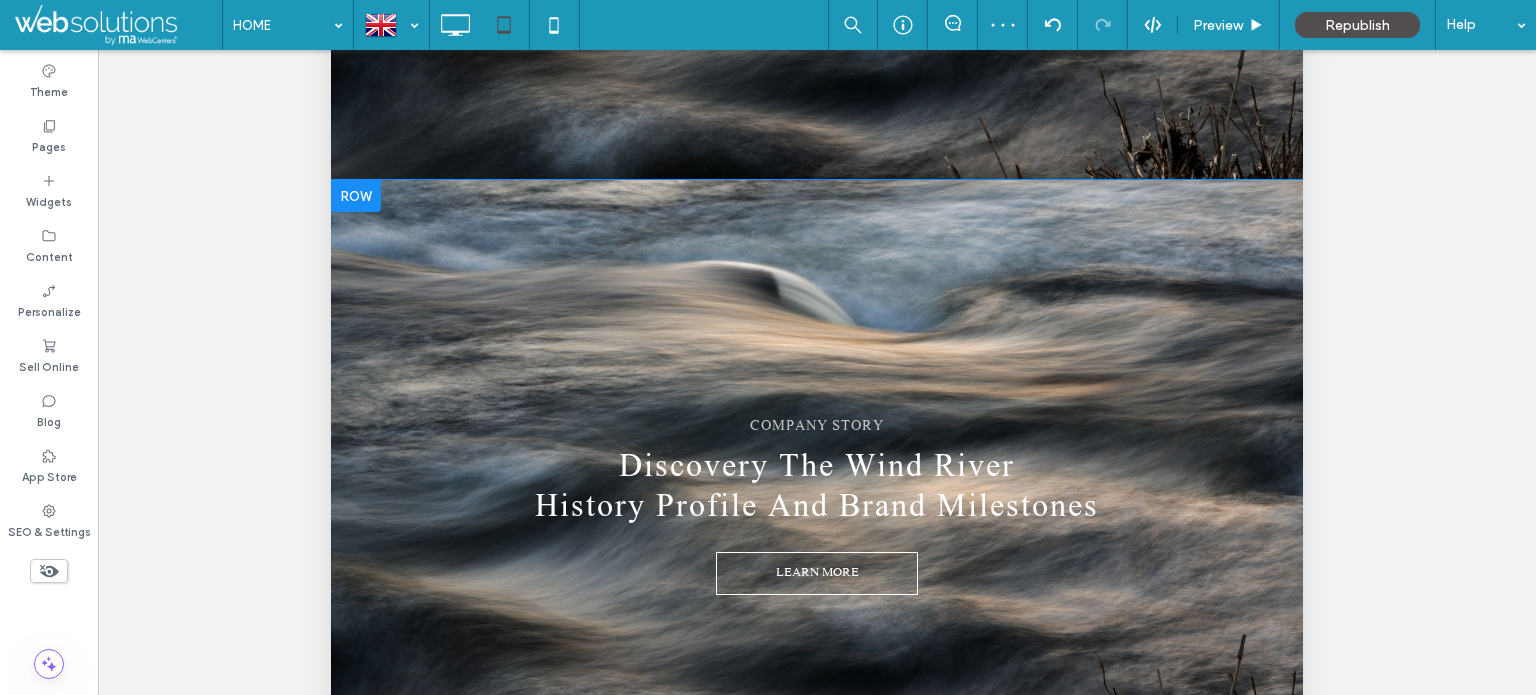 click at bounding box center [356, 196] 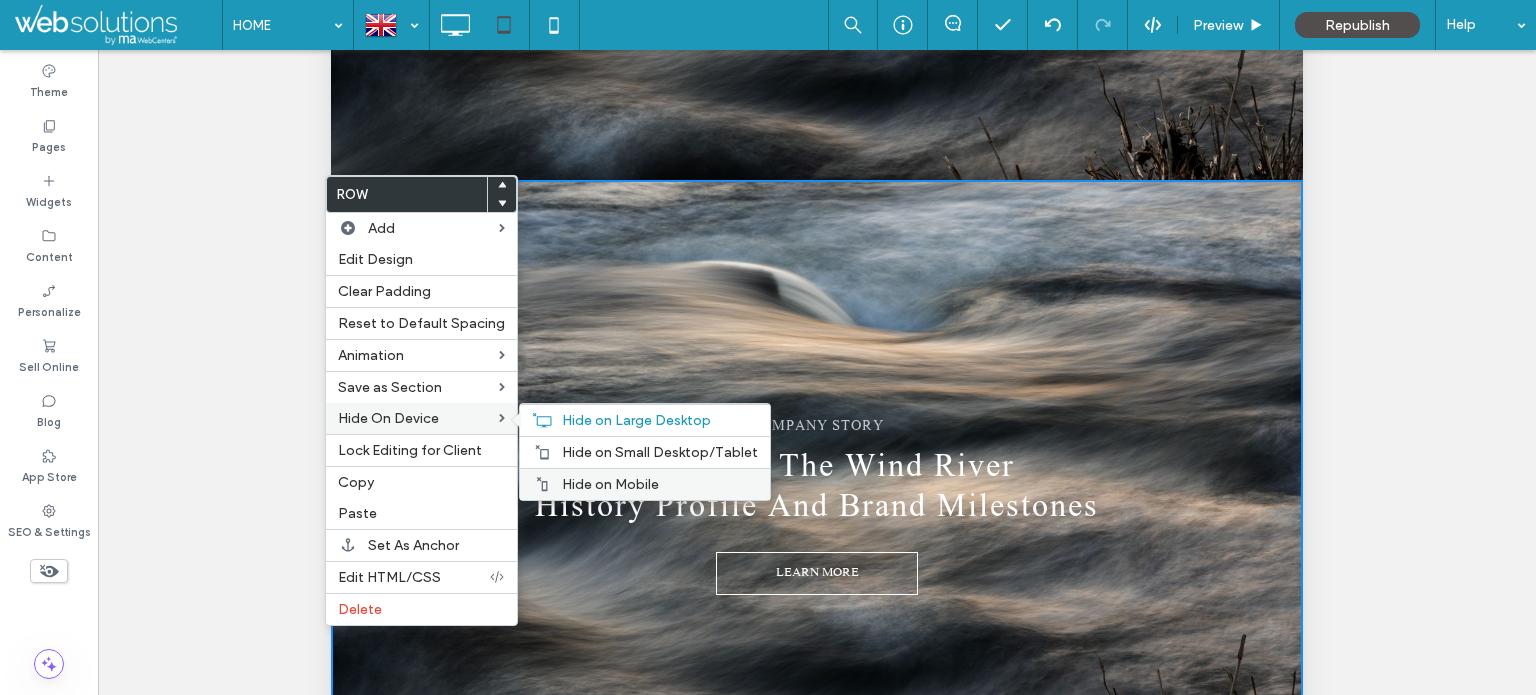 drag, startPoint x: 615, startPoint y: 472, endPoint x: 383, endPoint y: 1208, distance: 771.6994 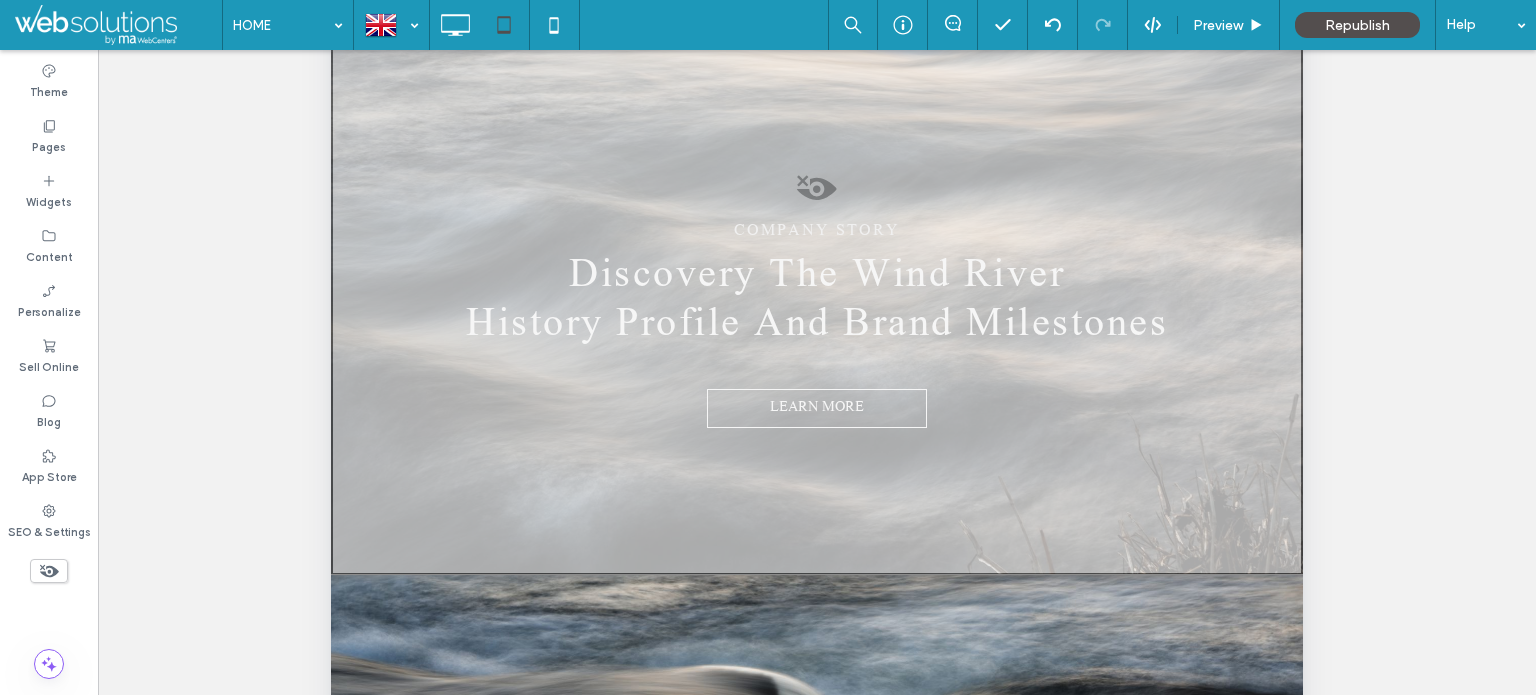 scroll, scrollTop: 7560, scrollLeft: 0, axis: vertical 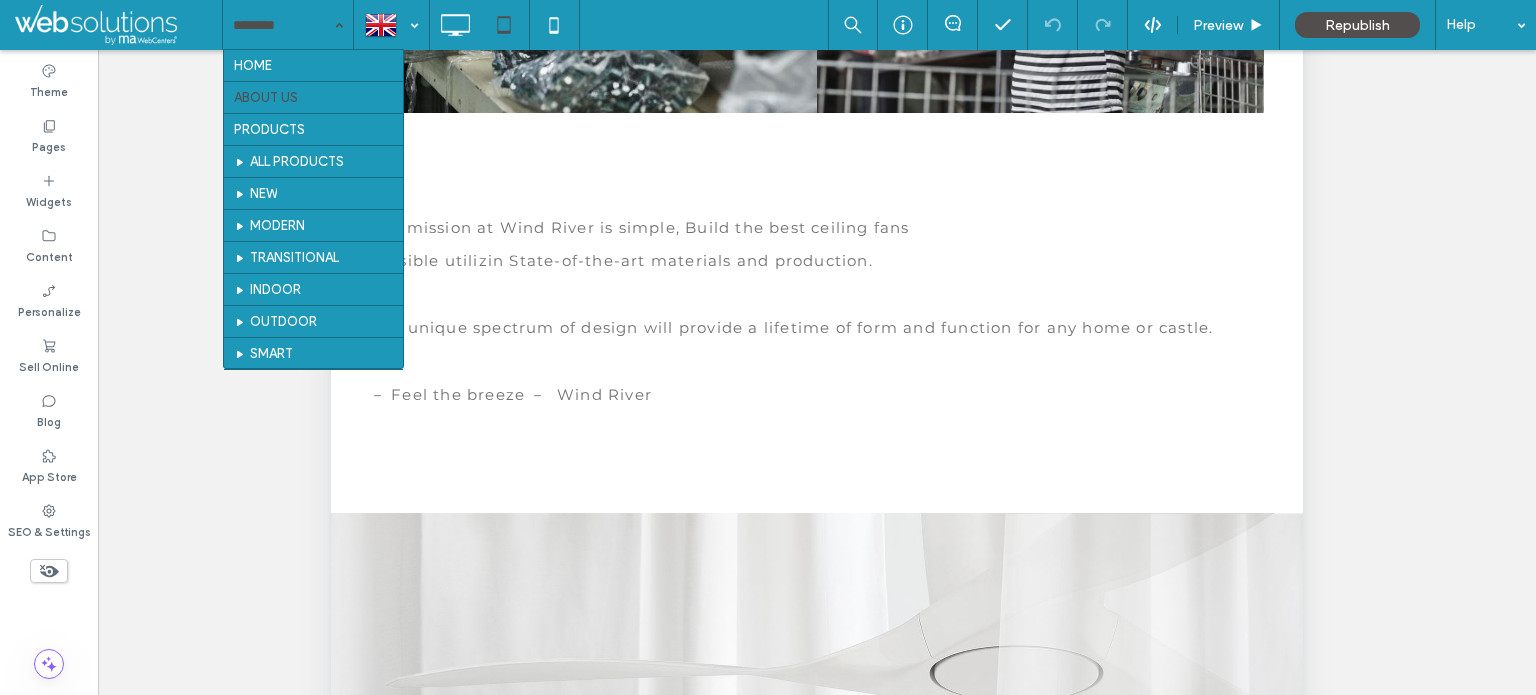 click on "The Wind River Story
Wind River, a [STATE] based company, uses cutting edge design, materials and manufacturing process to build the highest quality fans available in the market today.
Click To Paste     Click To Paste
Row
The Wind River Story
Wind River, a [STATE] based company,  uses cutting edge design, materials and manufacturing process to build the highest quality fans available in the market today.
Click To Paste     Click To Paste
Row
The Wind River Story
Wind River, a [STATE] based company,  uses cutting edge design, materials and
manufacturing process to build the highest quality fans available in the market today.
Click To Paste     Click To Paste
Row
Founded in [YEAR], the company introduces a fresh perspective to both the artistic and technological aspects of fan development. The founders have over 60 years combined experience in the industry.
Section" at bounding box center (817, -118) 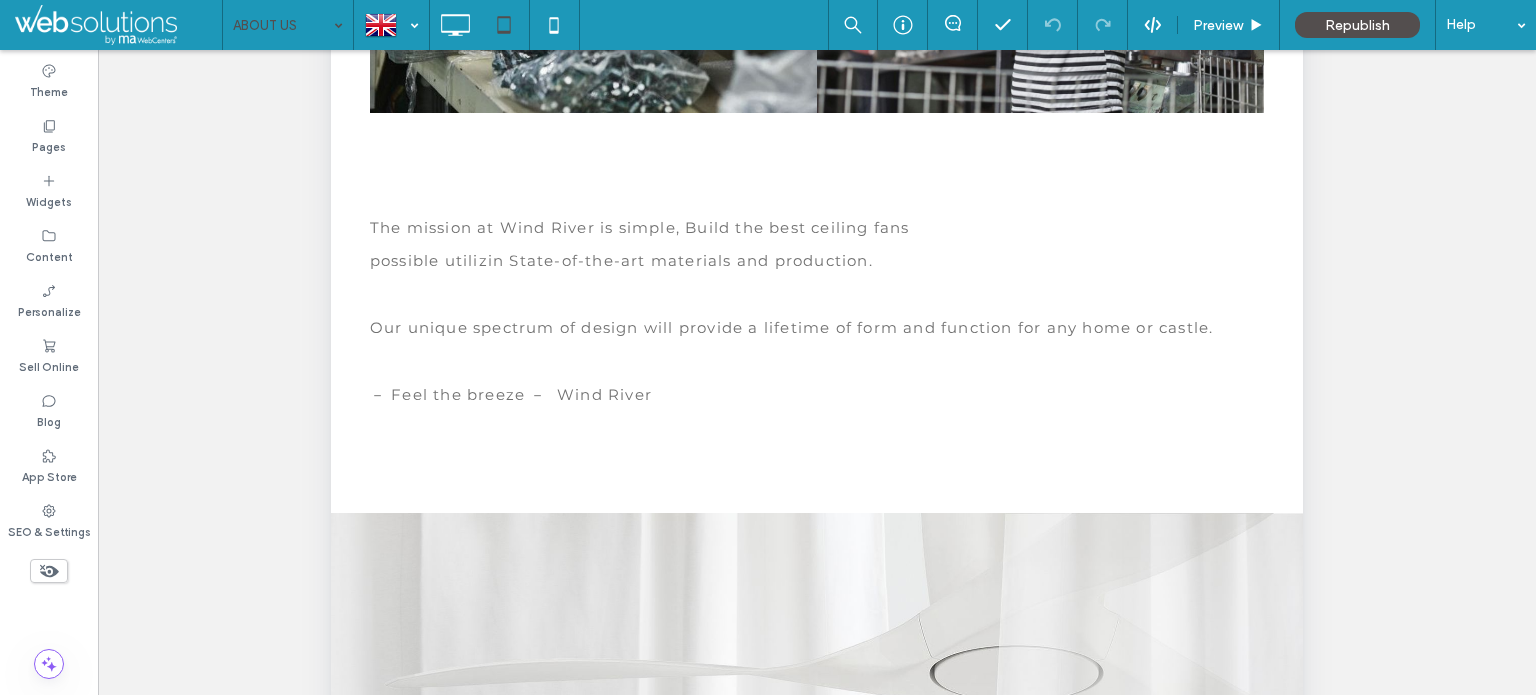 click 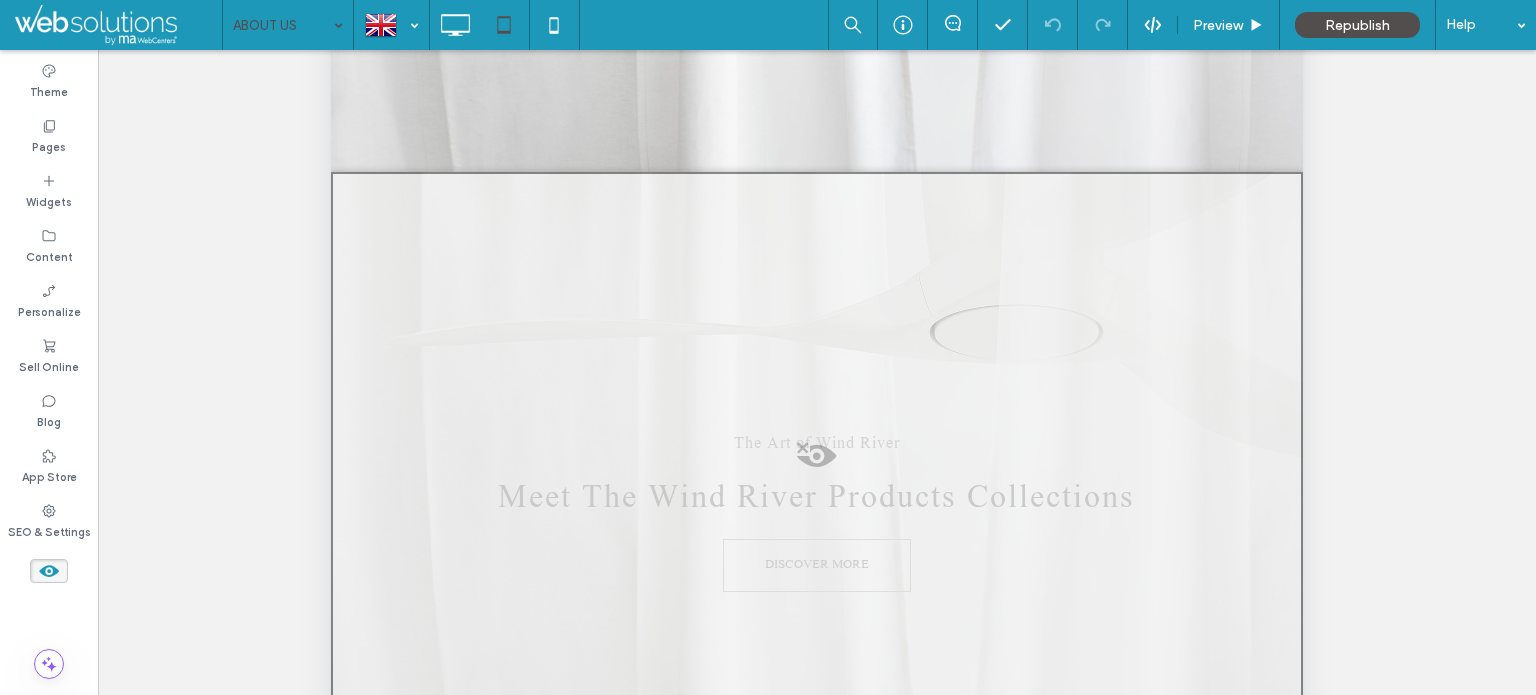 scroll, scrollTop: 6269, scrollLeft: 0, axis: vertical 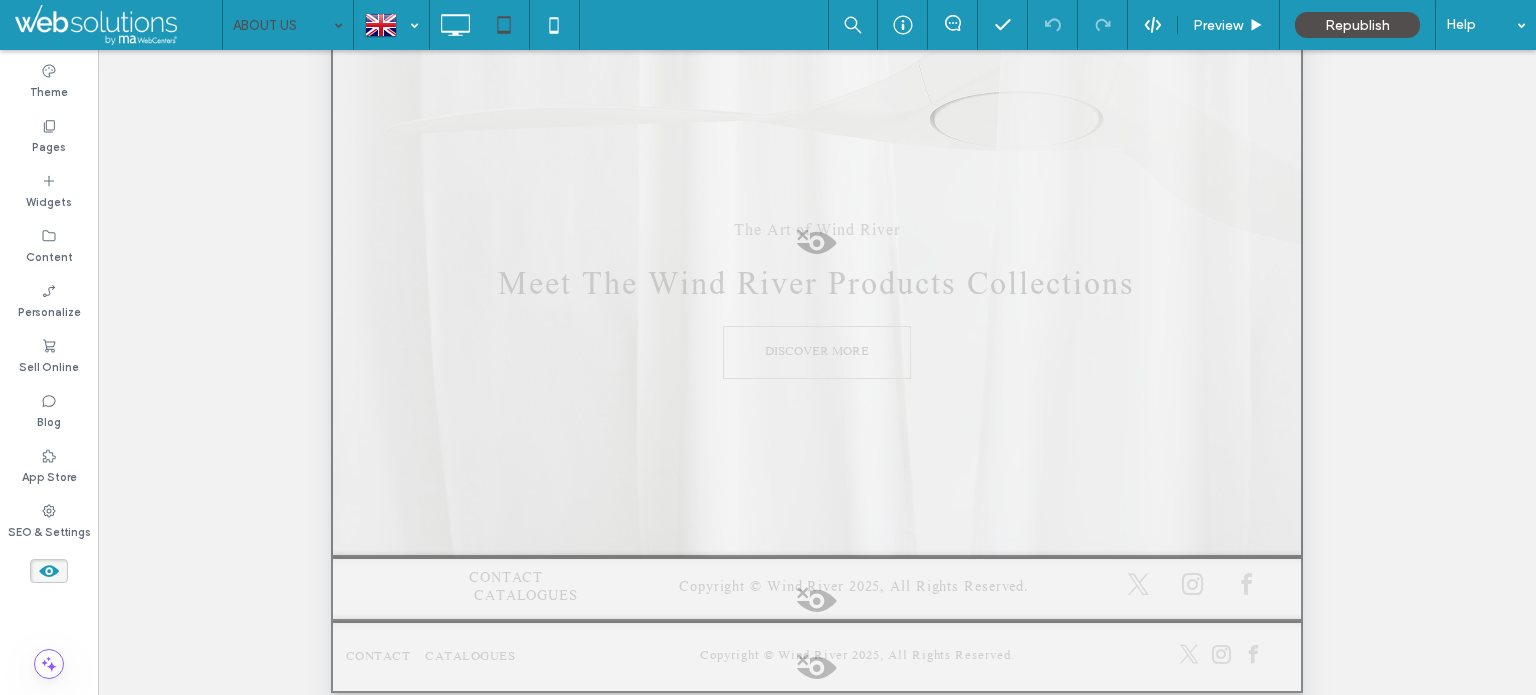 click at bounding box center (817, 248) 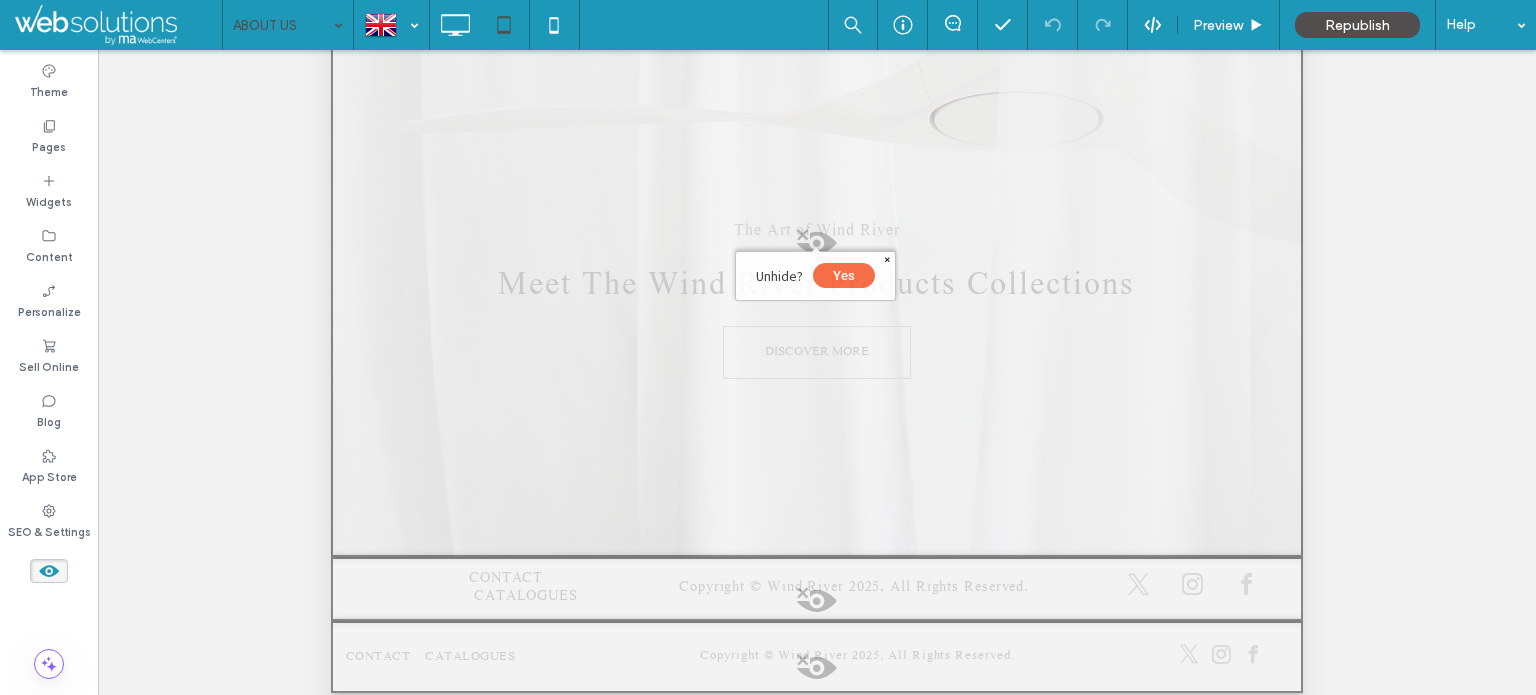 click on "Yes" at bounding box center [844, 275] 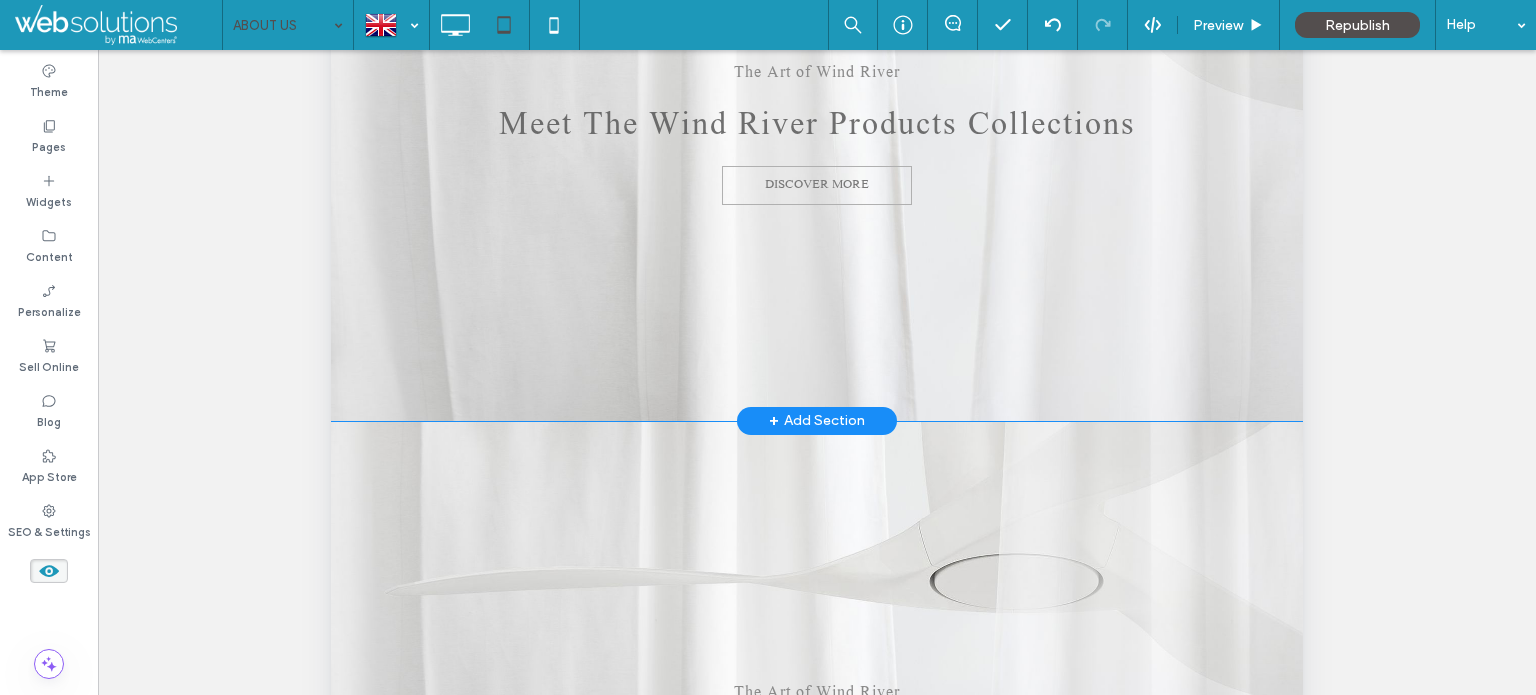 scroll, scrollTop: 5769, scrollLeft: 0, axis: vertical 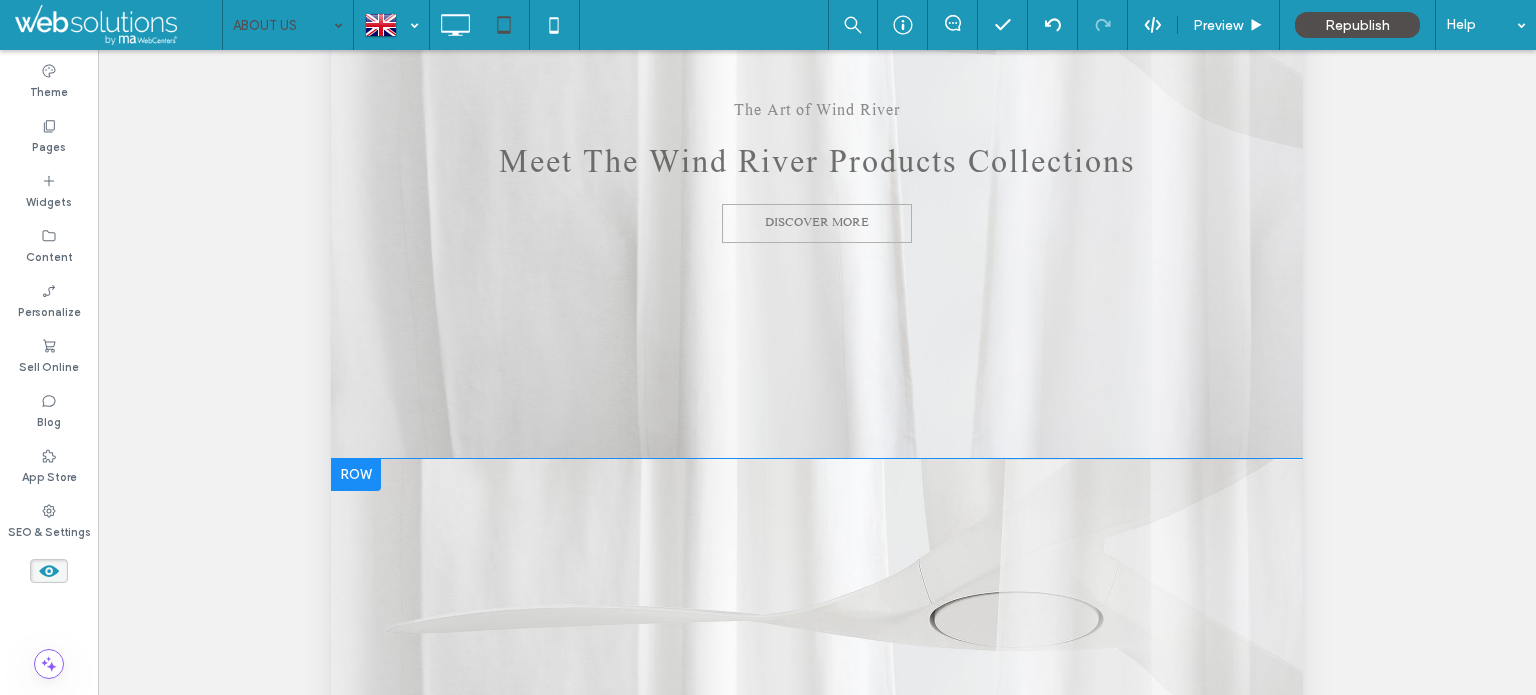 click at bounding box center (356, 475) 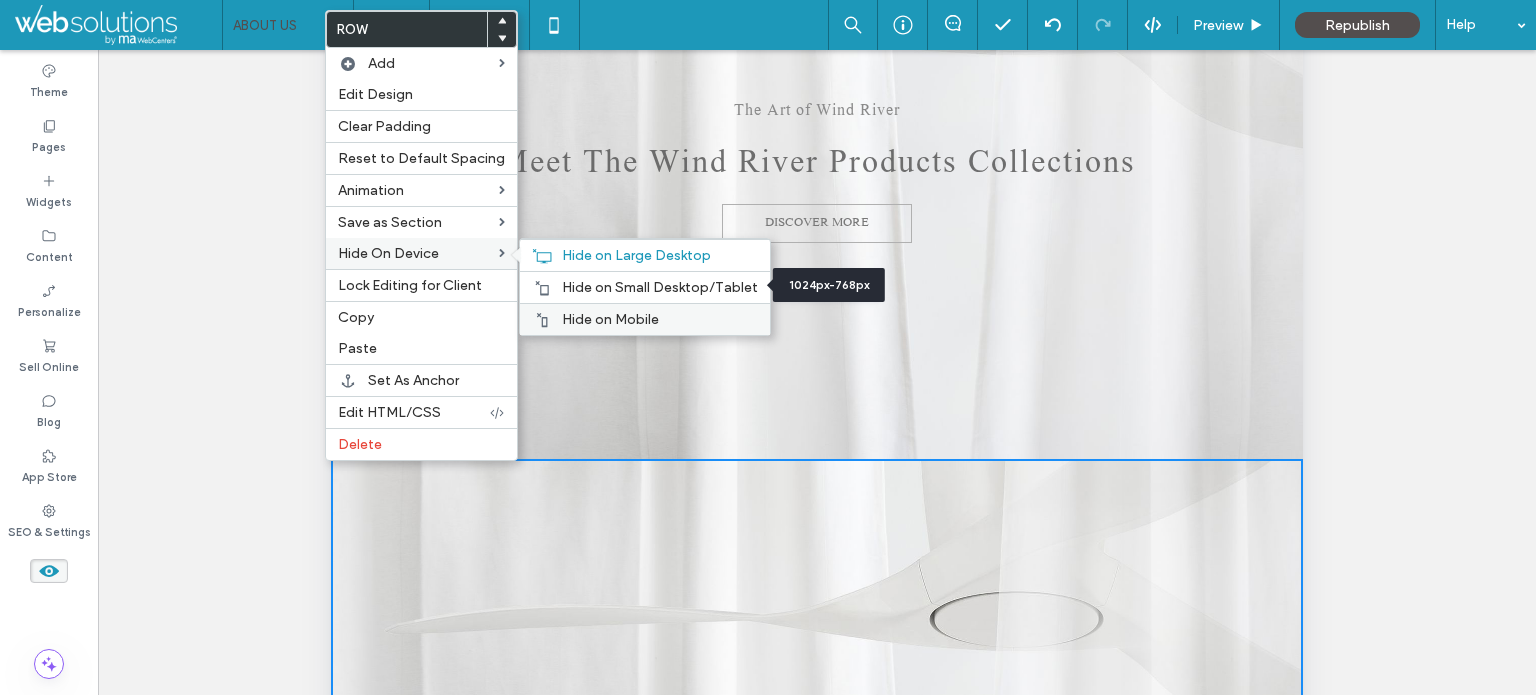 click on "Hide on Mobile" at bounding box center [660, 319] 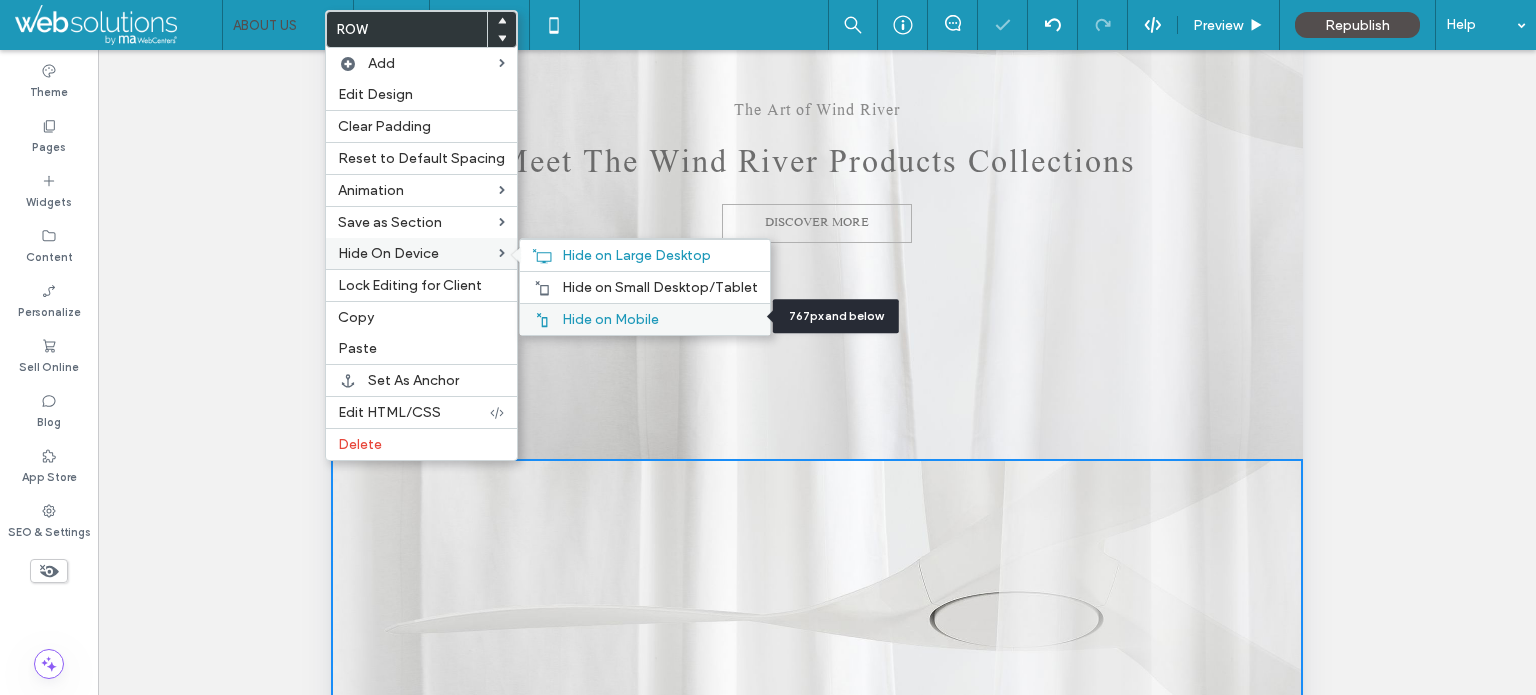 click on "Hide on Mobile" at bounding box center (660, 319) 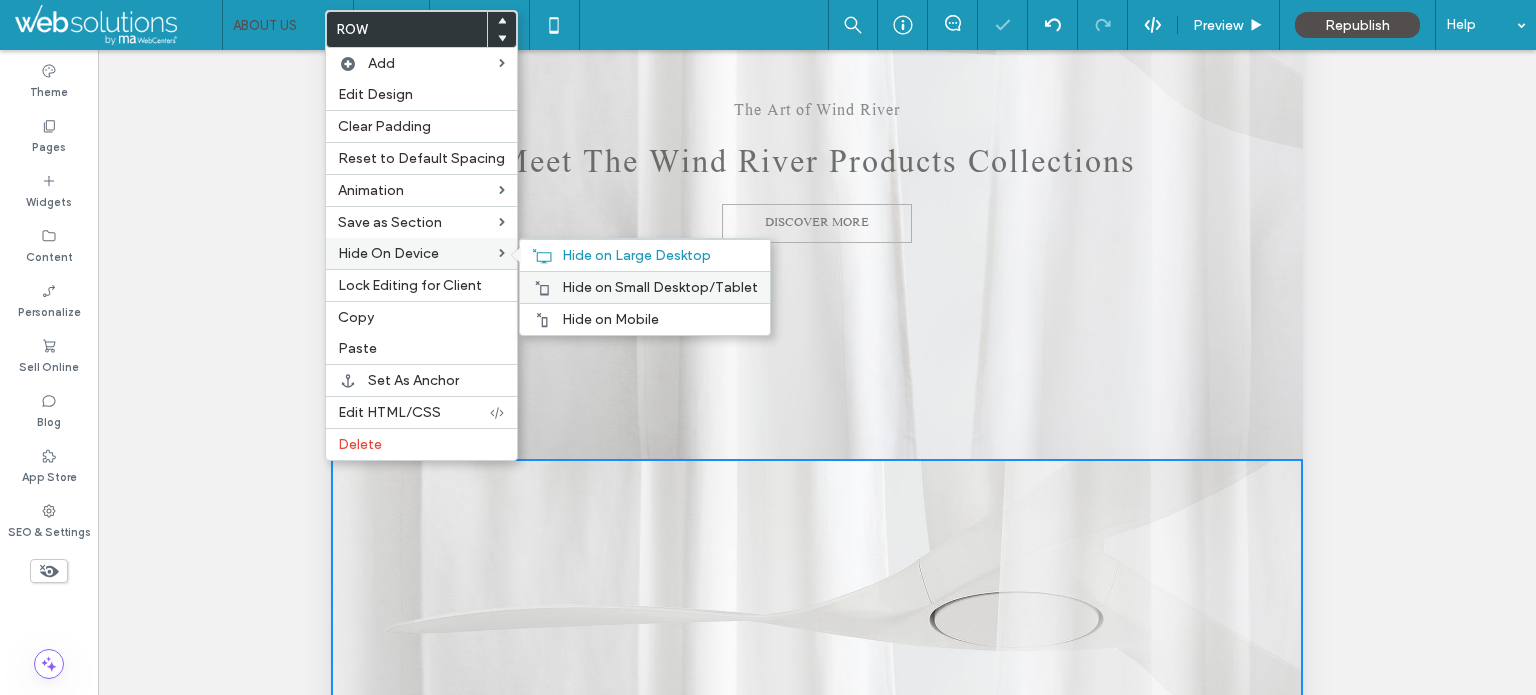 click on "Hide on Small Desktop/Tablet" at bounding box center (660, 287) 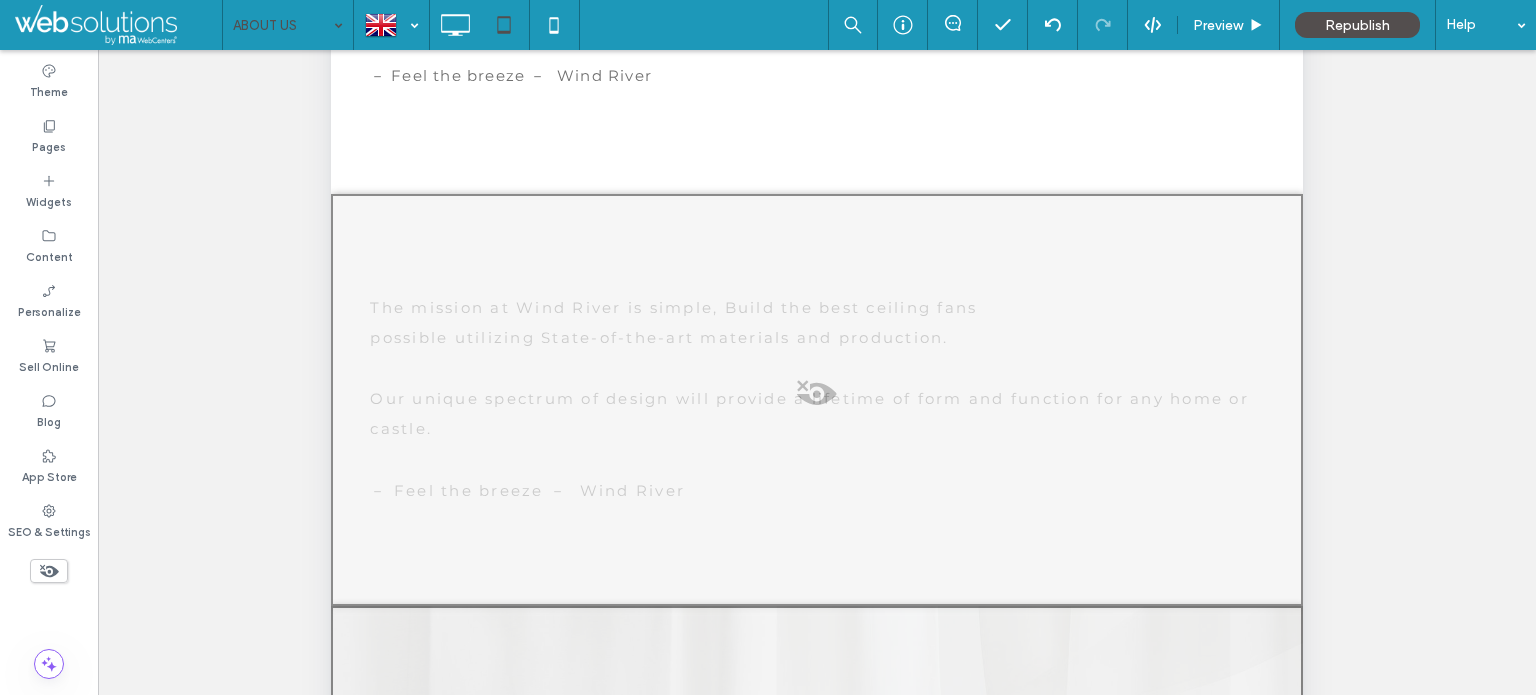 scroll, scrollTop: 4269, scrollLeft: 0, axis: vertical 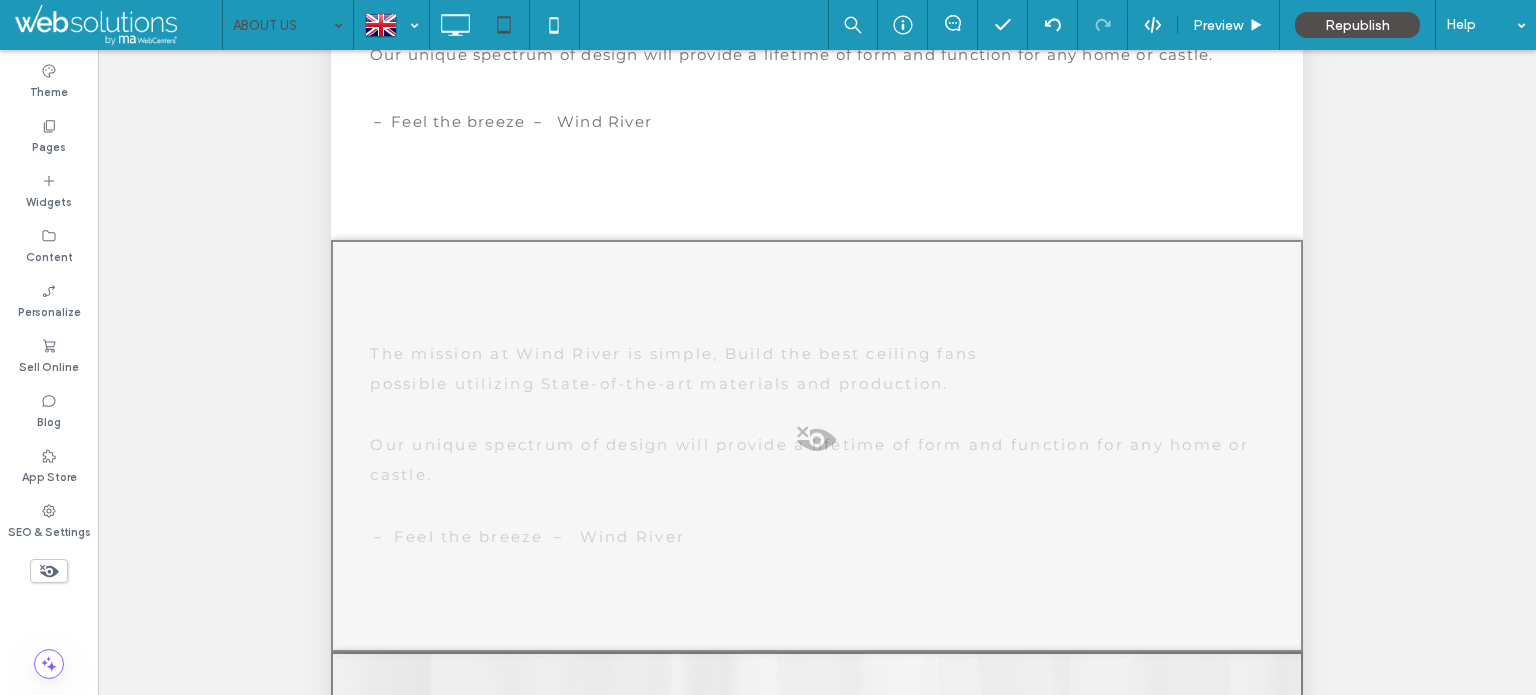 click at bounding box center [817, 445] 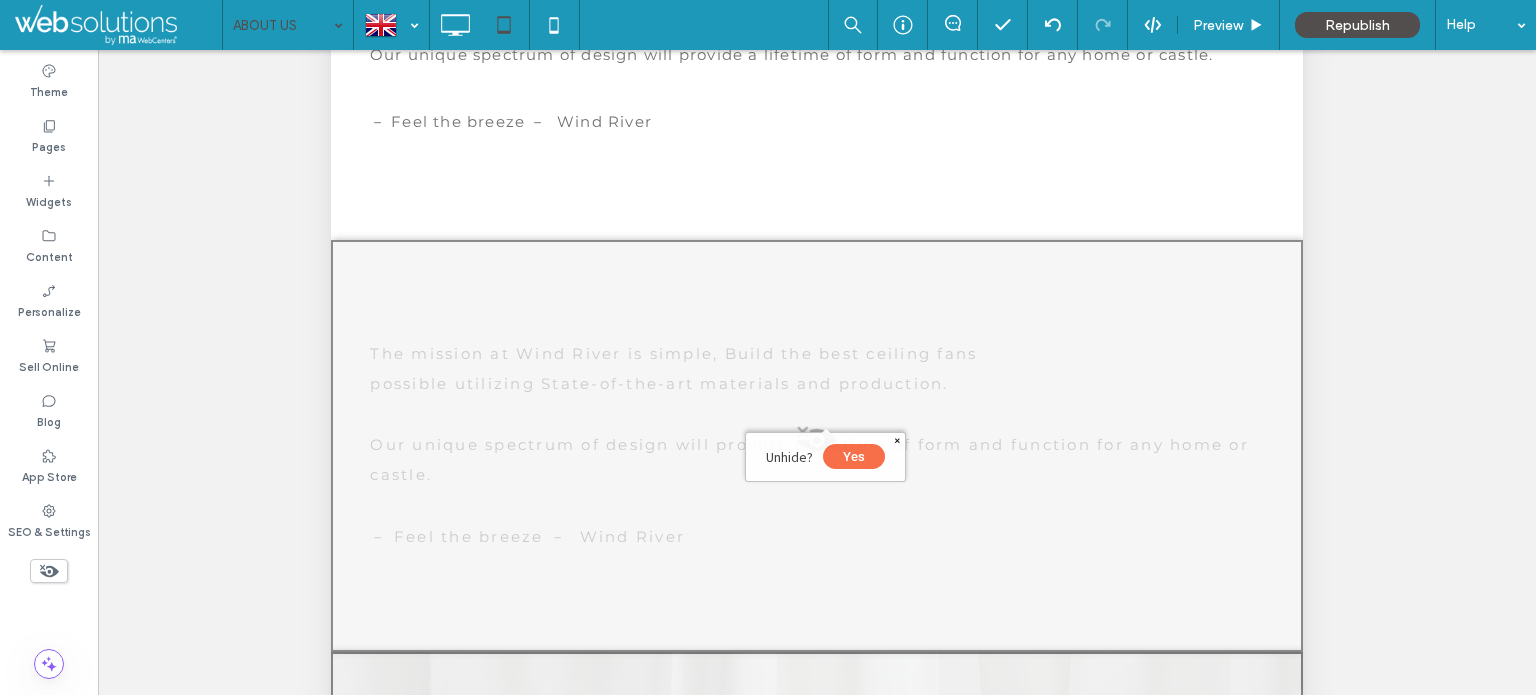 click on "Yes" at bounding box center (854, 456) 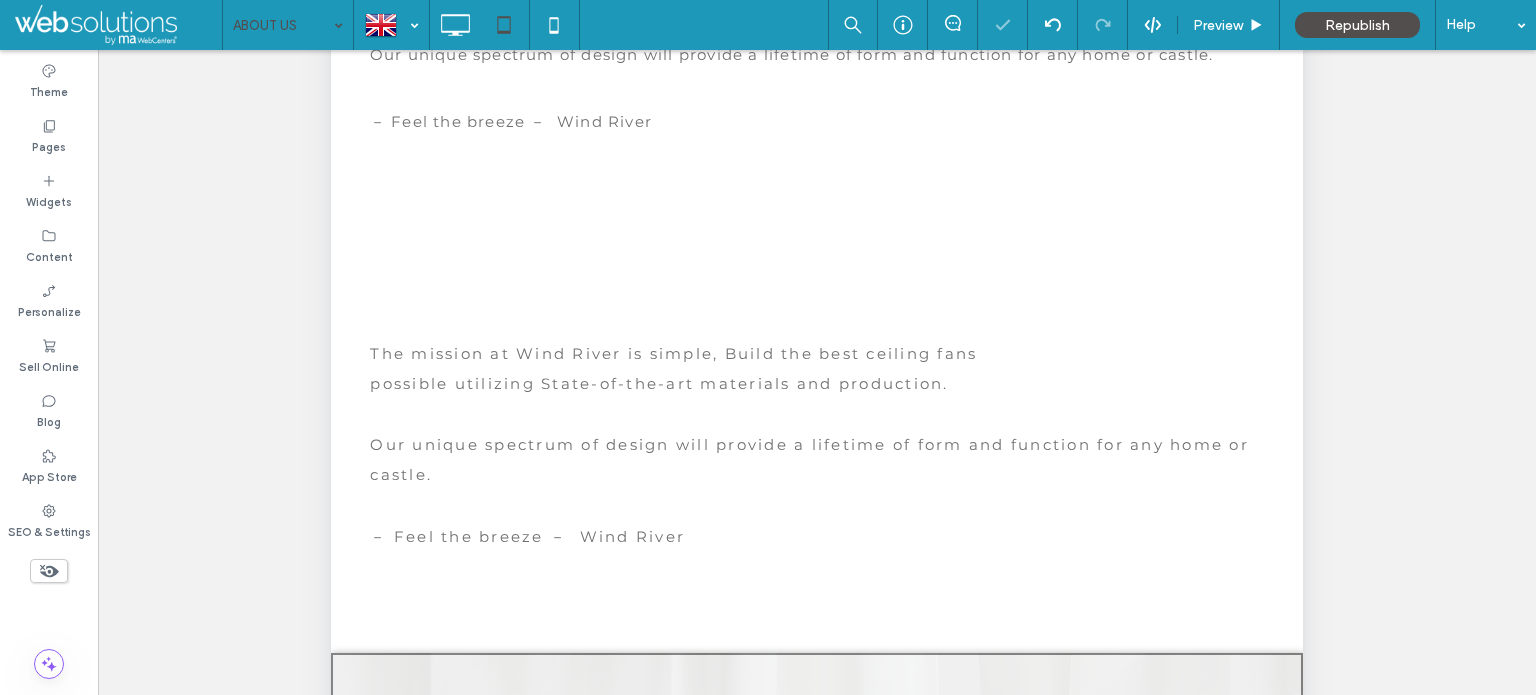 drag, startPoint x: 619, startPoint y: 317, endPoint x: 853, endPoint y: -249, distance: 612.46387 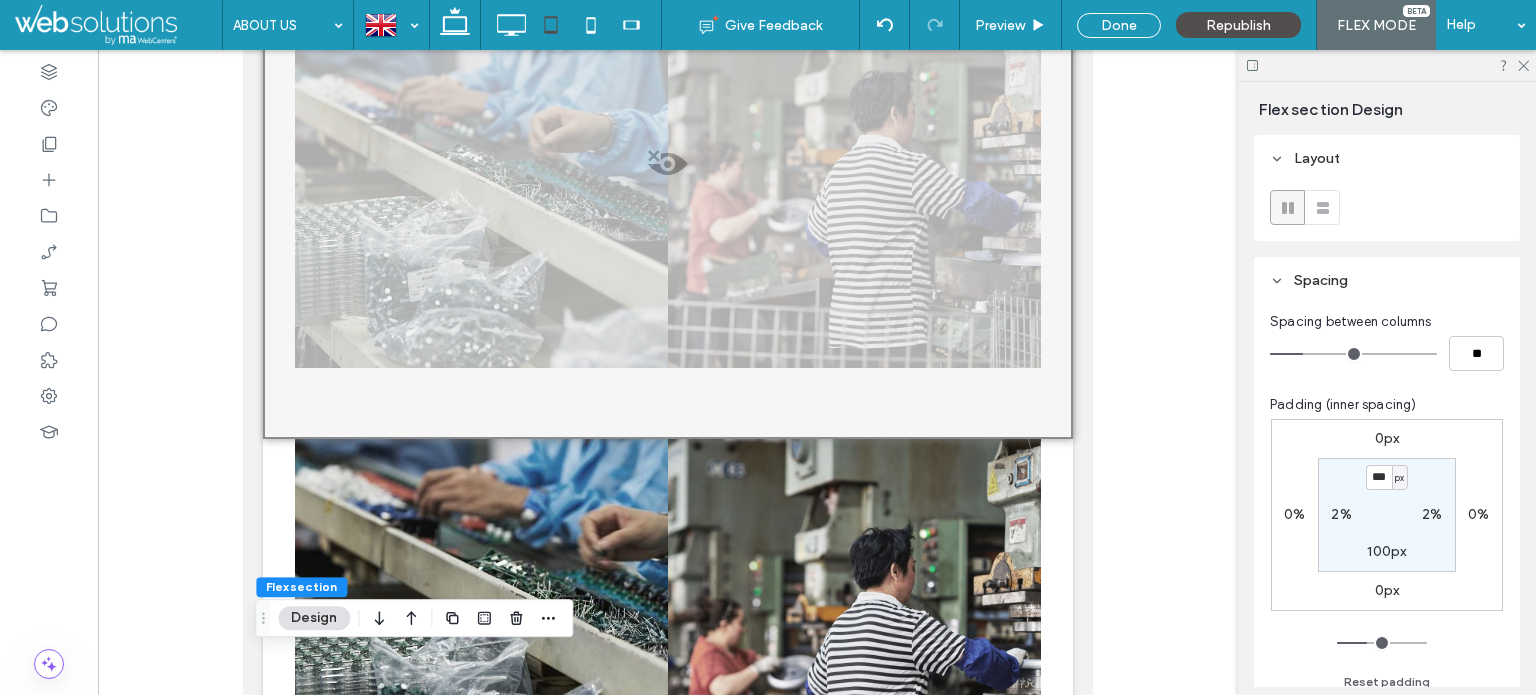 scroll, scrollTop: 3150, scrollLeft: 0, axis: vertical 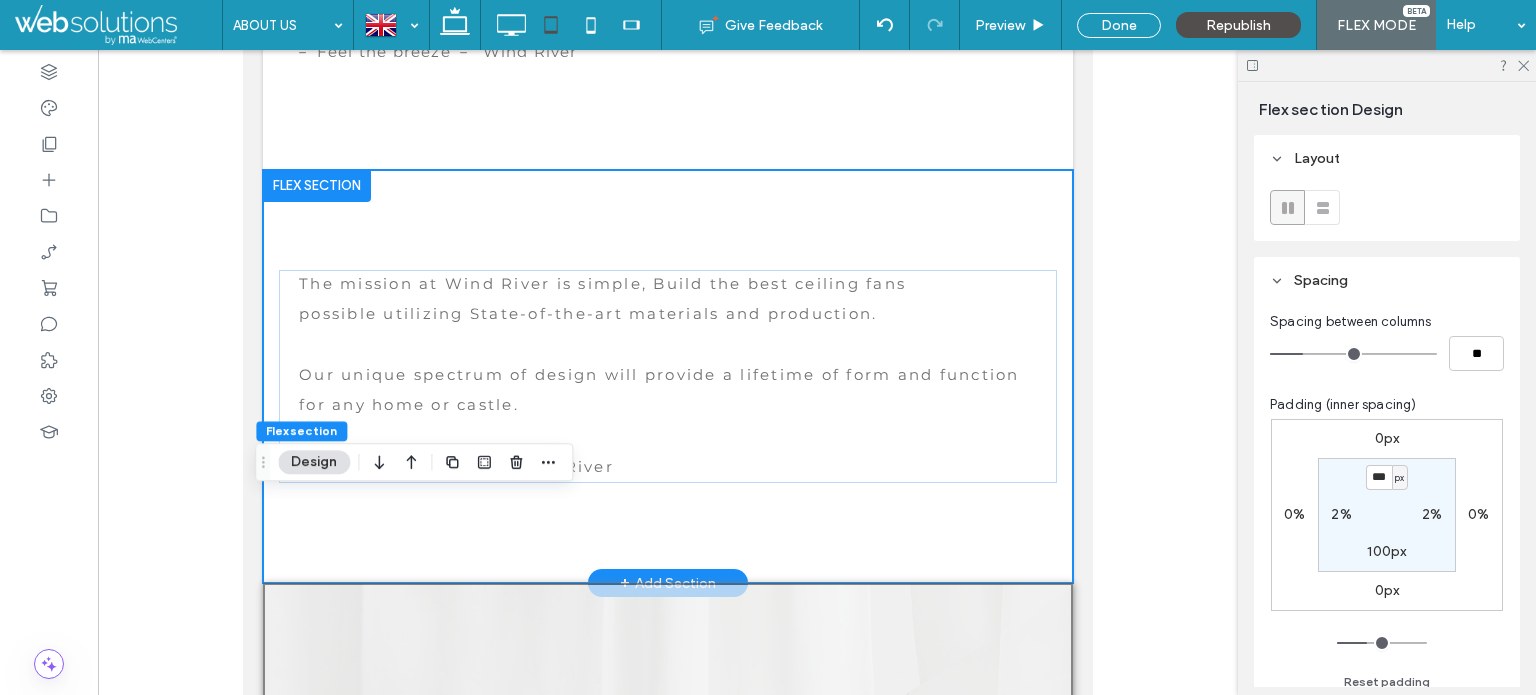 click on "The mission at Wind River is simple, Build the best ceiling fans possible utilizing State-of-the-art materials and production. Our unique spectrum of design will provide a lifetime of form and function for any home or castle. － Feel the breeze －  Wind River" at bounding box center (668, 377) 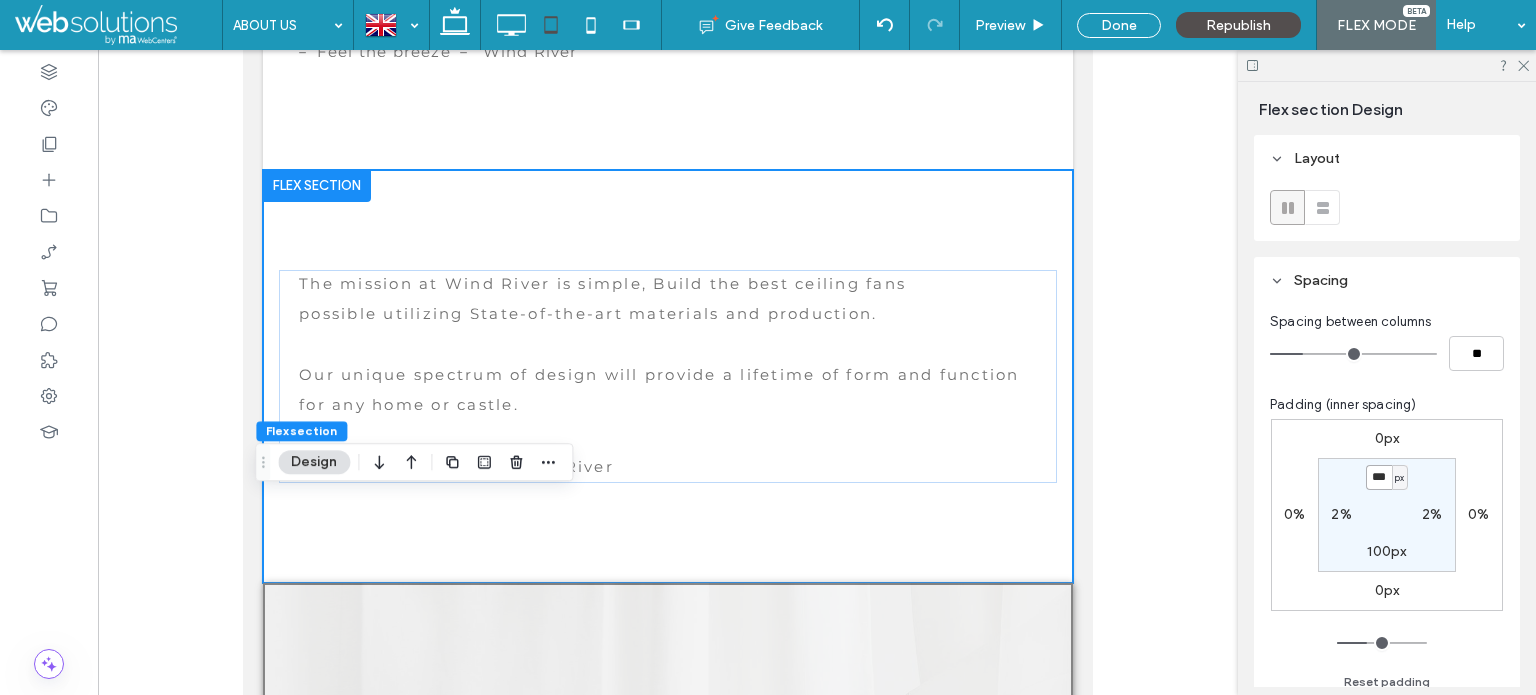 click on "***" at bounding box center (1379, 477) 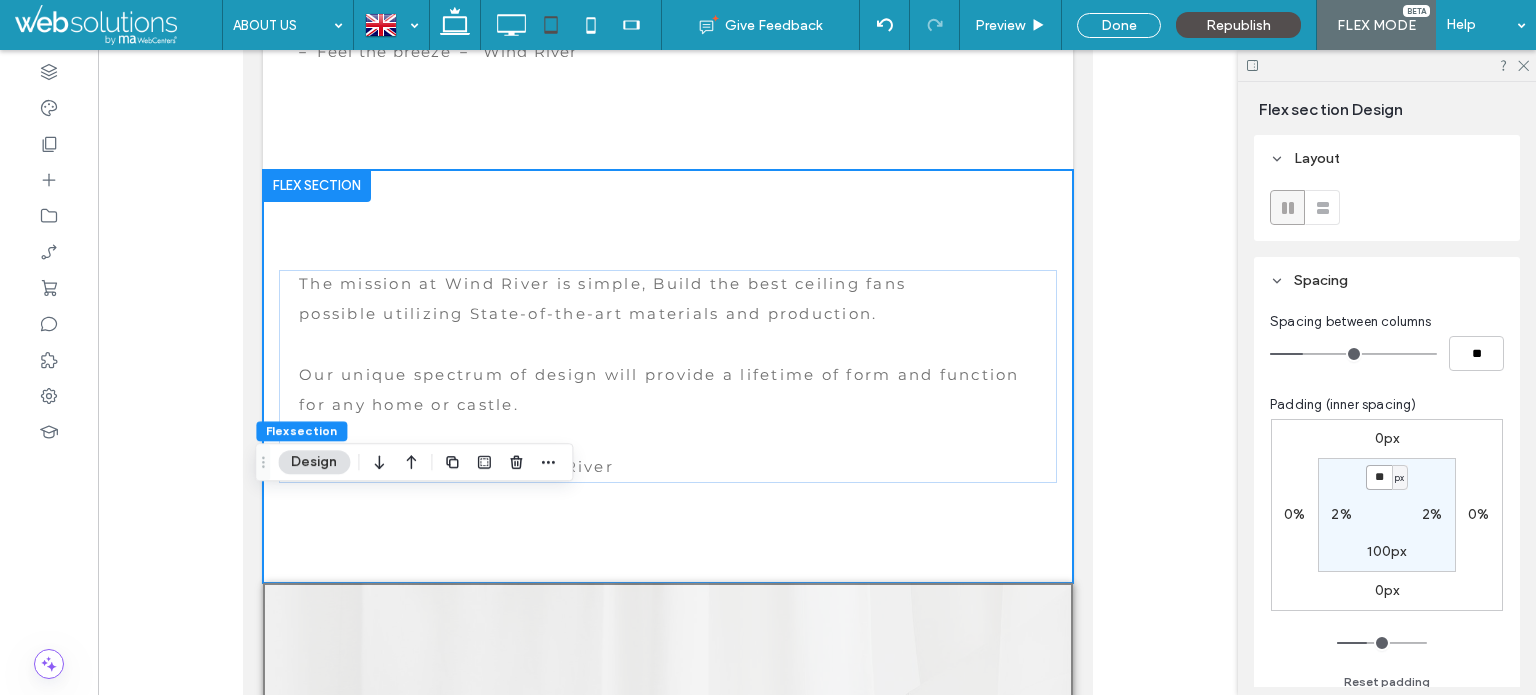type on "**" 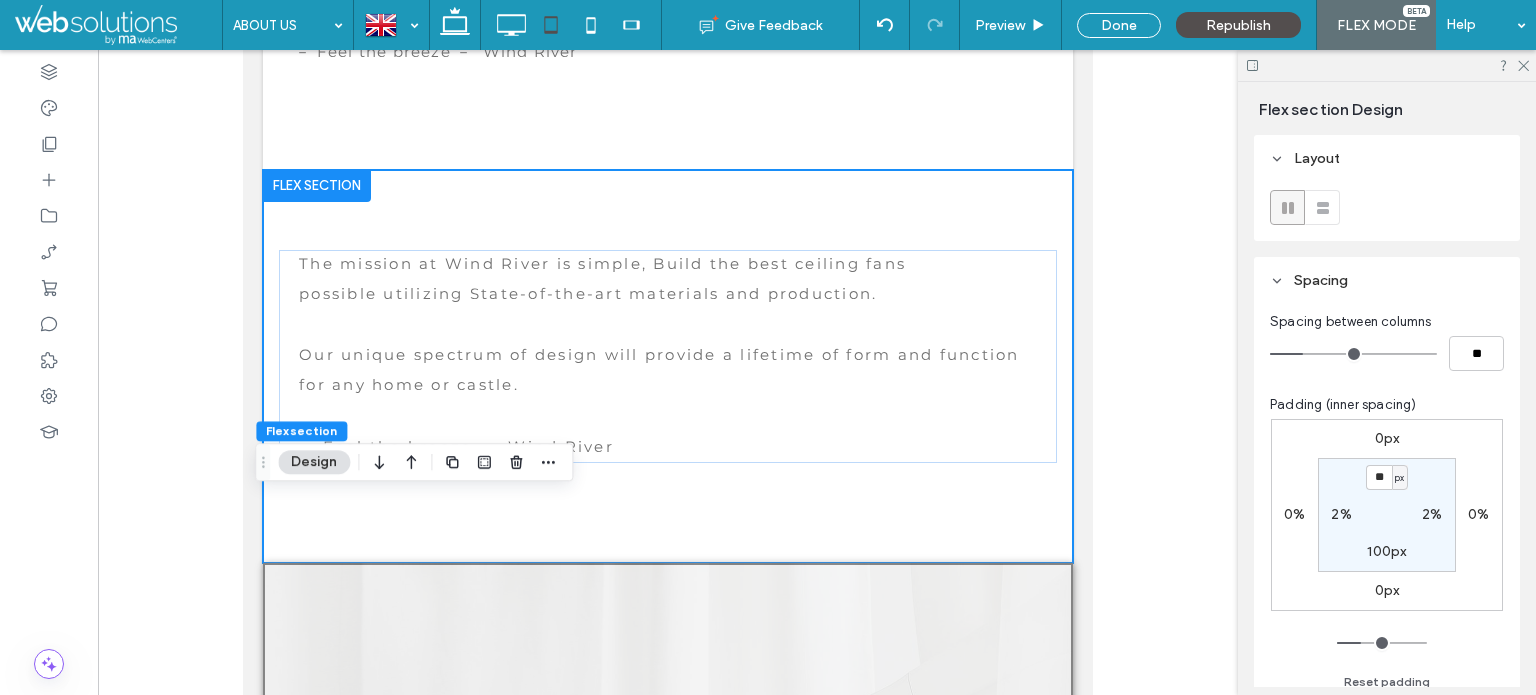 click on "100px" at bounding box center (1386, 551) 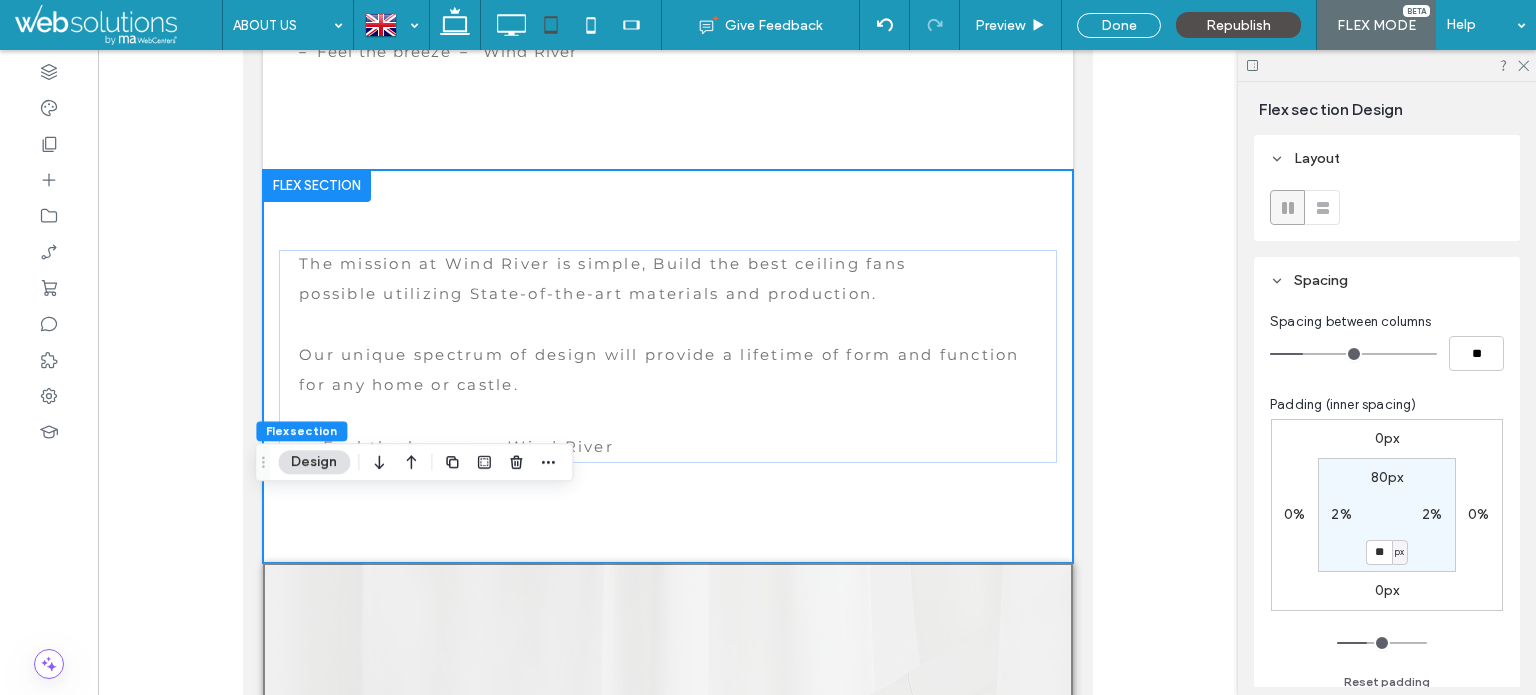type on "**" 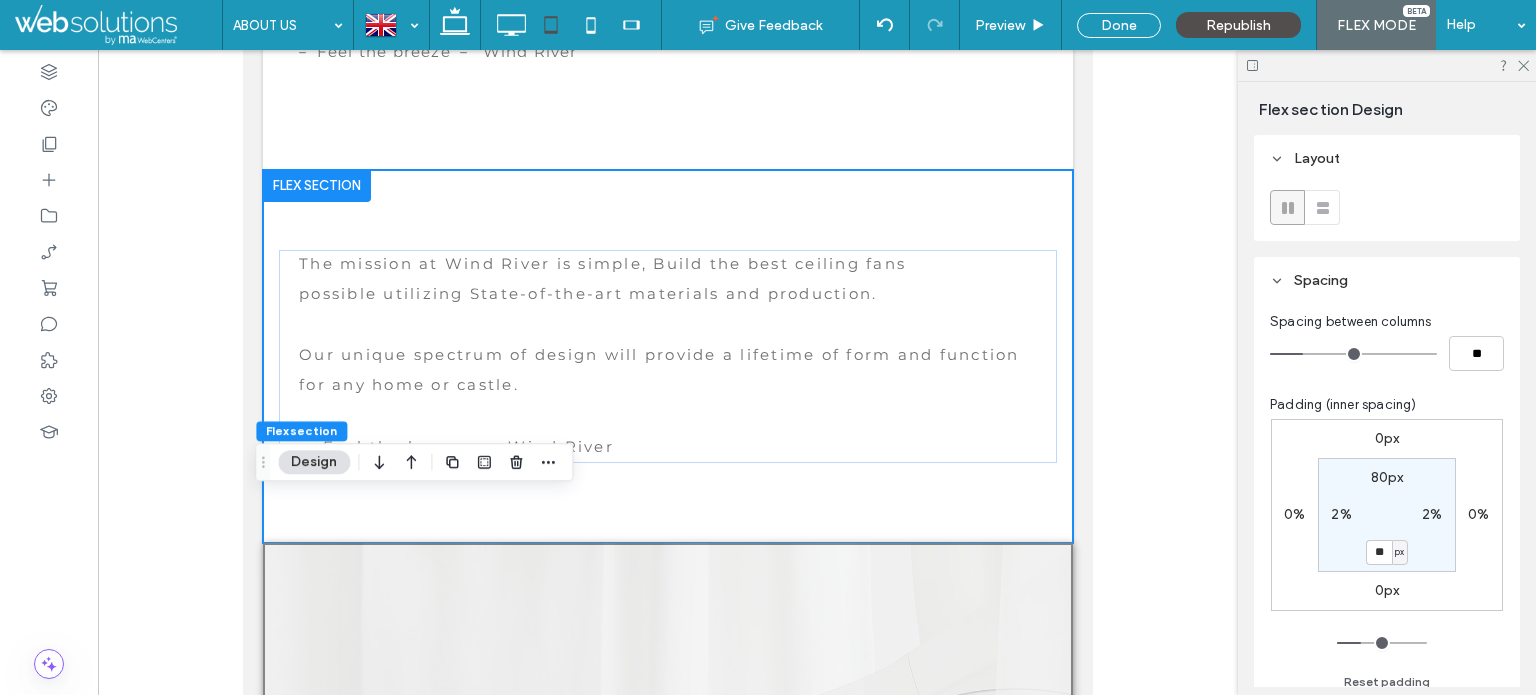 click on "80px" at bounding box center [1387, 477] 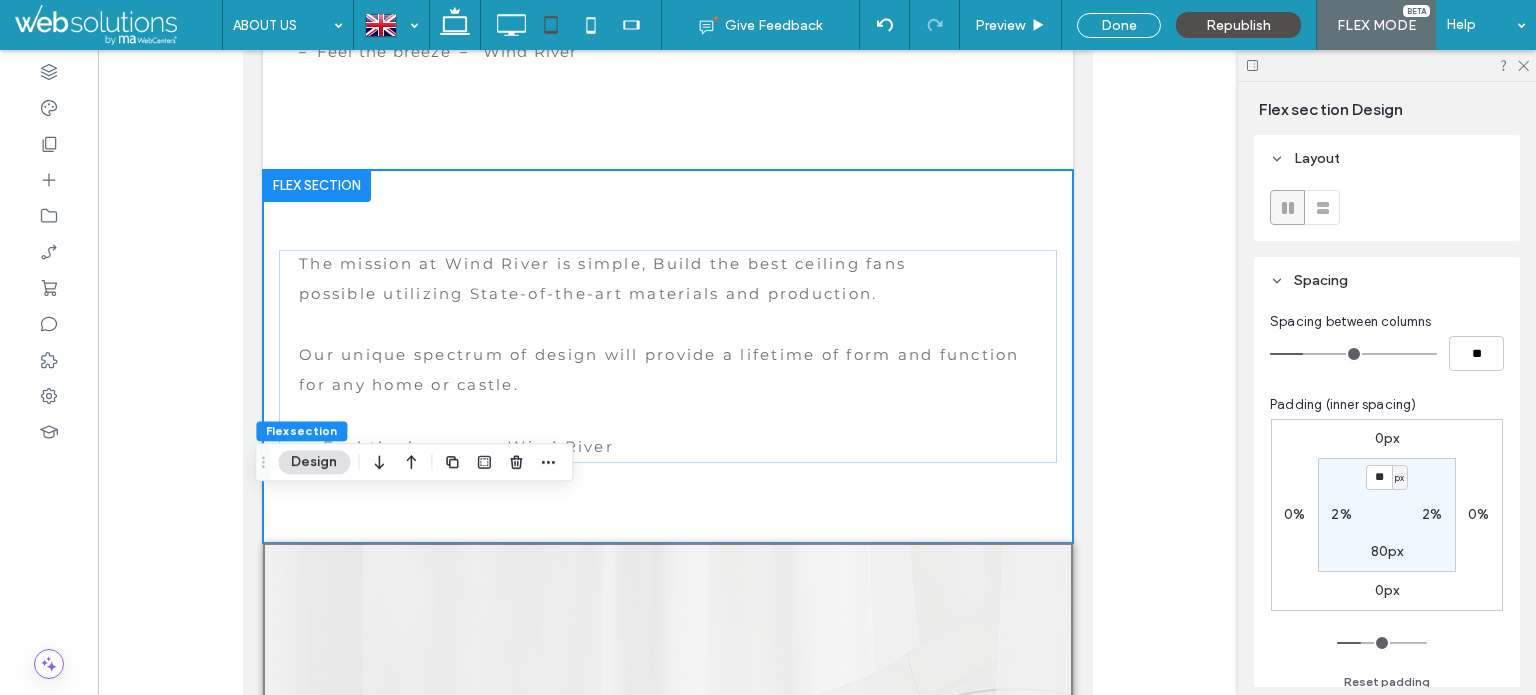 type on "**" 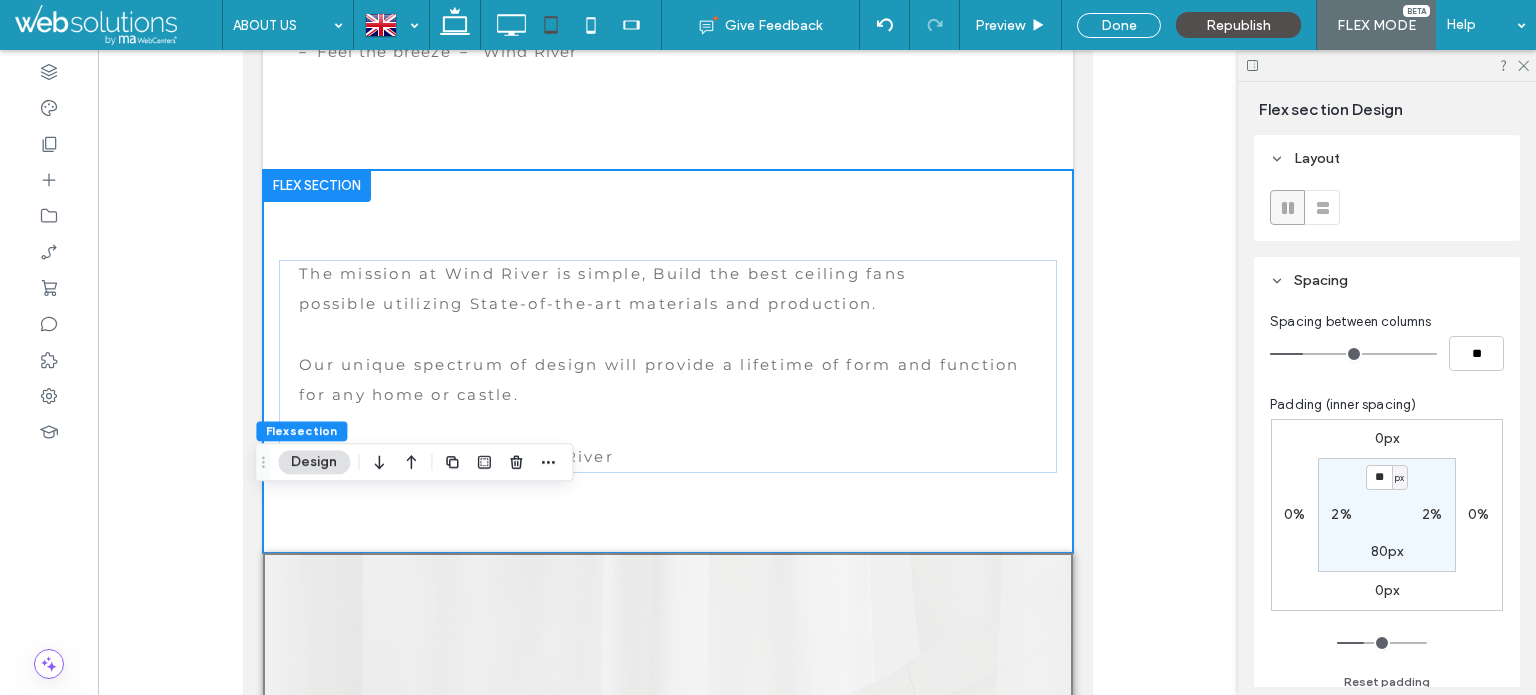 click on "** px 2% 80px 2%" at bounding box center (1387, 515) 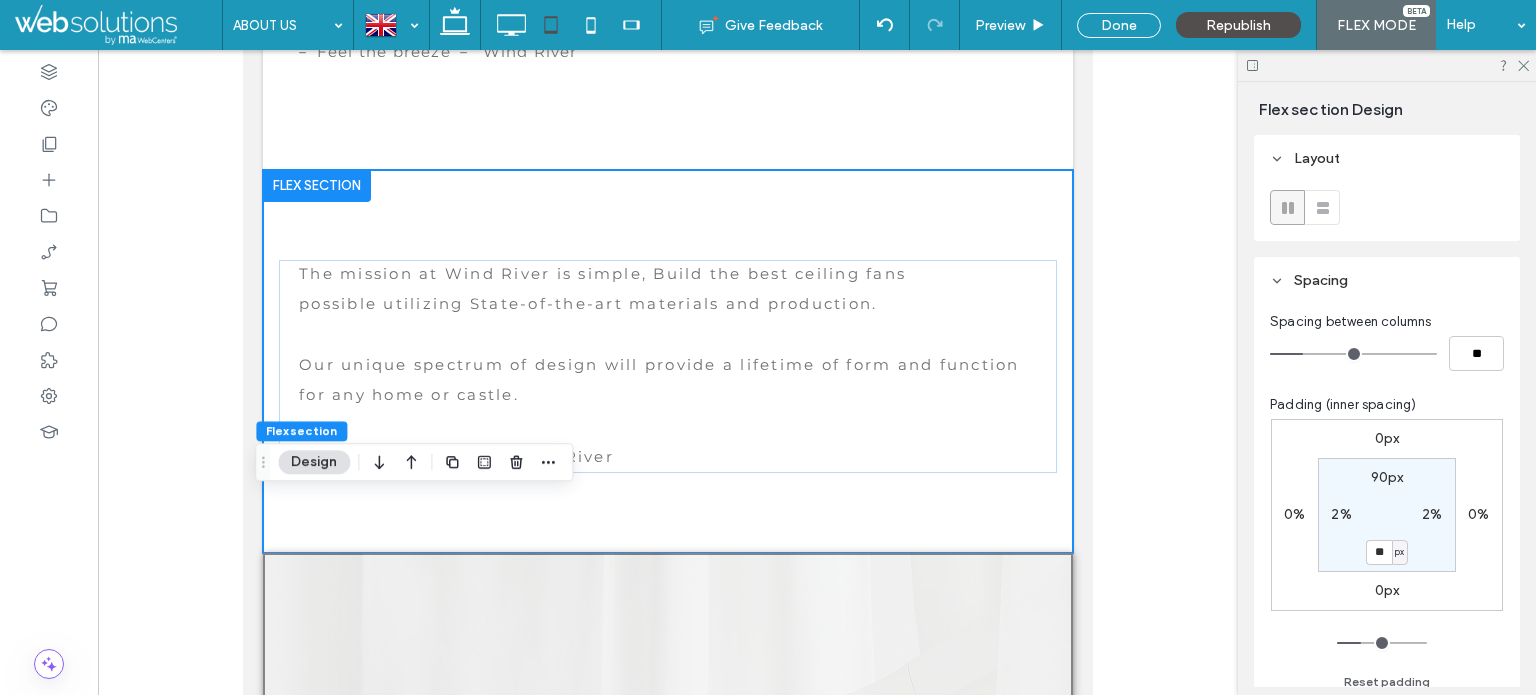 type on "**" 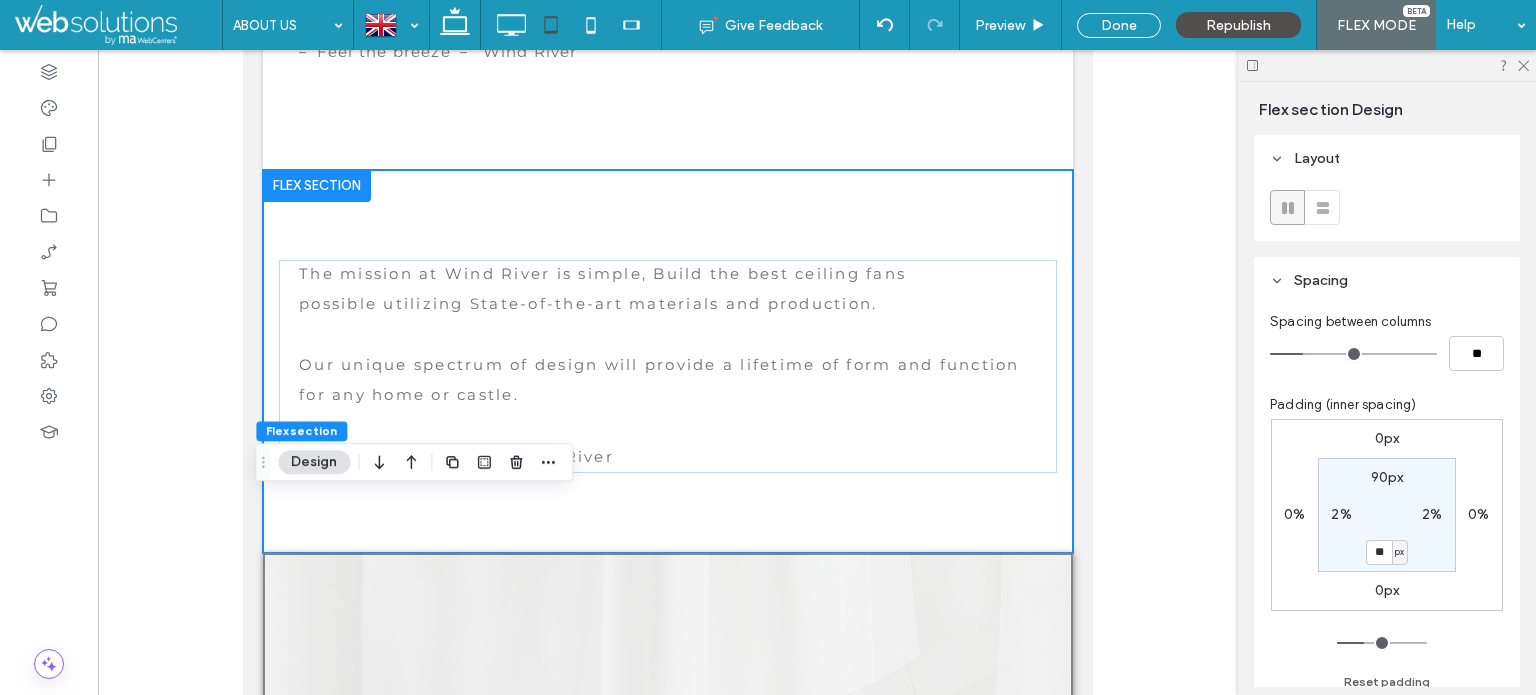 type on "**" 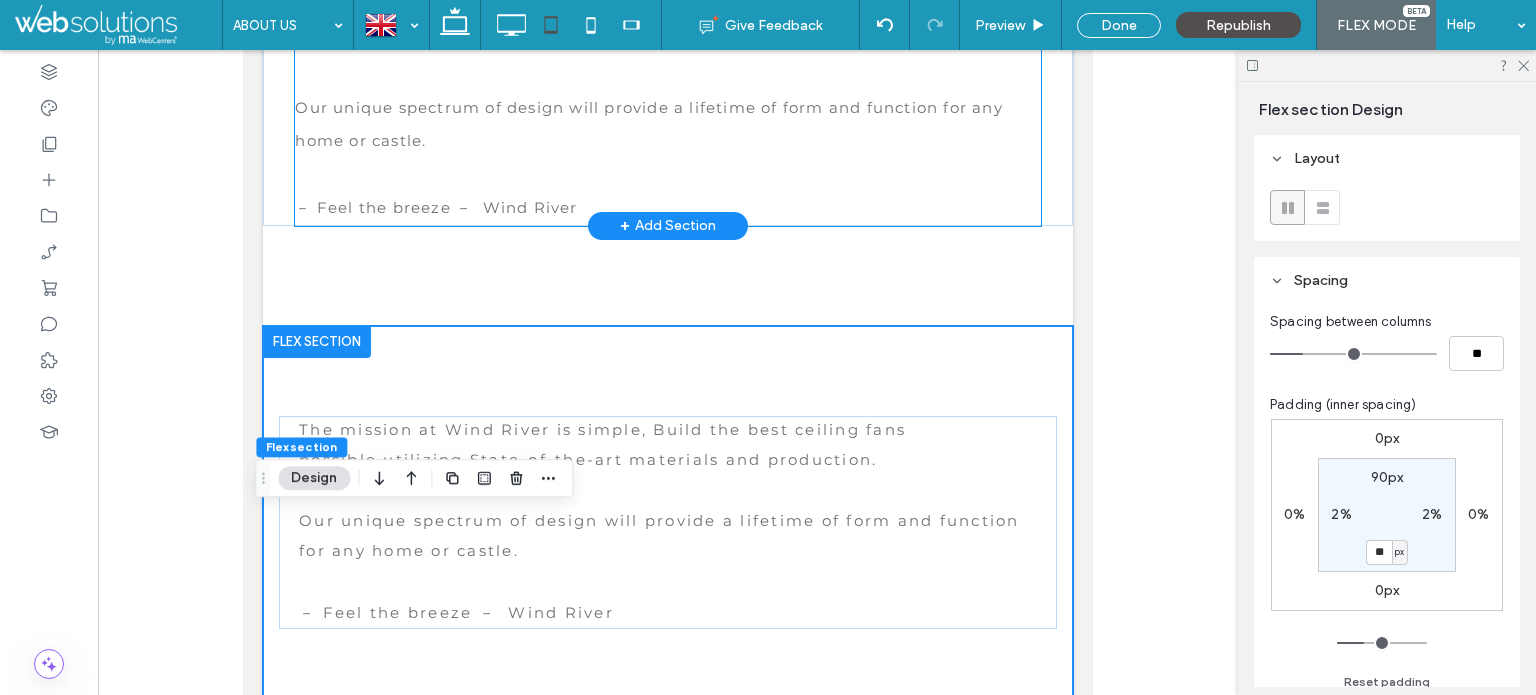 scroll, scrollTop: 4240, scrollLeft: 0, axis: vertical 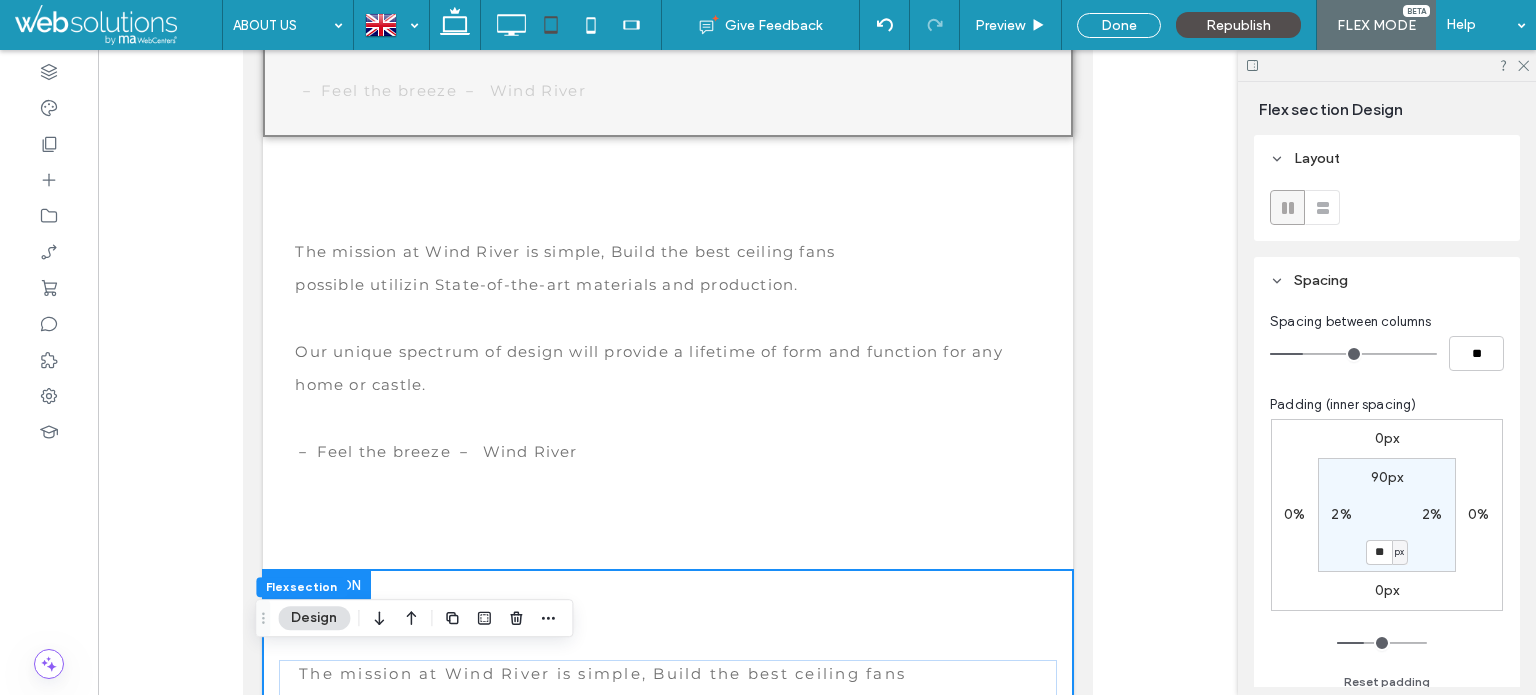 click on "The Wind River Story
Wind River, a [STATE] based company, uses cutting edge design, materials and manufacturing process to build the highest quality fans available in the market today.
Click To Paste     Click To Paste
Row
The Wind River Story
Wind River, a [STATE] based company,  uses cutting edge design, materials and manufacturing process to build the highest quality fans available in the market today.
Click To Paste     Click To Paste
Row Double click to exit Flex Mode
The Wind River Story
Wind River, a [STATE] based company,  uses cutting edge design, materials and
manufacturing process to build the highest quality fans available in the market today.
Click To Paste     Click To Paste
Row
Founded in [YEAR], the company introduces a fresh perspective to both the artistic and technological aspects of fan development. The founders have over 60 years combined experience in the industry." at bounding box center (668, -778) 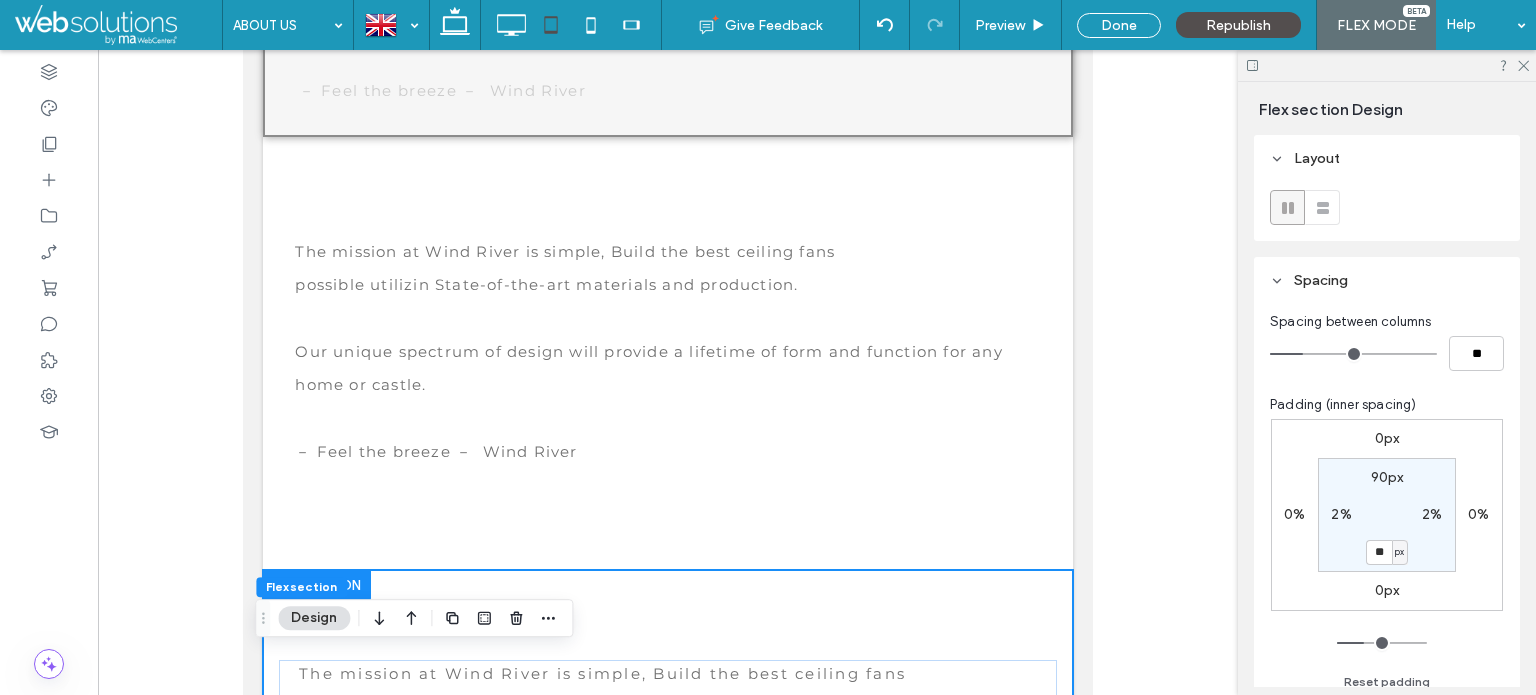 drag, startPoint x: 962, startPoint y: 190, endPoint x: 754, endPoint y: 200, distance: 208.24025 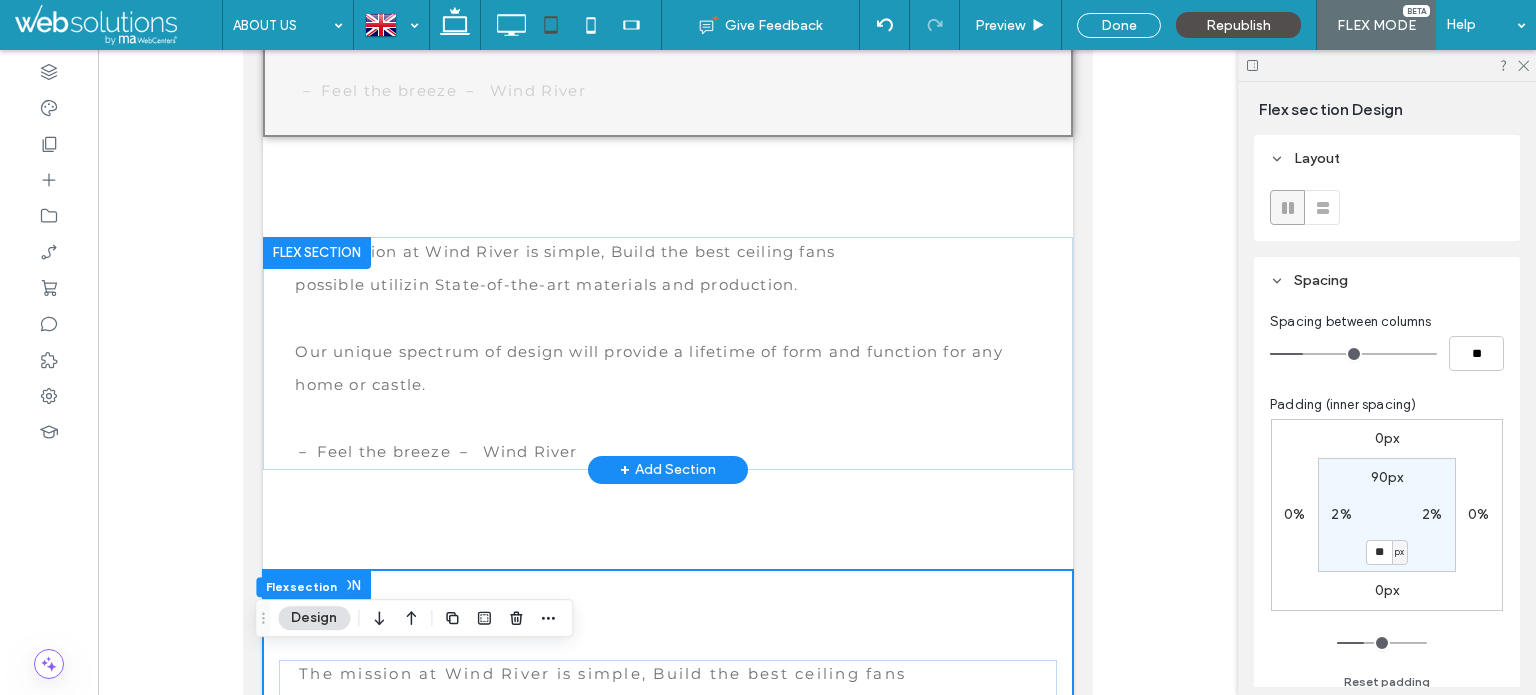 click at bounding box center [317, 253] 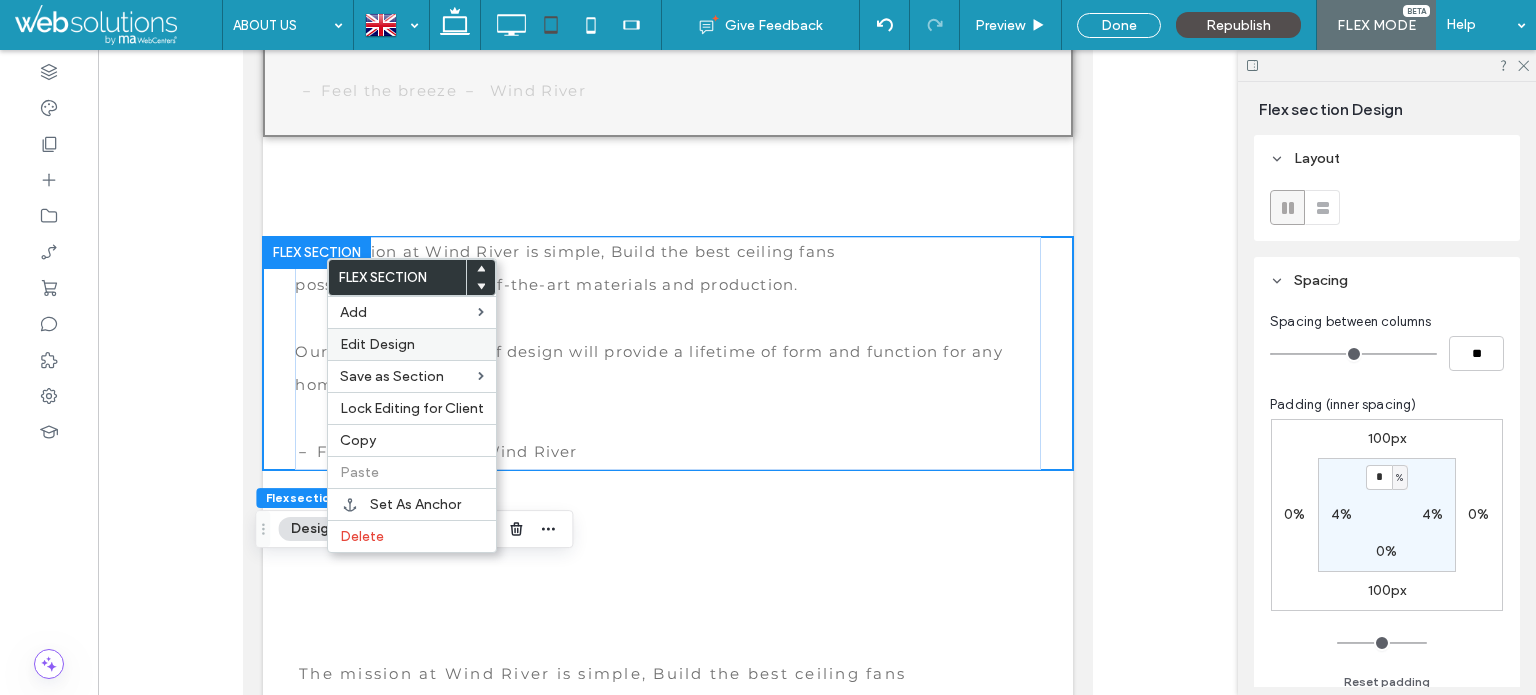 click on "Edit Design" at bounding box center (377, 344) 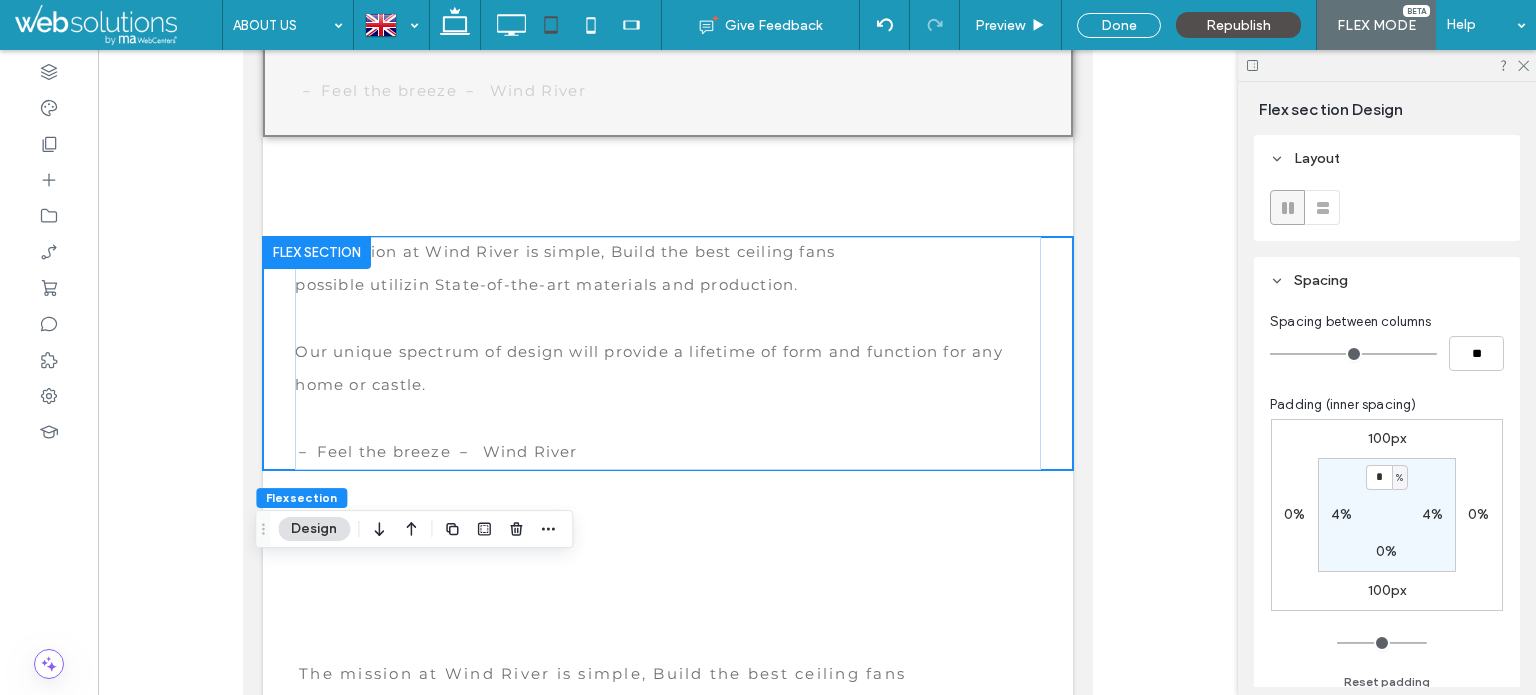 click on "100px" at bounding box center [1387, 438] 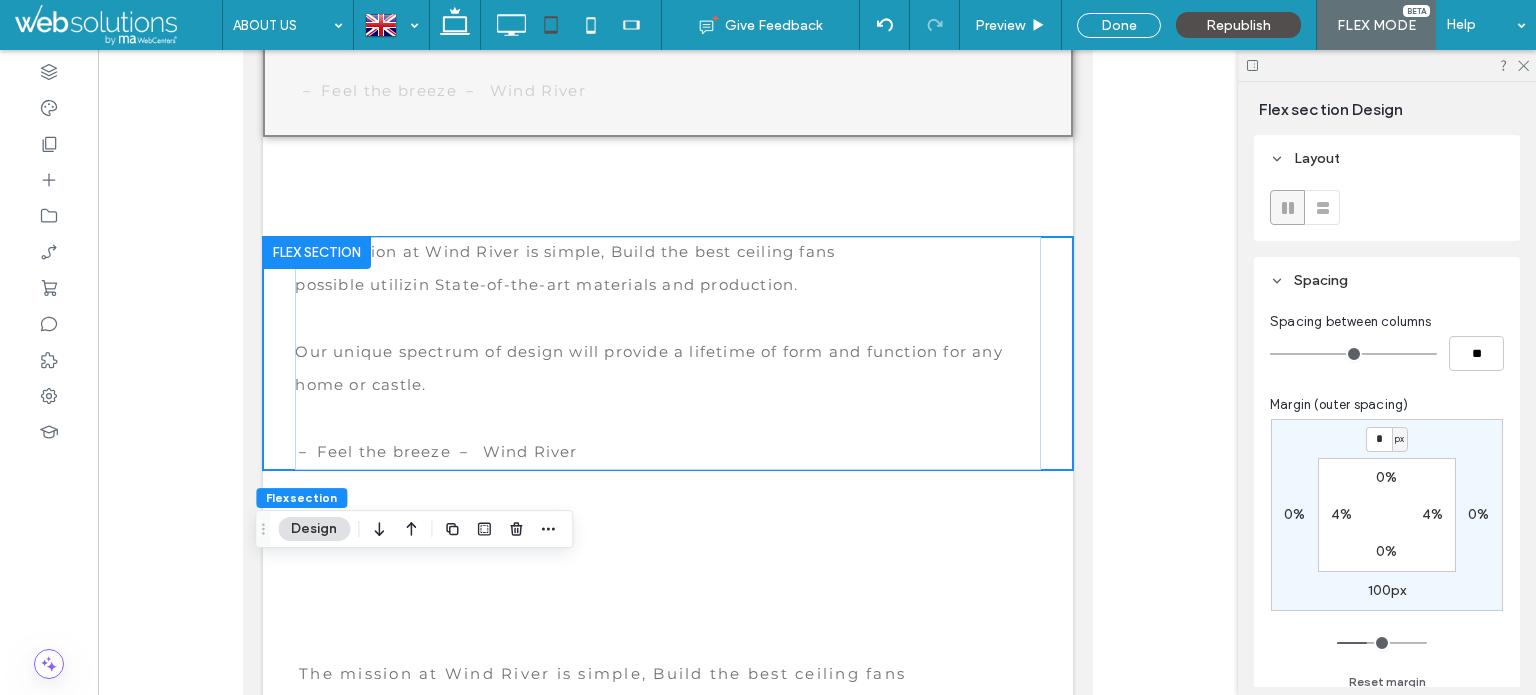 type on "*" 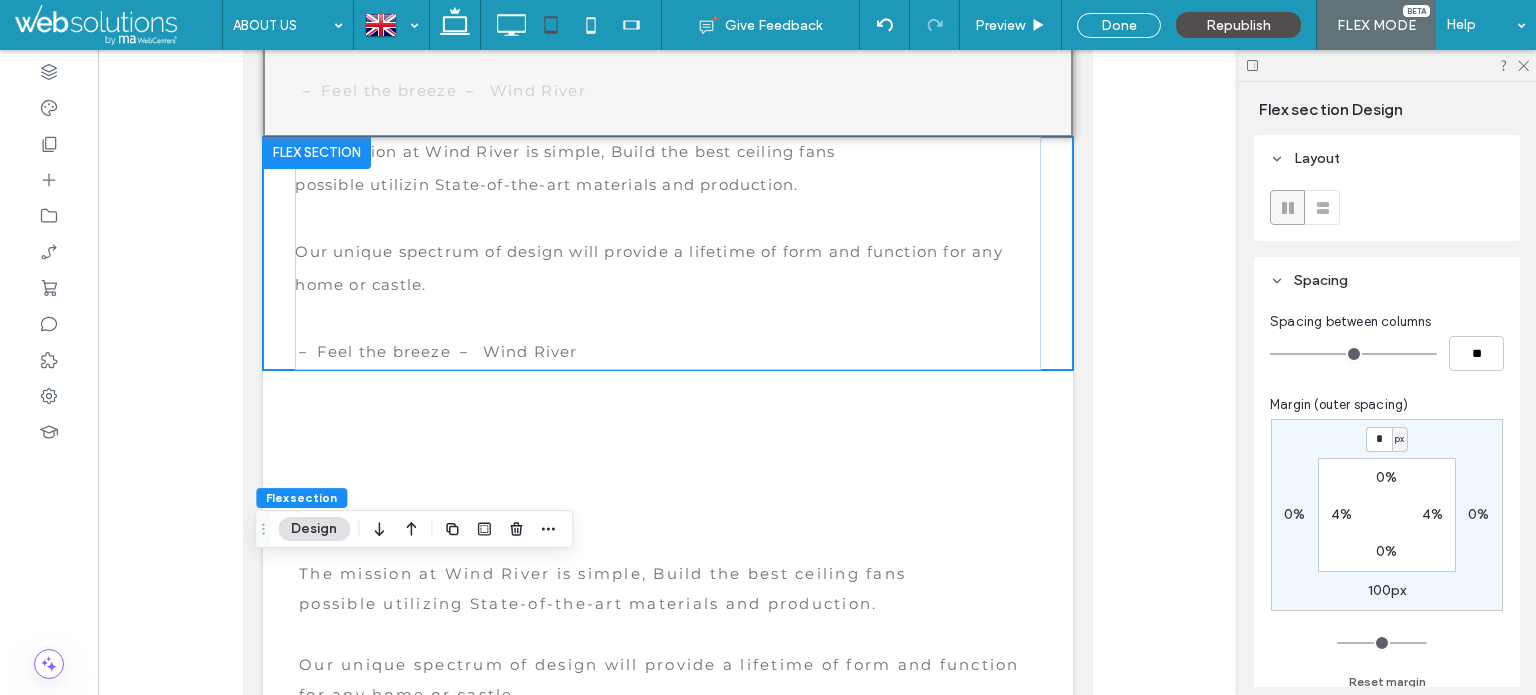 click on "100px" at bounding box center [1387, 590] 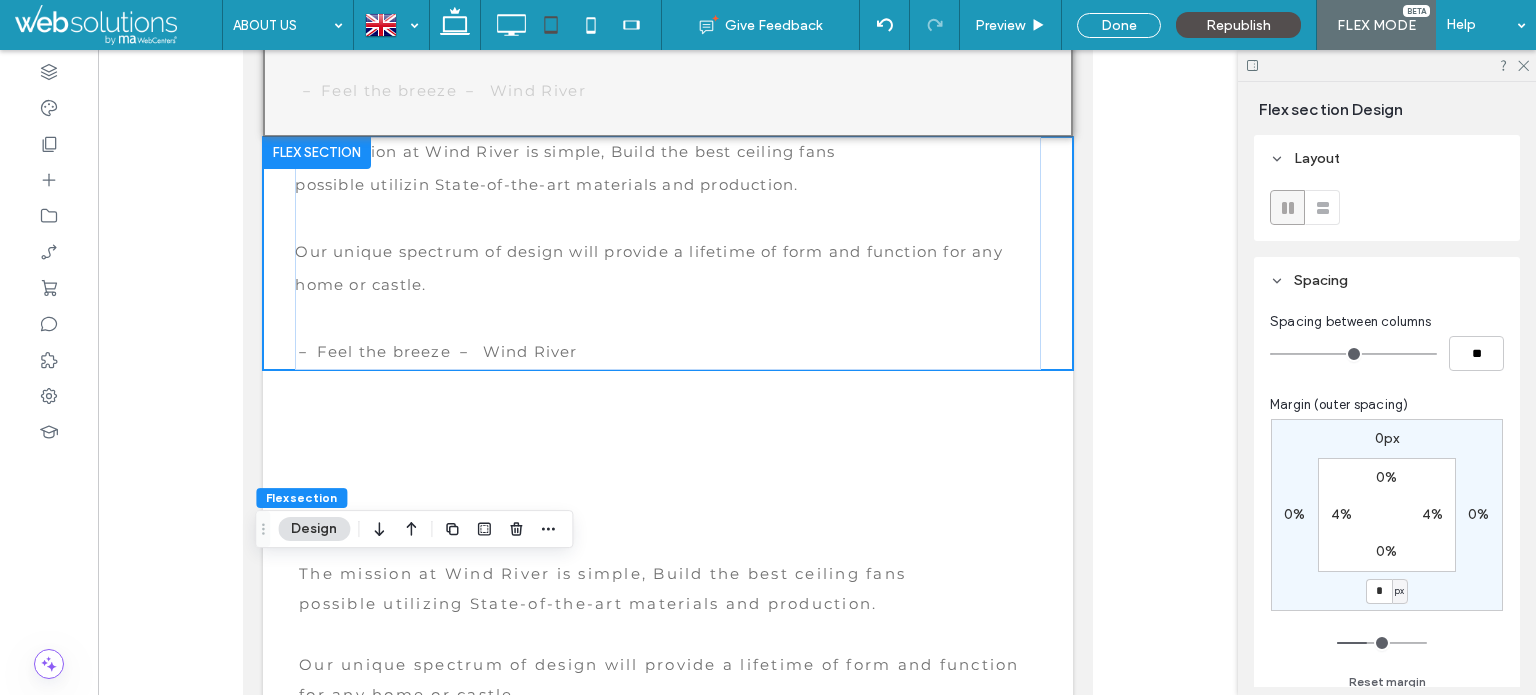 type on "*" 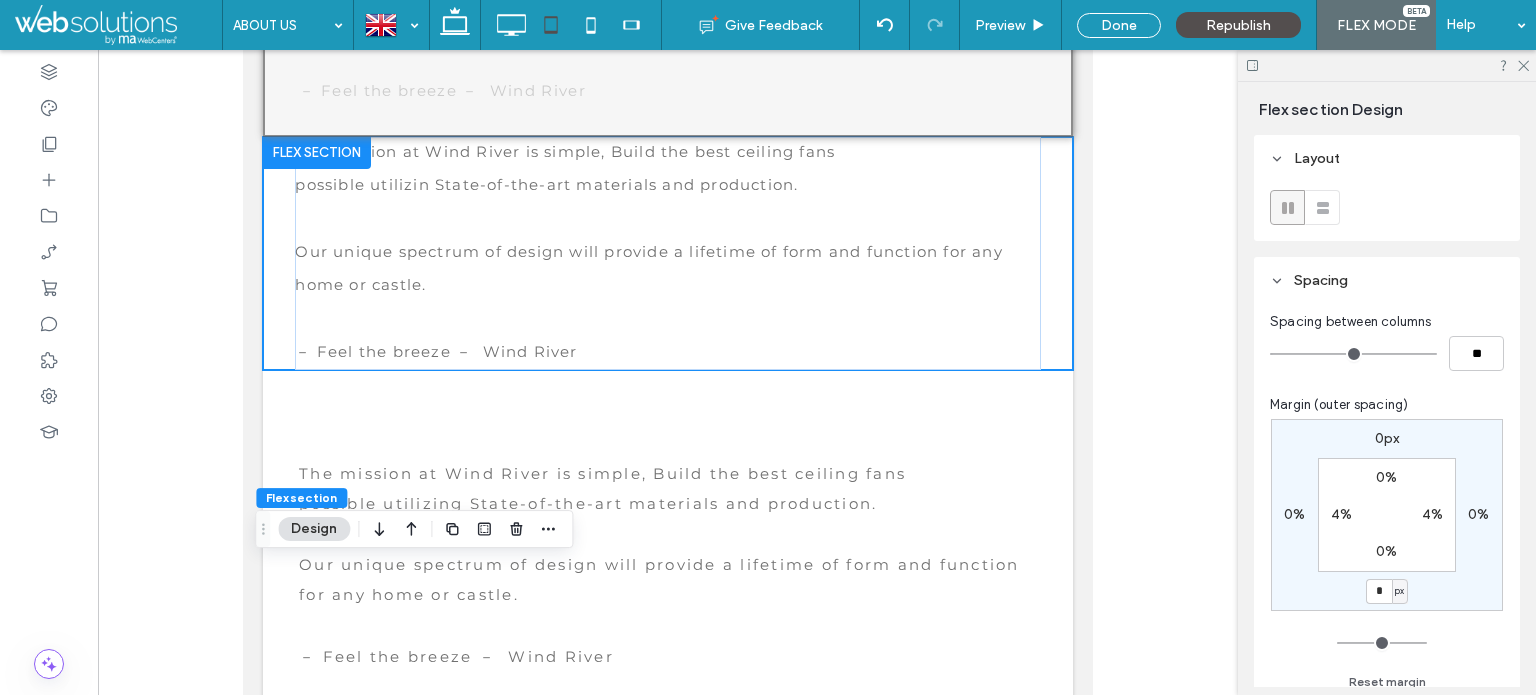 click on "0%" at bounding box center [1386, 477] 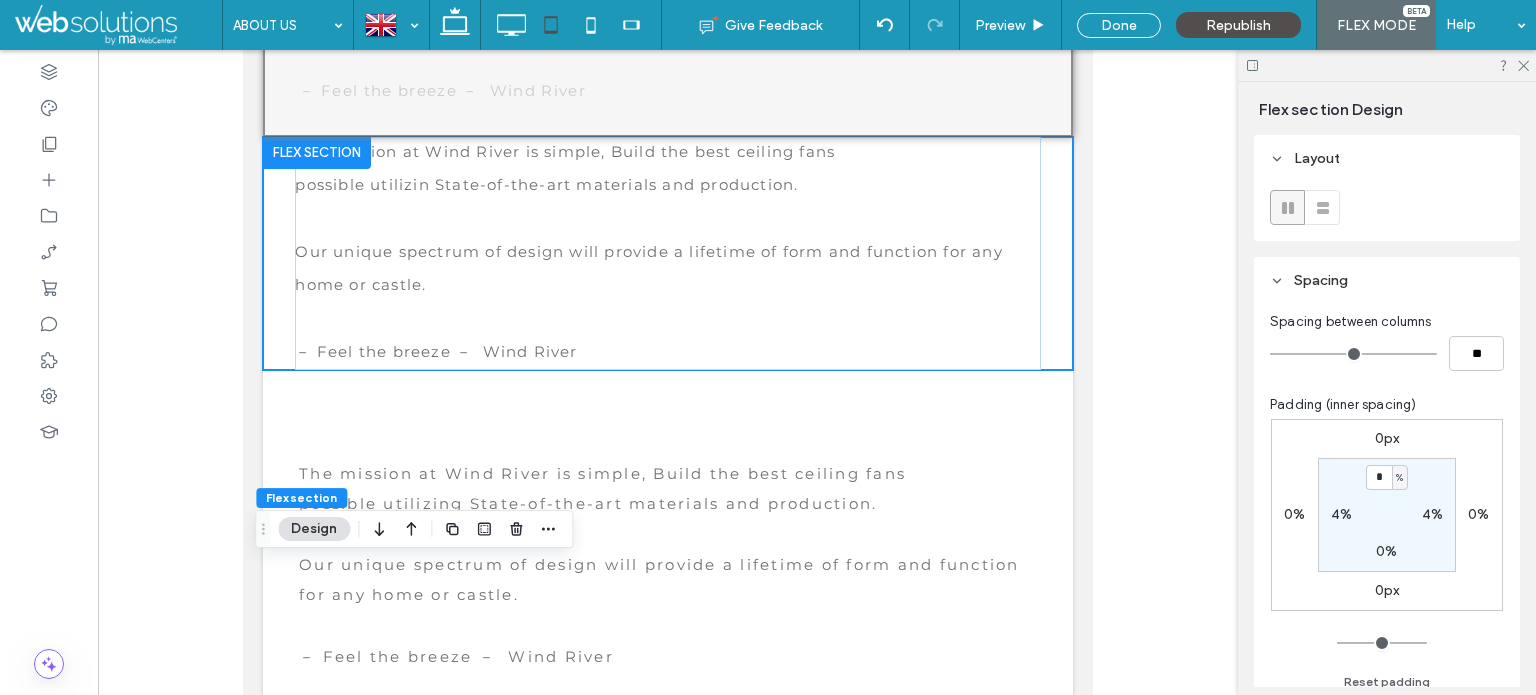 click on "%" at bounding box center [1400, 478] 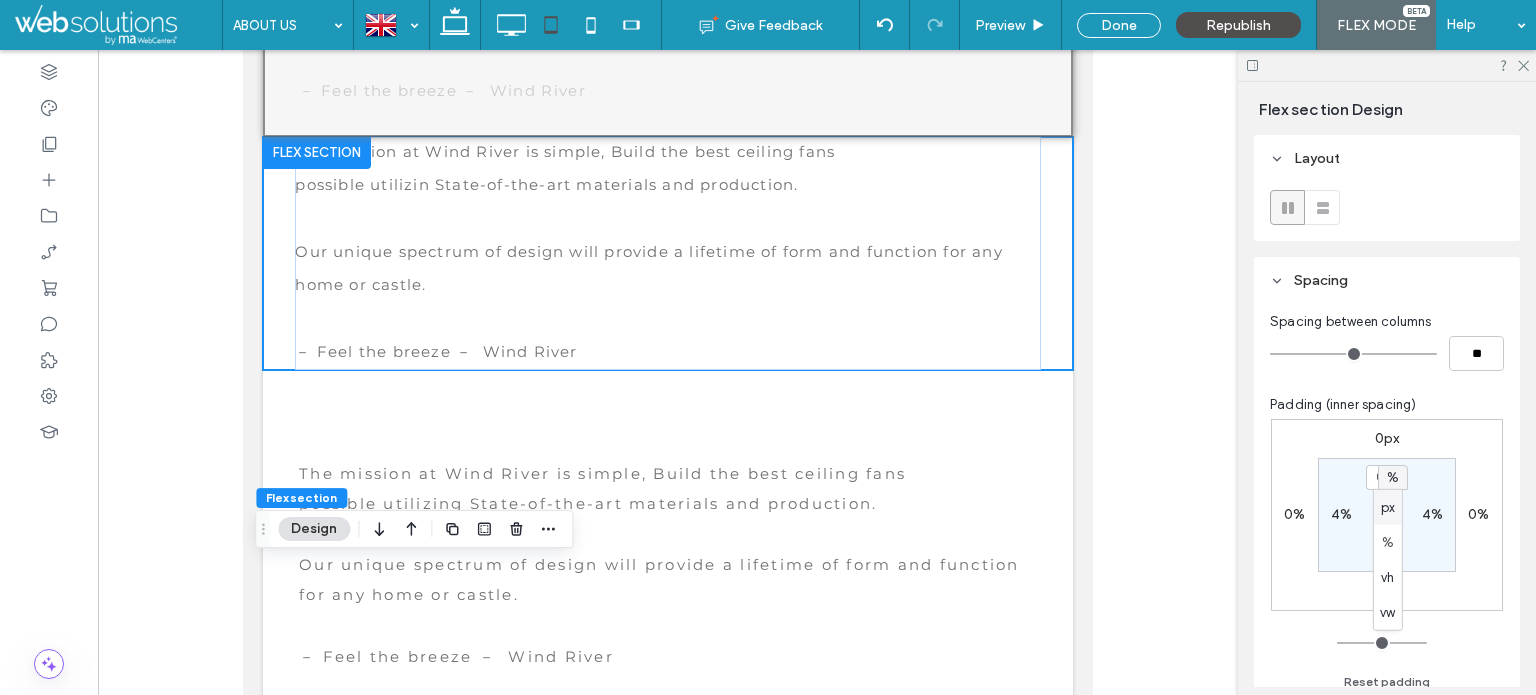 click on "* % 4% 0% 4%" at bounding box center (1387, 515) 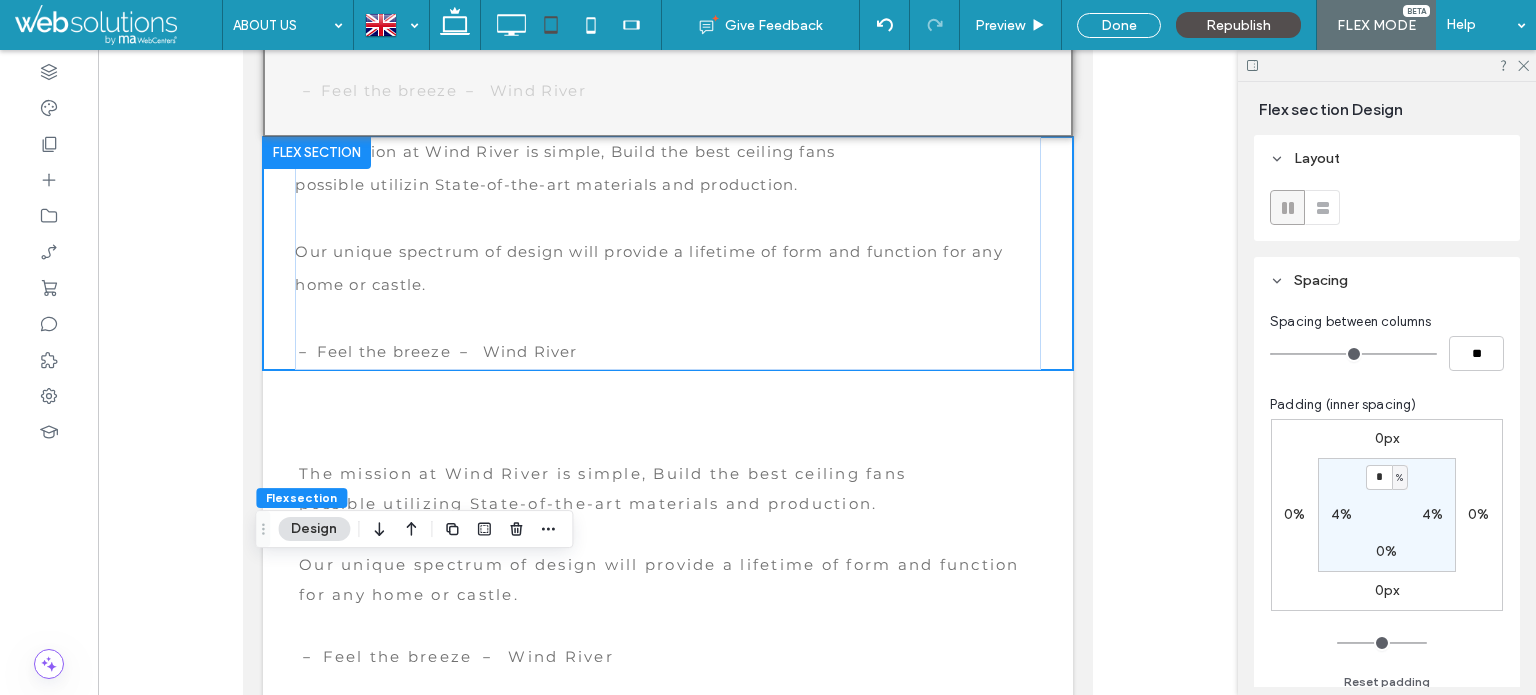 click on "%" at bounding box center (1400, 478) 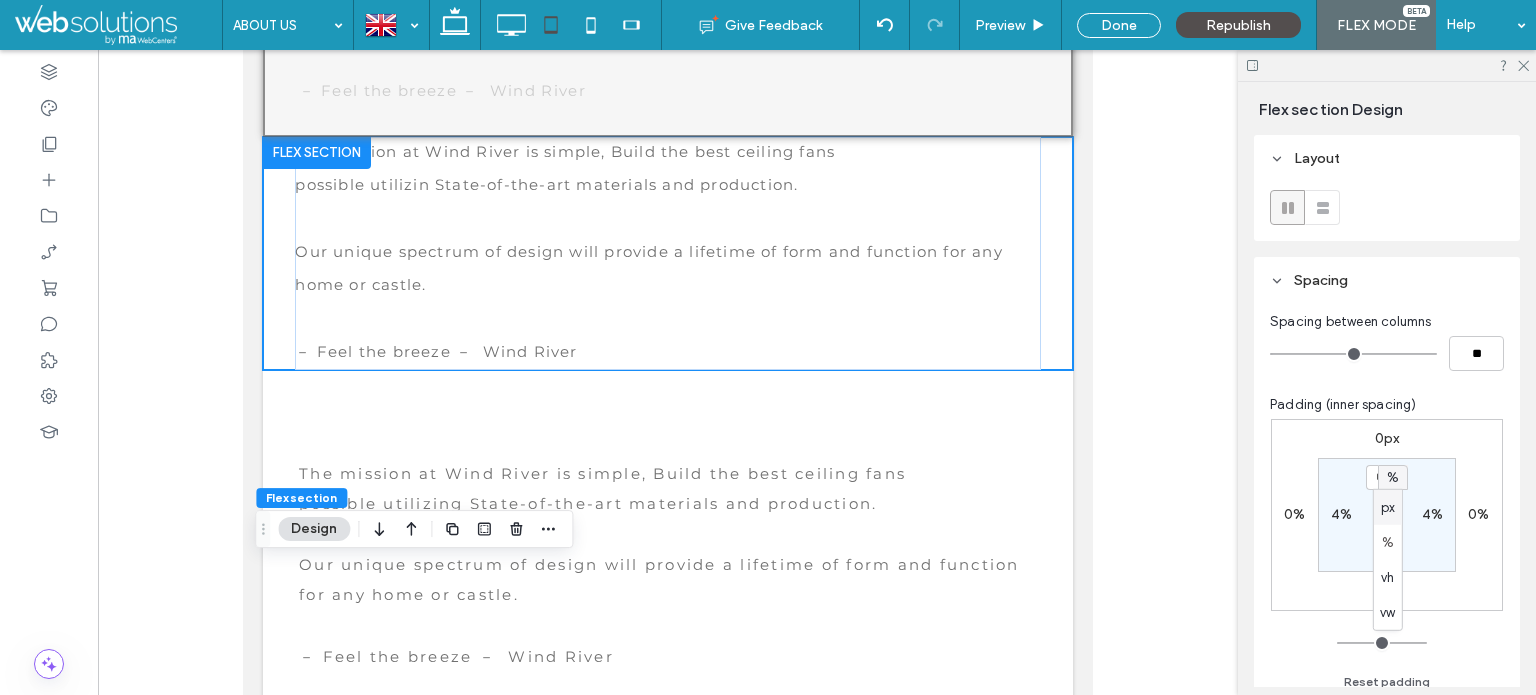 click on "px" at bounding box center (1388, 507) 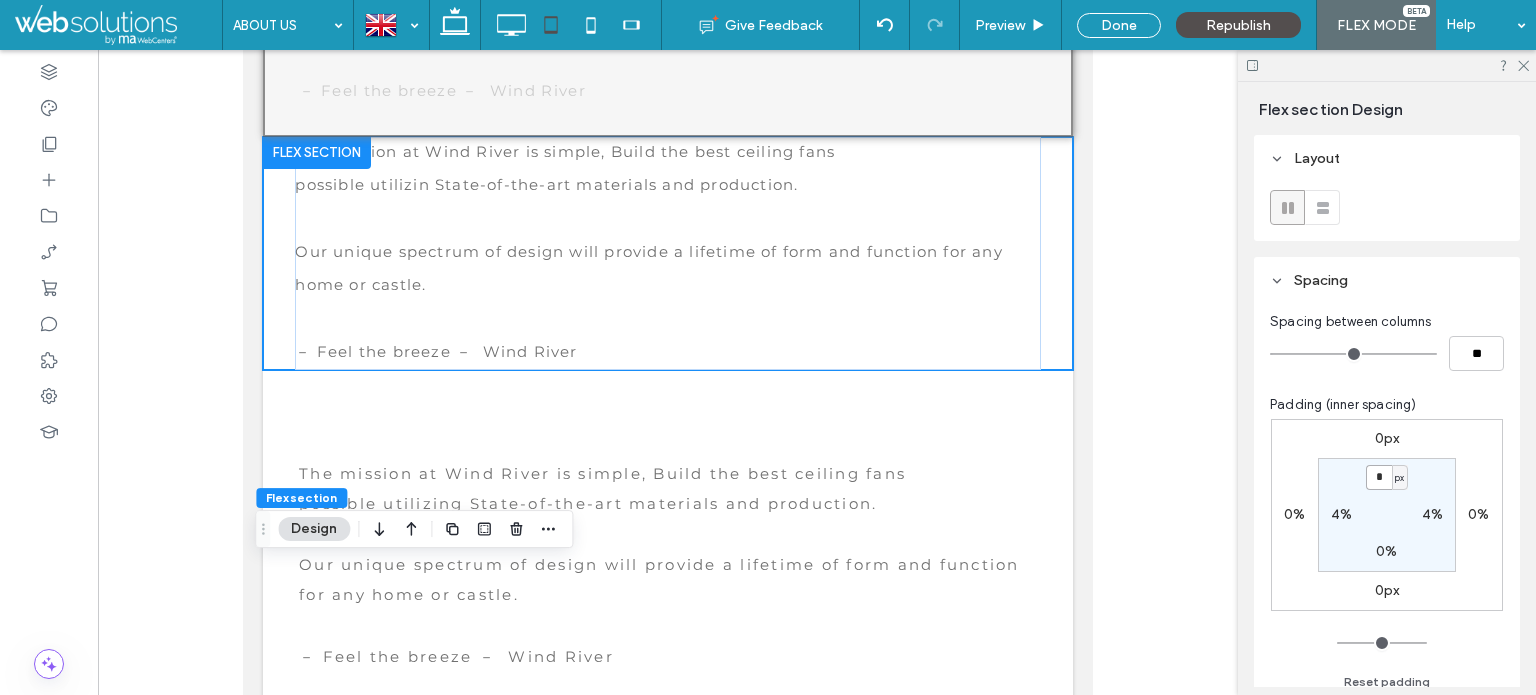 drag, startPoint x: 1380, startPoint y: 479, endPoint x: 1349, endPoint y: 473, distance: 31.575306 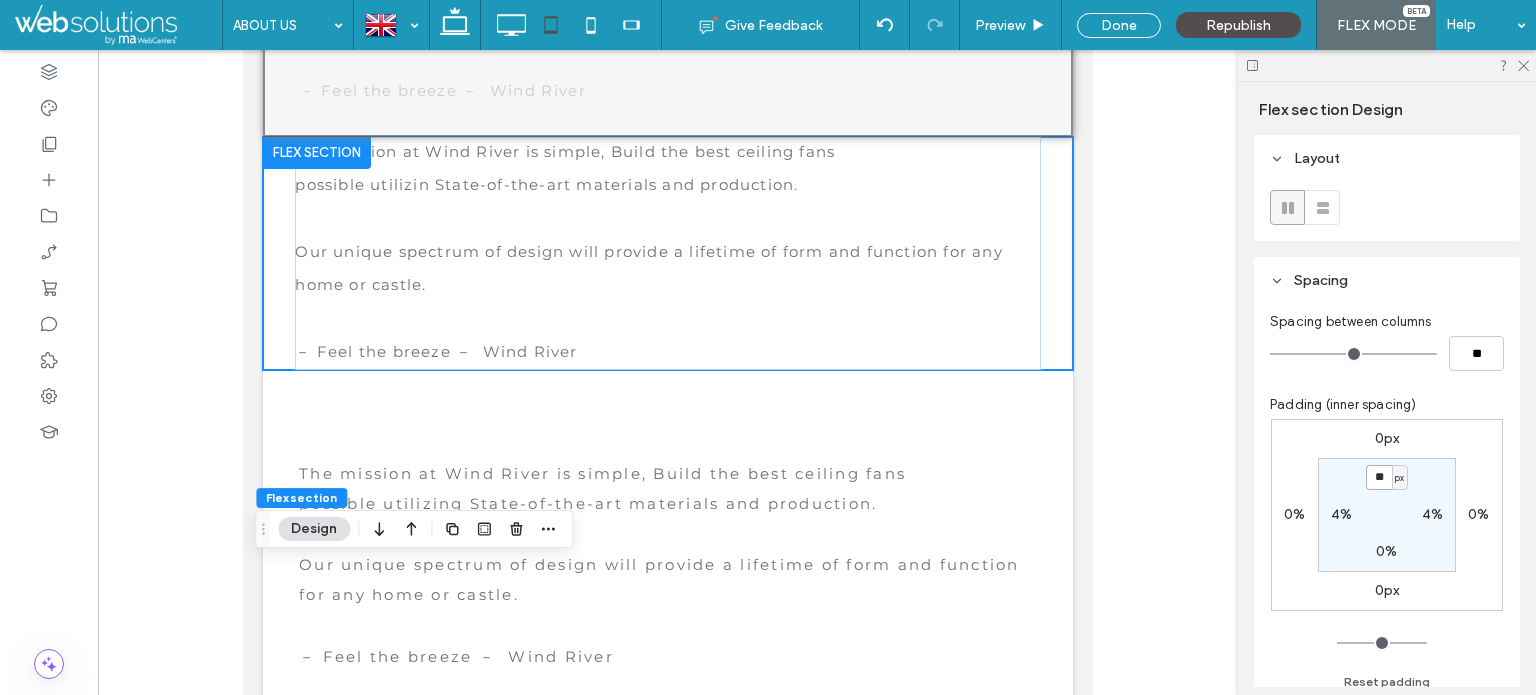 type on "**" 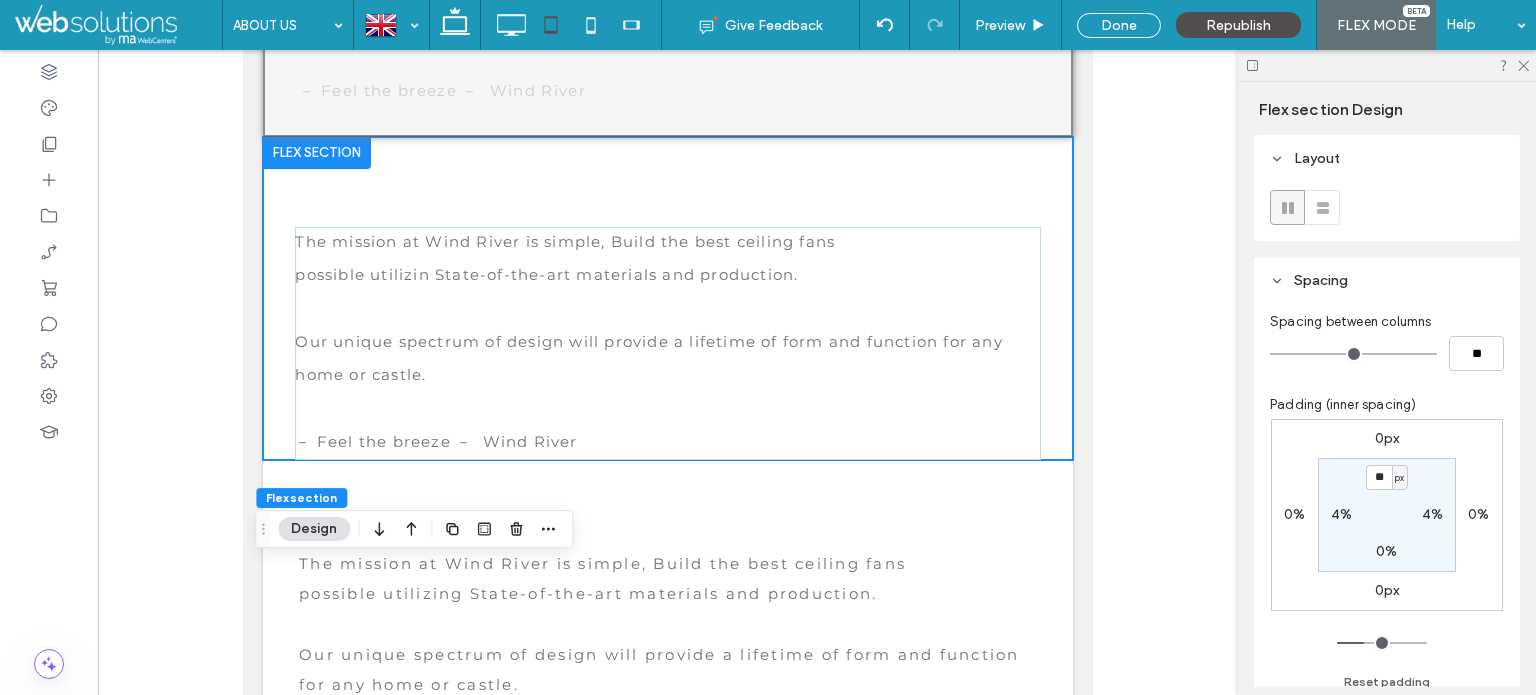 click on "0%" at bounding box center [1386, 551] 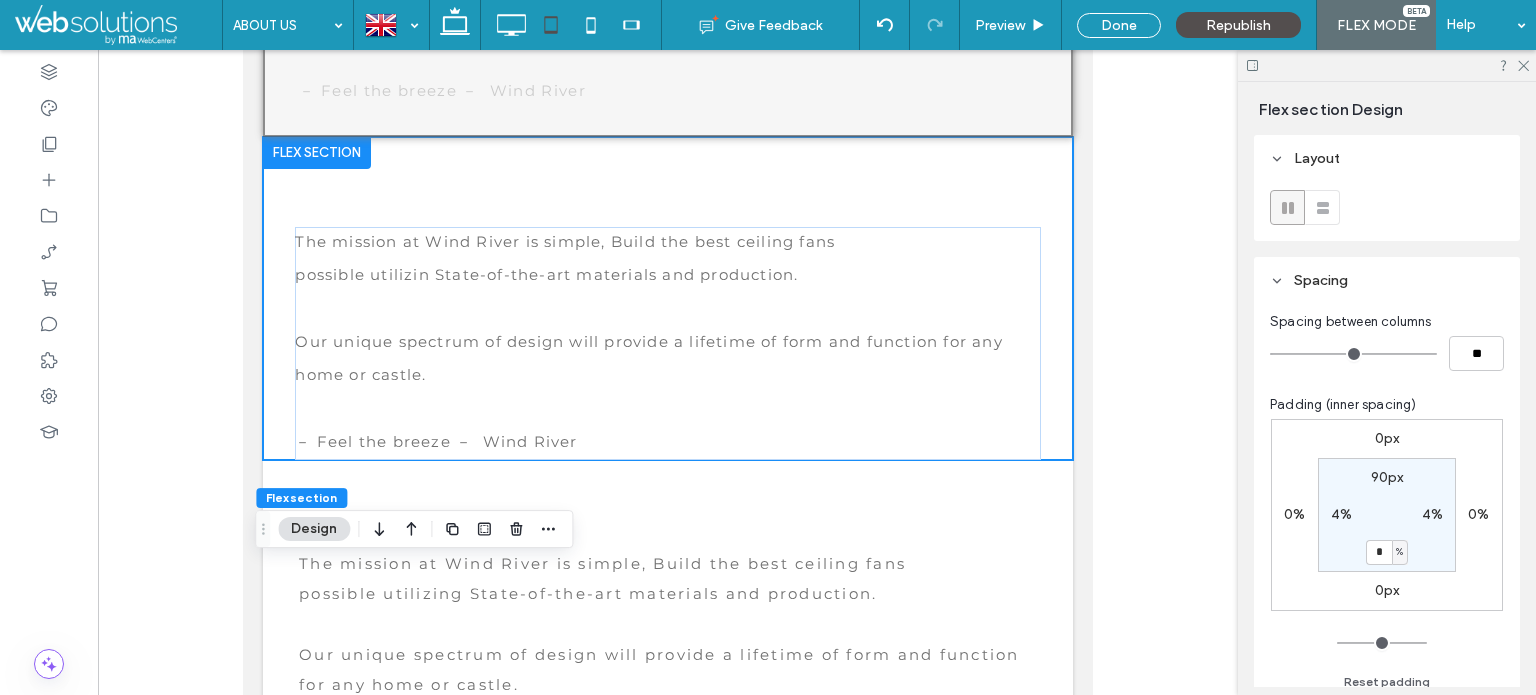 click on "%" at bounding box center (1399, 552) 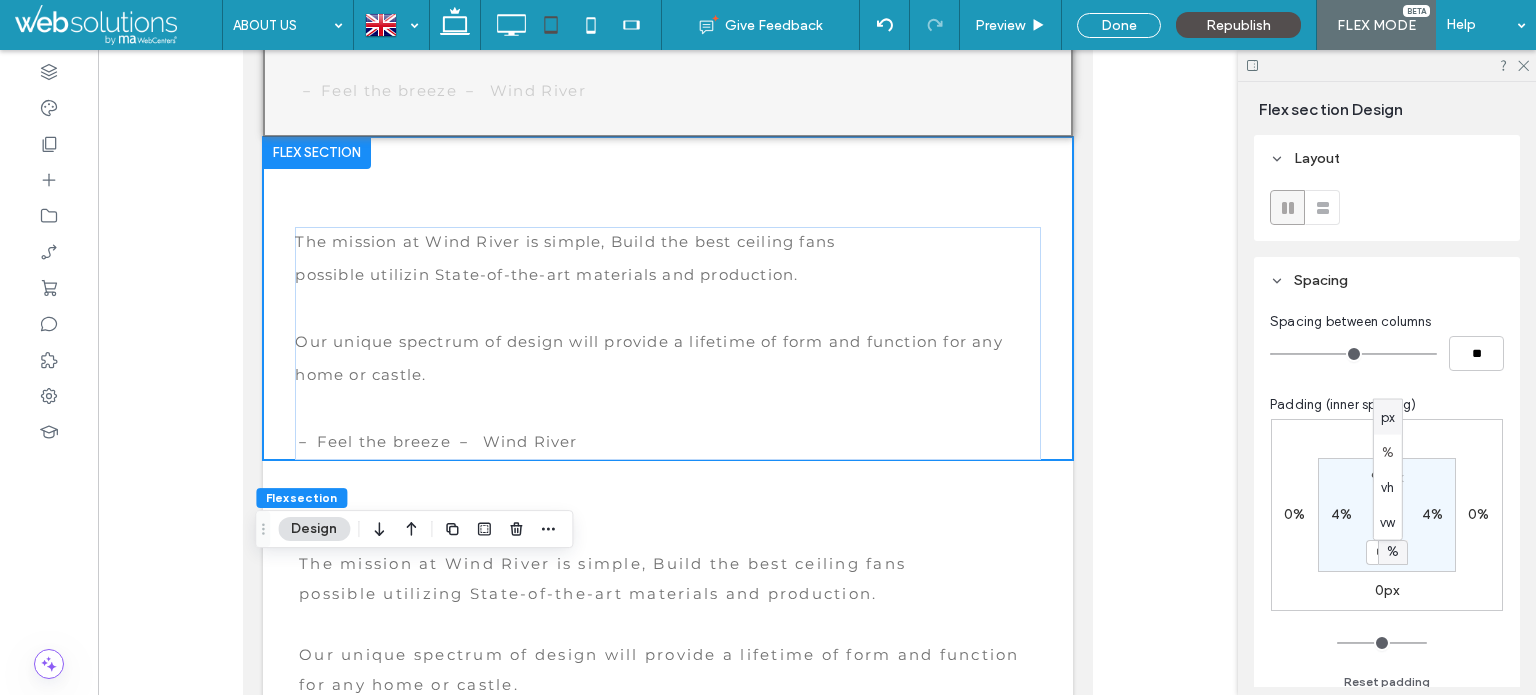 drag, startPoint x: 1395, startPoint y: 419, endPoint x: 1381, endPoint y: 559, distance: 140.69826 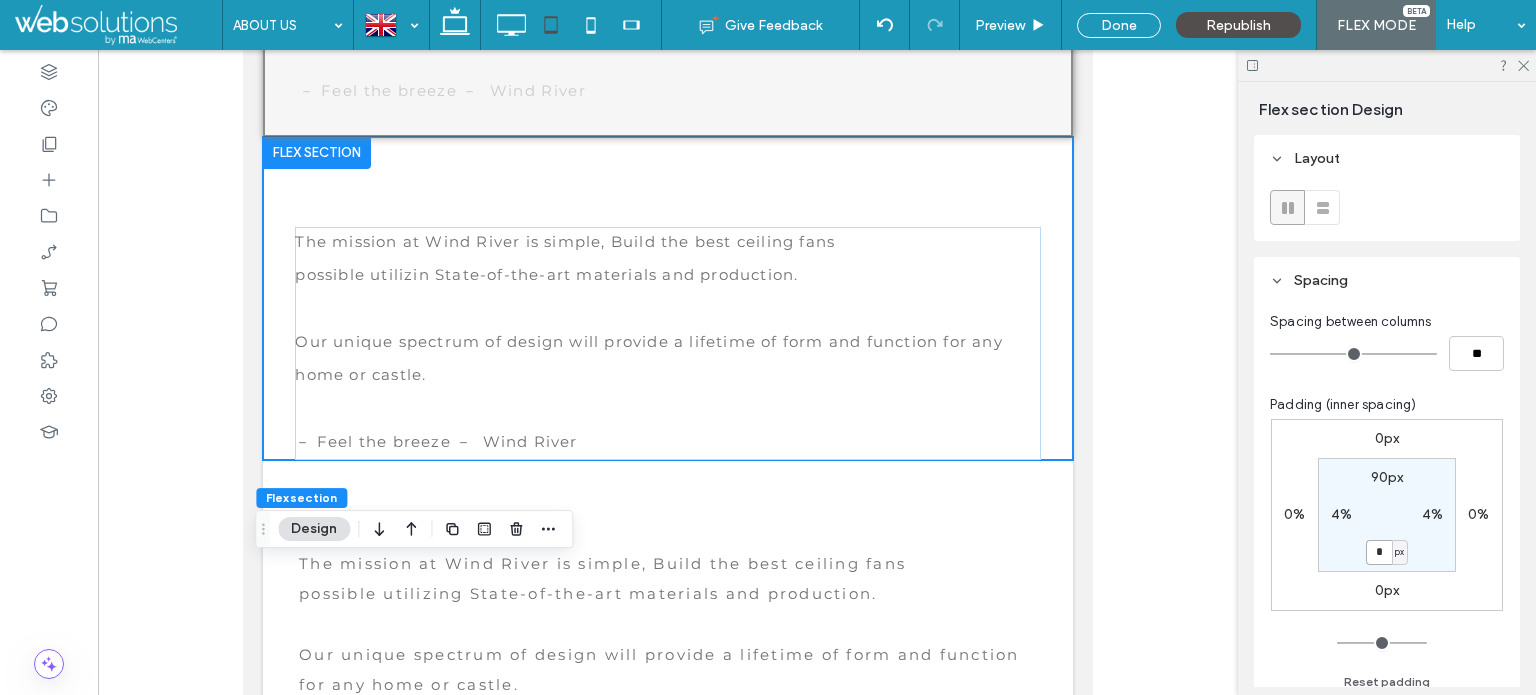 drag, startPoint x: 1380, startPoint y: 550, endPoint x: 1312, endPoint y: 548, distance: 68.0294 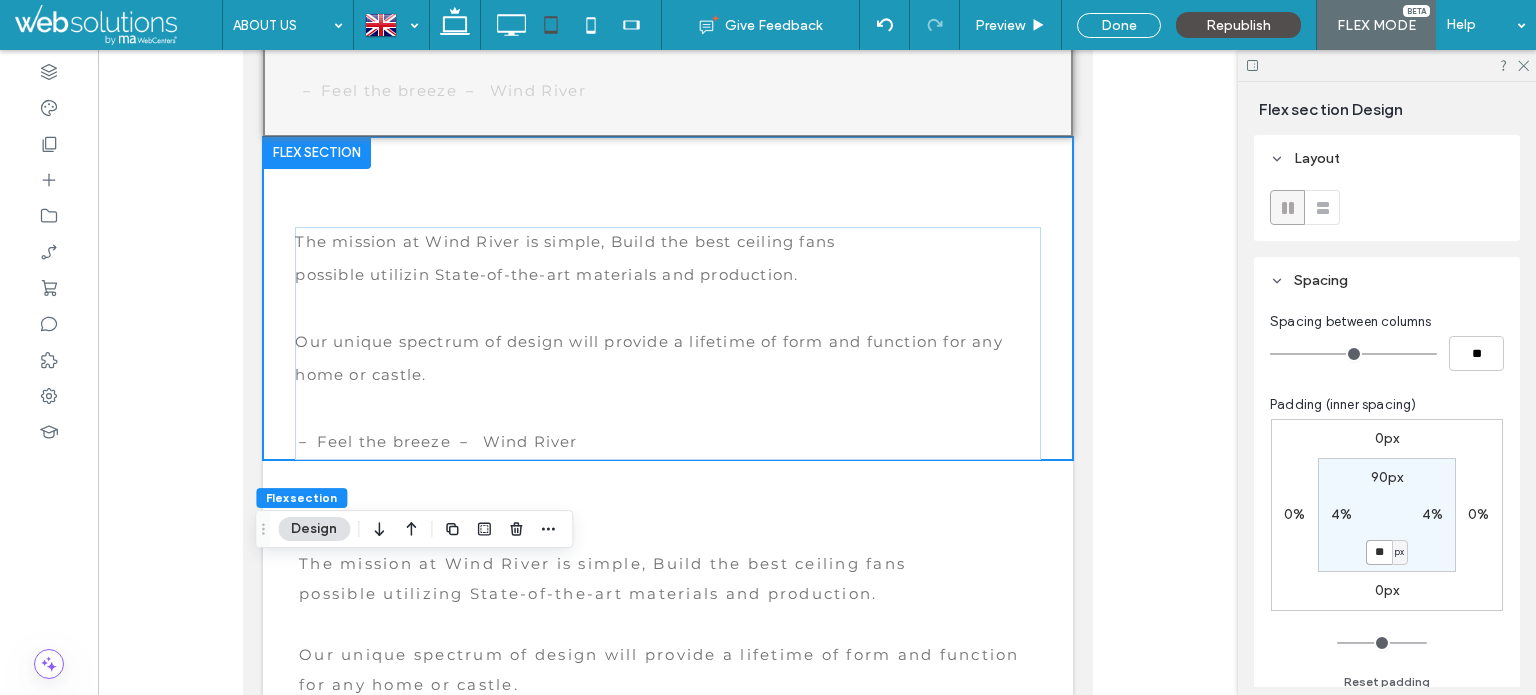 type on "**" 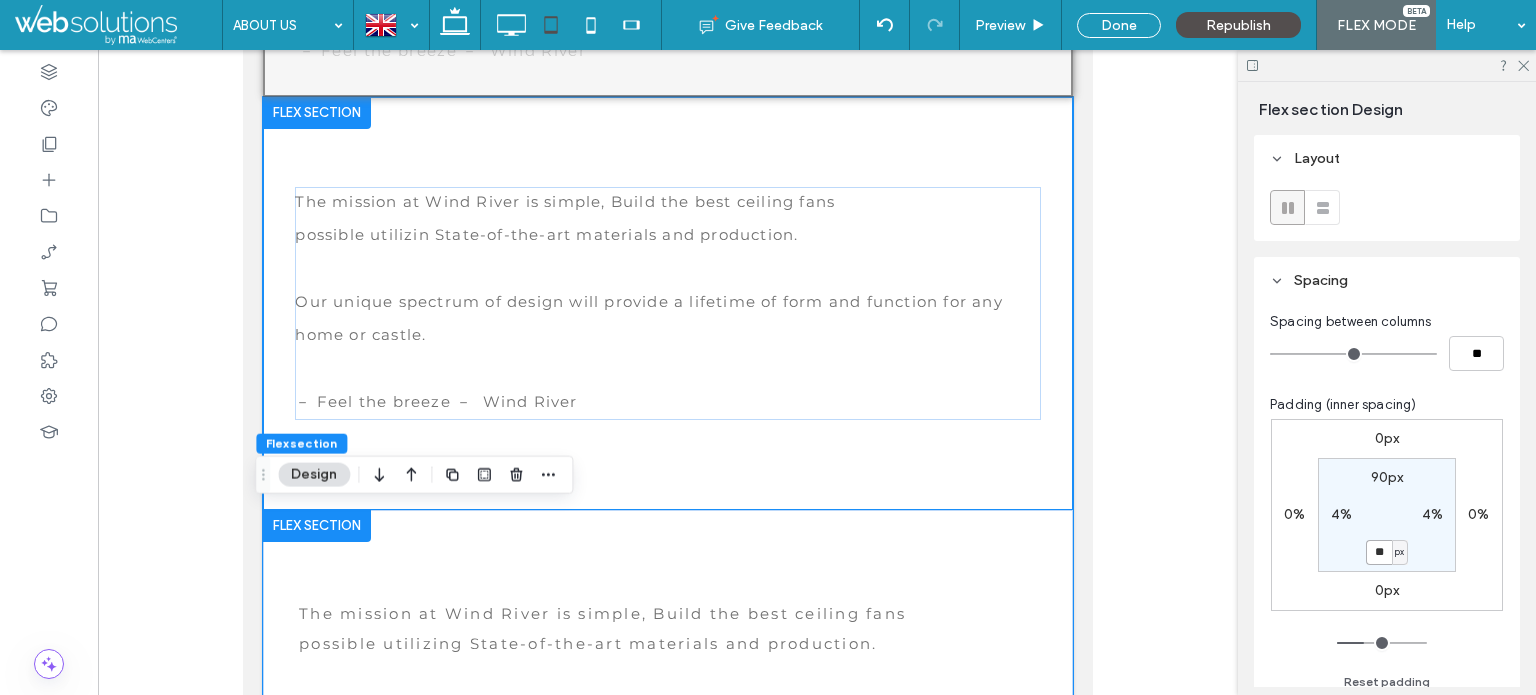 scroll, scrollTop: 3940, scrollLeft: 0, axis: vertical 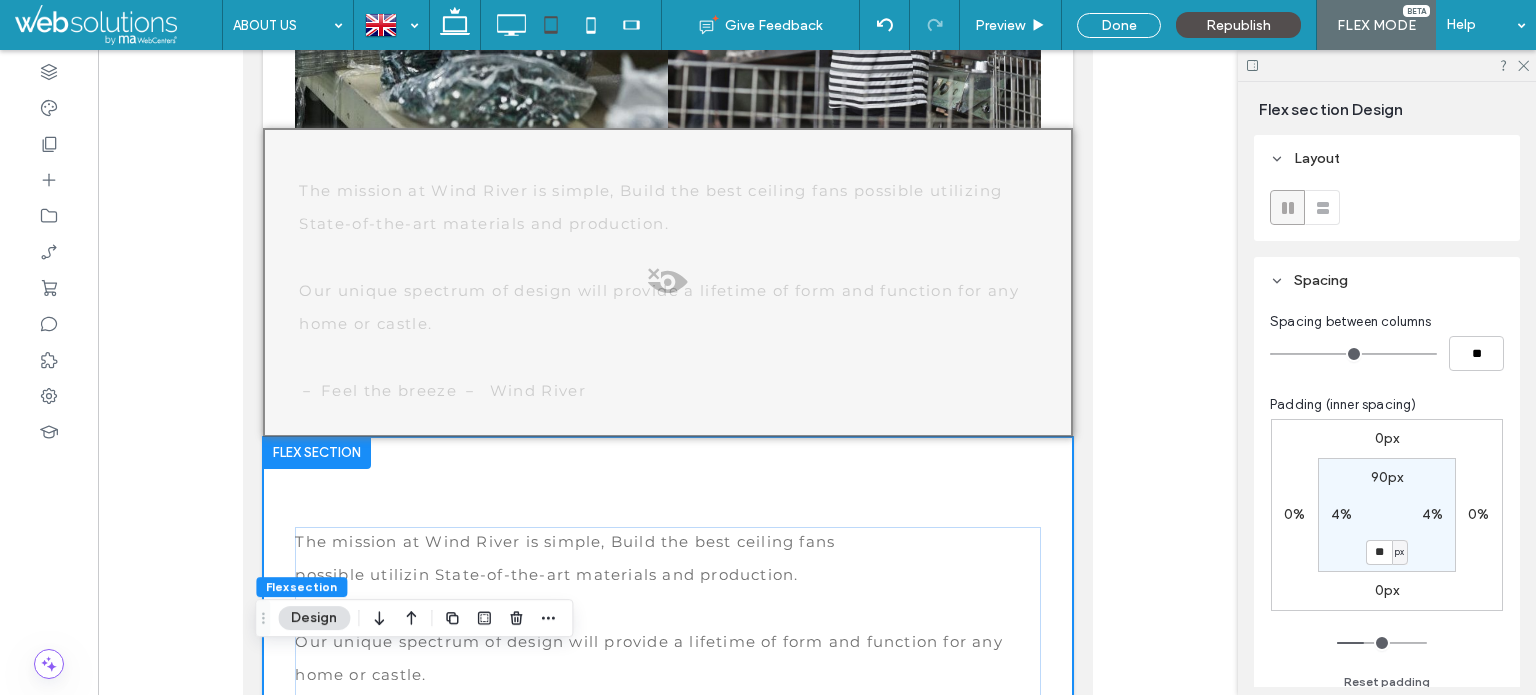 click at bounding box center (668, 282) 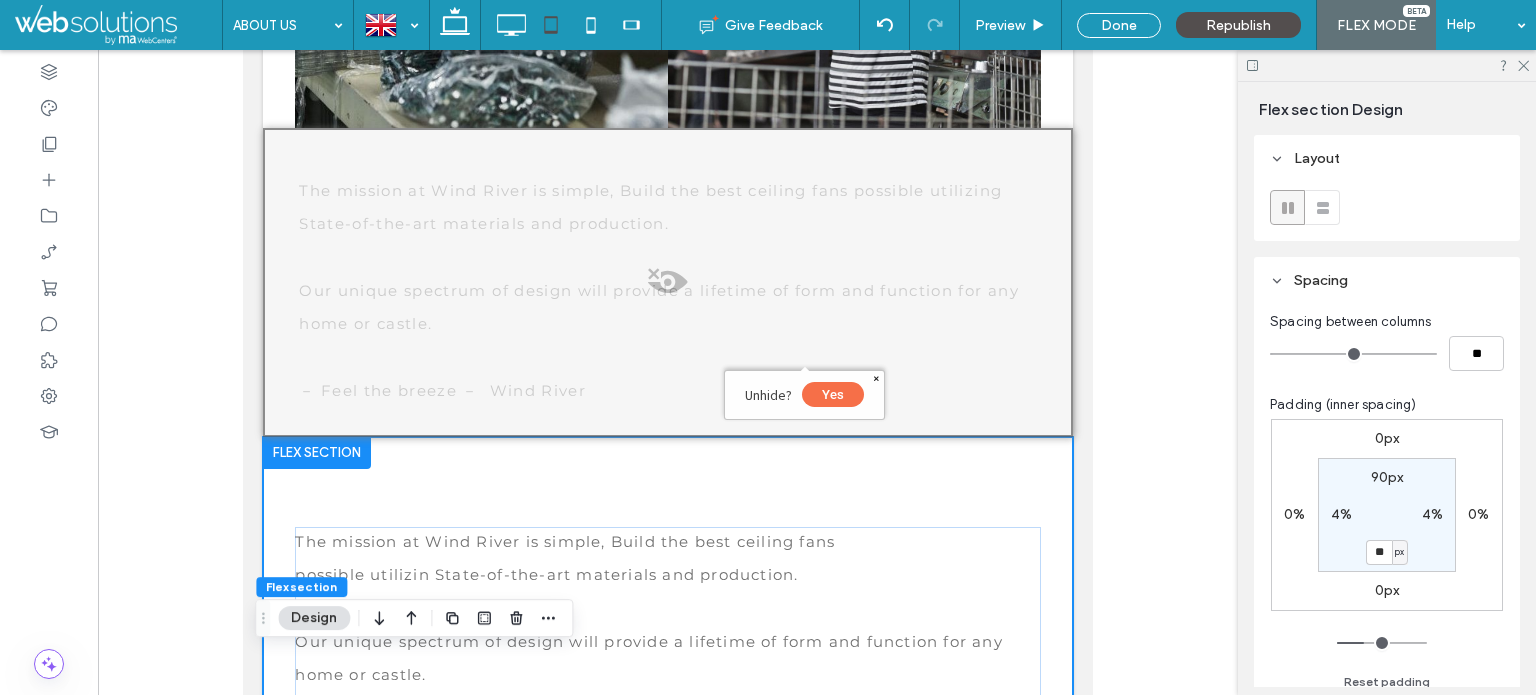 click on "Yes" at bounding box center [833, 394] 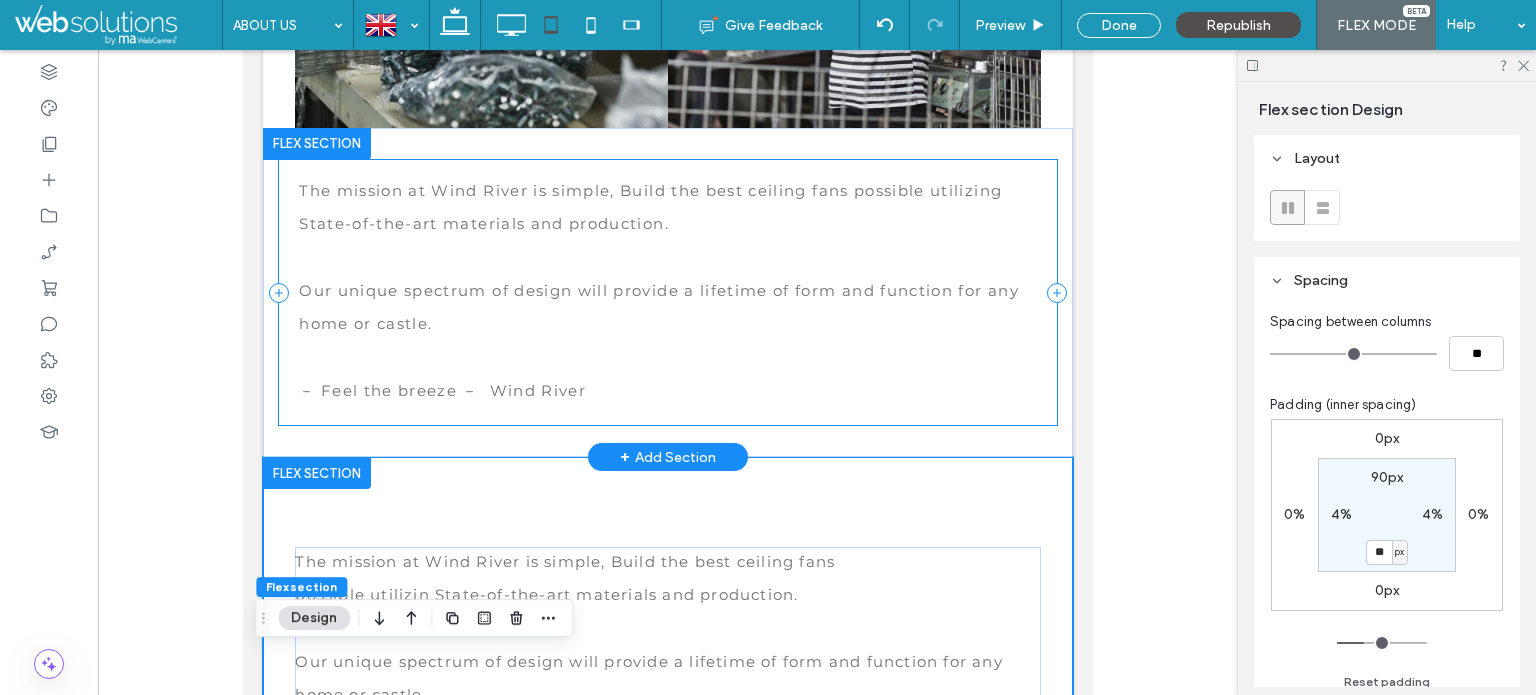 click on "The mission at Wind River is simple, Build the best ceiling fans possible utilizing State-of-the-art materials and production. Our unique spectrum of design will provide a lifetime of form and function for any home or castle. － Feel the breeze －  Wind River" at bounding box center [668, 292] 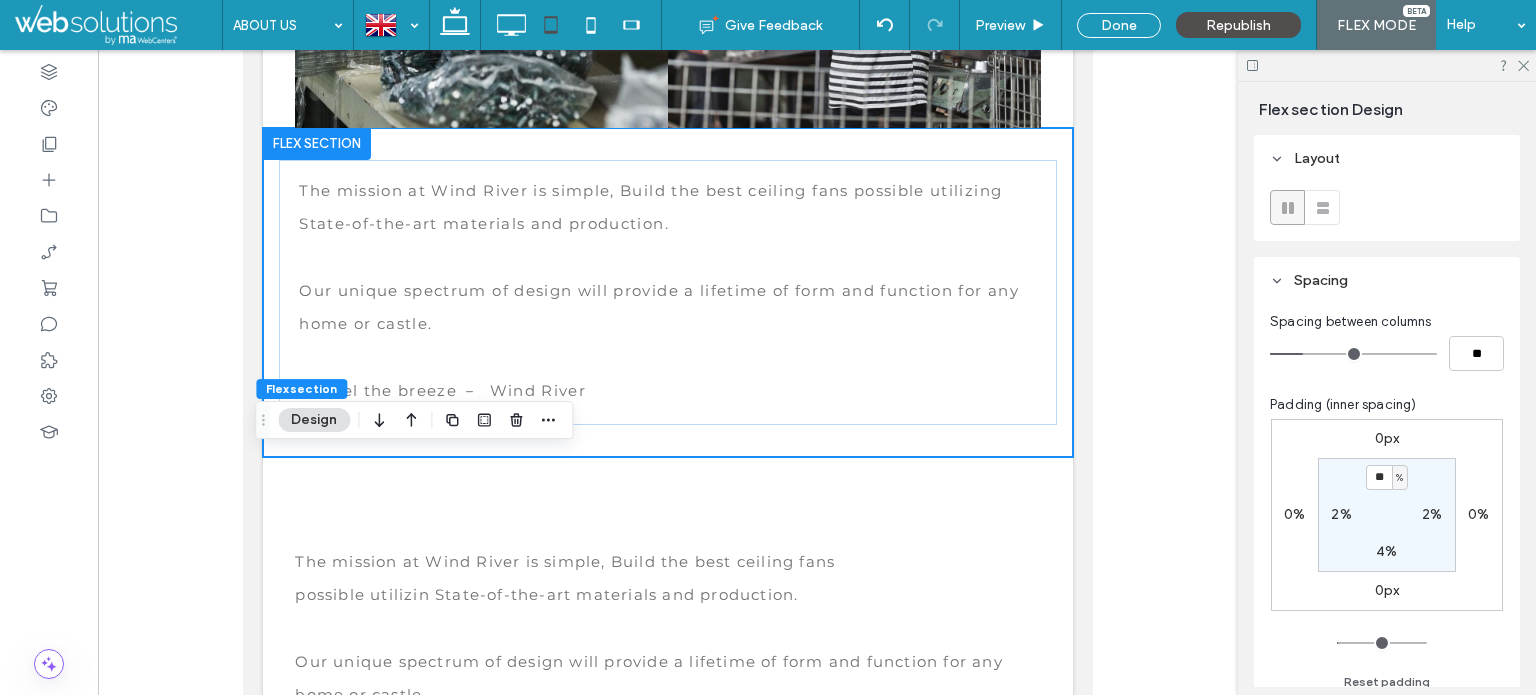 type on "**" 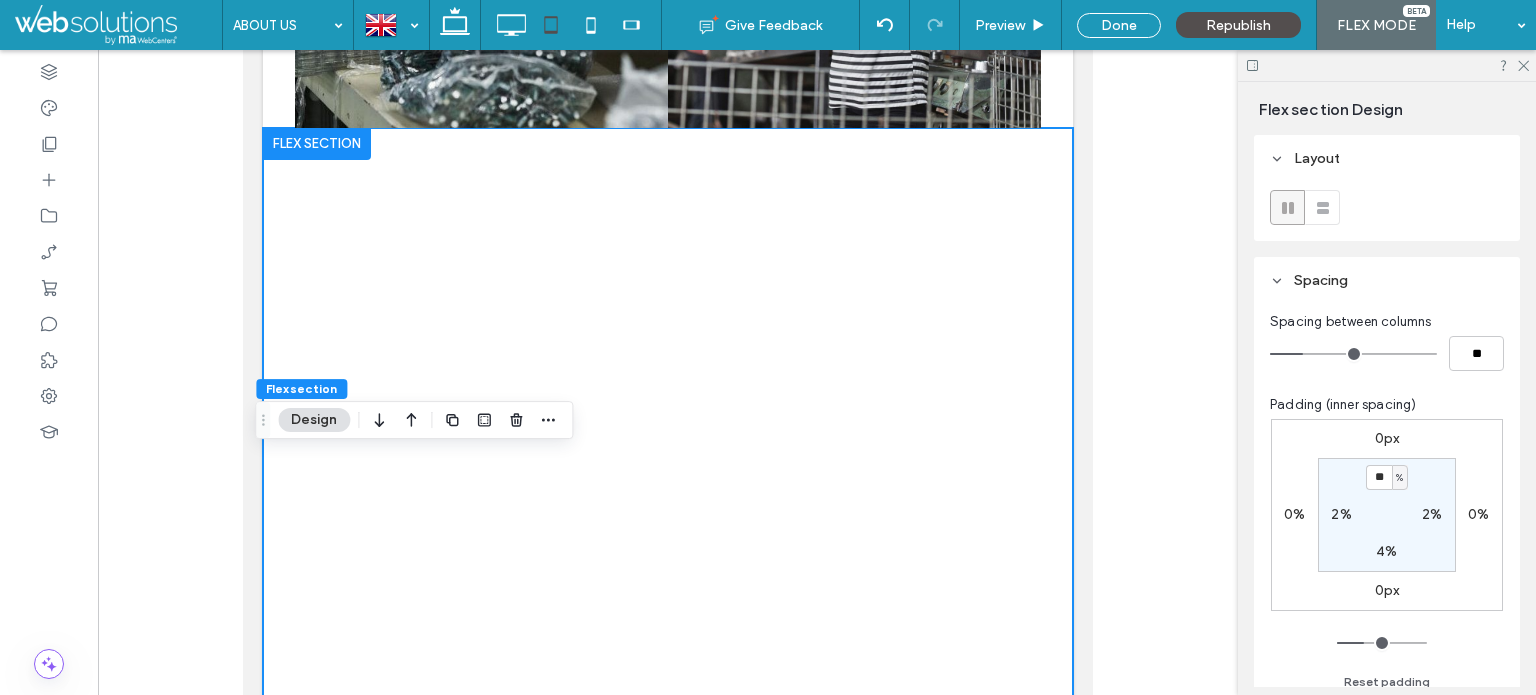 click on "** % 2% 4% 2%" at bounding box center [1387, 515] 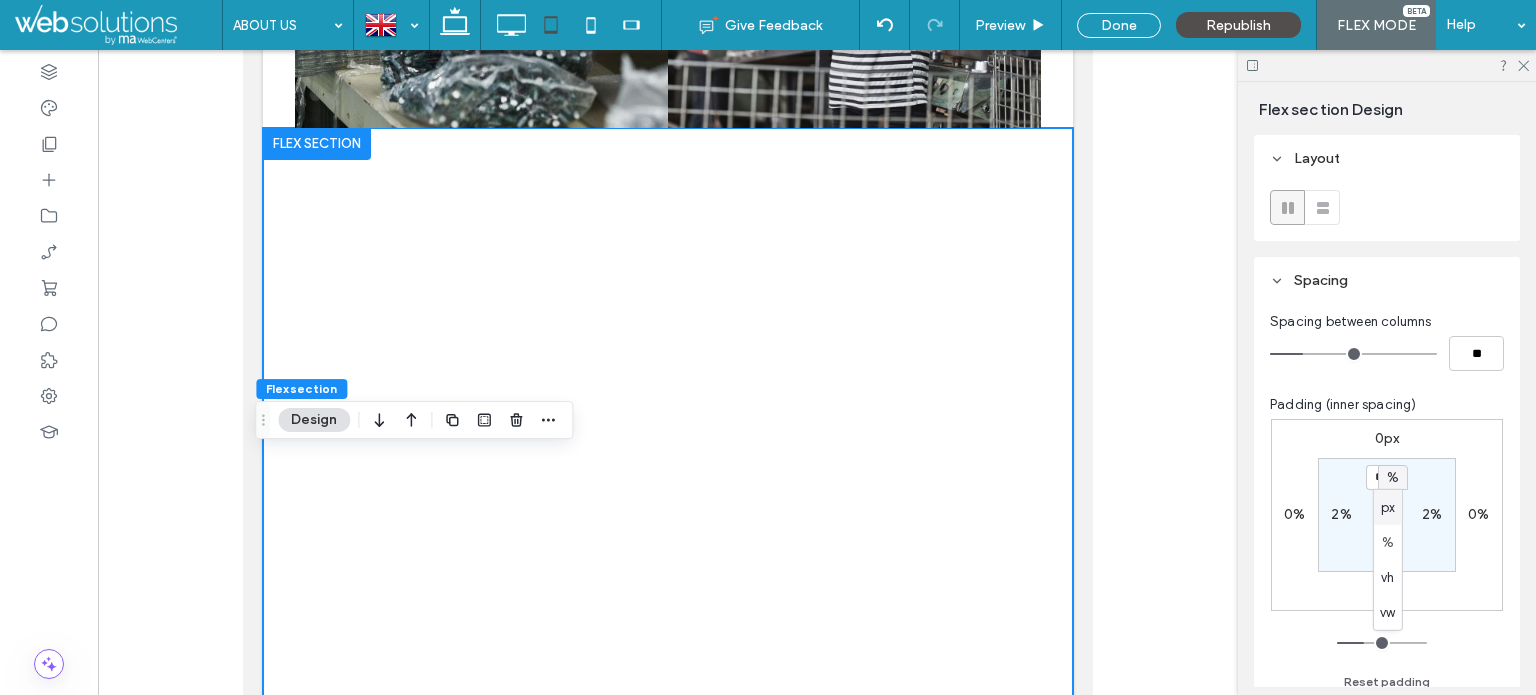 click on "px" at bounding box center (1388, 507) 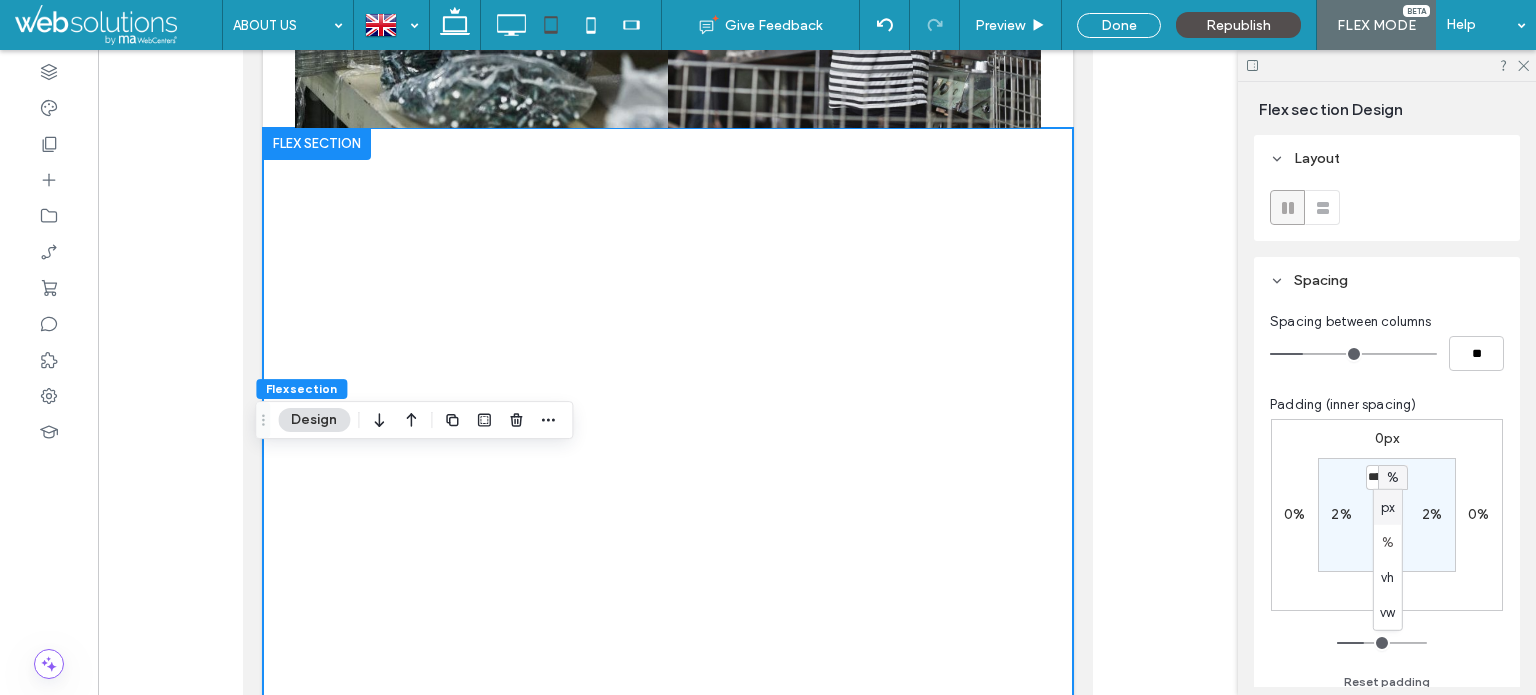 type on "***" 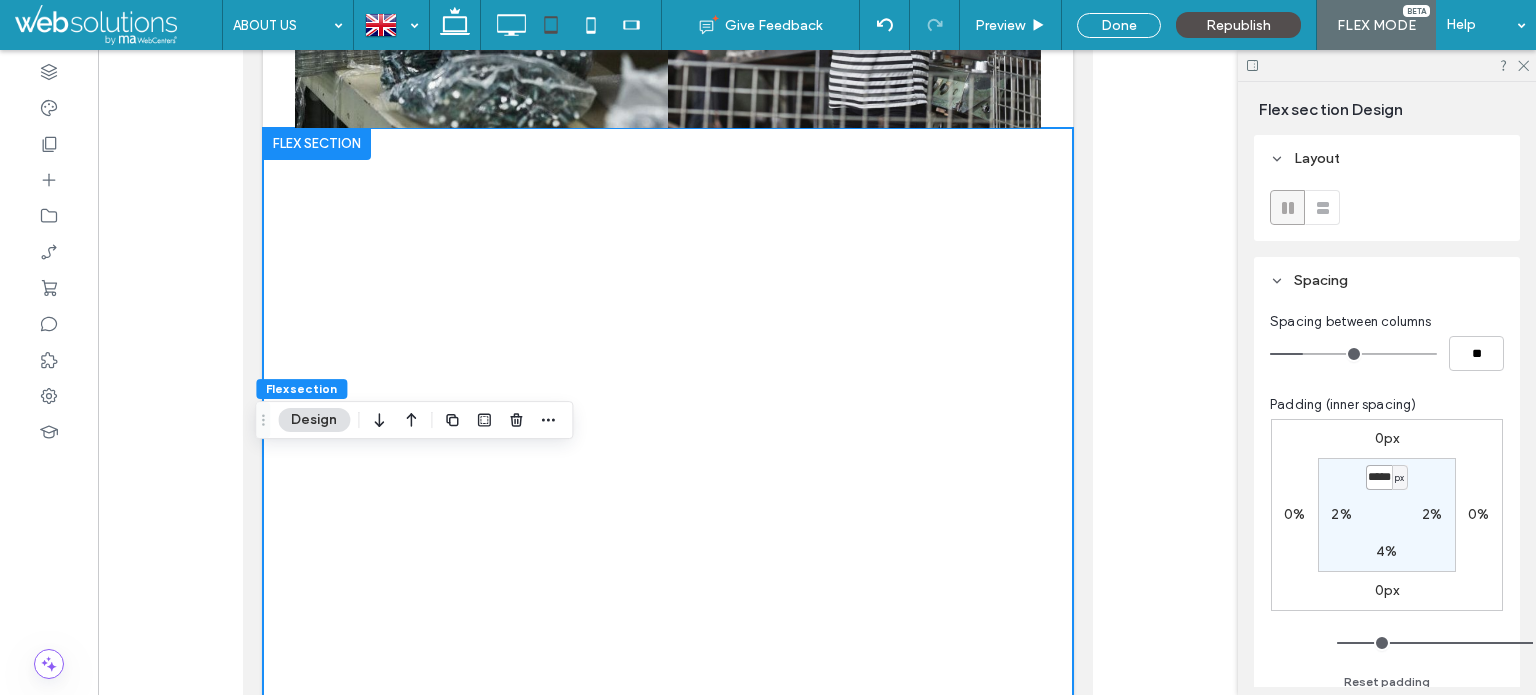 click on "*****" at bounding box center (1379, 477) 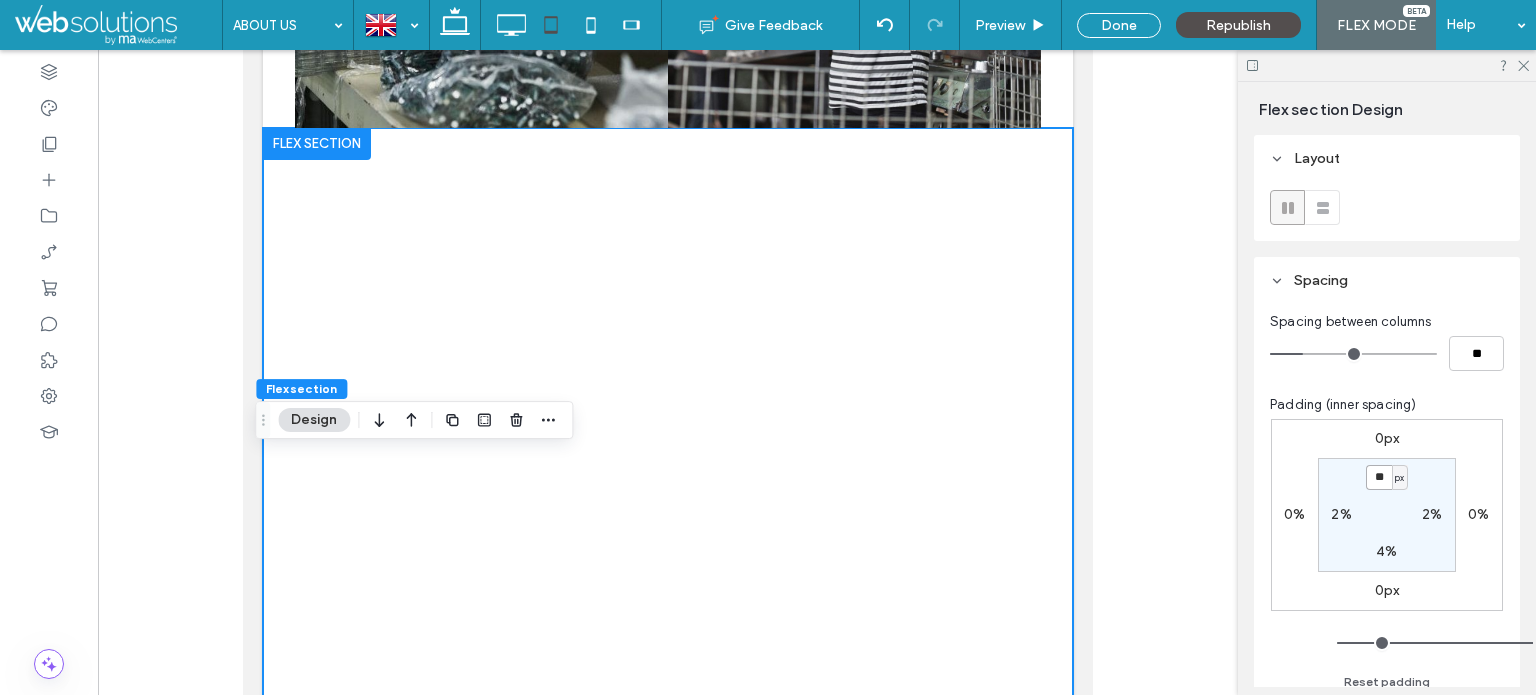 type on "**" 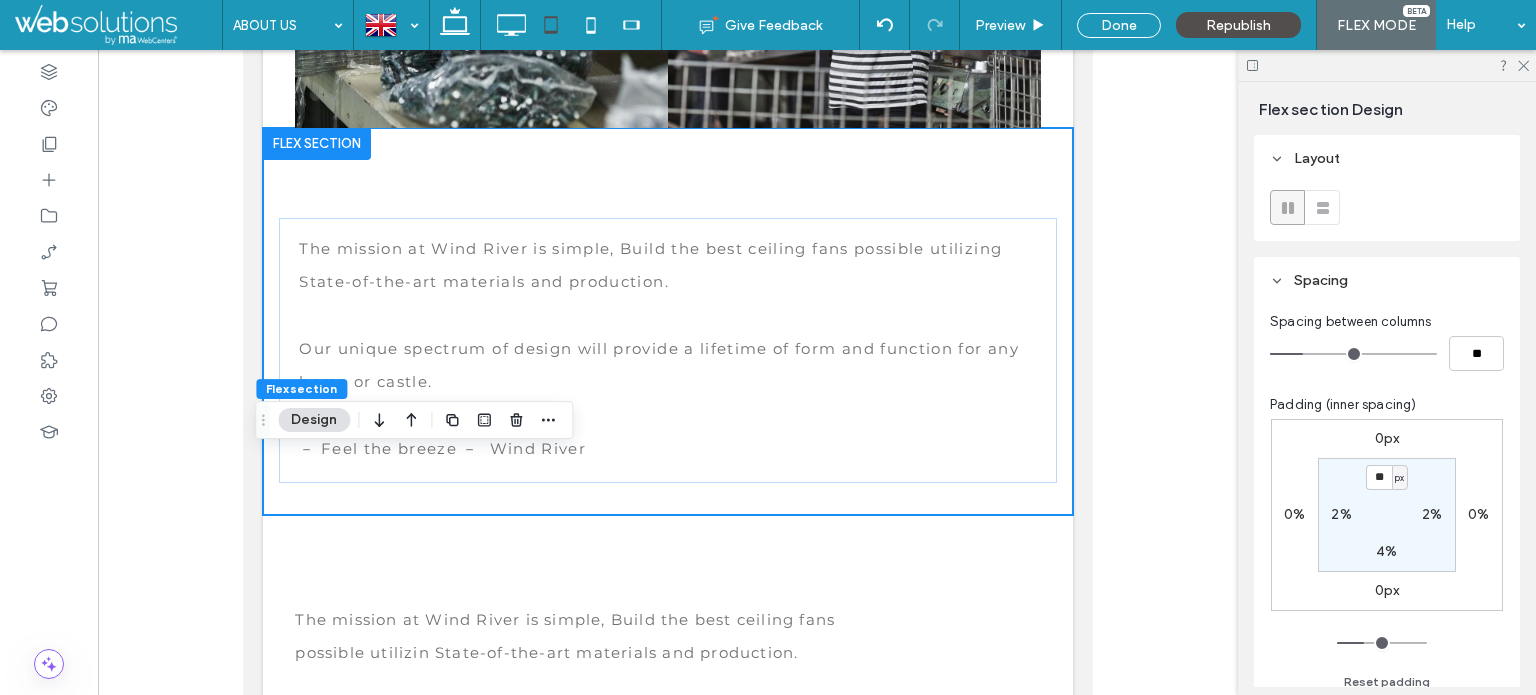 click on "4%" at bounding box center (1386, 551) 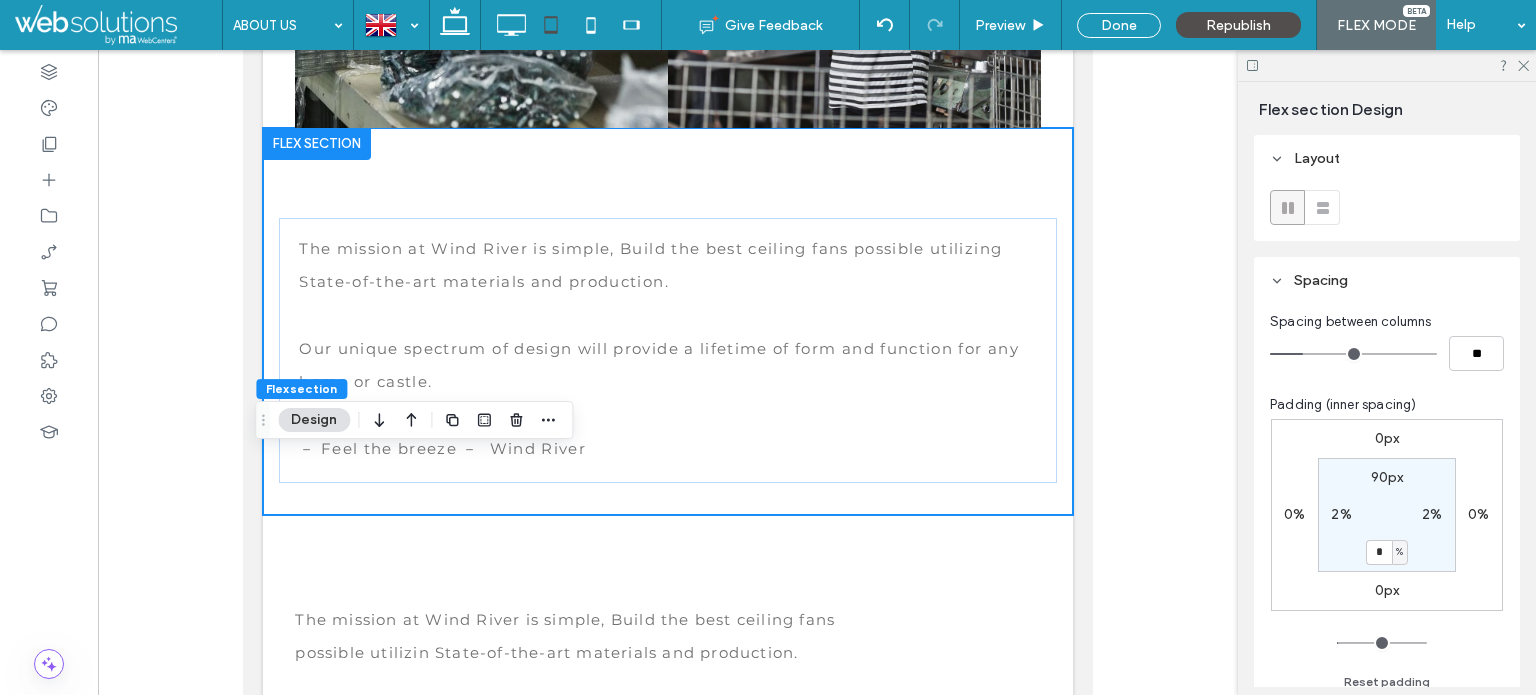 click on "%" at bounding box center [1399, 552] 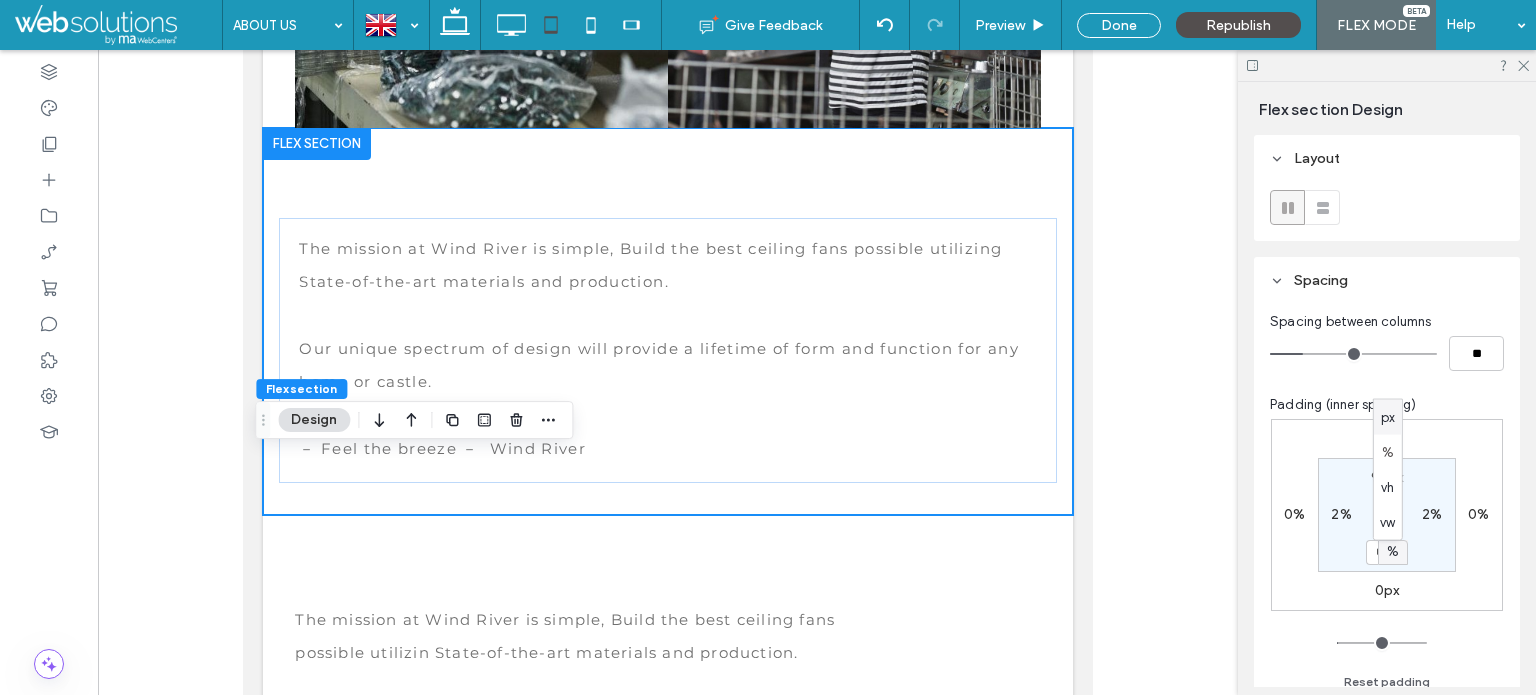 click on "px" at bounding box center [1388, 417] 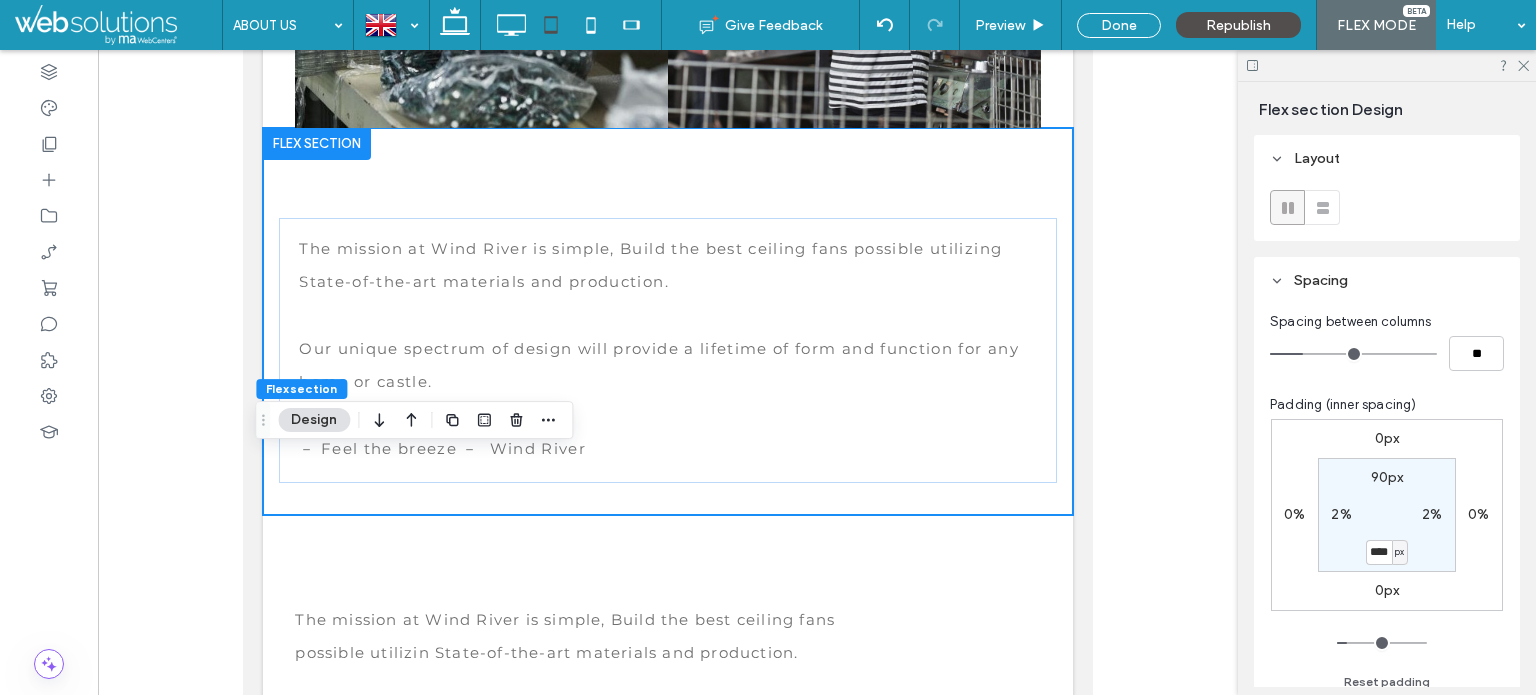type on "**" 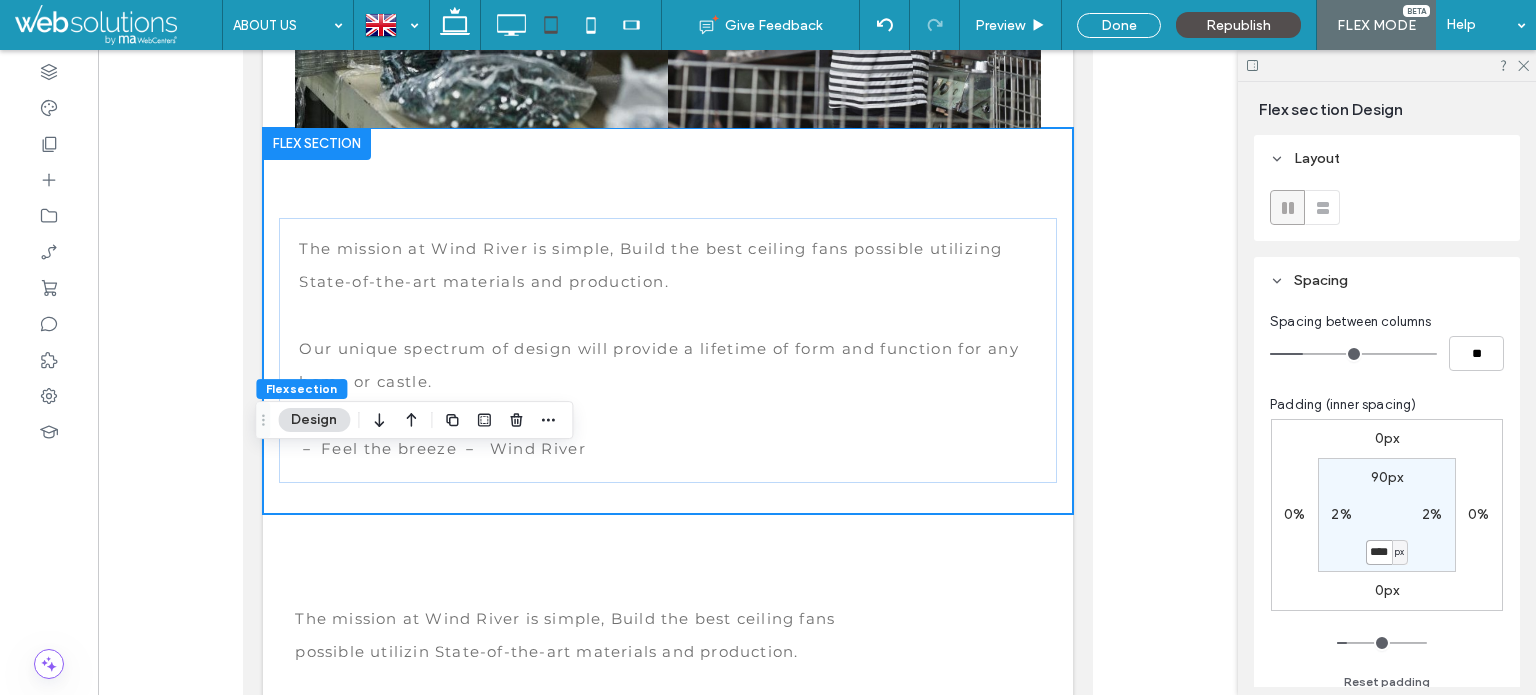 click on "****" at bounding box center [1379, 552] 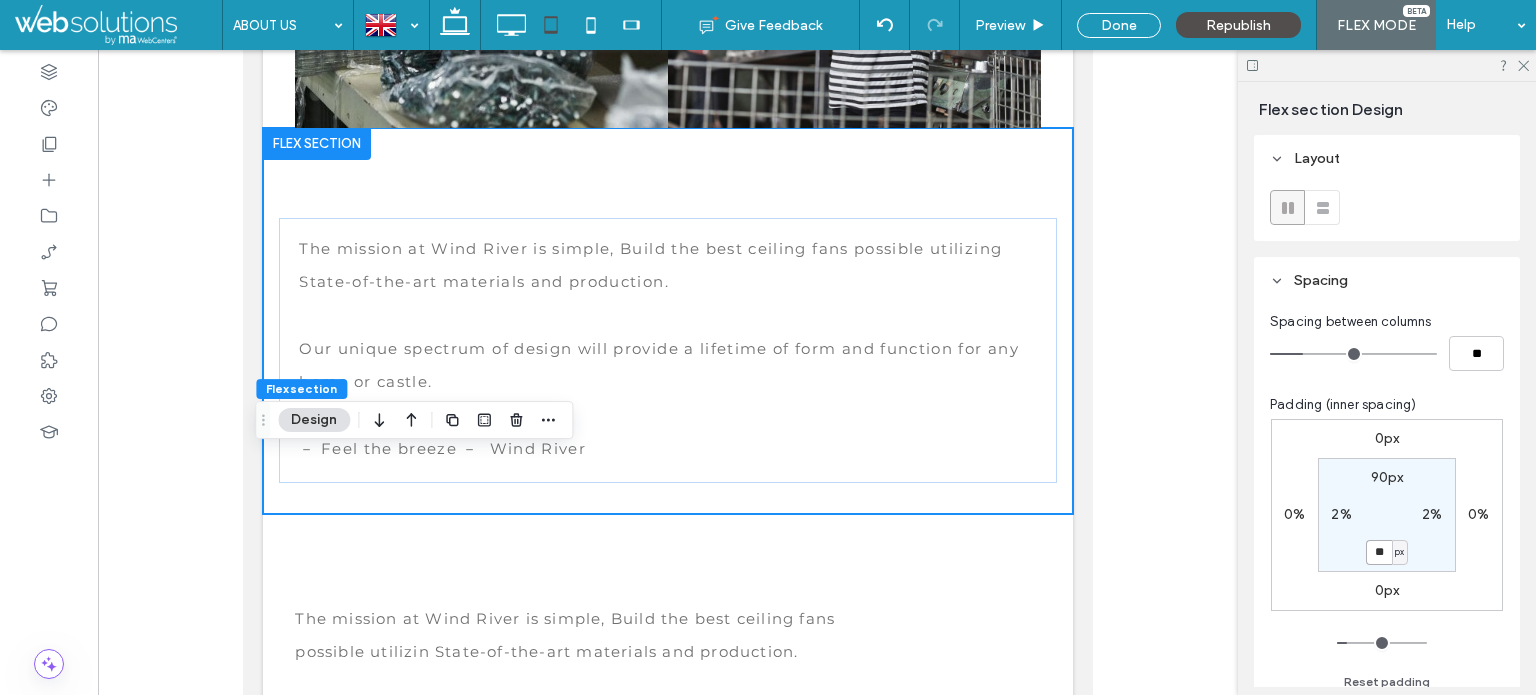 type on "**" 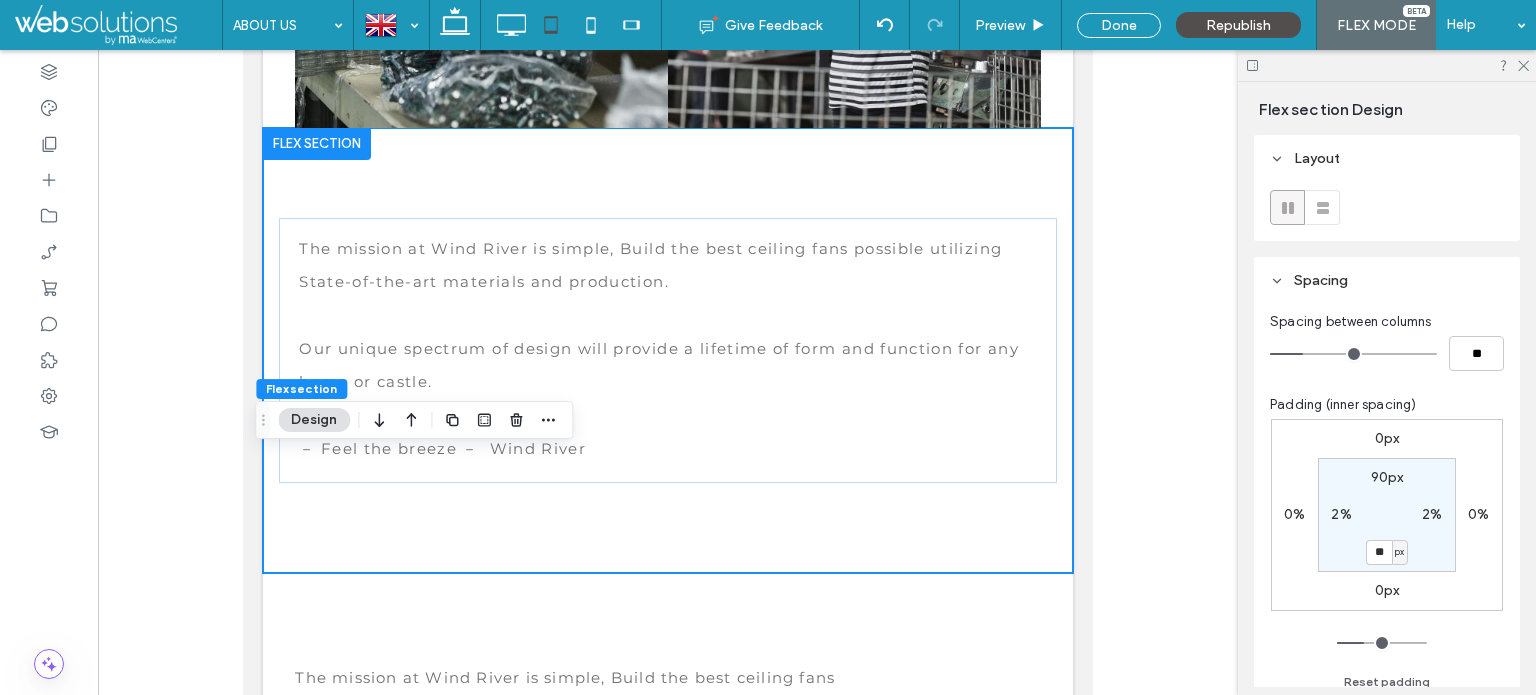 click on "2%" at bounding box center (1341, 514) 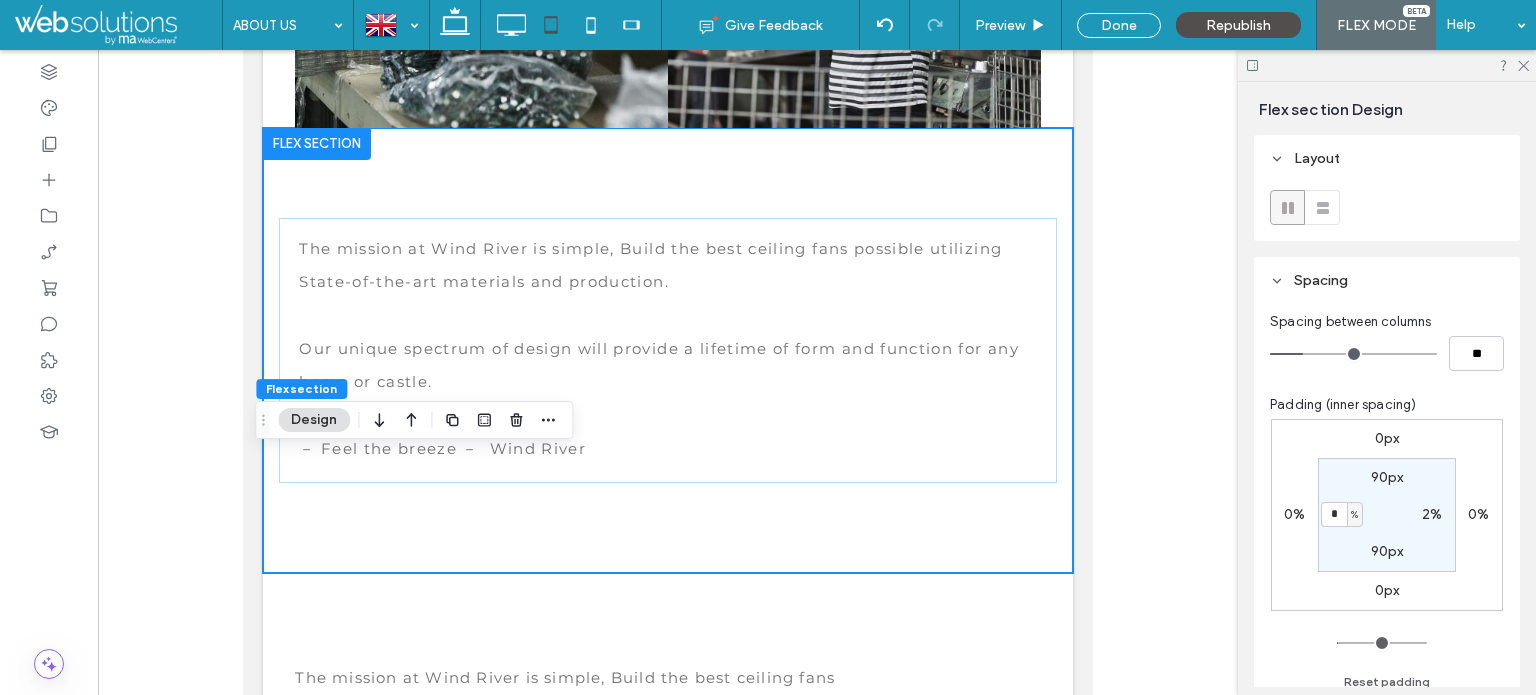 type on "*" 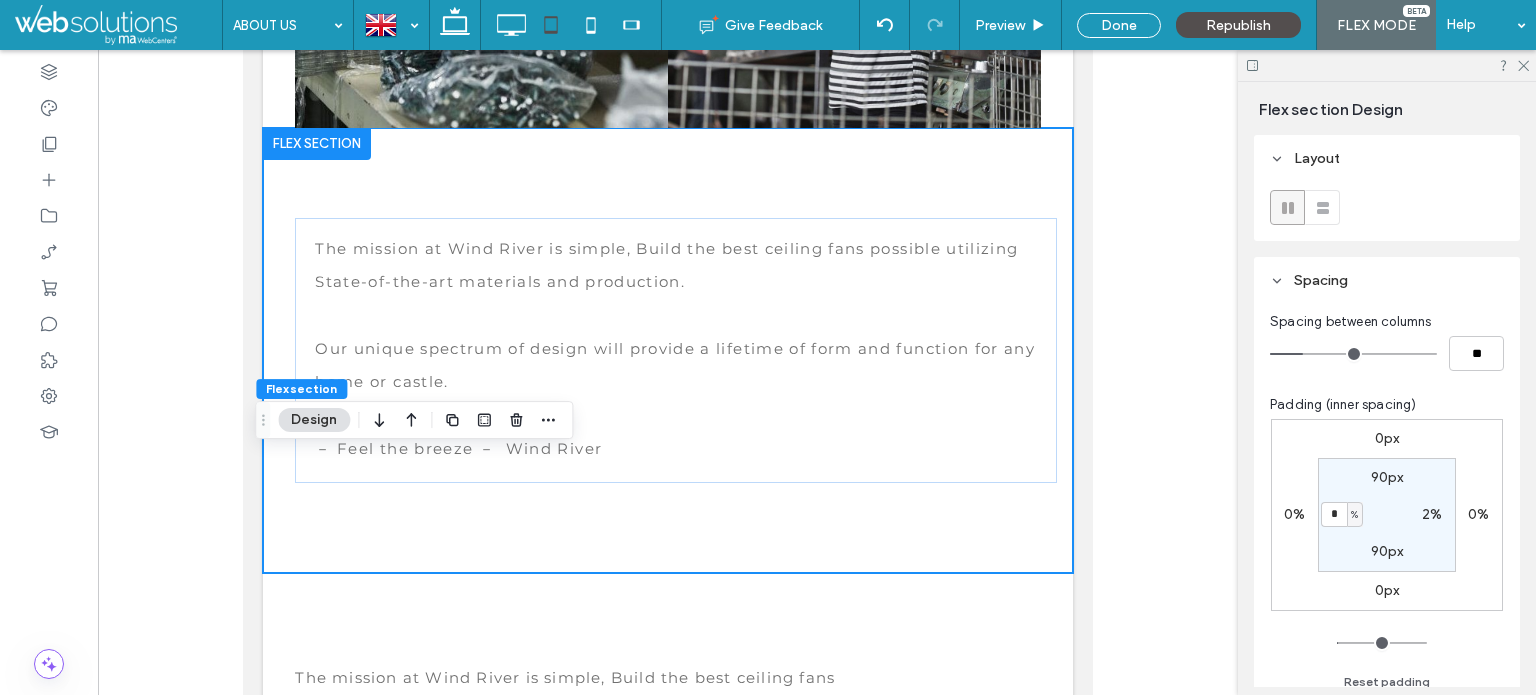 click on "2%" at bounding box center (1432, 514) 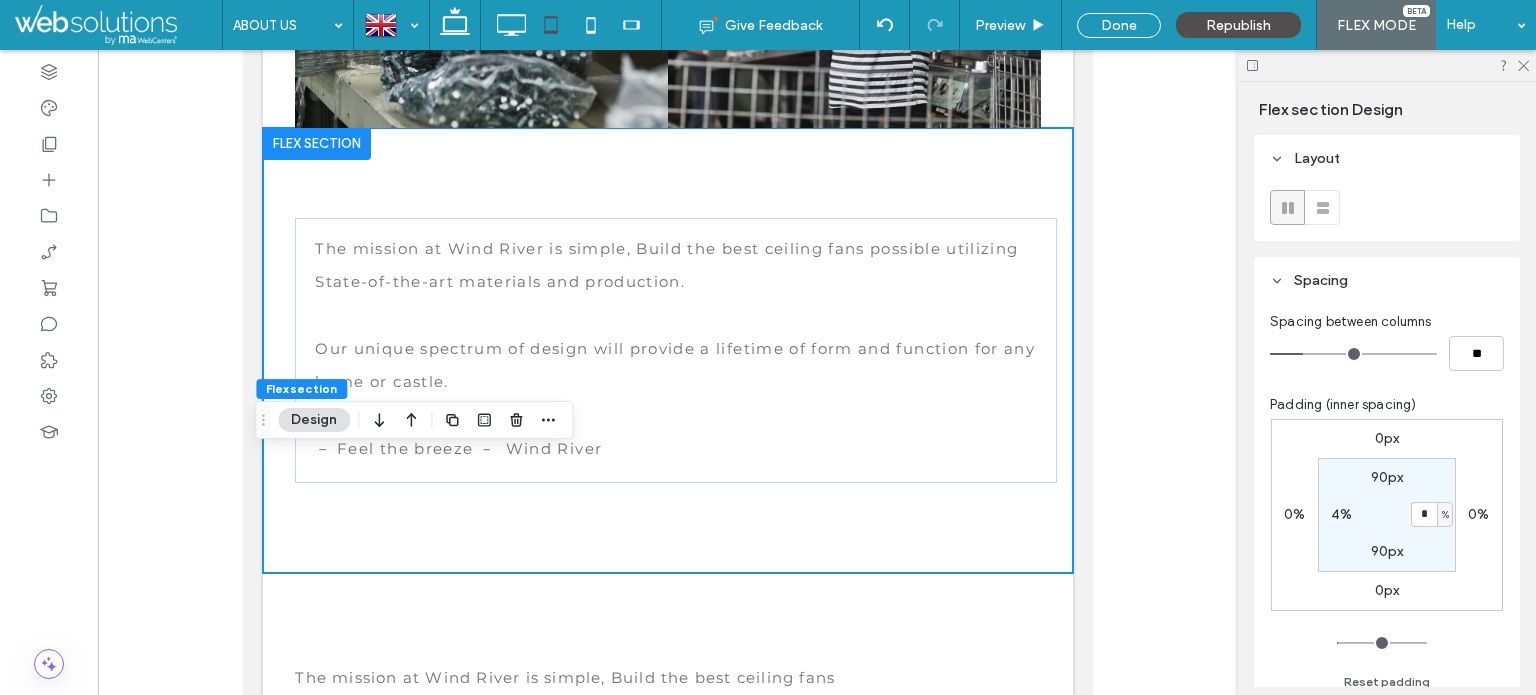 type on "*" 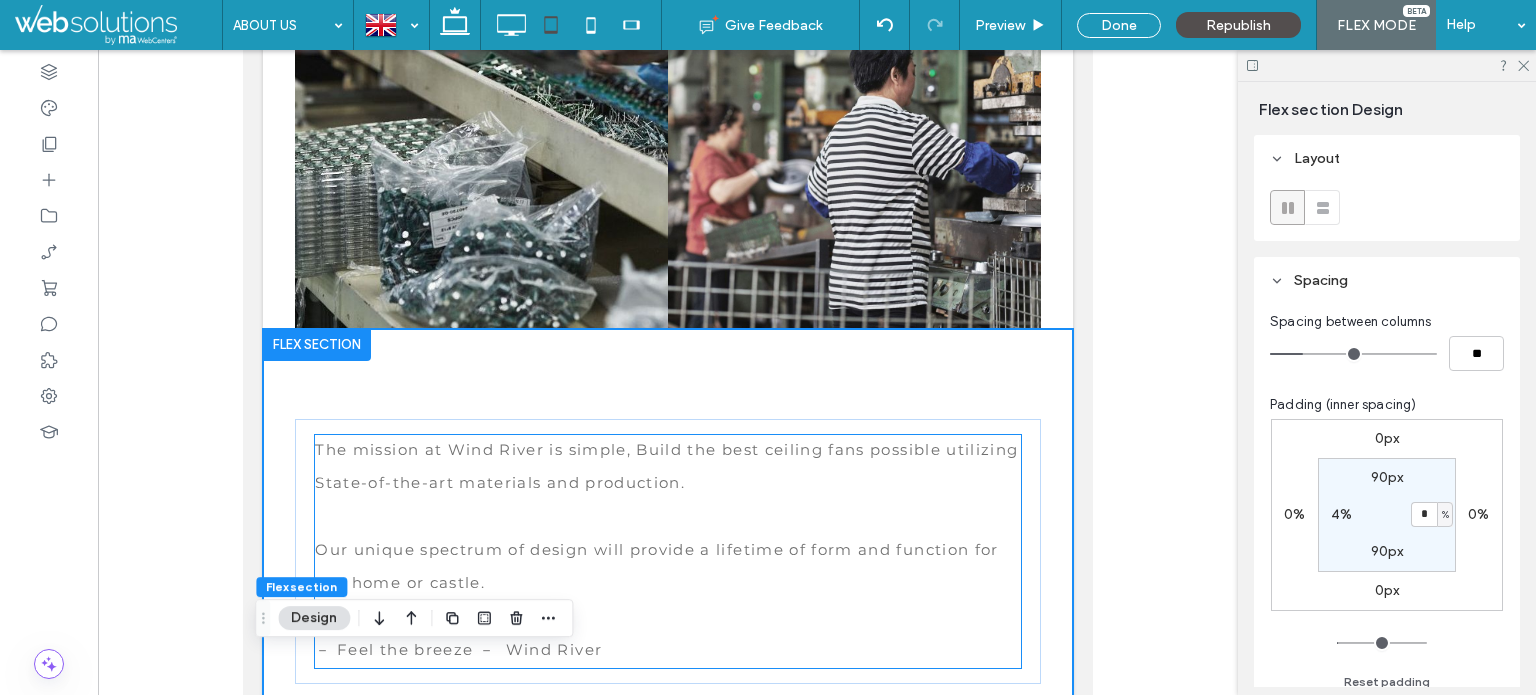 scroll, scrollTop: 3740, scrollLeft: 0, axis: vertical 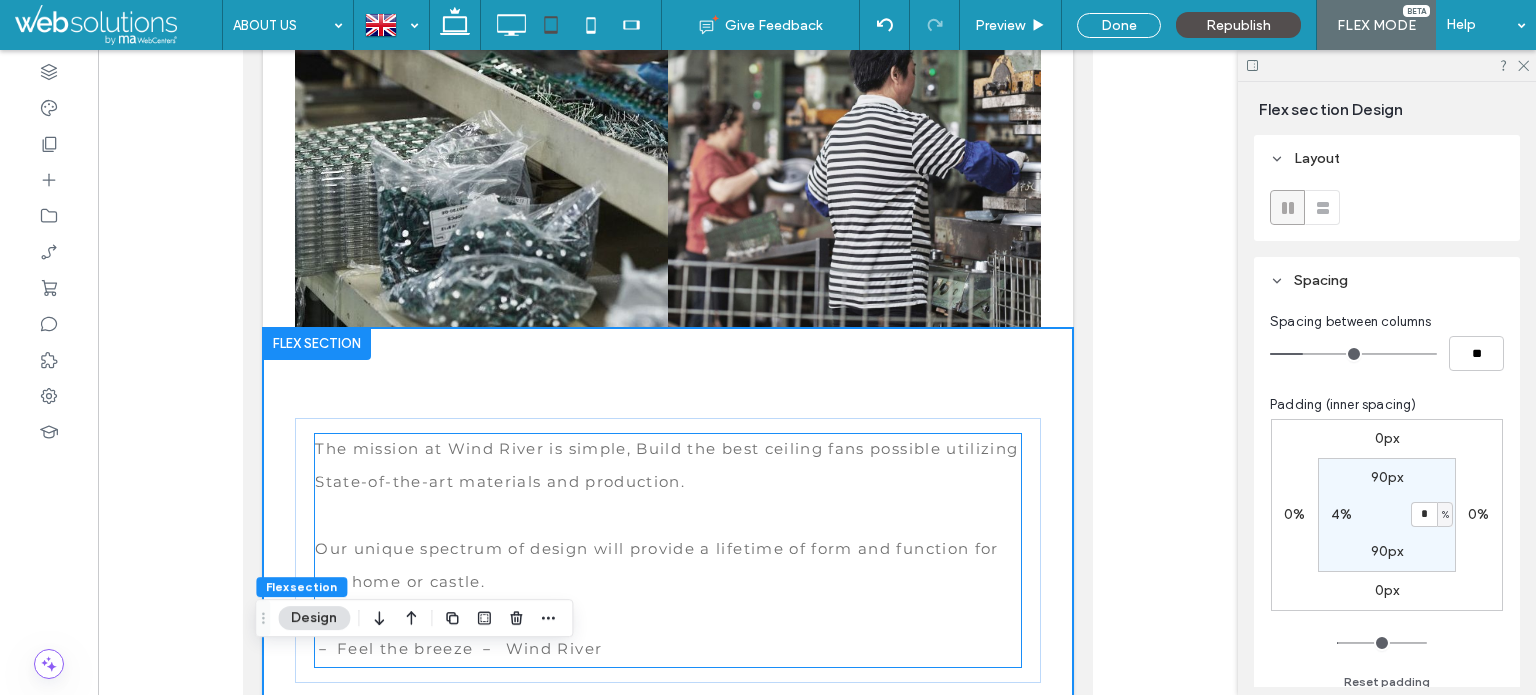 click at bounding box center [667, 517] 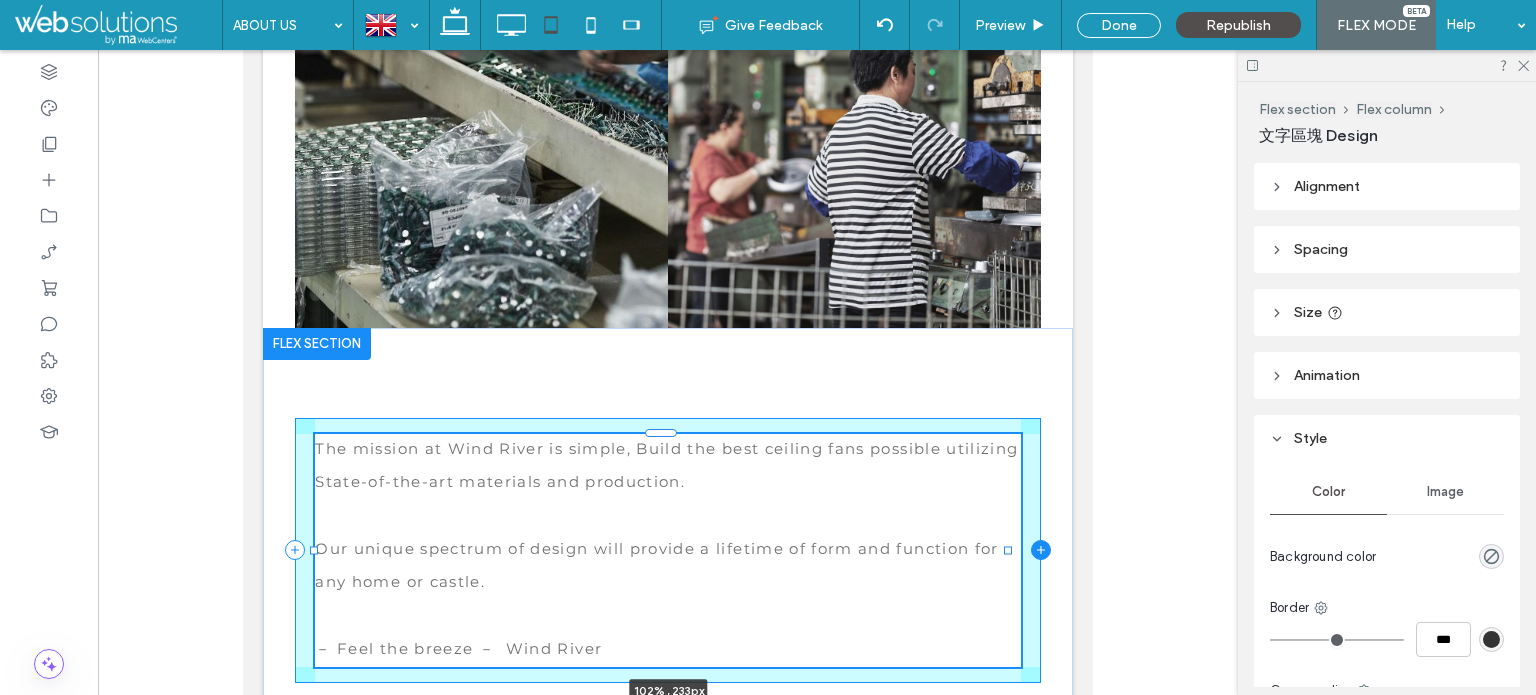 drag, startPoint x: 1009, startPoint y: 554, endPoint x: 1024, endPoint y: 553, distance: 15.033297 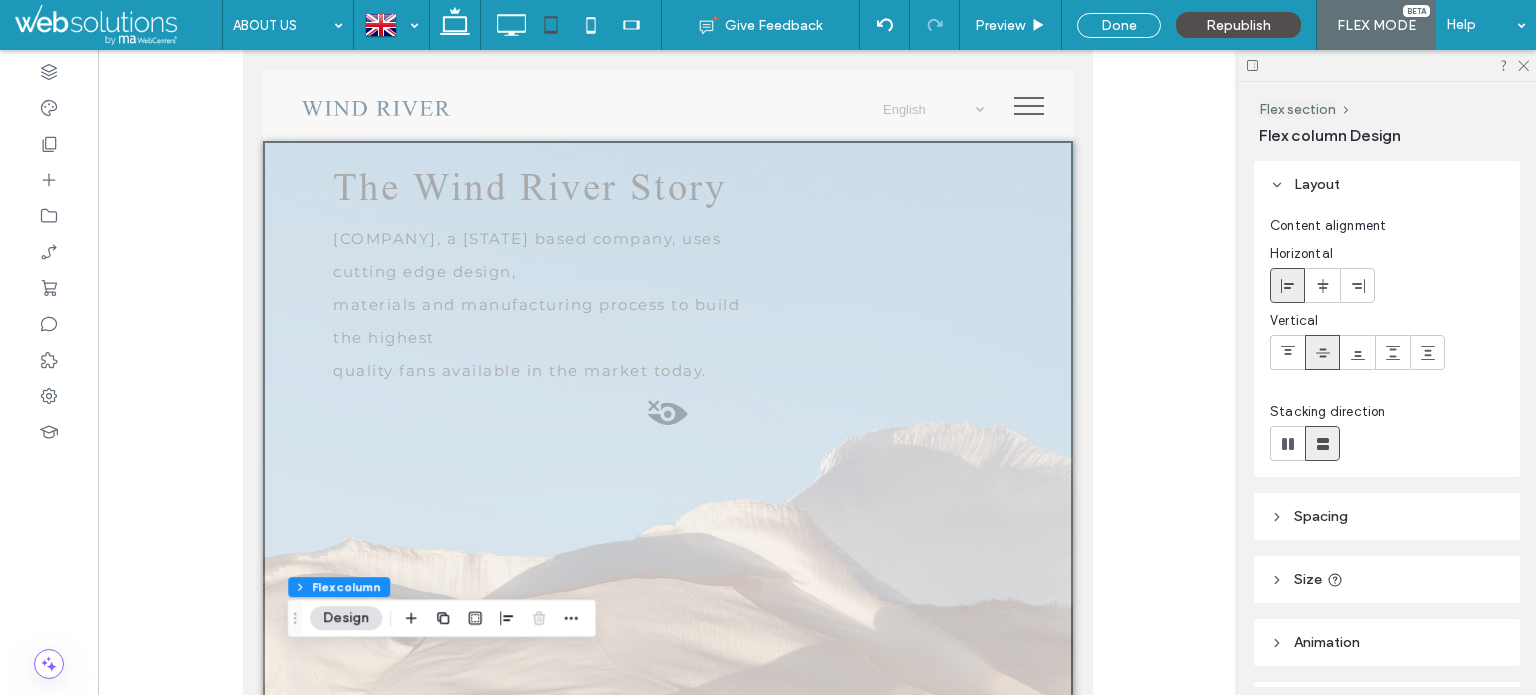 scroll, scrollTop: 3740, scrollLeft: 0, axis: vertical 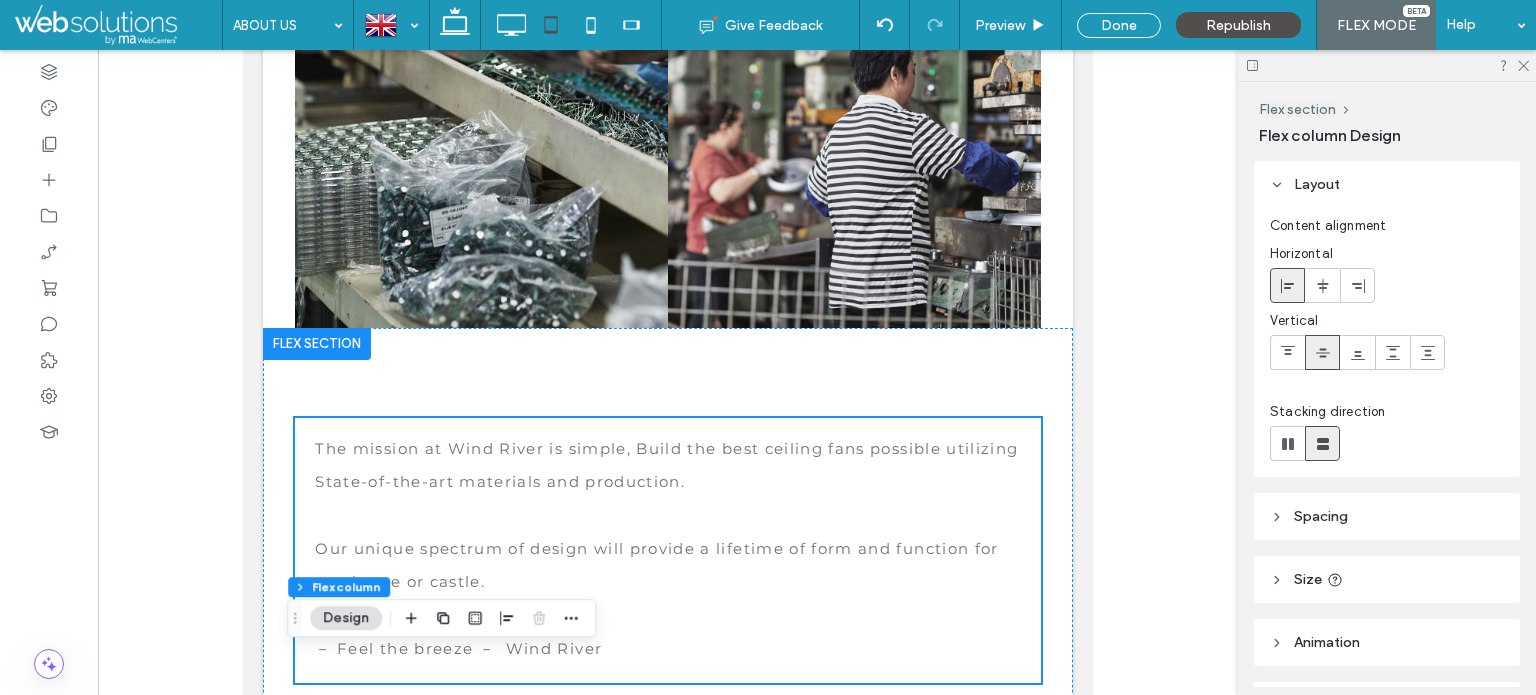 click on "Spacing" at bounding box center [1321, 516] 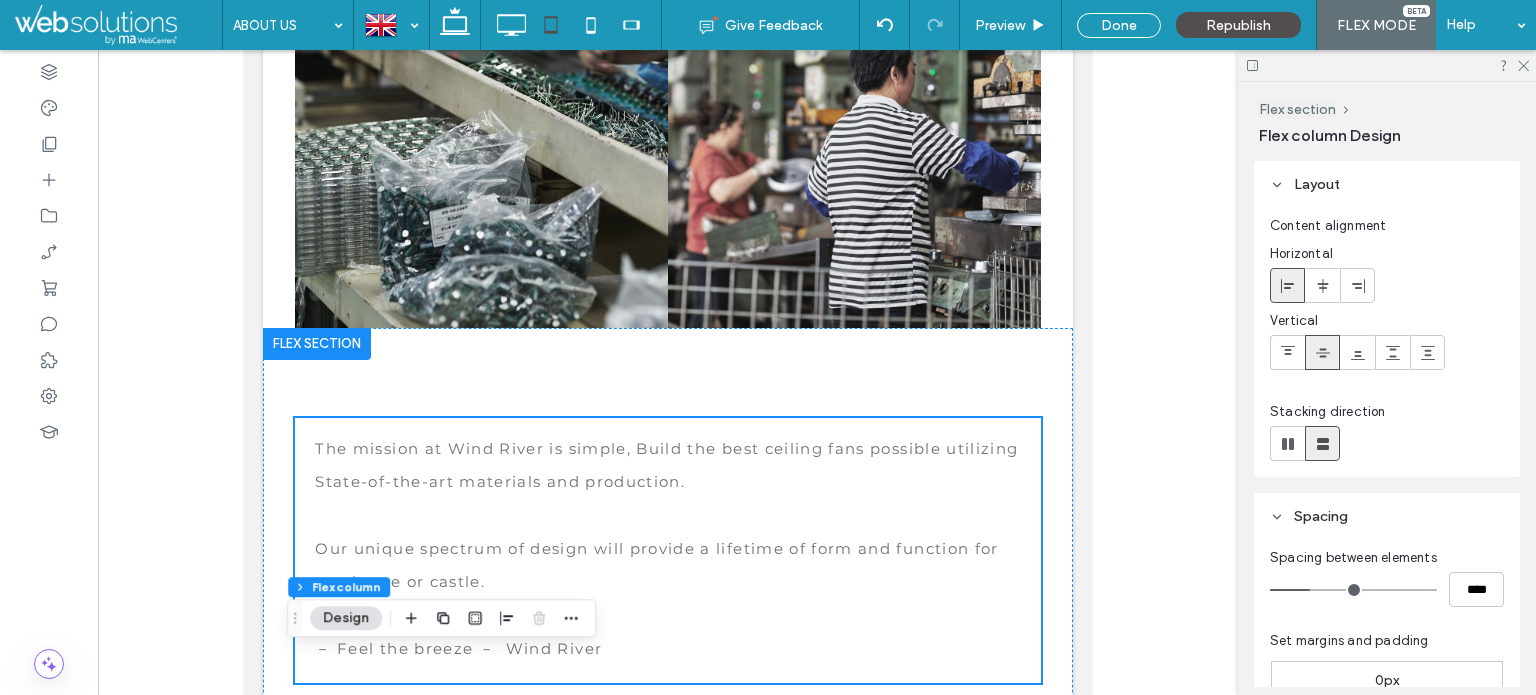 type on "**" 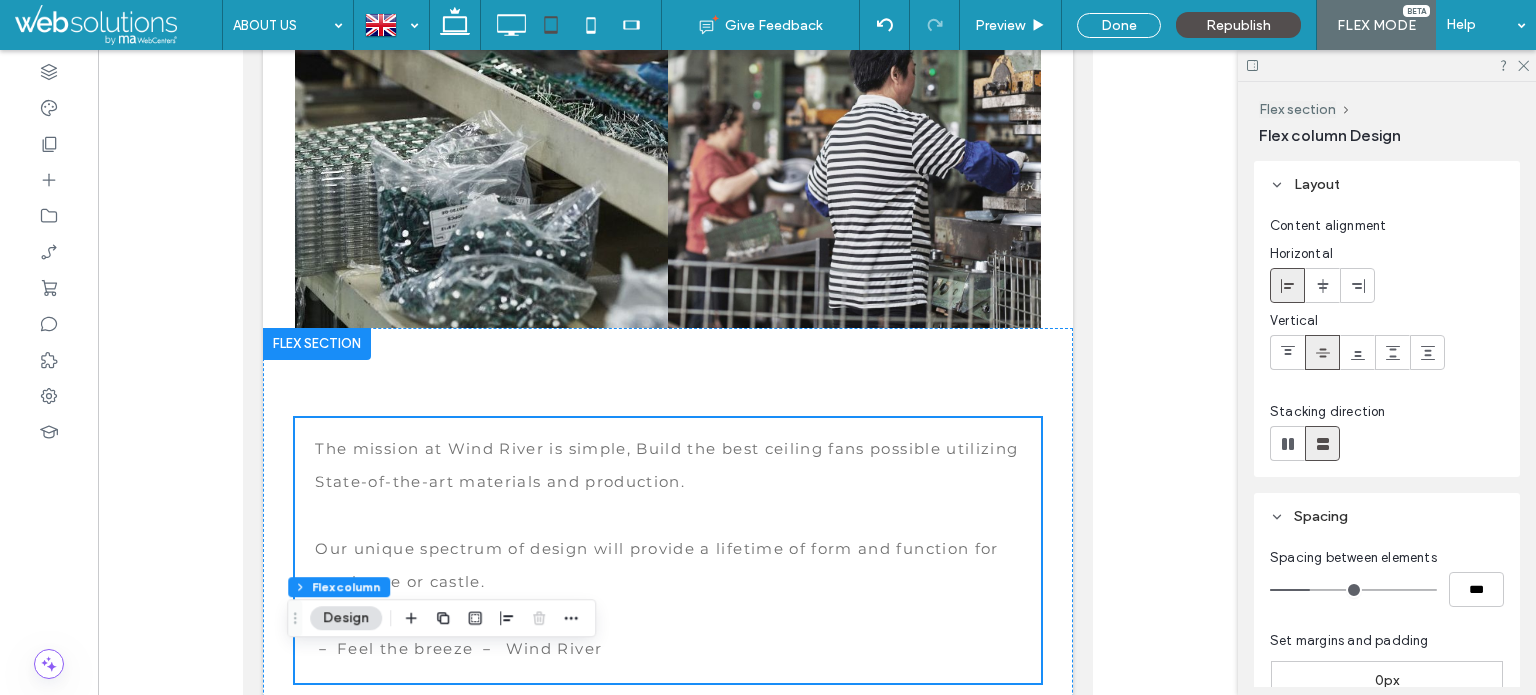 type on "*" 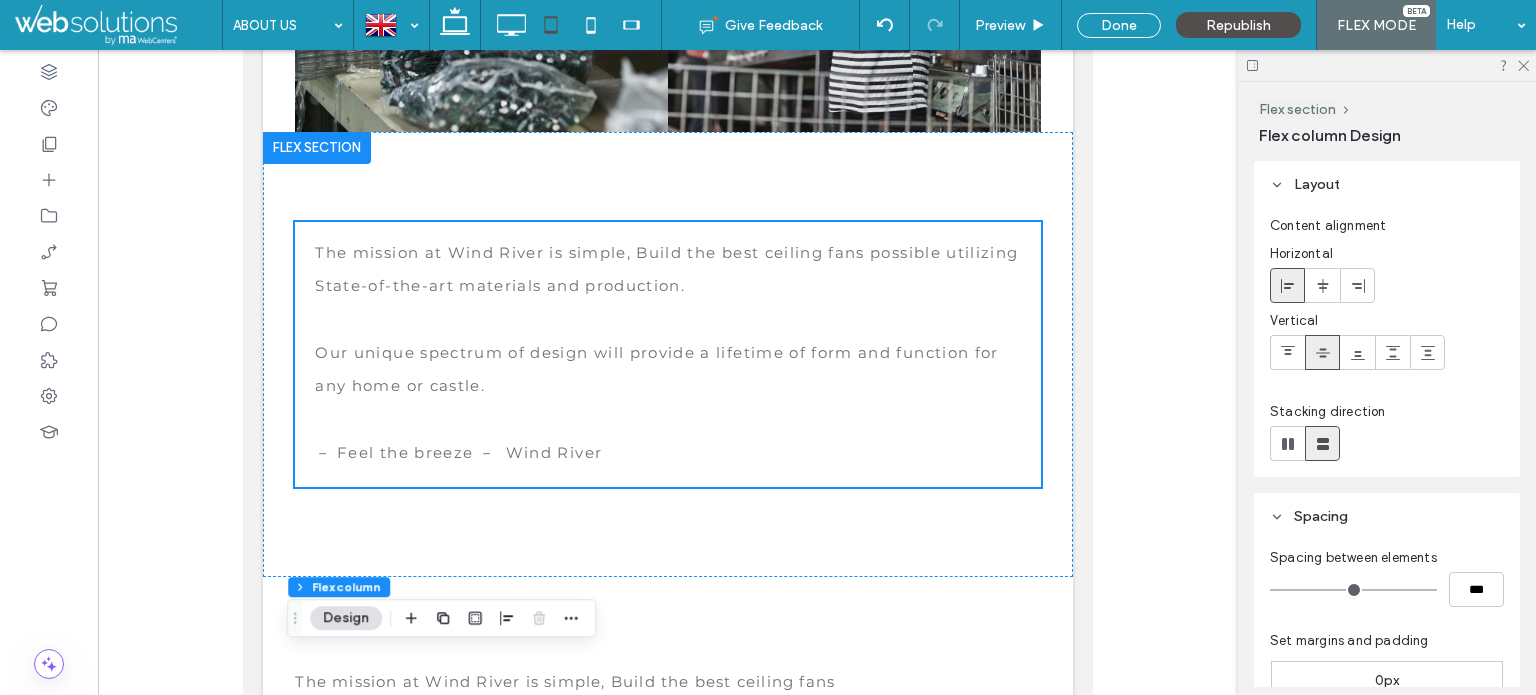 scroll, scrollTop: 524, scrollLeft: 0, axis: vertical 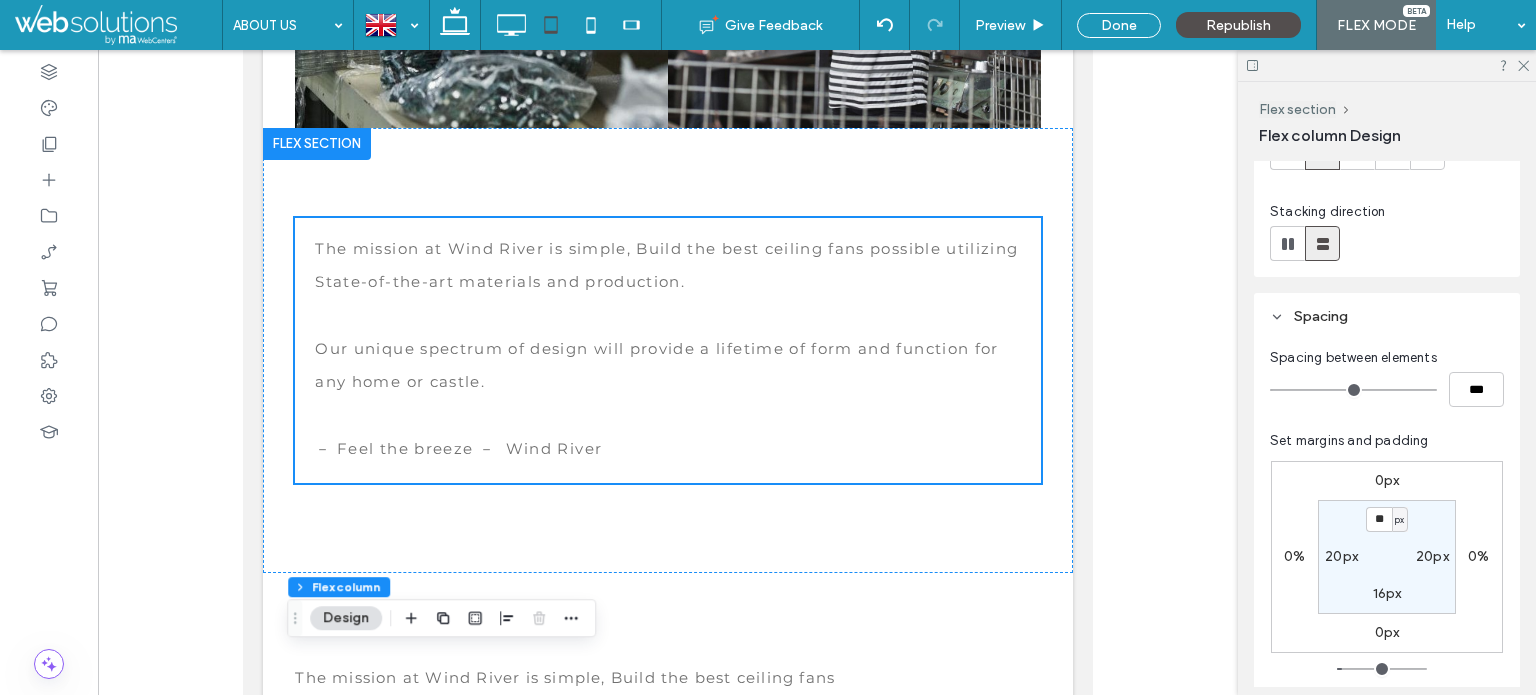 click on "20px" at bounding box center [1341, 556] 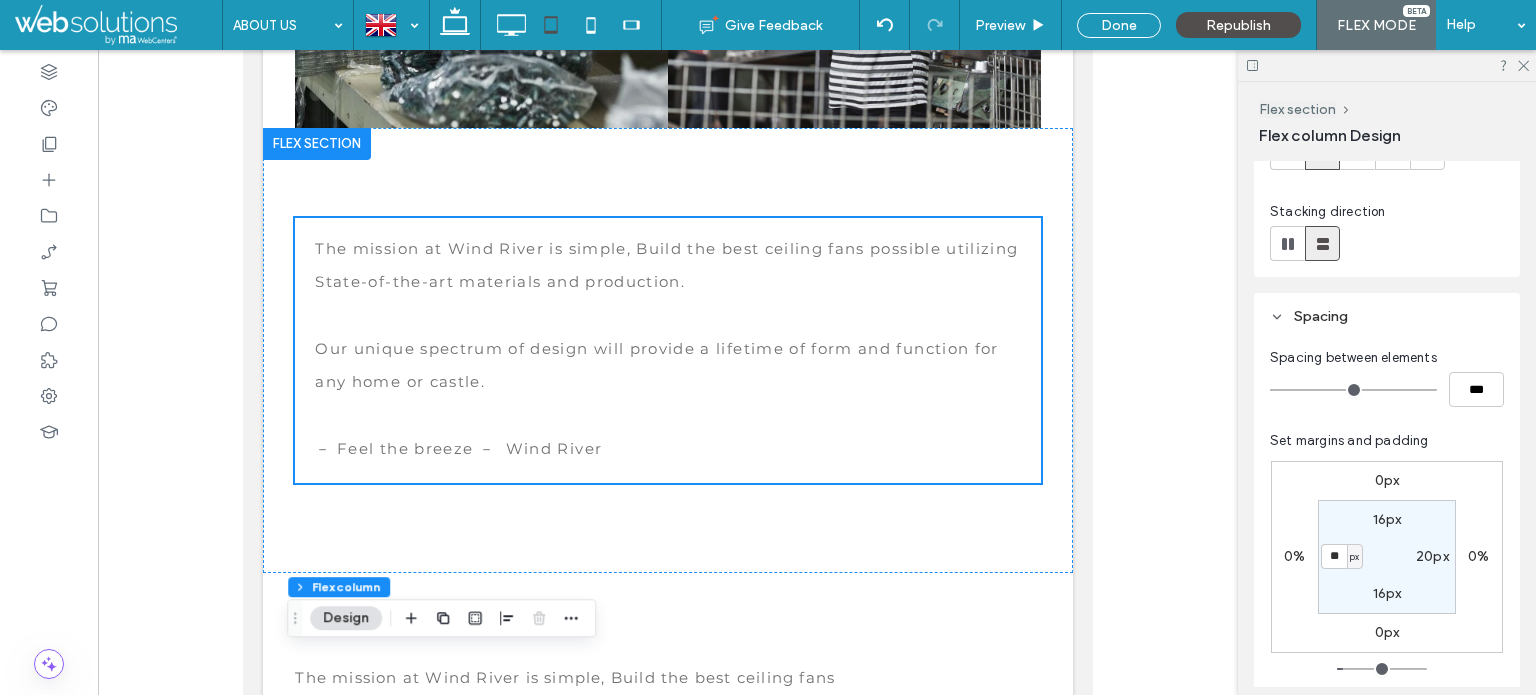 type on "**" 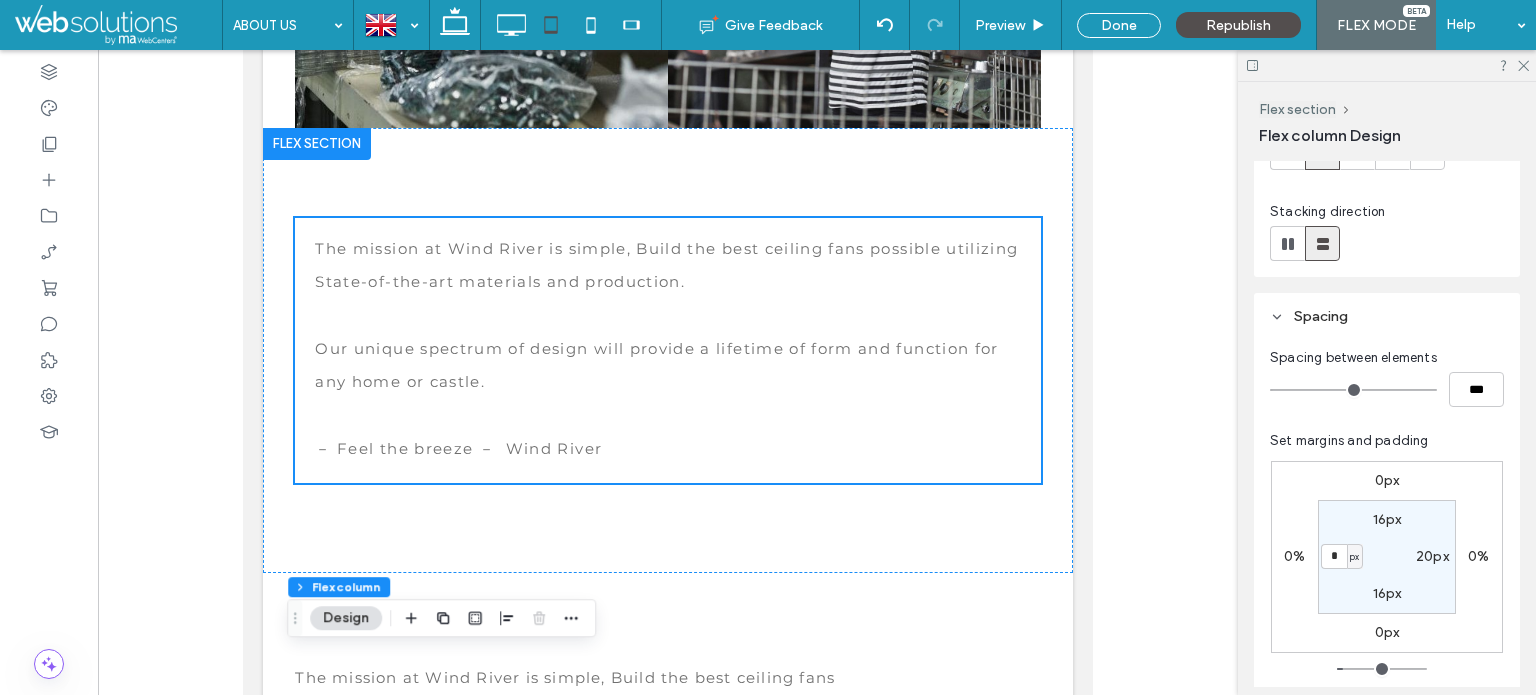 type on "*" 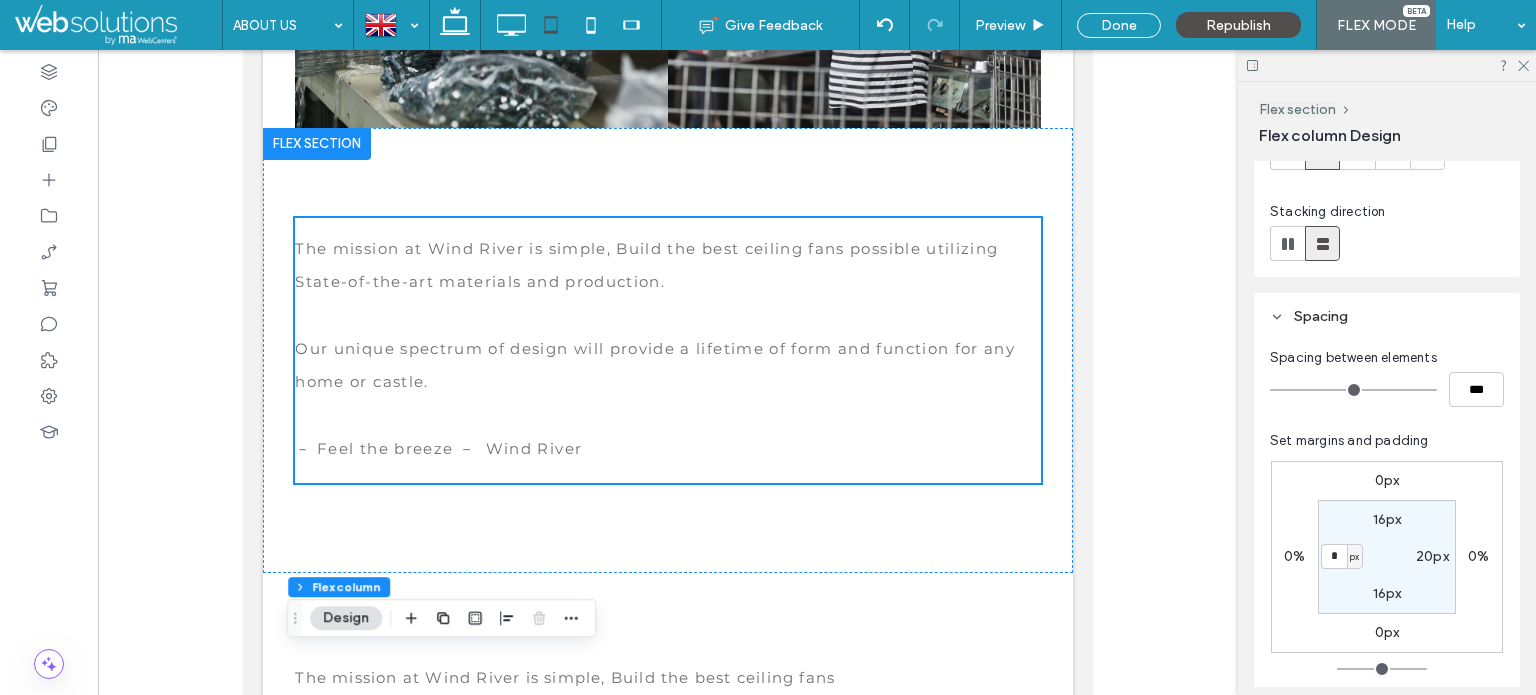 click on "20px" at bounding box center (1432, 556) 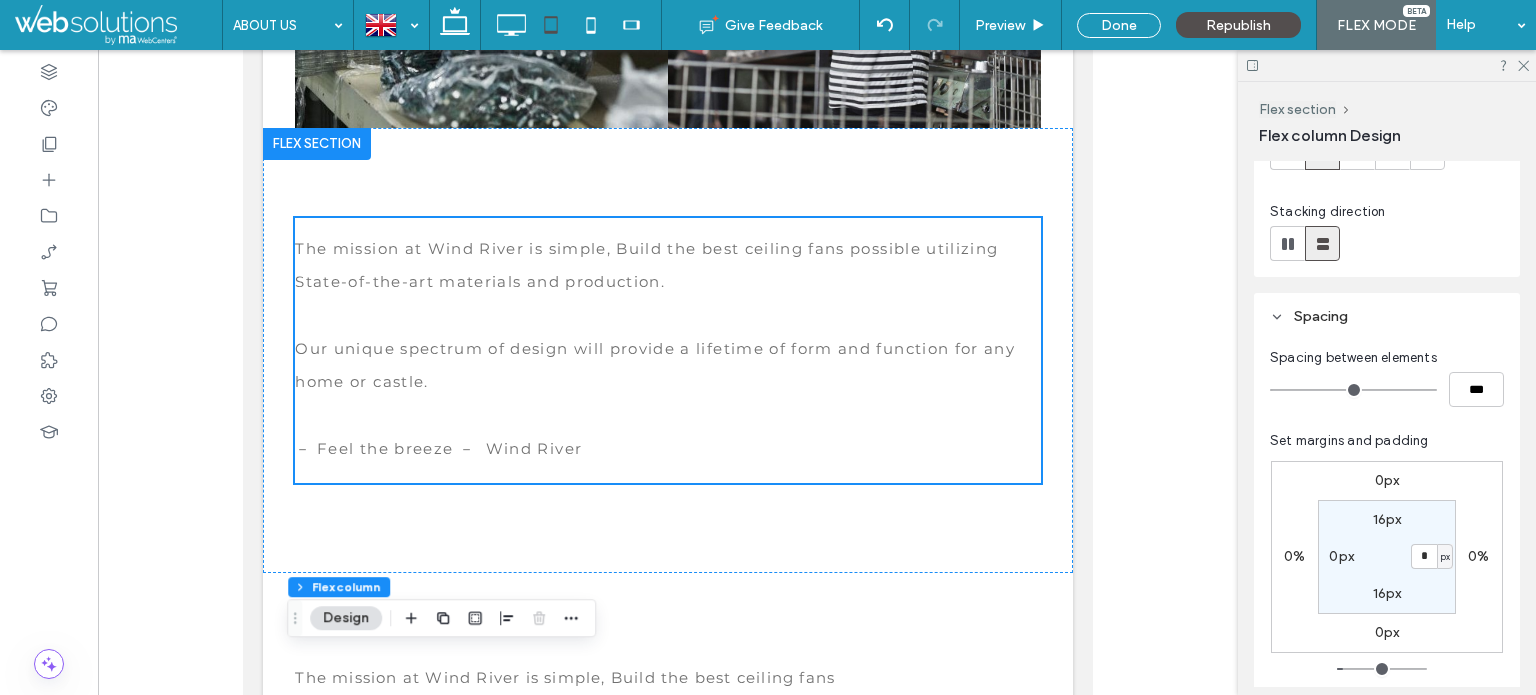 type on "*" 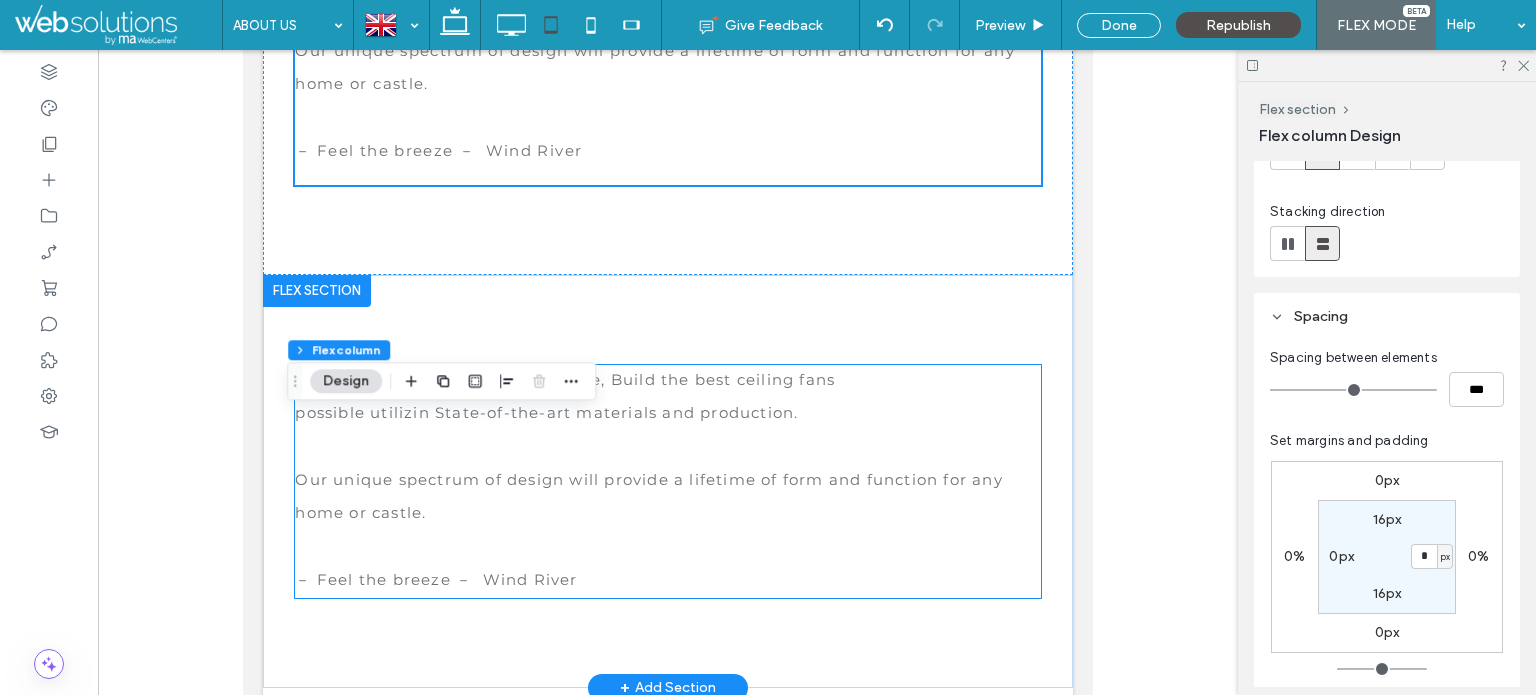 scroll, scrollTop: 4140, scrollLeft: 0, axis: vertical 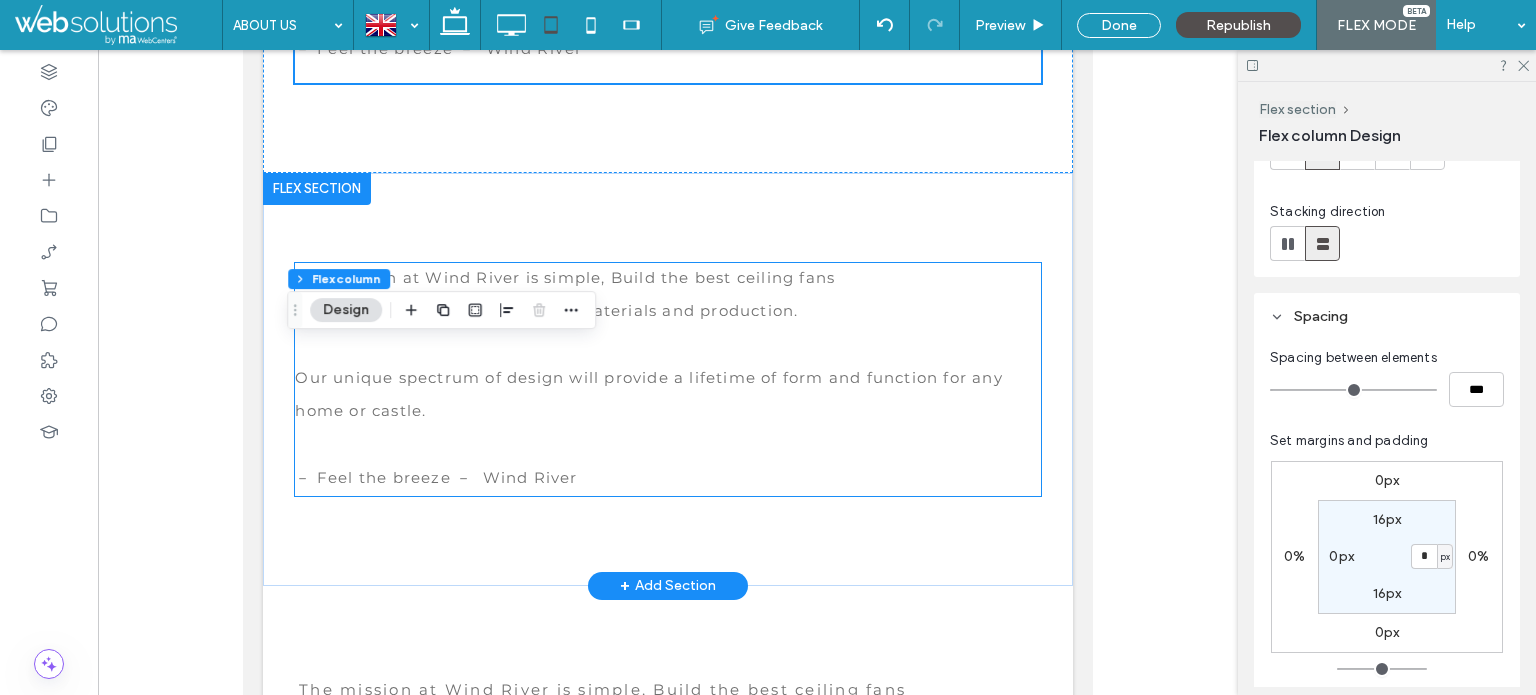 click at bounding box center (667, 346) 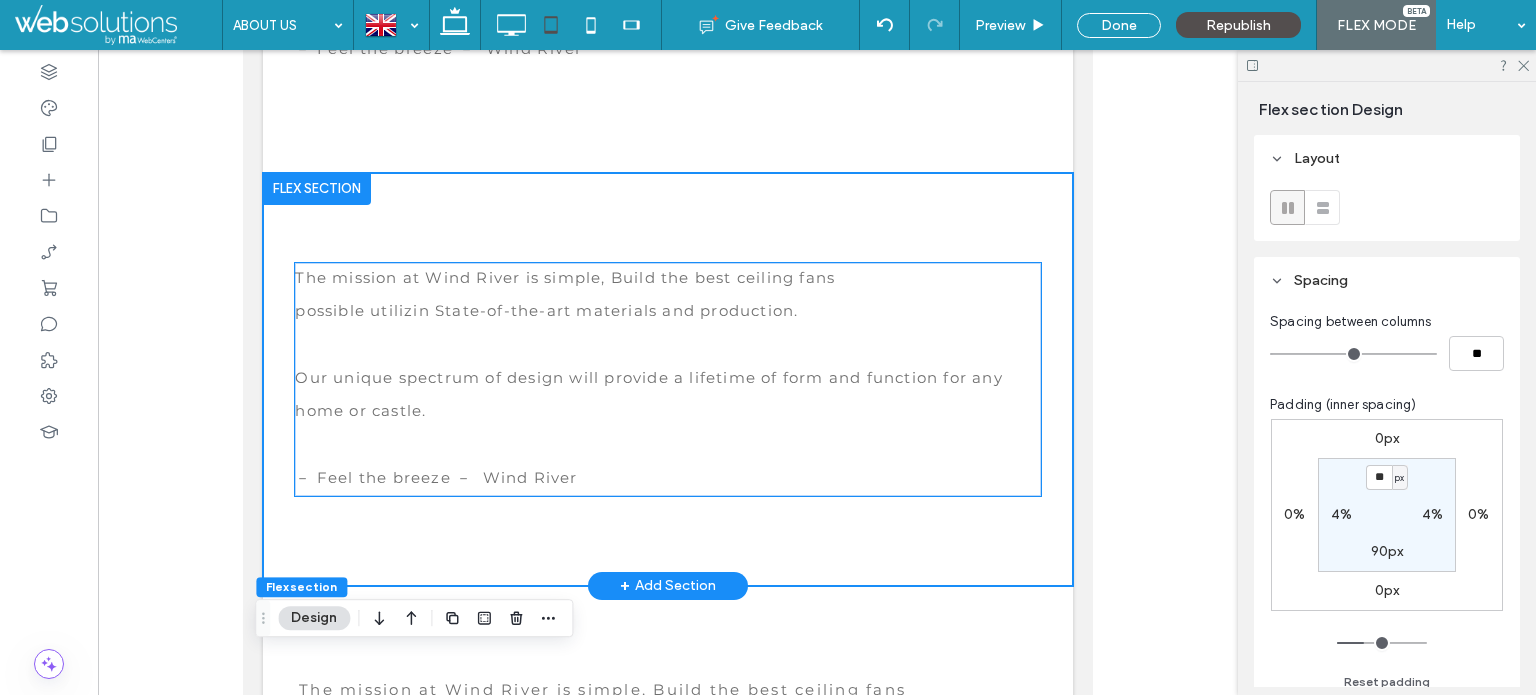 click at bounding box center [667, 346] 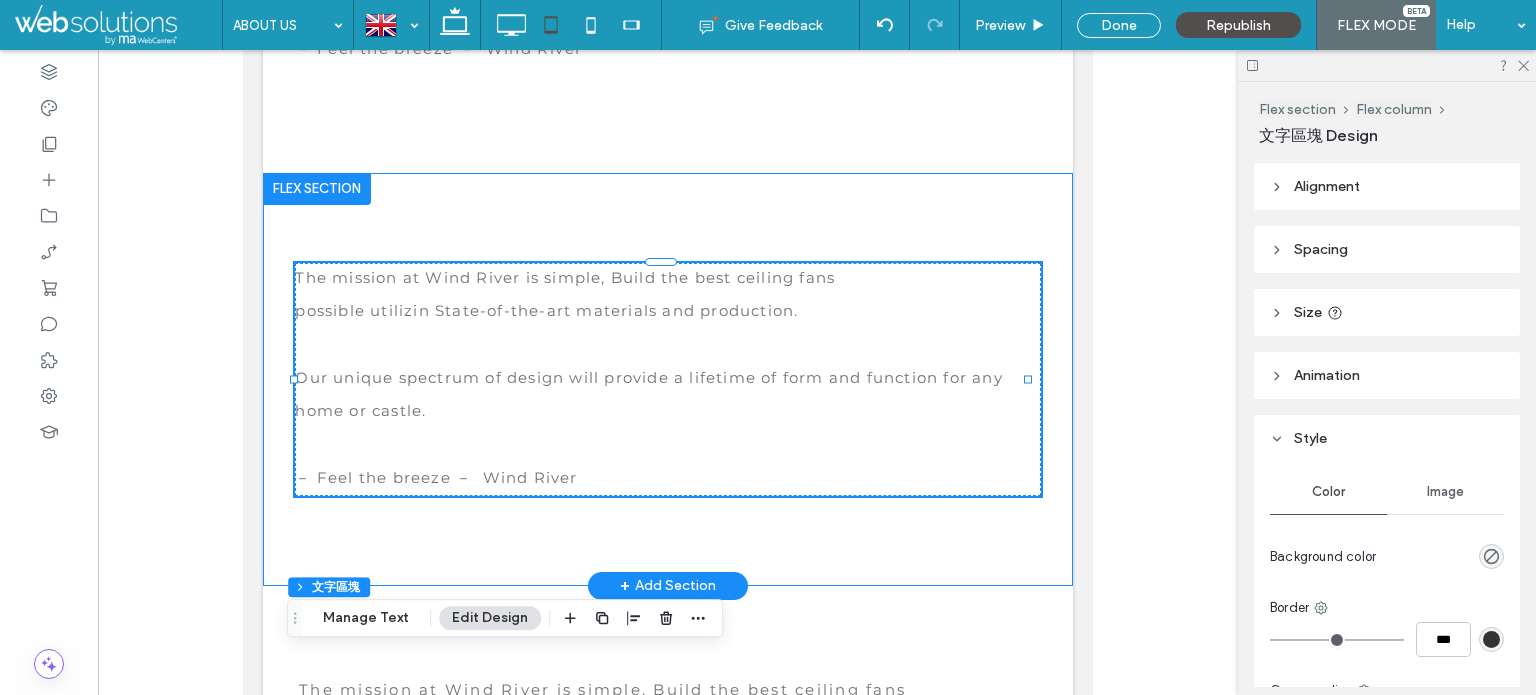 click on "The mission at Wind River is simple, Build the best ceiling fans
possible utilizin State-of-the-art materials and production. Our unique spectrum of design will provide a lifetime of form and function for any home or castle. － Feel the breeze －  Wind River" at bounding box center (668, 379) 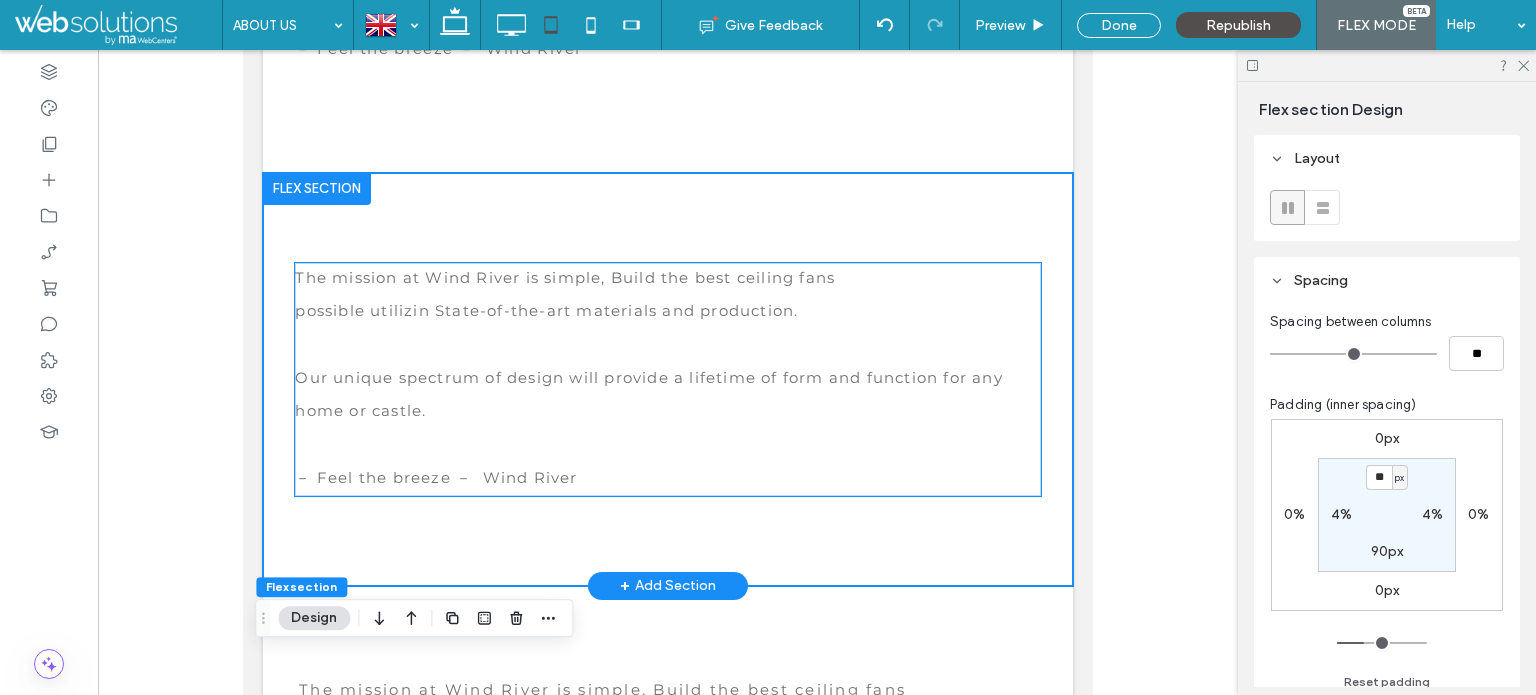 click at bounding box center [667, 346] 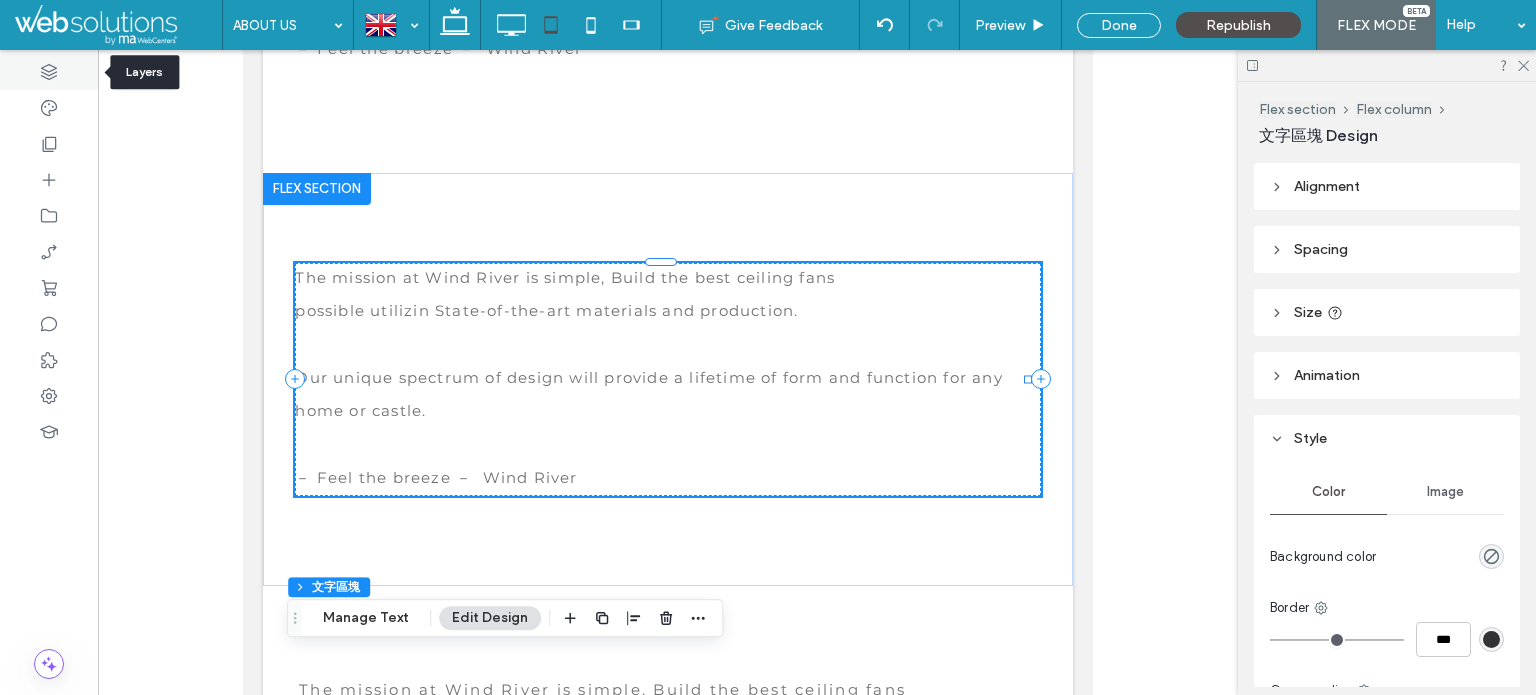 click at bounding box center [49, 72] 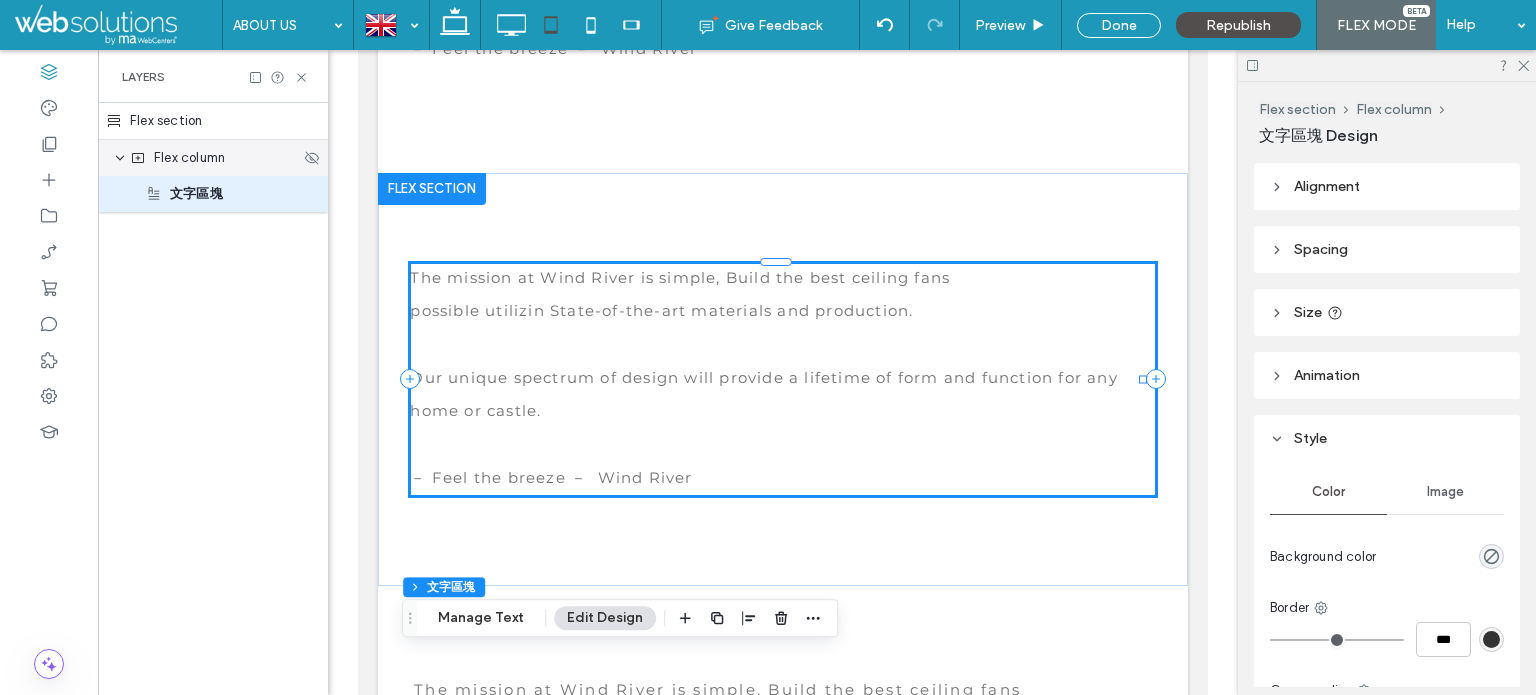 click on "Flex column" at bounding box center (189, 158) 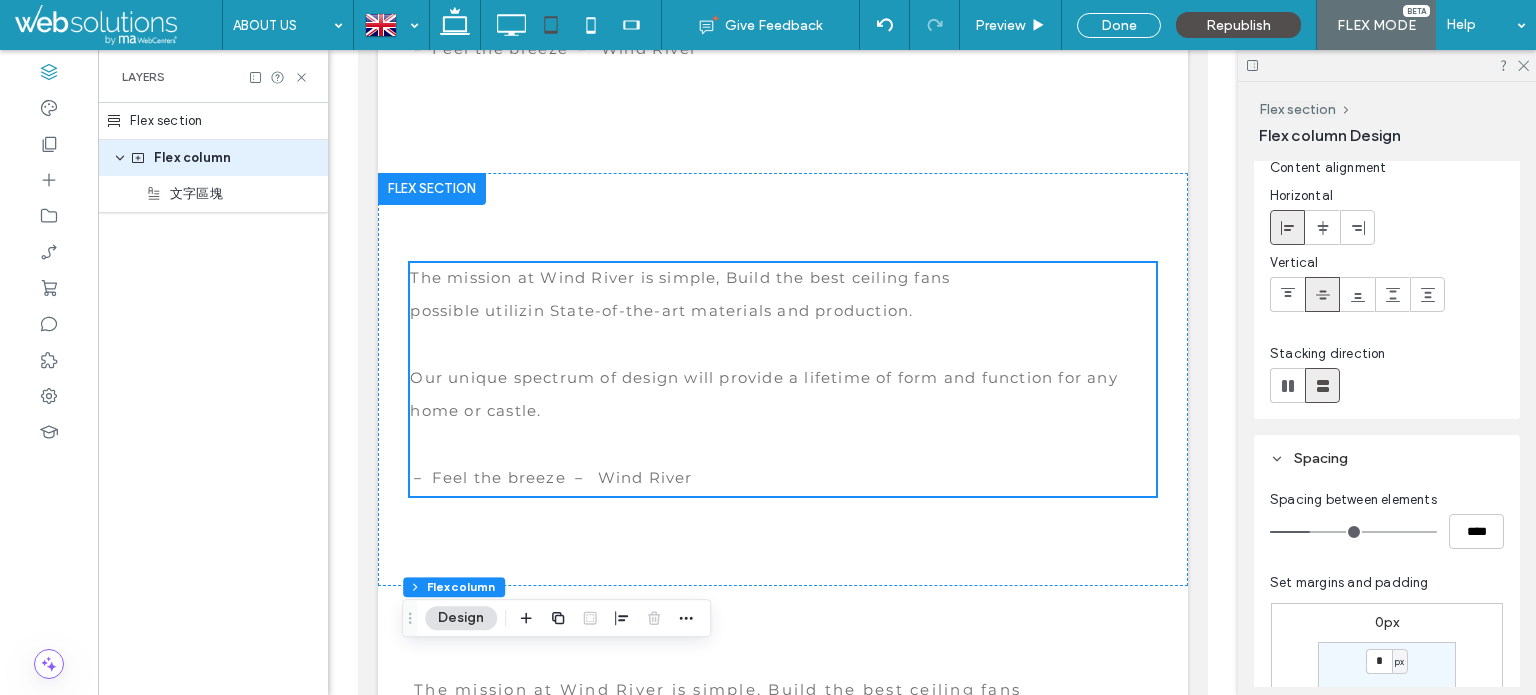scroll, scrollTop: 200, scrollLeft: 0, axis: vertical 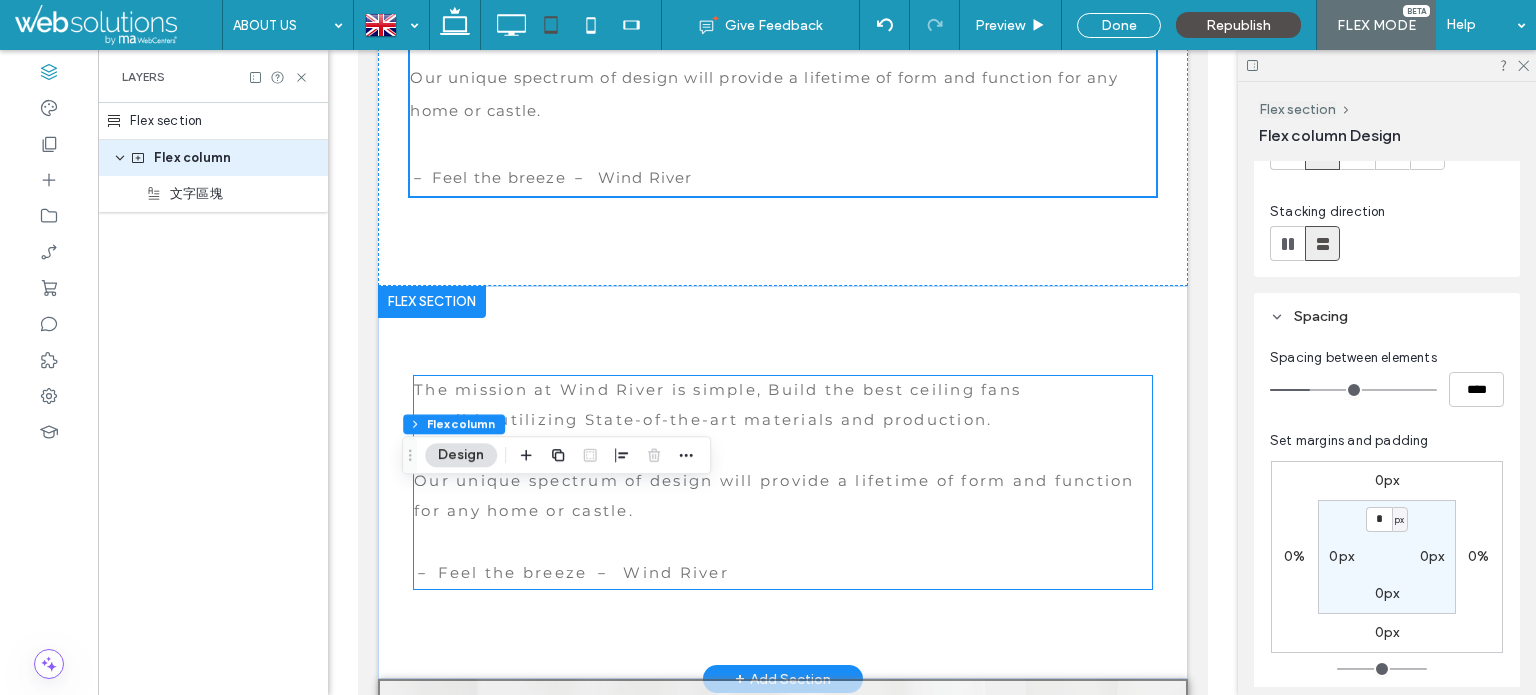 click on "Our unique spectrum of design will provide a lifetime of form and function for any home or castle." at bounding box center (783, 497) 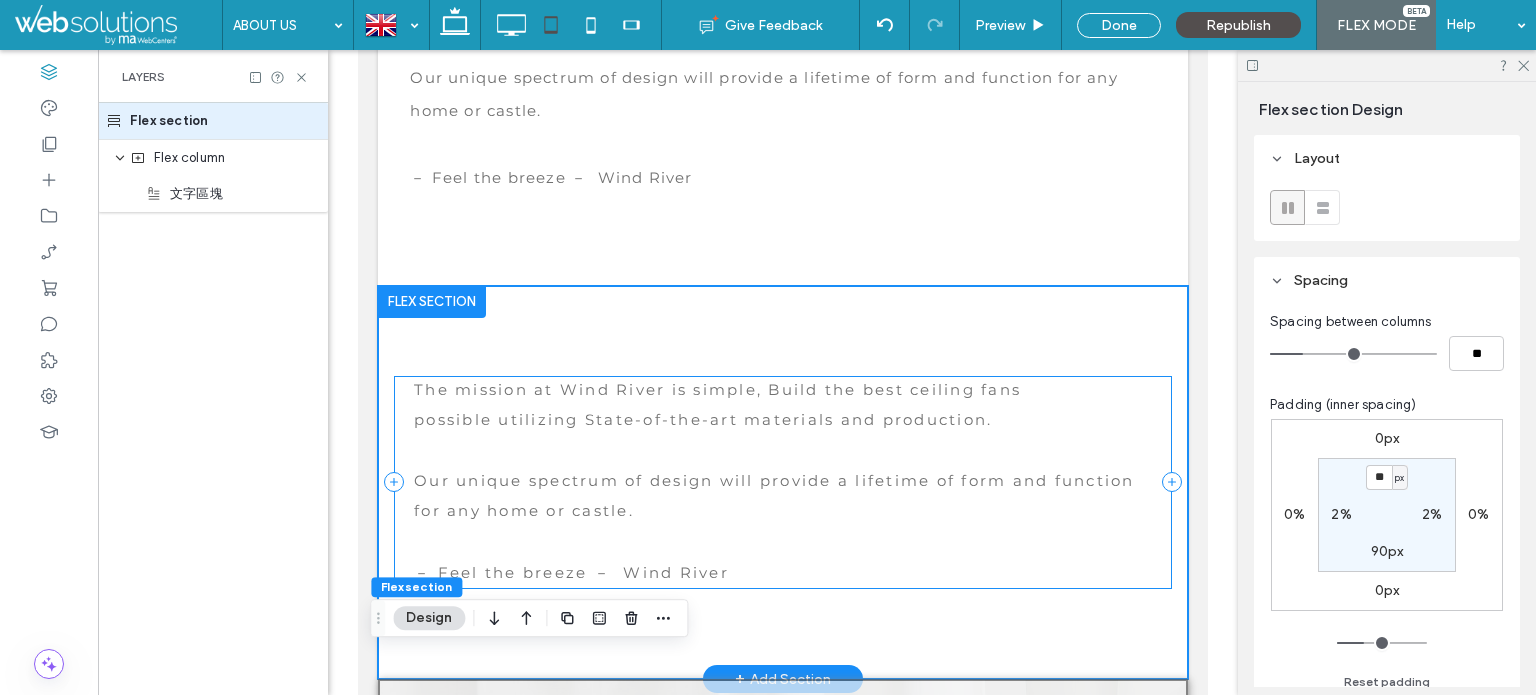 click on "The mission at Wind River is simple, Build the best ceiling fans possible utilizing State-of-the-art materials and production. Our unique spectrum of design will provide a lifetime of form and function for any home or castle. － Feel the breeze －  Wind River" at bounding box center [783, 483] 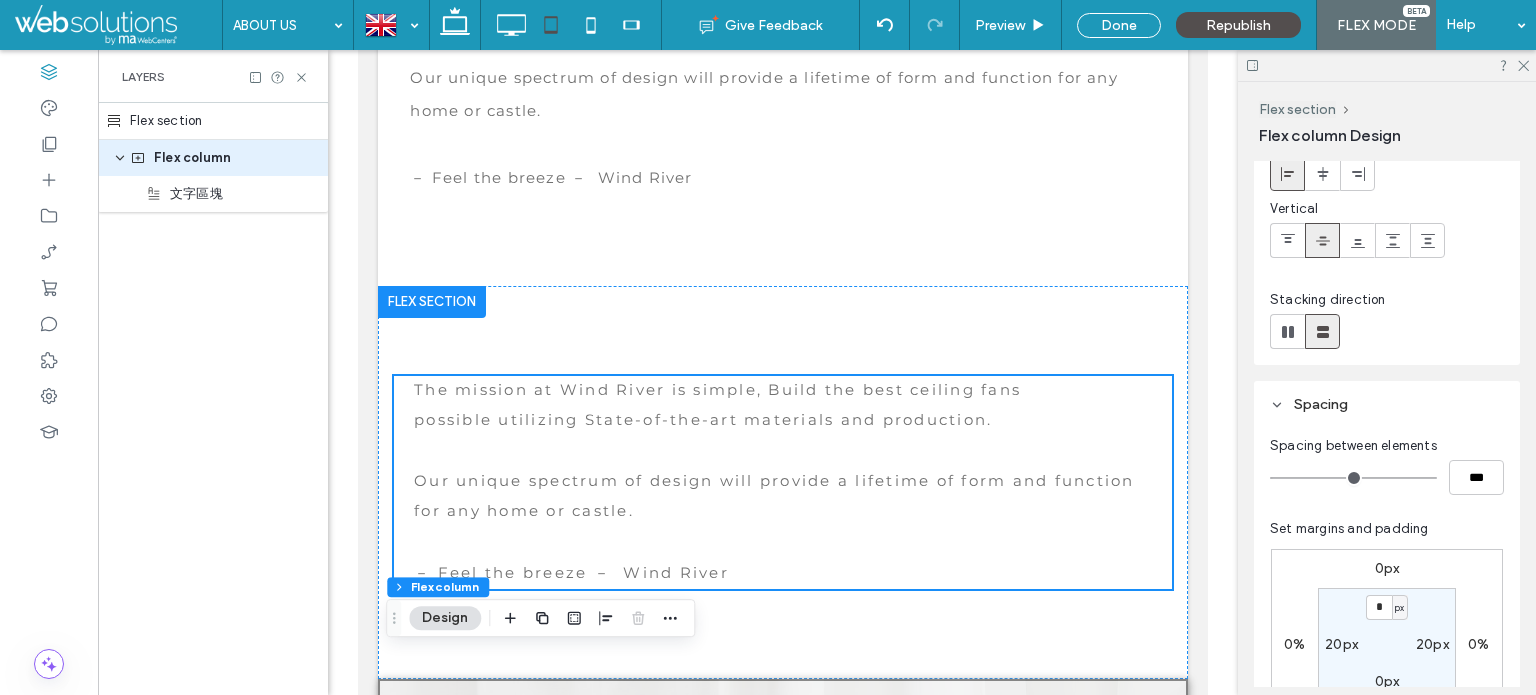 scroll, scrollTop: 300, scrollLeft: 0, axis: vertical 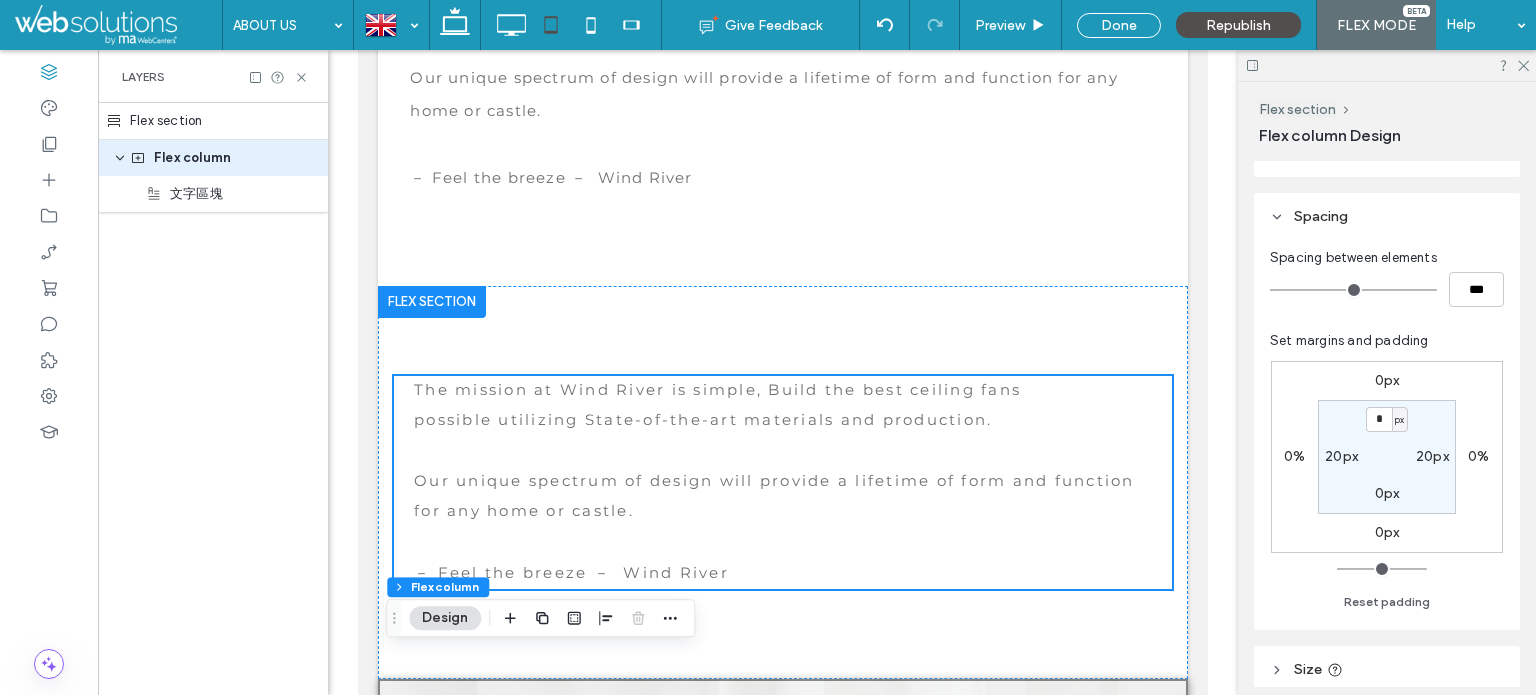 click on "20px" at bounding box center [1341, 456] 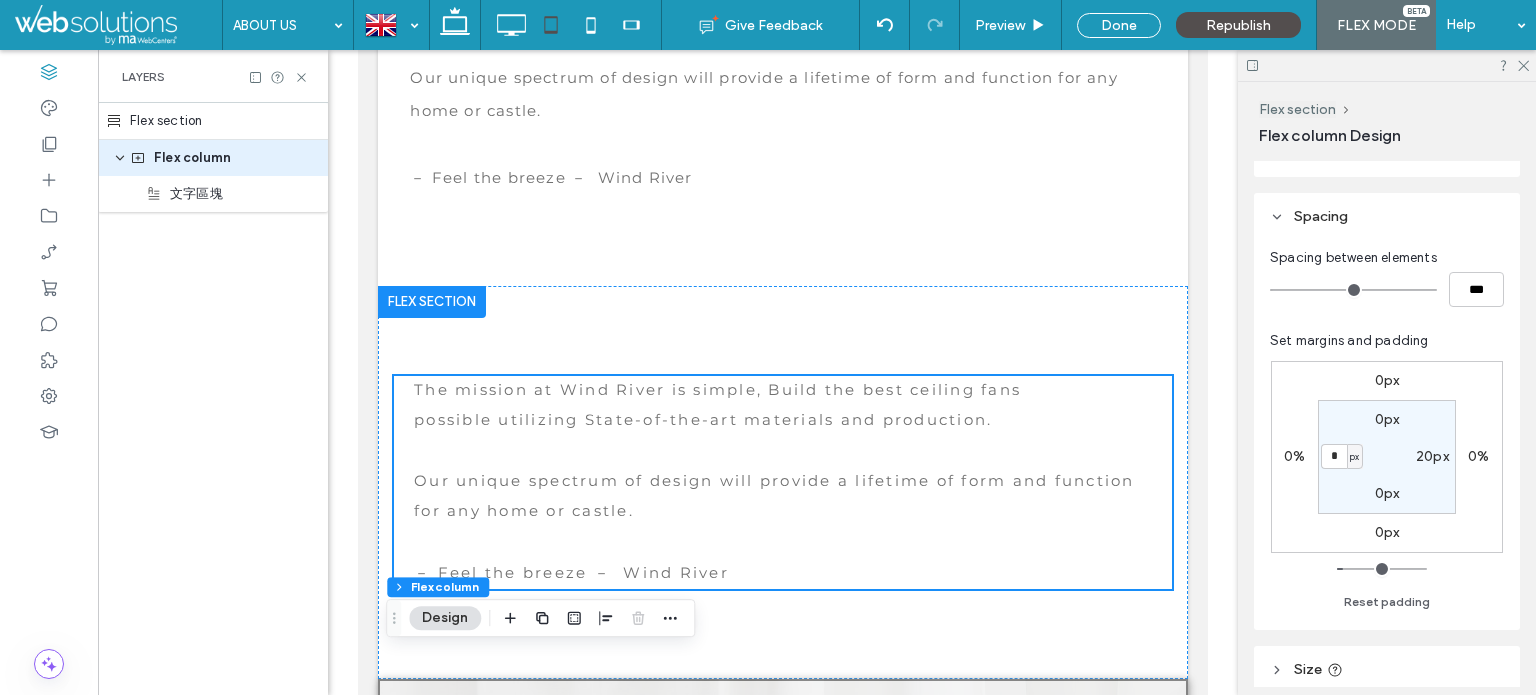 type on "*" 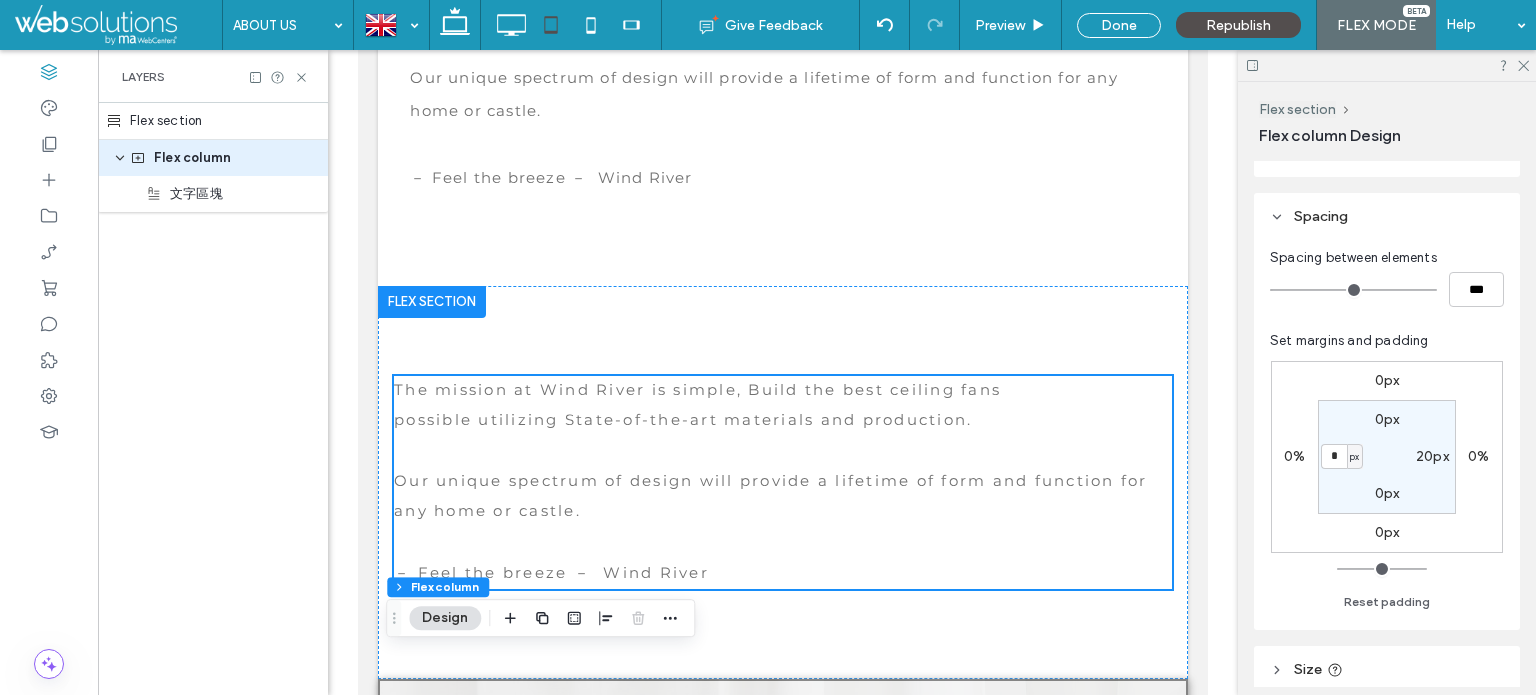 click on "20px" at bounding box center [1432, 456] 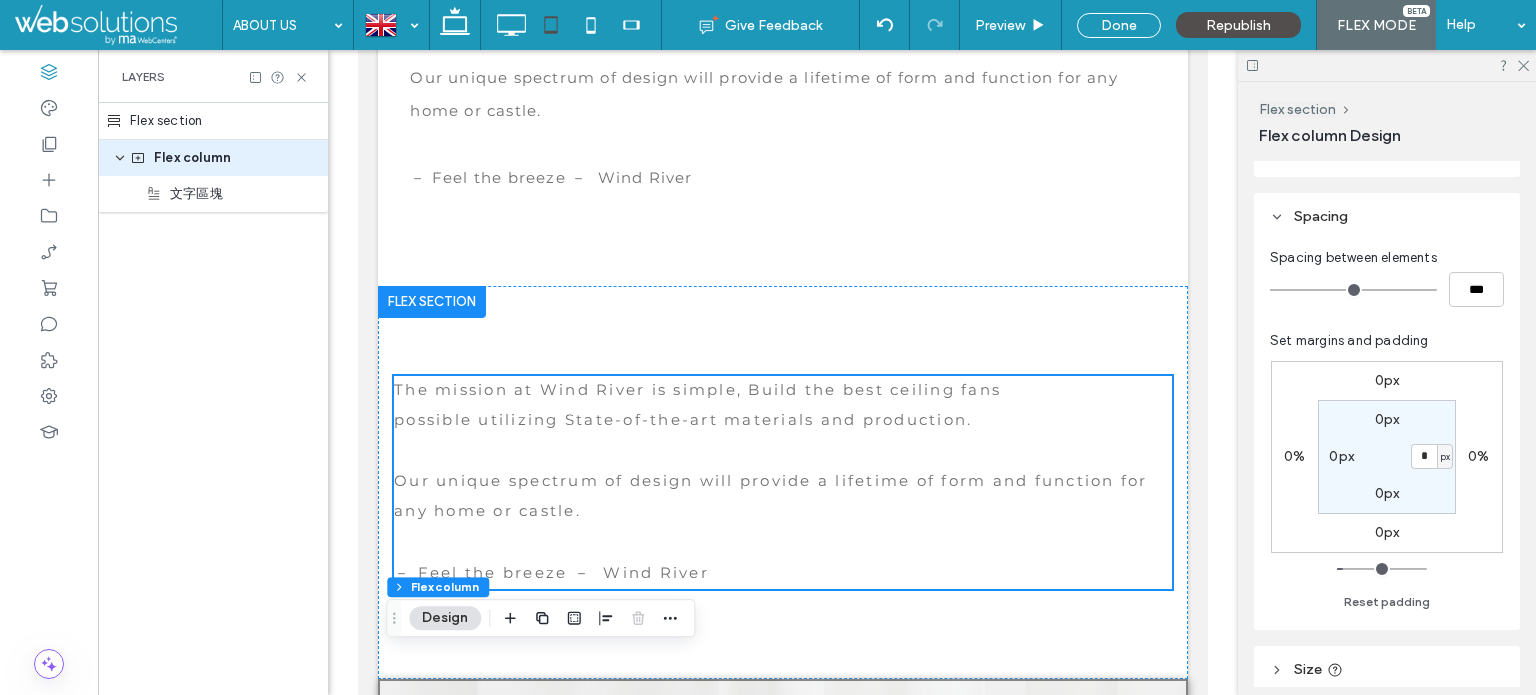 type on "*" 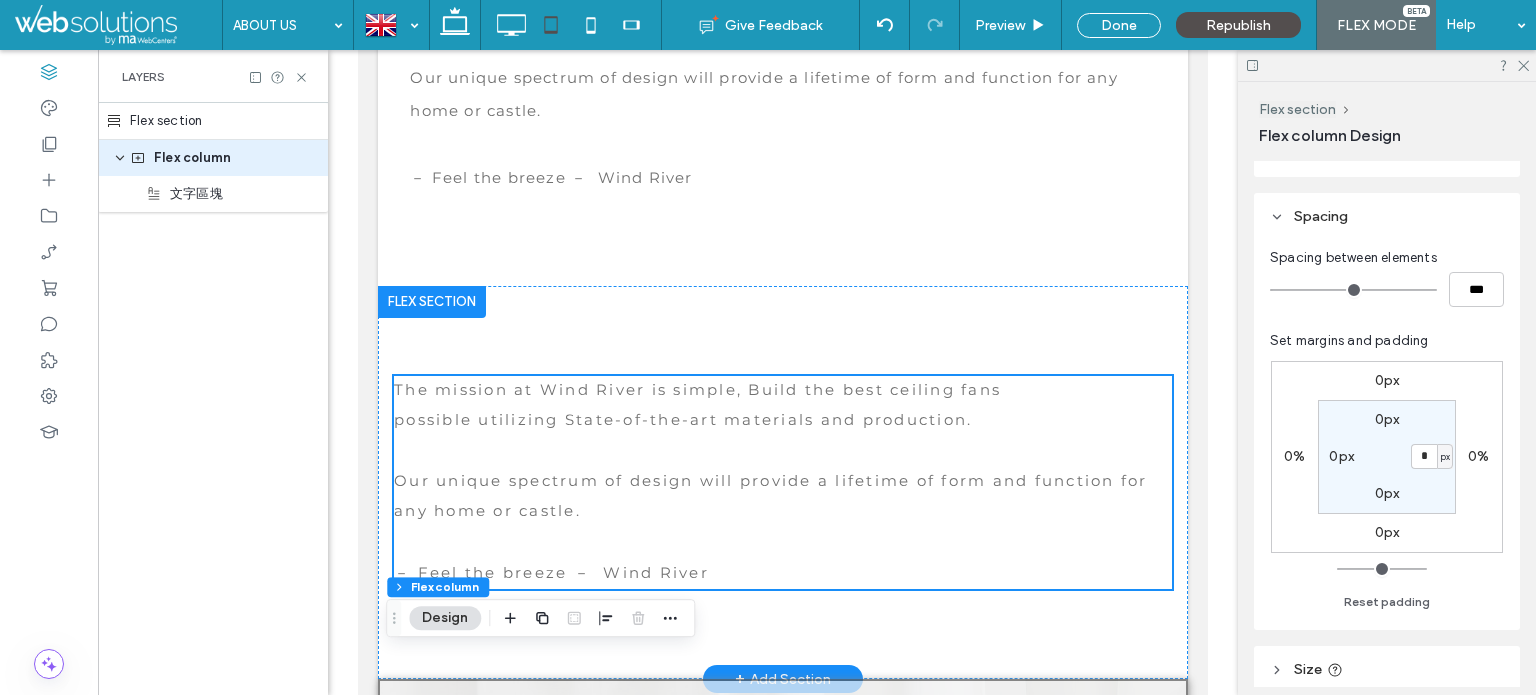click at bounding box center [432, 302] 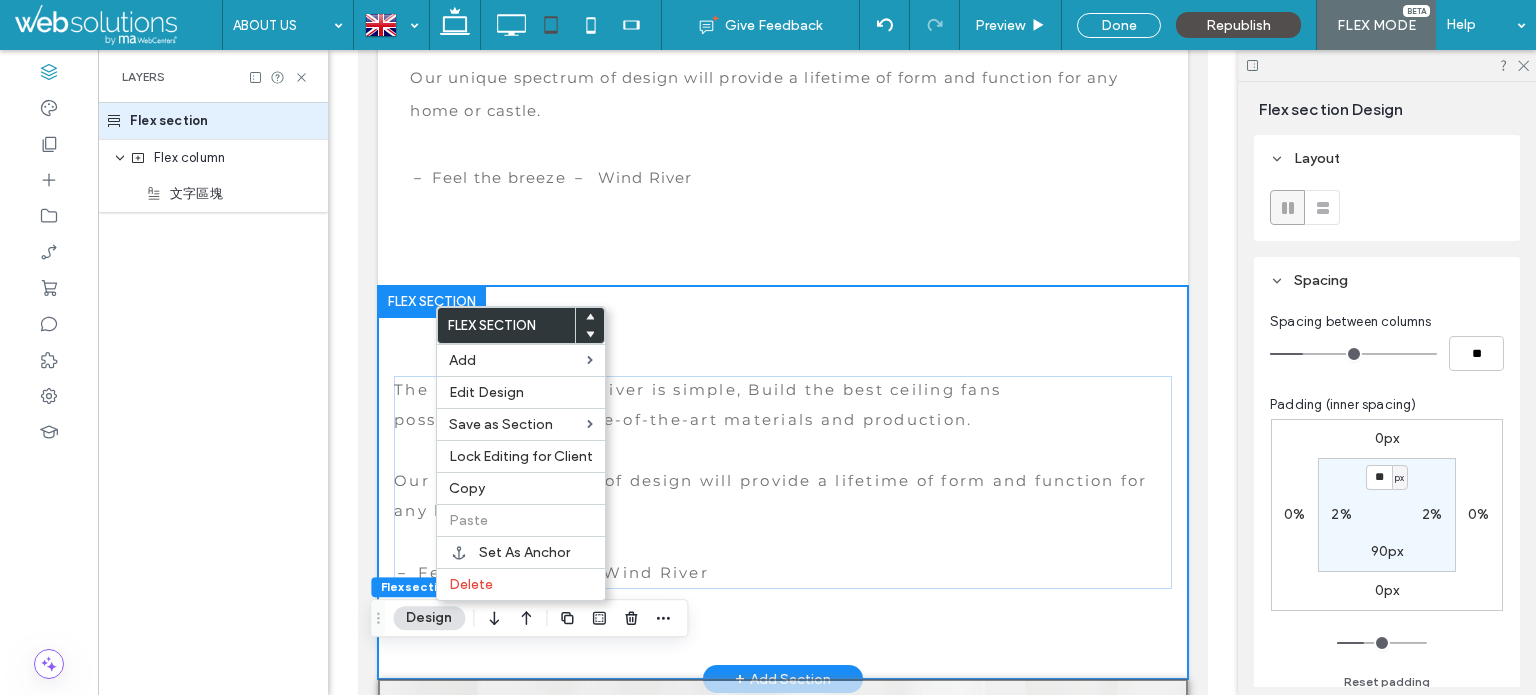 click on "The mission at Wind River is simple, Build the best ceiling fans possible utilizing State-of-the-art materials and production. Our unique spectrum of design will provide a lifetime of form and function for any home or castle. － Feel the breeze －  Wind River" at bounding box center (783, 483) 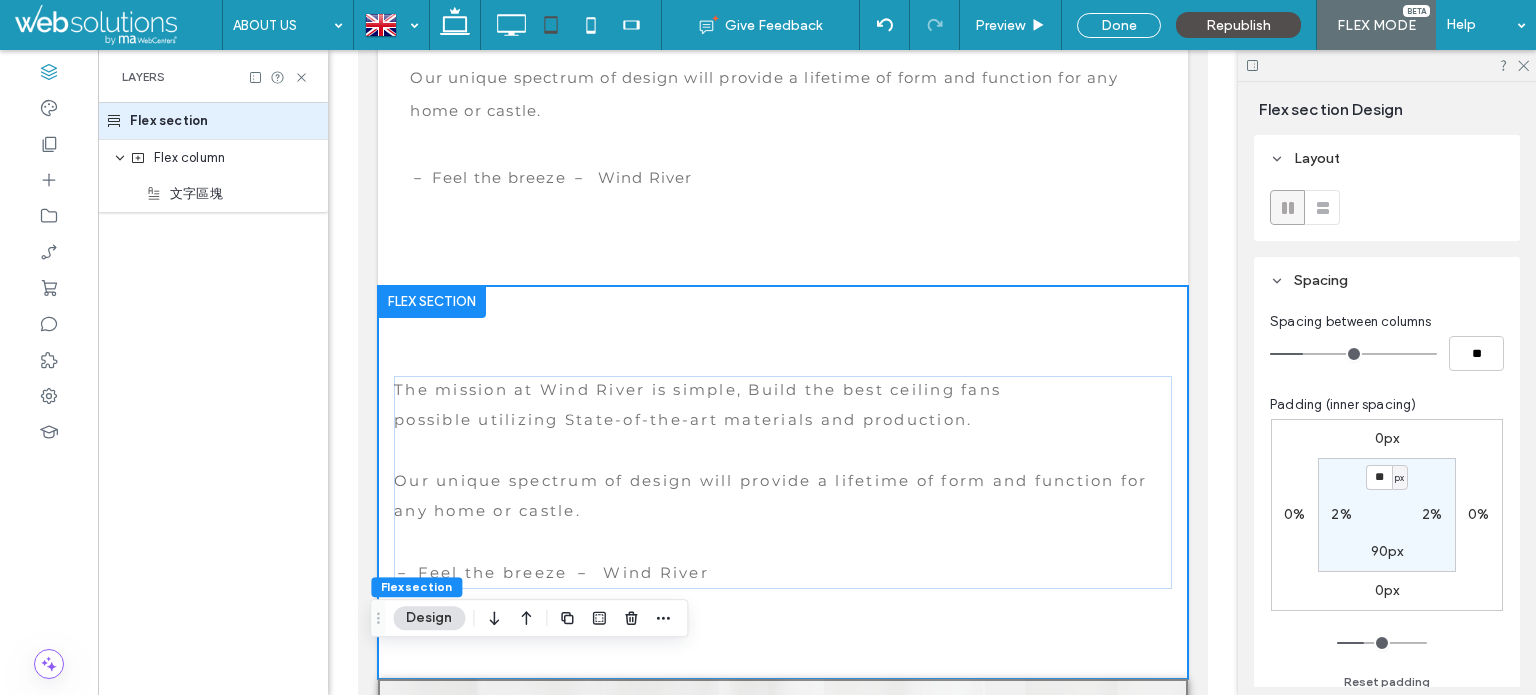 click on "2%" at bounding box center [1341, 514] 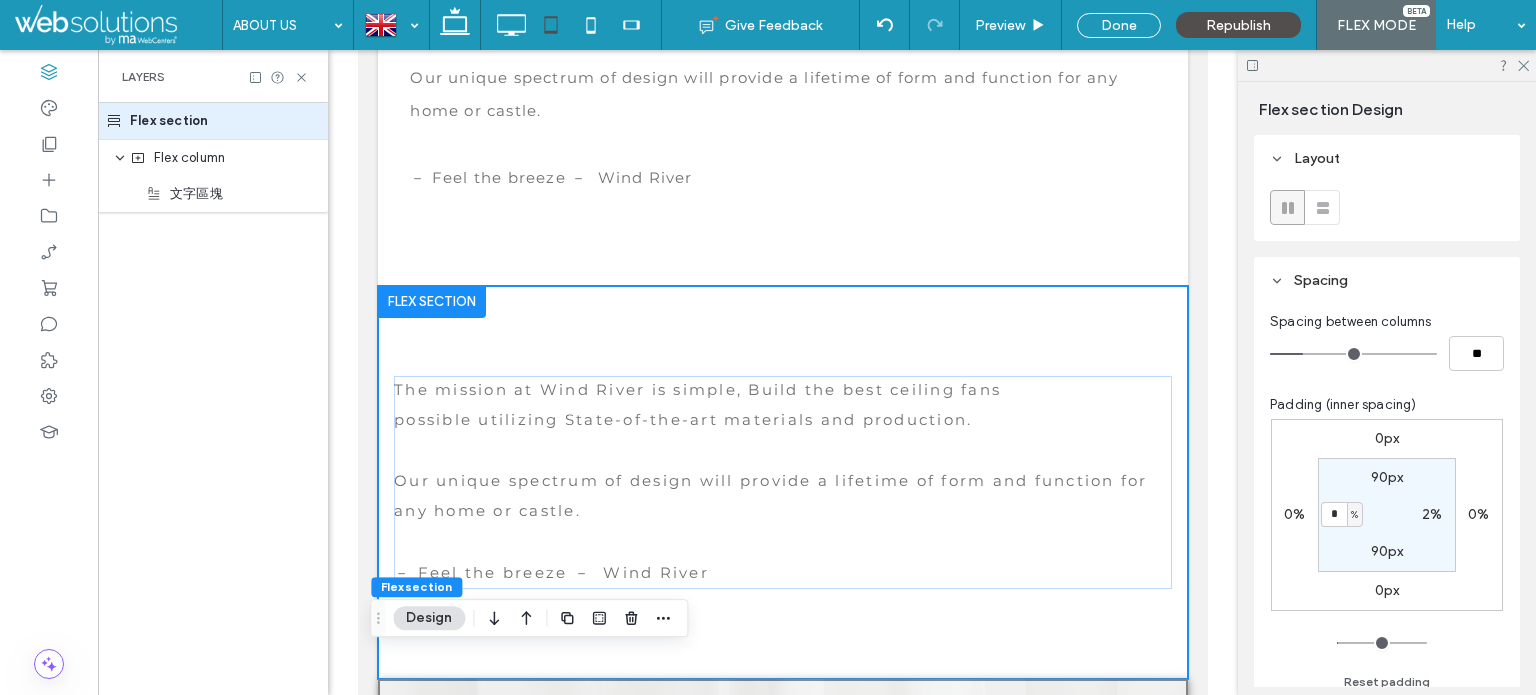 type on "*" 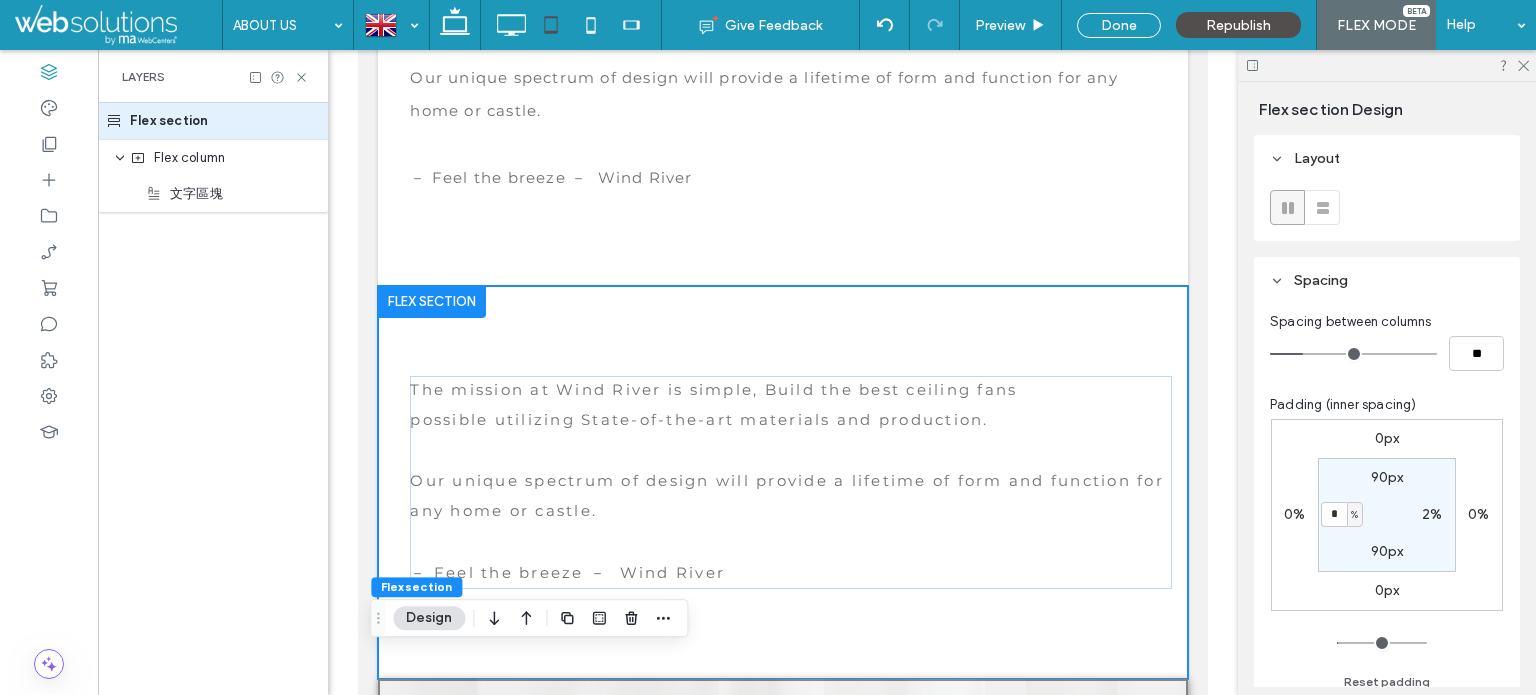click on "2%" at bounding box center [1432, 514] 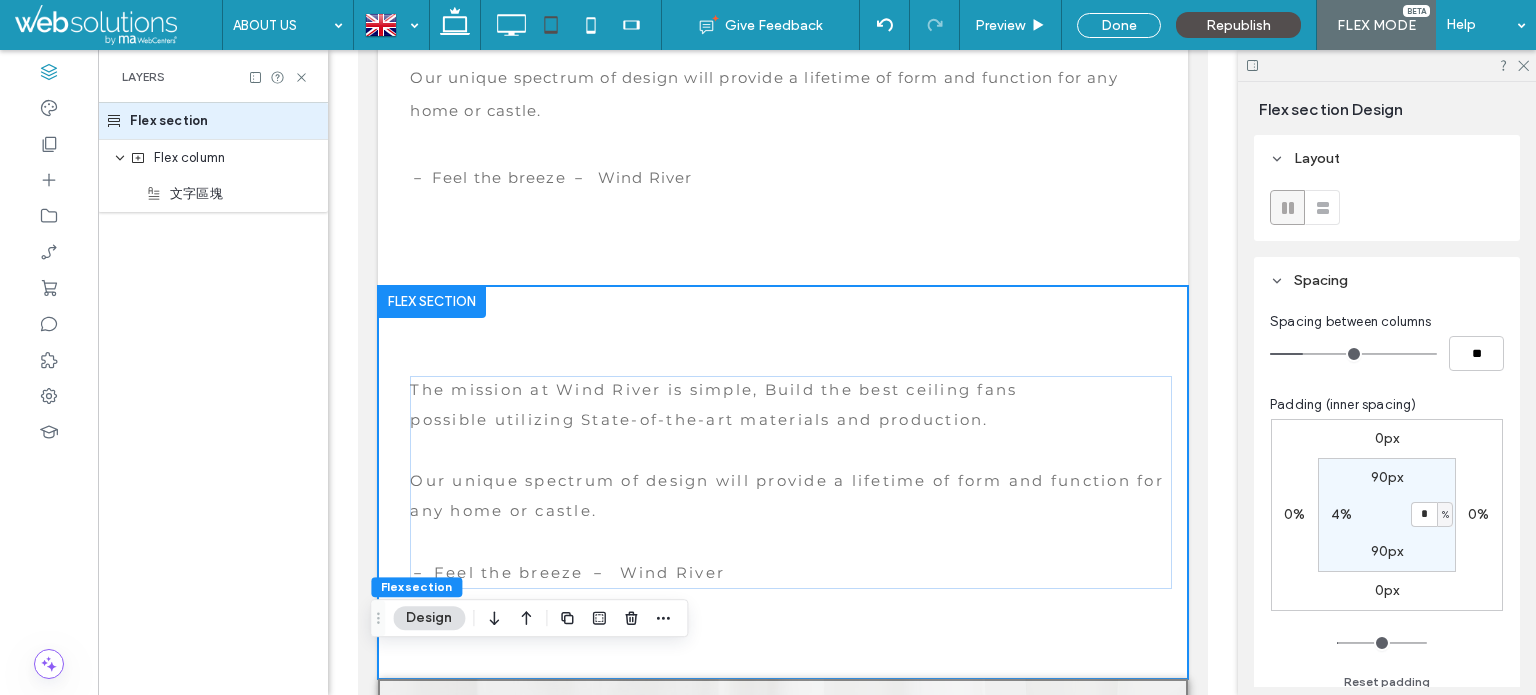 type on "*" 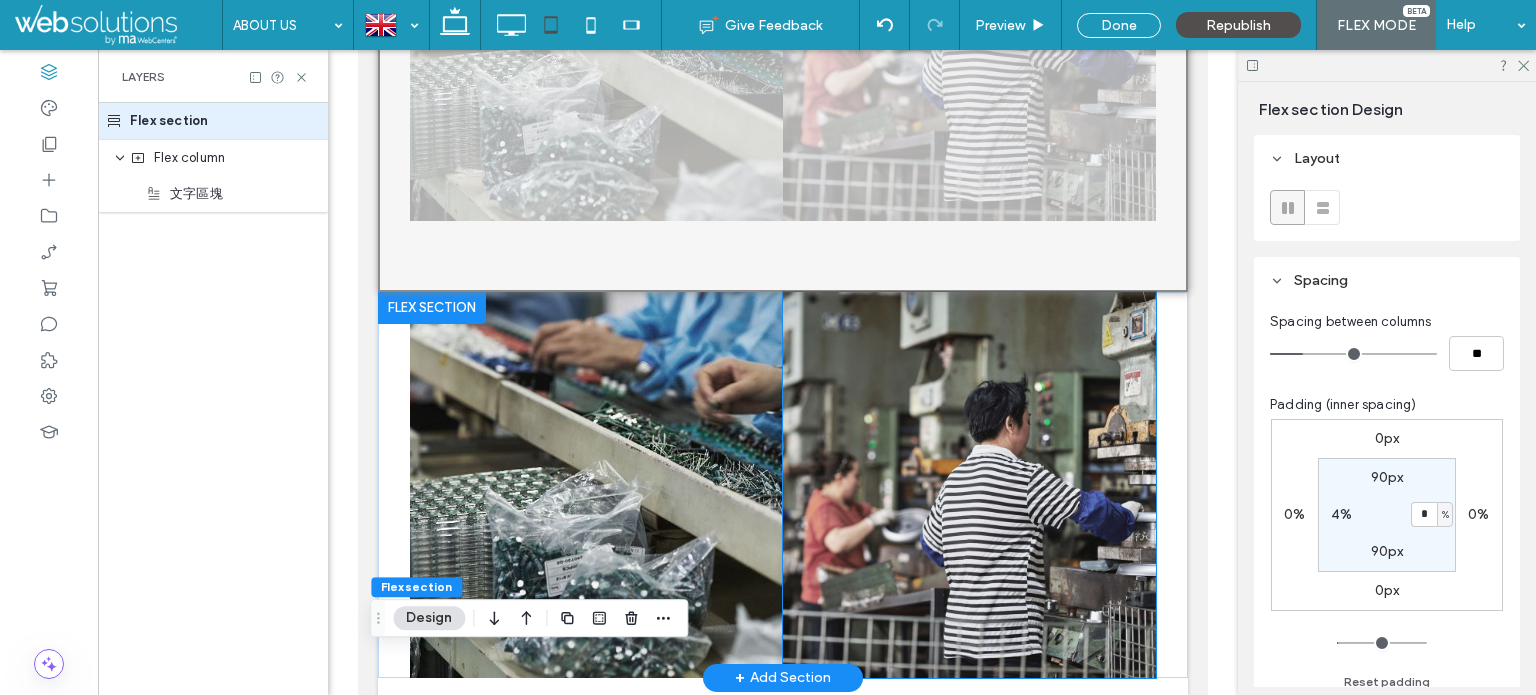 scroll, scrollTop: 3140, scrollLeft: 0, axis: vertical 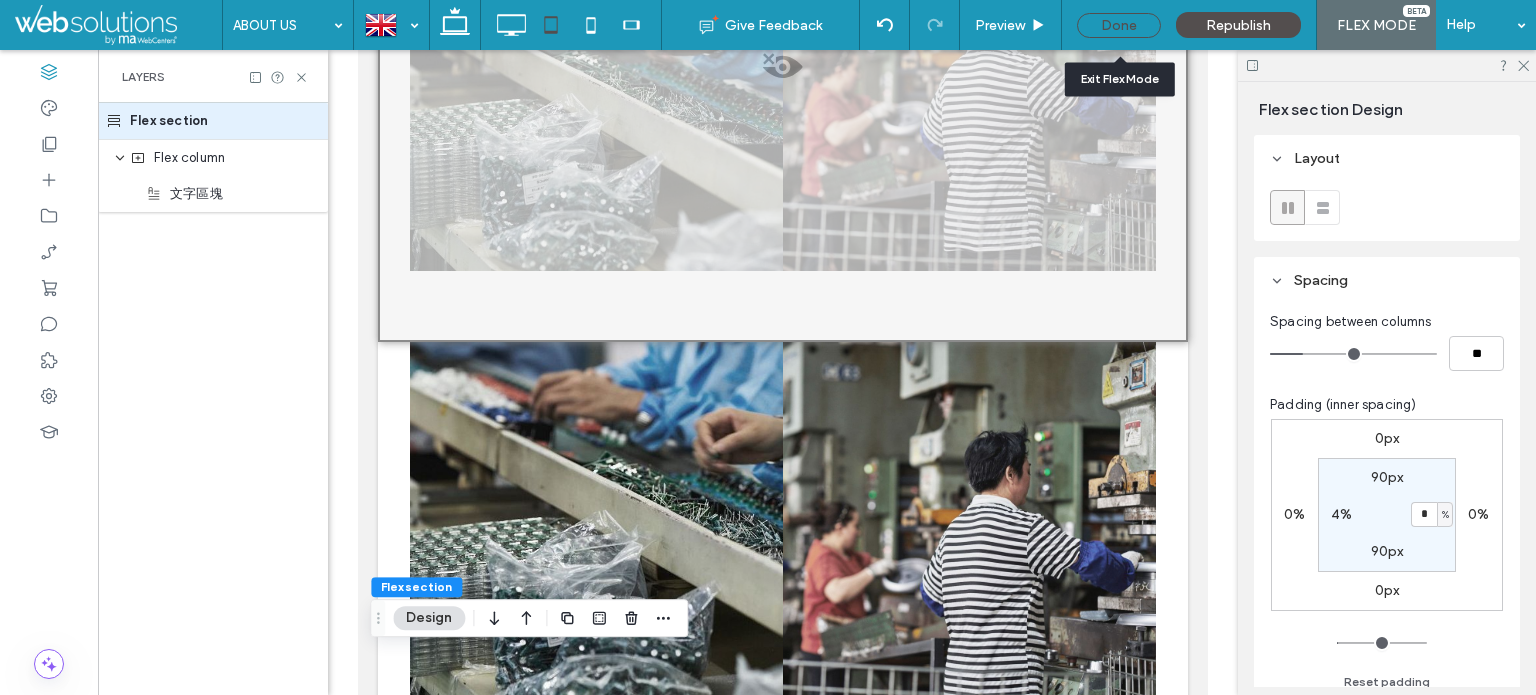 click on "Done" at bounding box center (1119, 25) 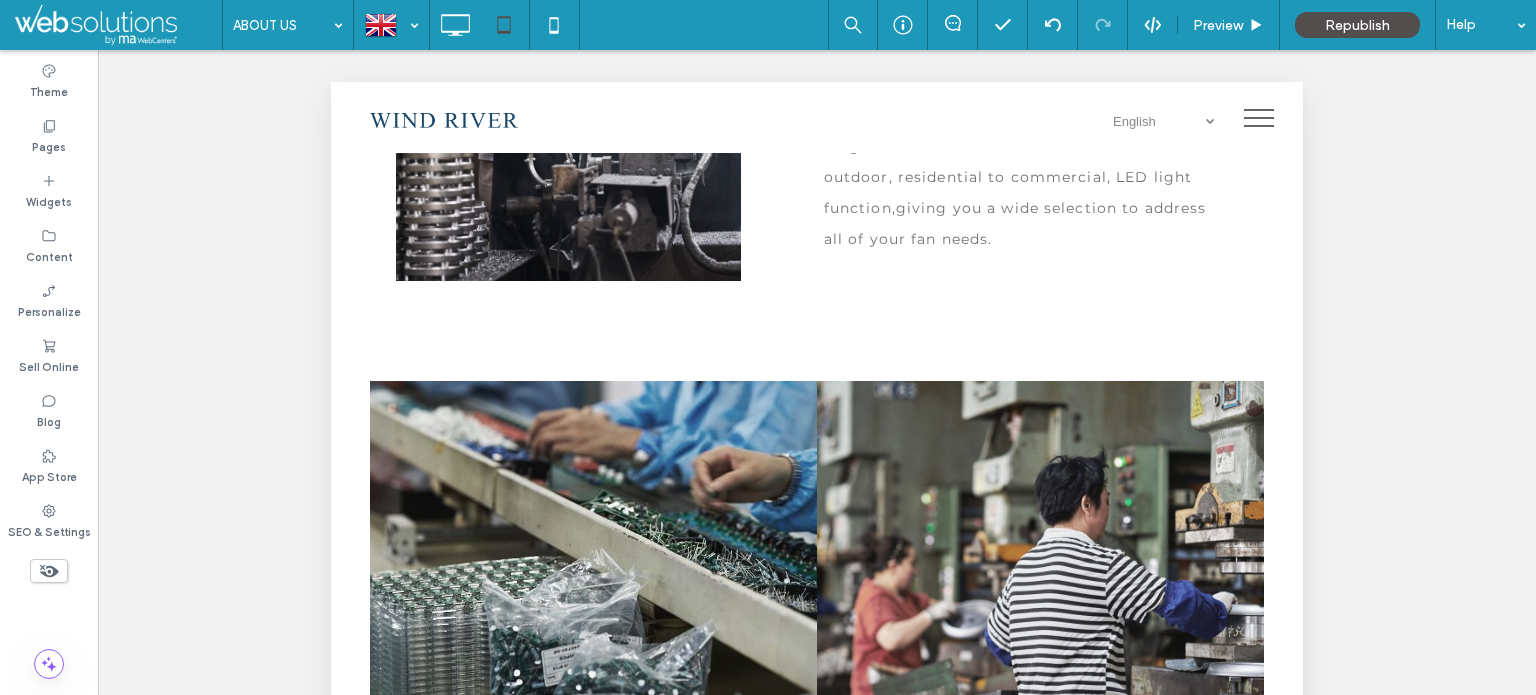scroll, scrollTop: 845, scrollLeft: 0, axis: vertical 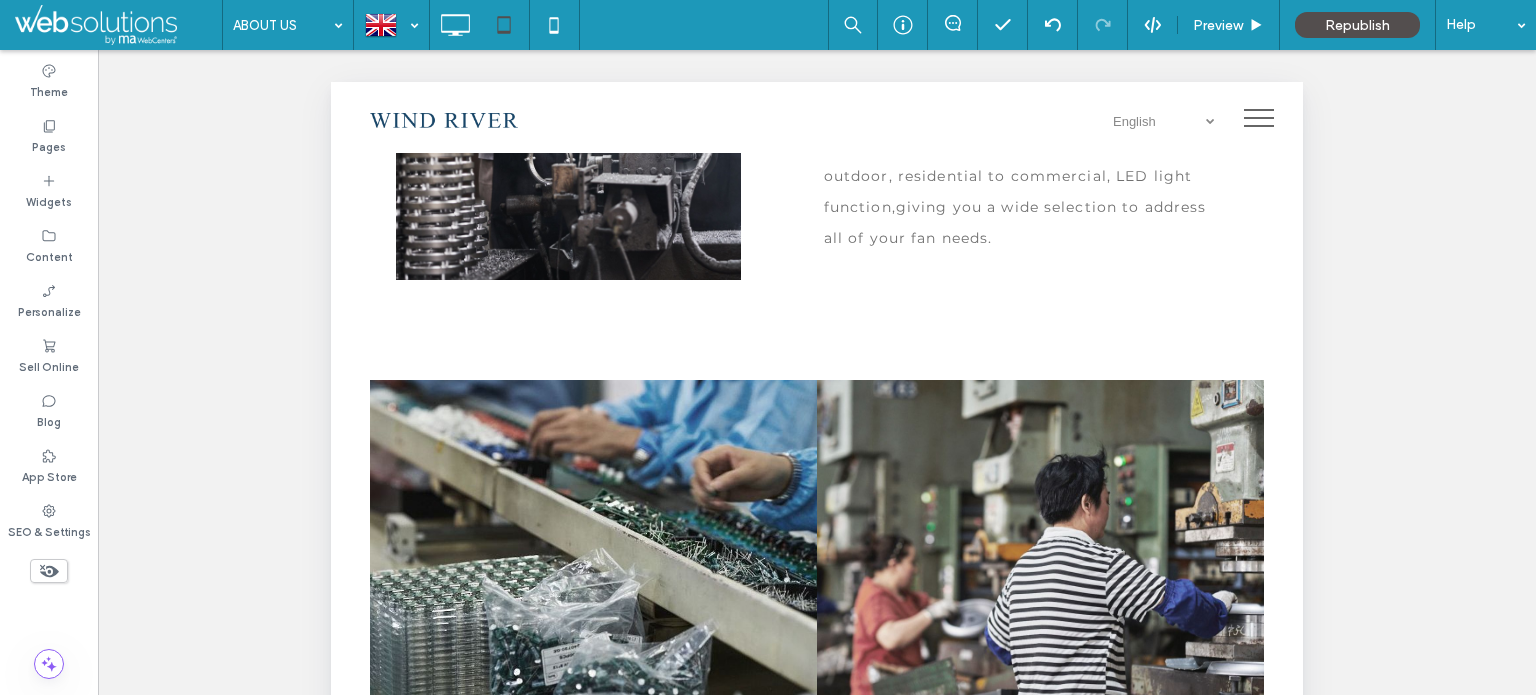 click at bounding box center [385, 782] 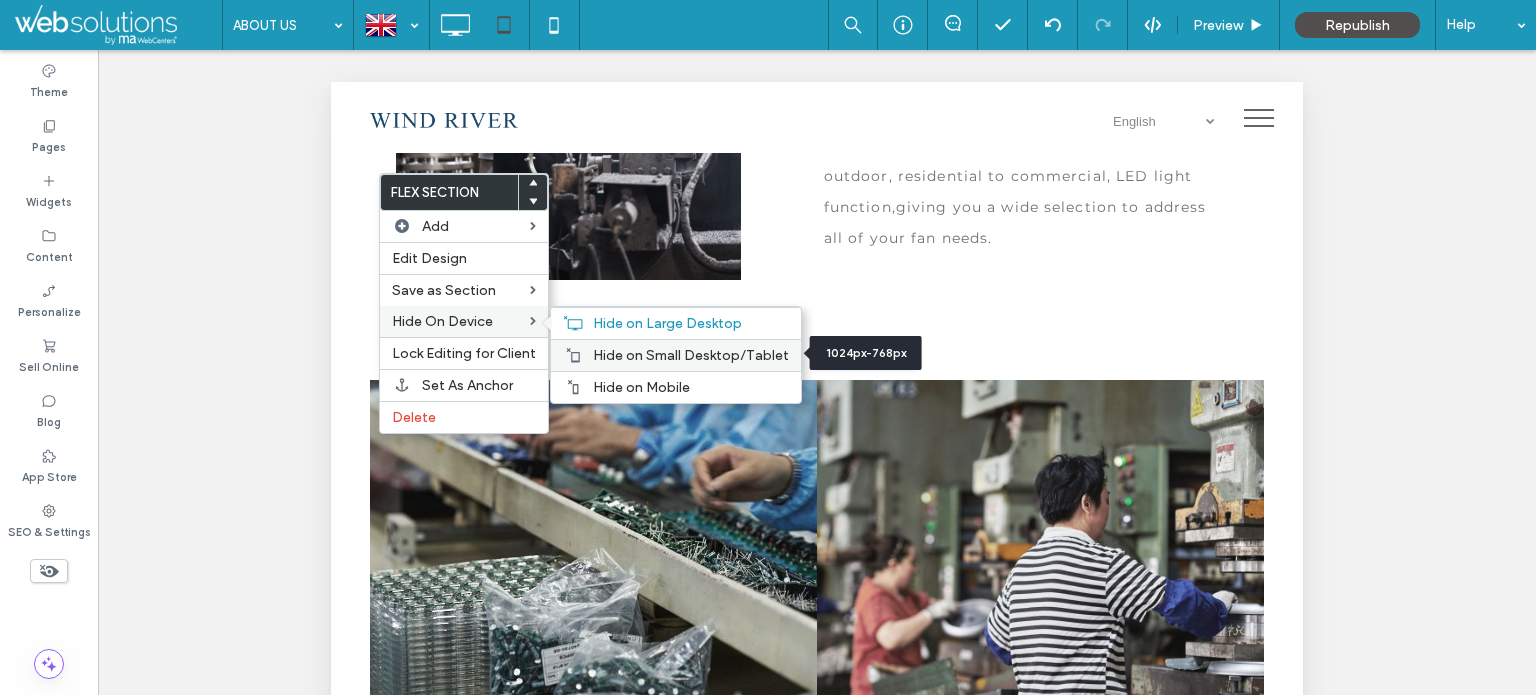 click on "Hide on Small Desktop/Tablet" at bounding box center (691, 355) 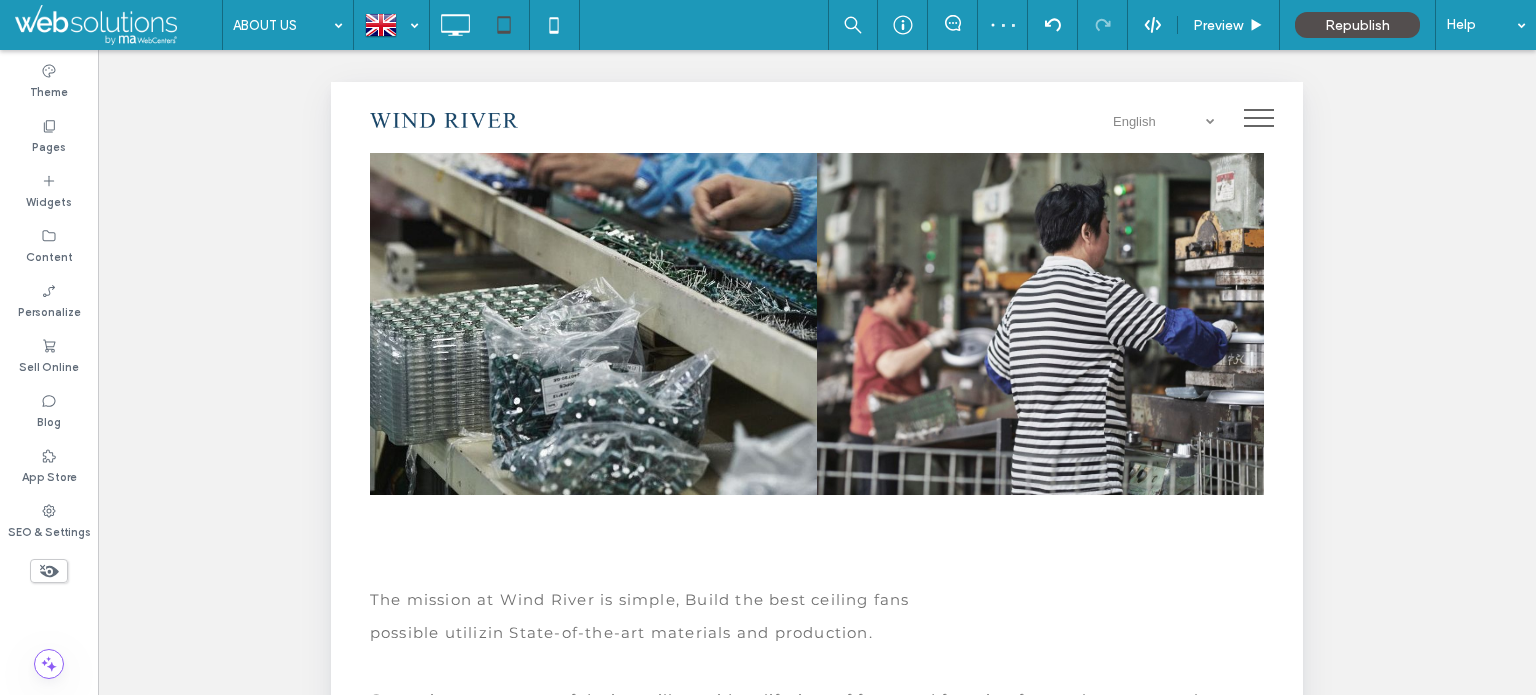 scroll, scrollTop: 1145, scrollLeft: 0, axis: vertical 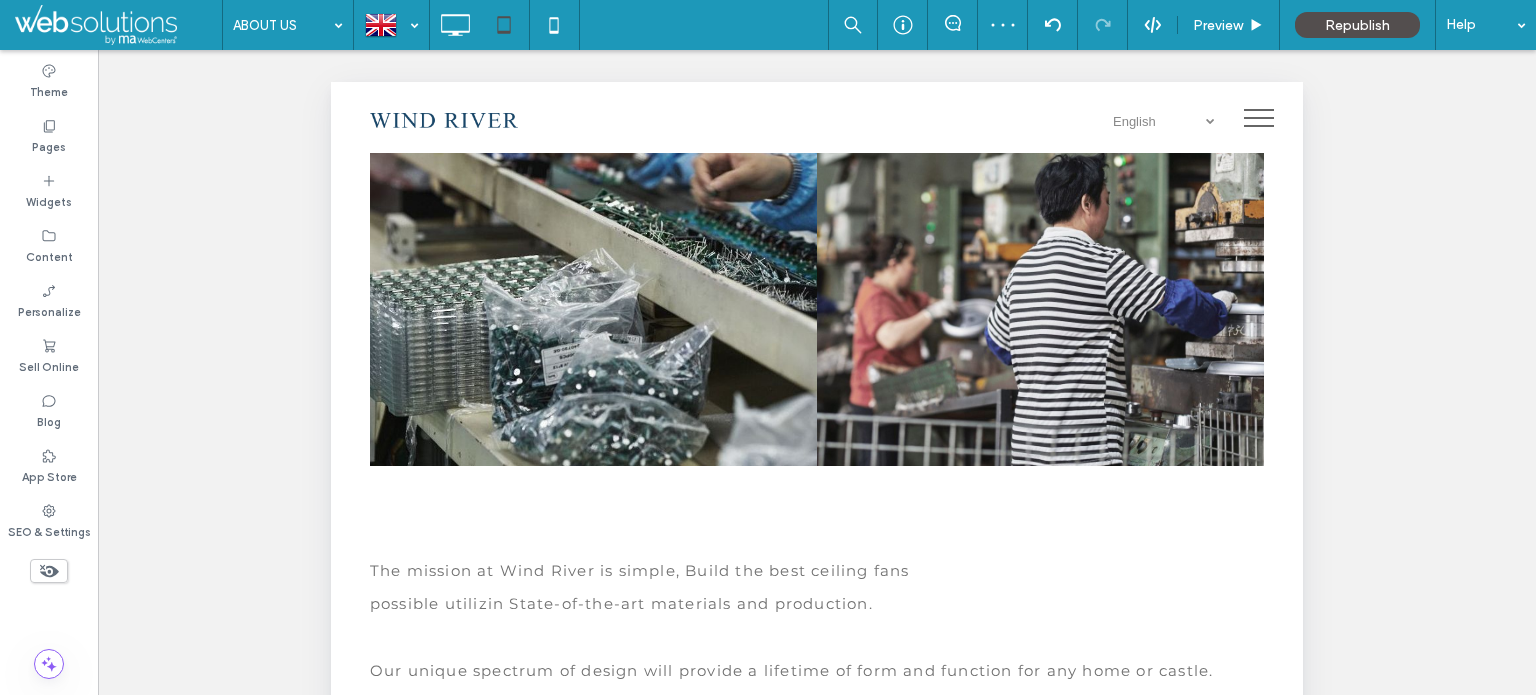 click at bounding box center (385, 862) 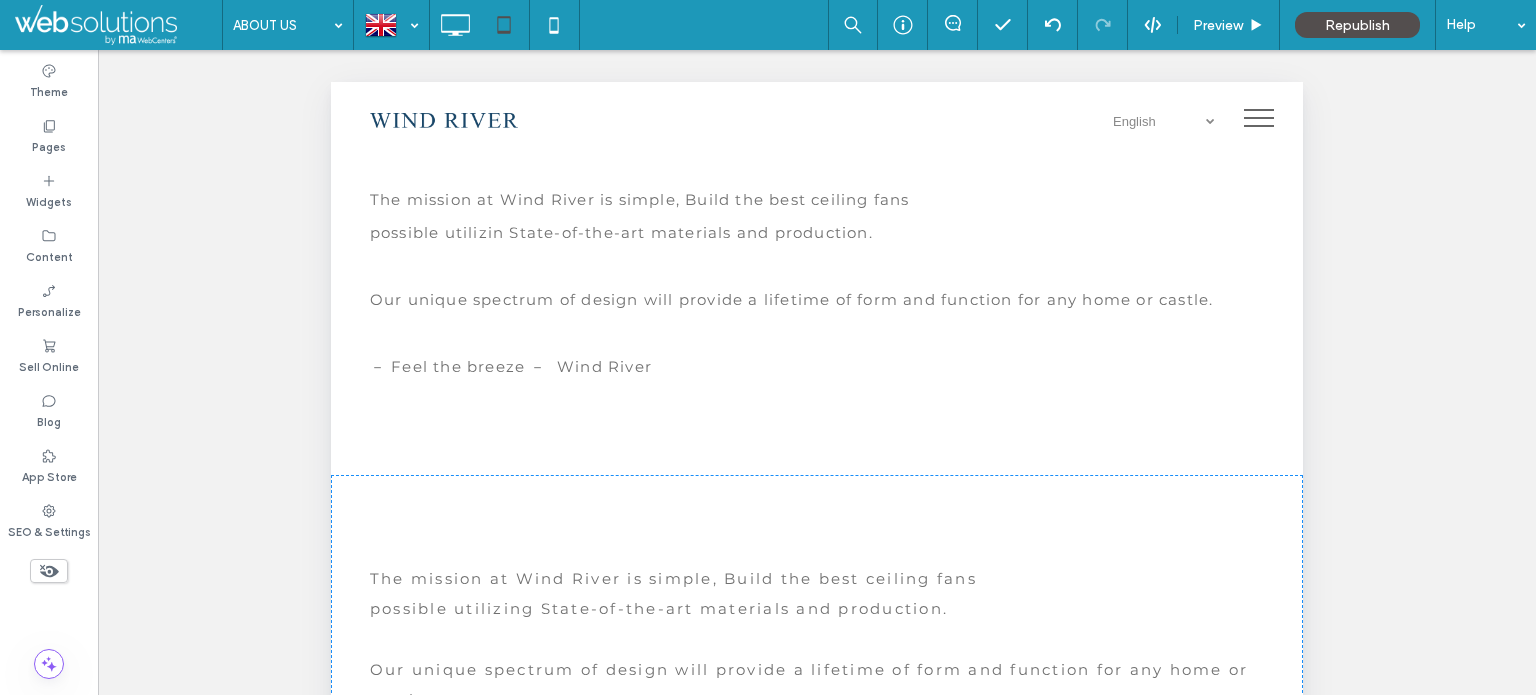 scroll, scrollTop: 1688, scrollLeft: 0, axis: vertical 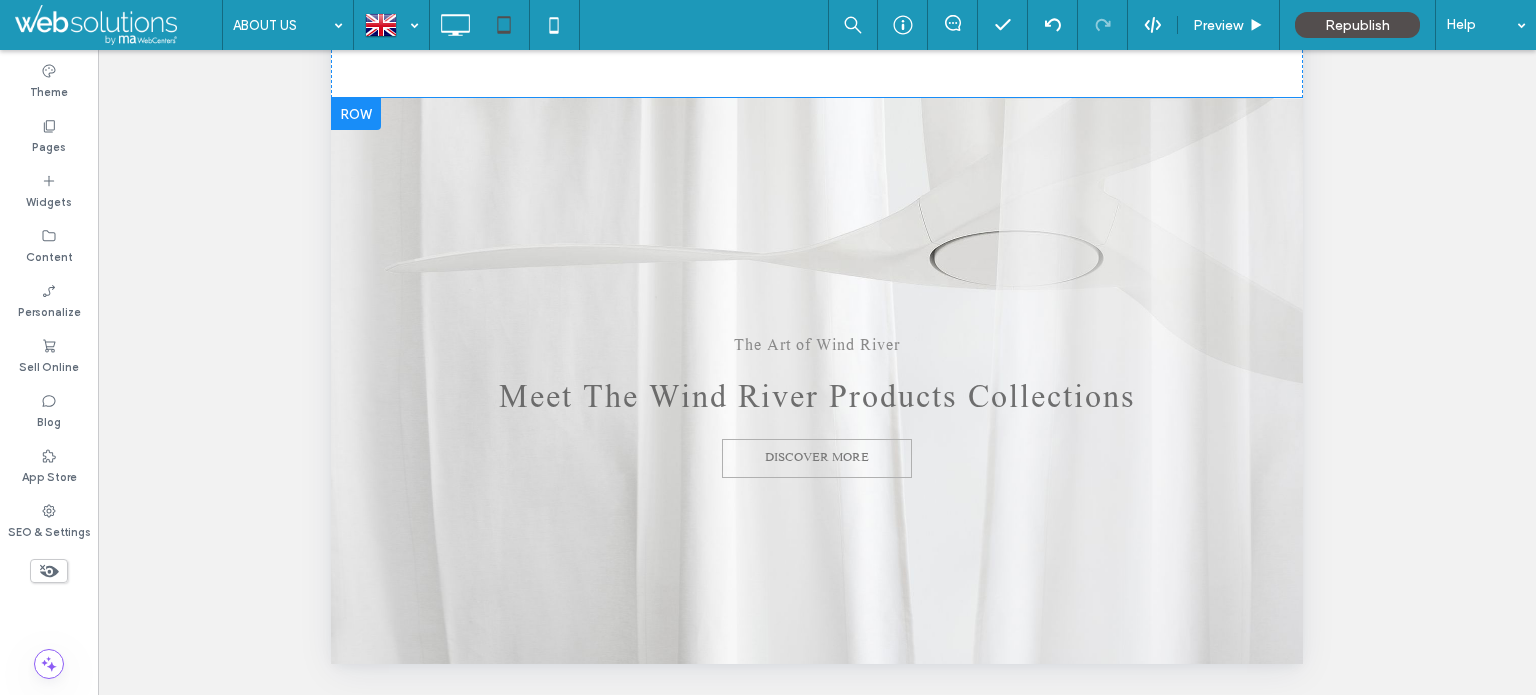 click on "The Art of Wind River
Meet The Wind River Products Collections
DISCOVER MORE
Click To Paste     Click To Paste     Click To Paste     Click To Paste     Click To Paste     Click To Paste     Click To Paste
Row + Add Section" at bounding box center [817, 396] 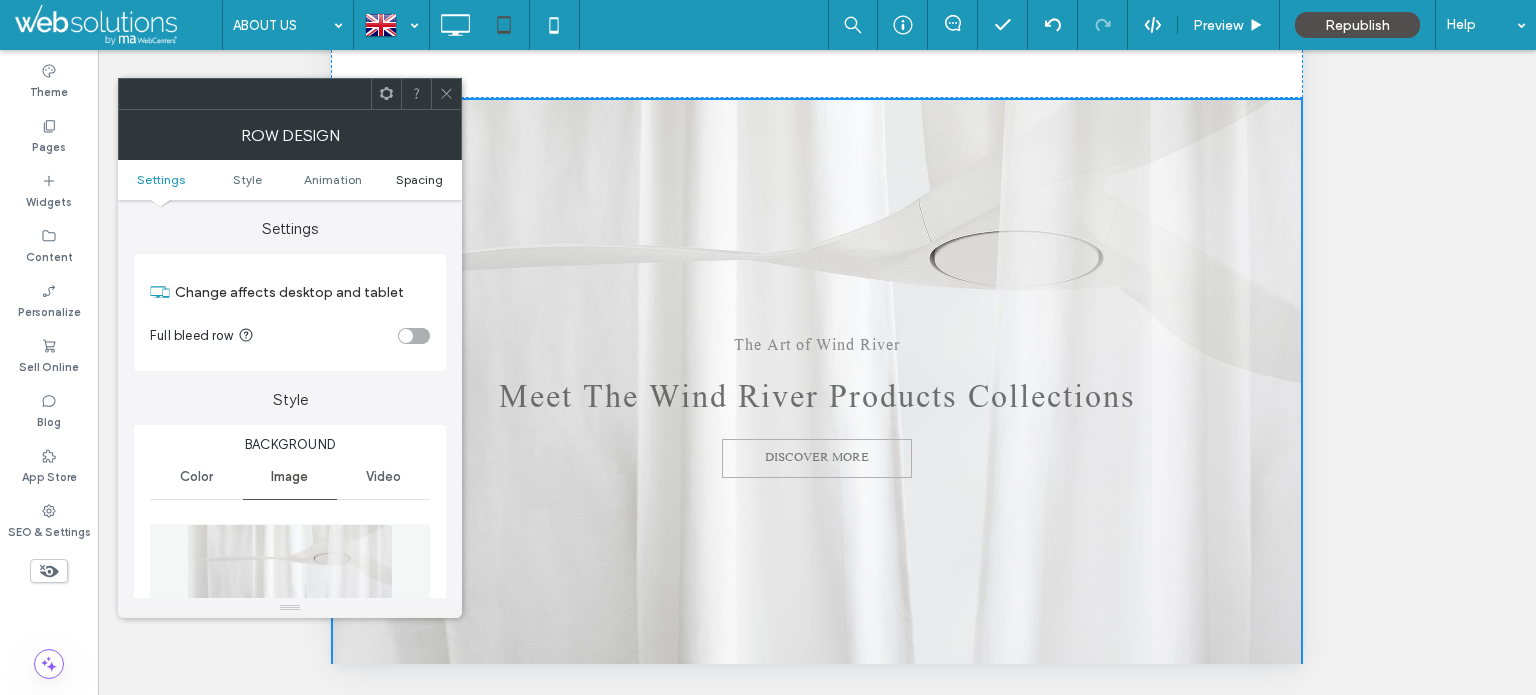 click on "Spacing" at bounding box center (419, 179) 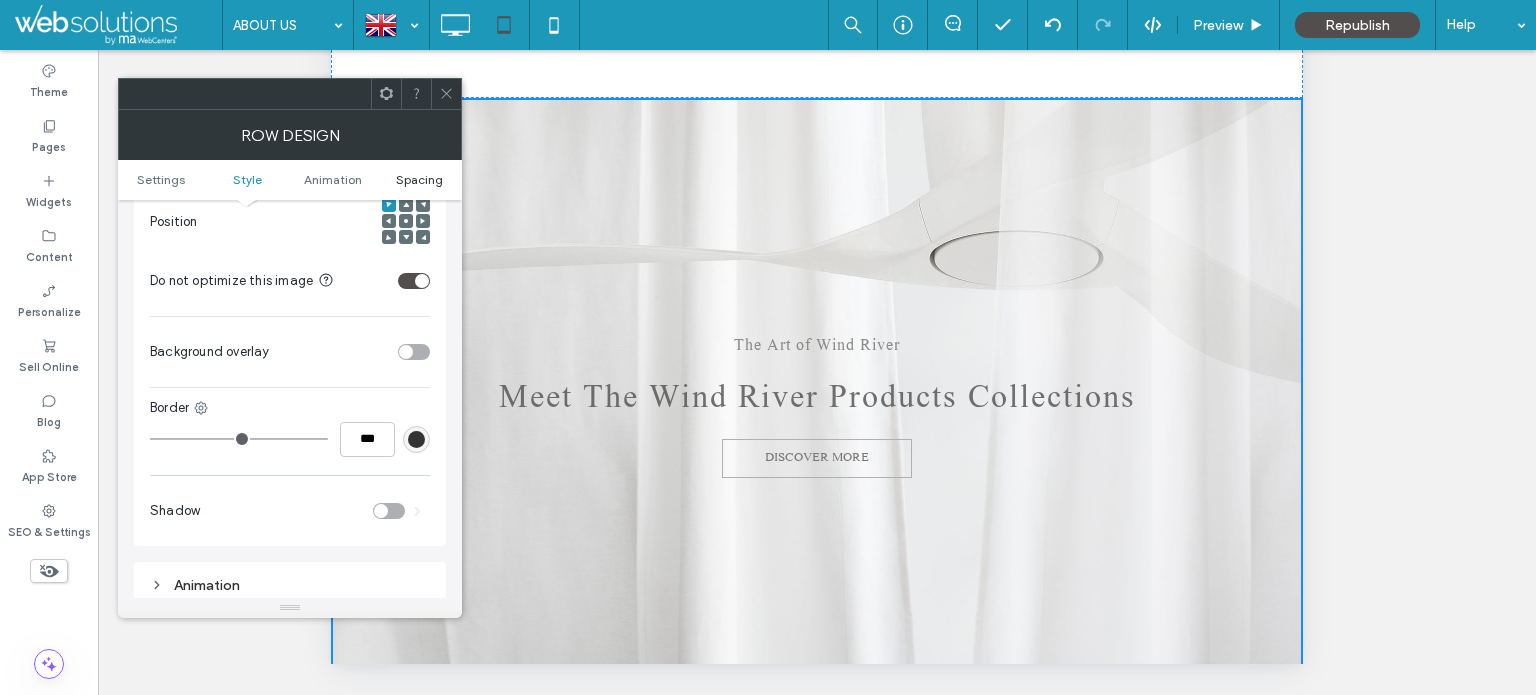 scroll, scrollTop: 1238, scrollLeft: 0, axis: vertical 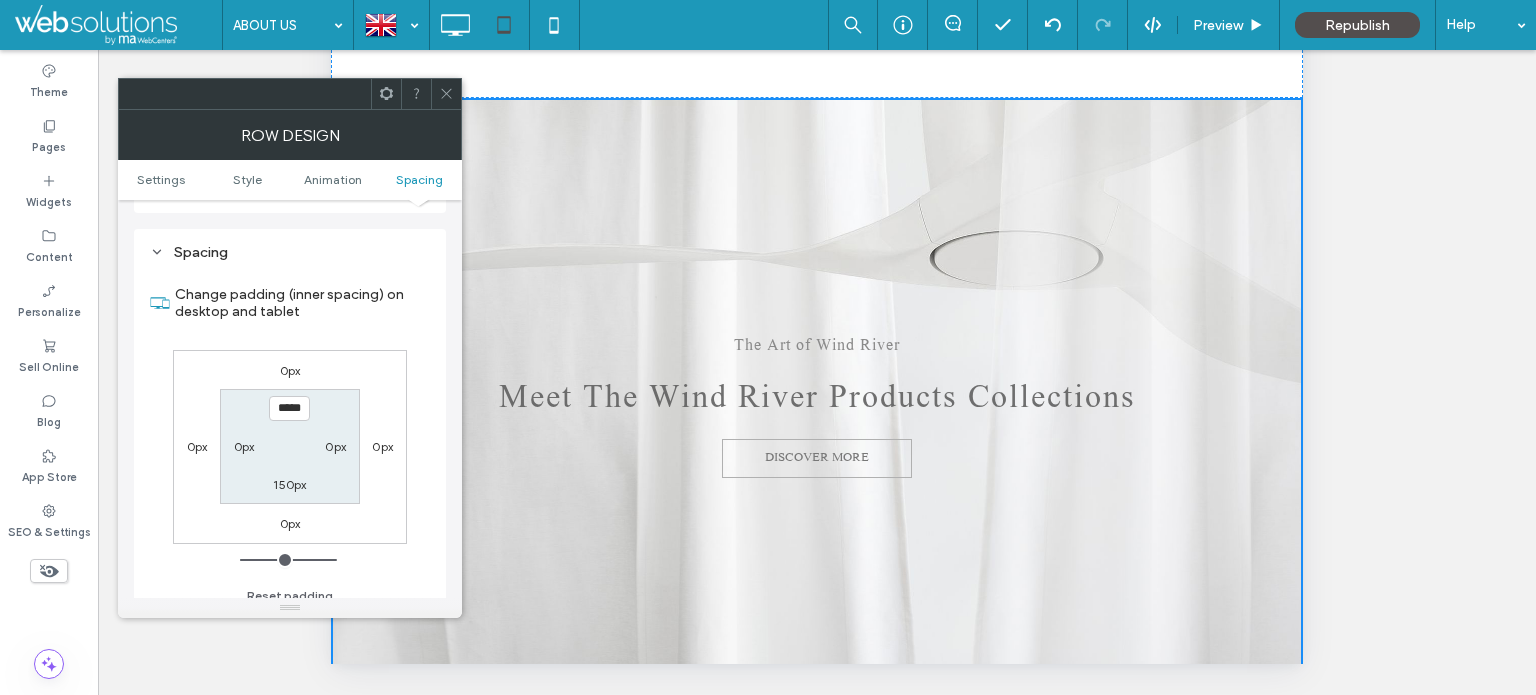 click on "150px" at bounding box center (289, 484) 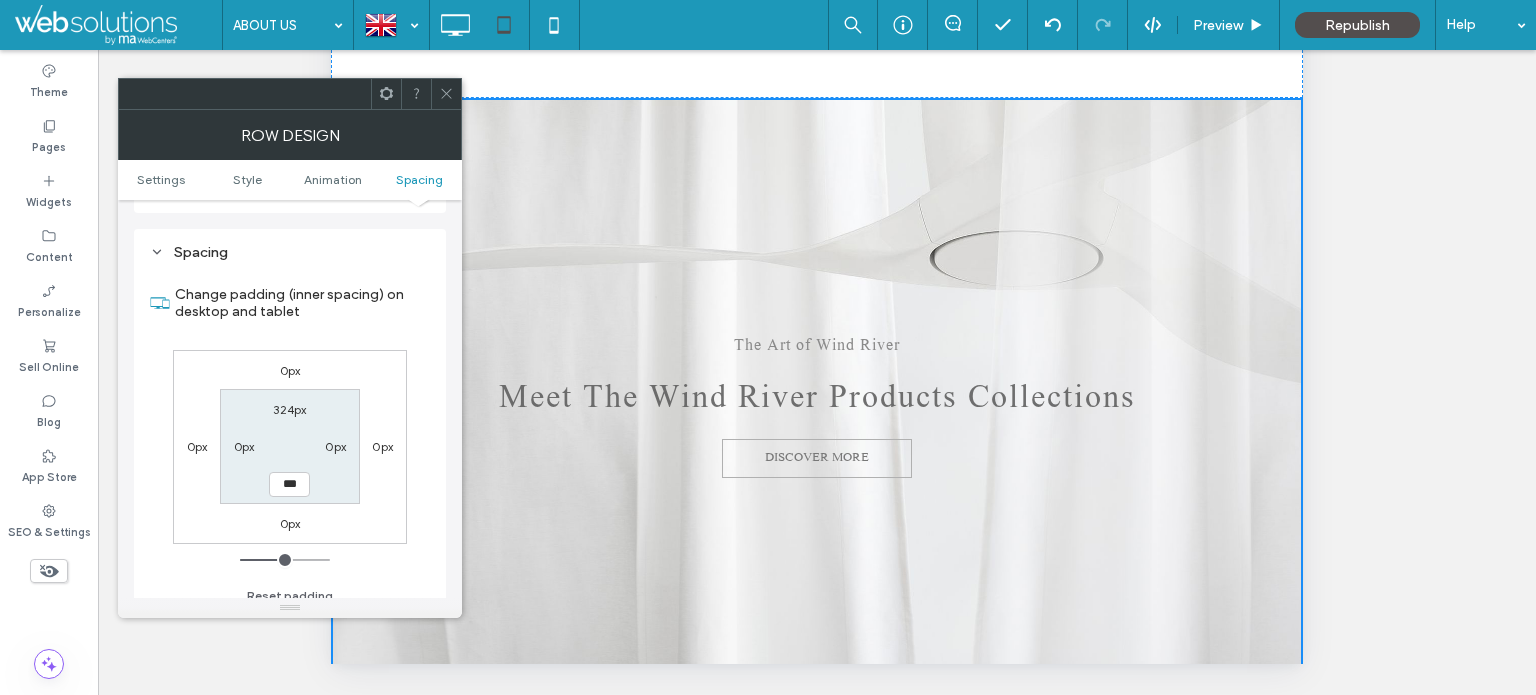 type on "***" 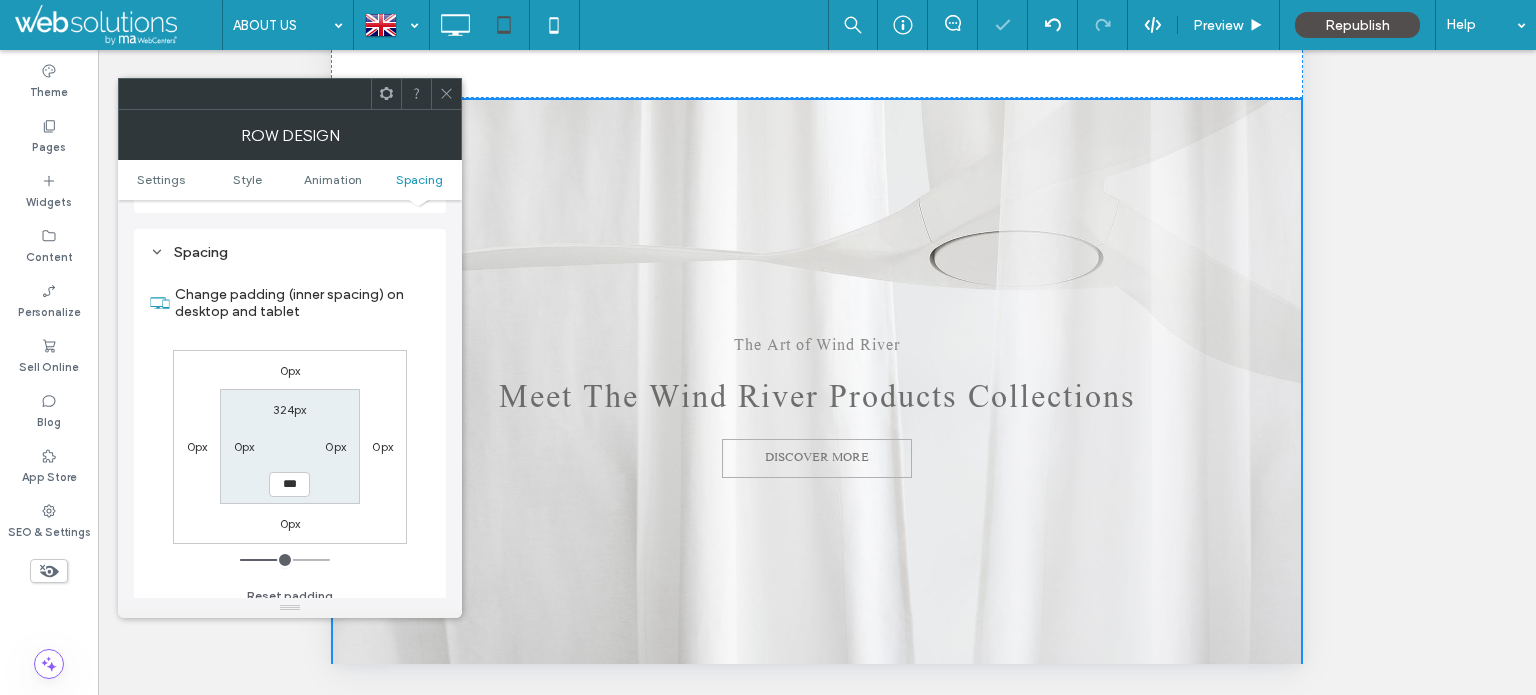 type on "***" 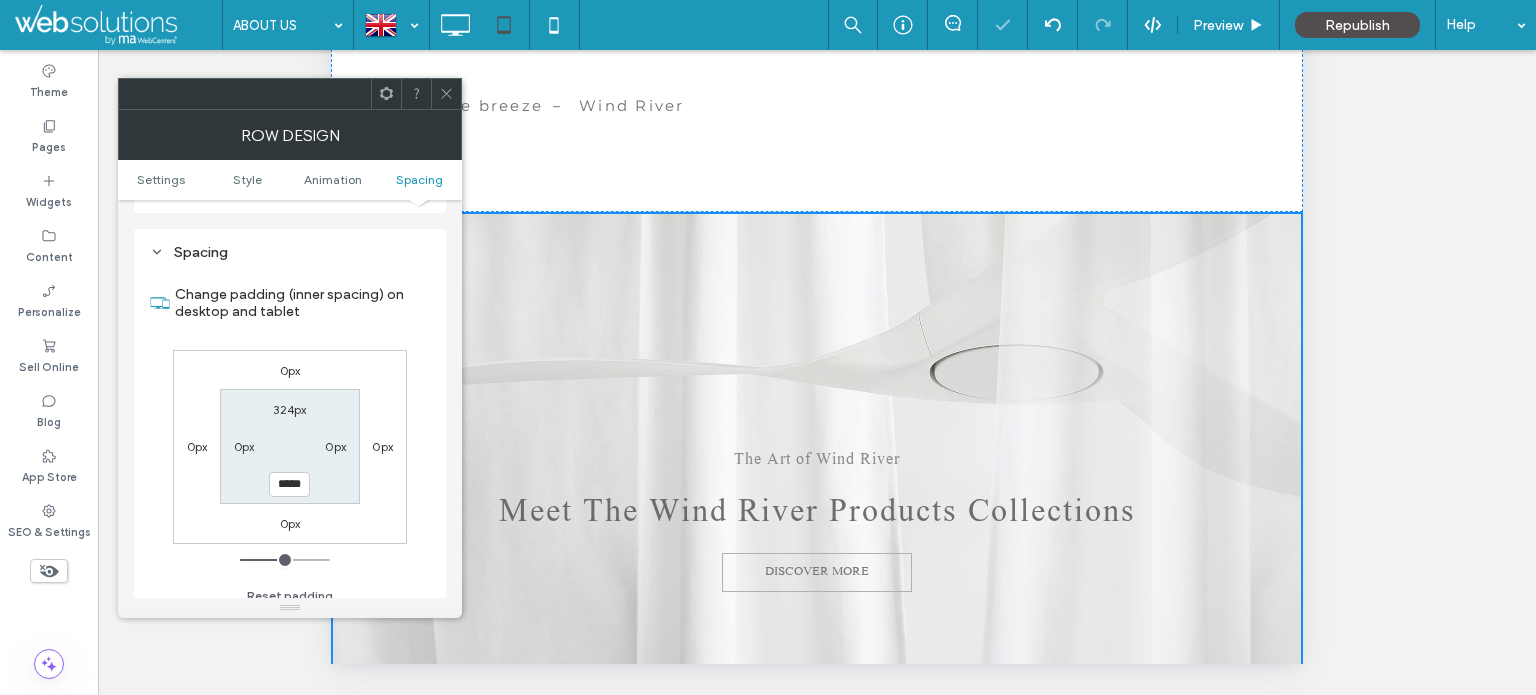 scroll, scrollTop: 1463, scrollLeft: 0, axis: vertical 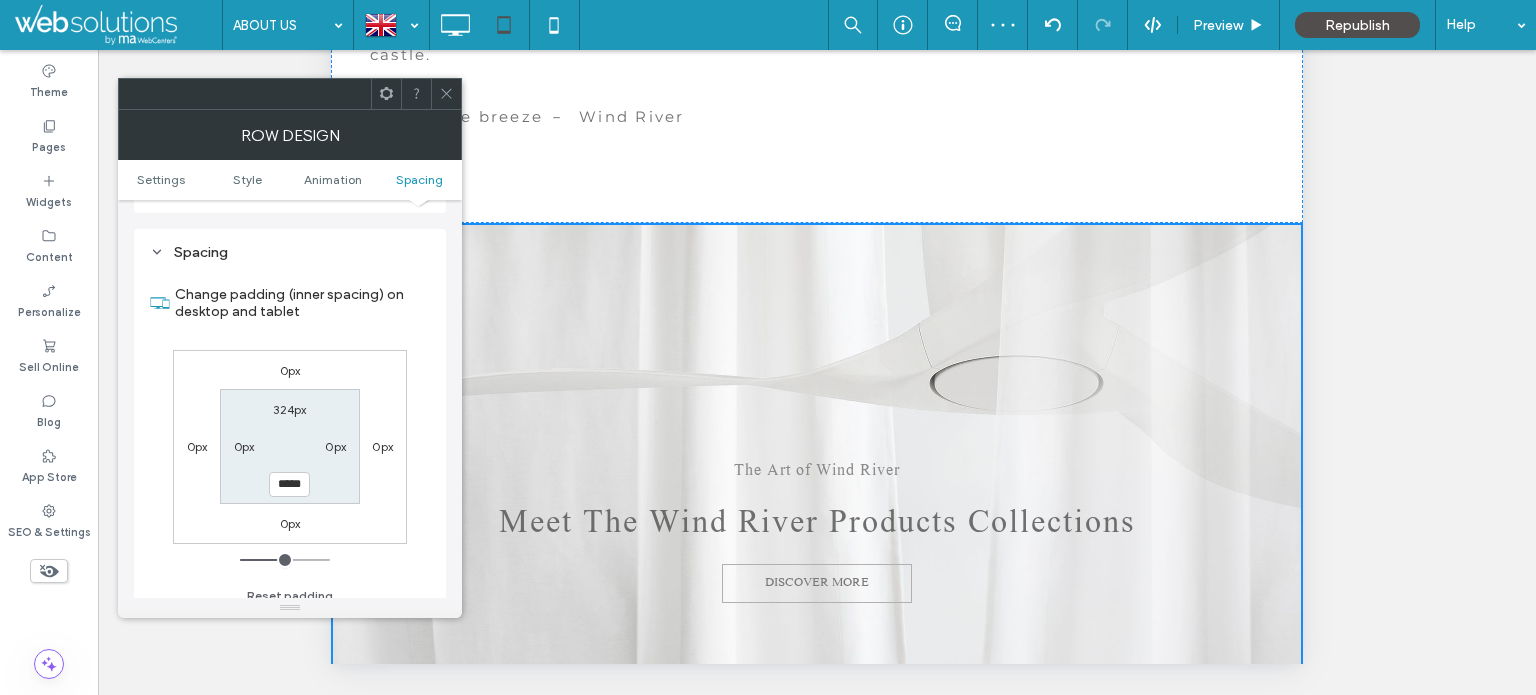 click at bounding box center [446, 94] 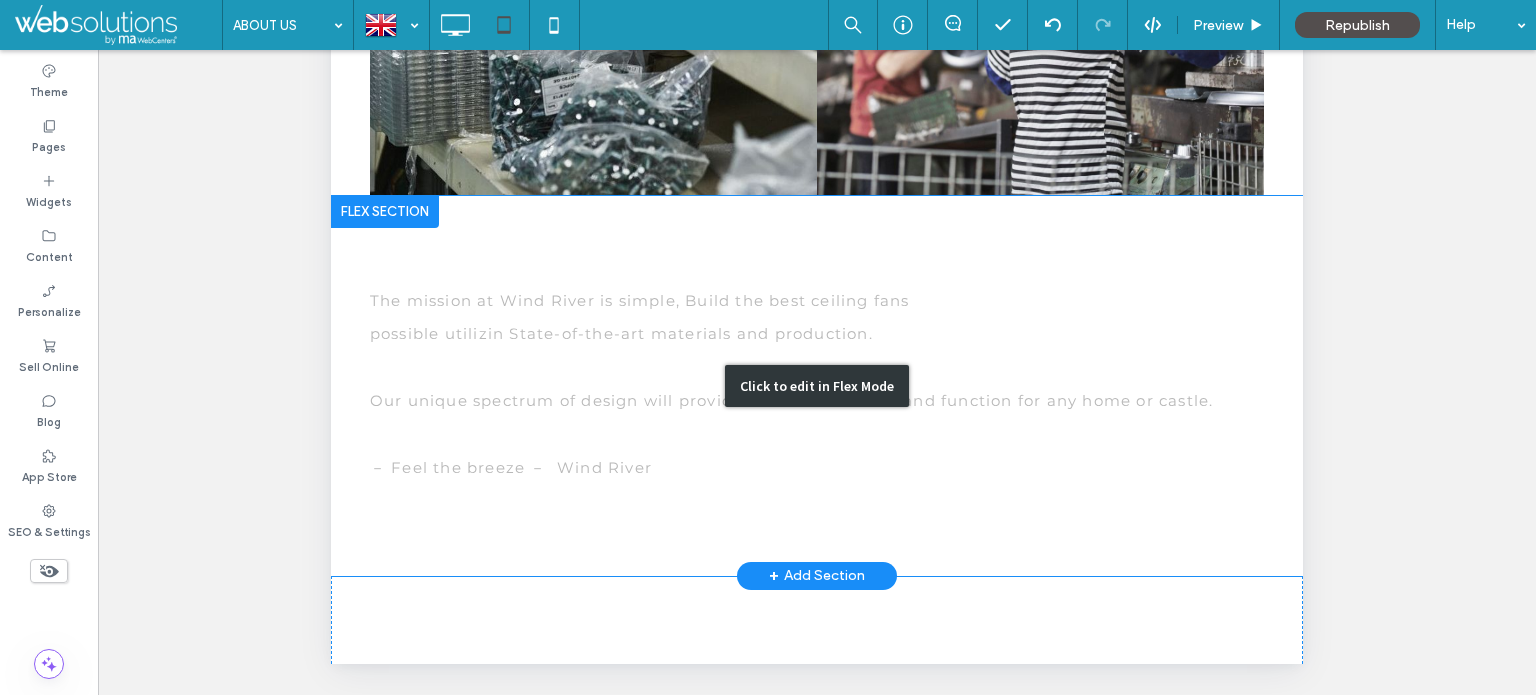 scroll, scrollTop: 563, scrollLeft: 0, axis: vertical 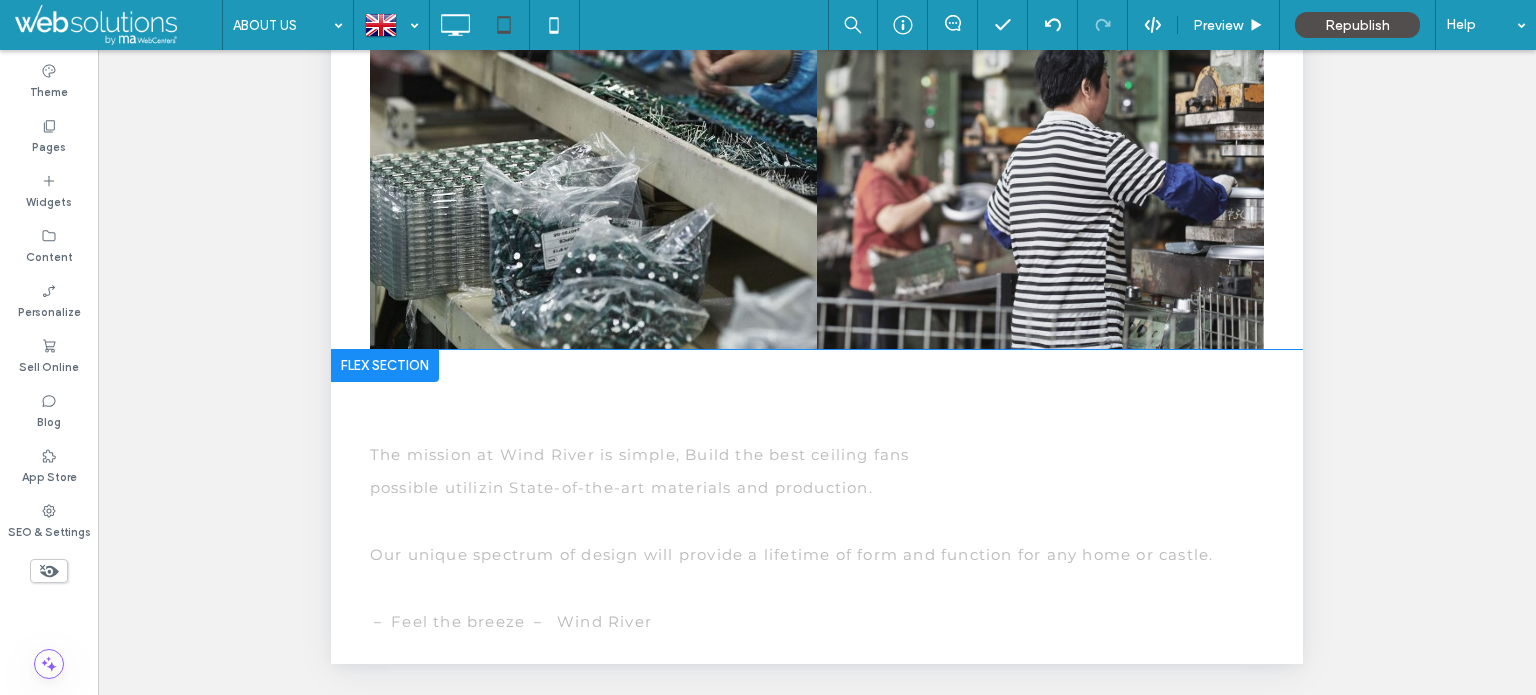 click at bounding box center [385, 366] 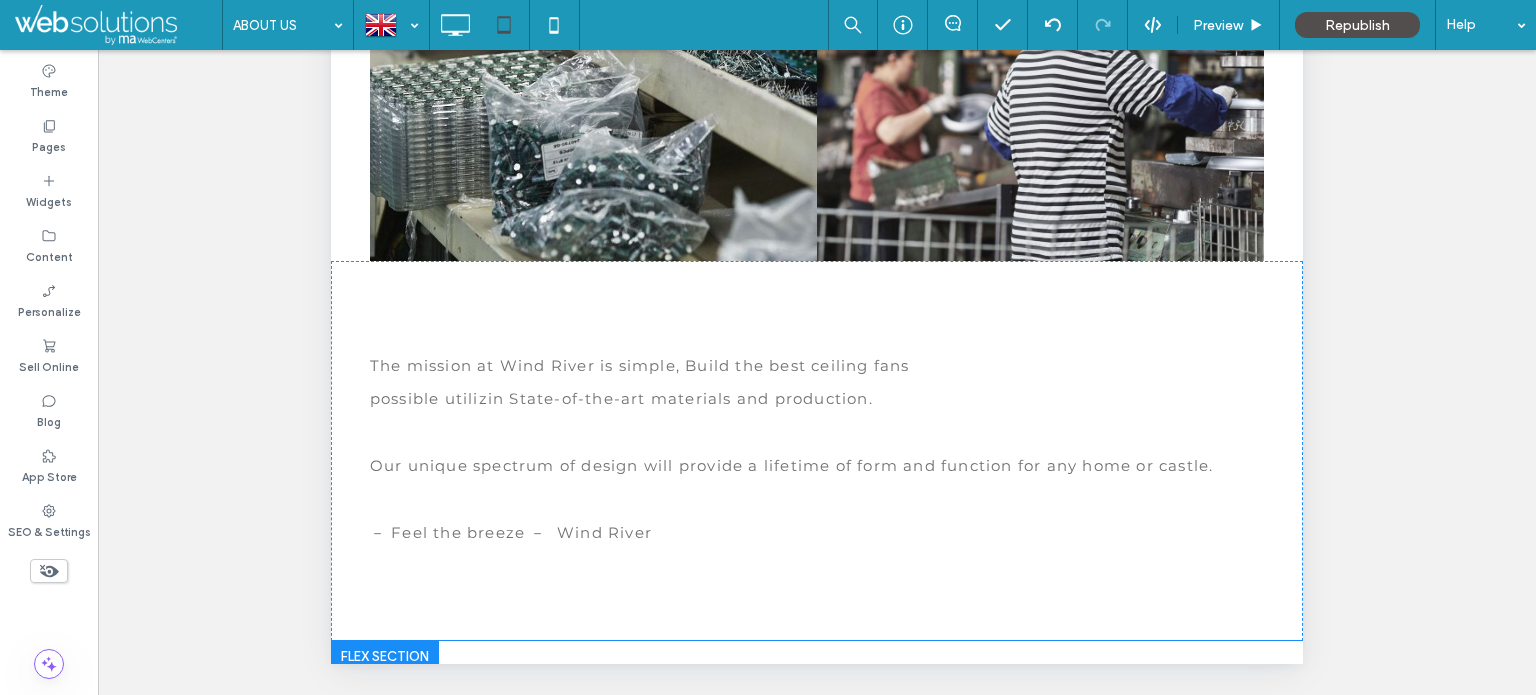 scroll, scrollTop: 863, scrollLeft: 0, axis: vertical 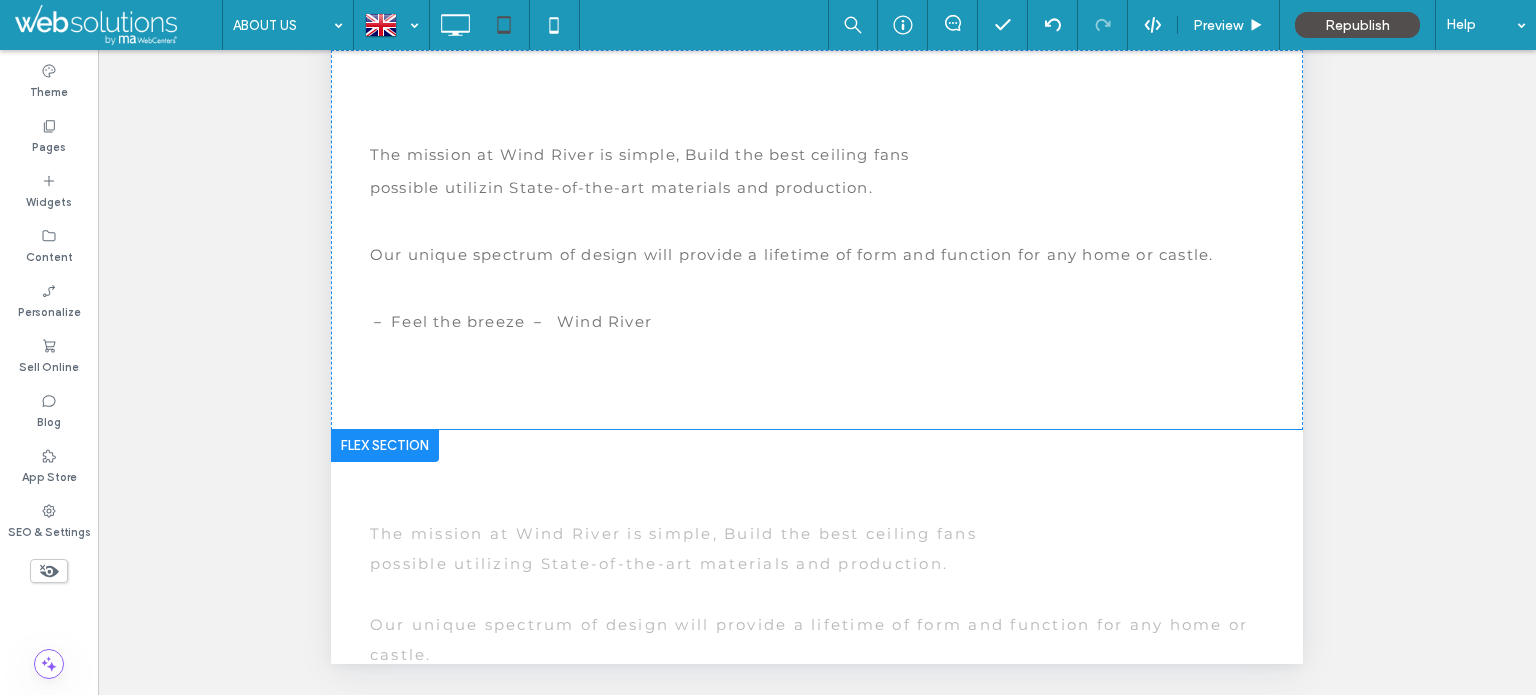 click at bounding box center [385, 446] 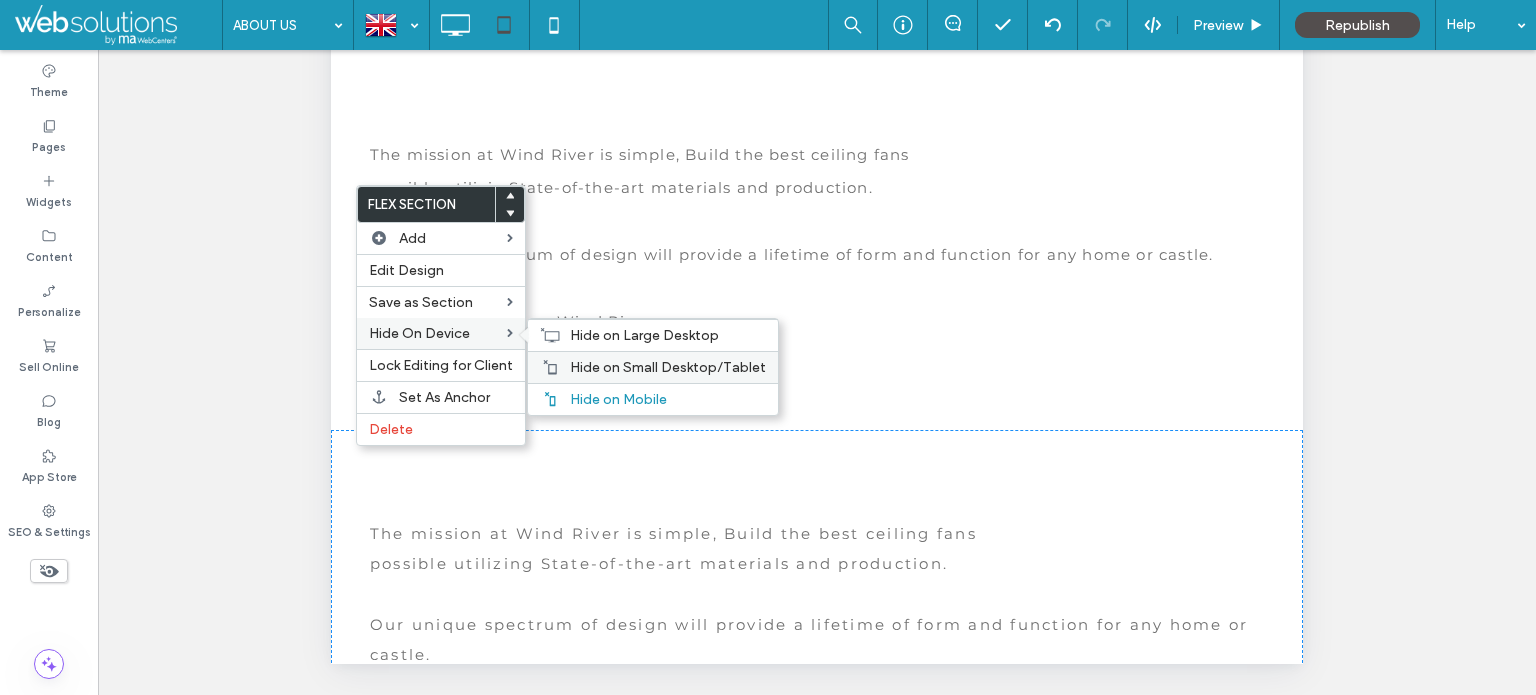click on "Hide on Small Desktop/Tablet" at bounding box center [668, 367] 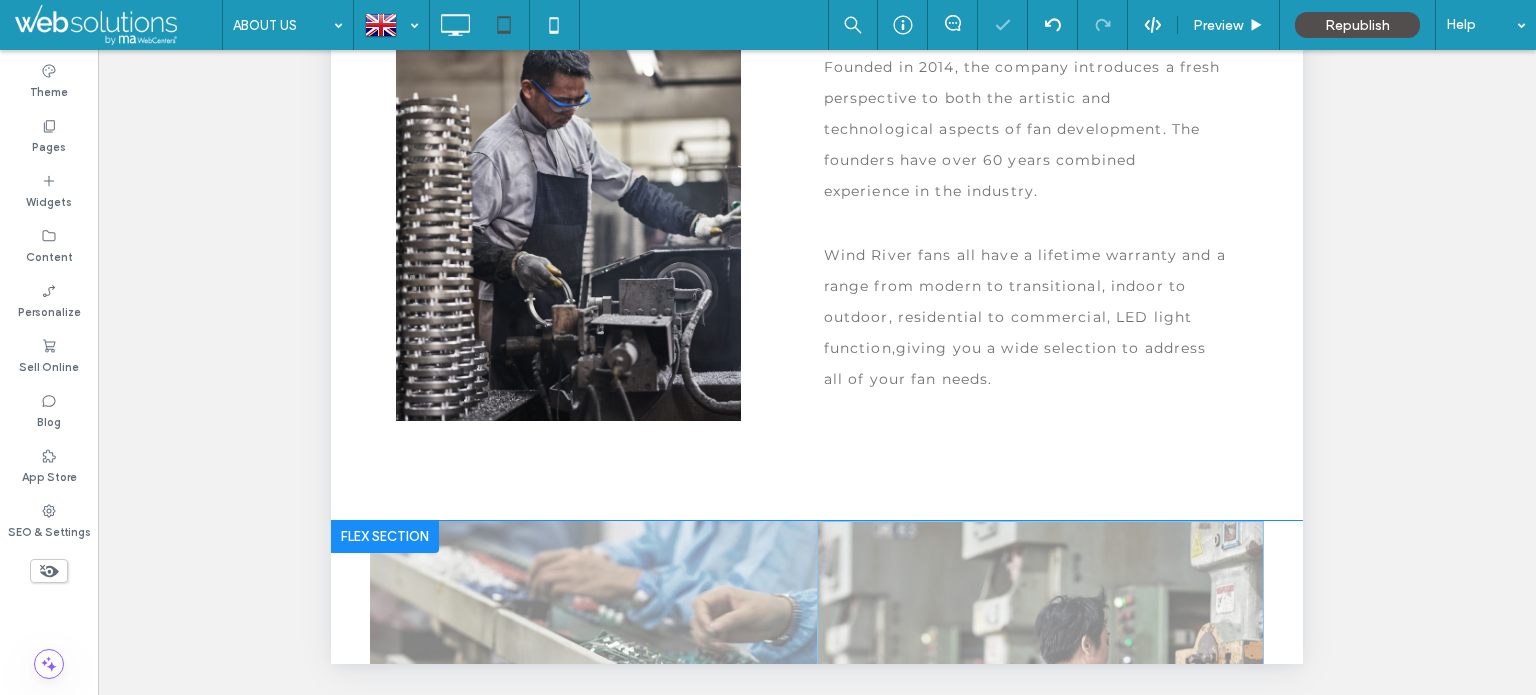 scroll, scrollTop: 0, scrollLeft: 0, axis: both 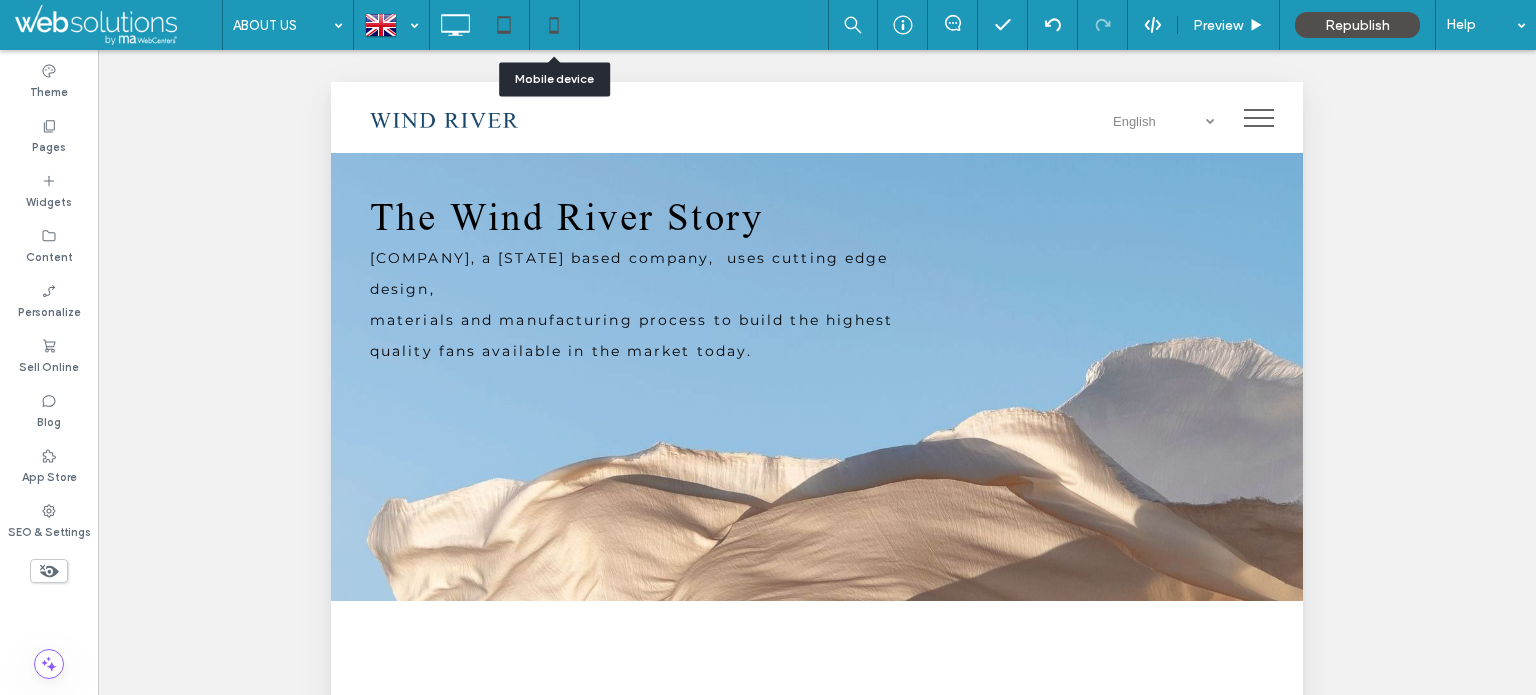 click 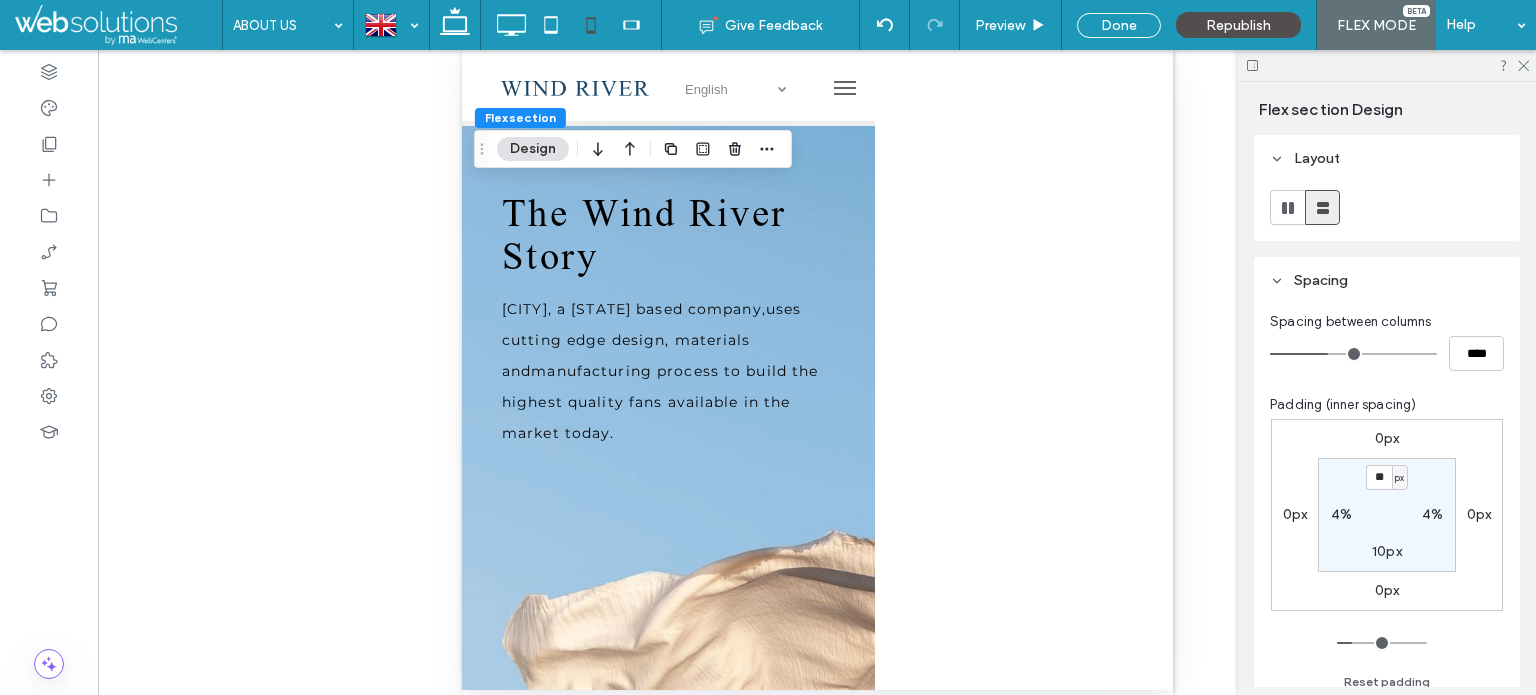 scroll, scrollTop: 0, scrollLeft: 0, axis: both 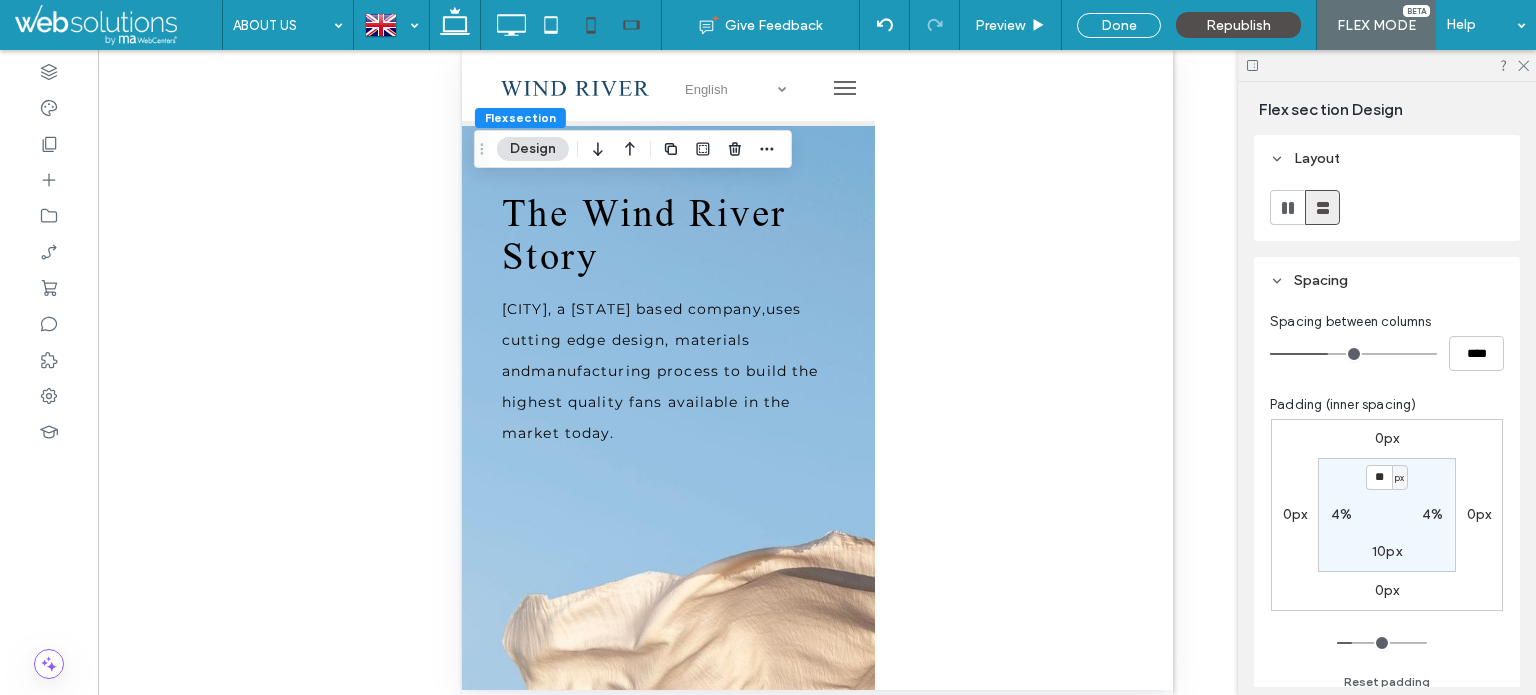 click 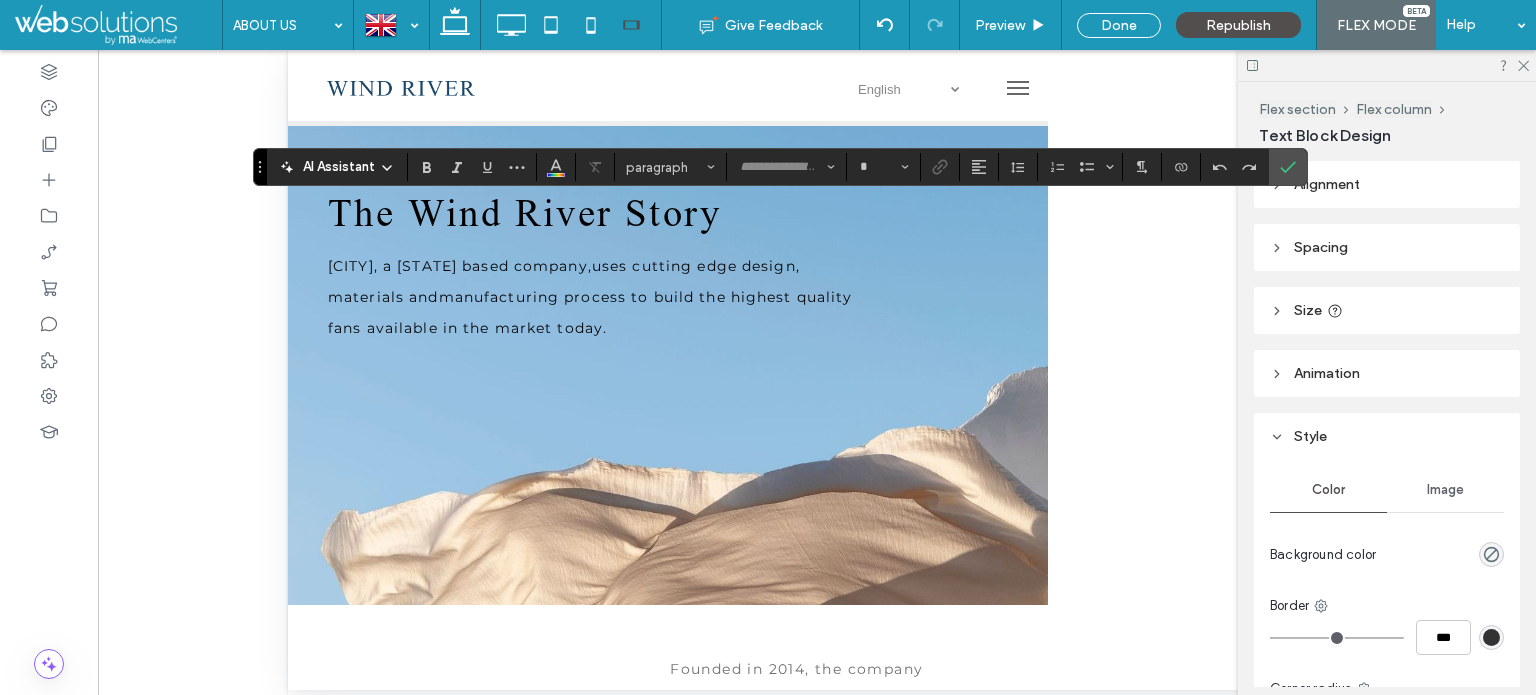 type on "**********" 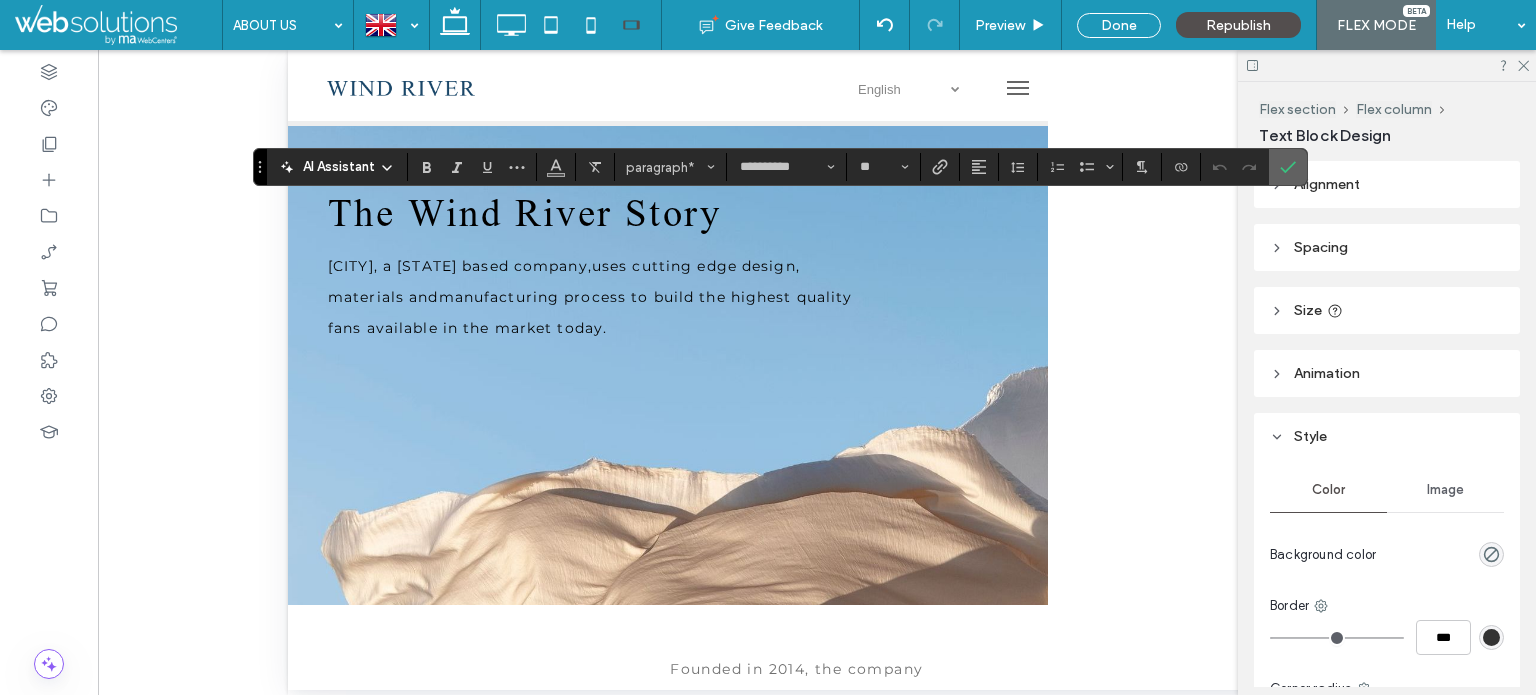 click 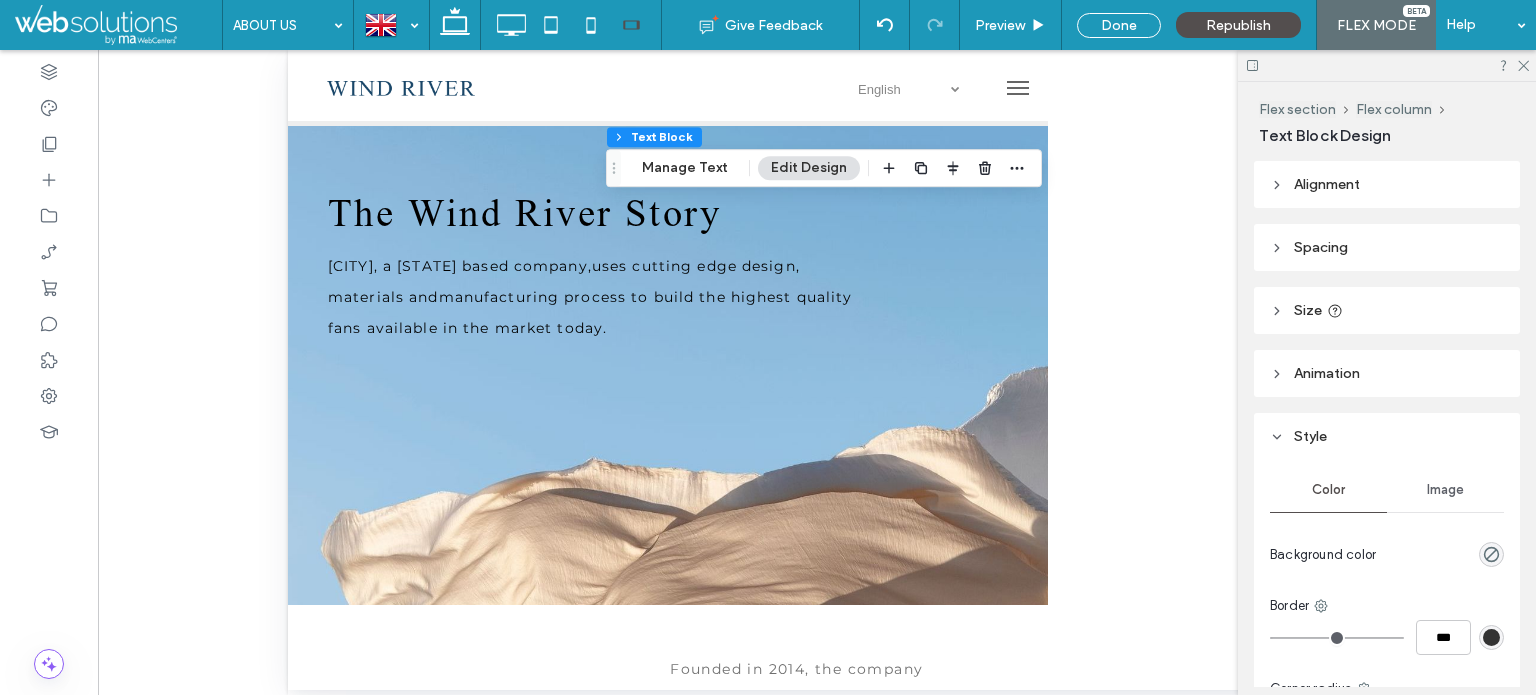 click on "Size" at bounding box center (1308, 310) 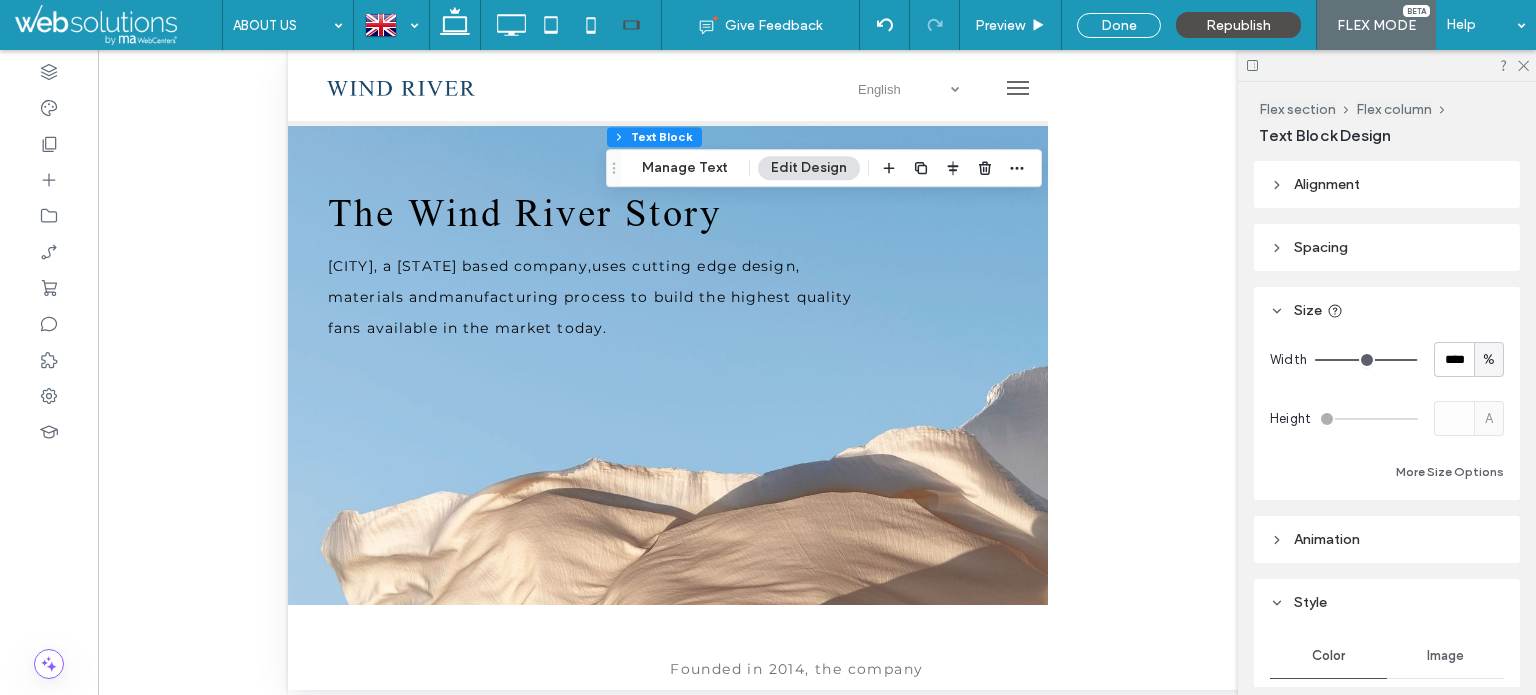 click on "%" at bounding box center [1489, 360] 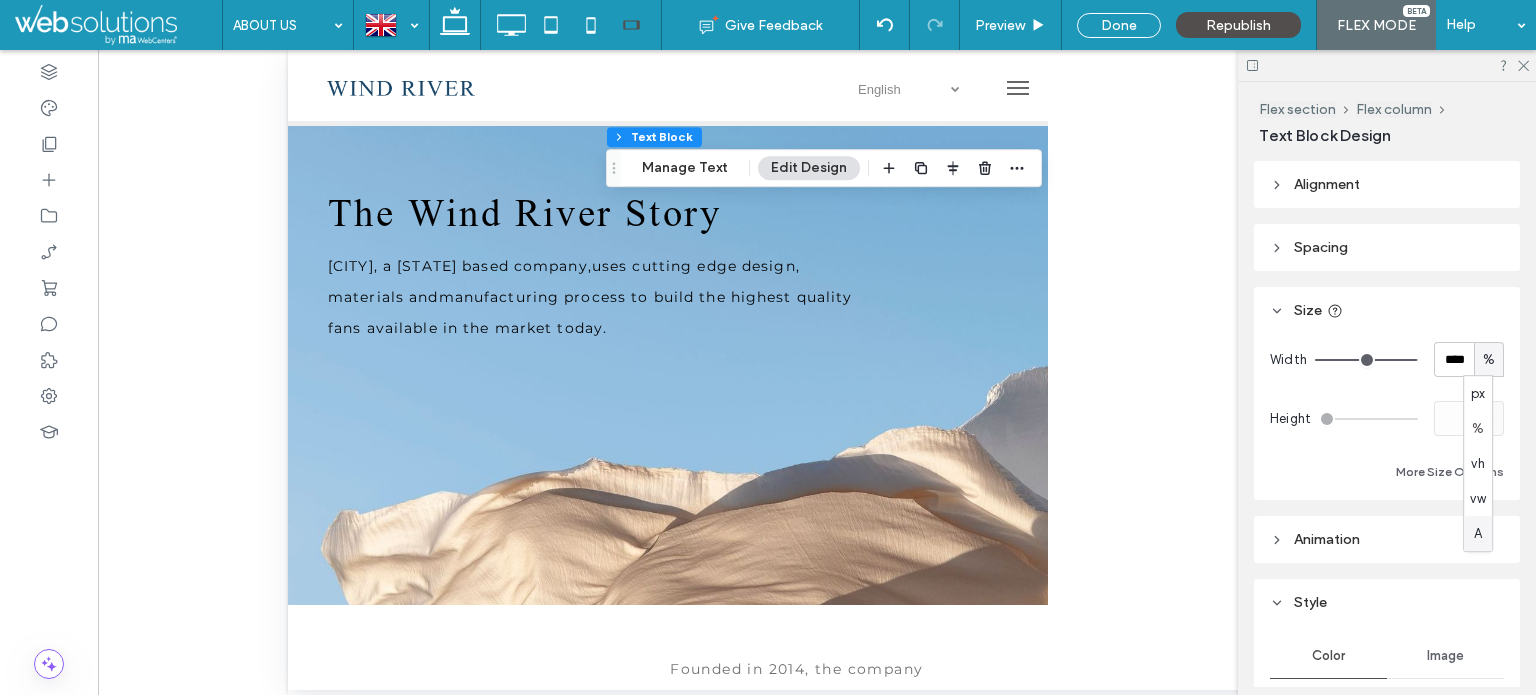click on "A" at bounding box center (1478, 533) 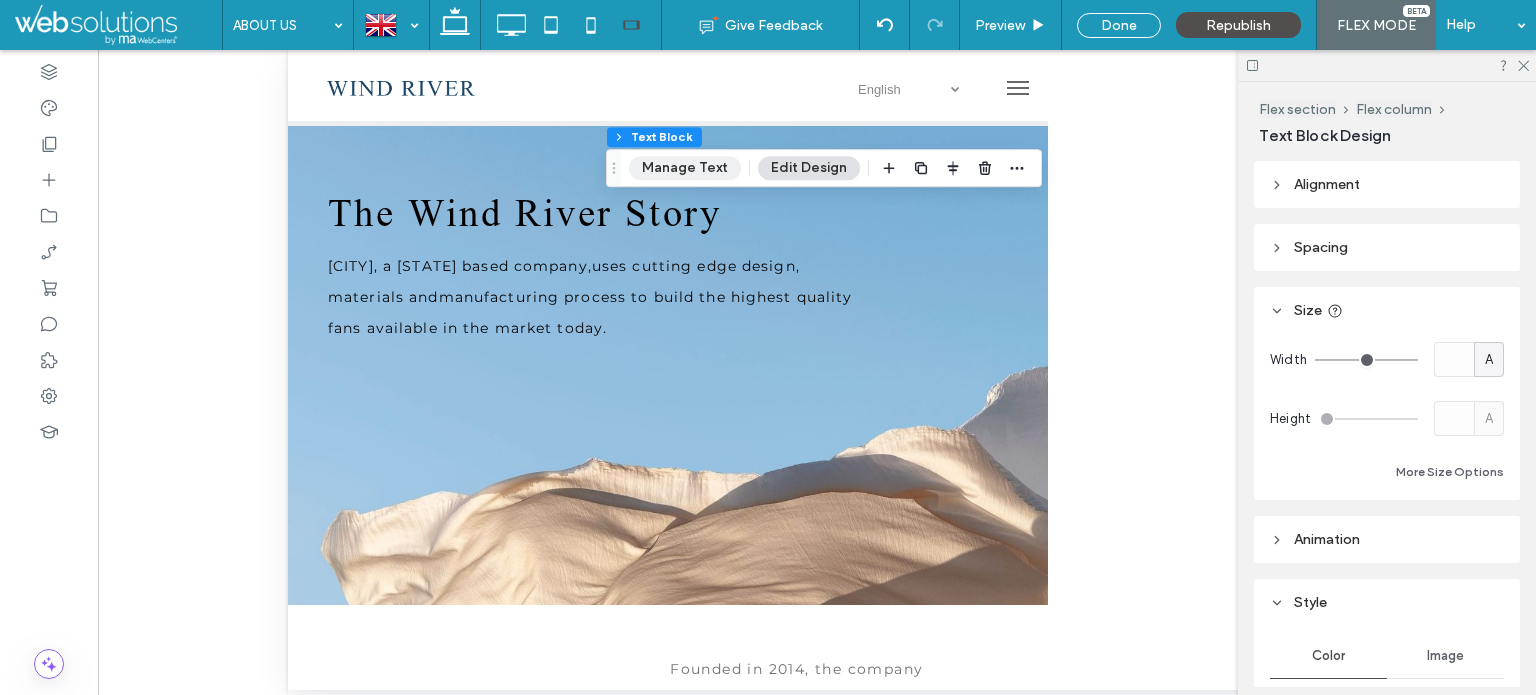 click on "Manage Text" at bounding box center (685, 168) 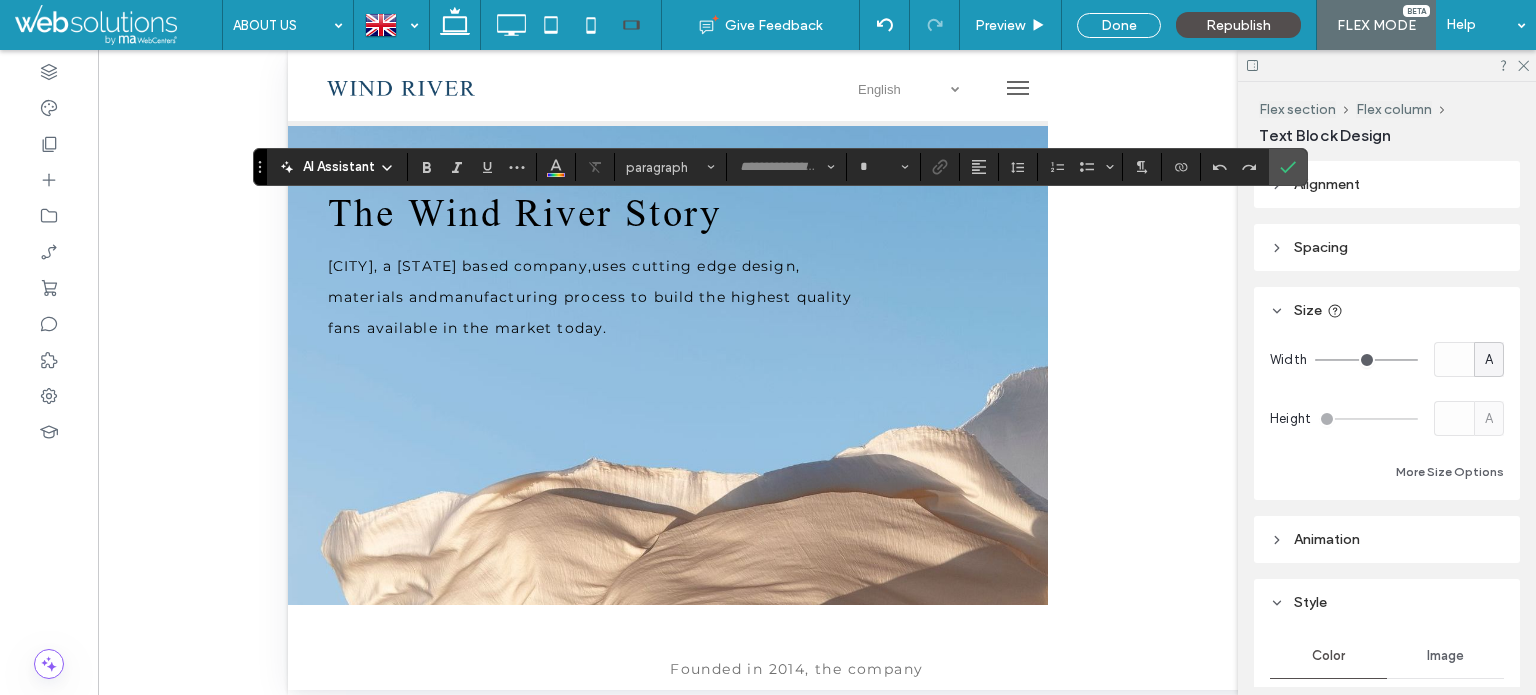type on "**********" 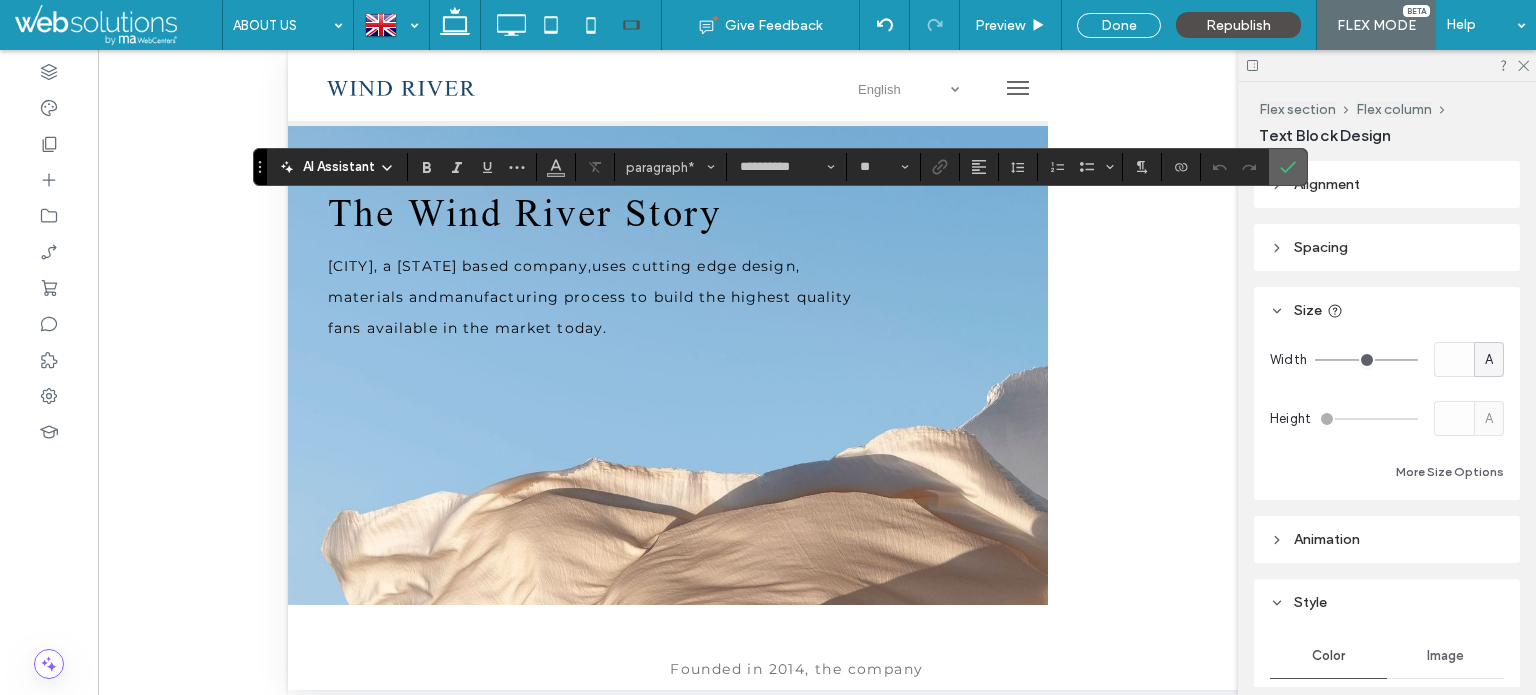 click 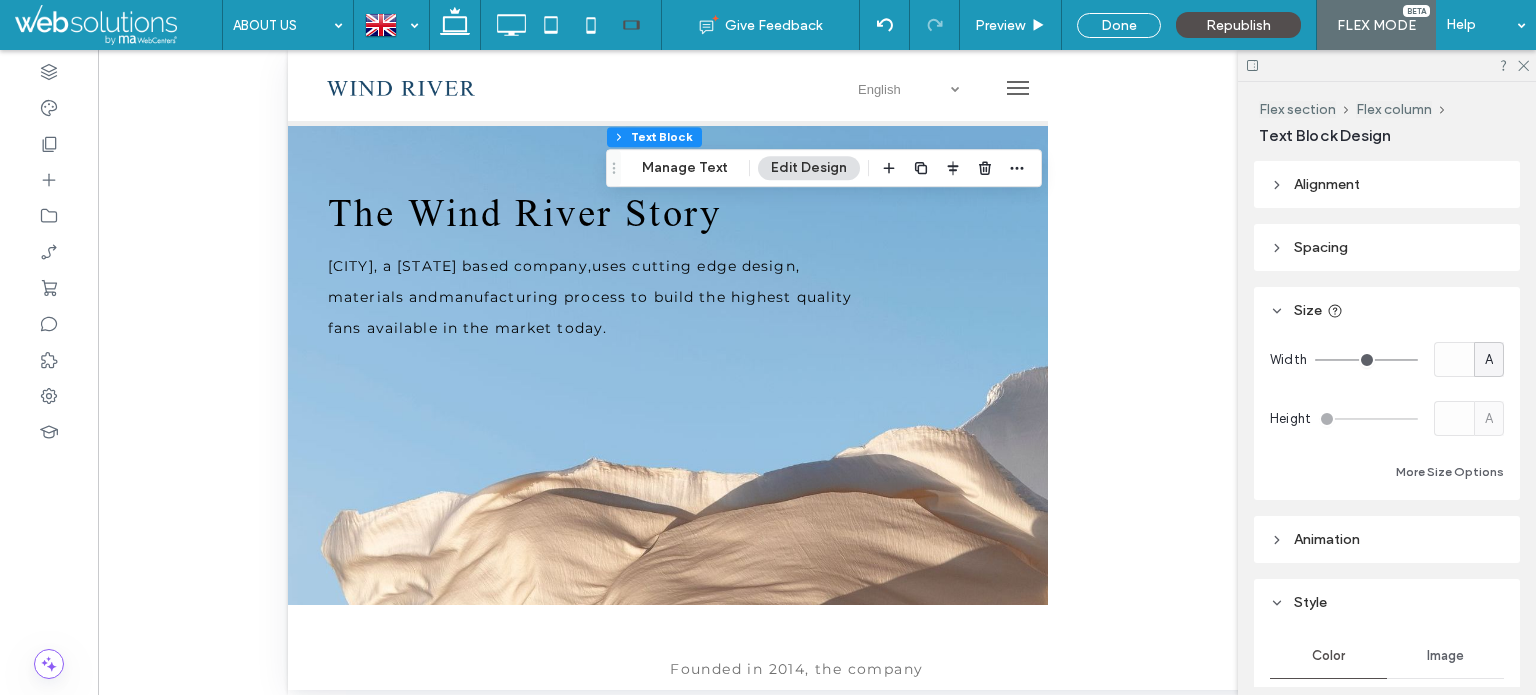 click on "Spacing" at bounding box center (1387, 247) 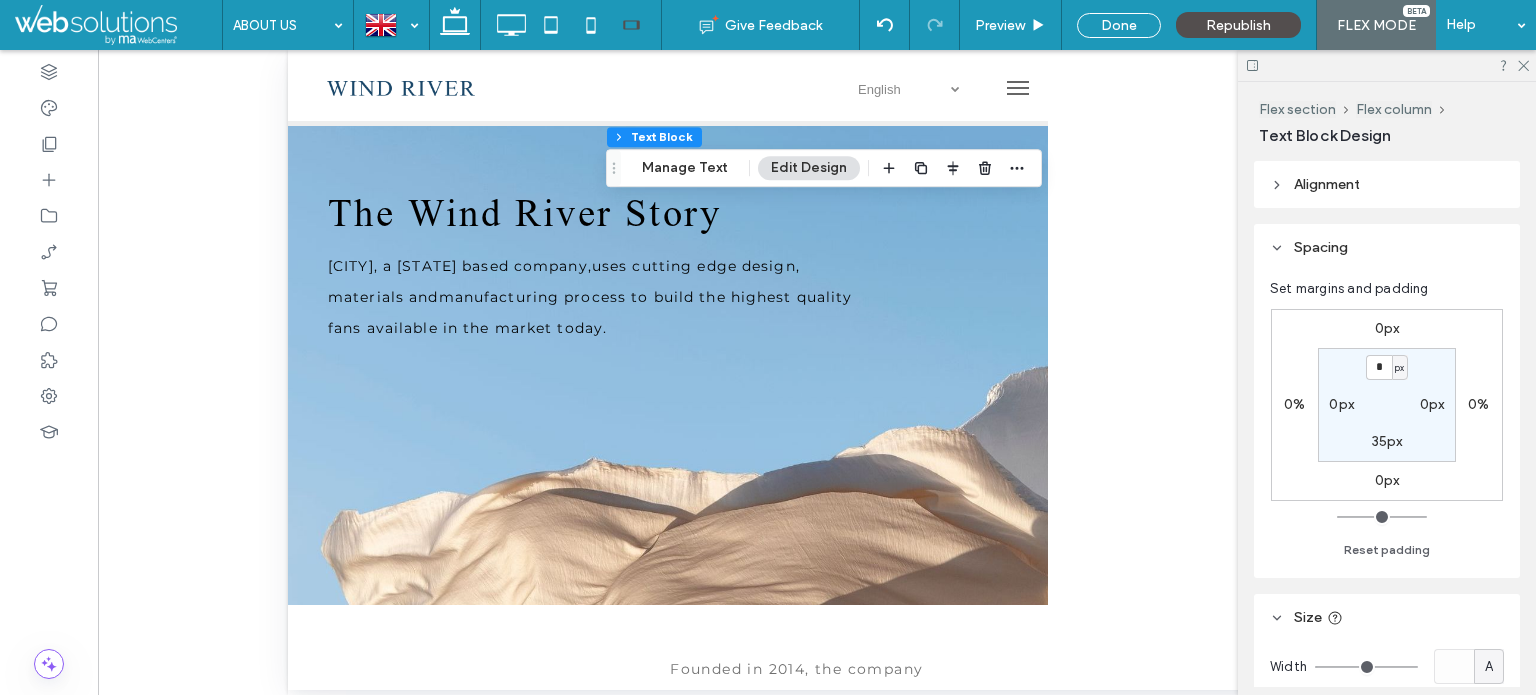 click on "* px 0px 35px 0px" at bounding box center [1387, 405] 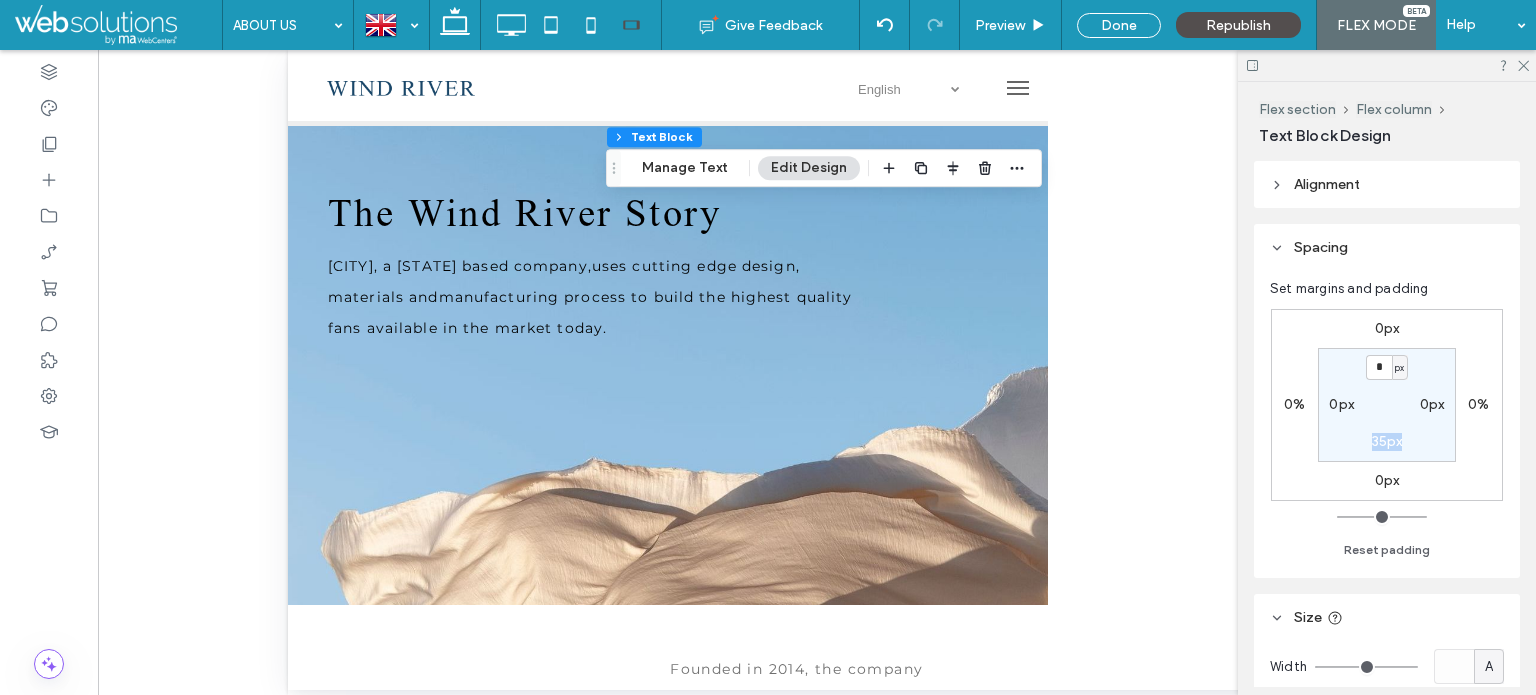 click on "35px" at bounding box center (1387, 442) 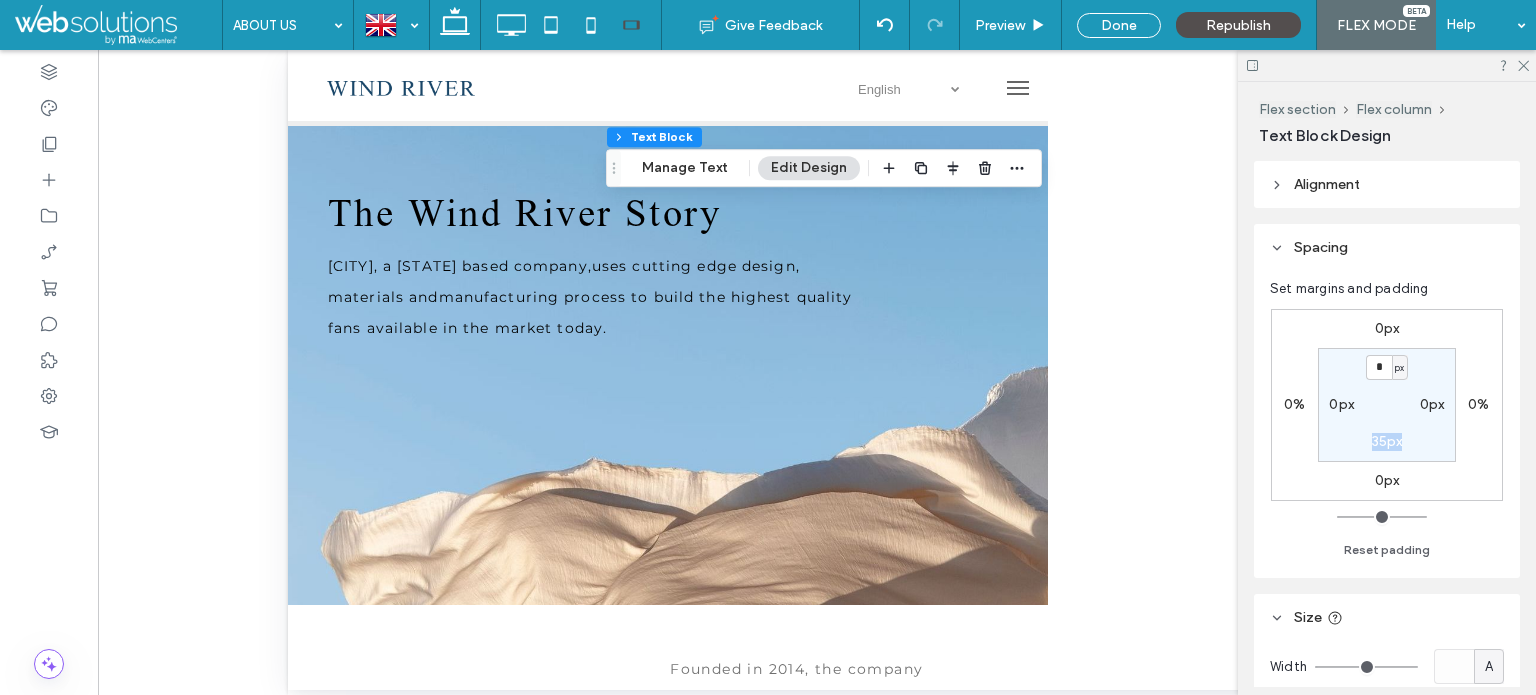 click on "35px" at bounding box center (1387, 441) 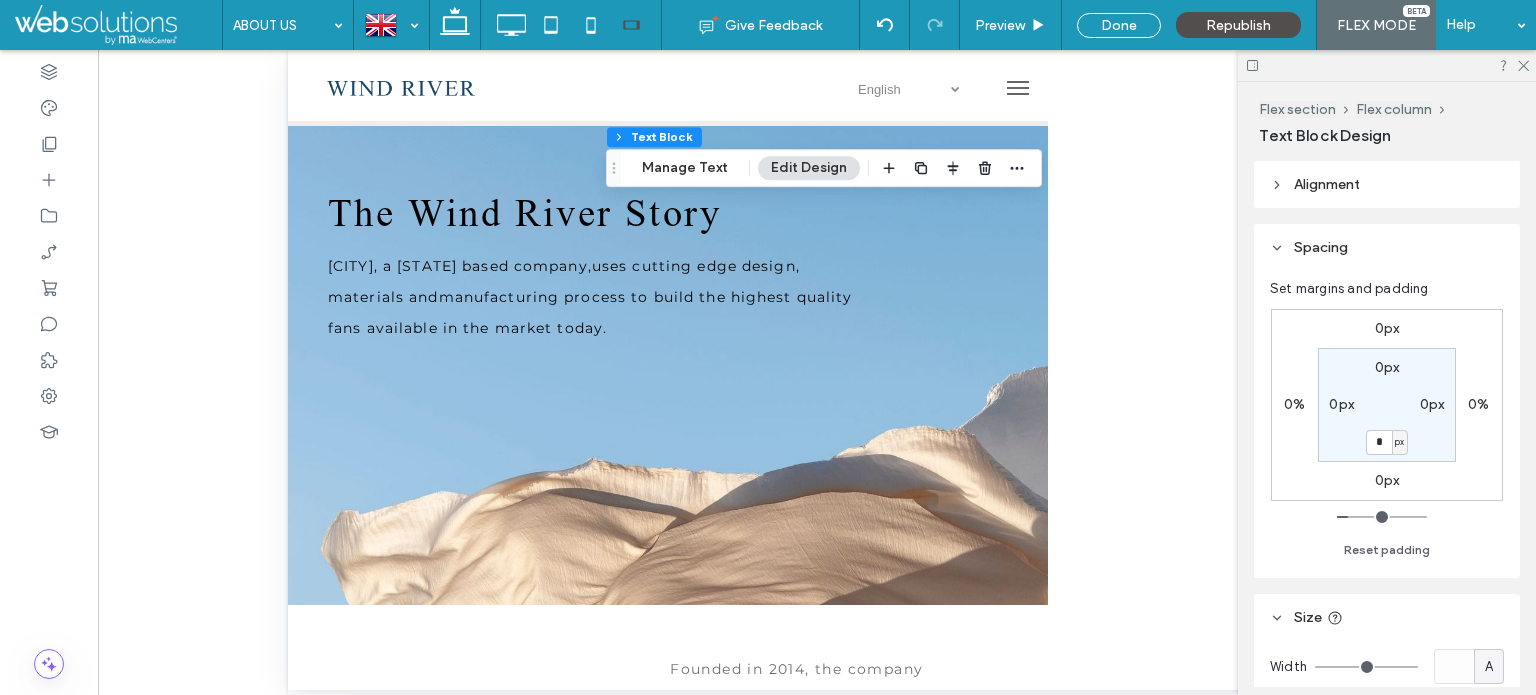 type on "*" 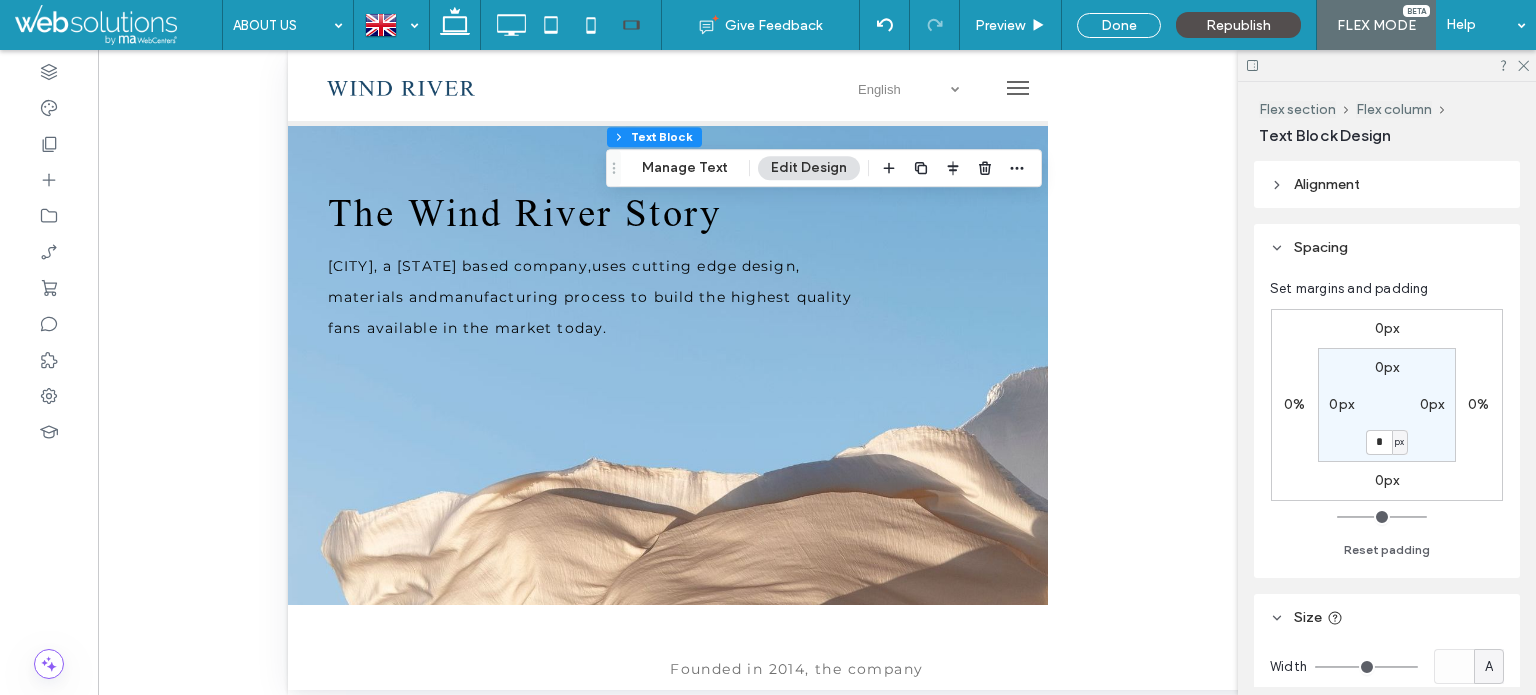 click on "Alignment" at bounding box center [1387, 184] 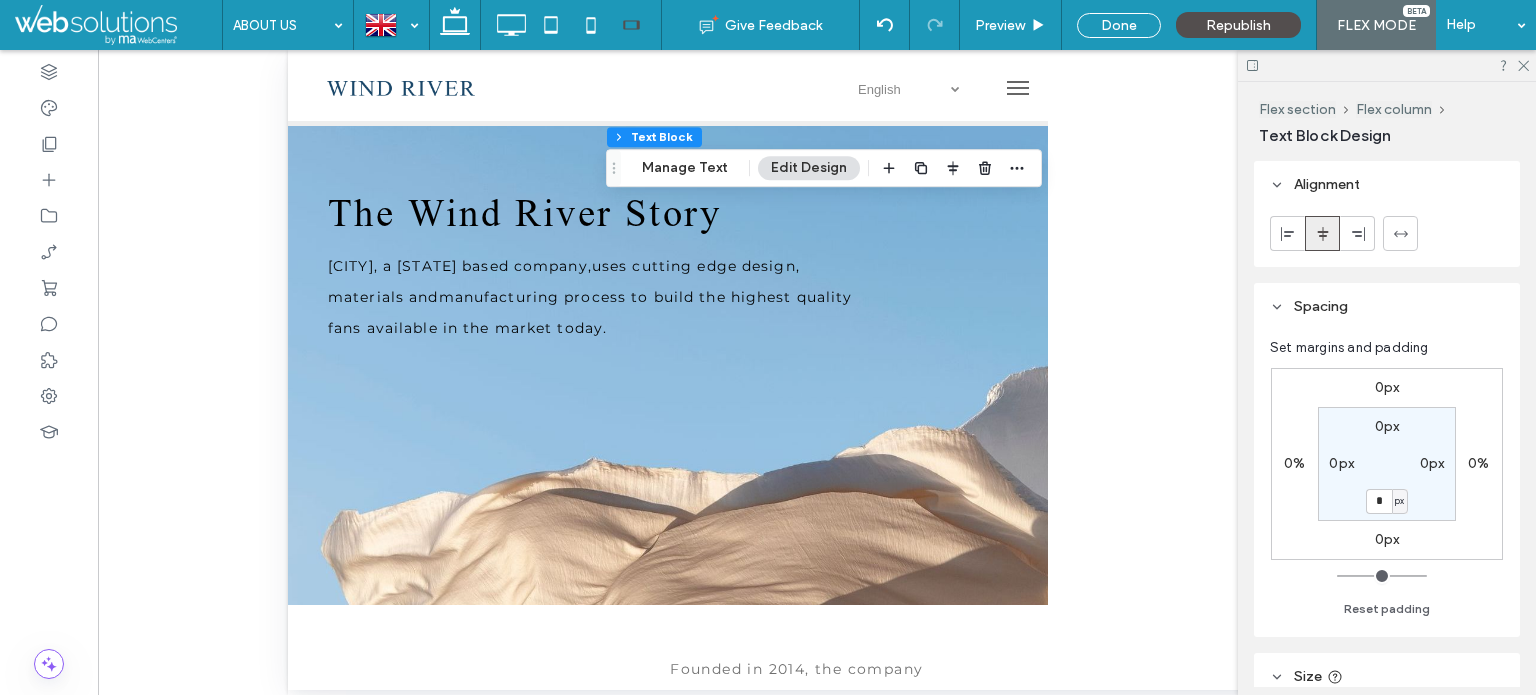 click 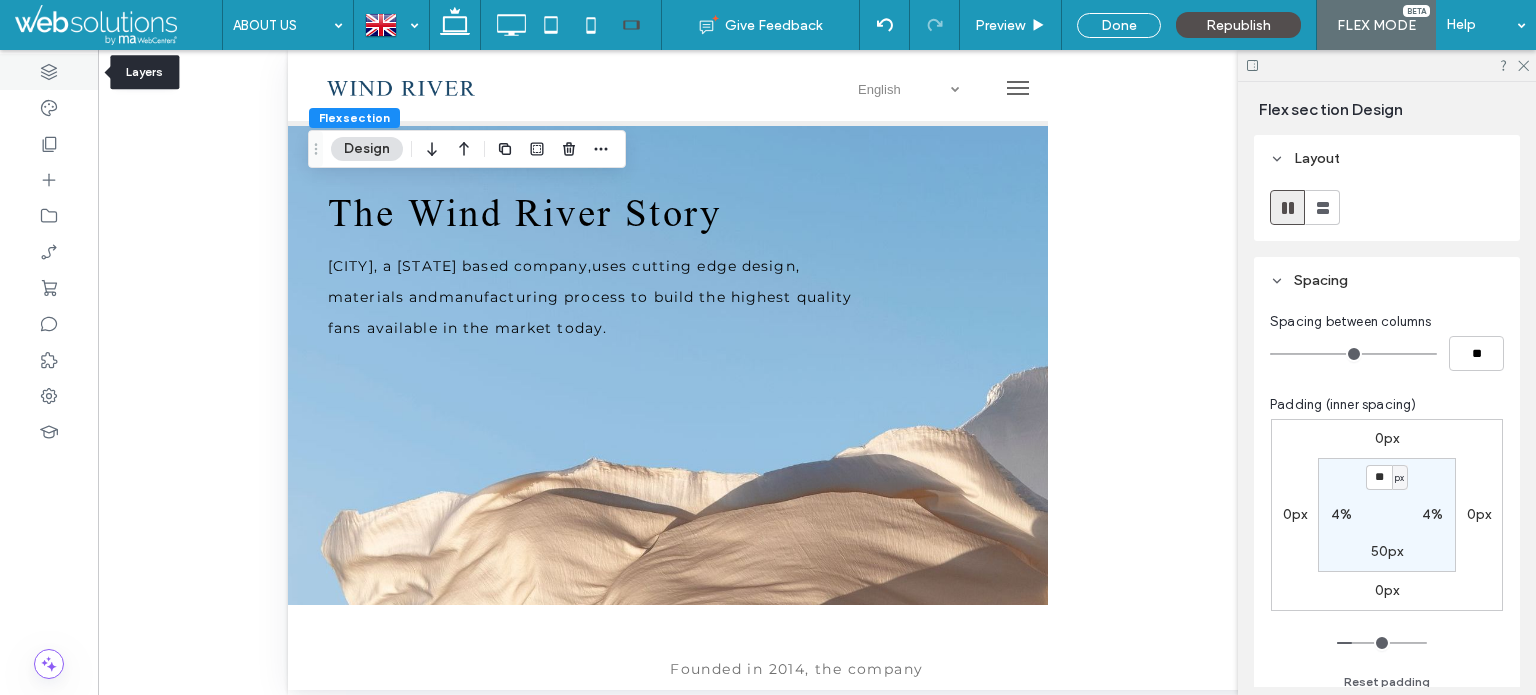 click at bounding box center [49, 72] 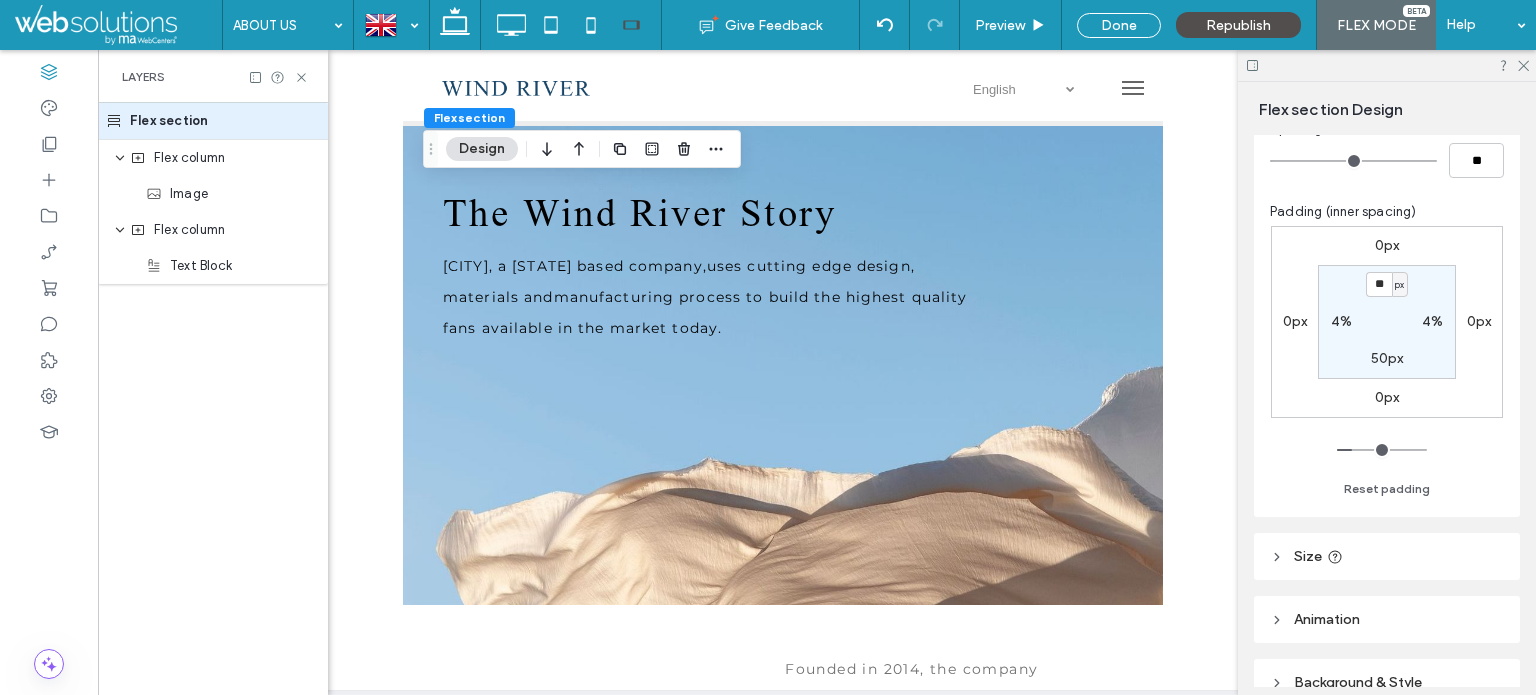 scroll, scrollTop: 191, scrollLeft: 0, axis: vertical 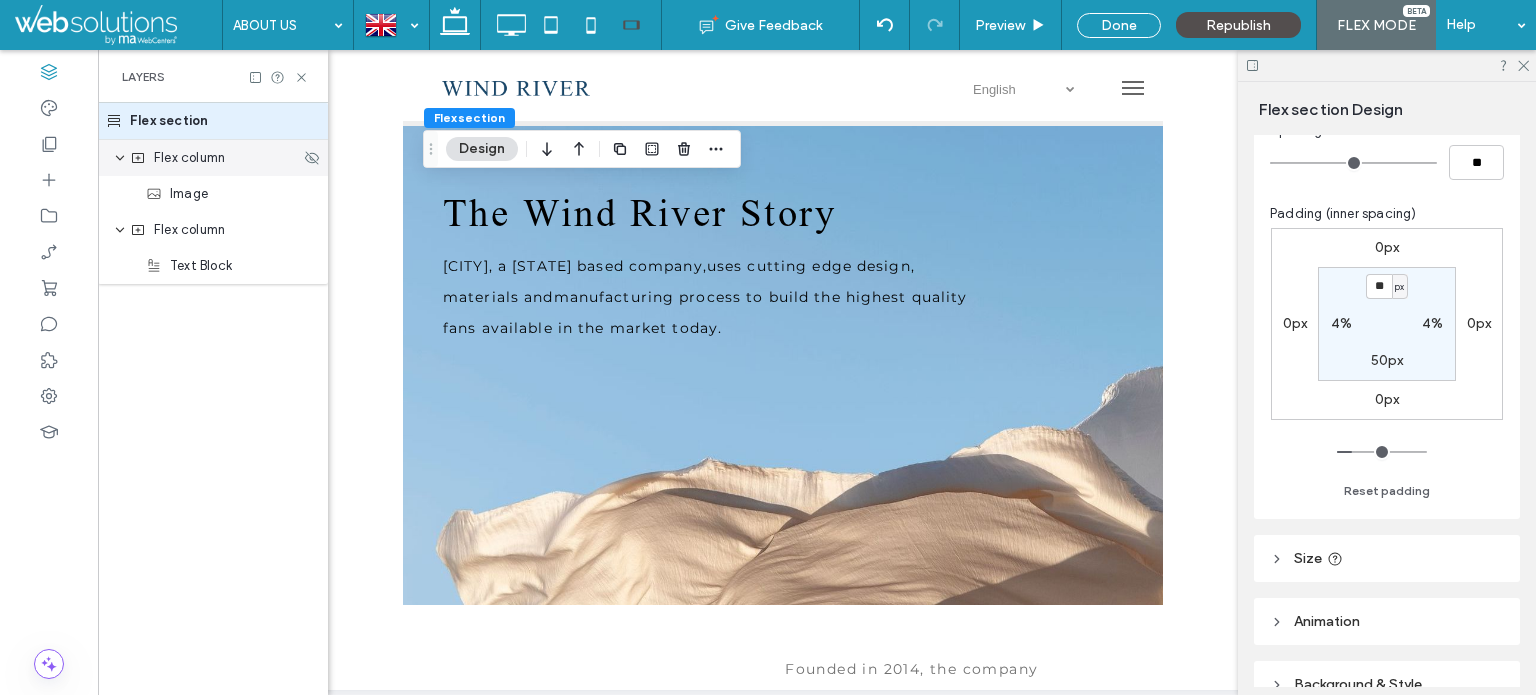 click on "Flex column" at bounding box center (189, 158) 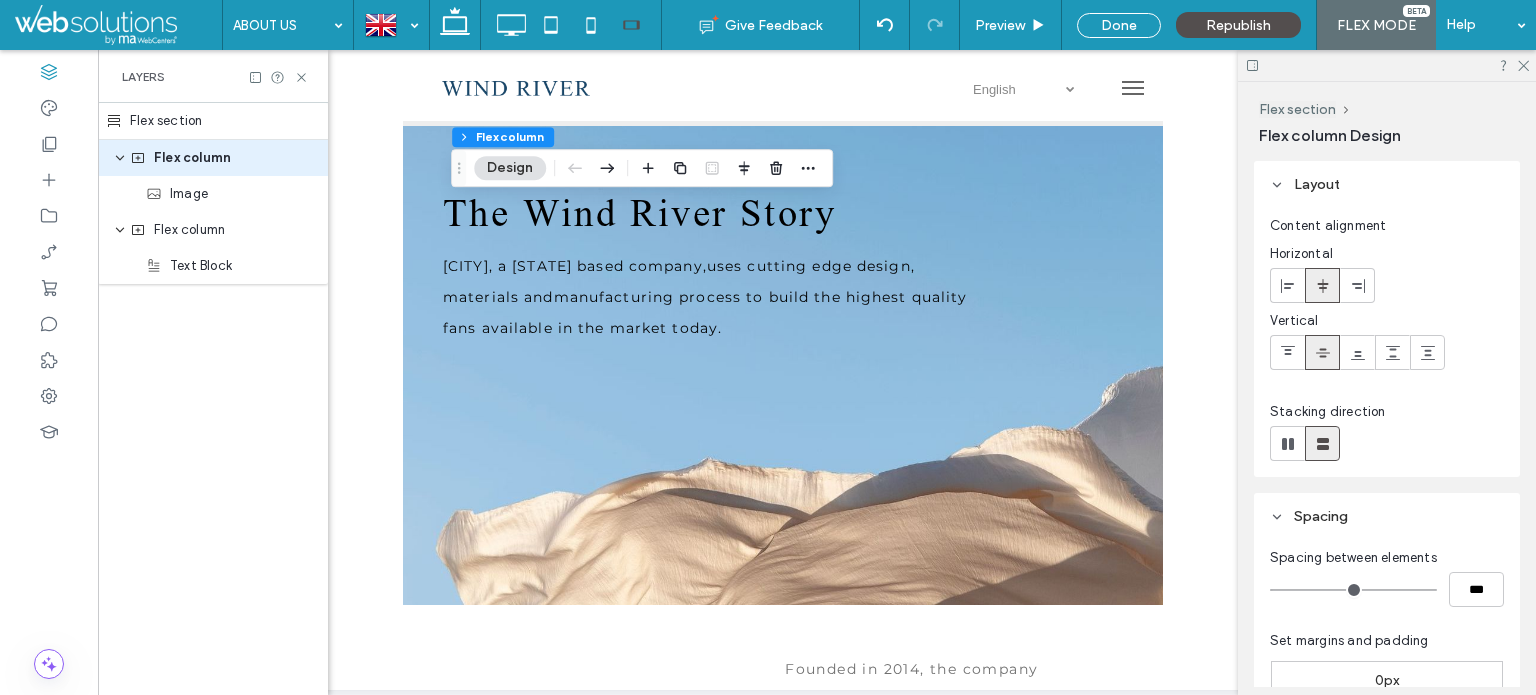 drag, startPoint x: 1325, startPoint y: 279, endPoint x: 1327, endPoint y: 293, distance: 14.142136 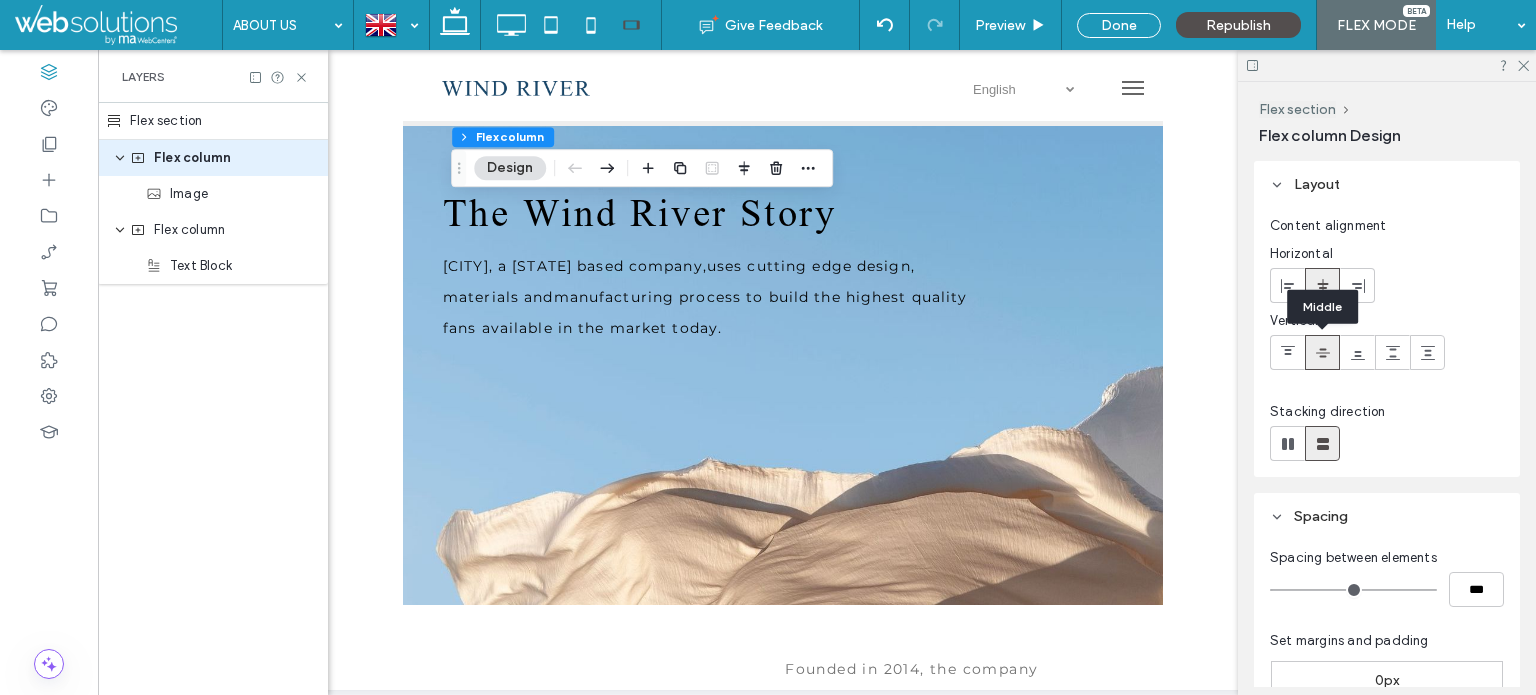 click at bounding box center [1323, 352] 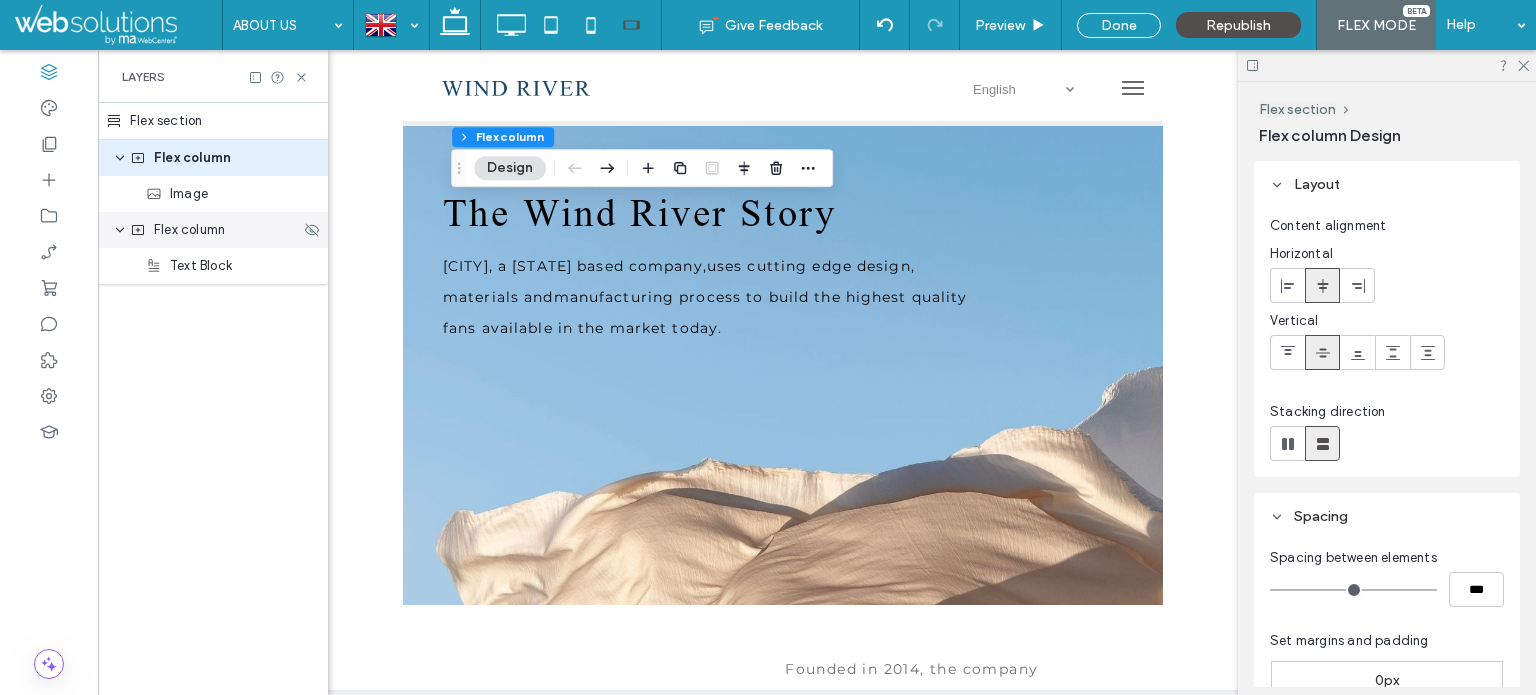 click on "Flex column" at bounding box center (189, 230) 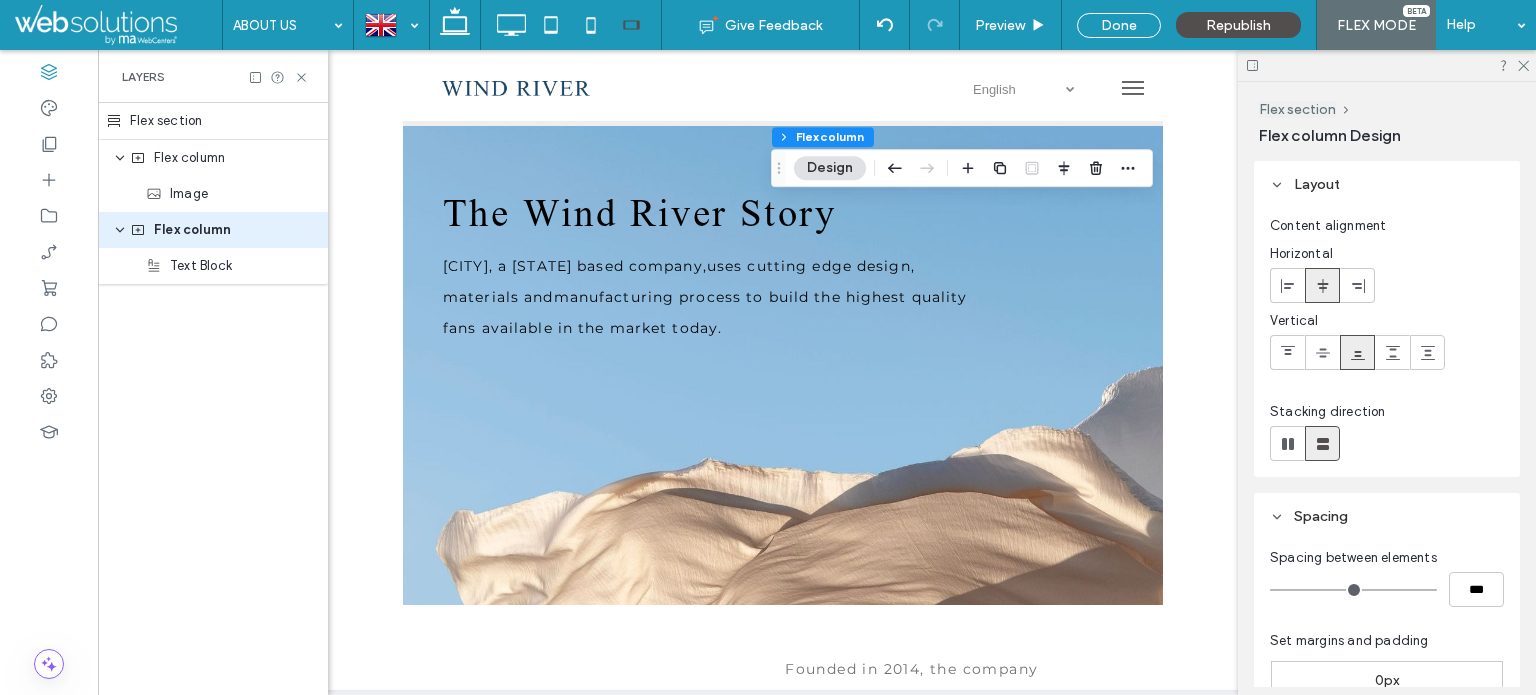 click 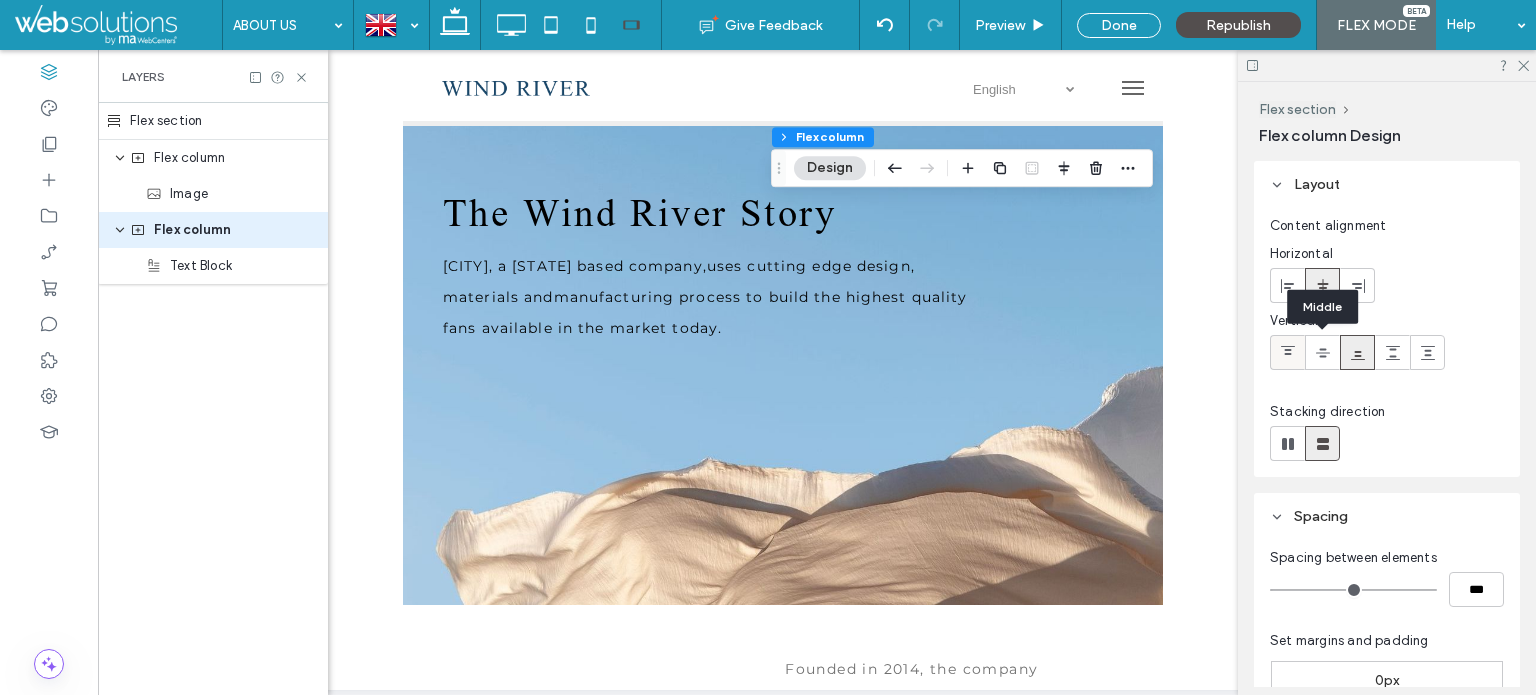 drag, startPoint x: 1323, startPoint y: 358, endPoint x: 1296, endPoint y: 355, distance: 27.166155 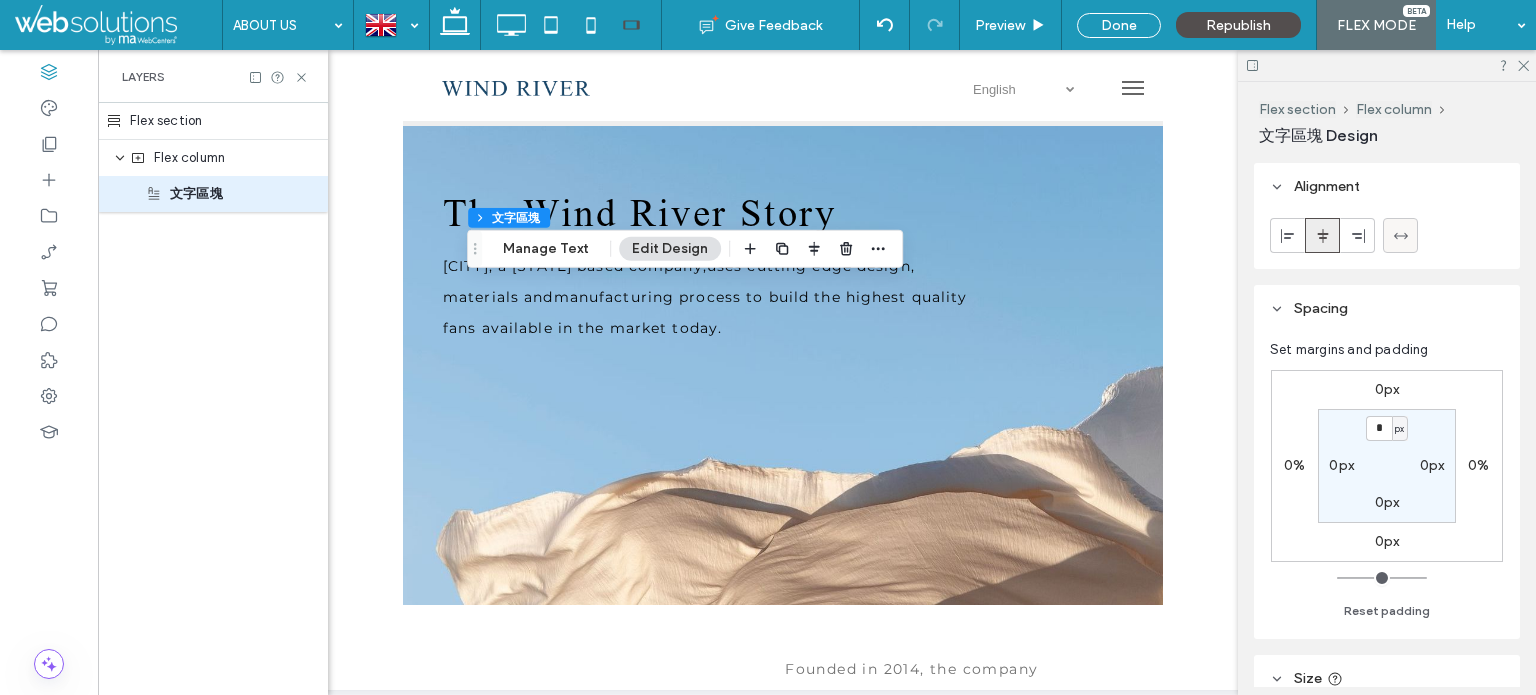 click 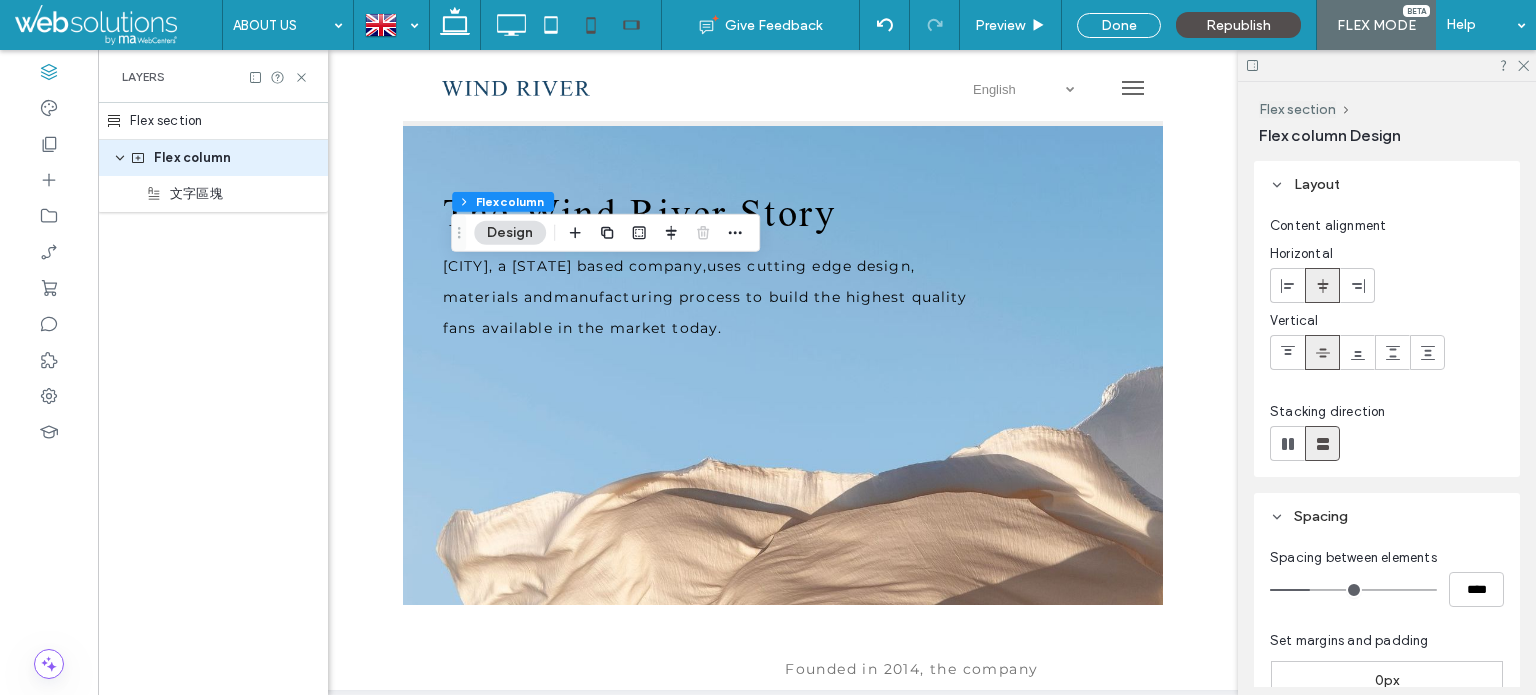 click 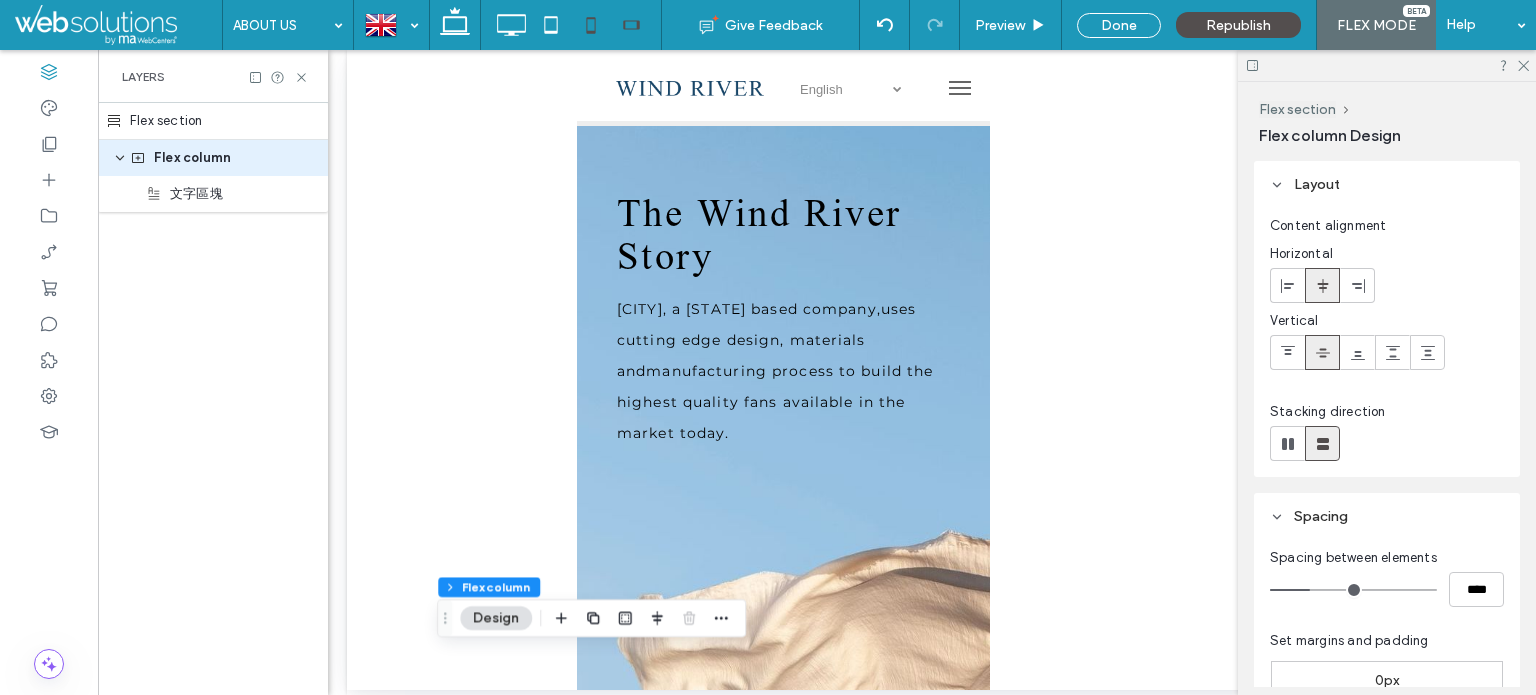 click 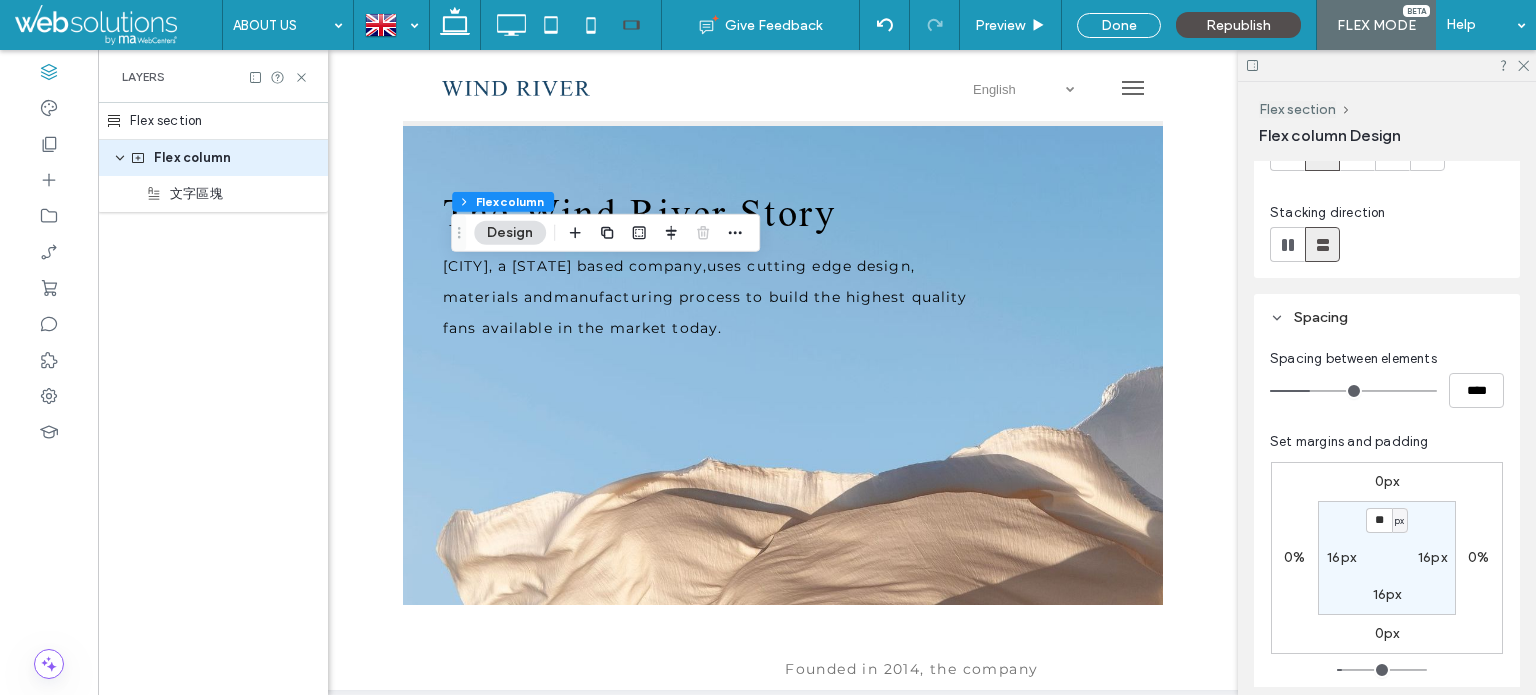 scroll, scrollTop: 200, scrollLeft: 0, axis: vertical 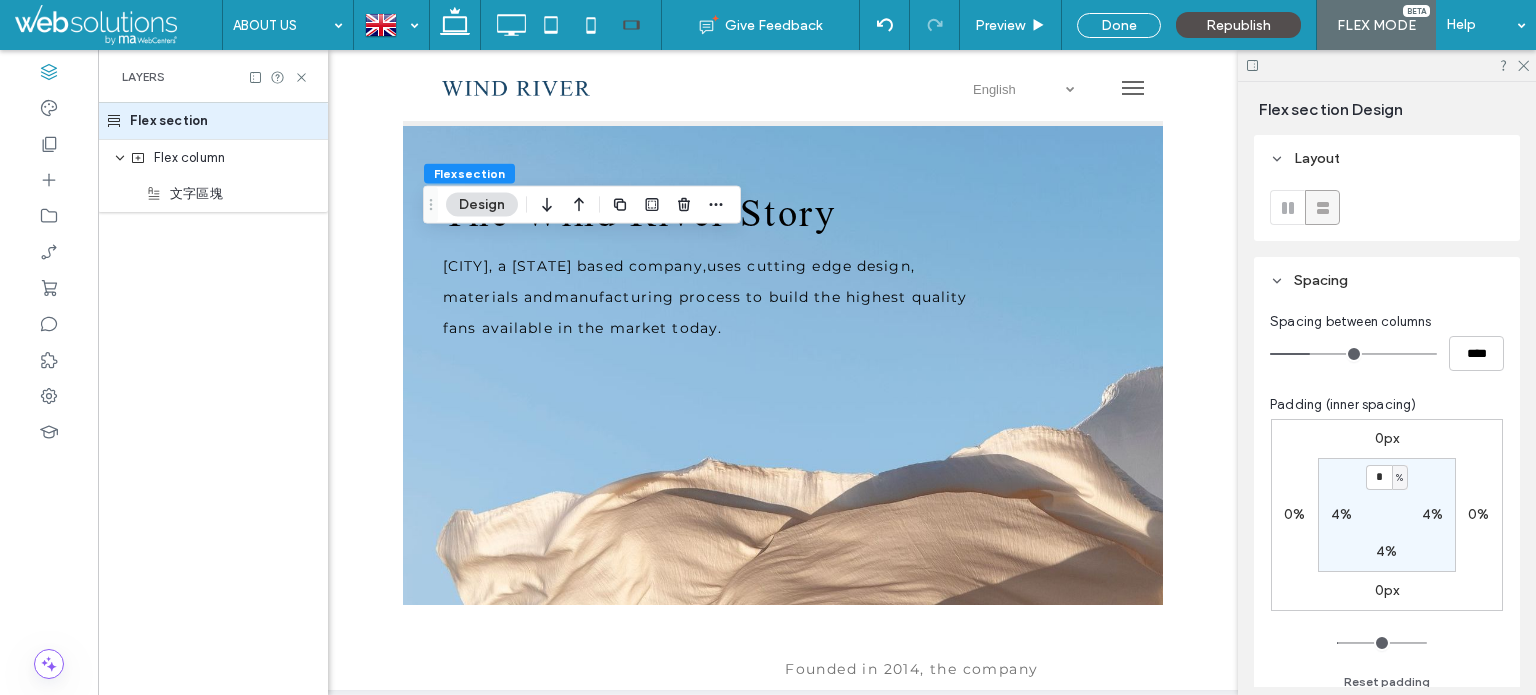 click on "4%" at bounding box center (1341, 514) 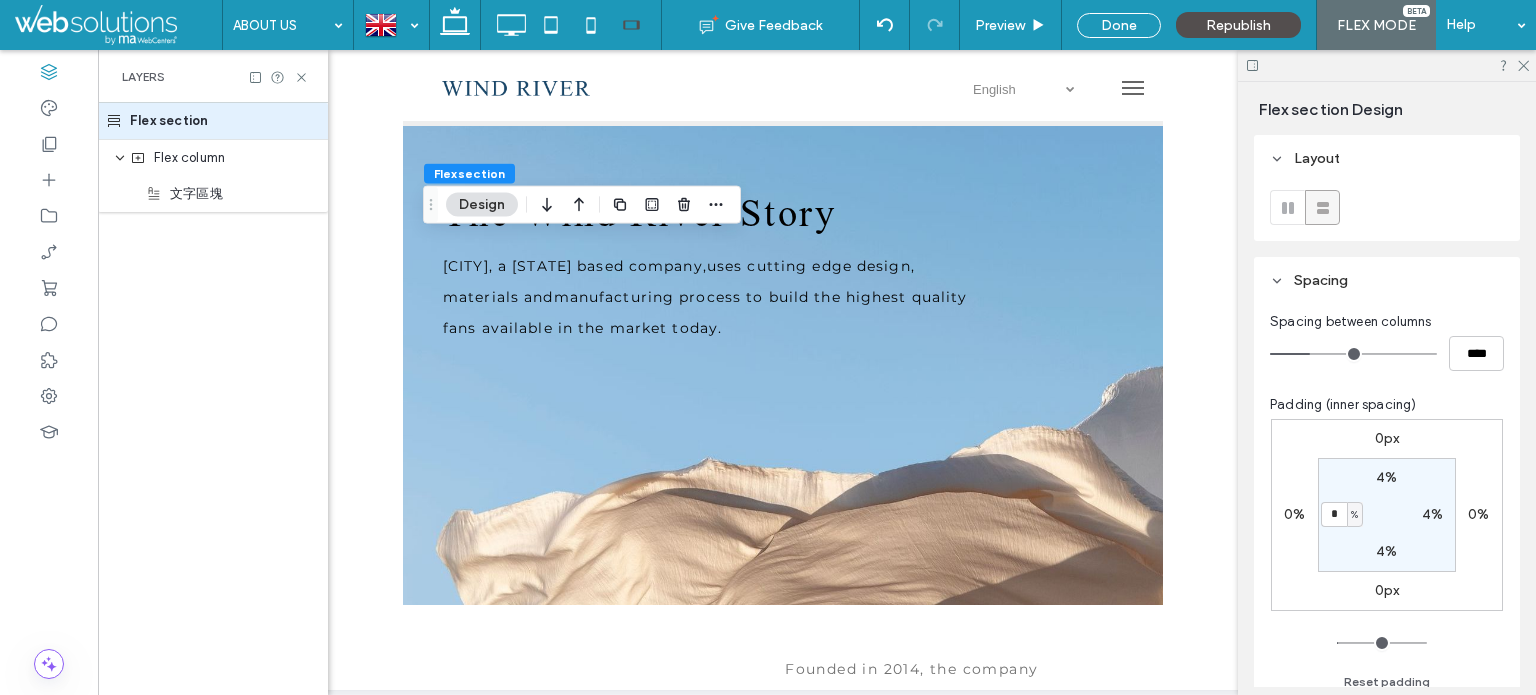 type on "*" 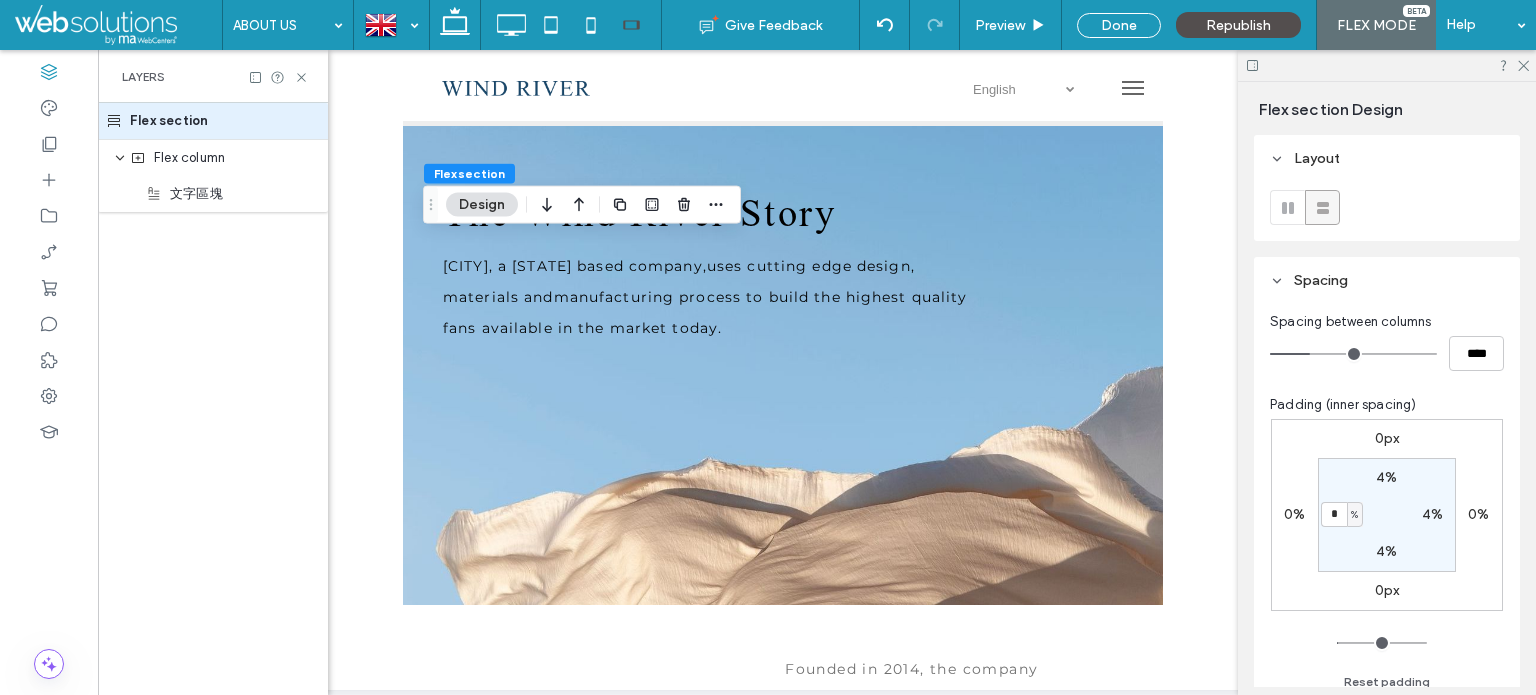 drag, startPoint x: 1337, startPoint y: 515, endPoint x: 1300, endPoint y: 505, distance: 38.327538 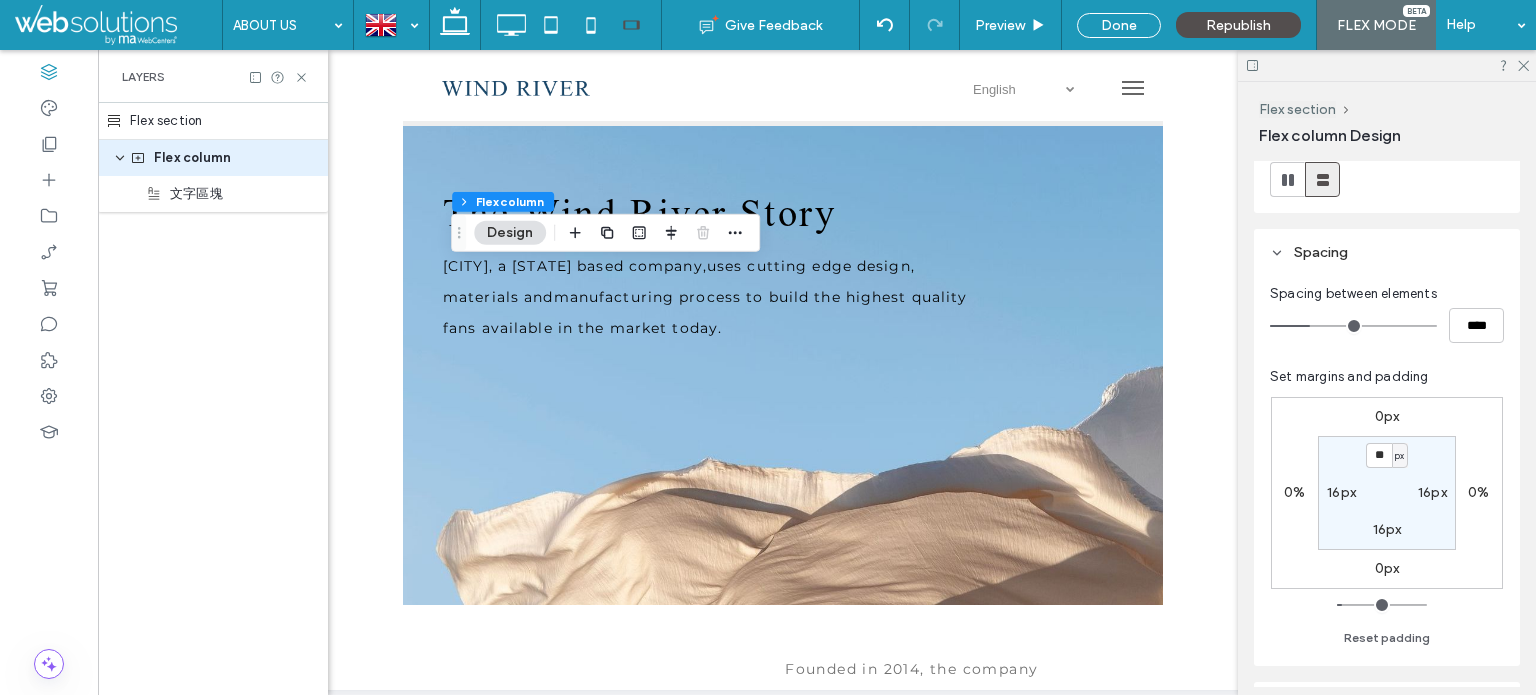 scroll, scrollTop: 300, scrollLeft: 0, axis: vertical 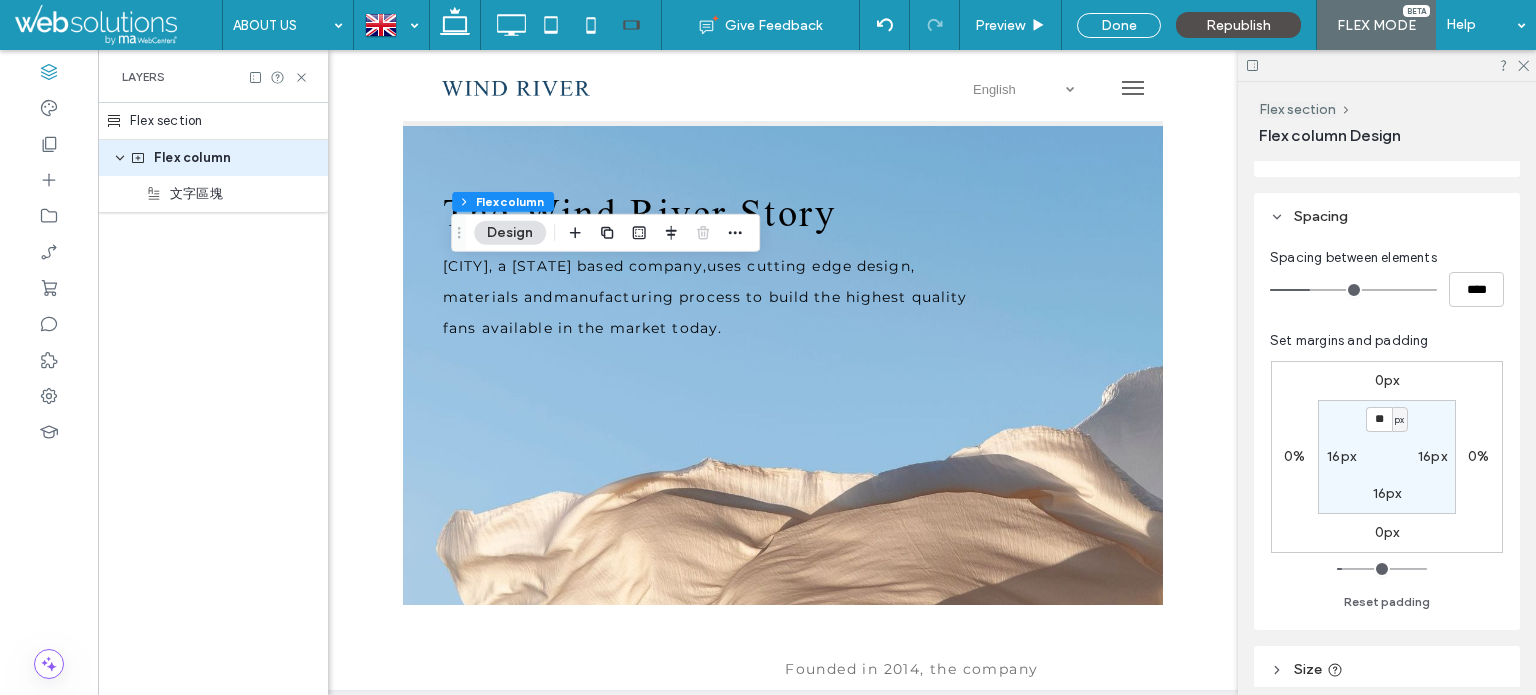 click on "16px" at bounding box center [1341, 456] 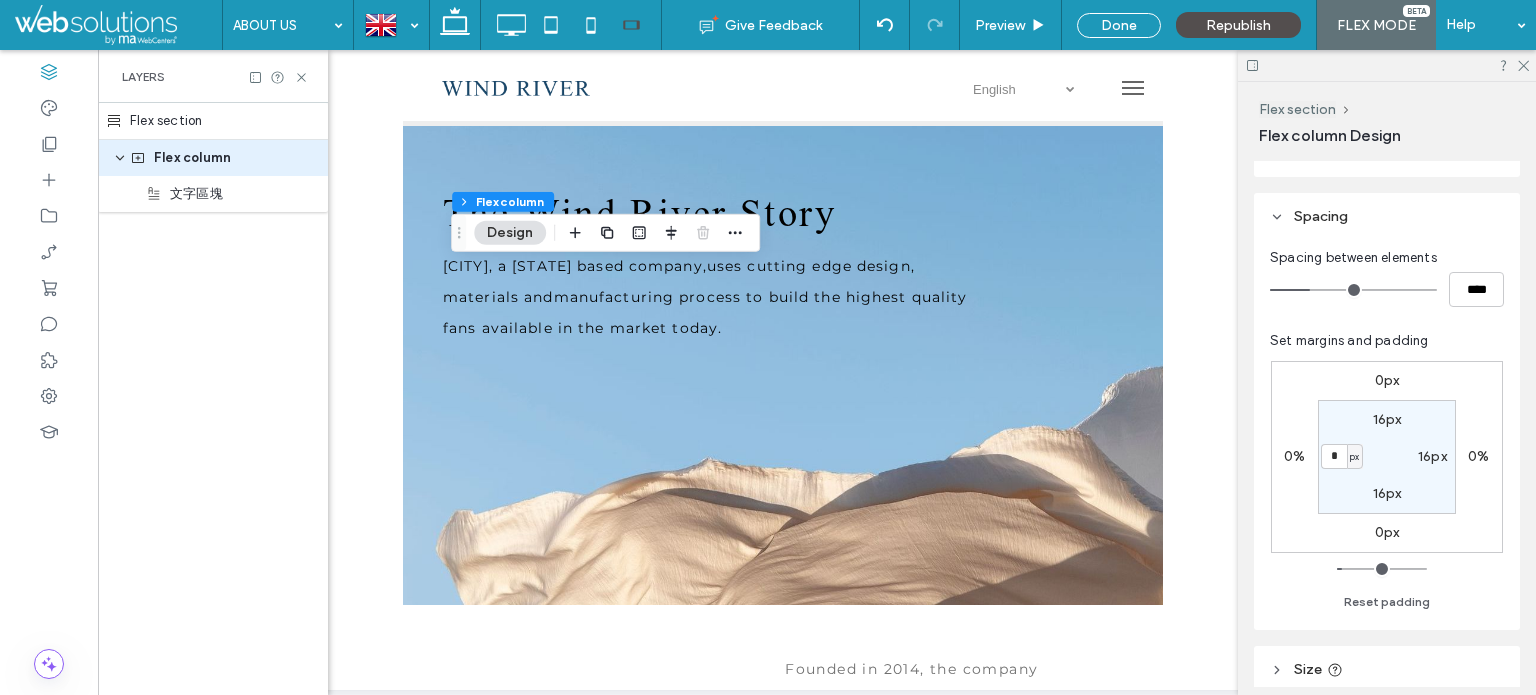 type on "*" 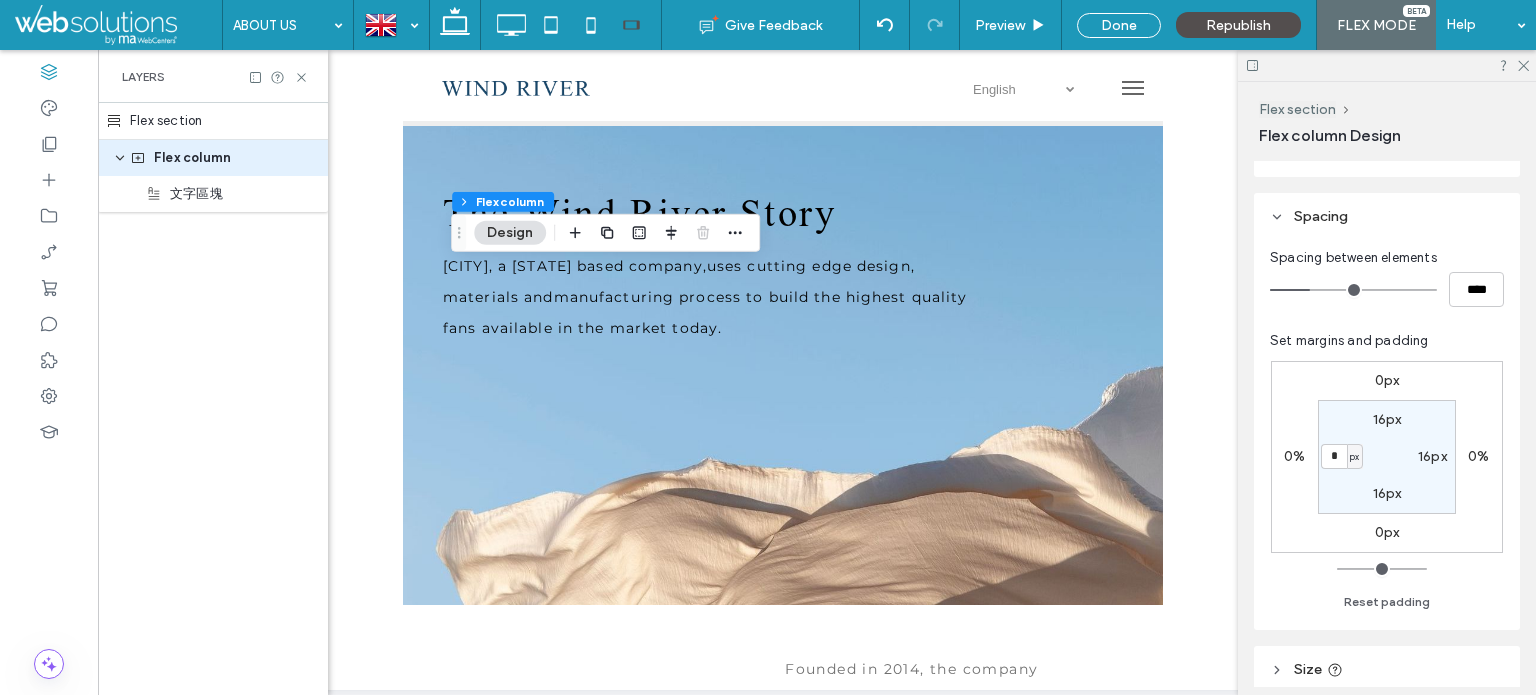 click on "16px" at bounding box center [1432, 456] 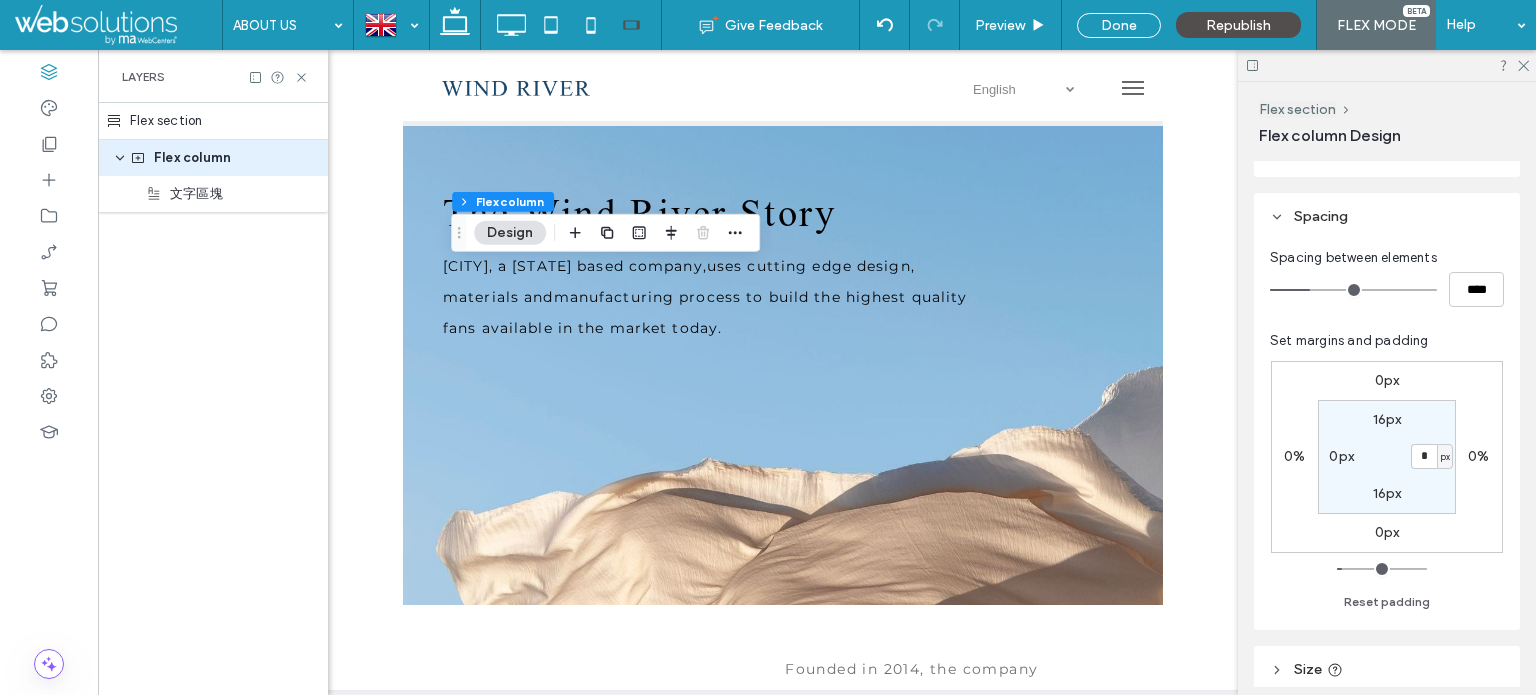 type on "*" 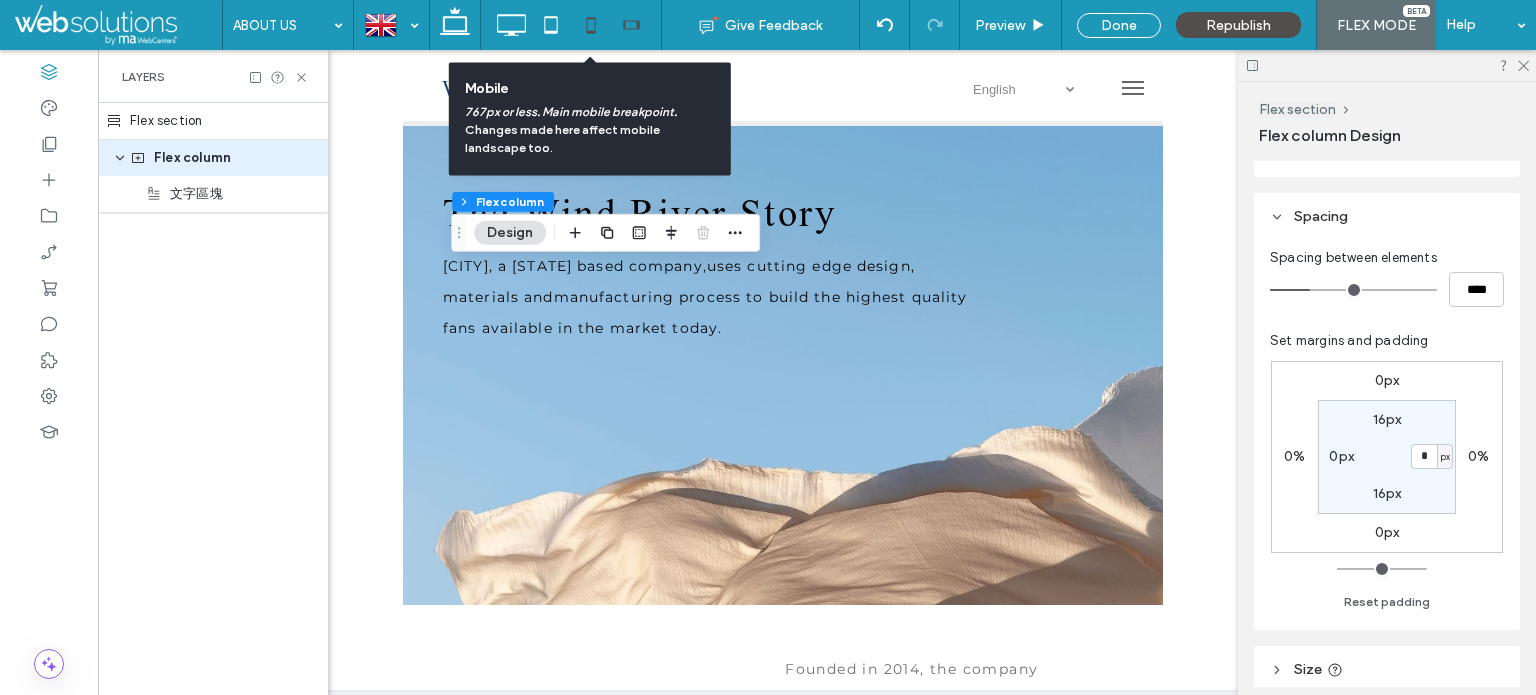 click 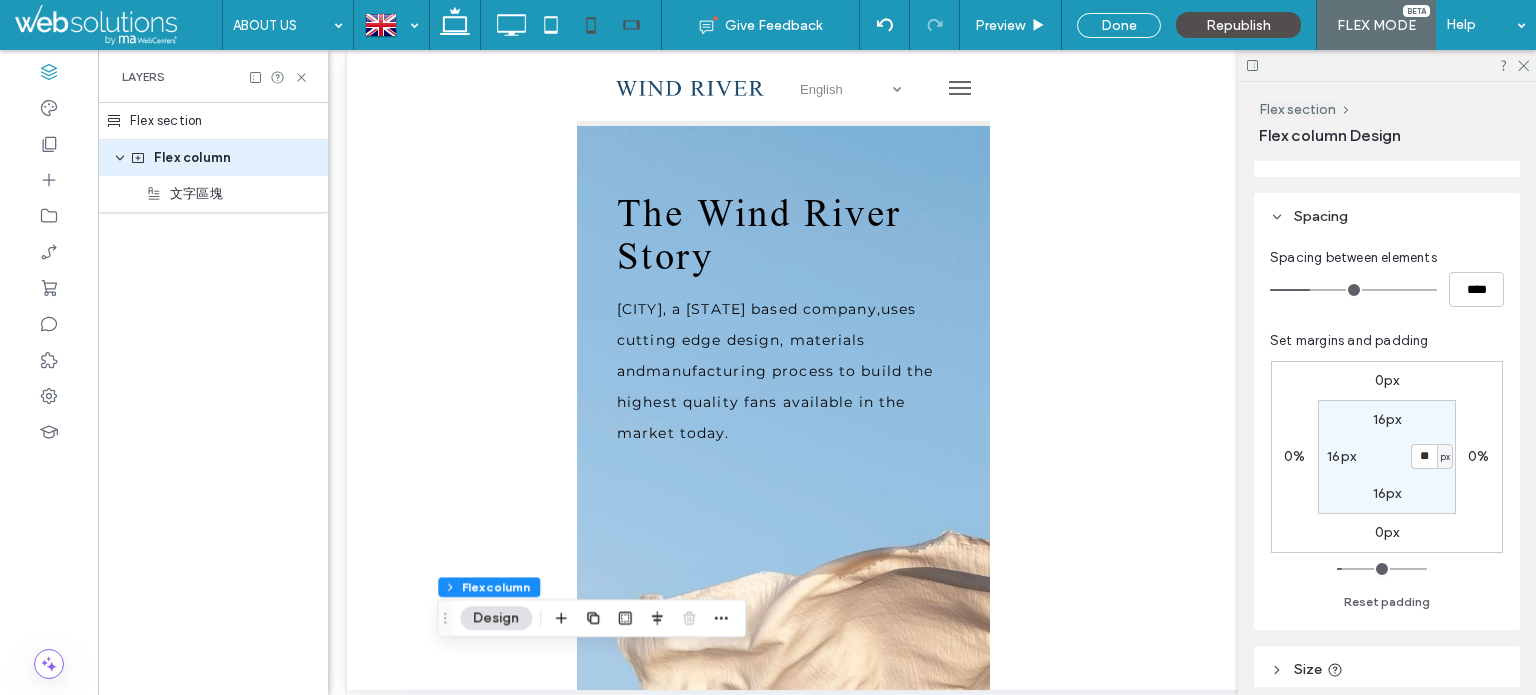 click 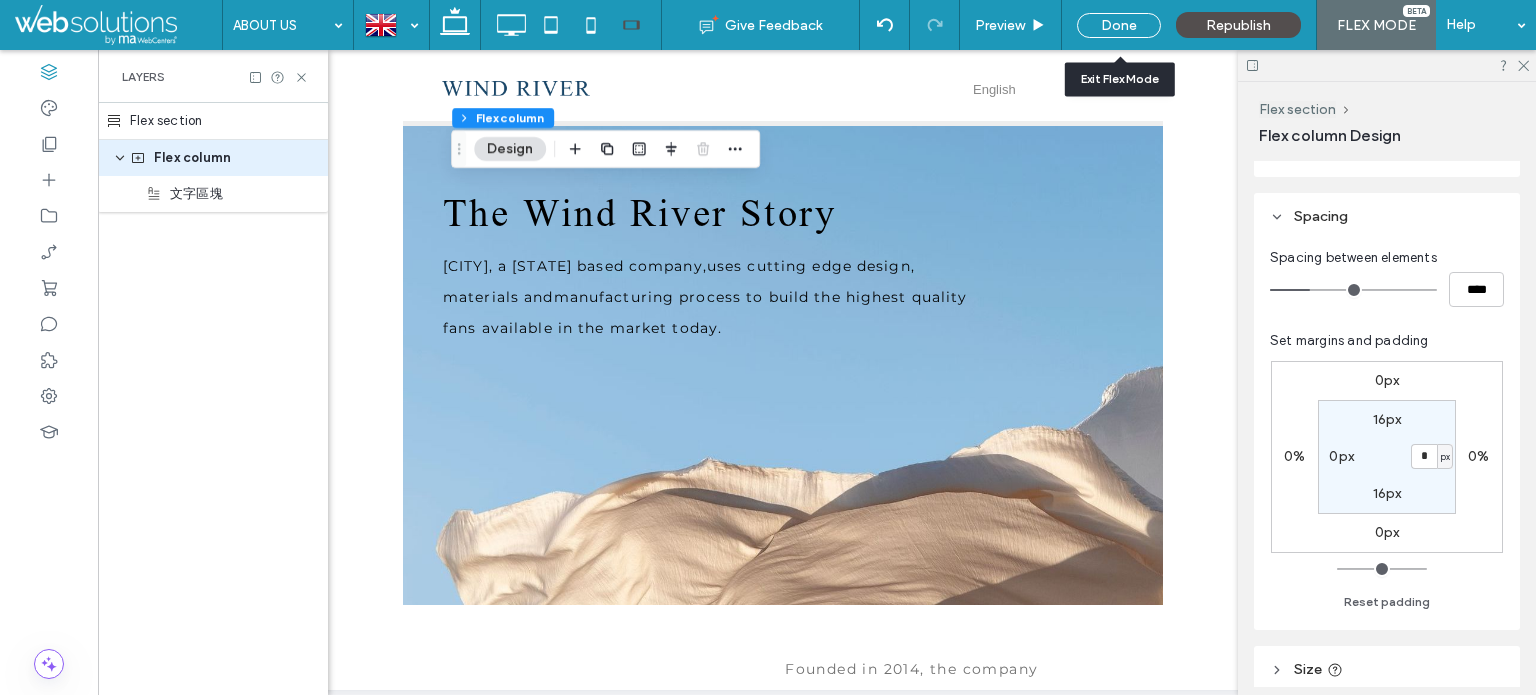 click on "Done" at bounding box center [1119, 25] 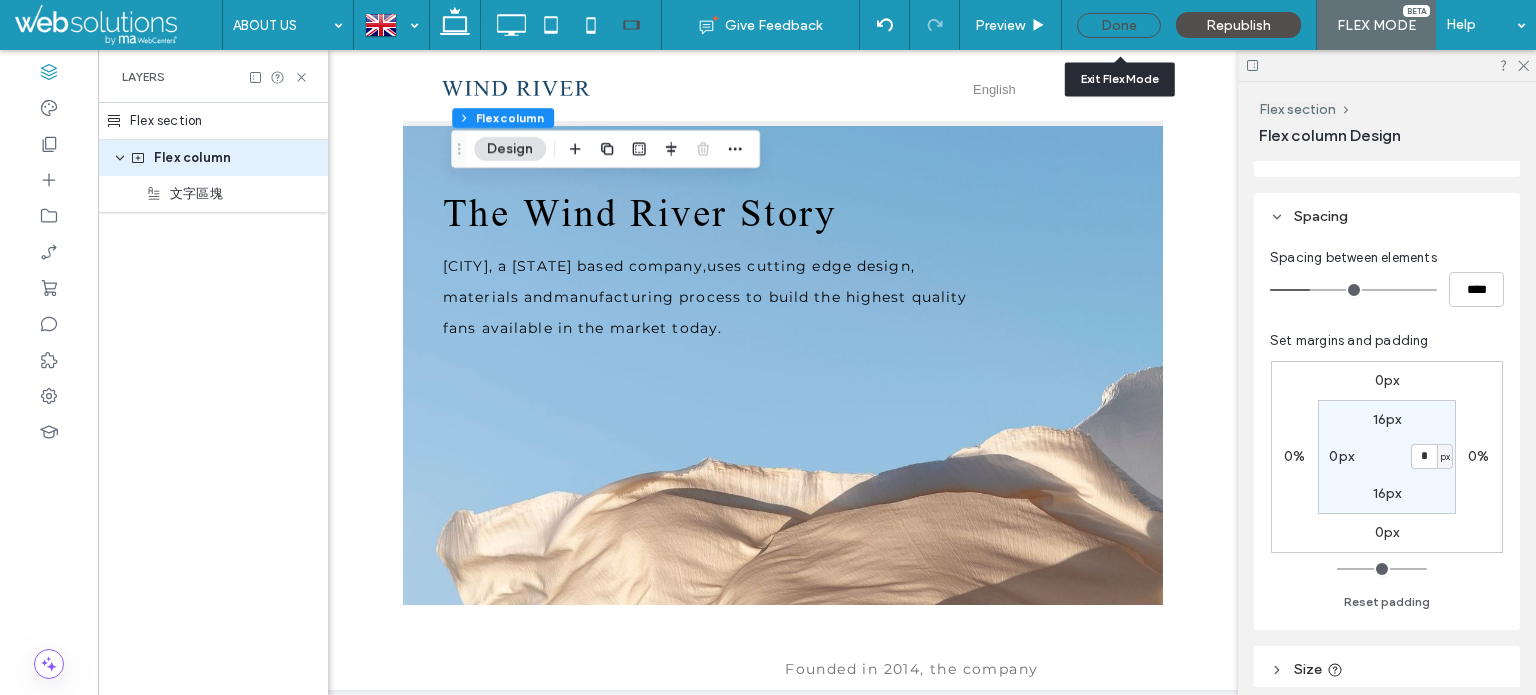 click on "Done" at bounding box center [1119, 25] 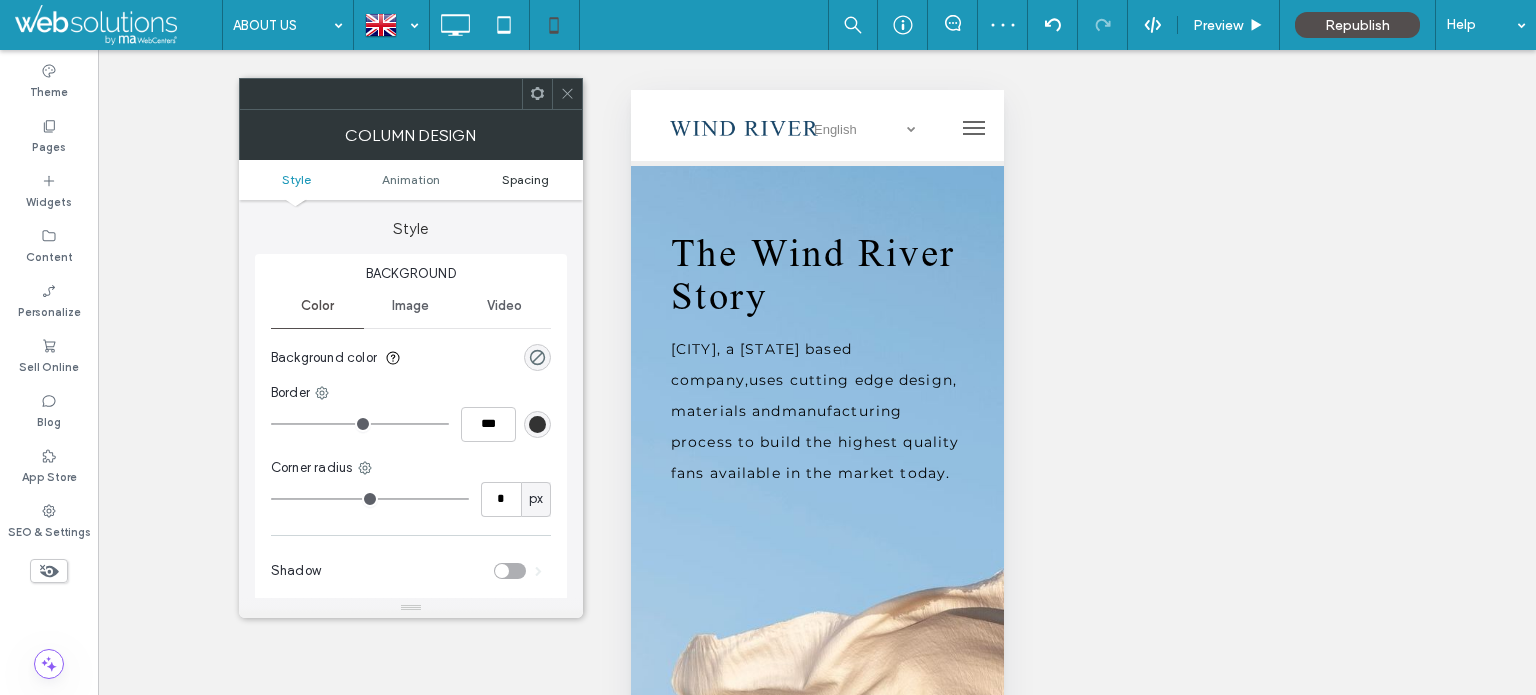 click on "Spacing" at bounding box center [525, 179] 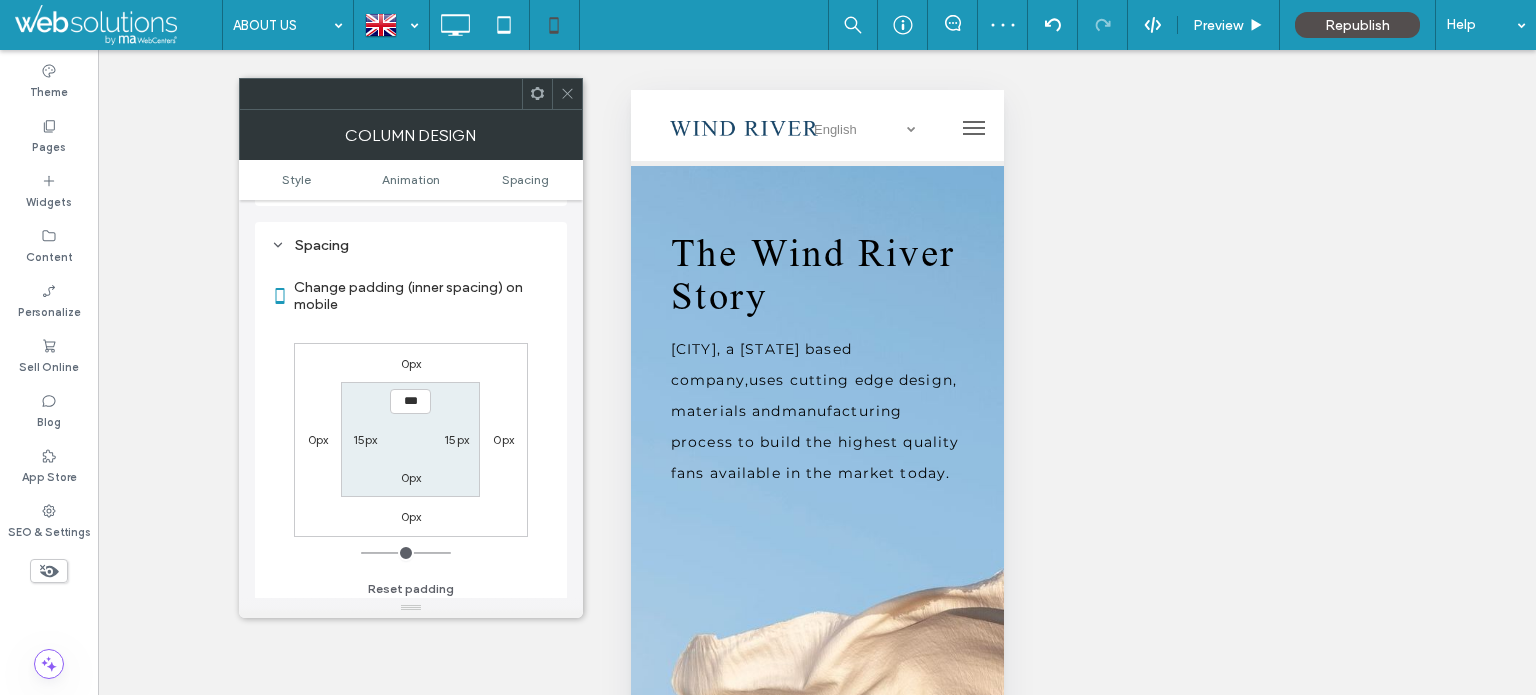 scroll, scrollTop: 468, scrollLeft: 0, axis: vertical 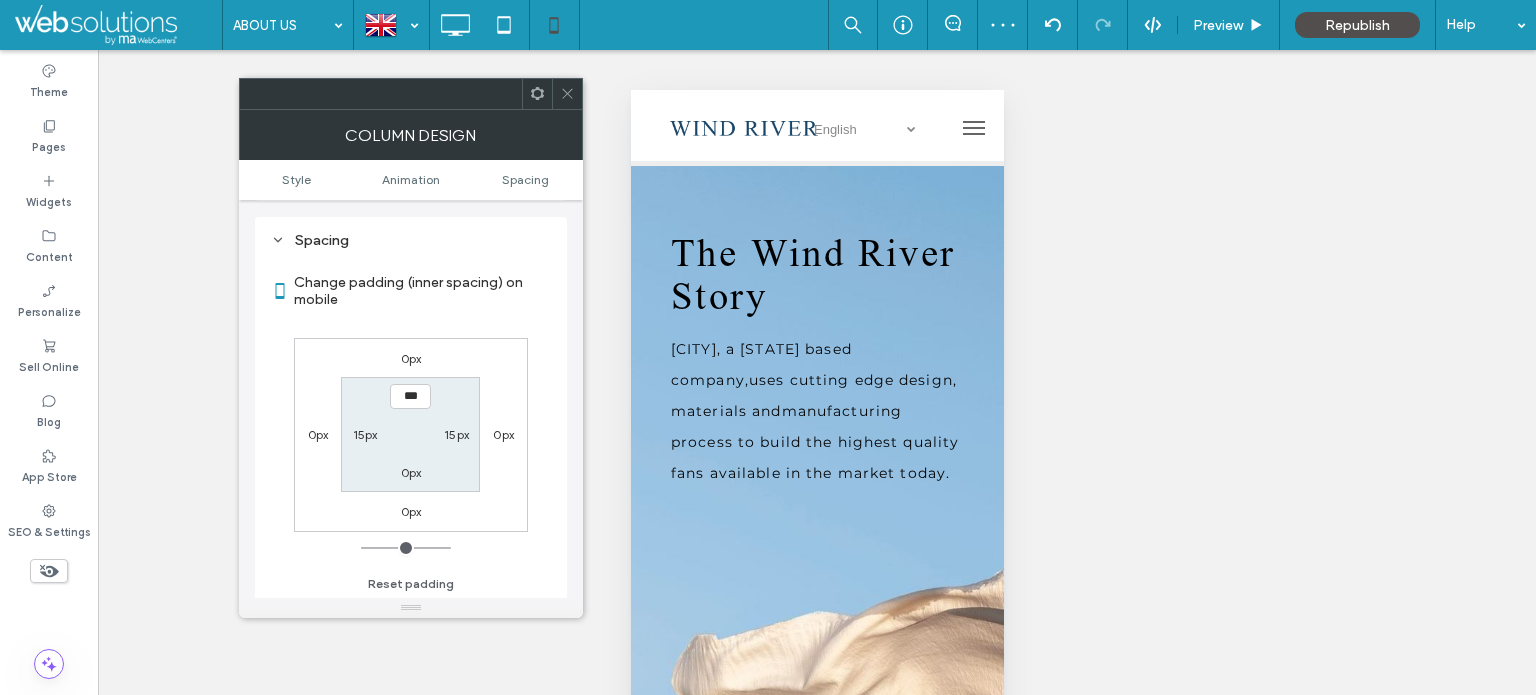 click at bounding box center (567, 94) 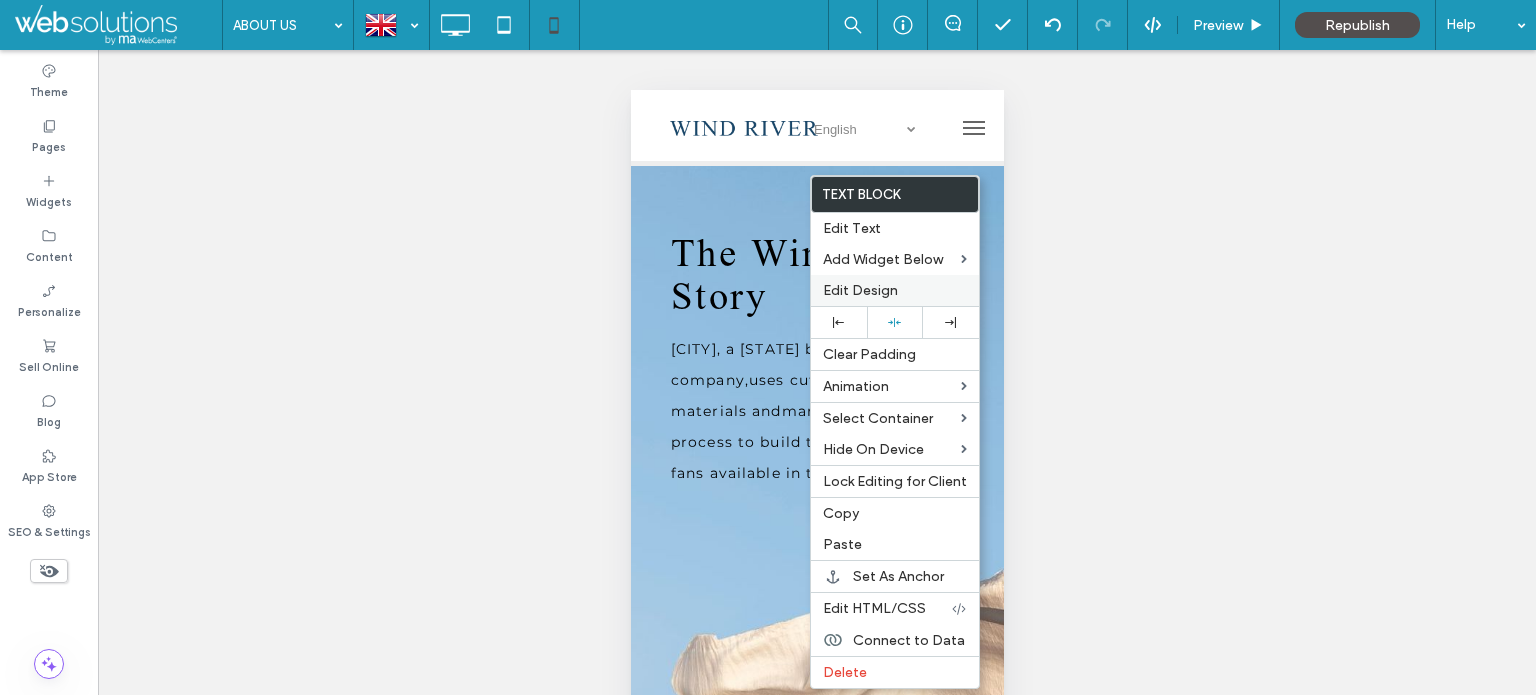 click on "Edit Design" at bounding box center (860, 290) 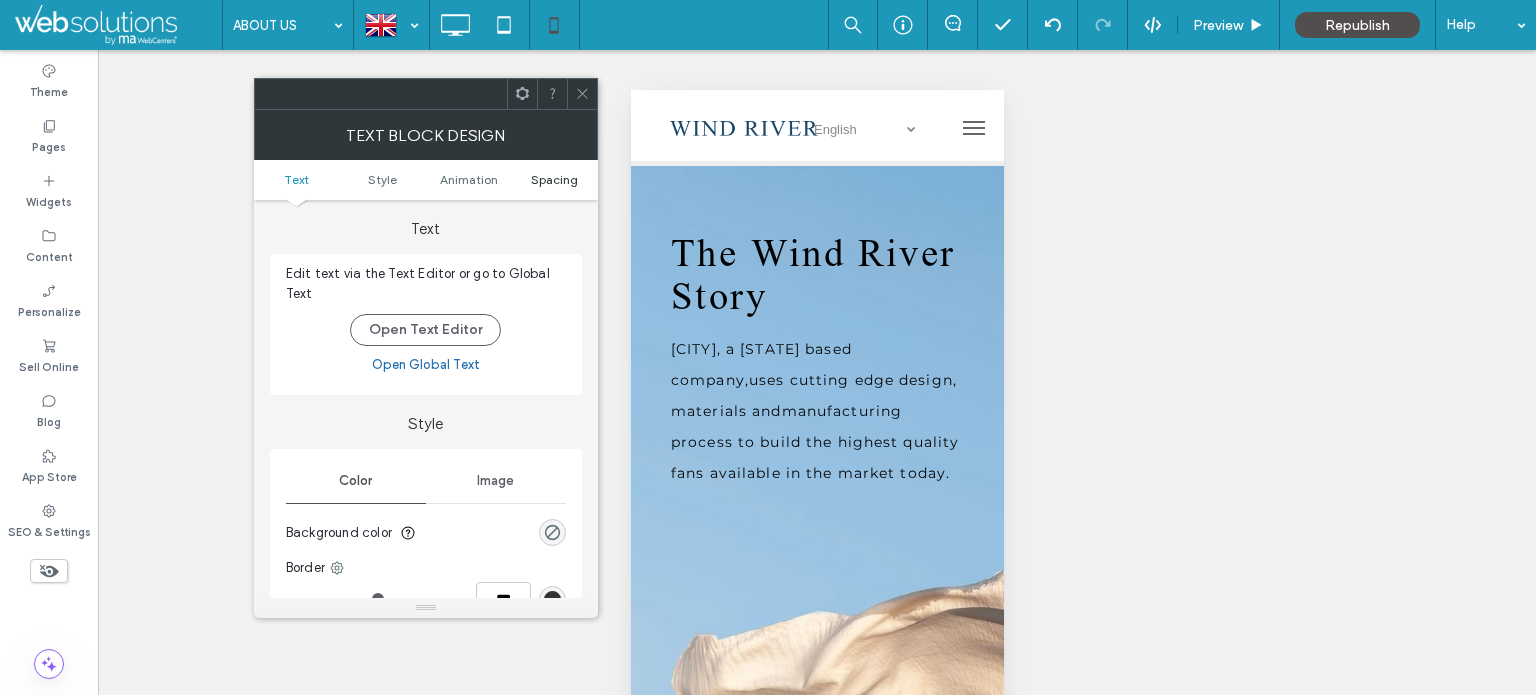 click on "Spacing" at bounding box center (554, 179) 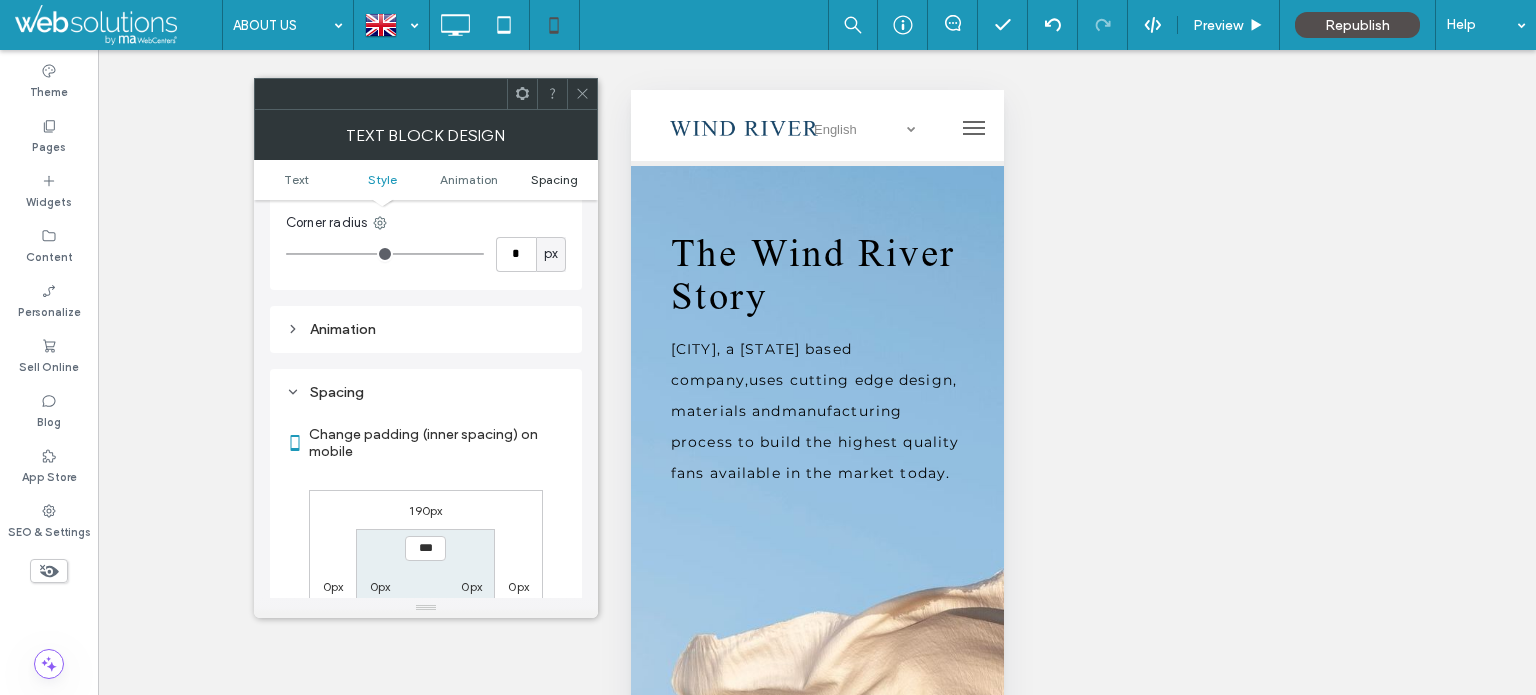 scroll, scrollTop: 572, scrollLeft: 0, axis: vertical 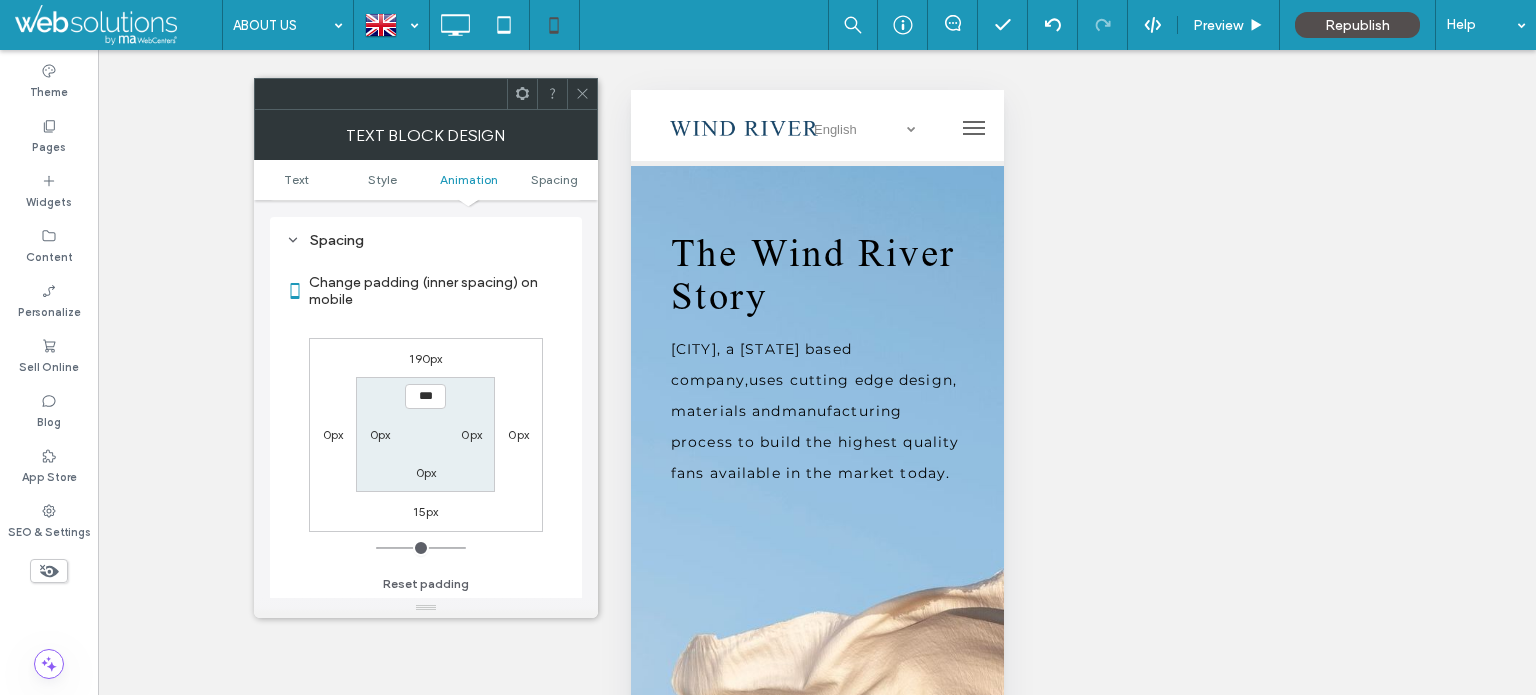 click on "190px" at bounding box center (425, 358) 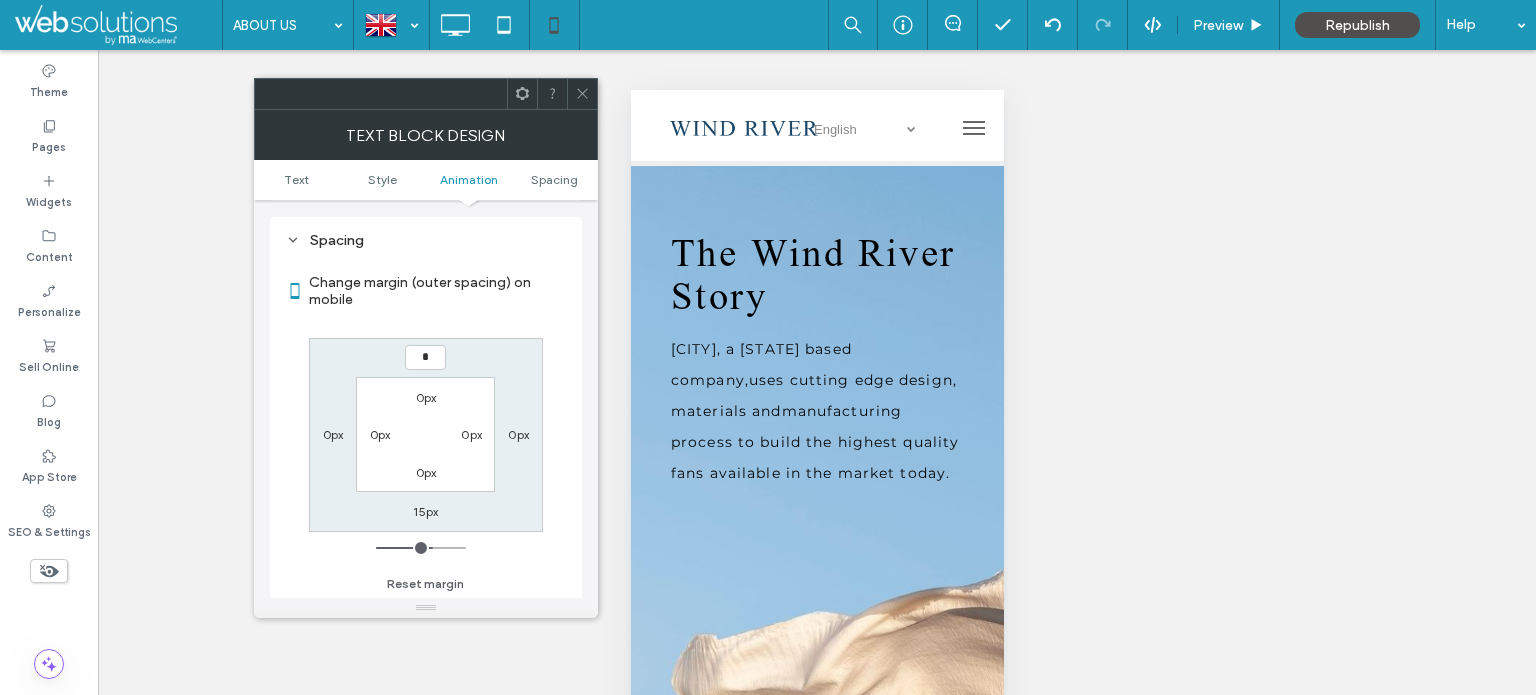 type on "*" 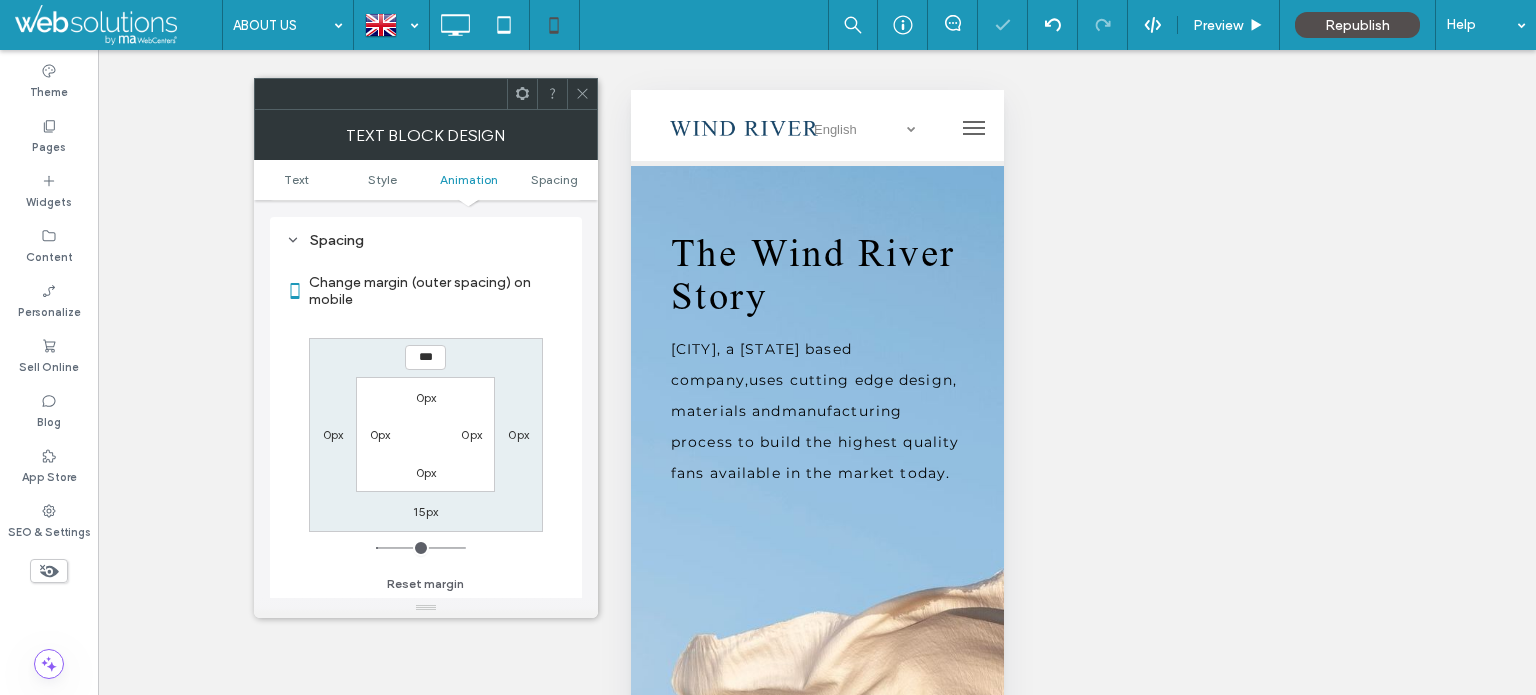 click on "0px" at bounding box center (426, 397) 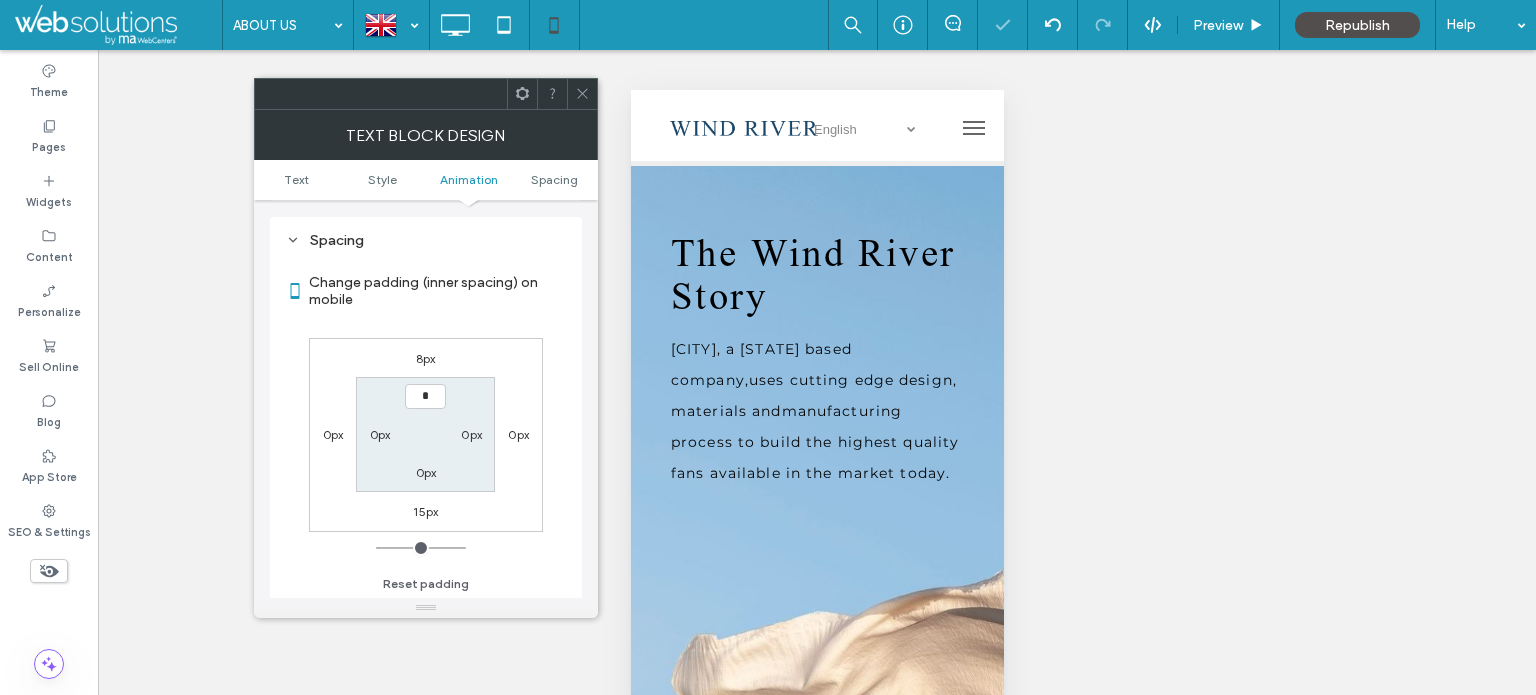 type on "*" 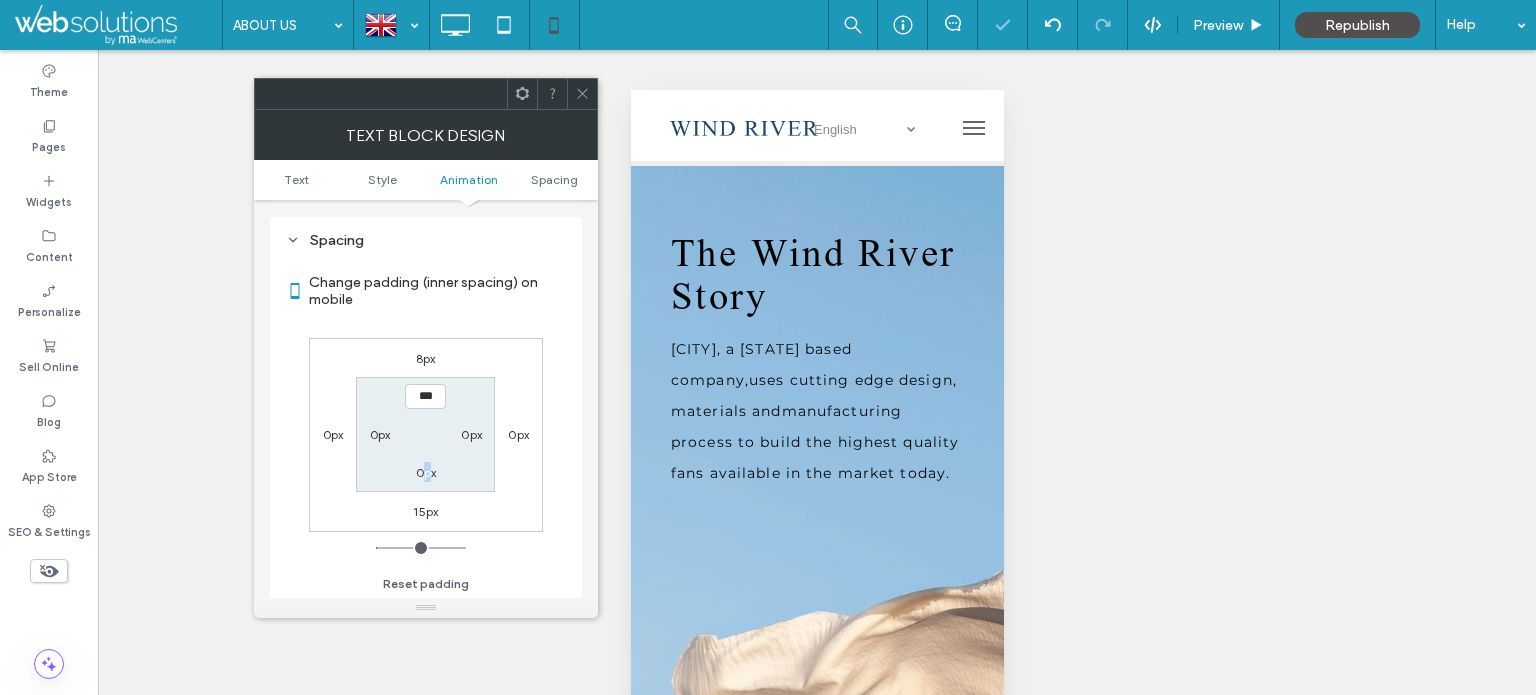 click on "0px" at bounding box center [426, 472] 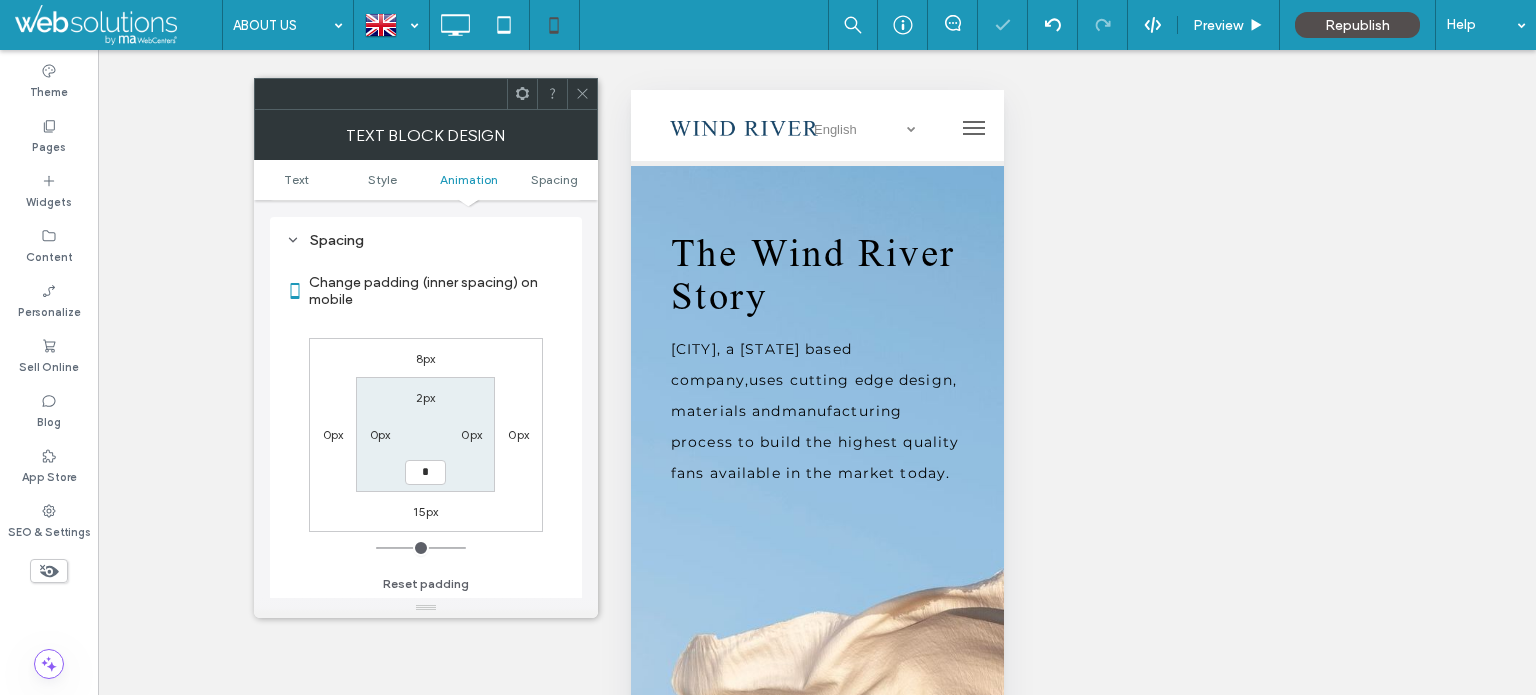 type on "*" 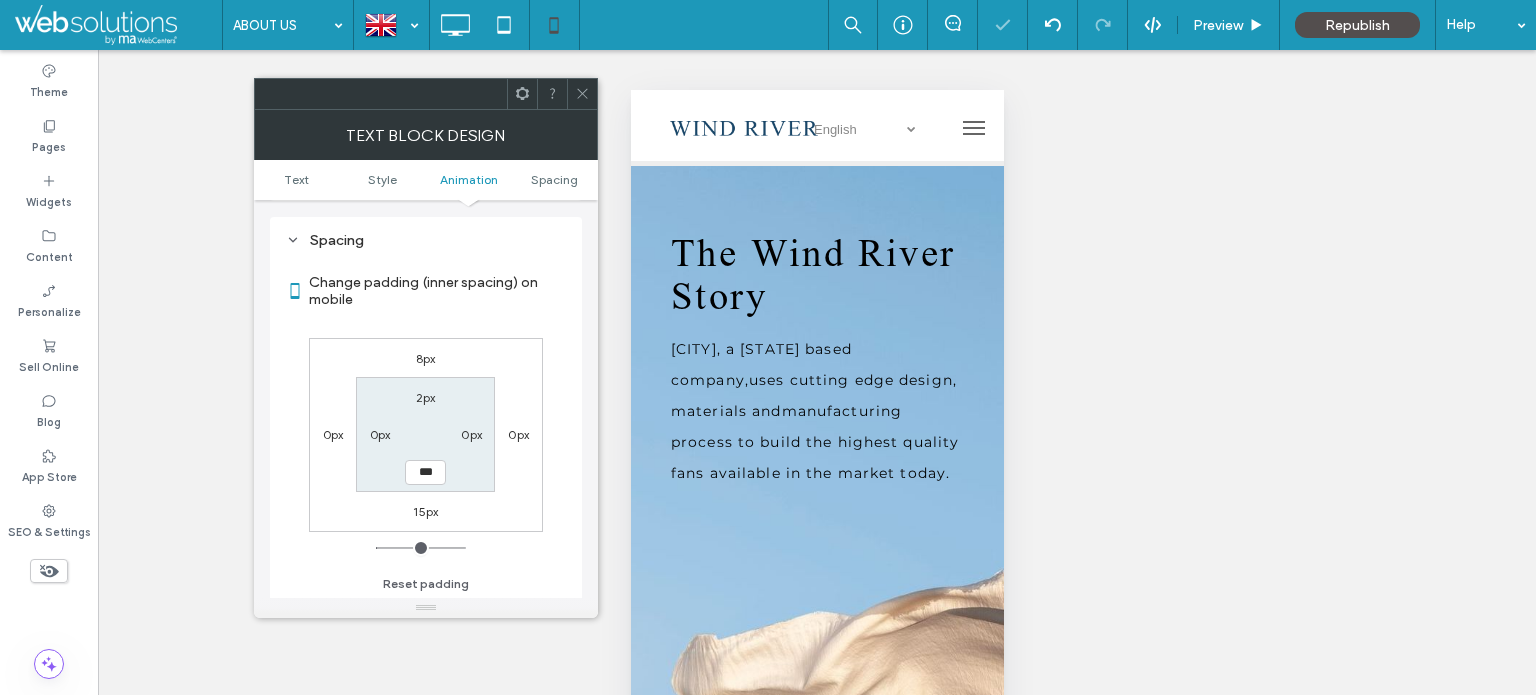 click on "15px" at bounding box center [425, 511] 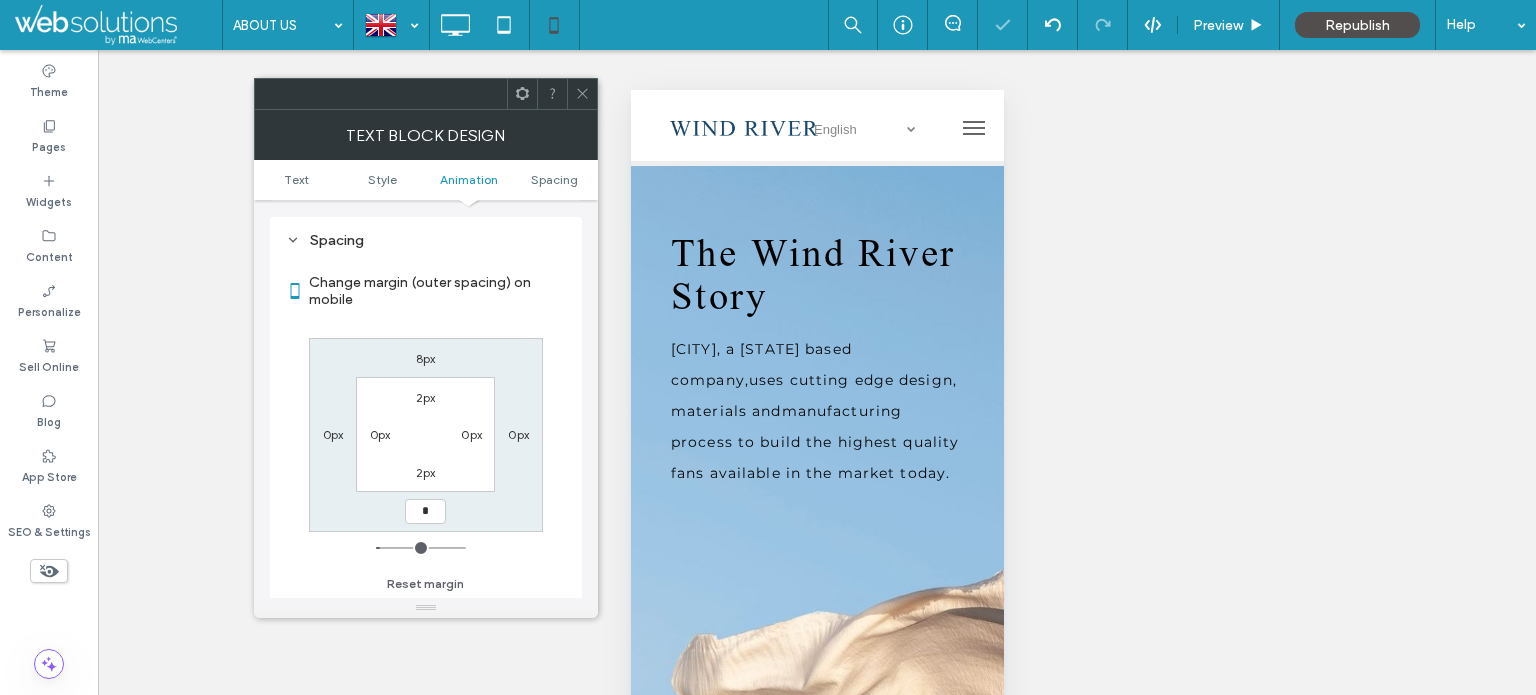 type on "*" 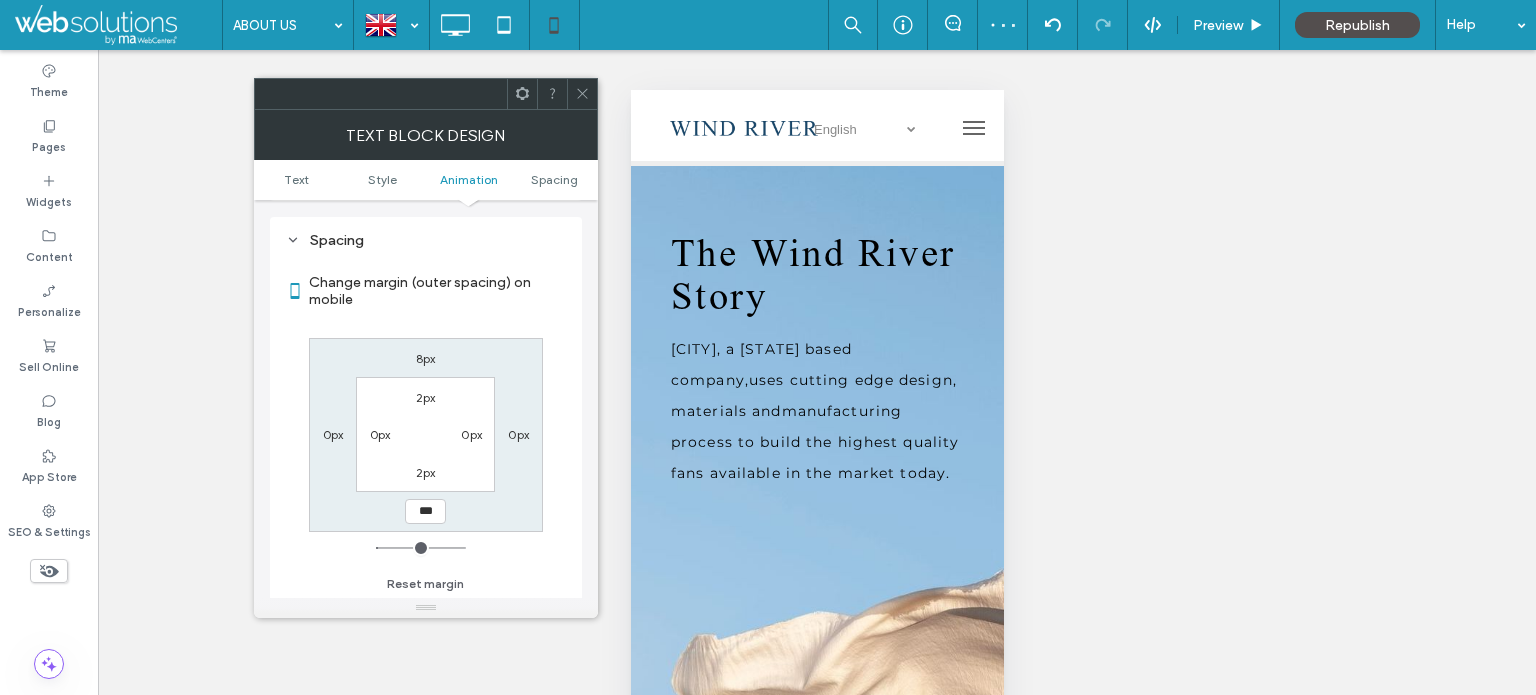 click at bounding box center [582, 94] 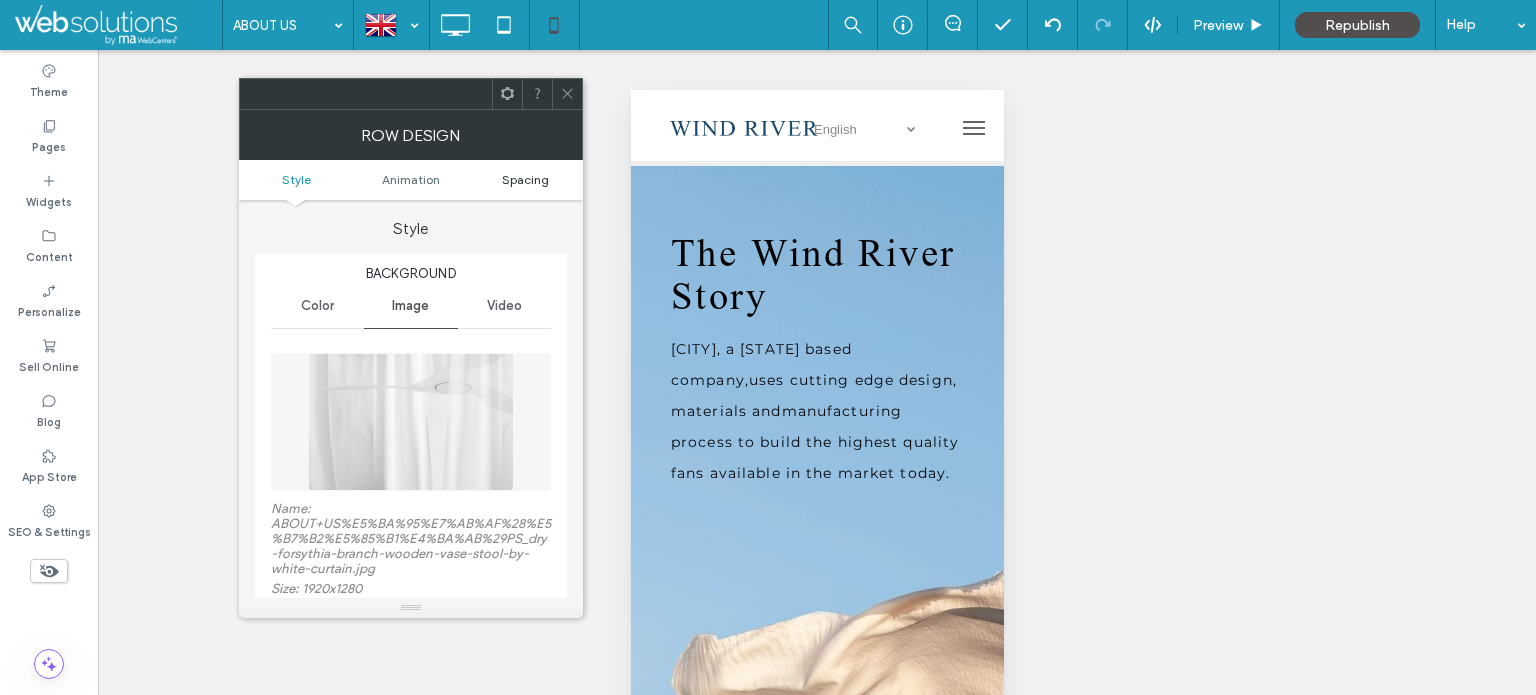 click on "Spacing" at bounding box center [525, 179] 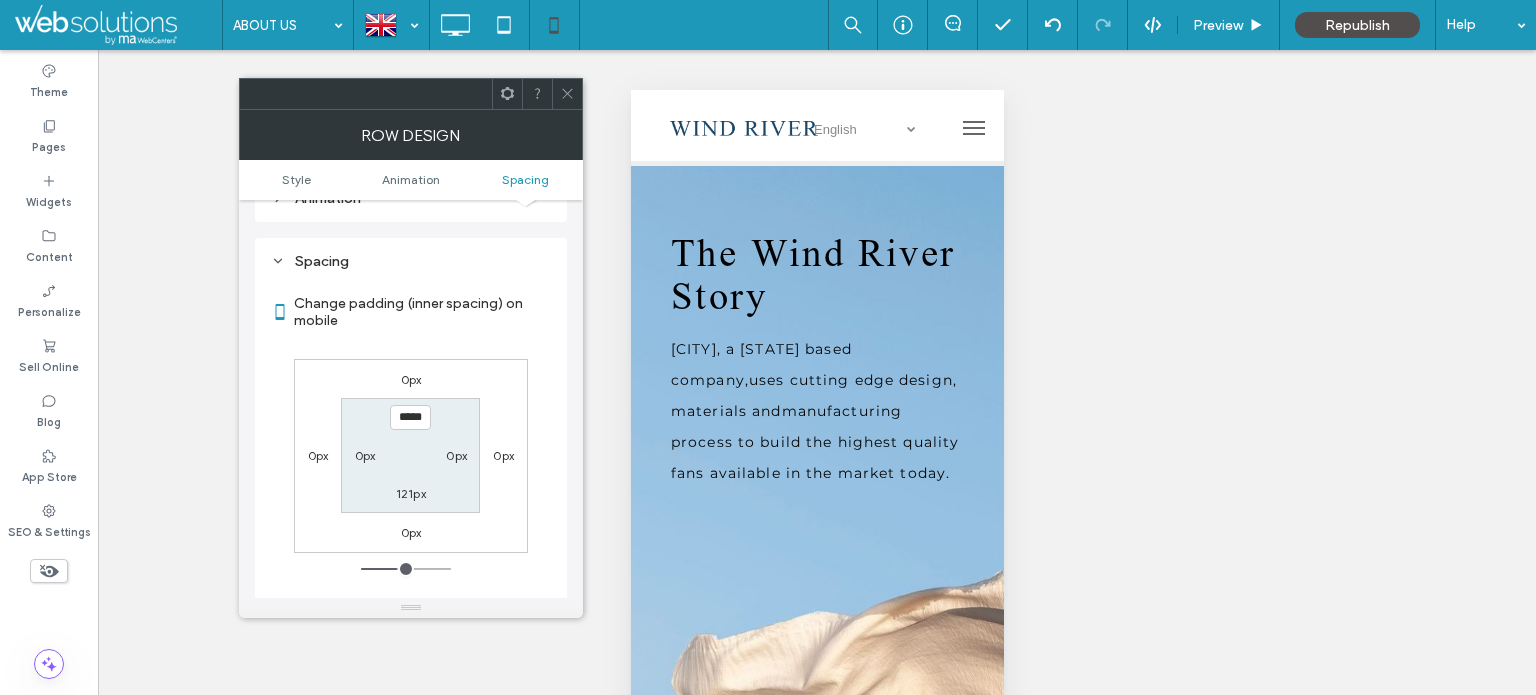 scroll, scrollTop: 1016, scrollLeft: 0, axis: vertical 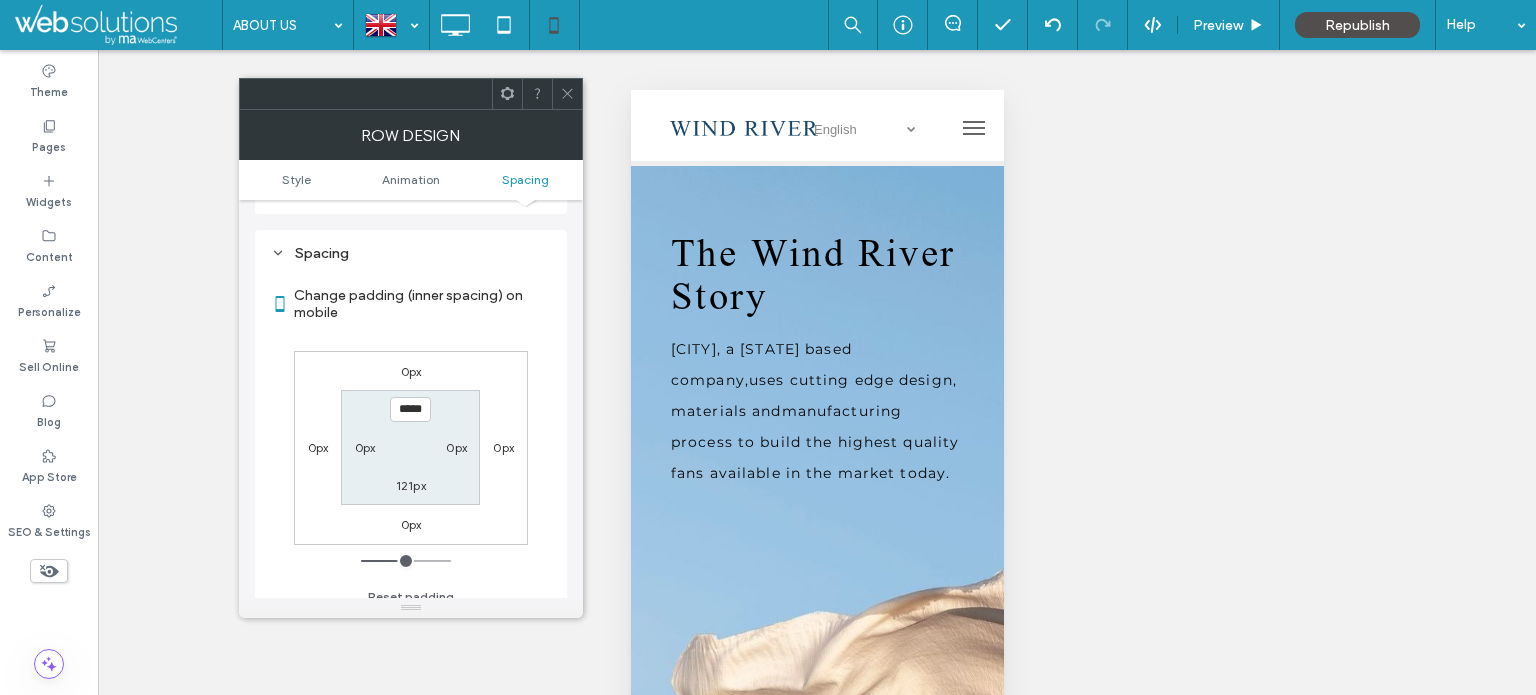 click on "121px" at bounding box center (411, 485) 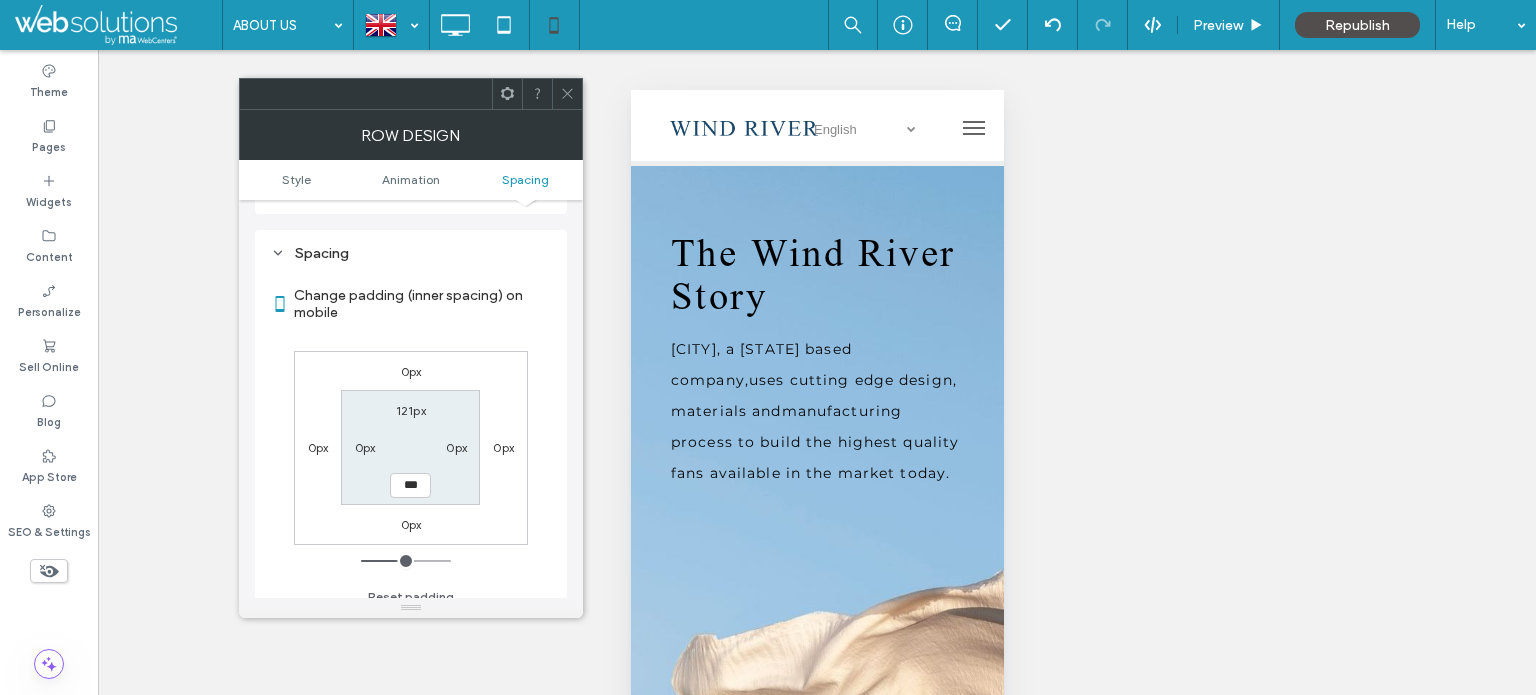 type on "***" 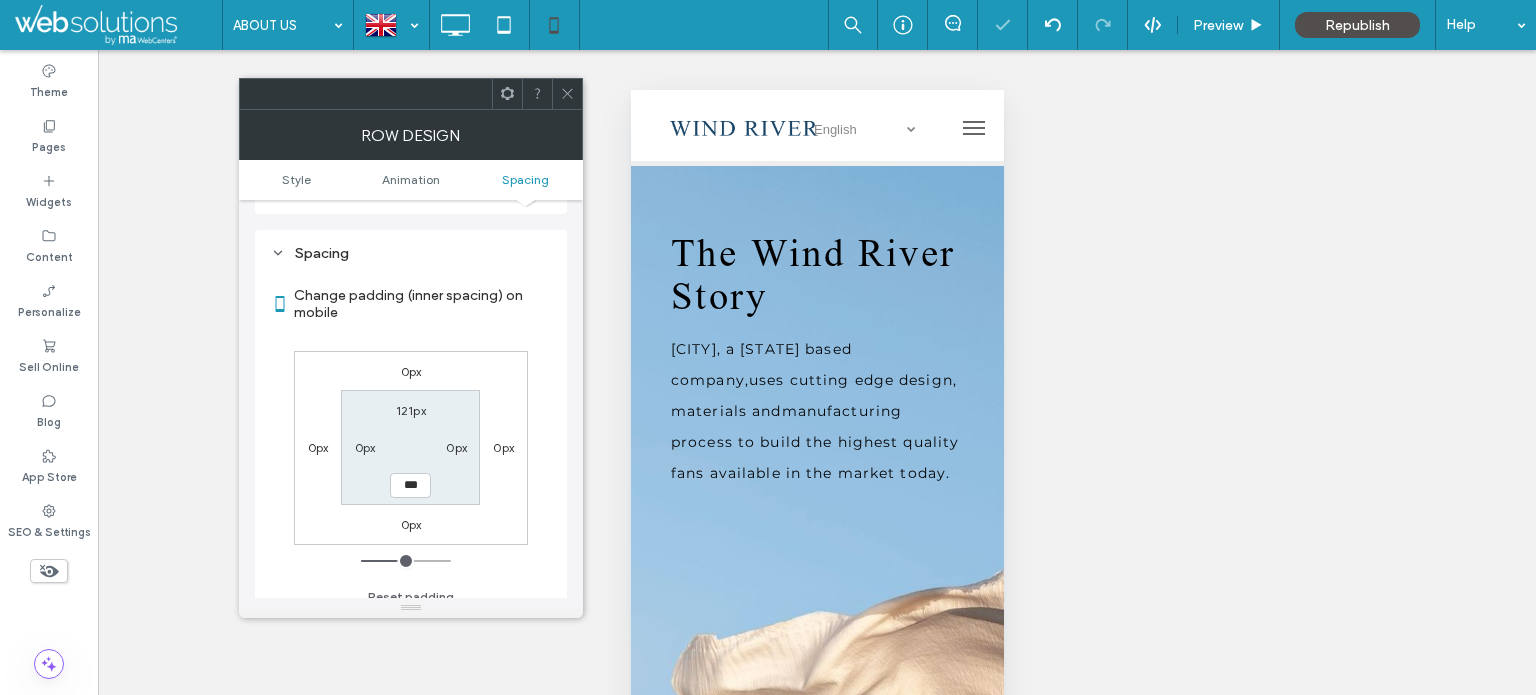 type on "***" 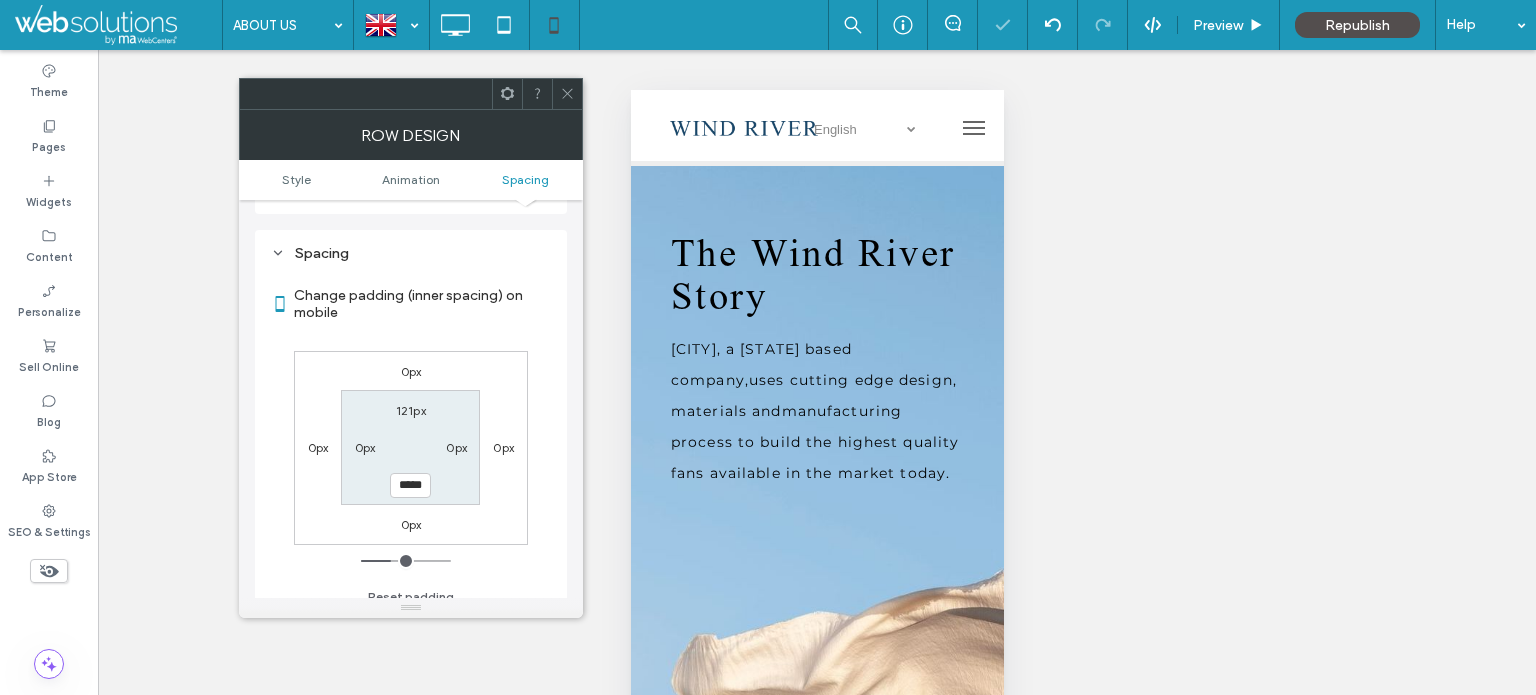 click at bounding box center (411, 94) 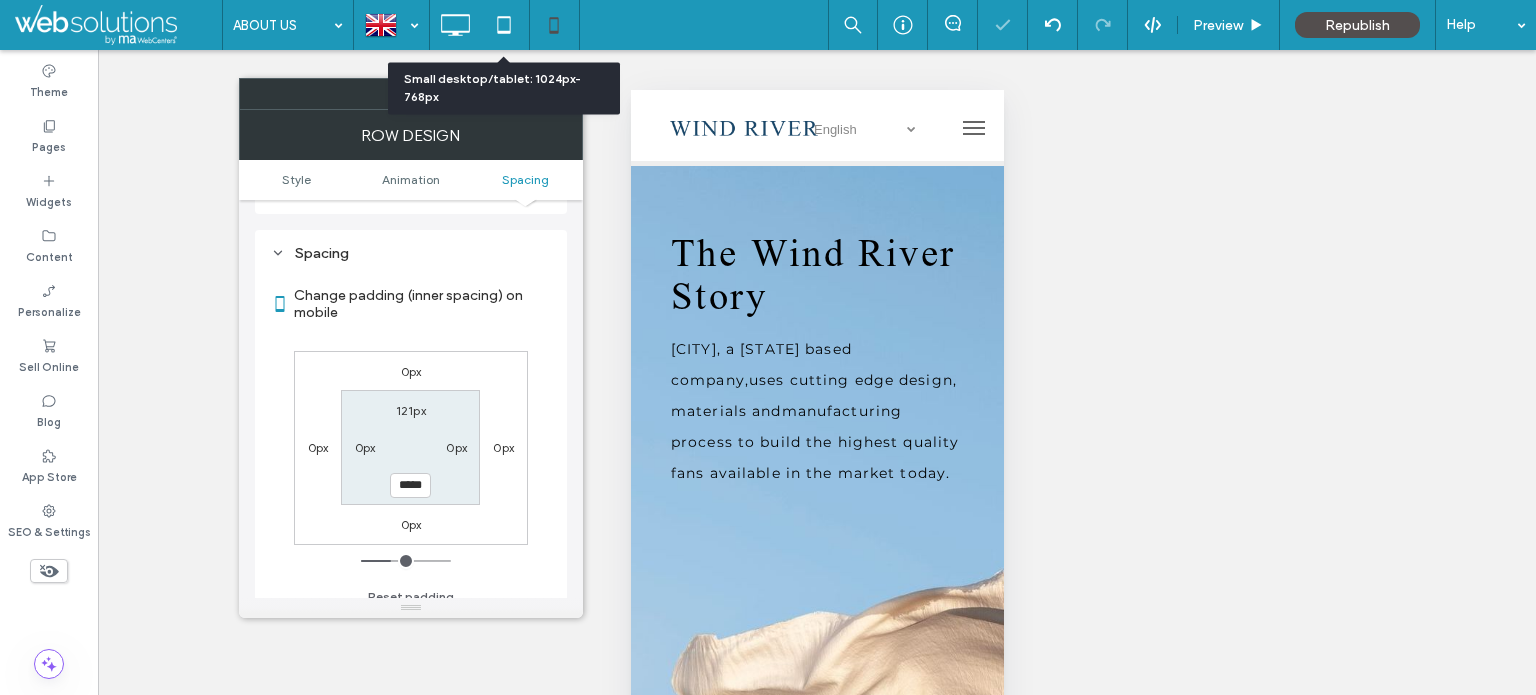 click 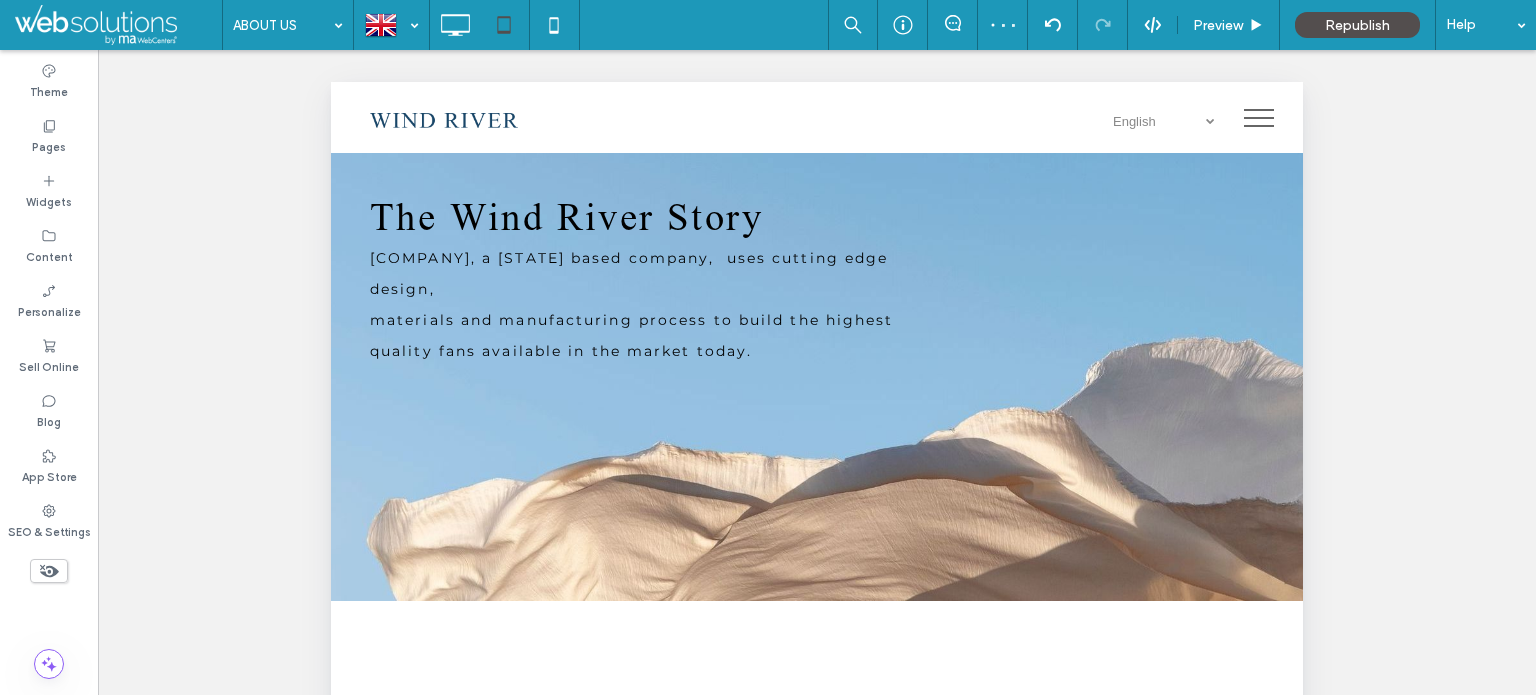 scroll, scrollTop: 698, scrollLeft: 0, axis: vertical 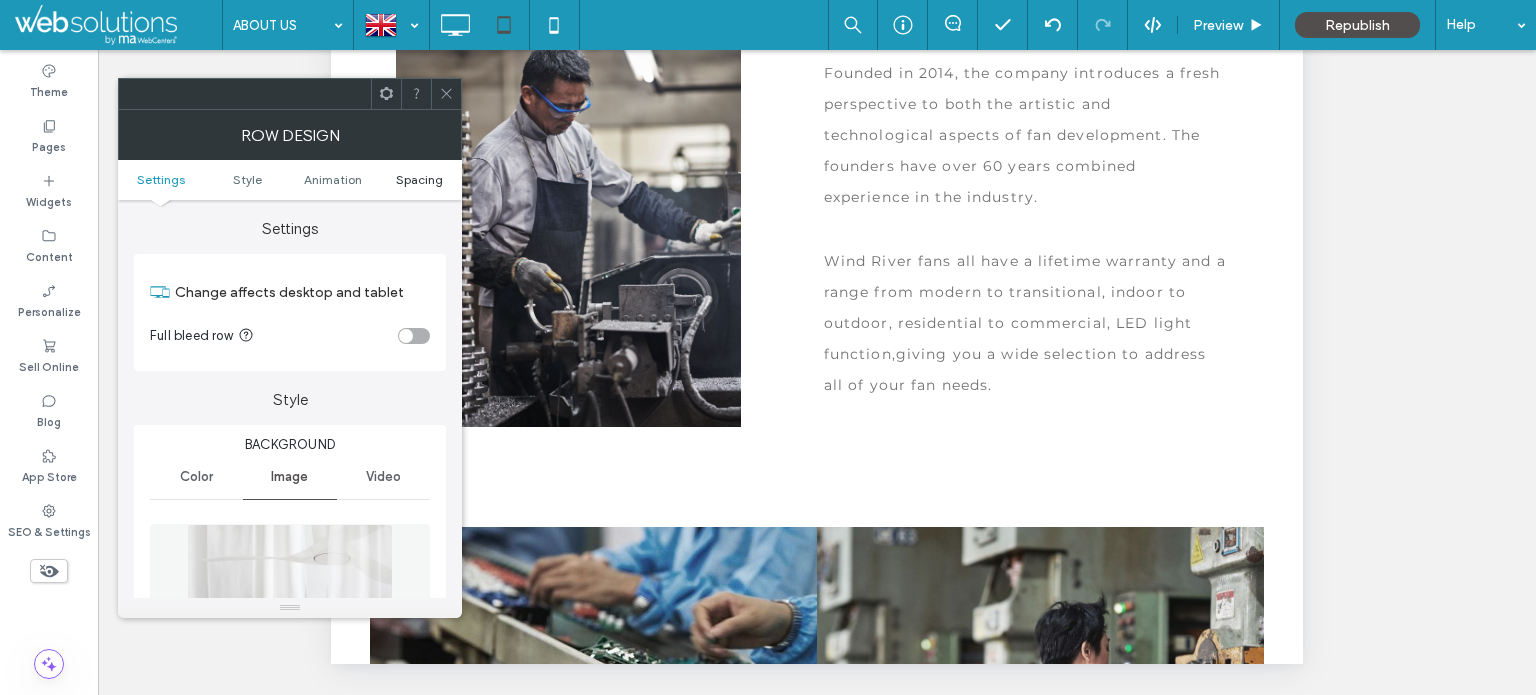 click on "Spacing" at bounding box center [419, 179] 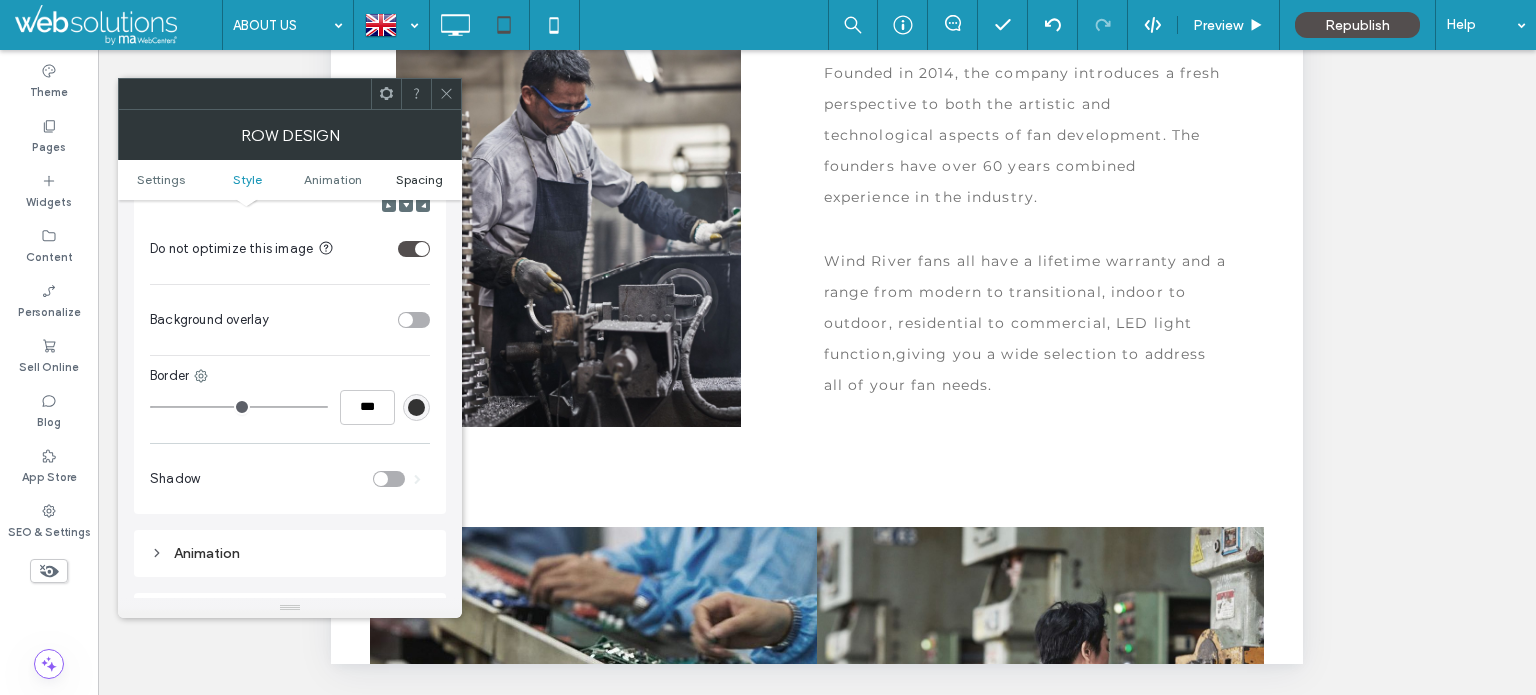 scroll, scrollTop: 1238, scrollLeft: 0, axis: vertical 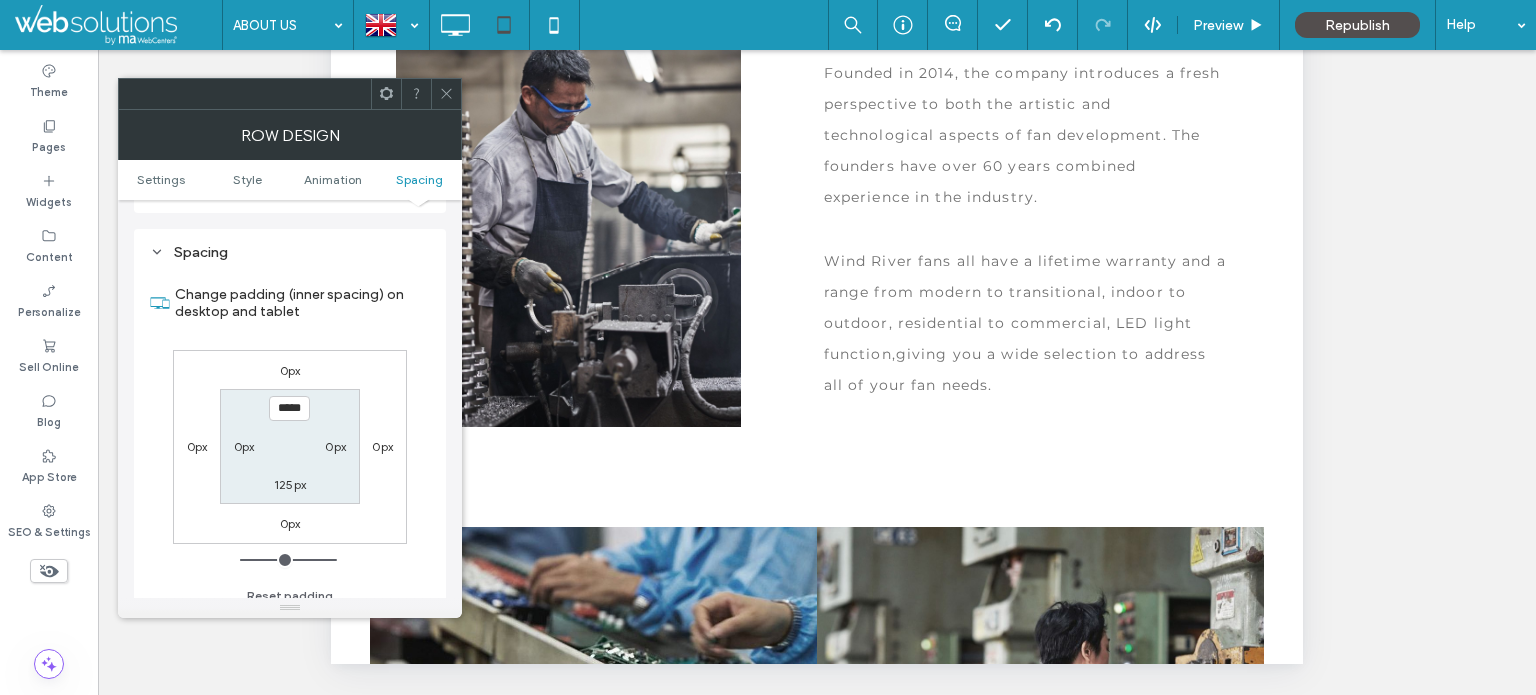 drag, startPoint x: 449, startPoint y: 99, endPoint x: 460, endPoint y: 81, distance: 21.095022 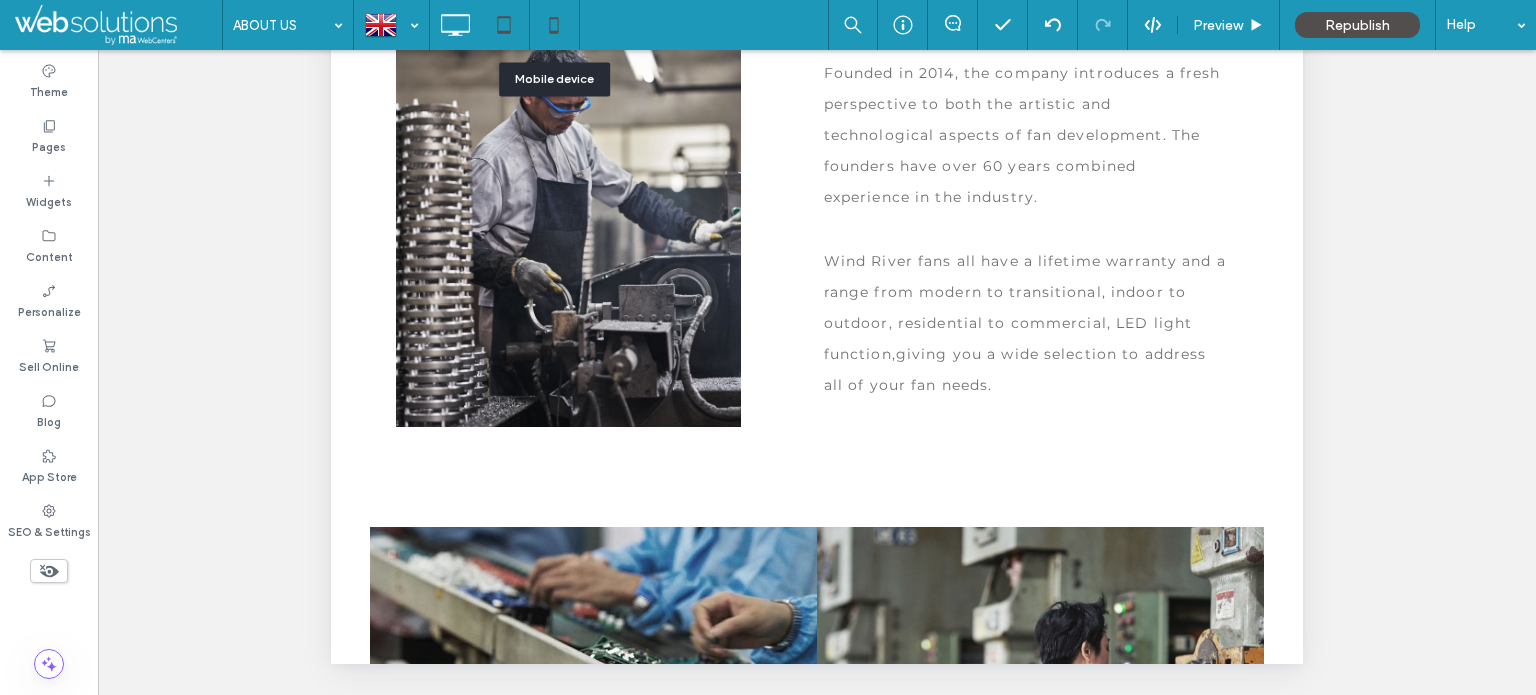 click 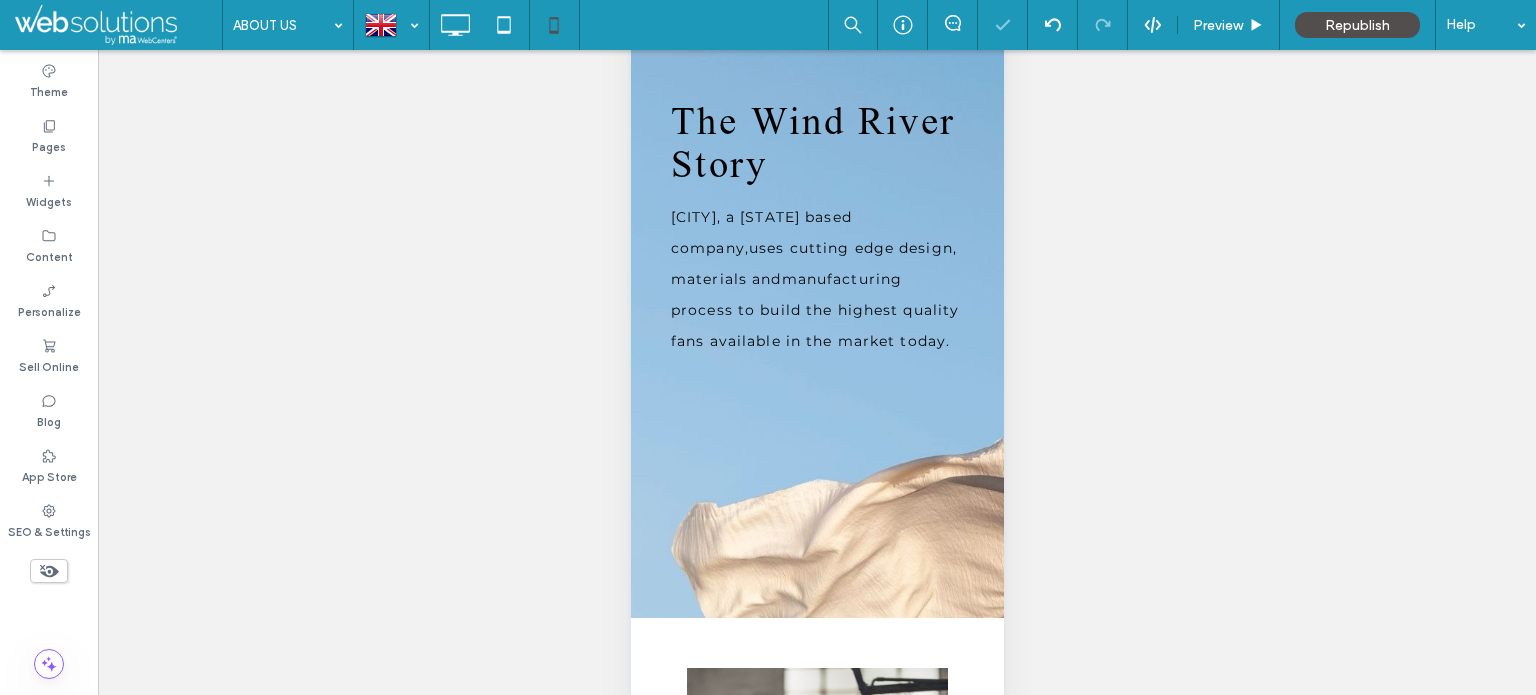 scroll, scrollTop: 132, scrollLeft: 0, axis: vertical 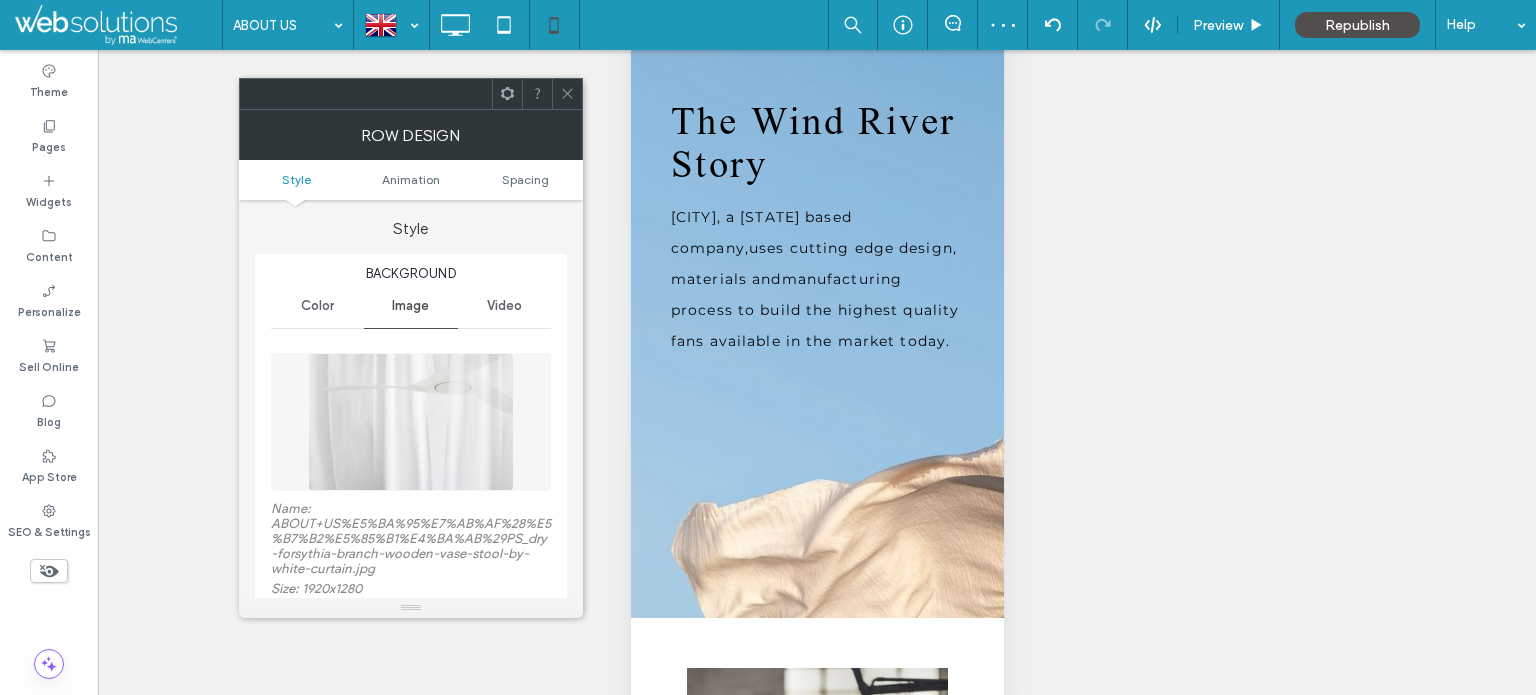 drag, startPoint x: 521, startPoint y: 168, endPoint x: 511, endPoint y: 163, distance: 11.18034 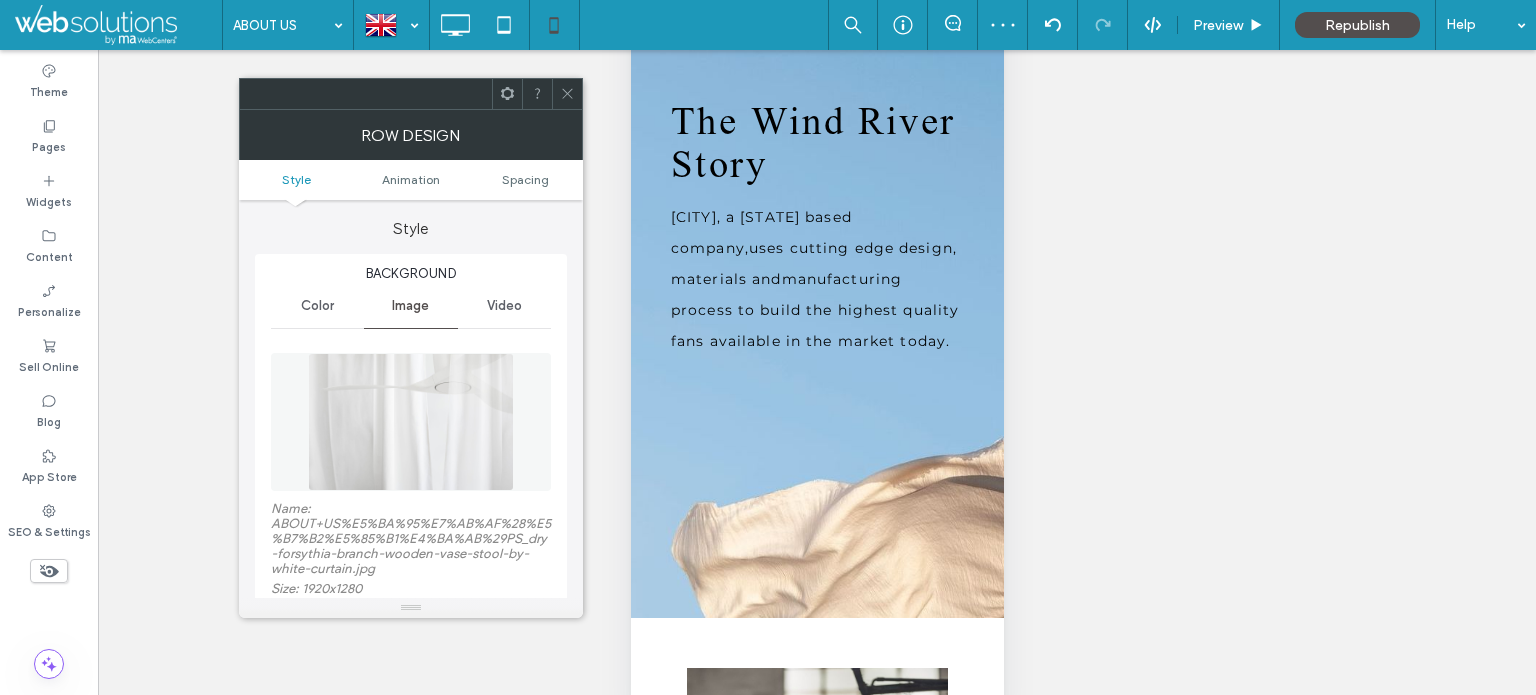 click on "Style Animation Spacing" at bounding box center (411, 180) 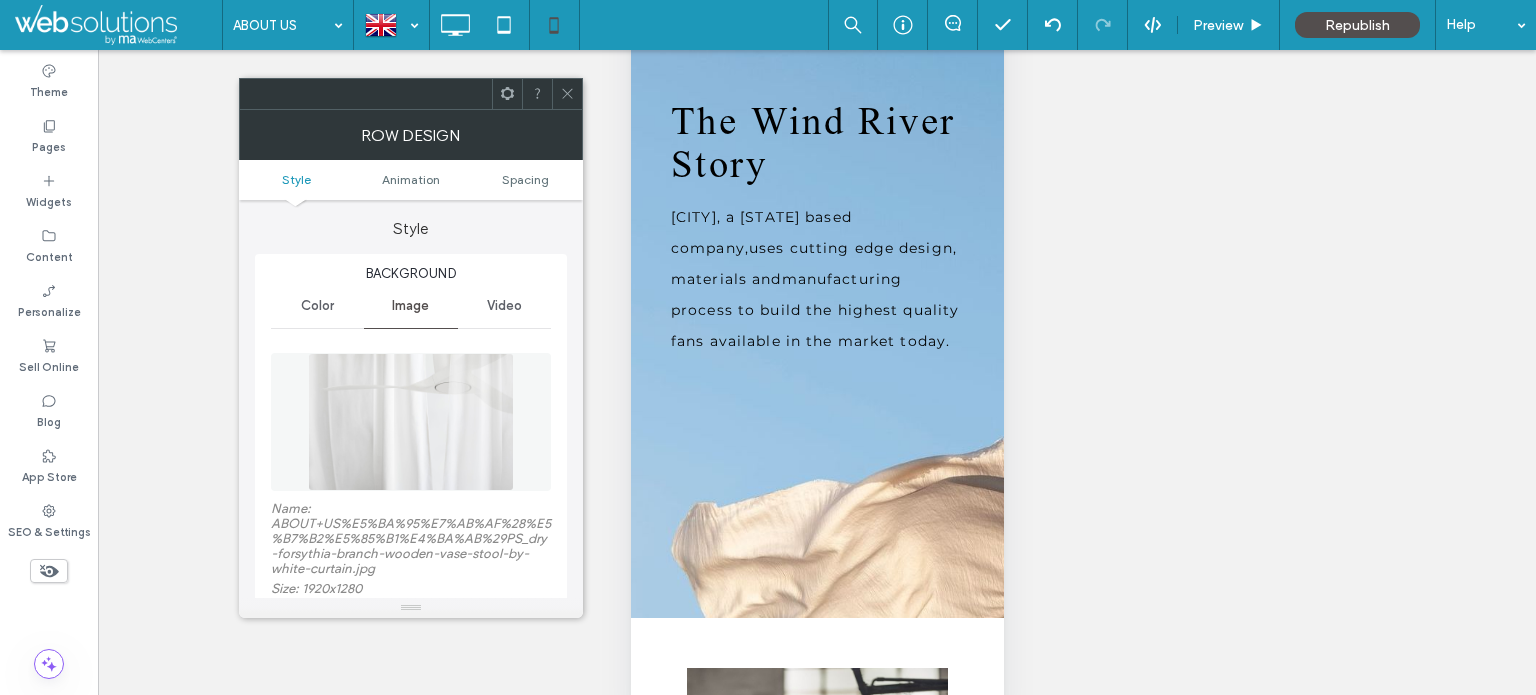 click on "Style Animation Spacing" at bounding box center (411, 180) 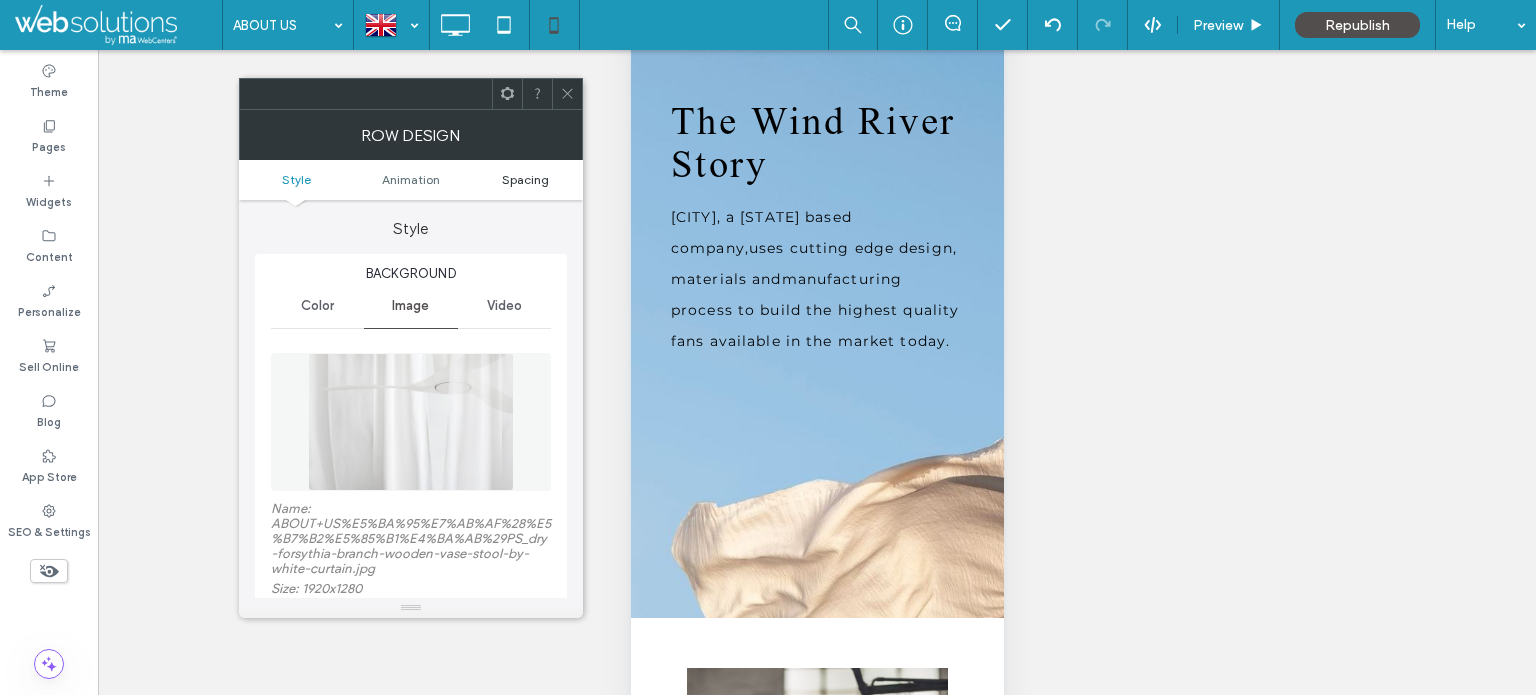 click on "Spacing" at bounding box center [525, 179] 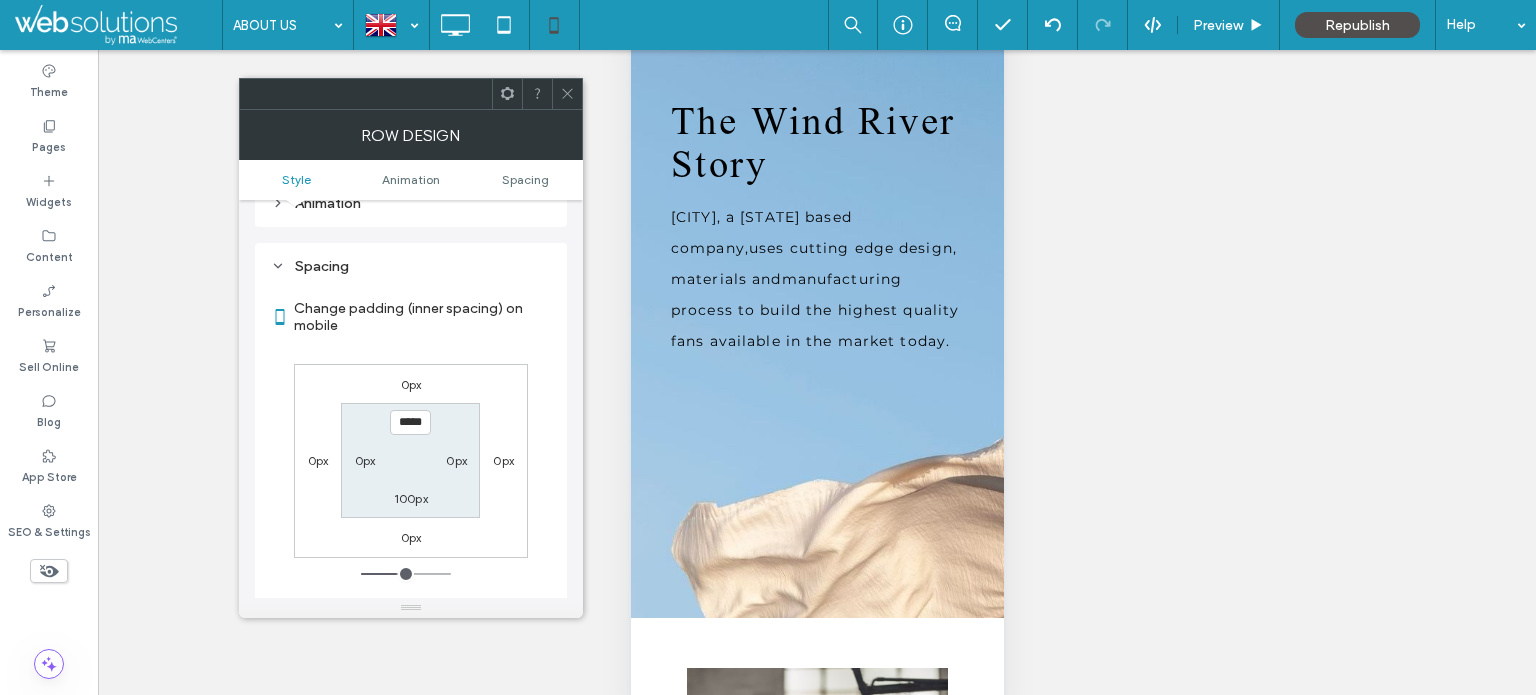 scroll, scrollTop: 1016, scrollLeft: 0, axis: vertical 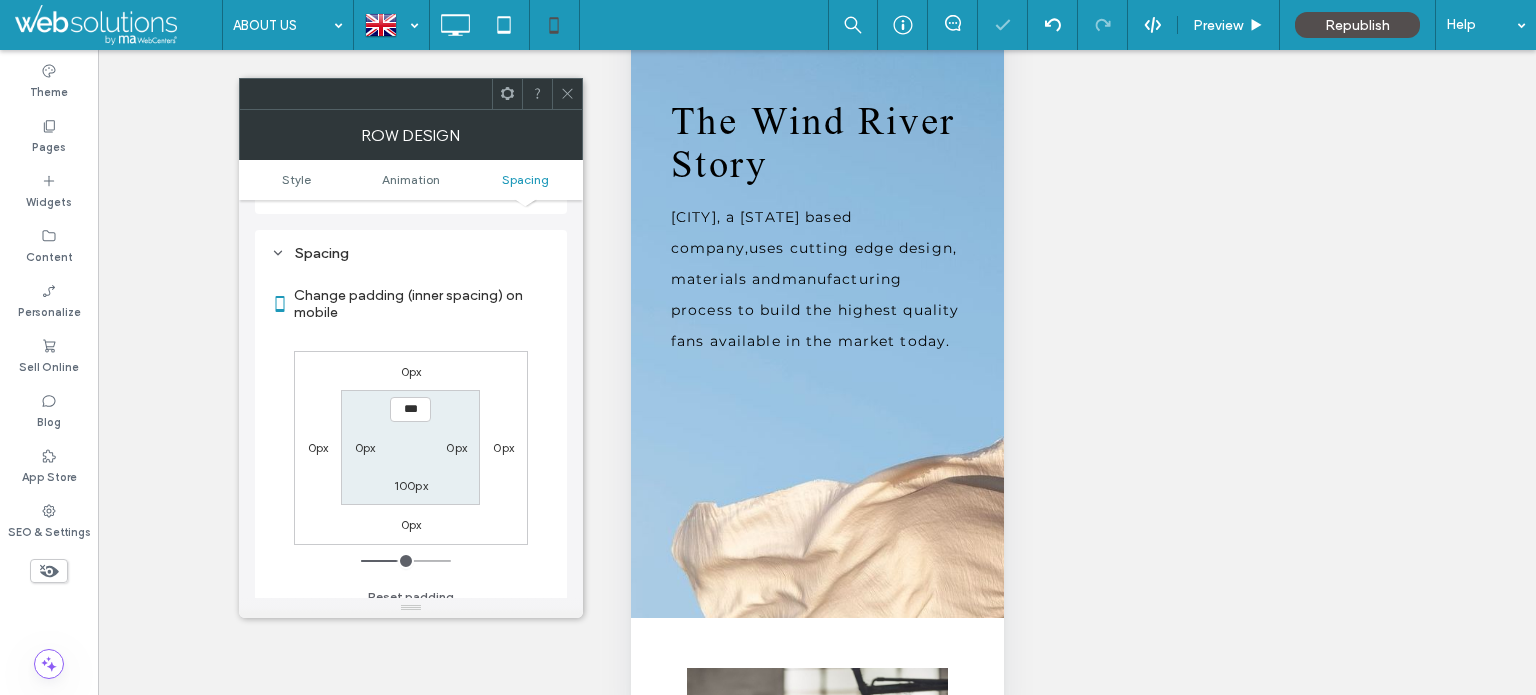type on "*****" 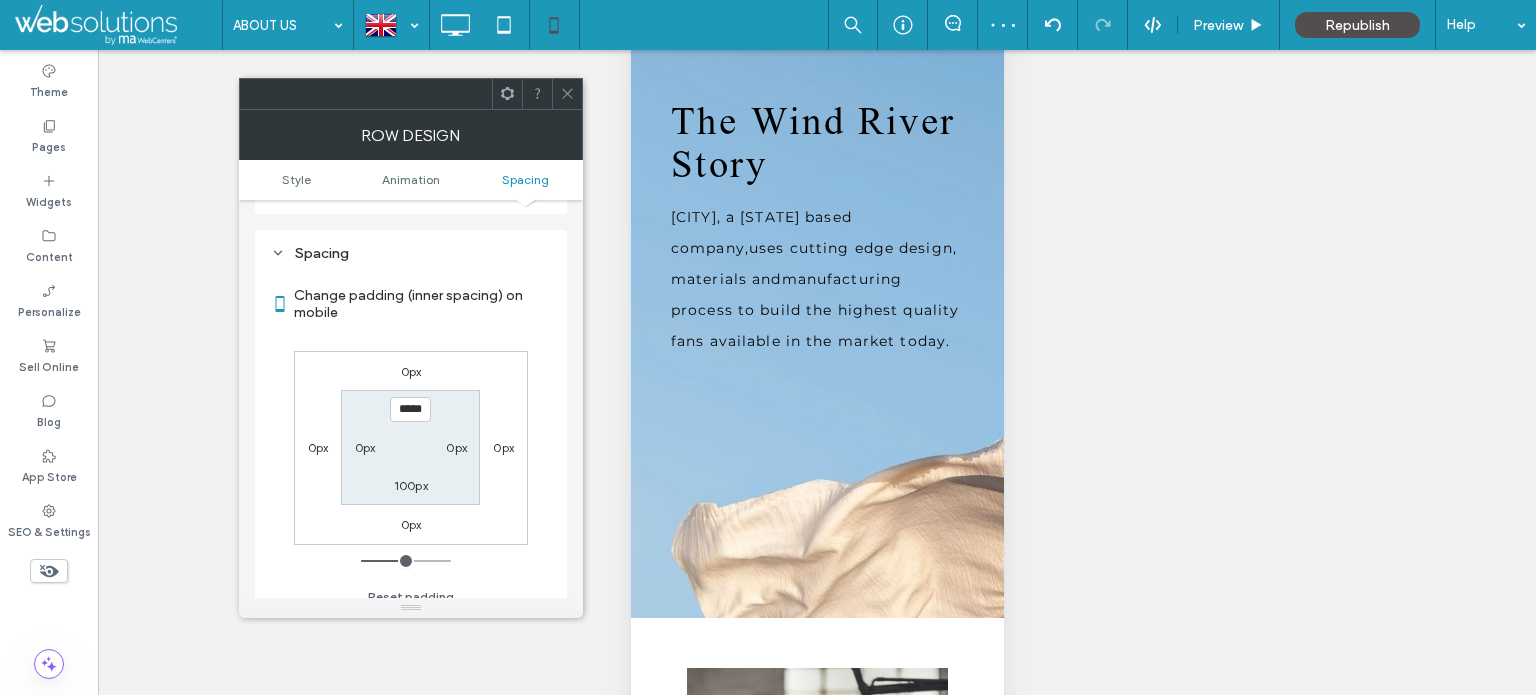 click at bounding box center (567, 94) 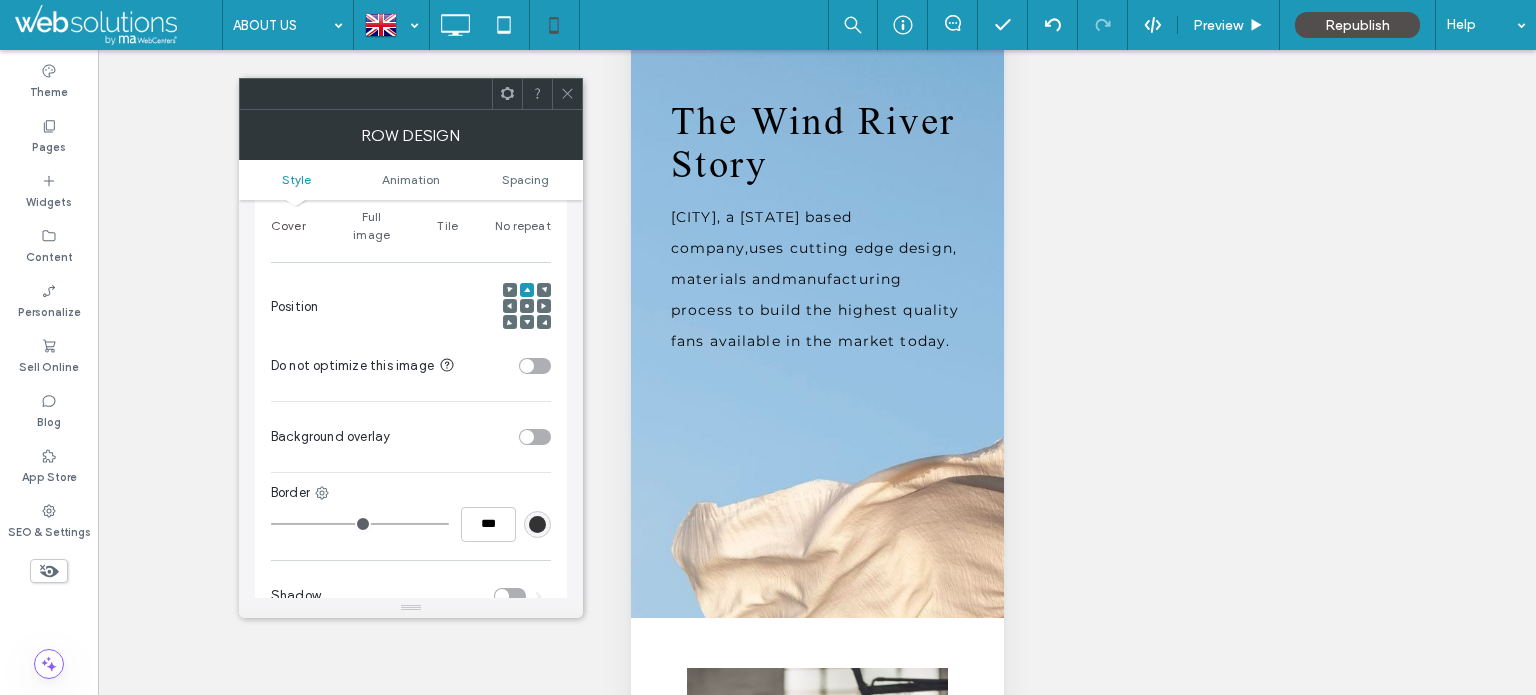 scroll, scrollTop: 600, scrollLeft: 0, axis: vertical 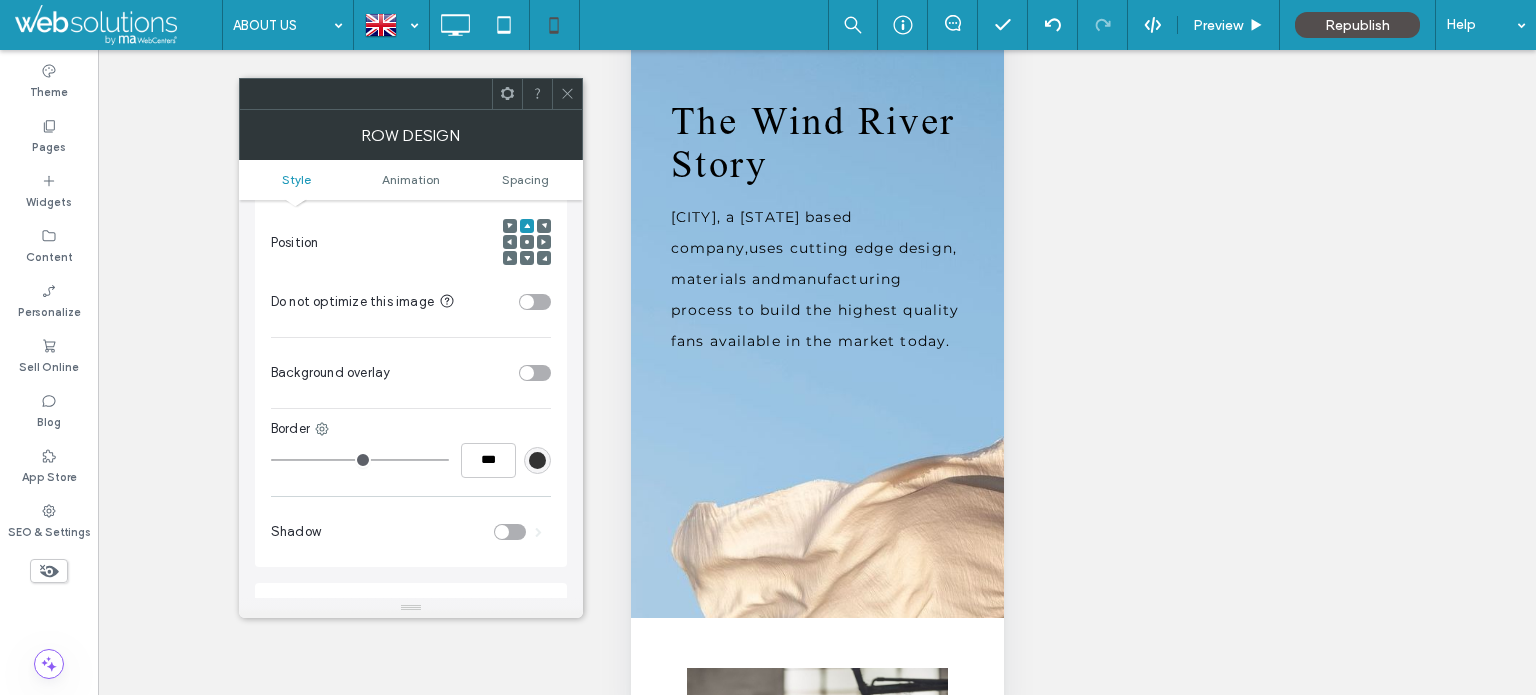 click 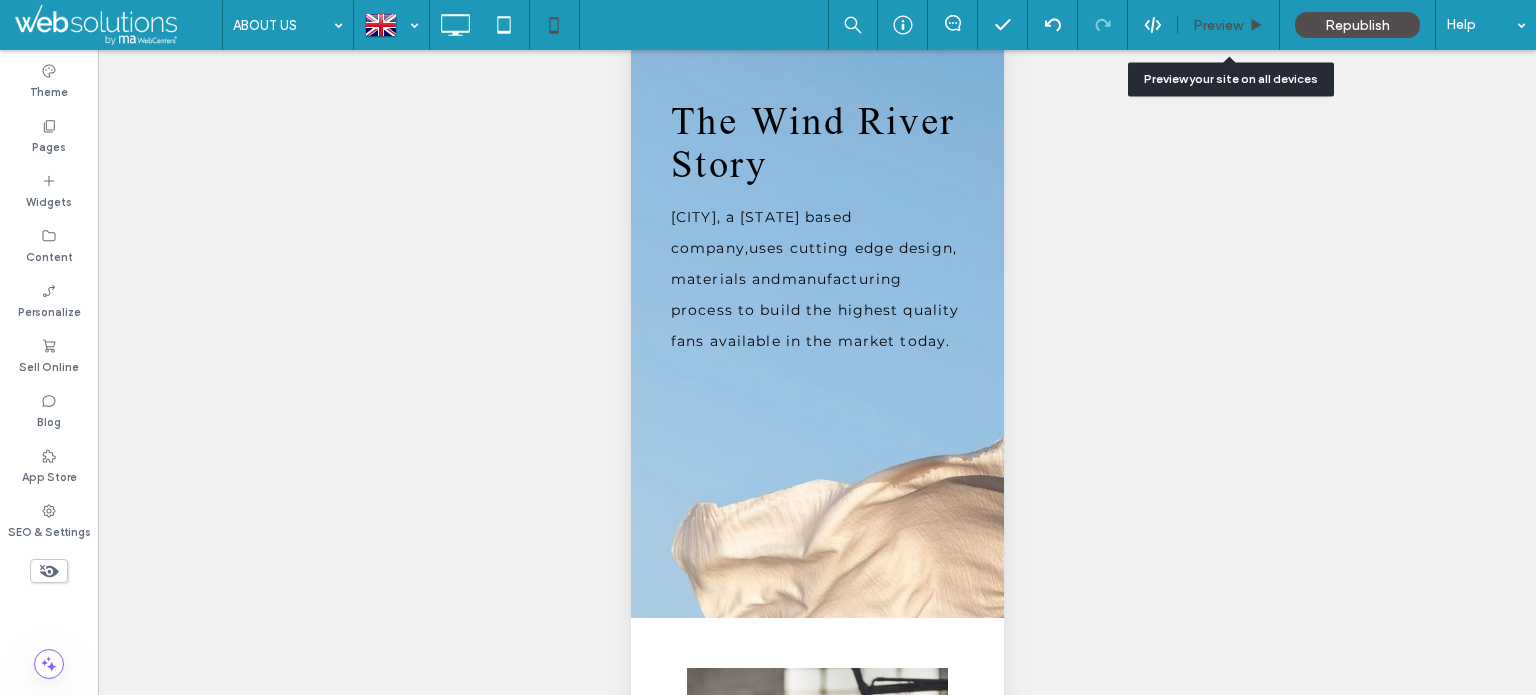click on "Preview" at bounding box center [1218, 25] 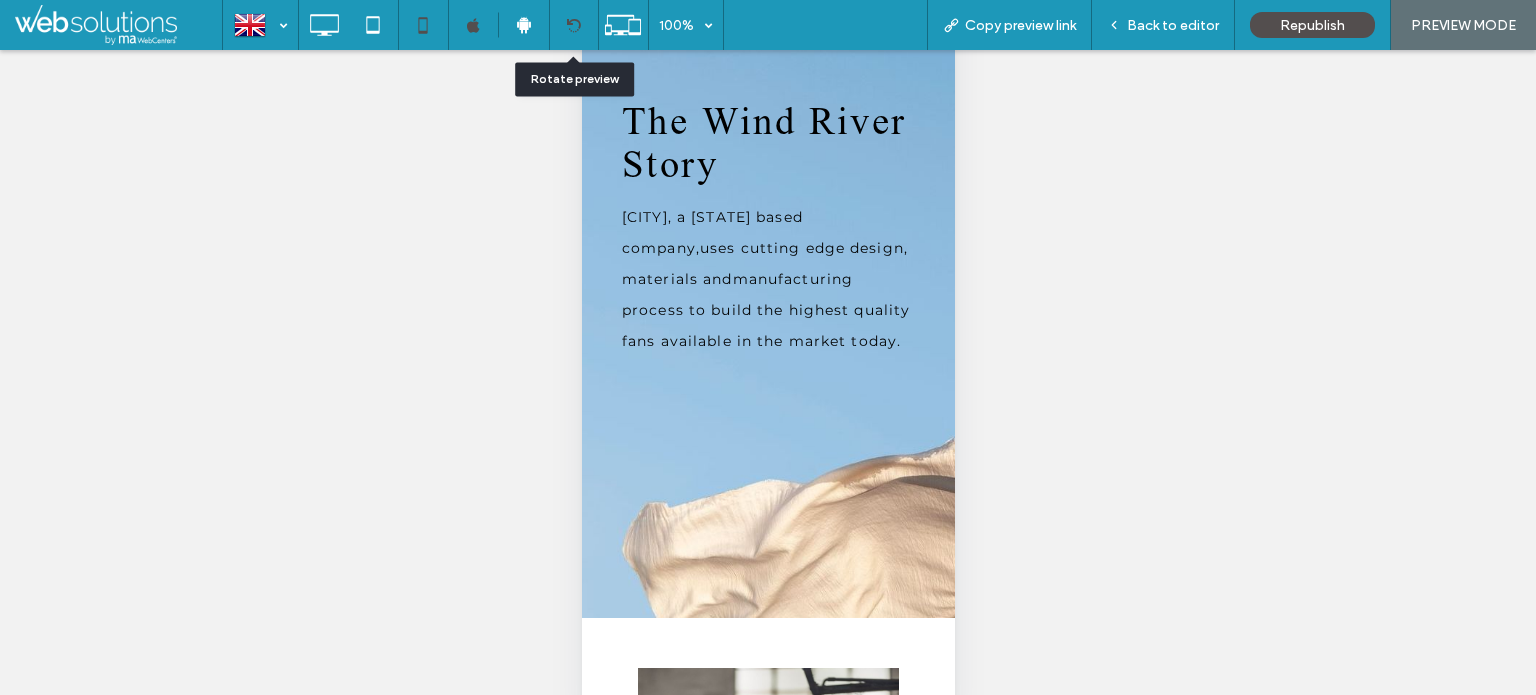 click at bounding box center [573, 25] 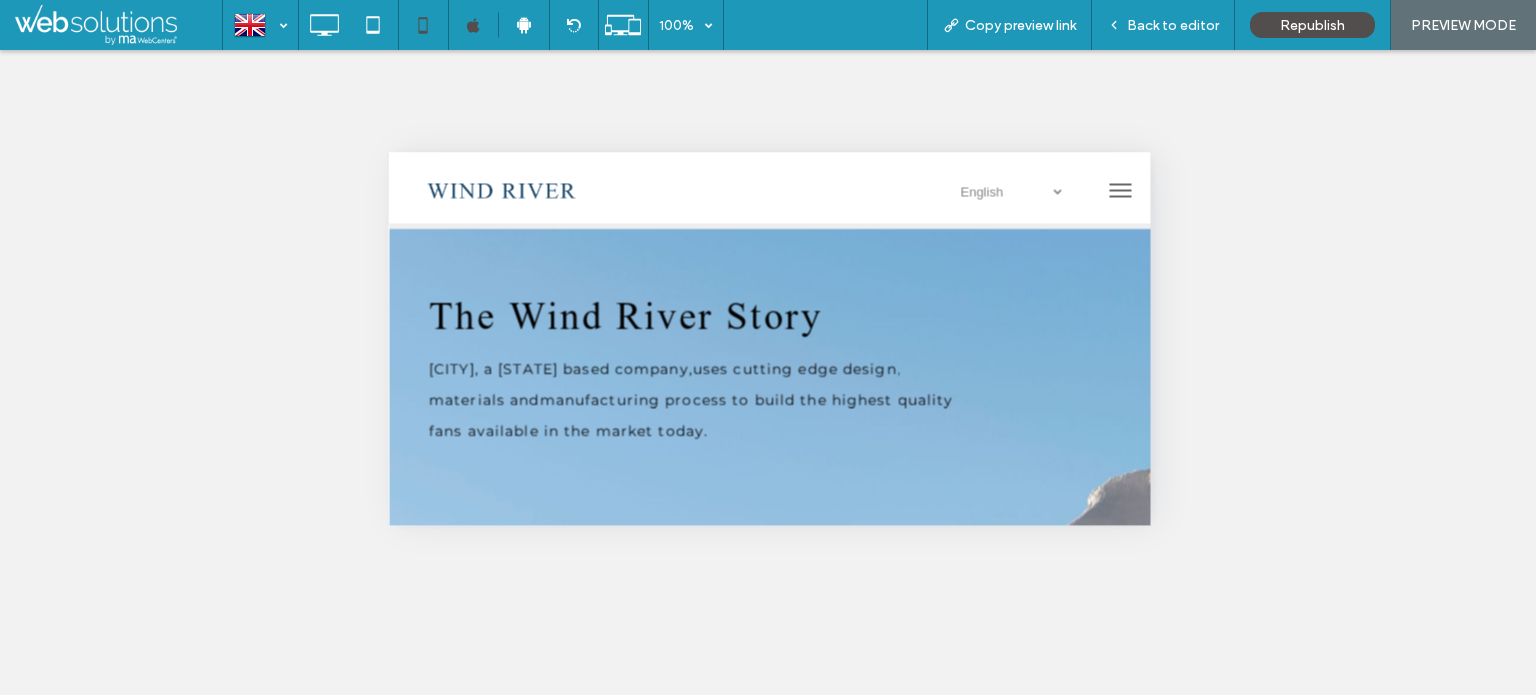 click on "Back to editor" at bounding box center [1173, 25] 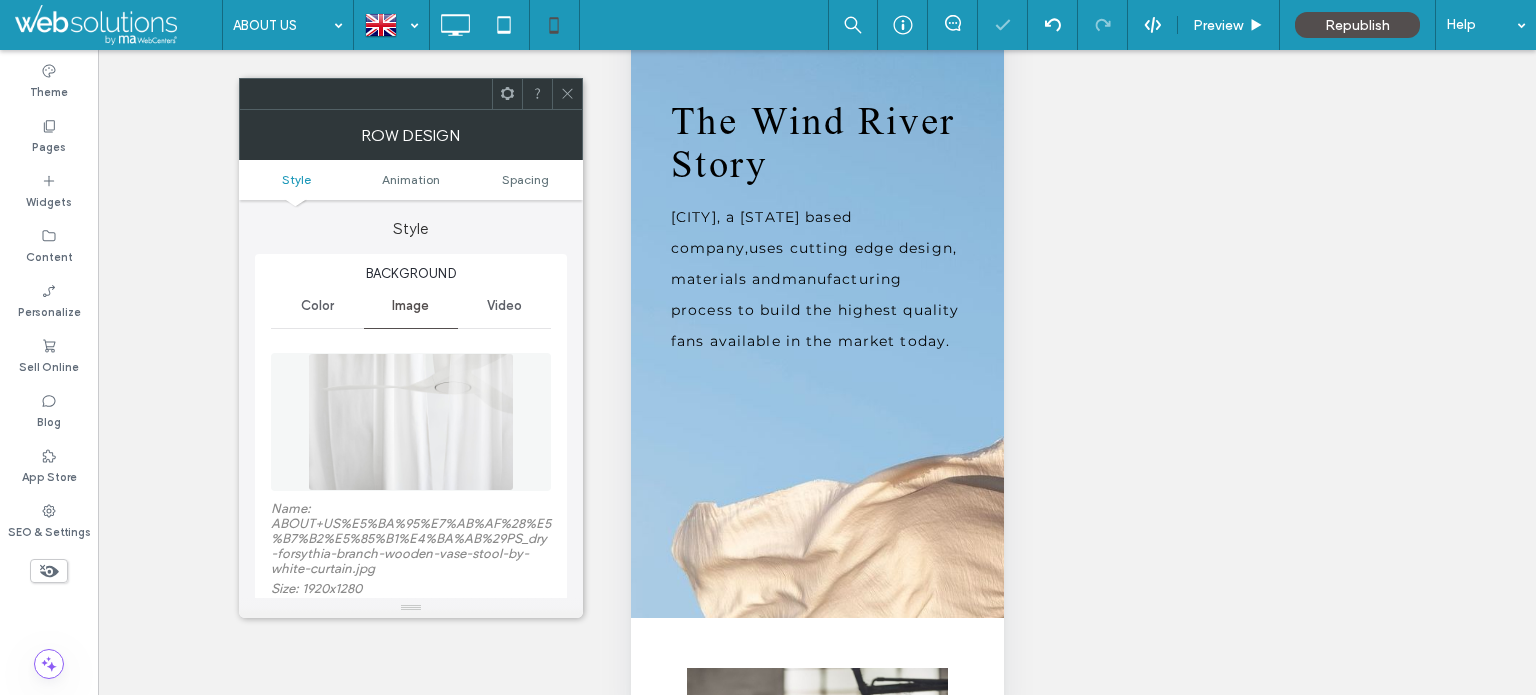 click on "Style Animation Spacing" at bounding box center (411, 180) 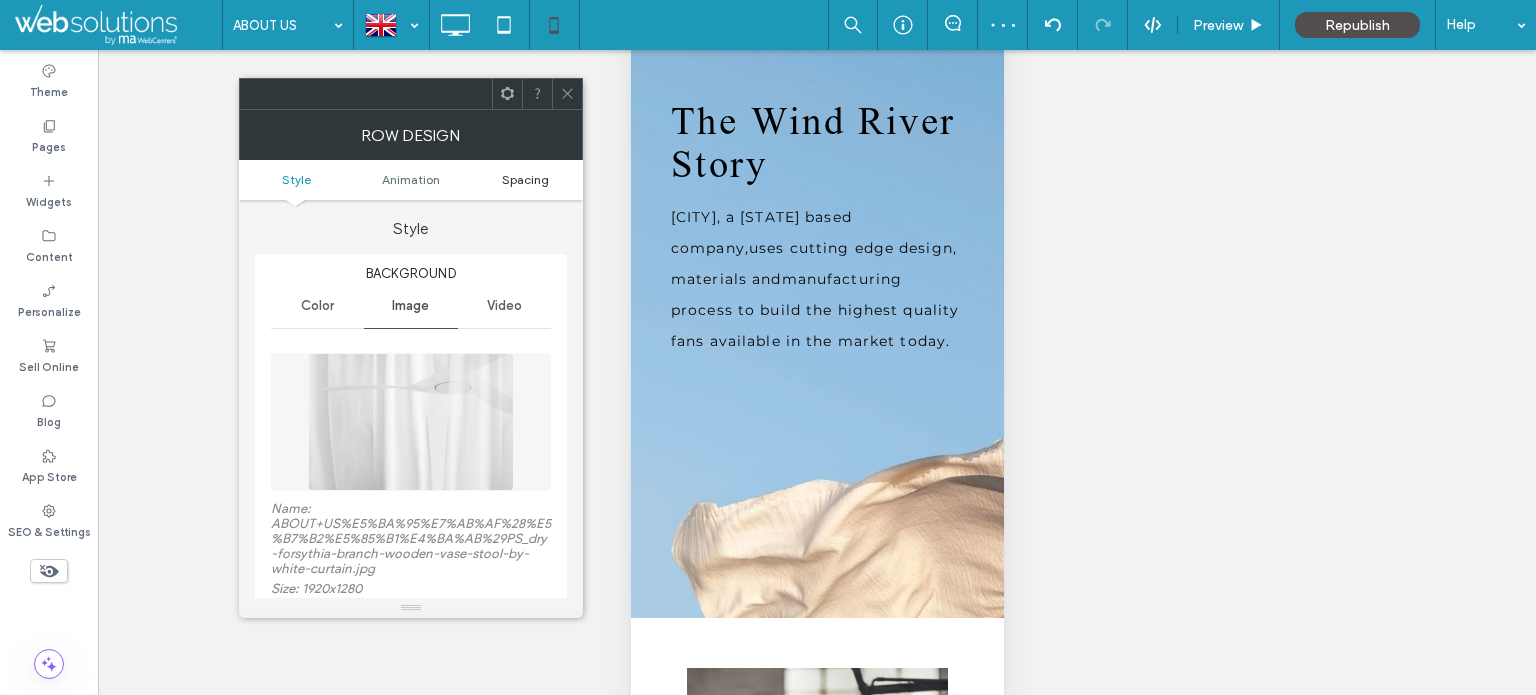 click on "Spacing" at bounding box center (525, 179) 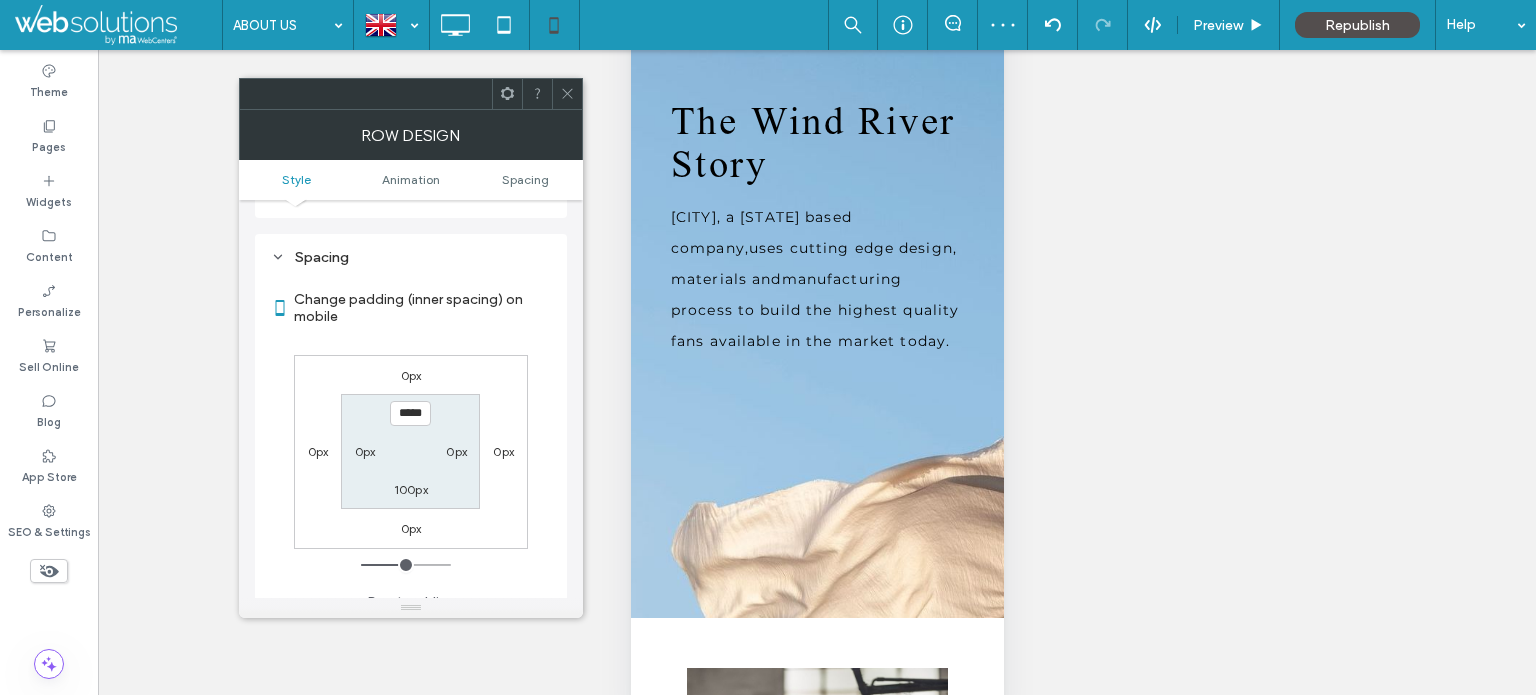 scroll, scrollTop: 1016, scrollLeft: 0, axis: vertical 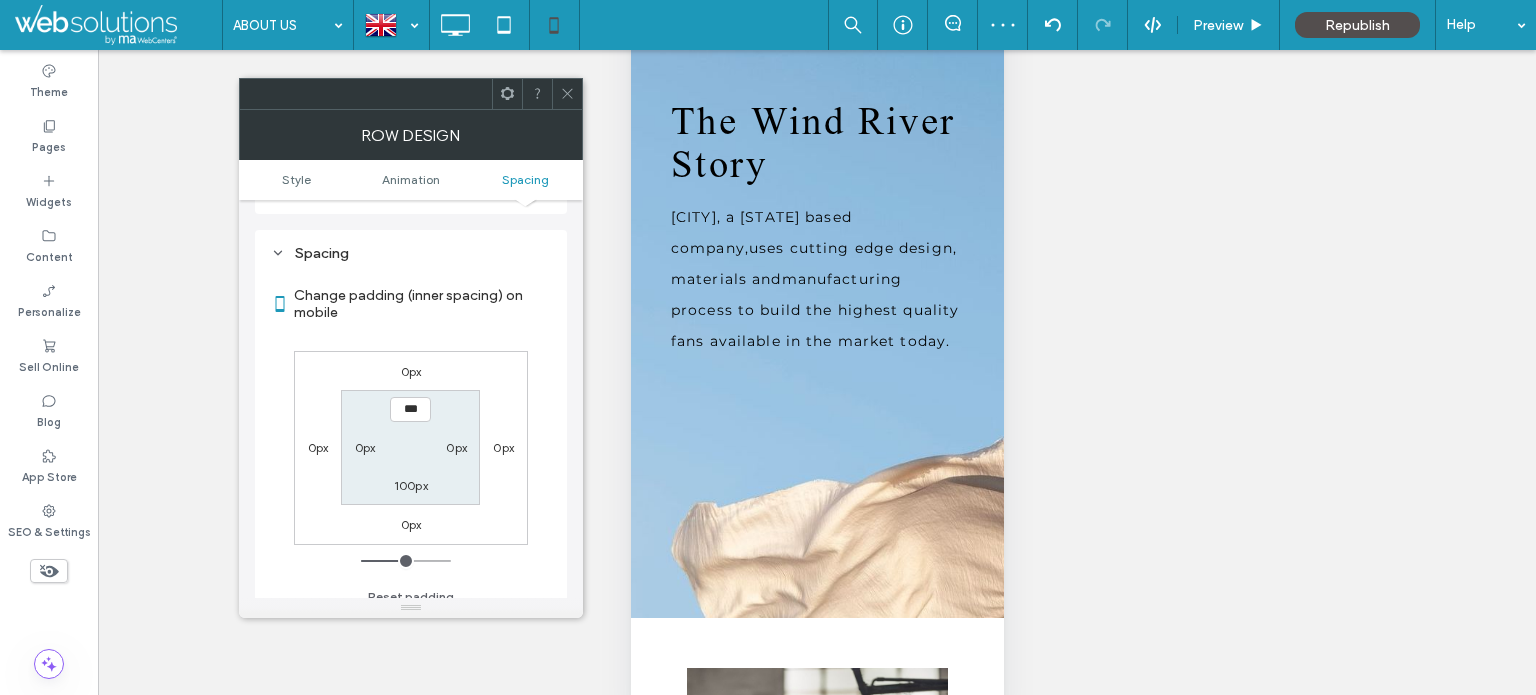 type on "*****" 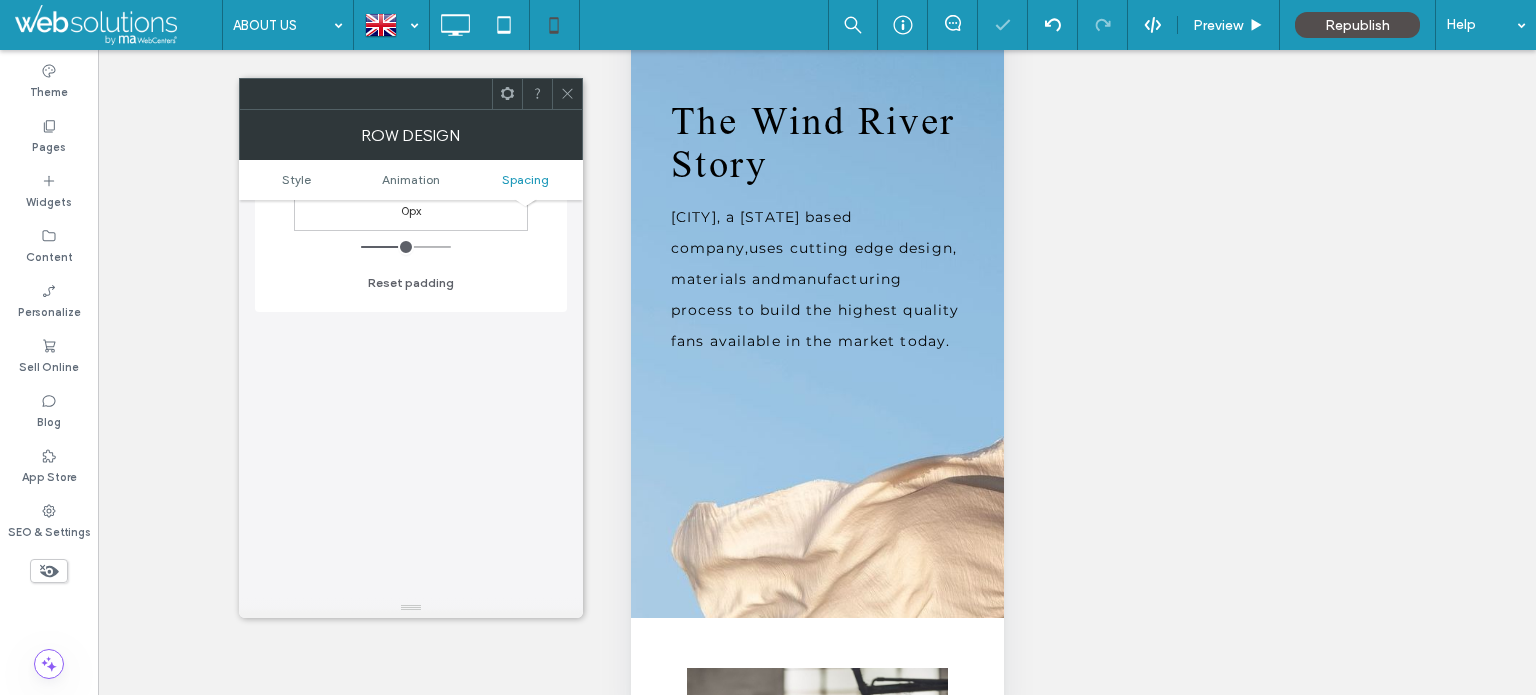 scroll, scrollTop: 1364, scrollLeft: 0, axis: vertical 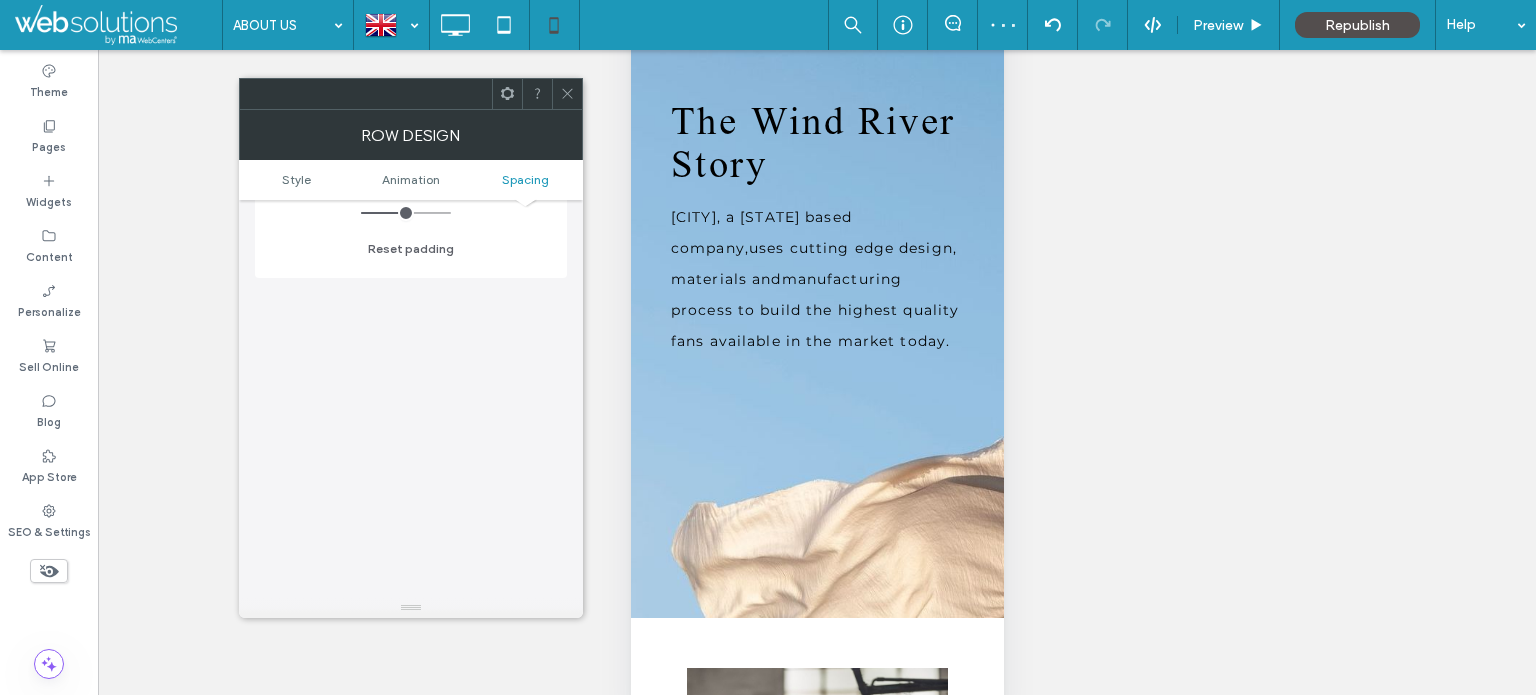 drag, startPoint x: 571, startPoint y: 93, endPoint x: 616, endPoint y: 94, distance: 45.01111 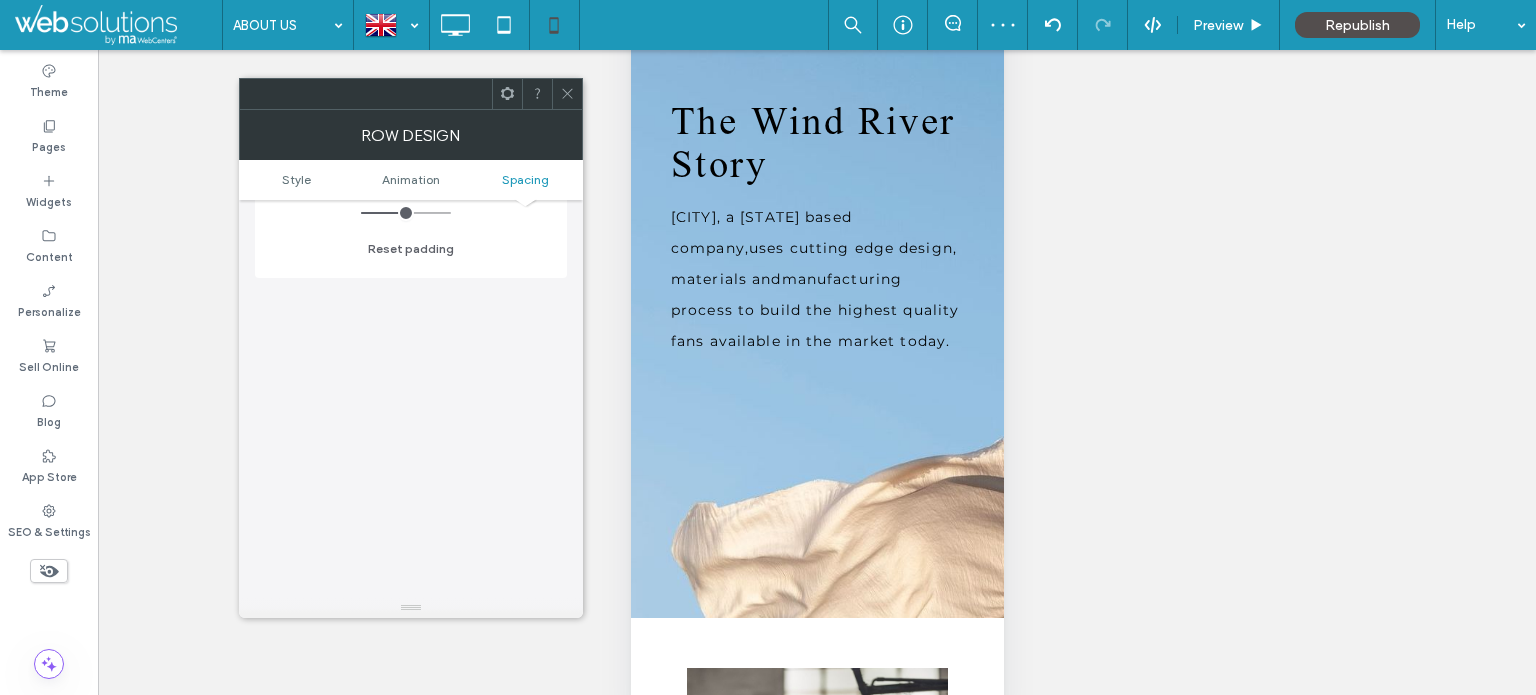 click at bounding box center (567, 94) 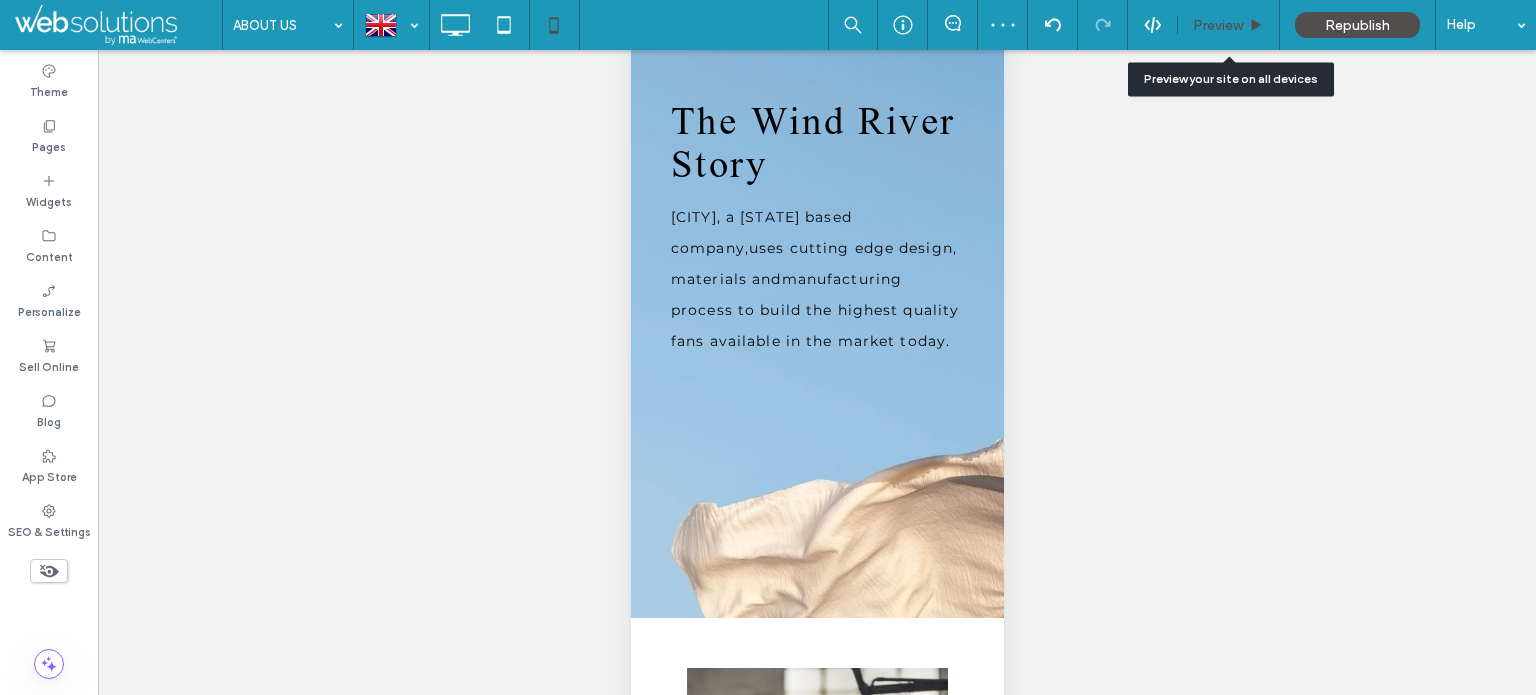 click on "Preview" at bounding box center [1218, 25] 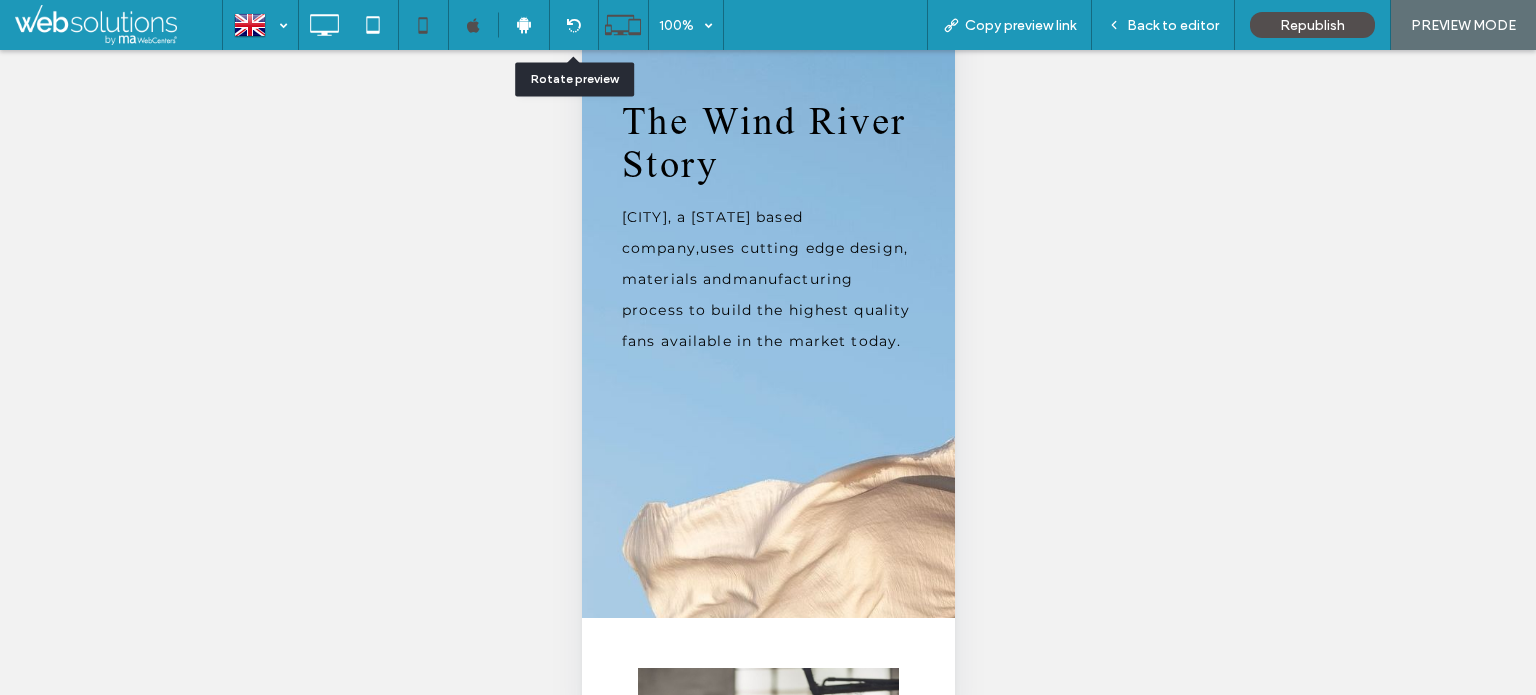 drag, startPoint x: 574, startPoint y: 27, endPoint x: 607, endPoint y: 49, distance: 39.661064 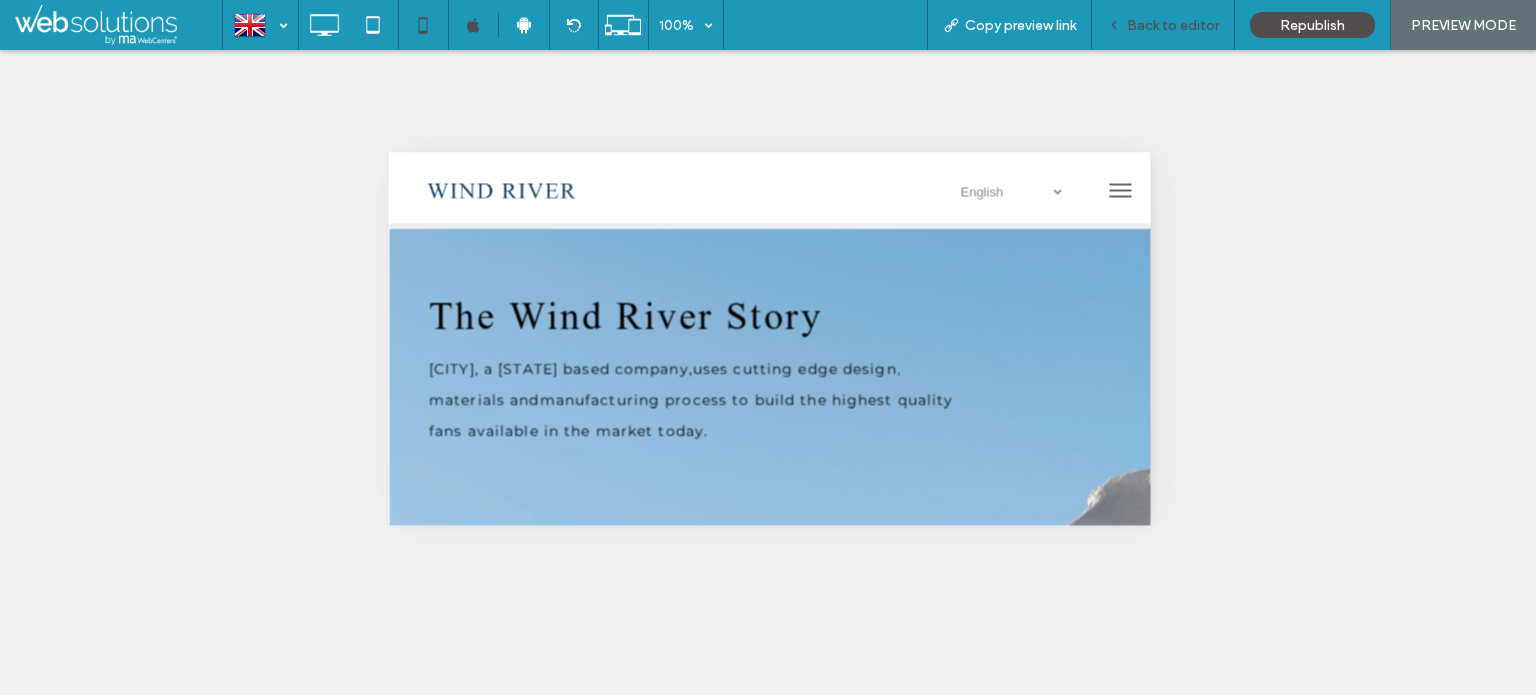 click on "Back to editor" at bounding box center (1173, 25) 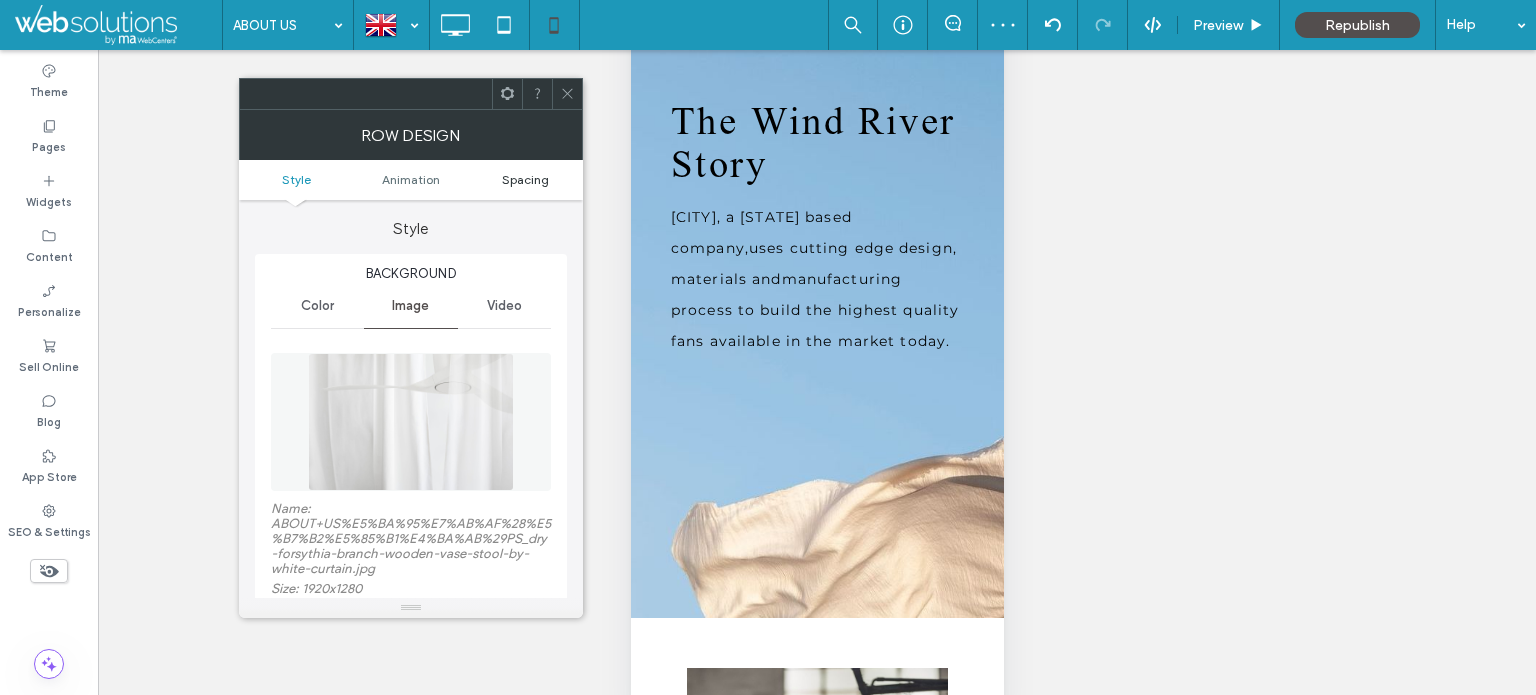 click on "Spacing" at bounding box center [525, 179] 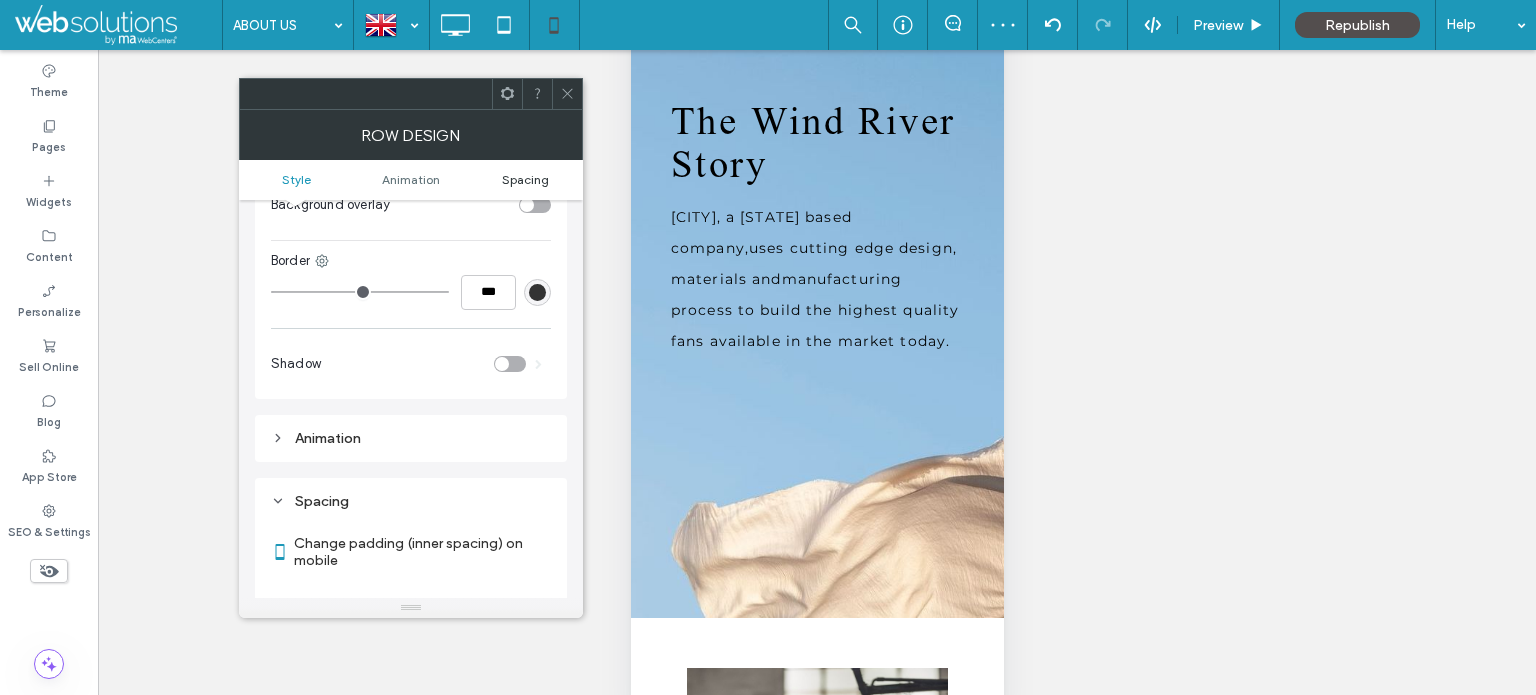 scroll, scrollTop: 1016, scrollLeft: 0, axis: vertical 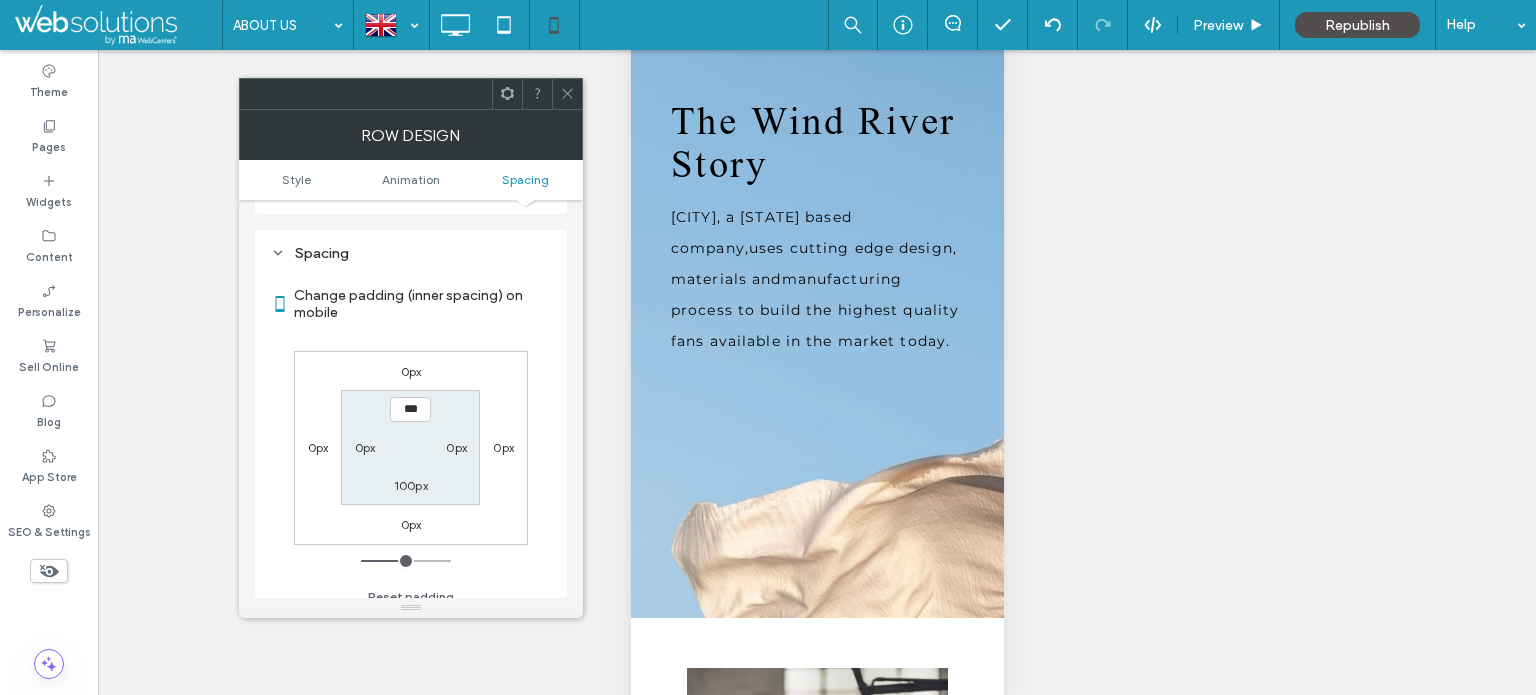 type on "*****" 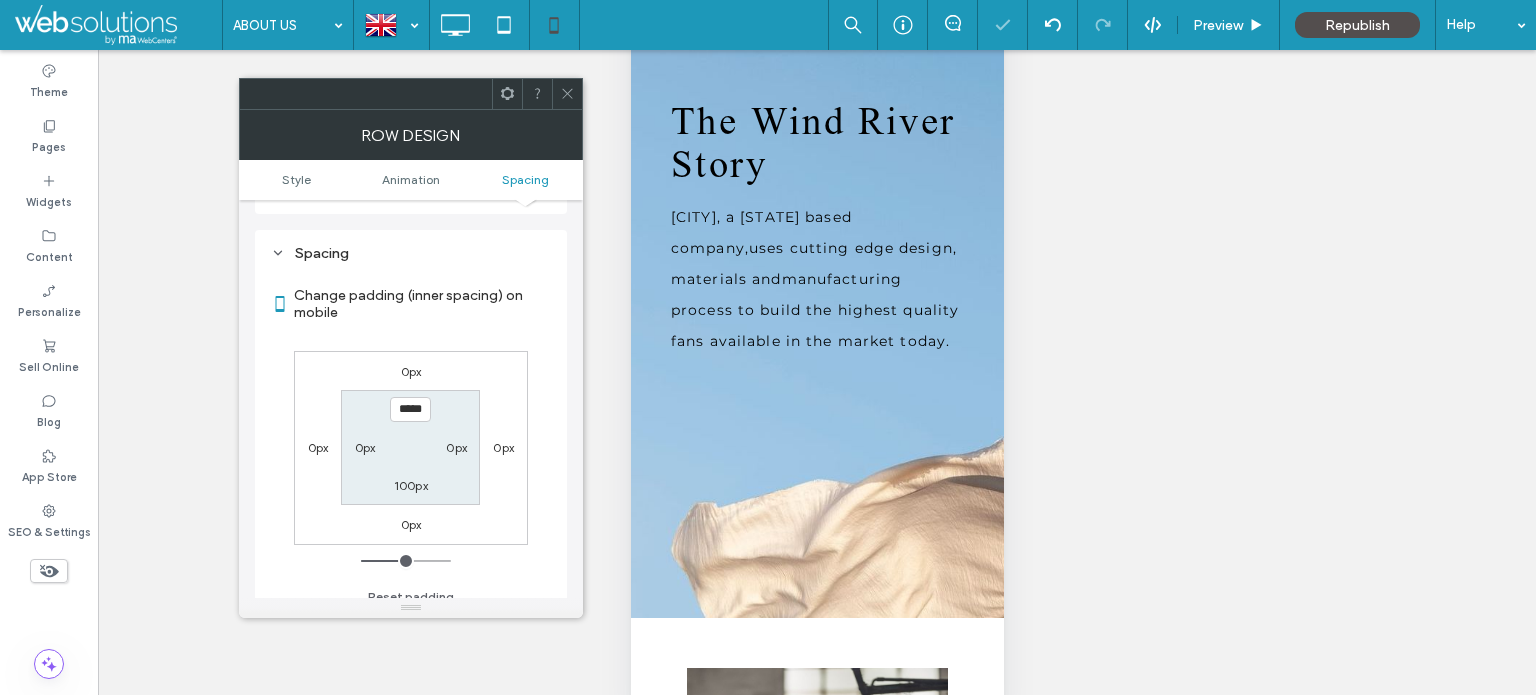 click on "100px" at bounding box center (411, 485) 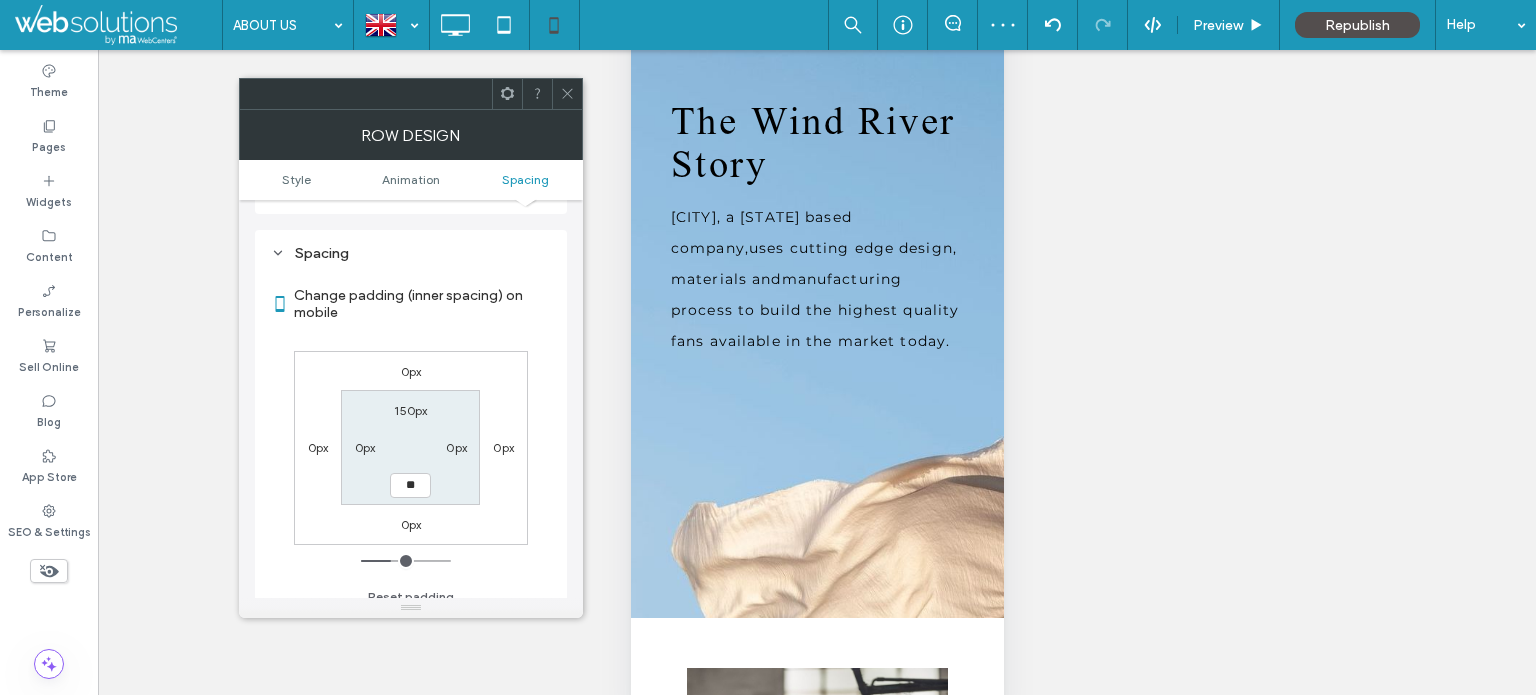 type on "**" 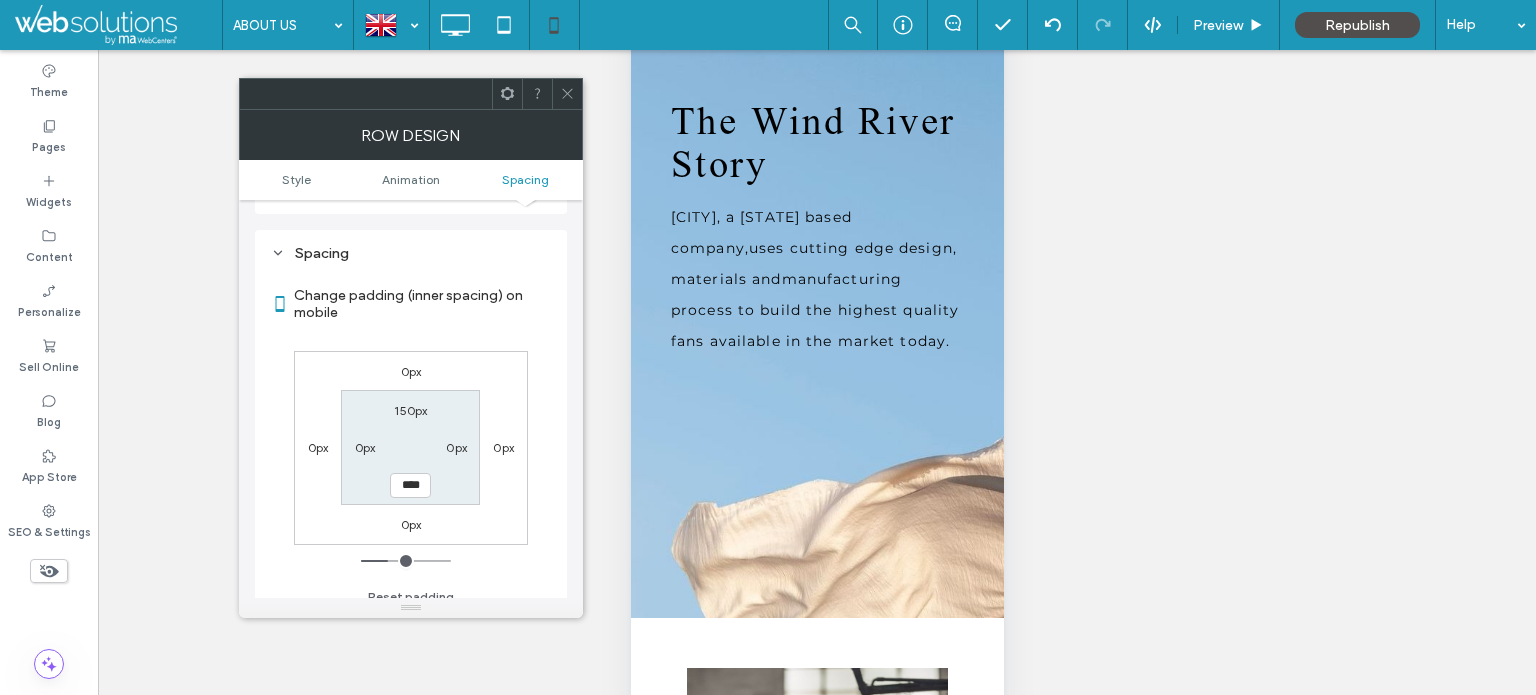 click 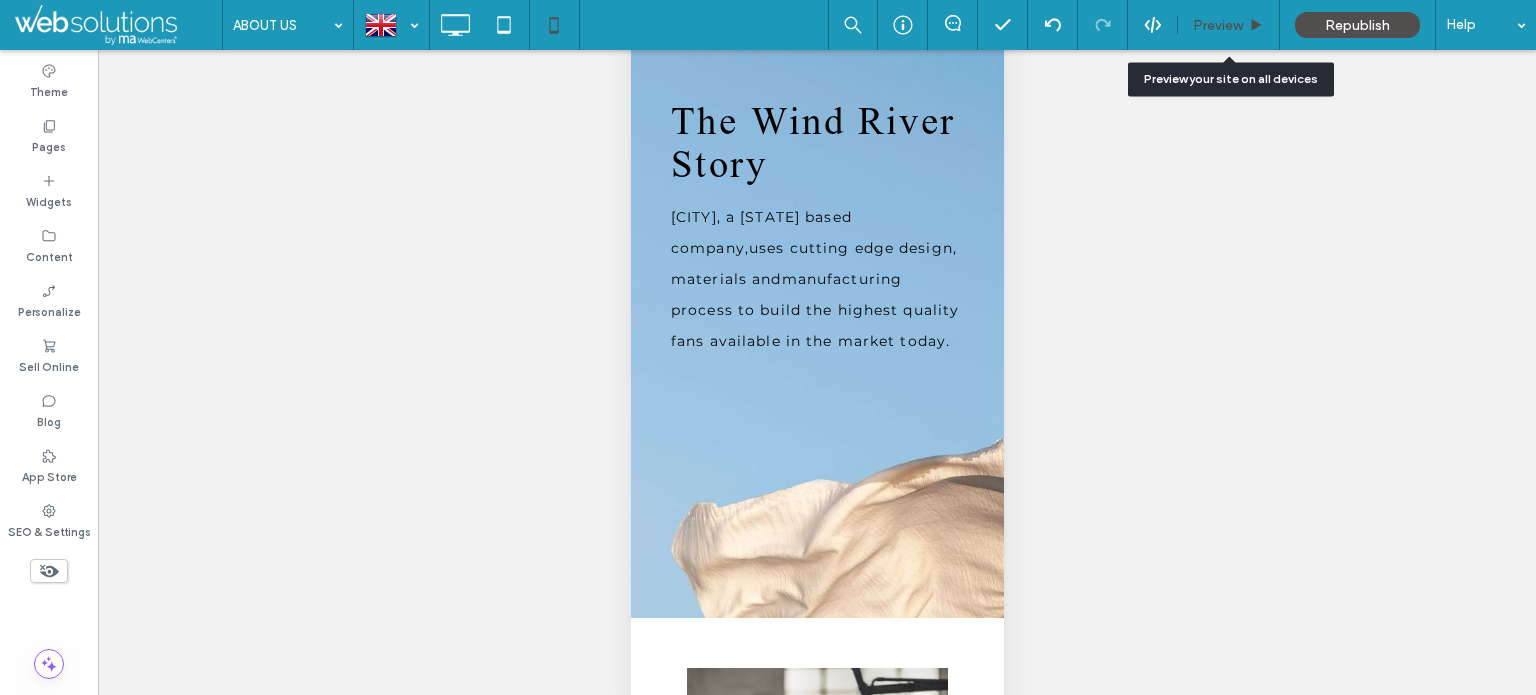 click on "Preview" at bounding box center [1218, 25] 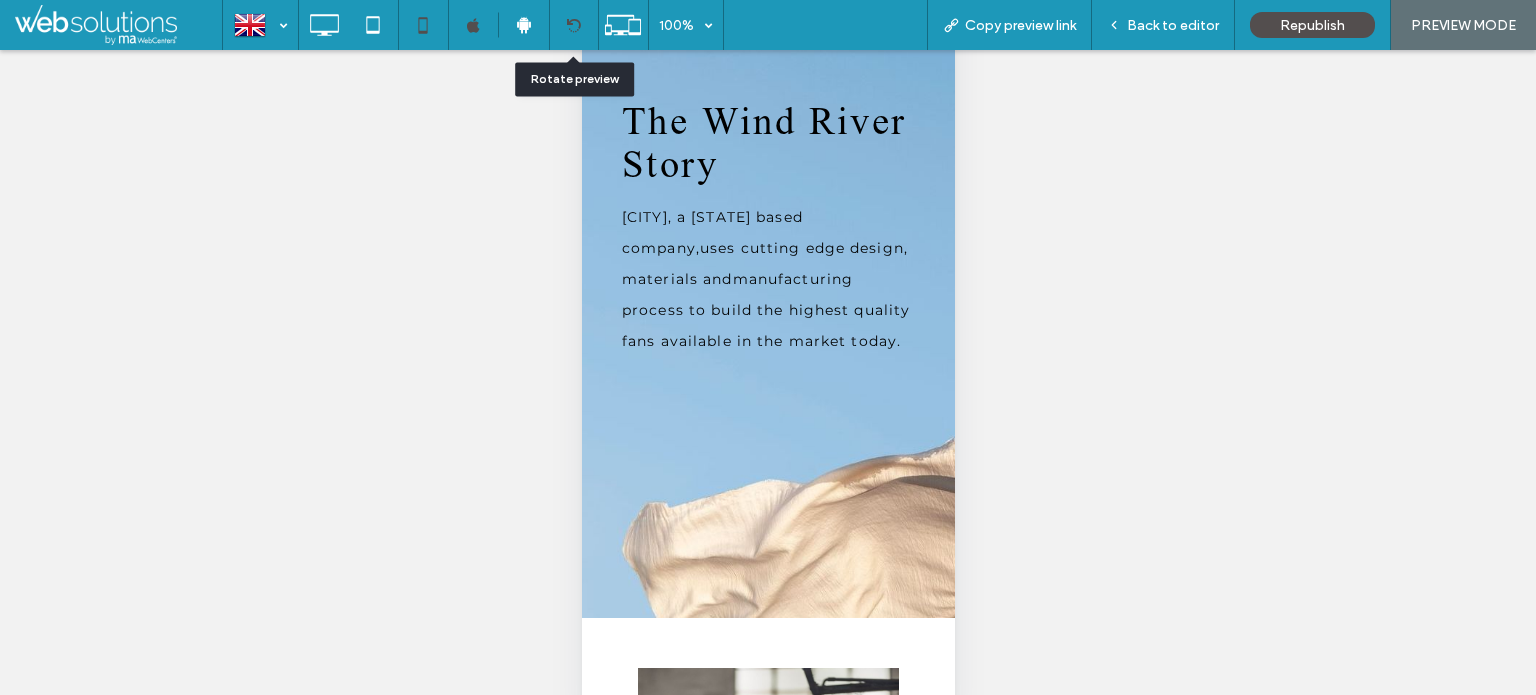 drag, startPoint x: 563, startPoint y: 23, endPoint x: 596, endPoint y: 43, distance: 38.587563 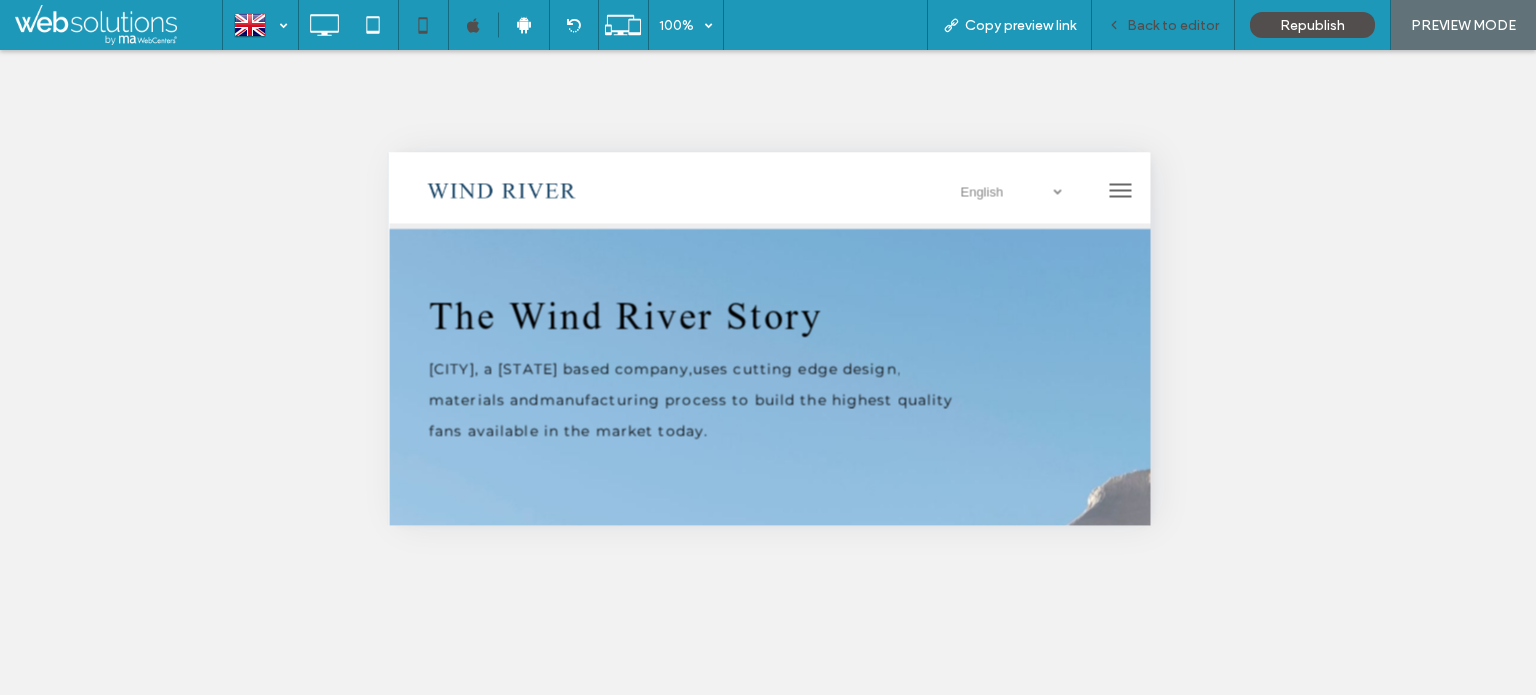 click on "Back to editor" at bounding box center (1173, 25) 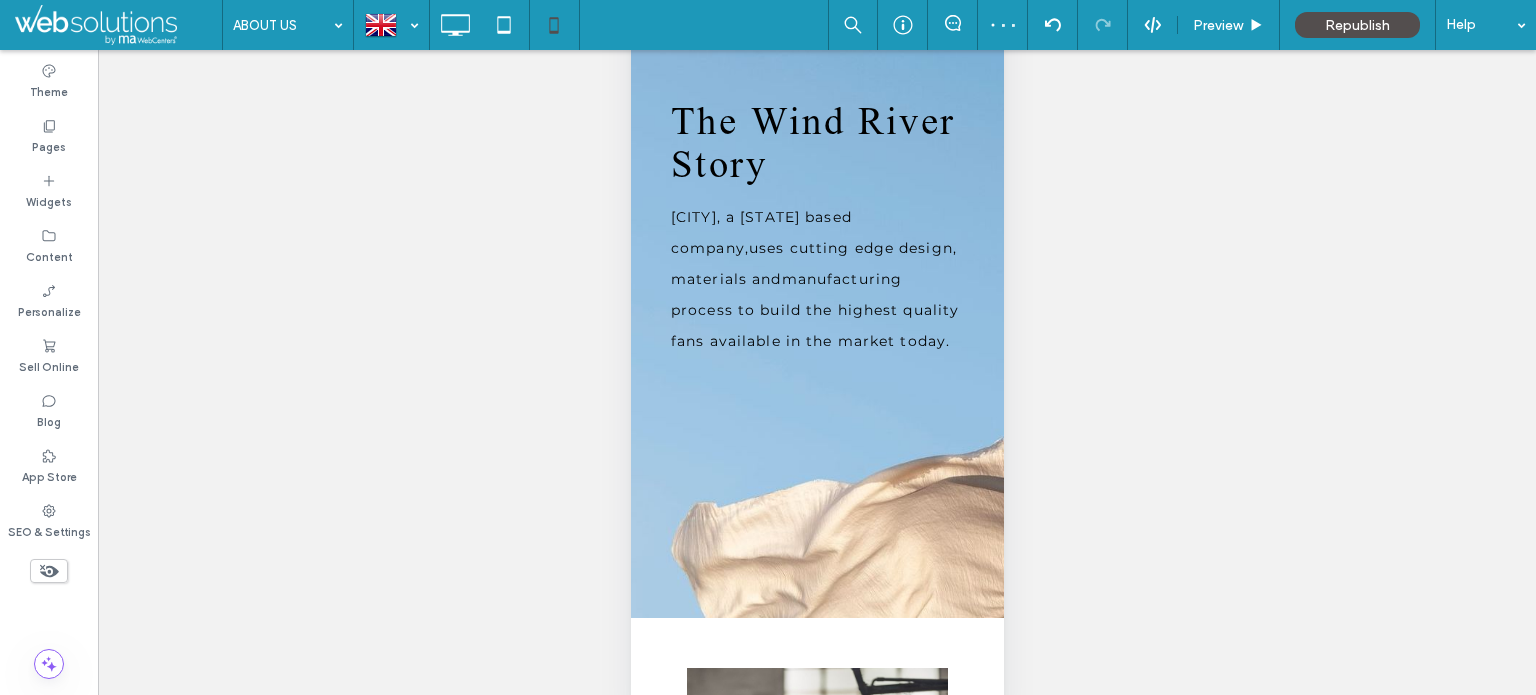 scroll, scrollTop: 131, scrollLeft: 0, axis: vertical 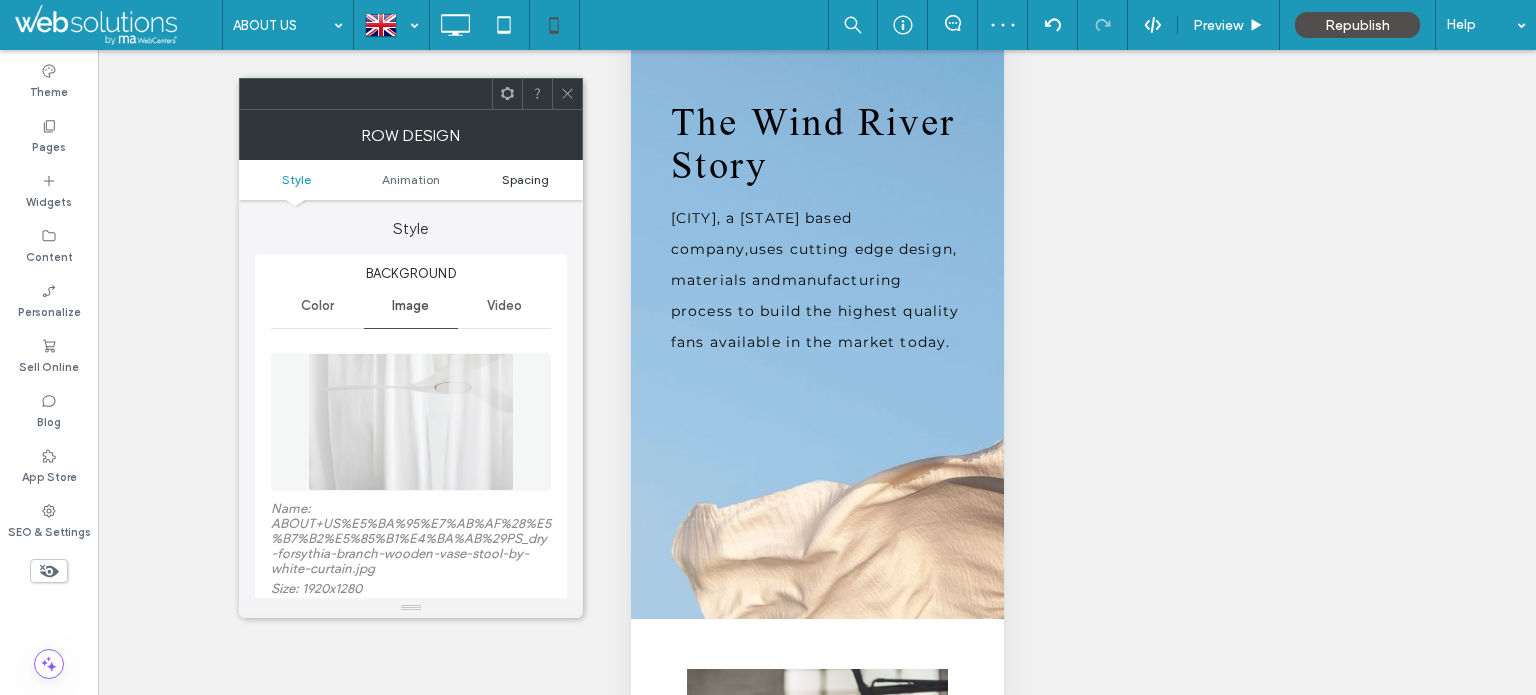 drag, startPoint x: 546, startPoint y: 175, endPoint x: 535, endPoint y: 171, distance: 11.7046995 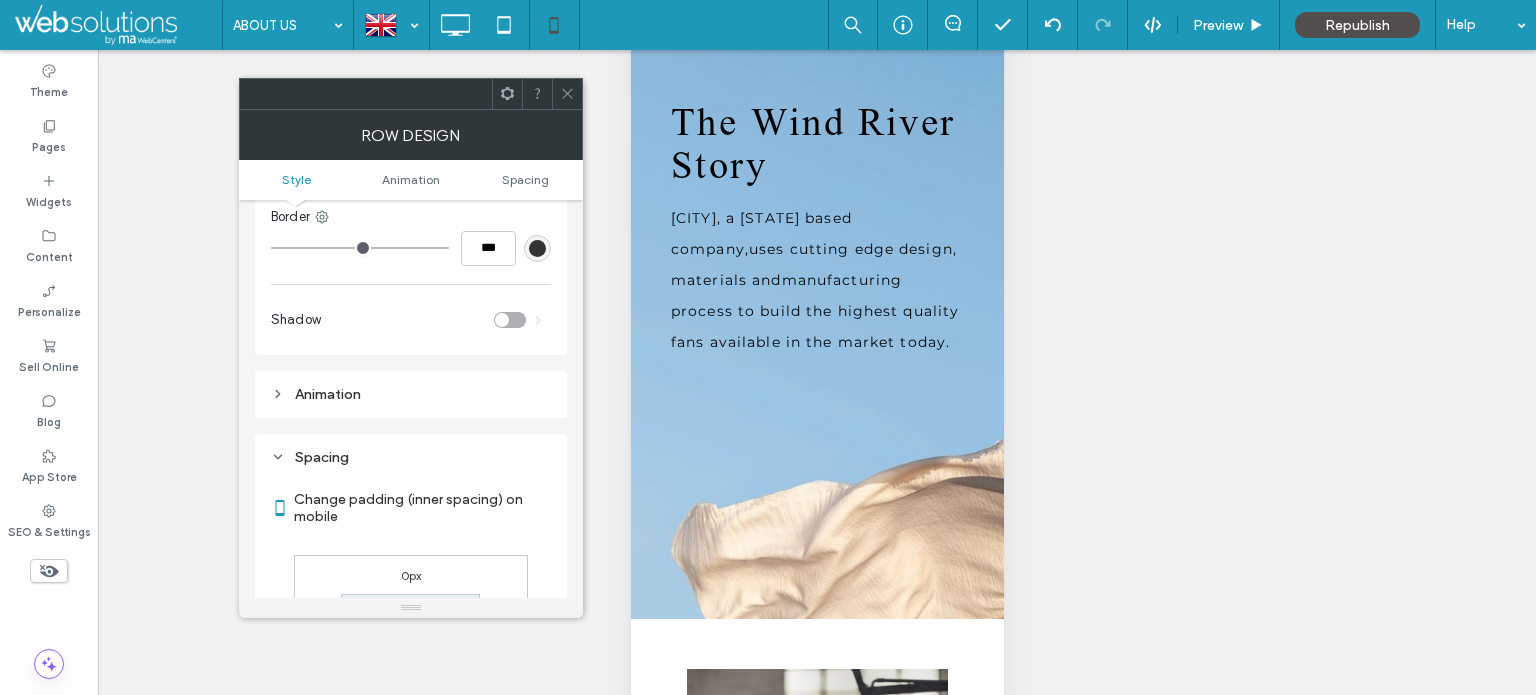scroll, scrollTop: 1016, scrollLeft: 0, axis: vertical 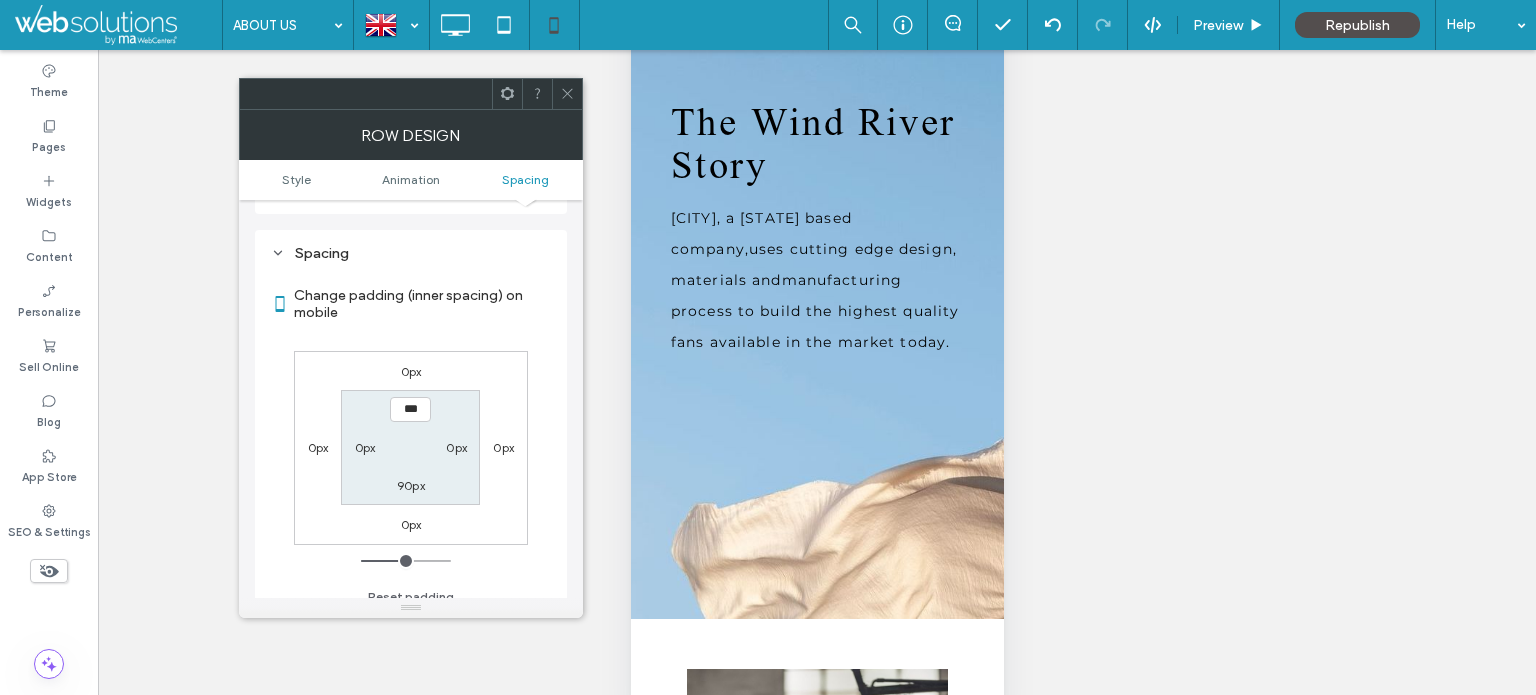 type on "*****" 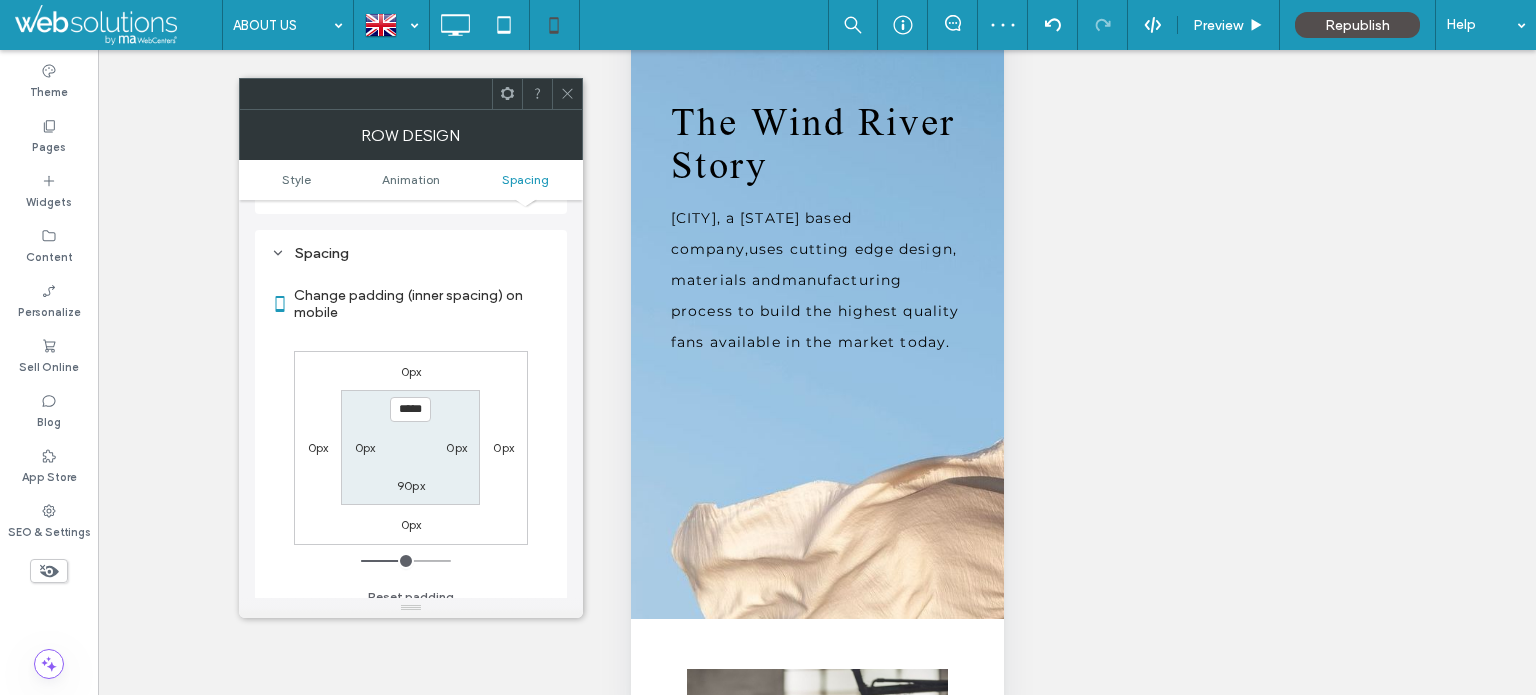drag, startPoint x: 428, startPoint y: 391, endPoint x: 332, endPoint y: 380, distance: 96.62815 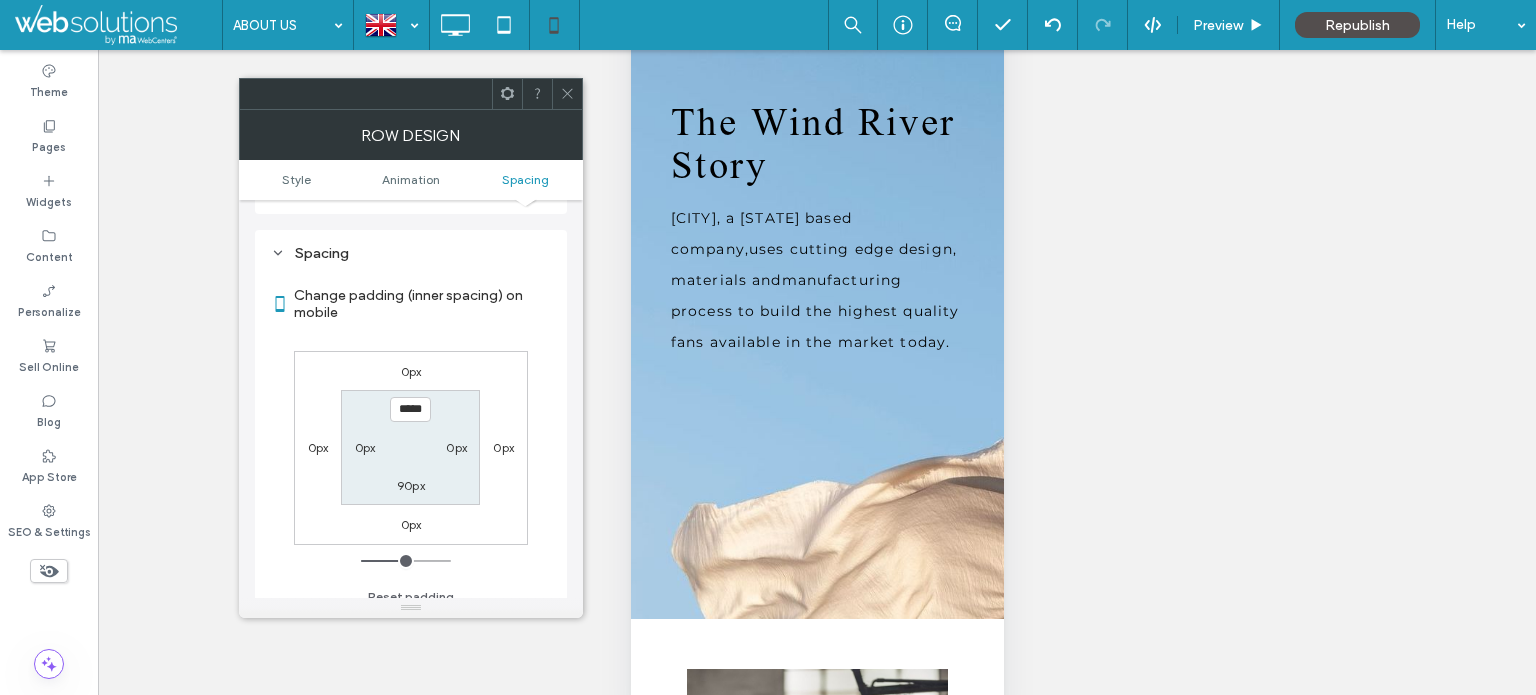 click on "90px" at bounding box center [411, 485] 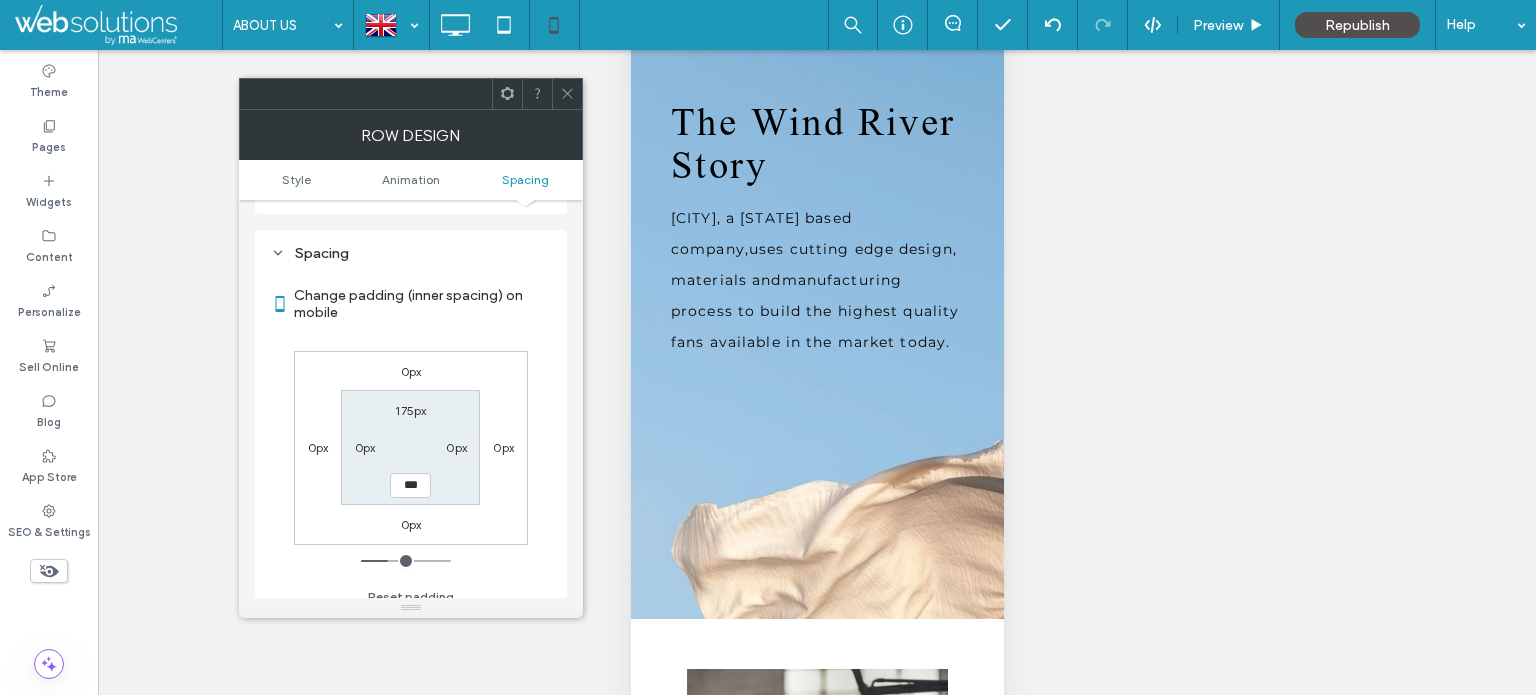 type on "***" 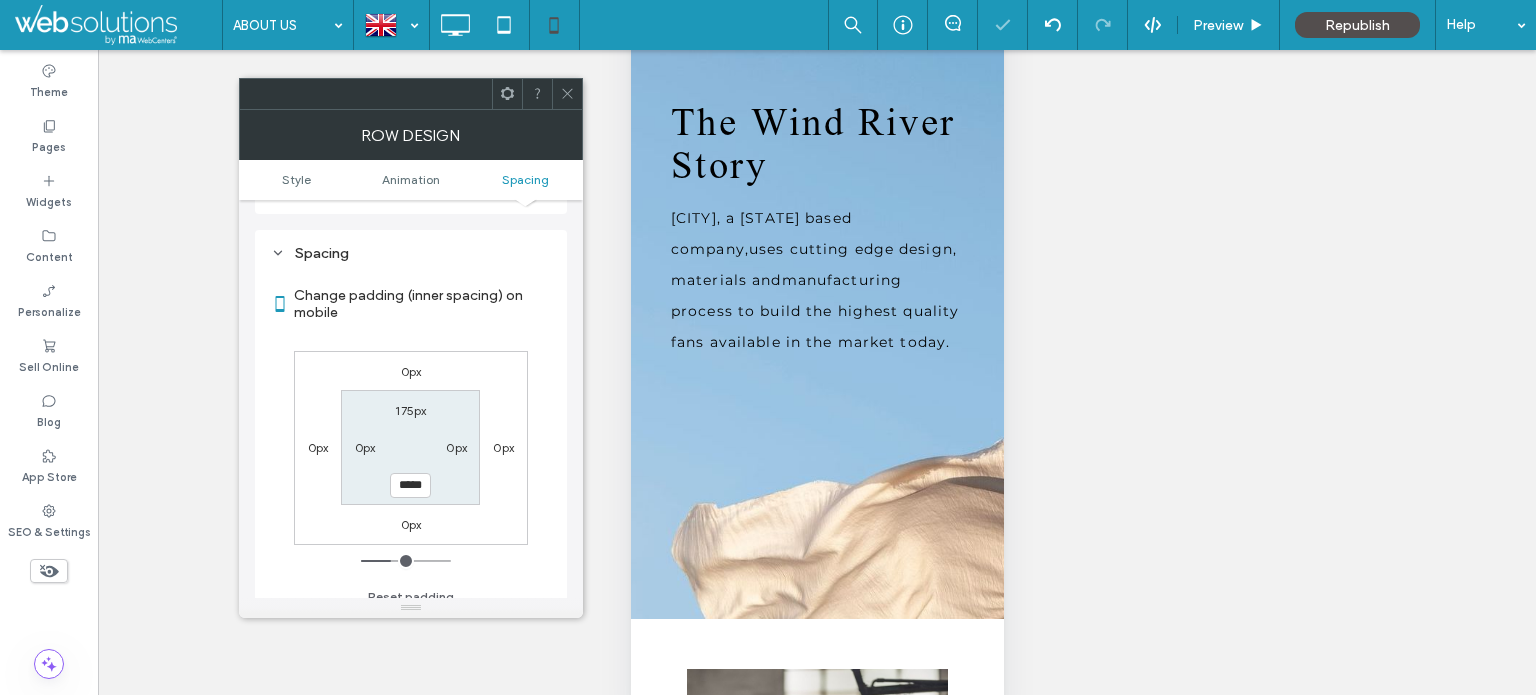 click at bounding box center (567, 94) 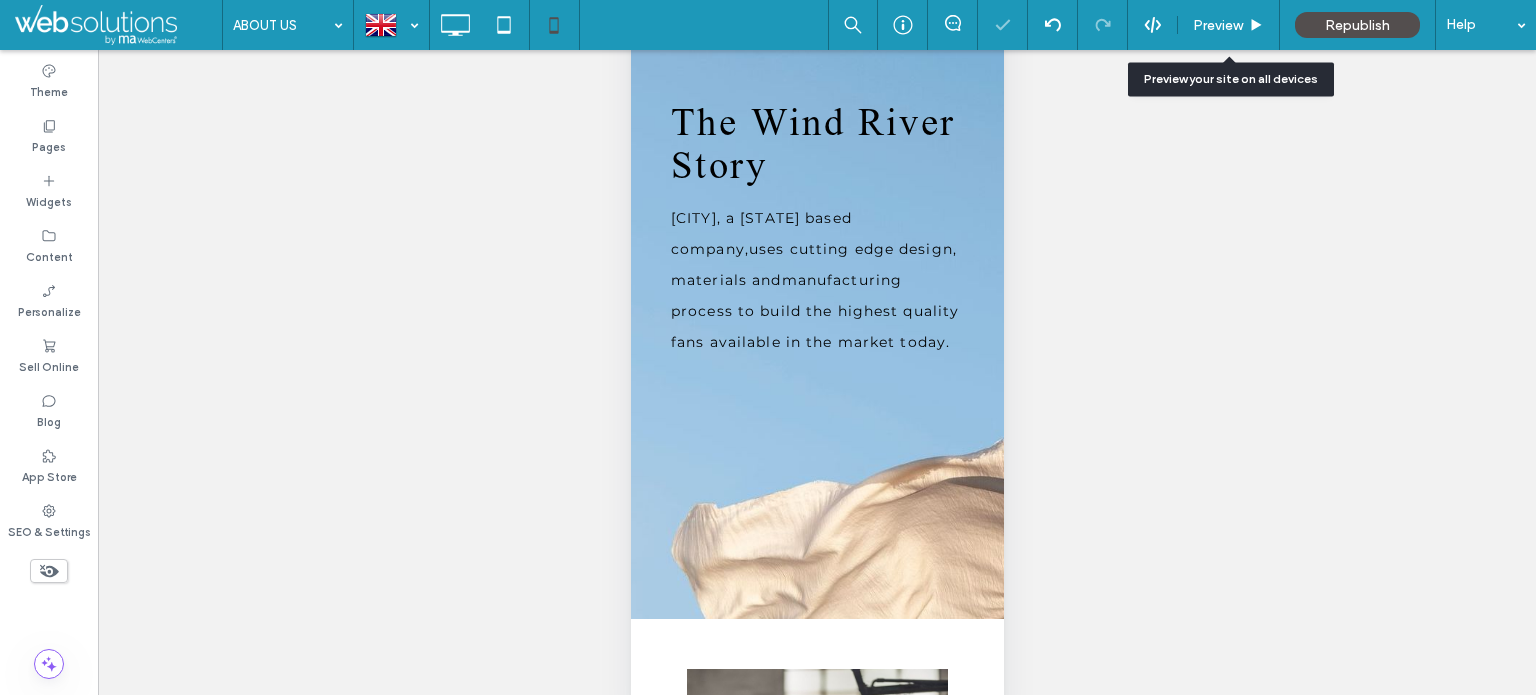 drag, startPoint x: 1260, startPoint y: 13, endPoint x: 1160, endPoint y: 13, distance: 100 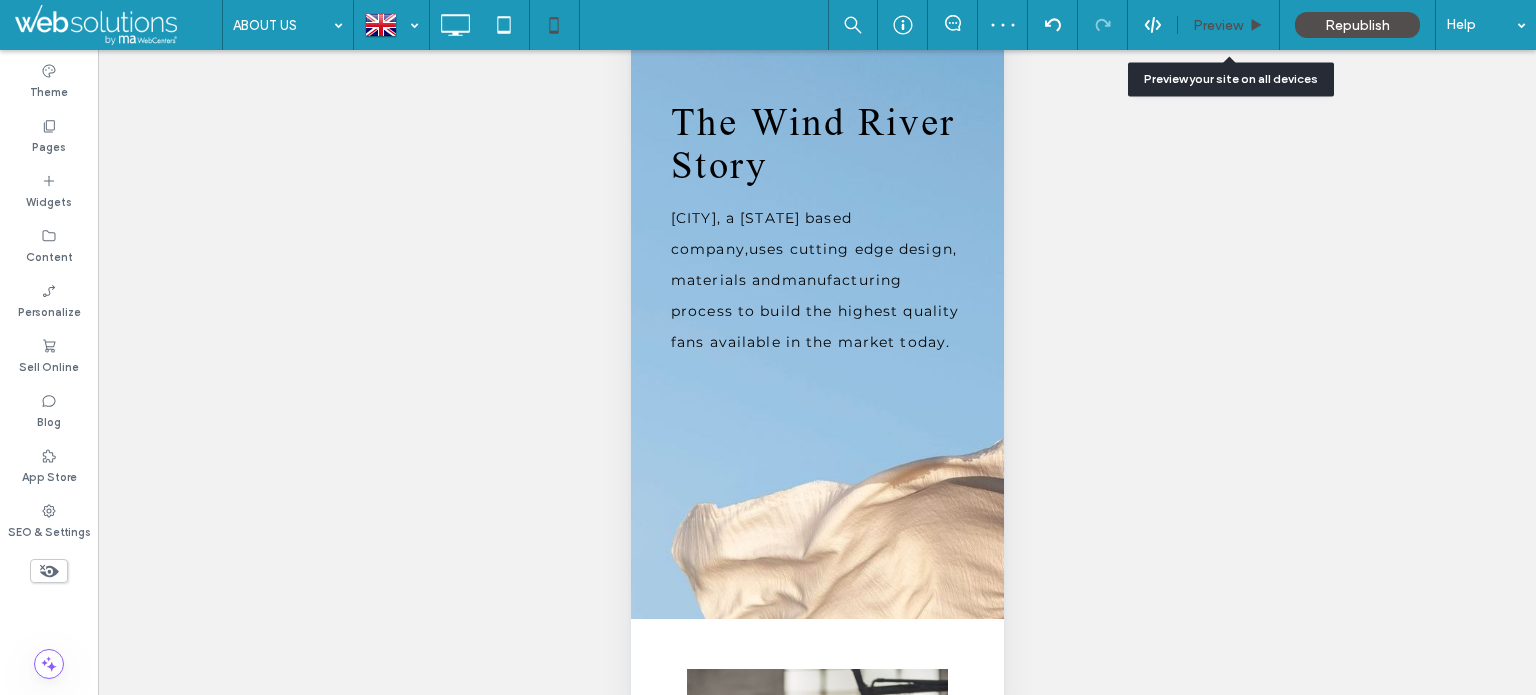 click on "Preview" at bounding box center [1218, 25] 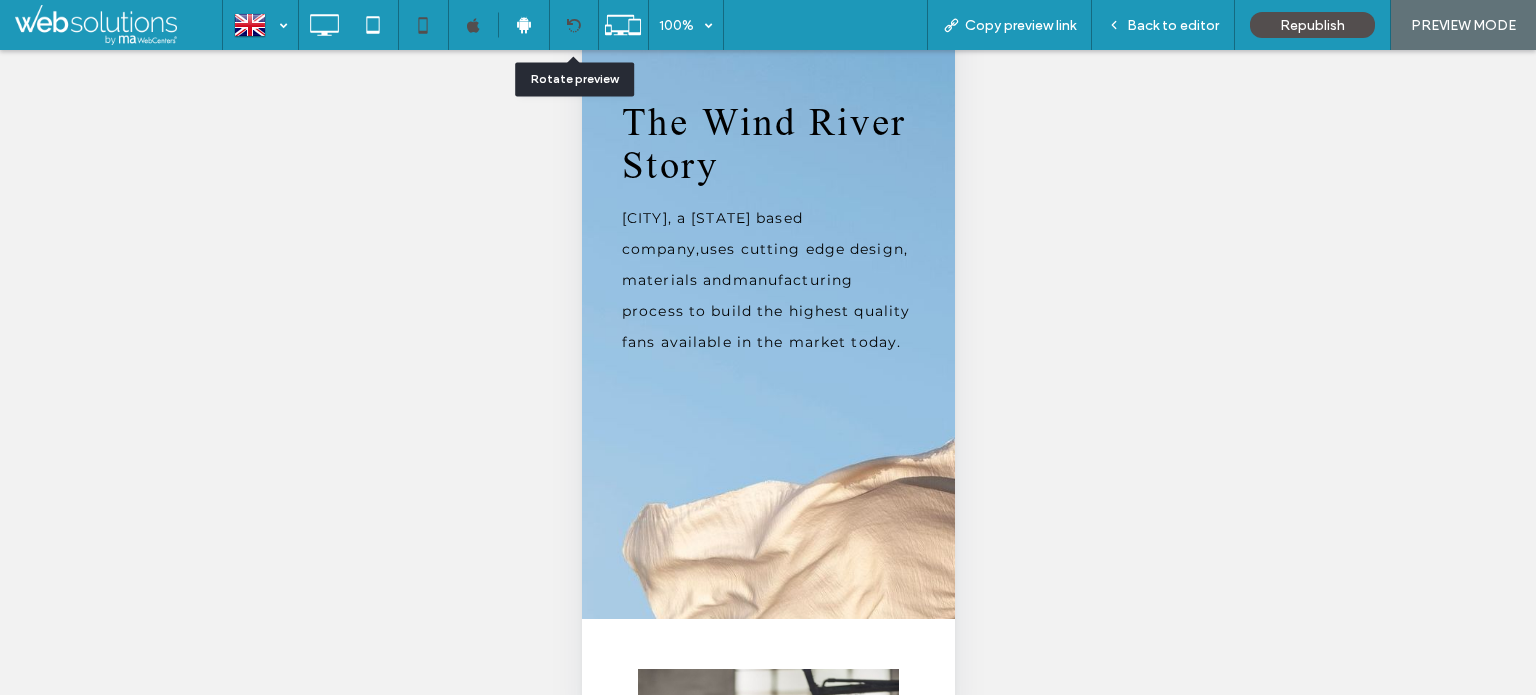 click at bounding box center [573, 25] 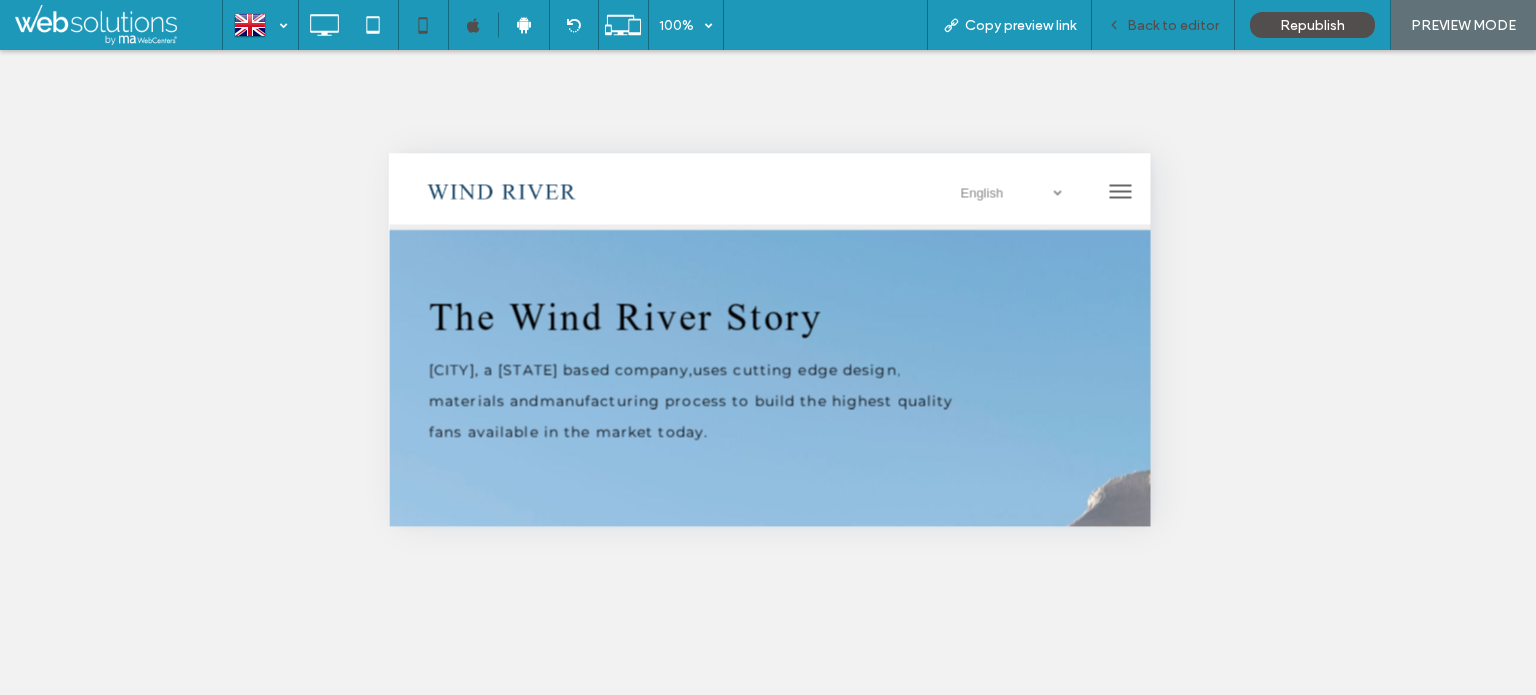 click on "Back to editor" at bounding box center [1163, 25] 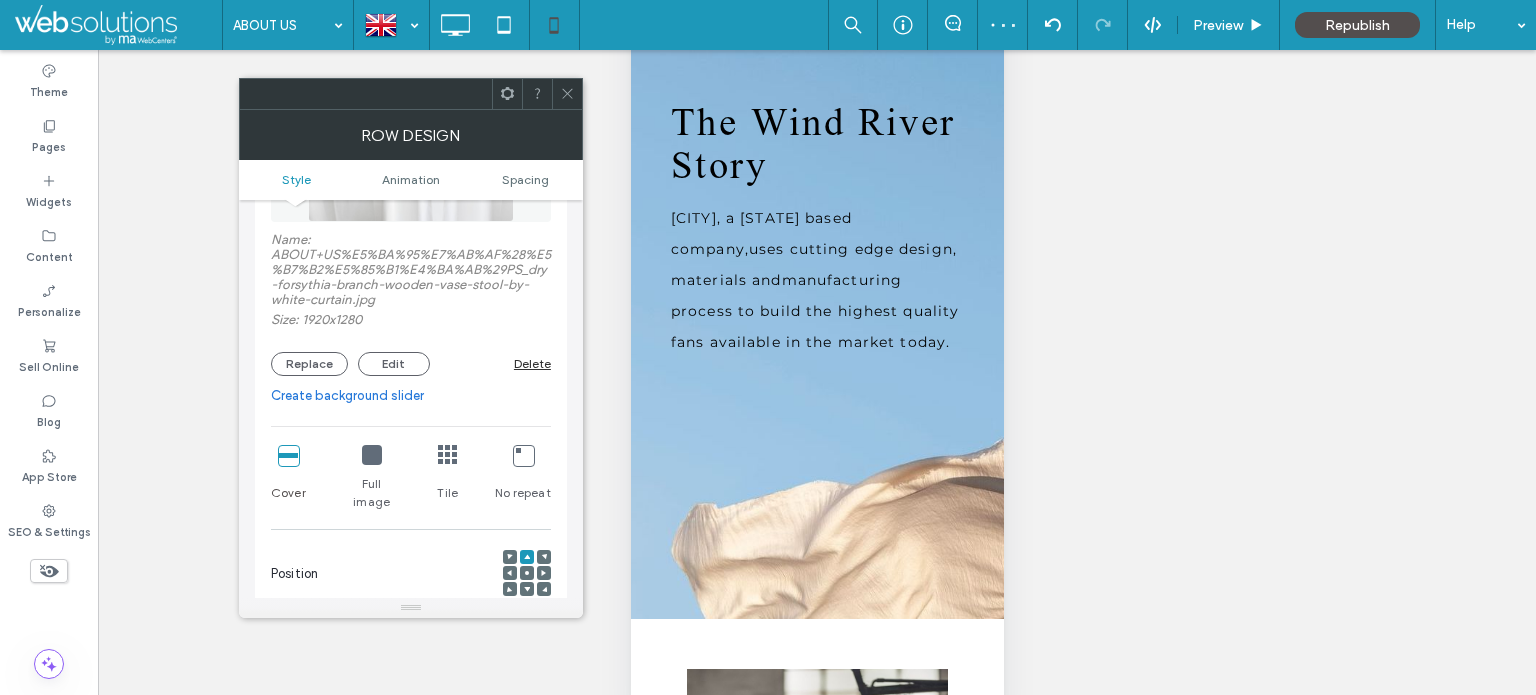 scroll, scrollTop: 500, scrollLeft: 0, axis: vertical 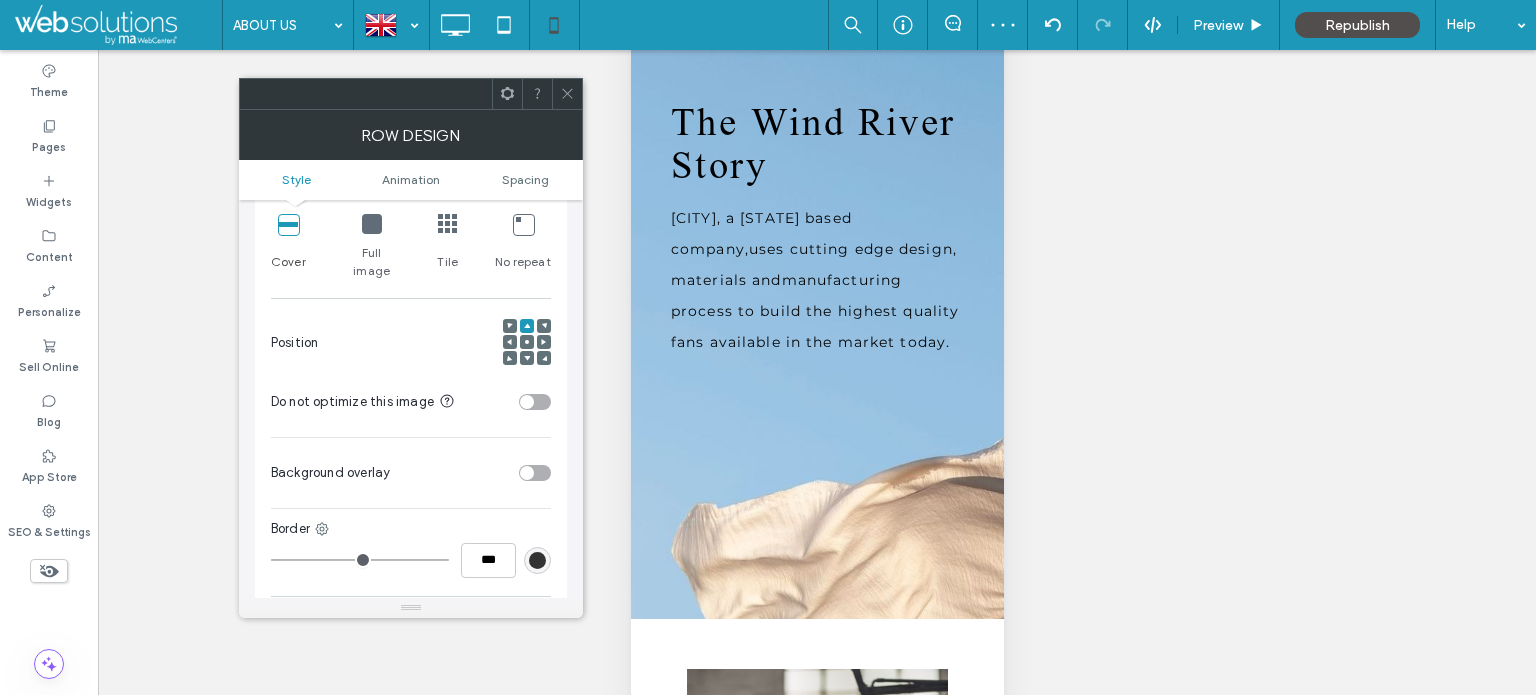 click 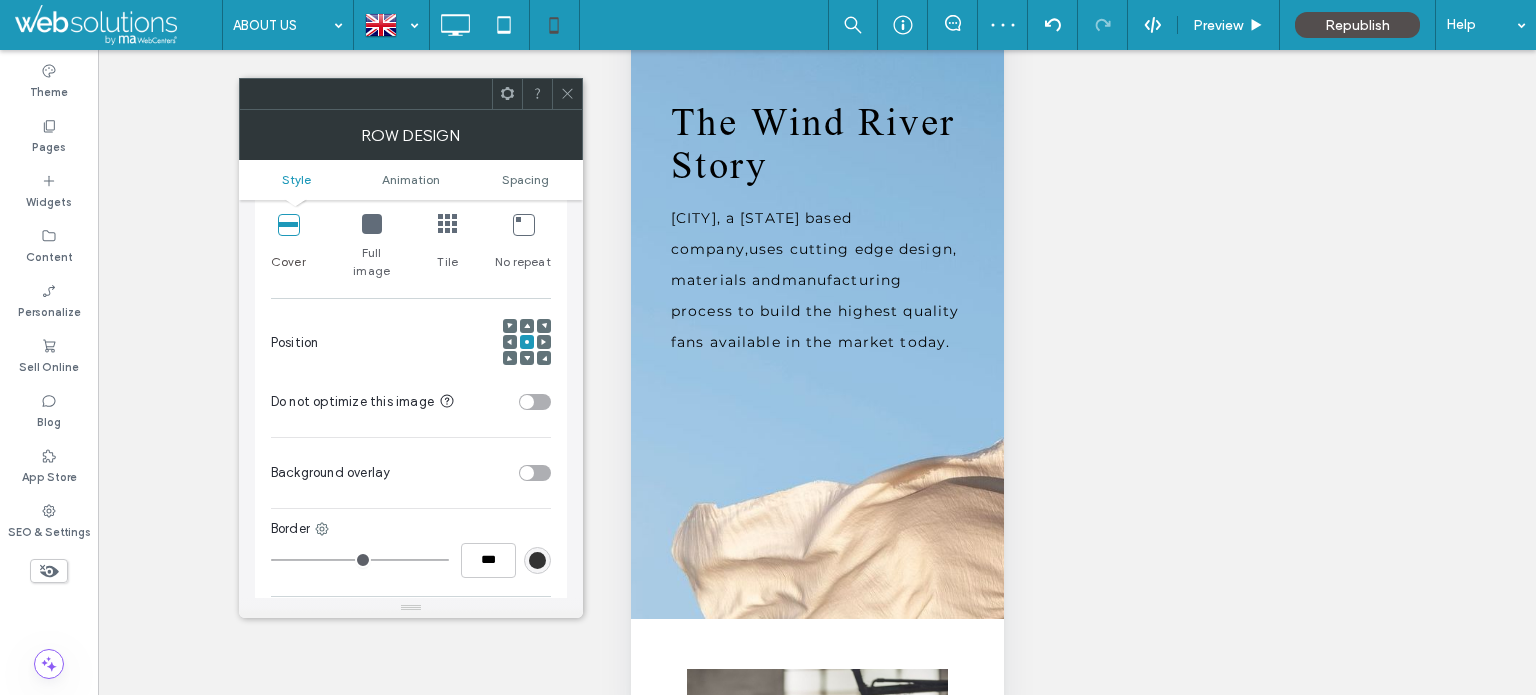 click 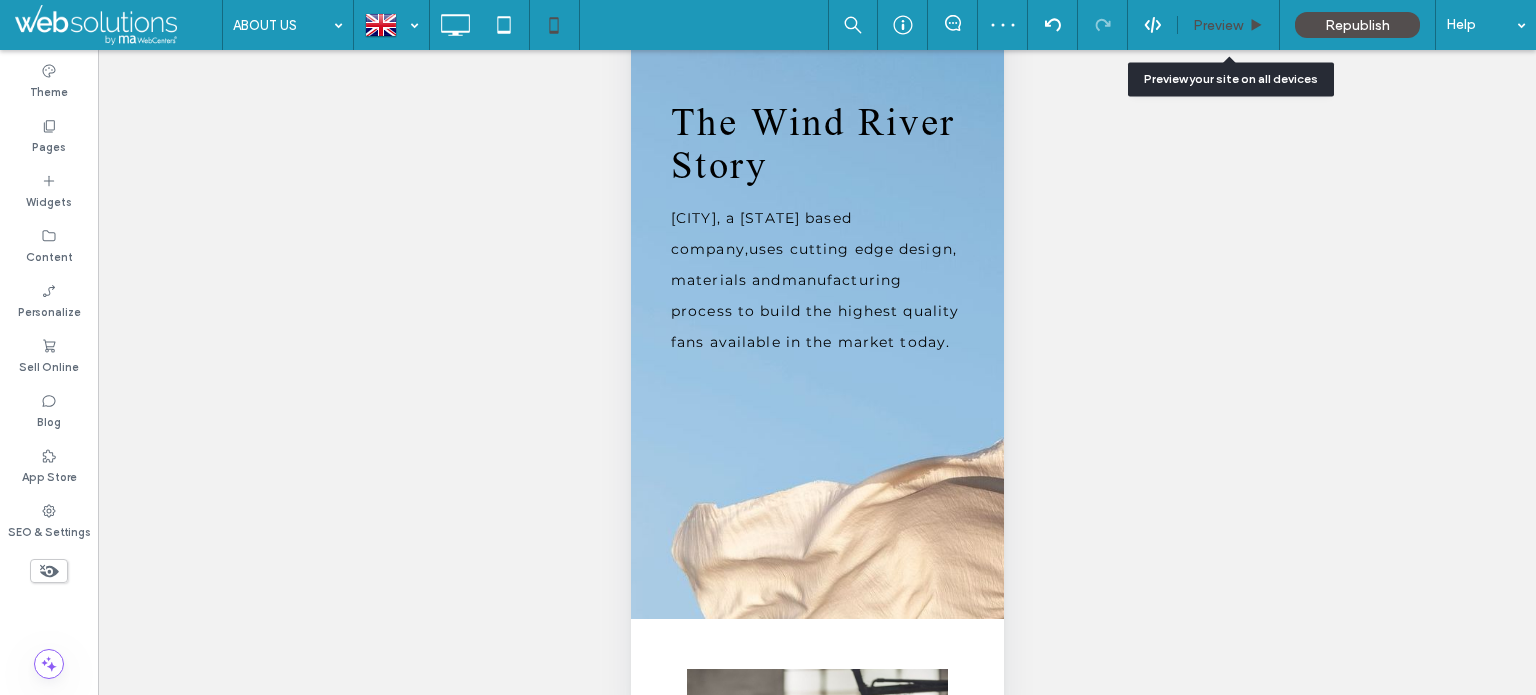 click 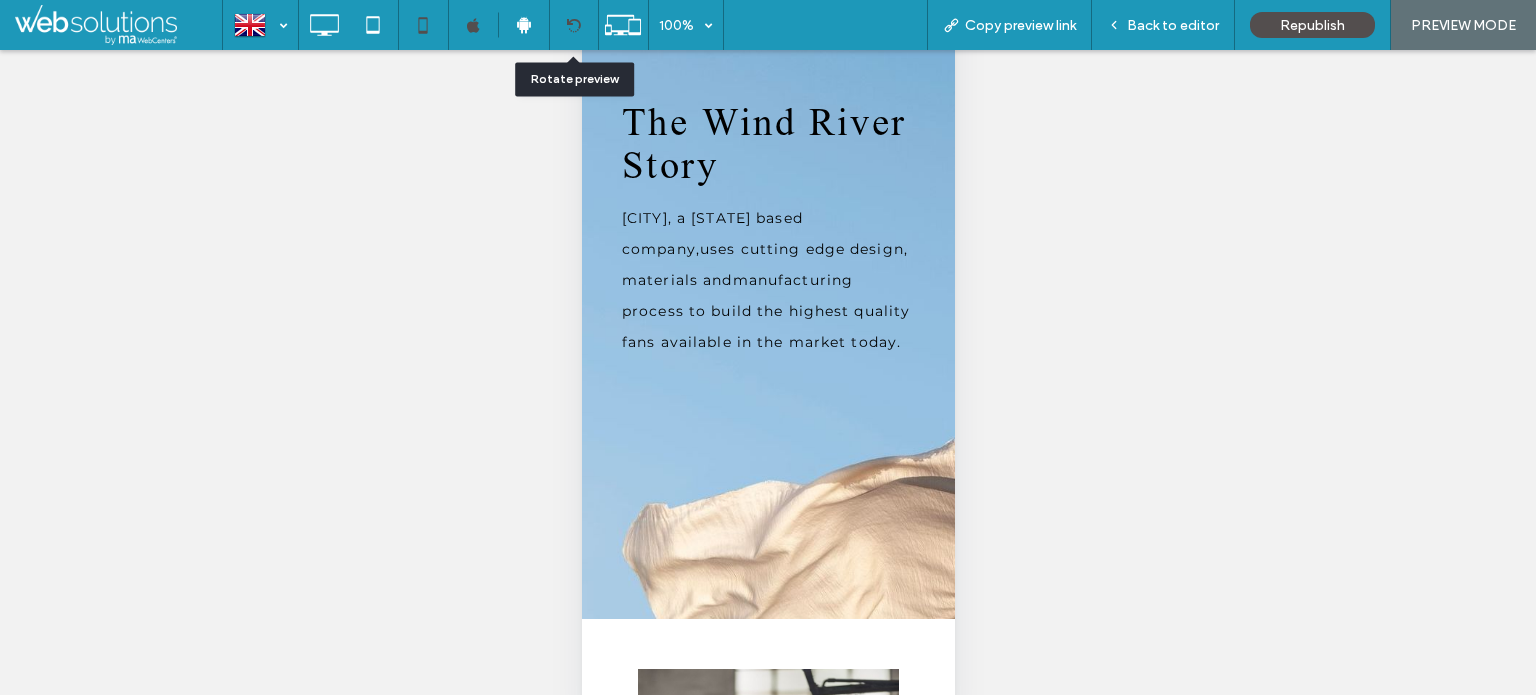 click at bounding box center (573, 25) 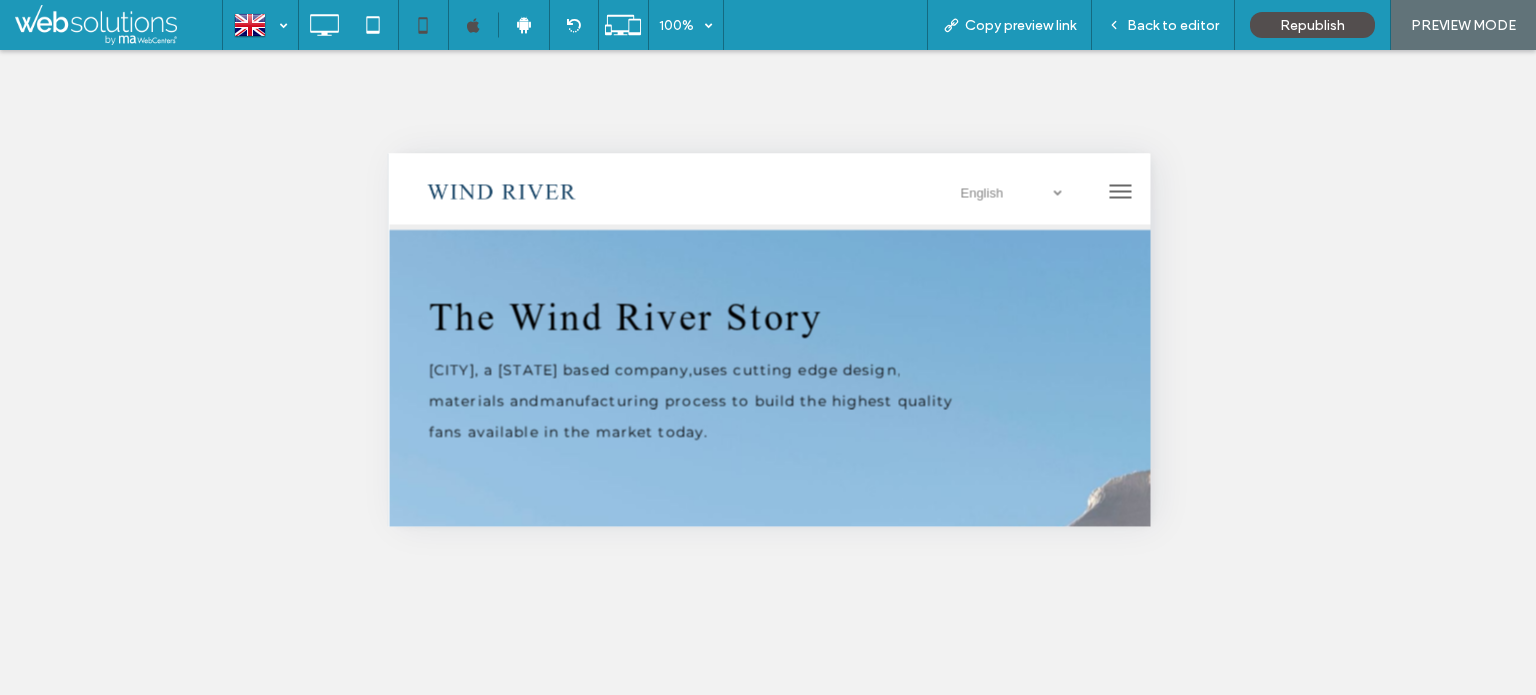 click on "Back to editor" at bounding box center (1173, 25) 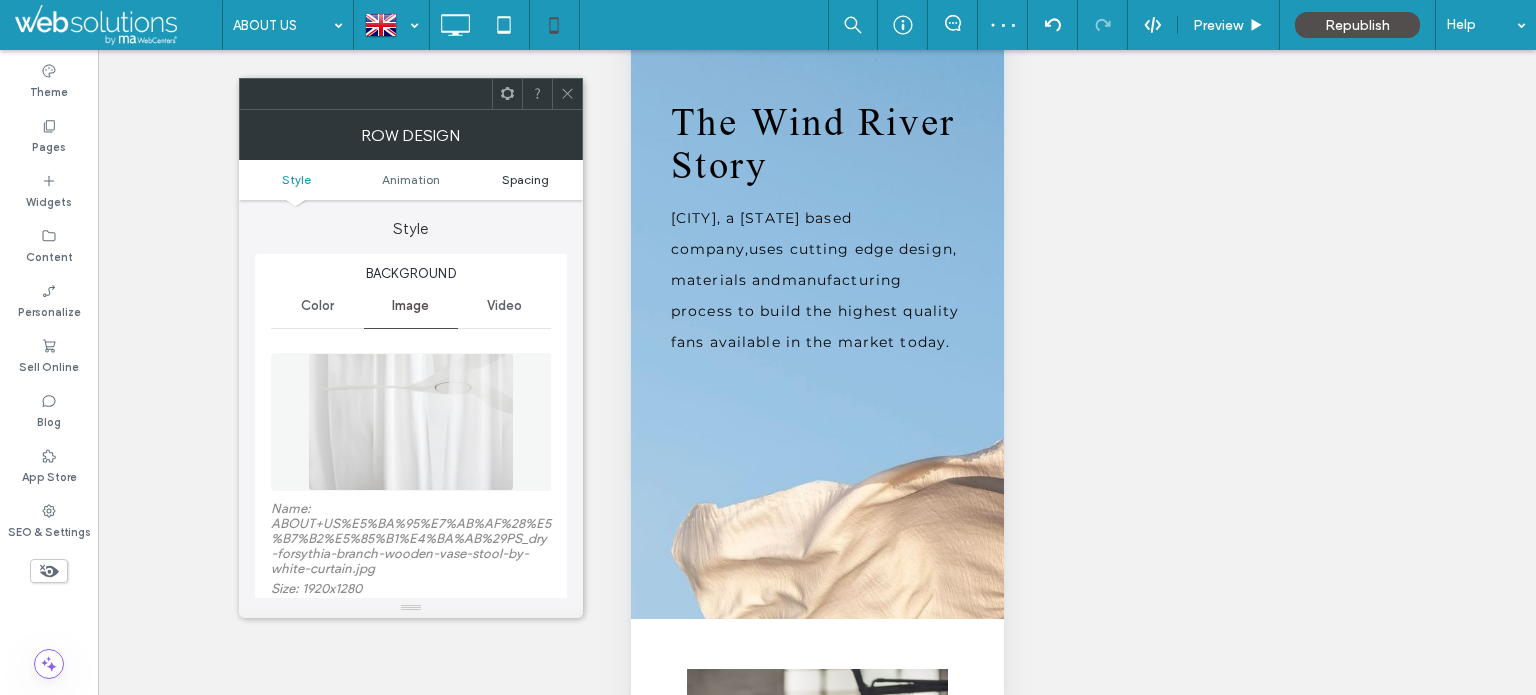 click on "Spacing" at bounding box center (525, 179) 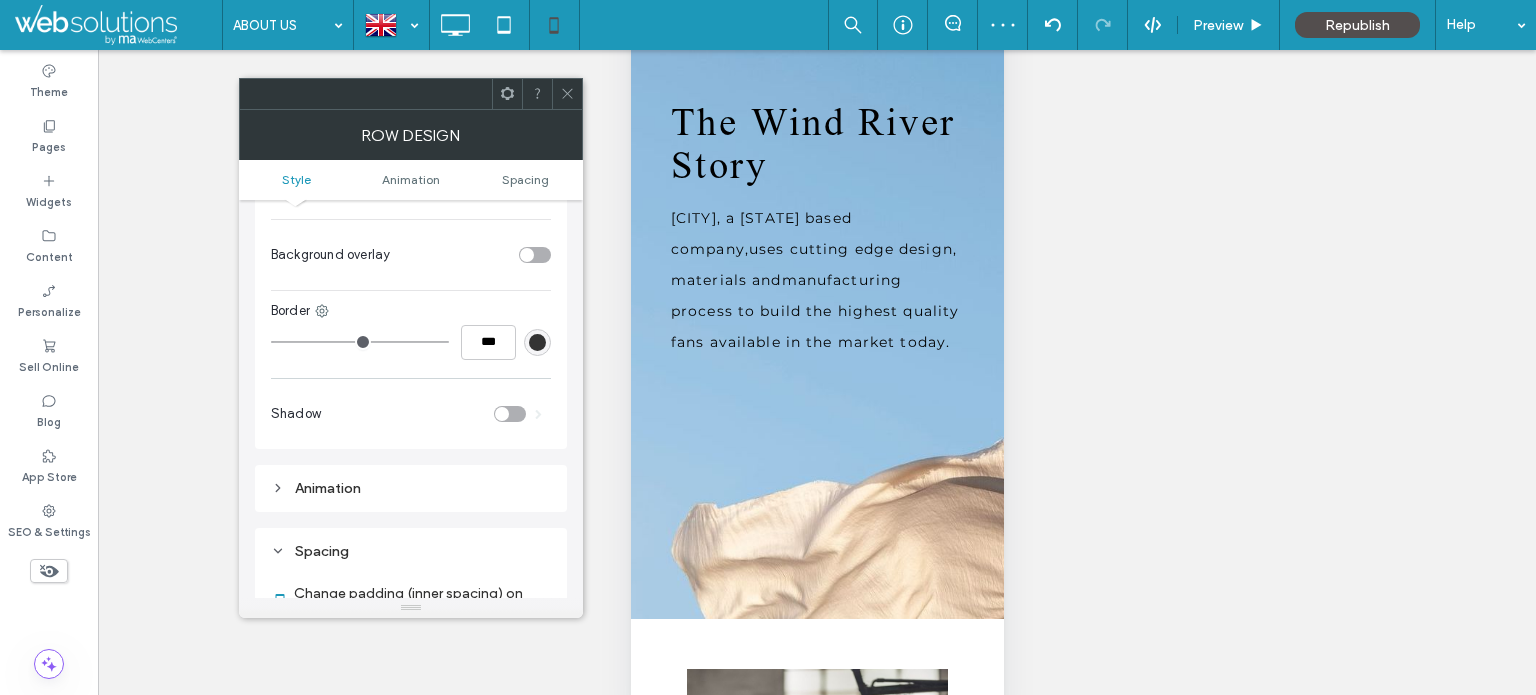 scroll, scrollTop: 1016, scrollLeft: 0, axis: vertical 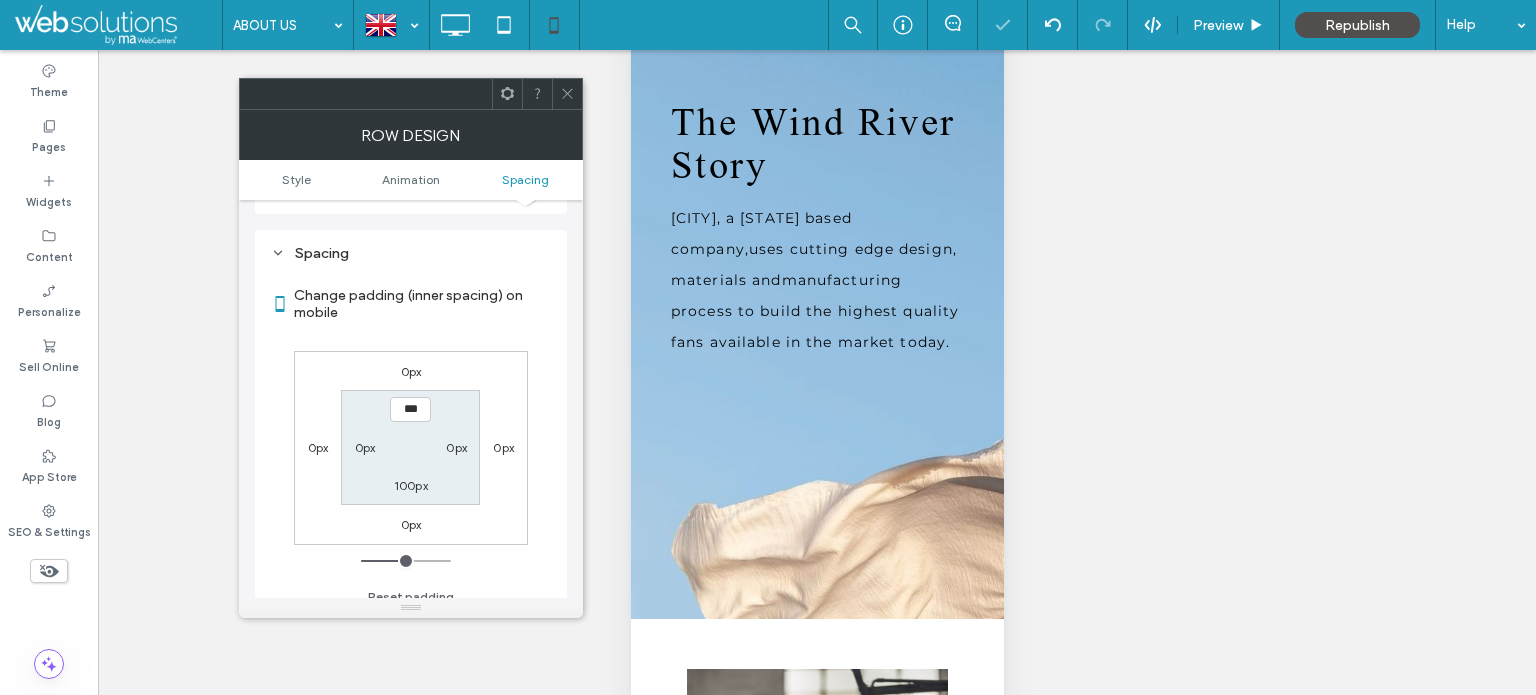 type on "*****" 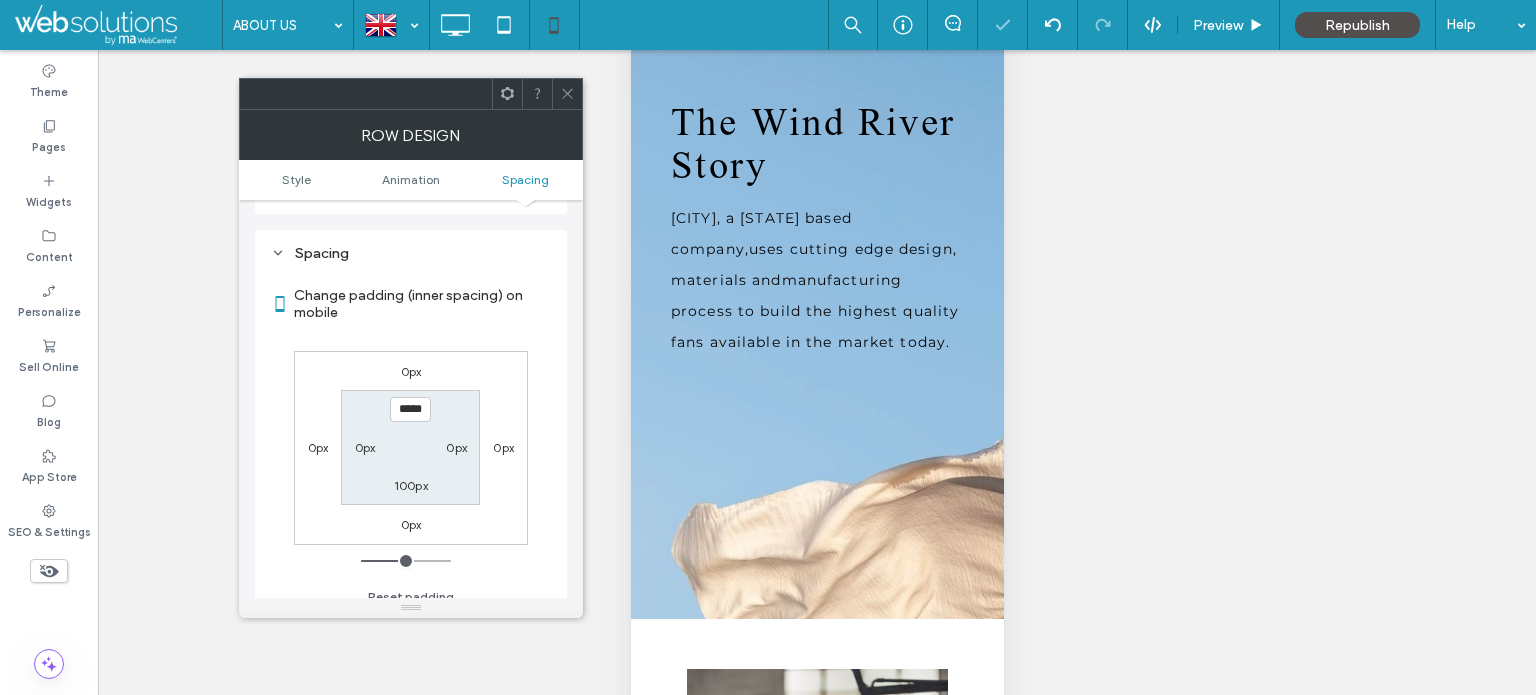 drag, startPoint x: 569, startPoint y: 91, endPoint x: 1135, endPoint y: 52, distance: 567.34204 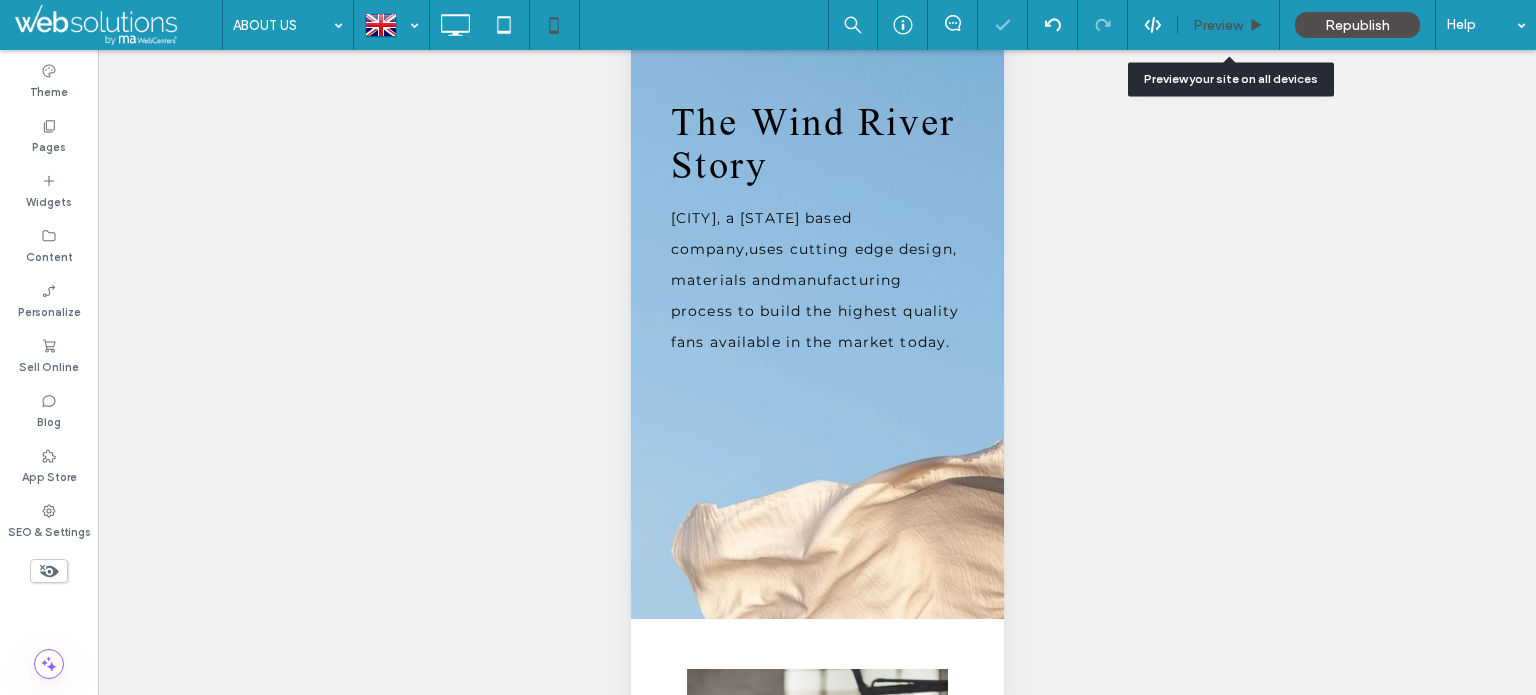 click on "Preview" at bounding box center [1218, 25] 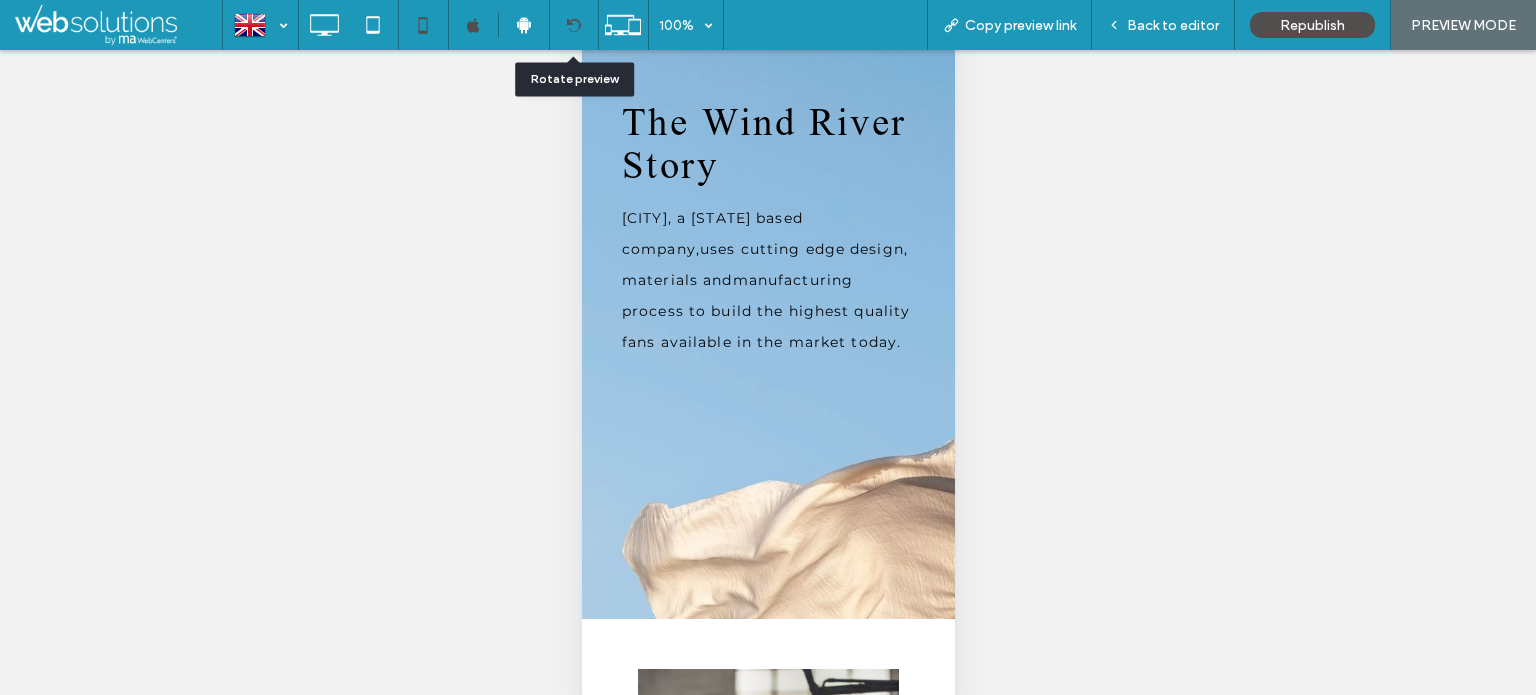 drag, startPoint x: 576, startPoint y: 19, endPoint x: 614, endPoint y: 46, distance: 46.615448 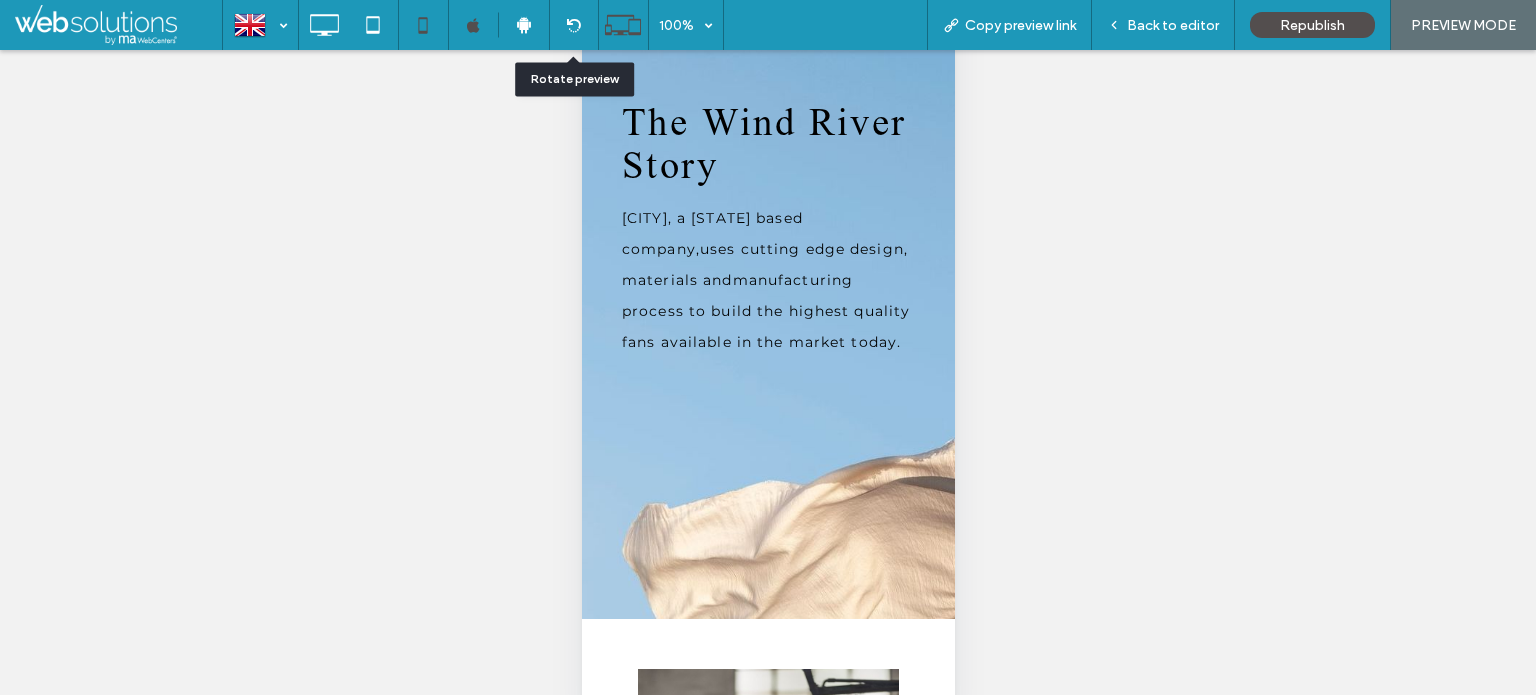 click at bounding box center [573, 25] 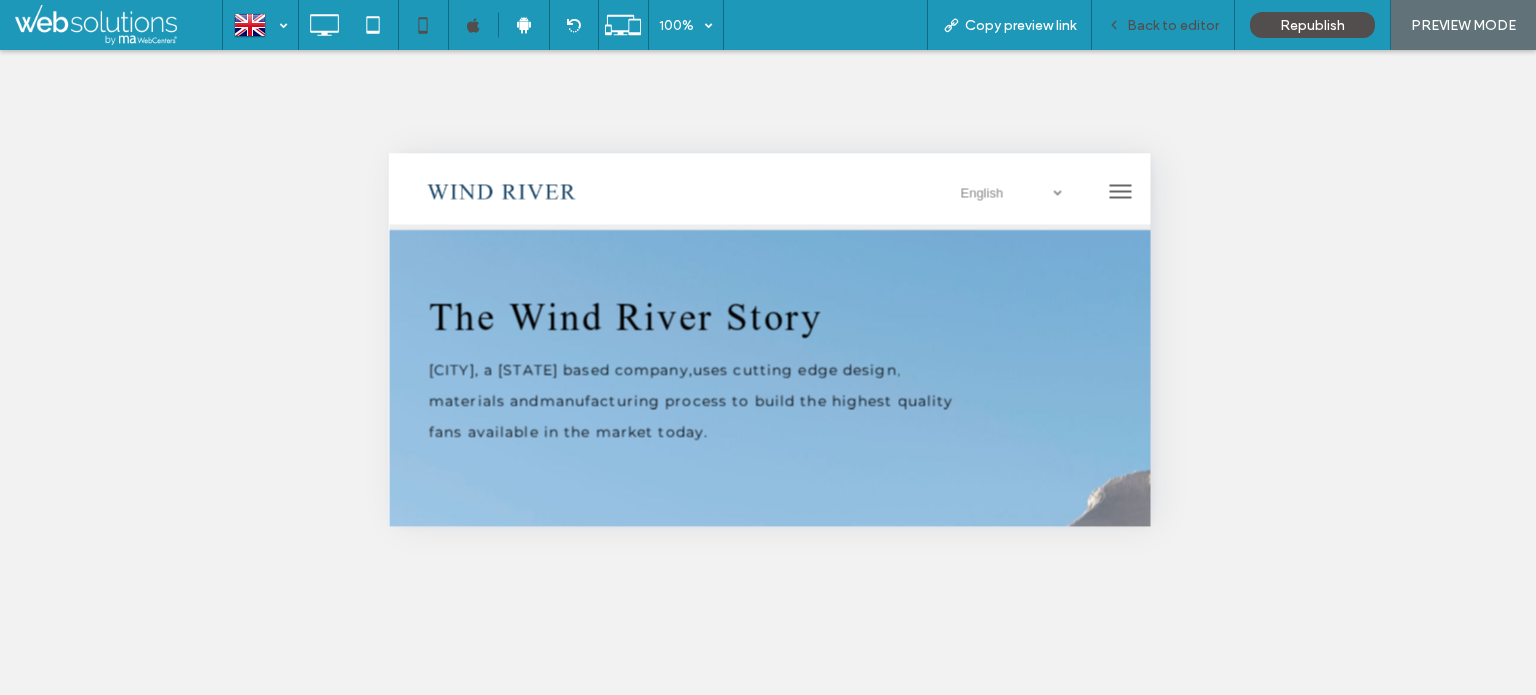 click on "Back to editor" at bounding box center (1163, 25) 